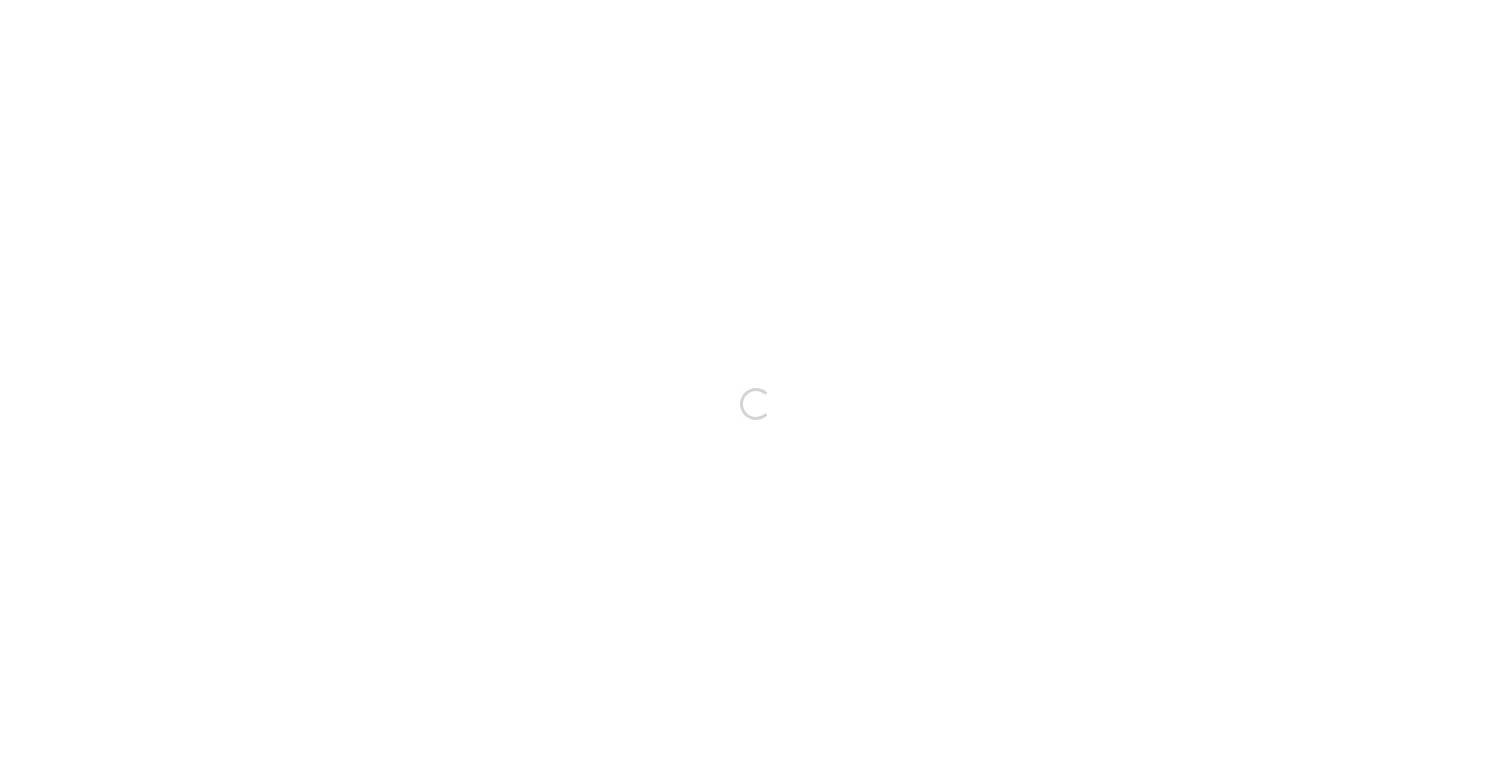 scroll, scrollTop: 0, scrollLeft: 0, axis: both 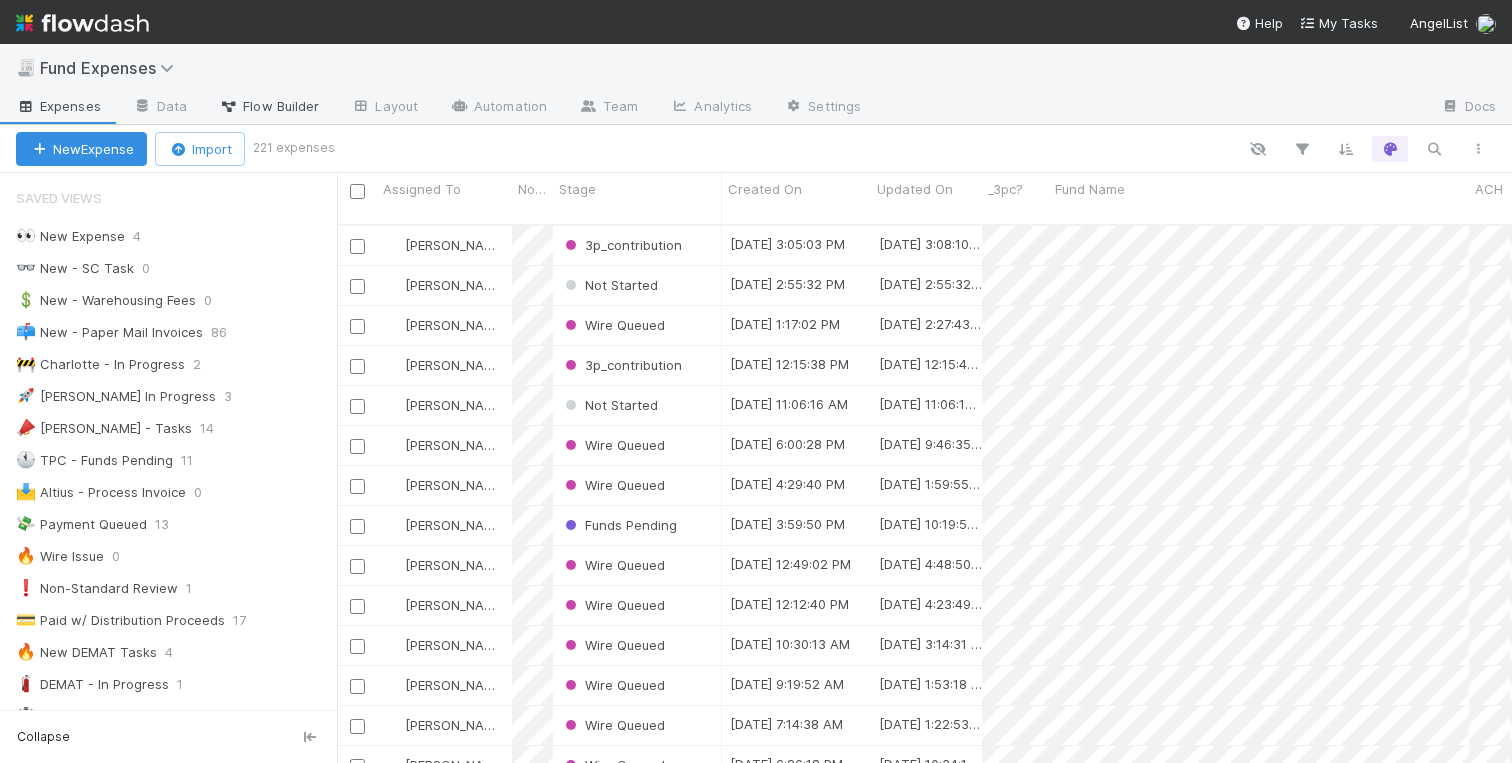 click on "Flow Builder" at bounding box center [269, 106] 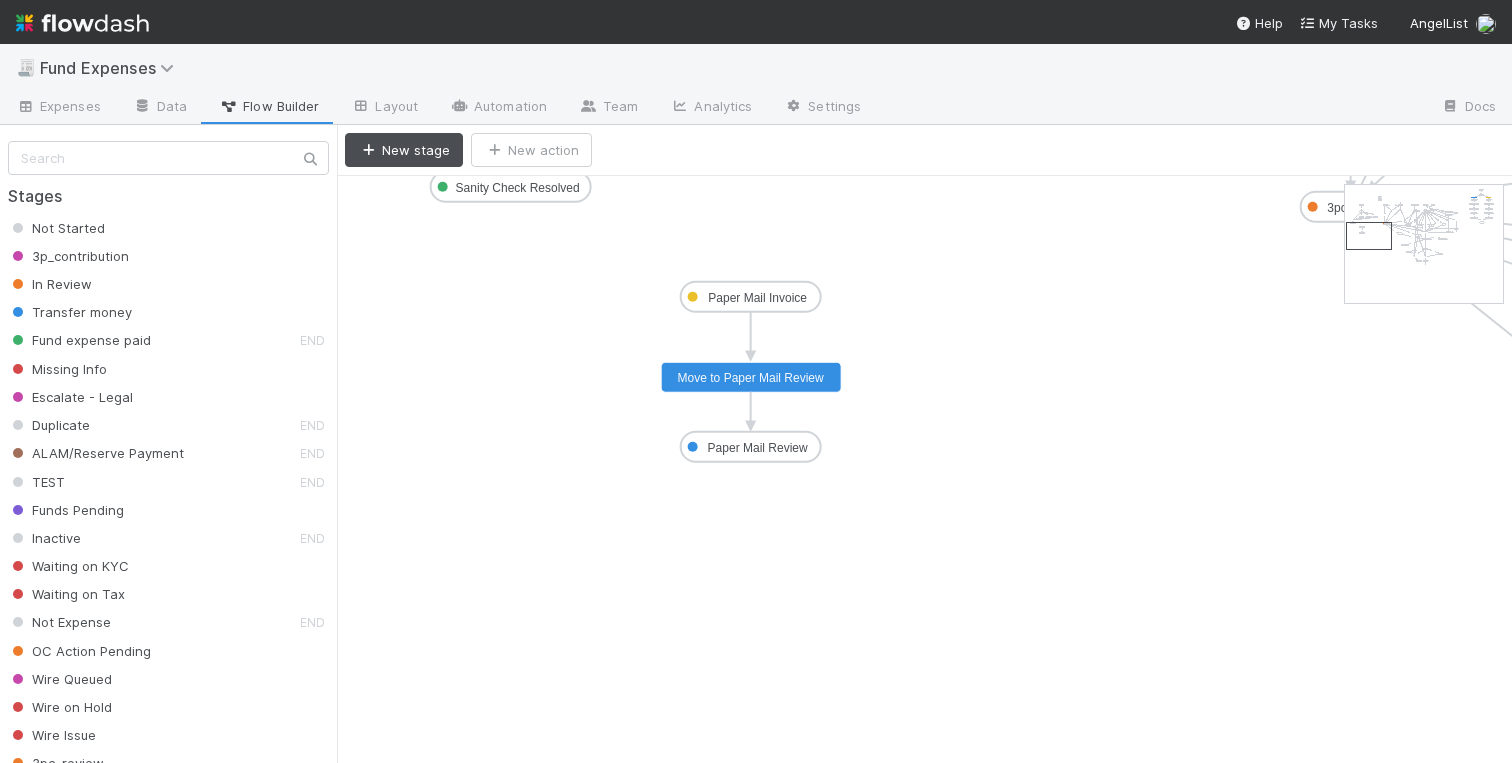 drag, startPoint x: 1367, startPoint y: 204, endPoint x: 1367, endPoint y: 241, distance: 37 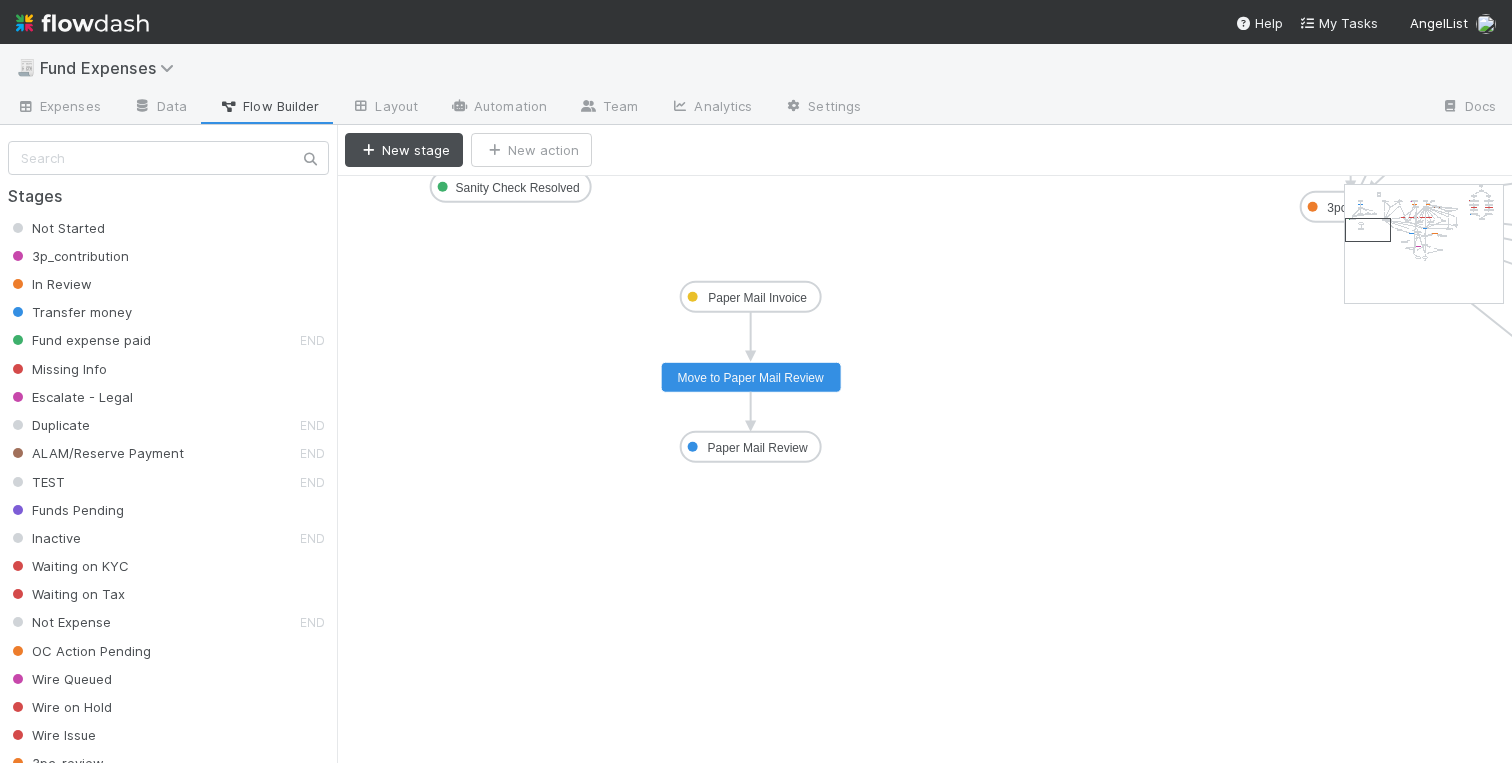 click on "Paper Mail Review" 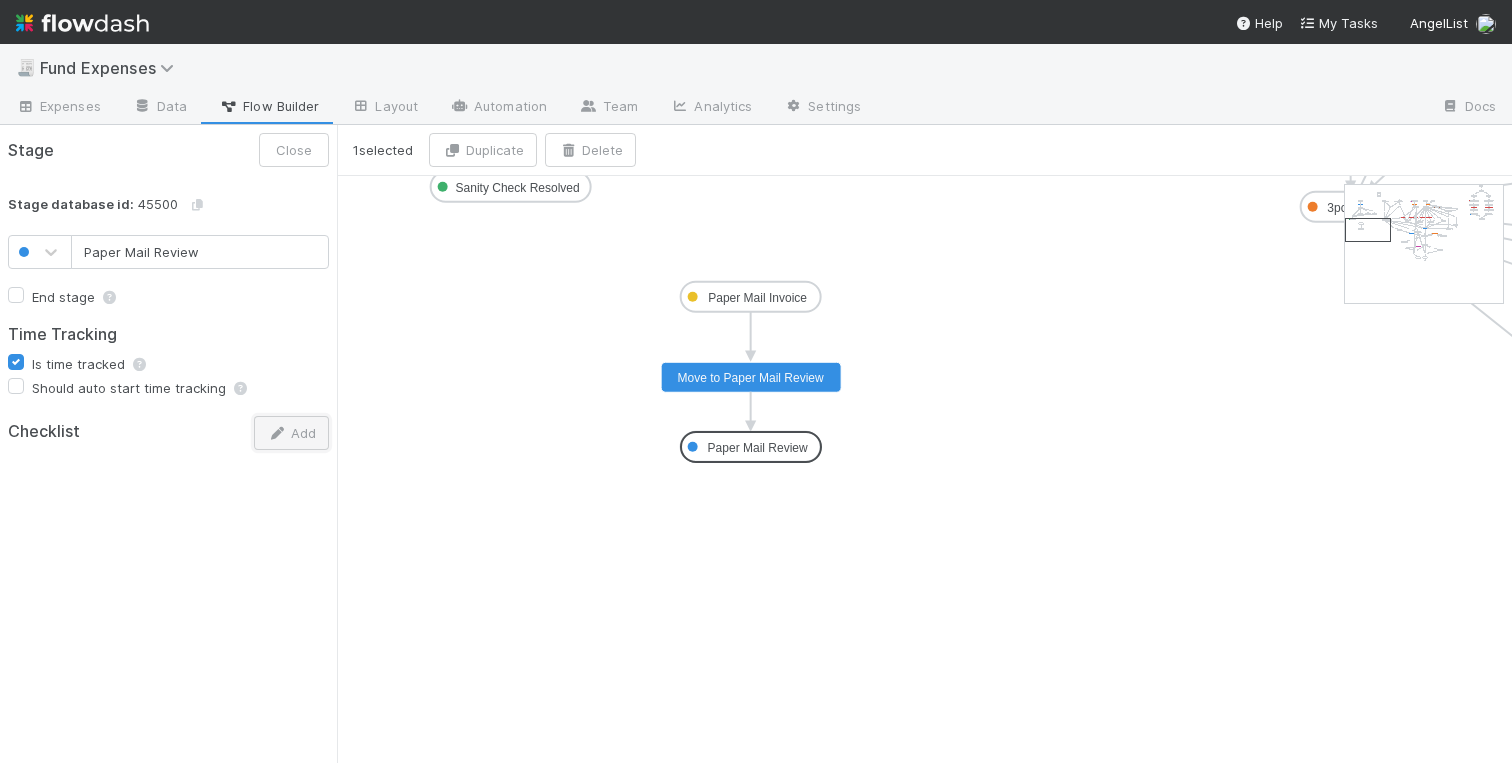 click on "Add" at bounding box center [291, 433] 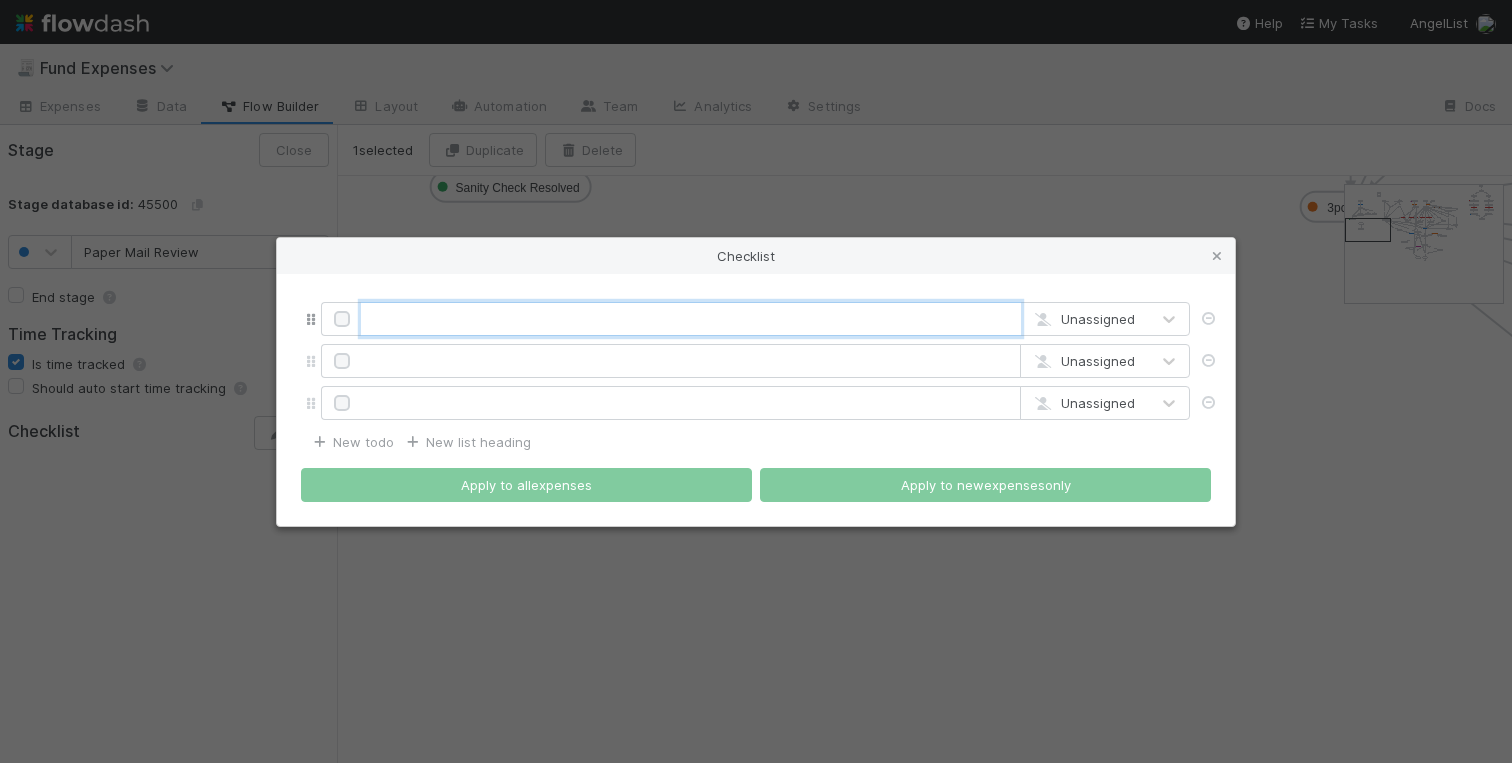 click at bounding box center (691, 319) 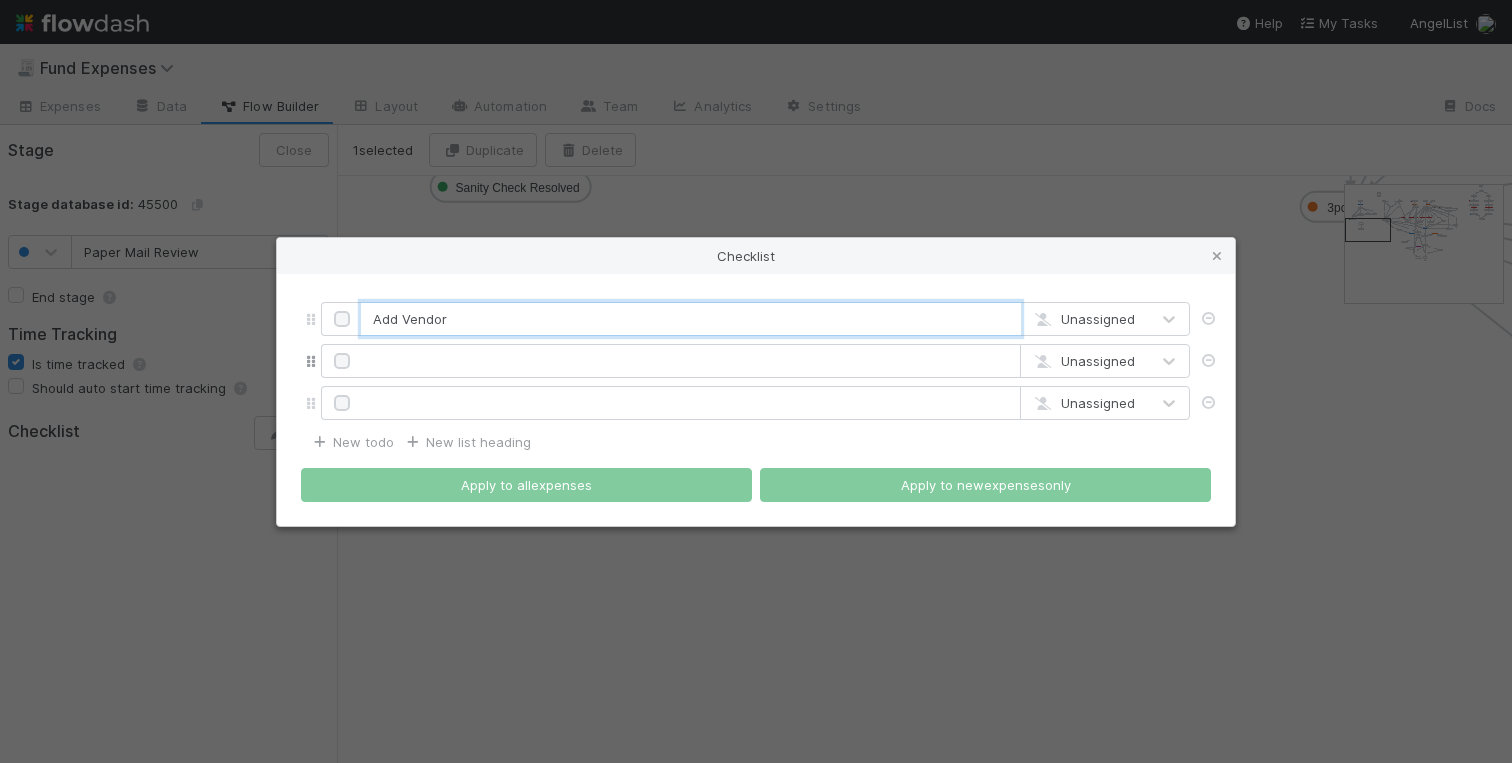 type on "Add Vendor" 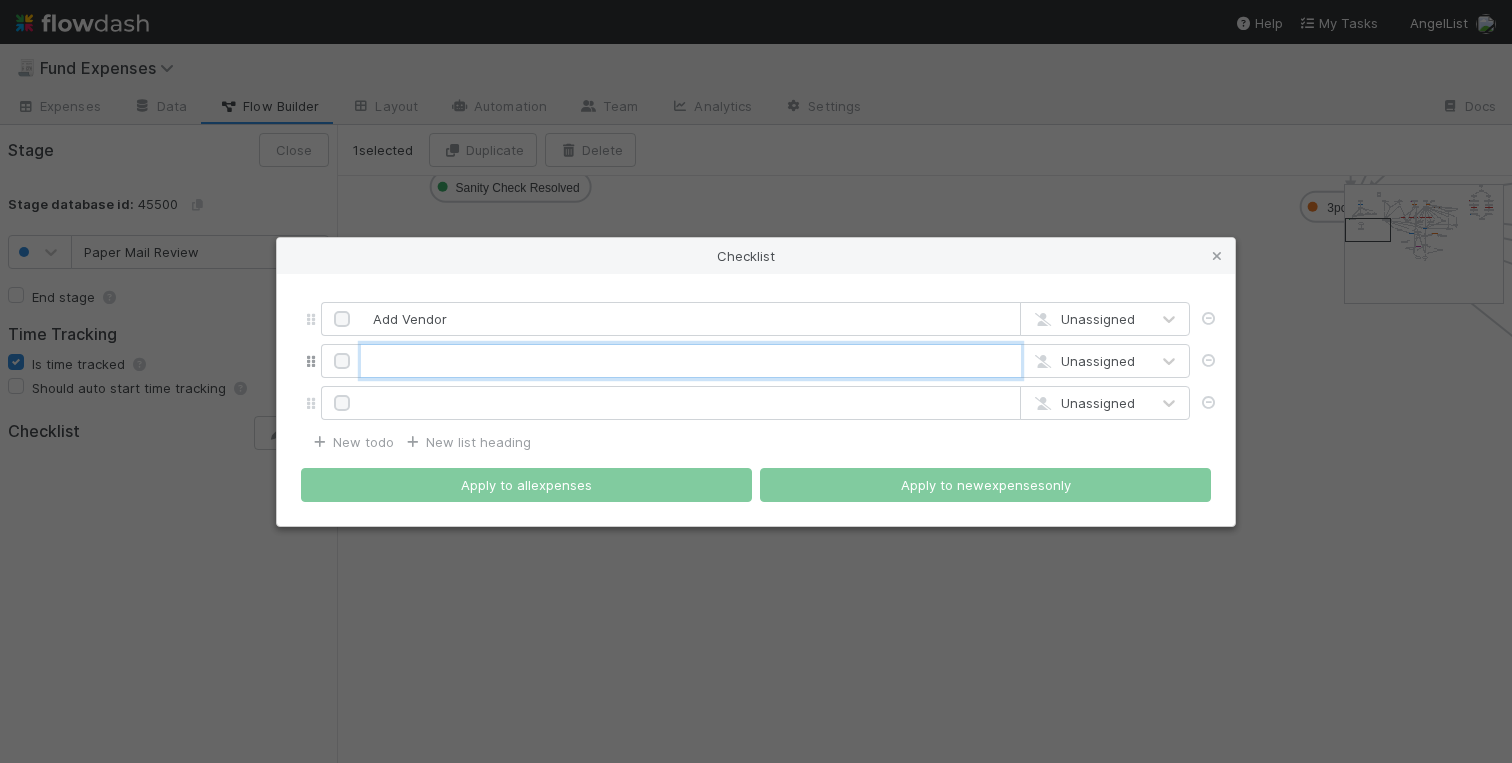 click at bounding box center (691, 361) 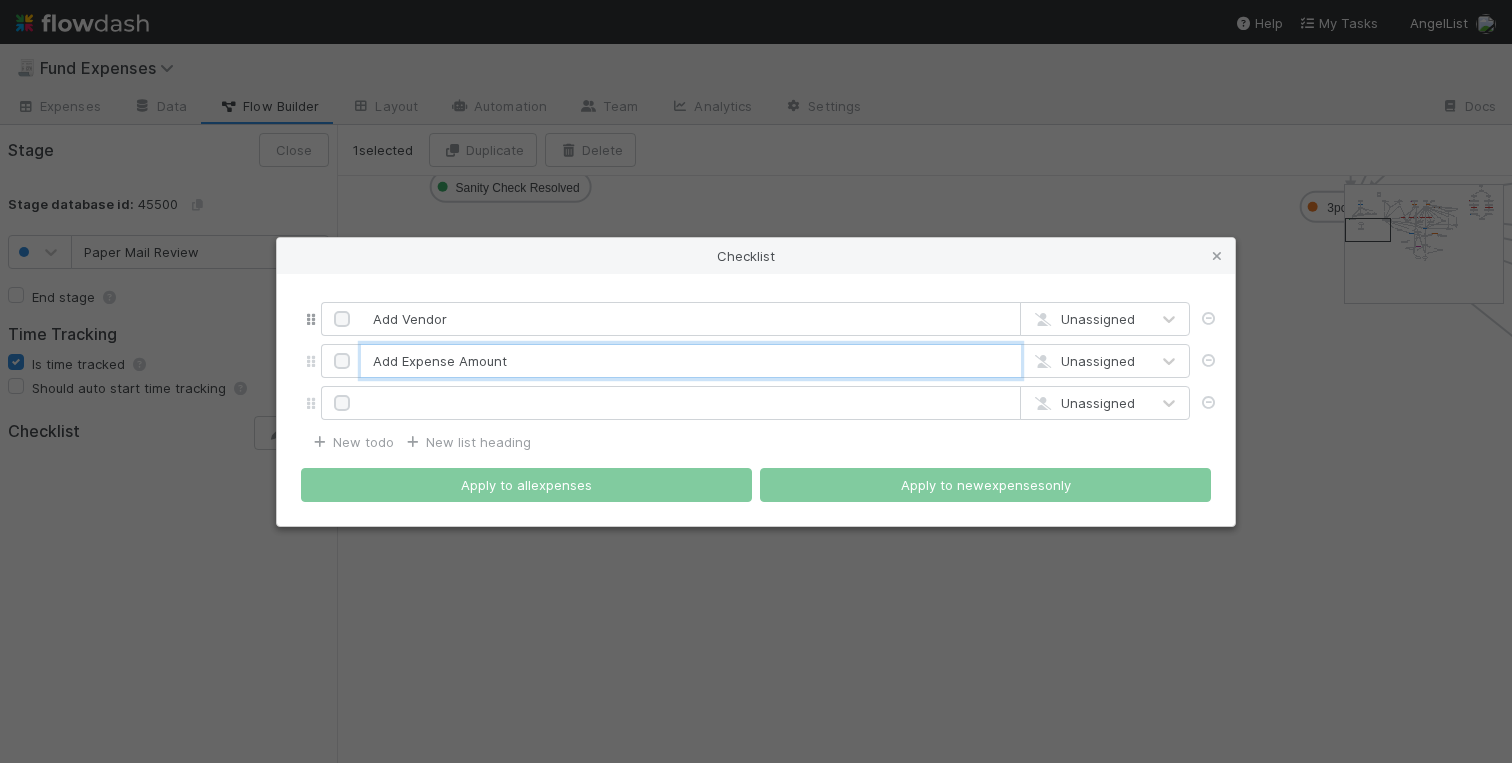 type on "Add Expense Amount" 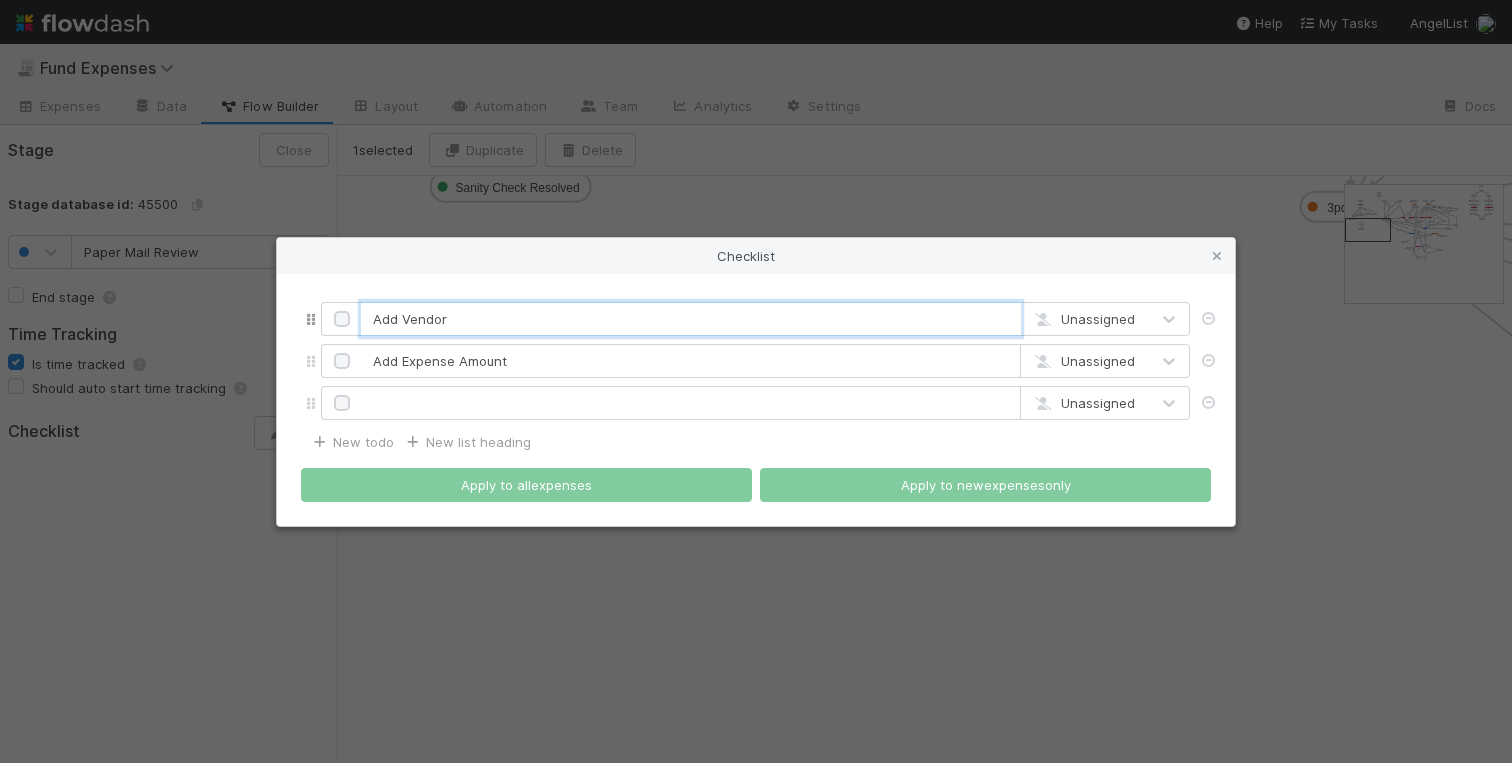 drag, startPoint x: 447, startPoint y: 318, endPoint x: 372, endPoint y: 318, distance: 75 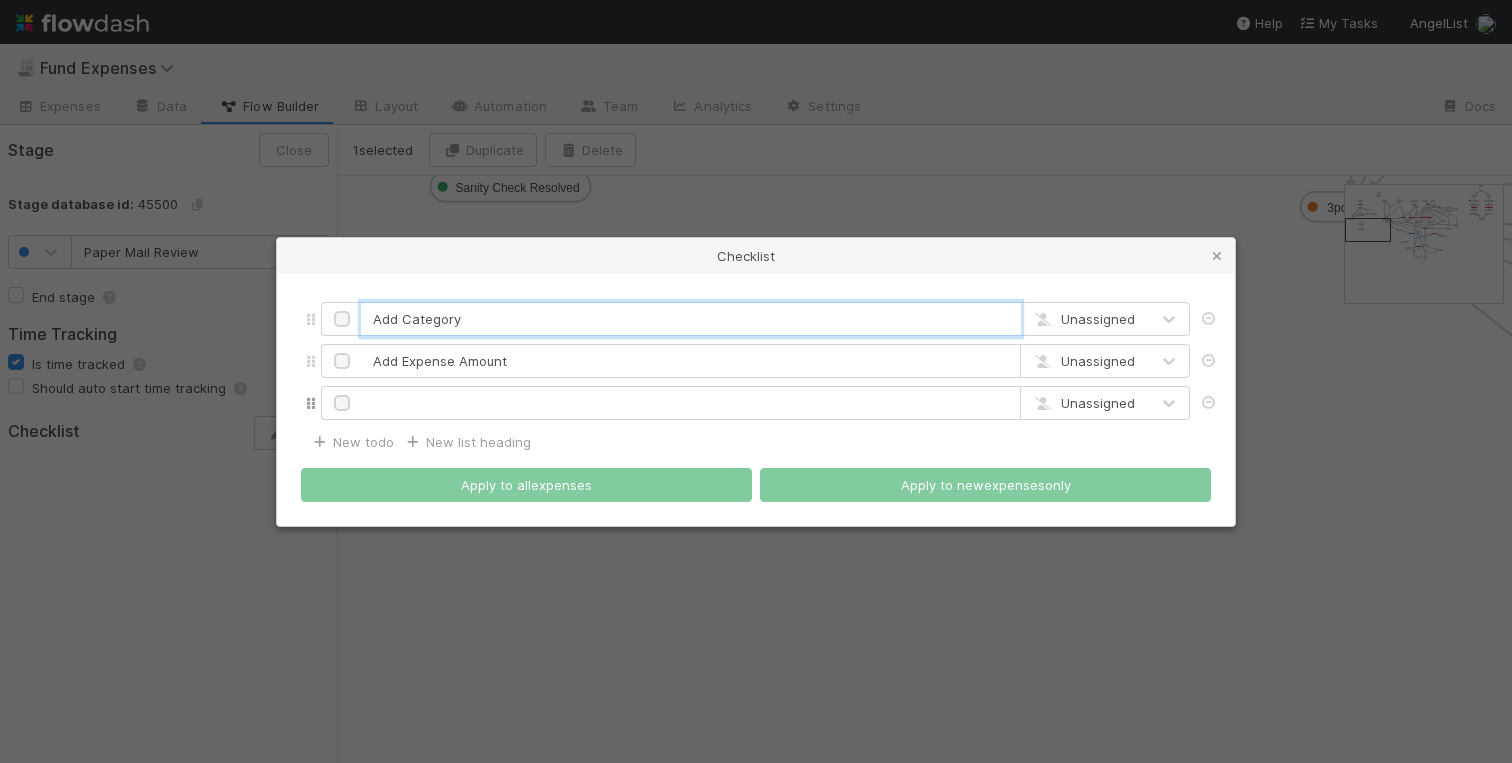 type on "Add Category" 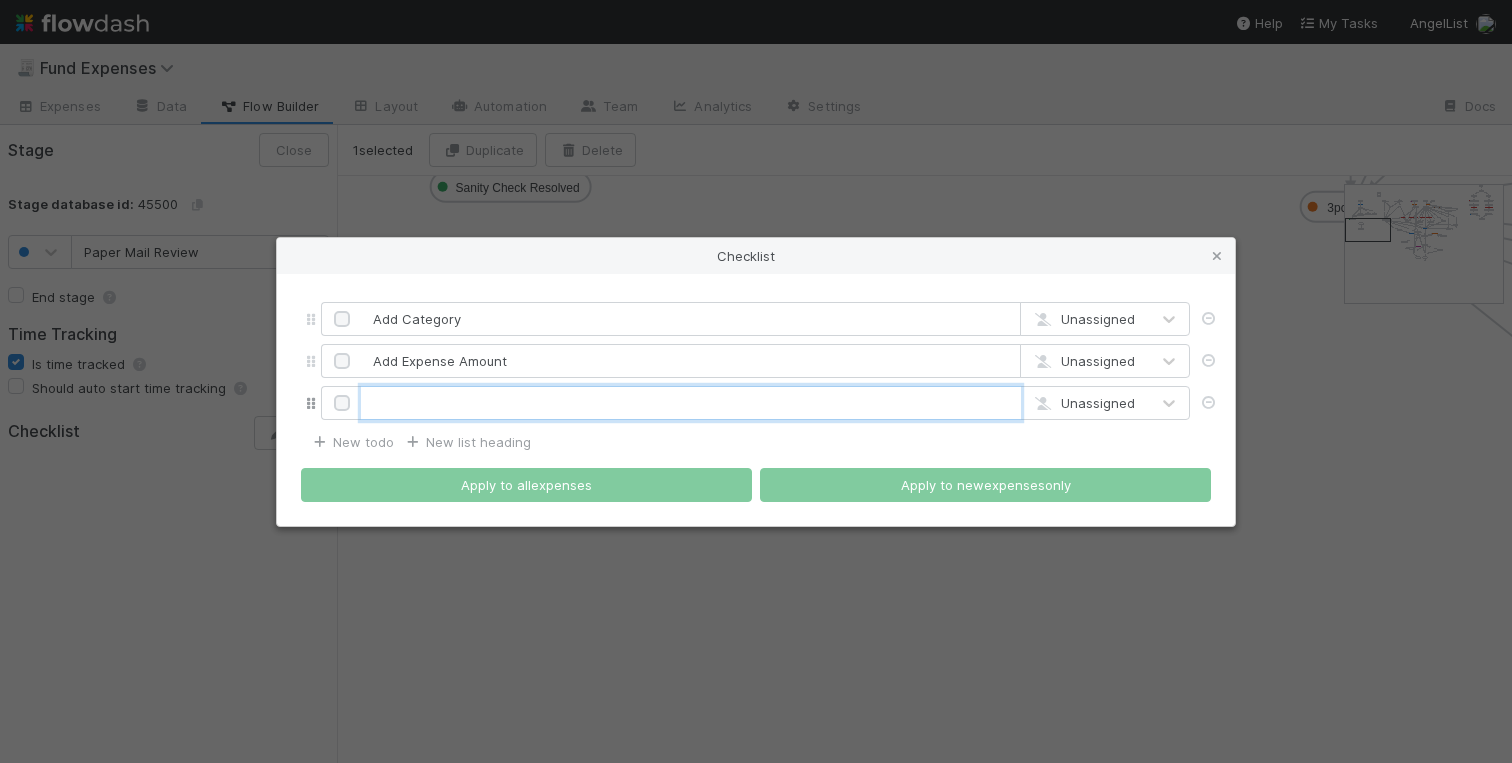 click at bounding box center (691, 403) 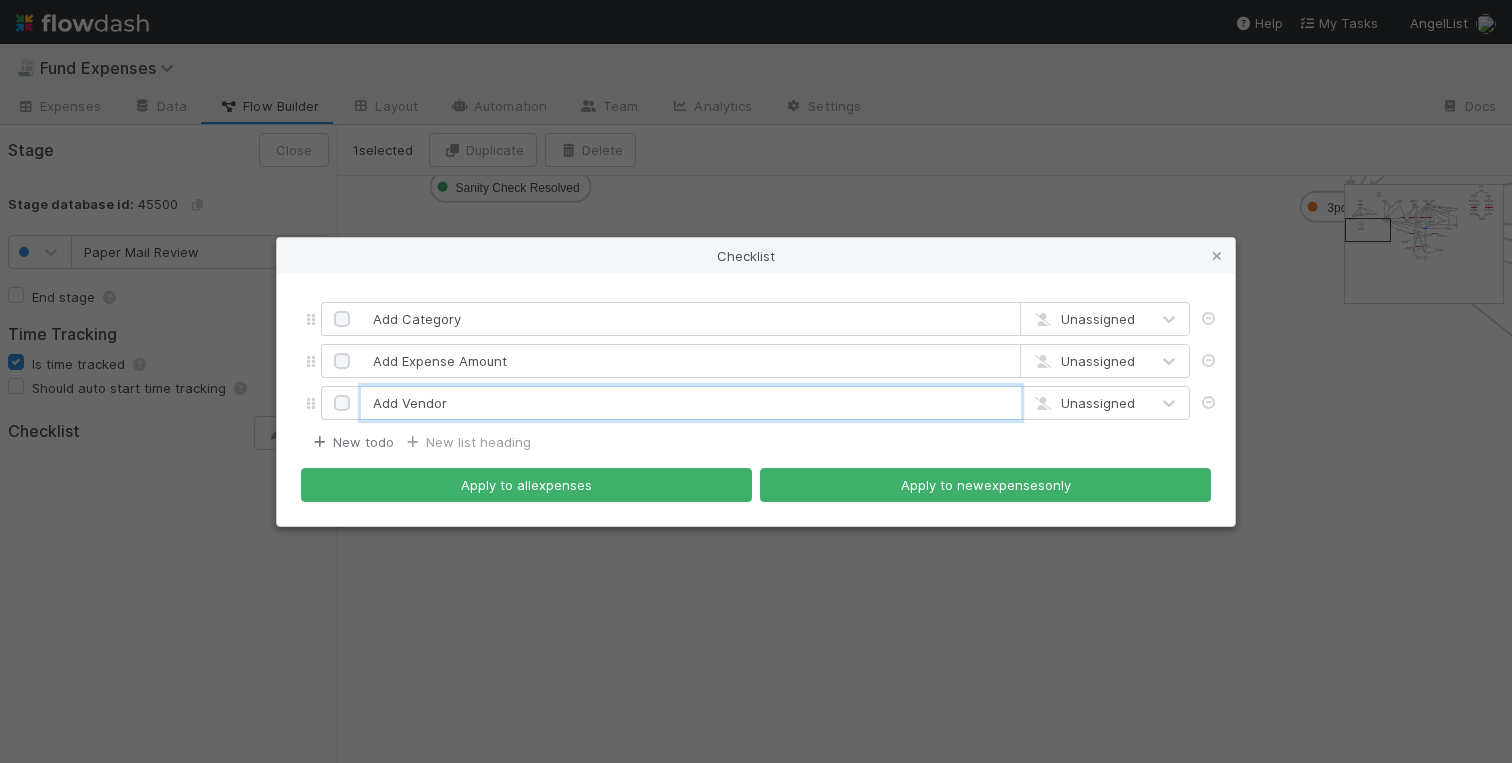type on "Add Vendor" 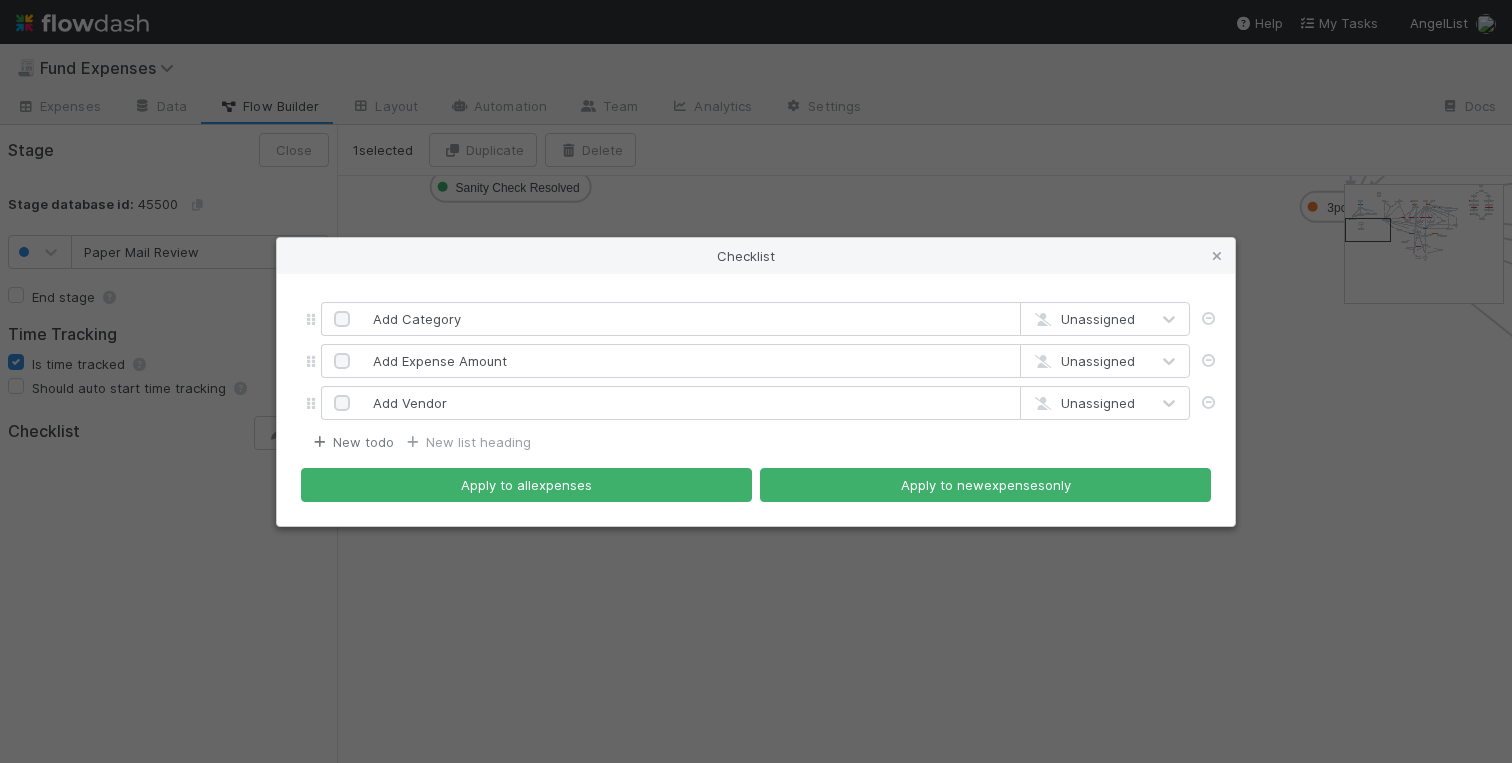 click on "New todo" at bounding box center (351, 442) 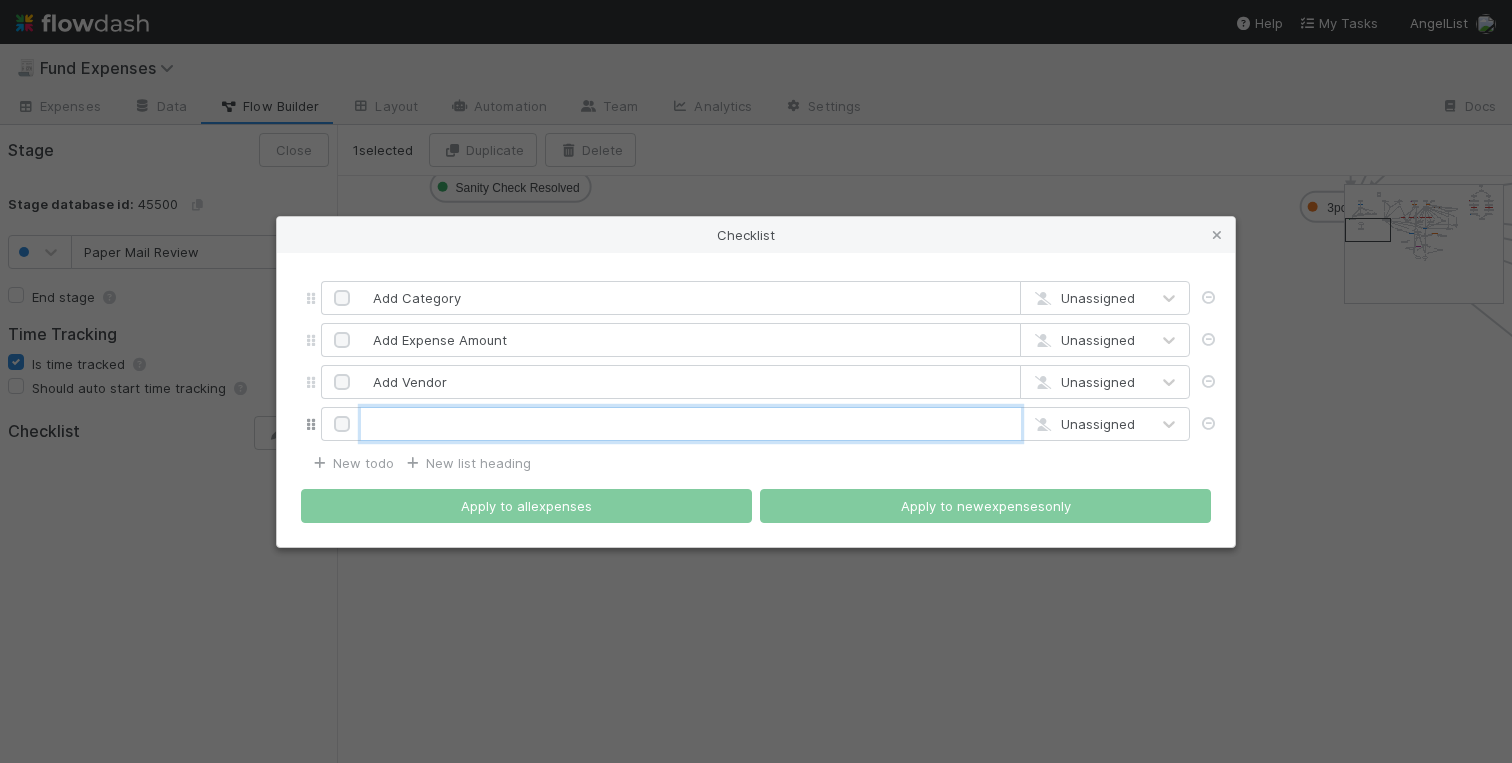 click at bounding box center [691, 424] 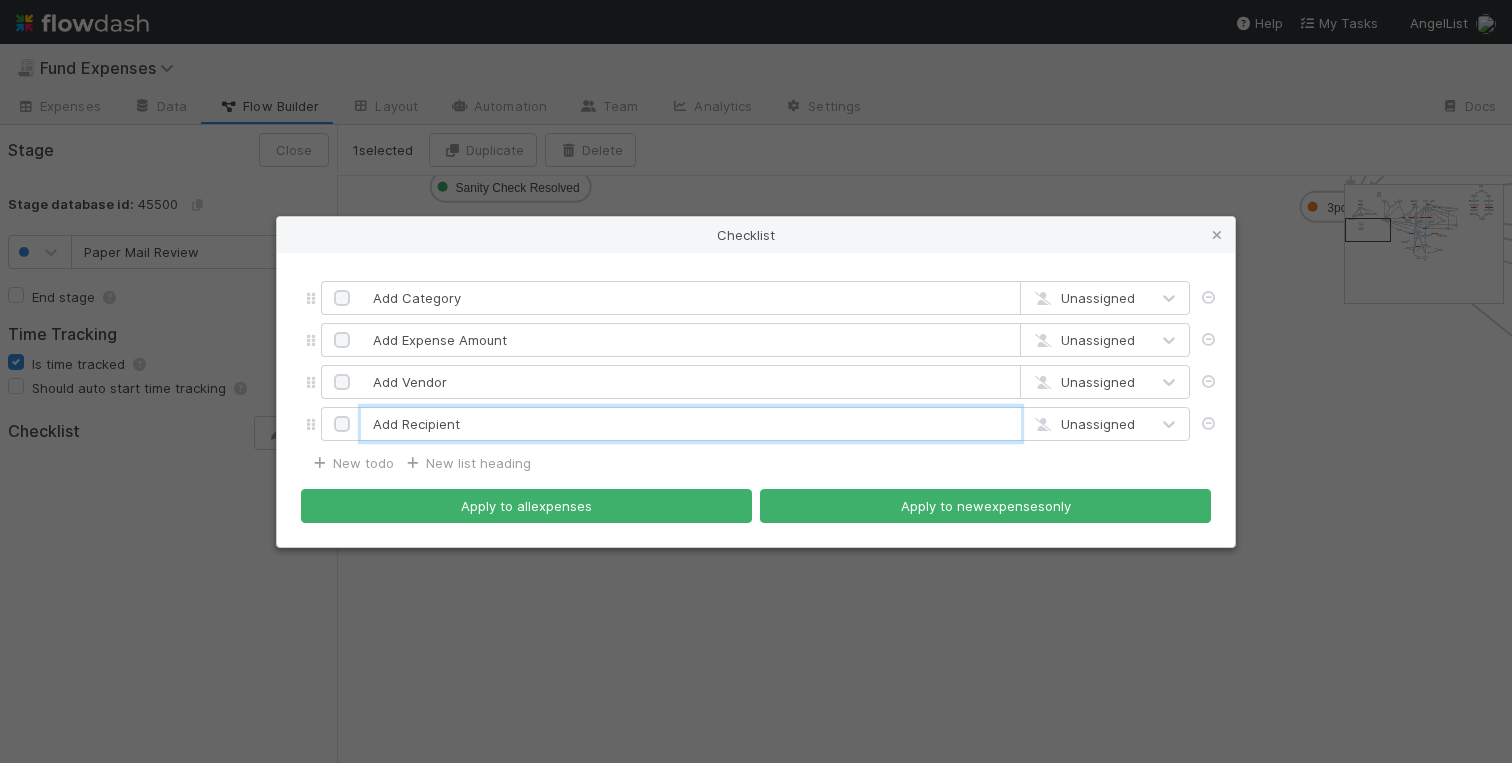 type on "Add Recipient" 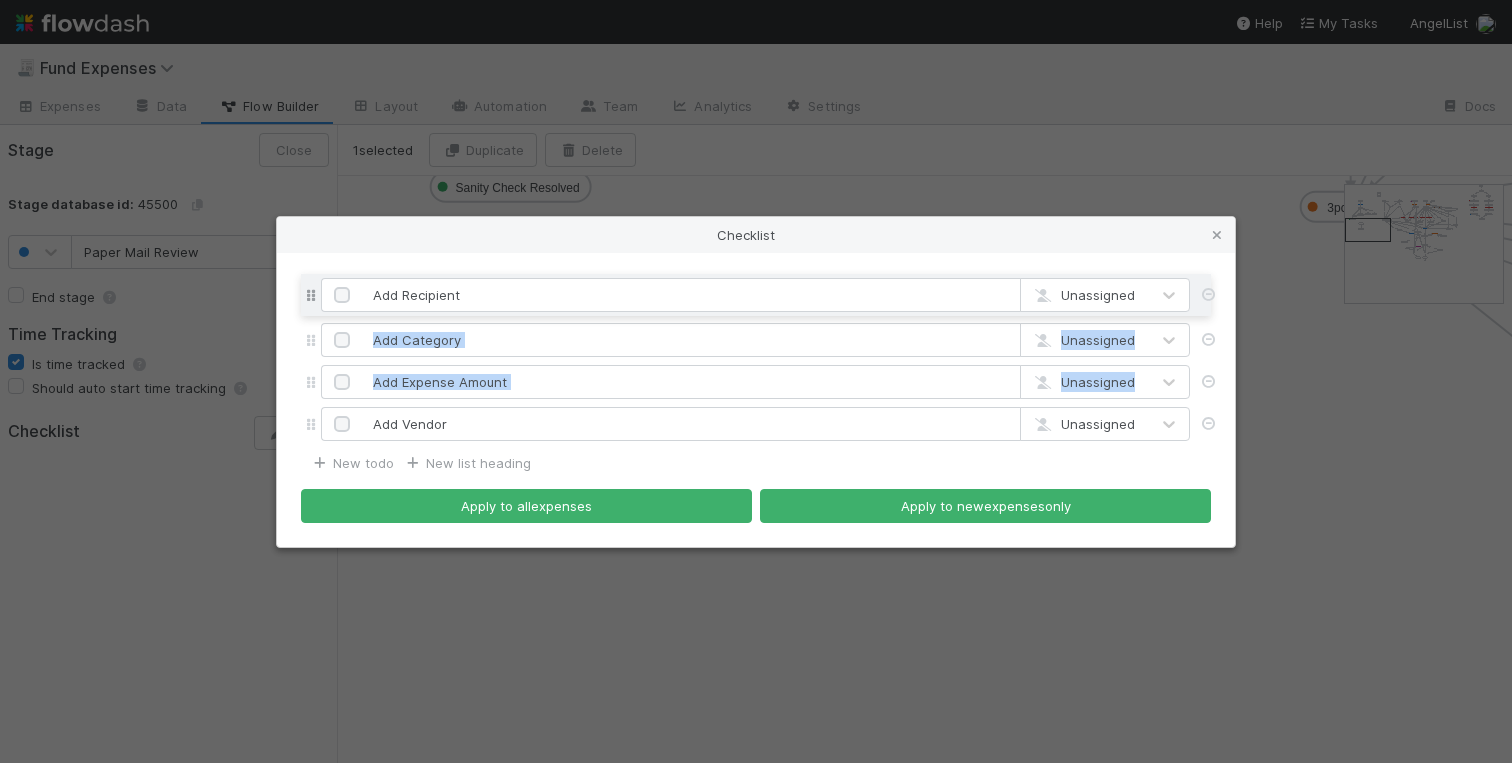 drag, startPoint x: 308, startPoint y: 422, endPoint x: 300, endPoint y: 293, distance: 129.24782 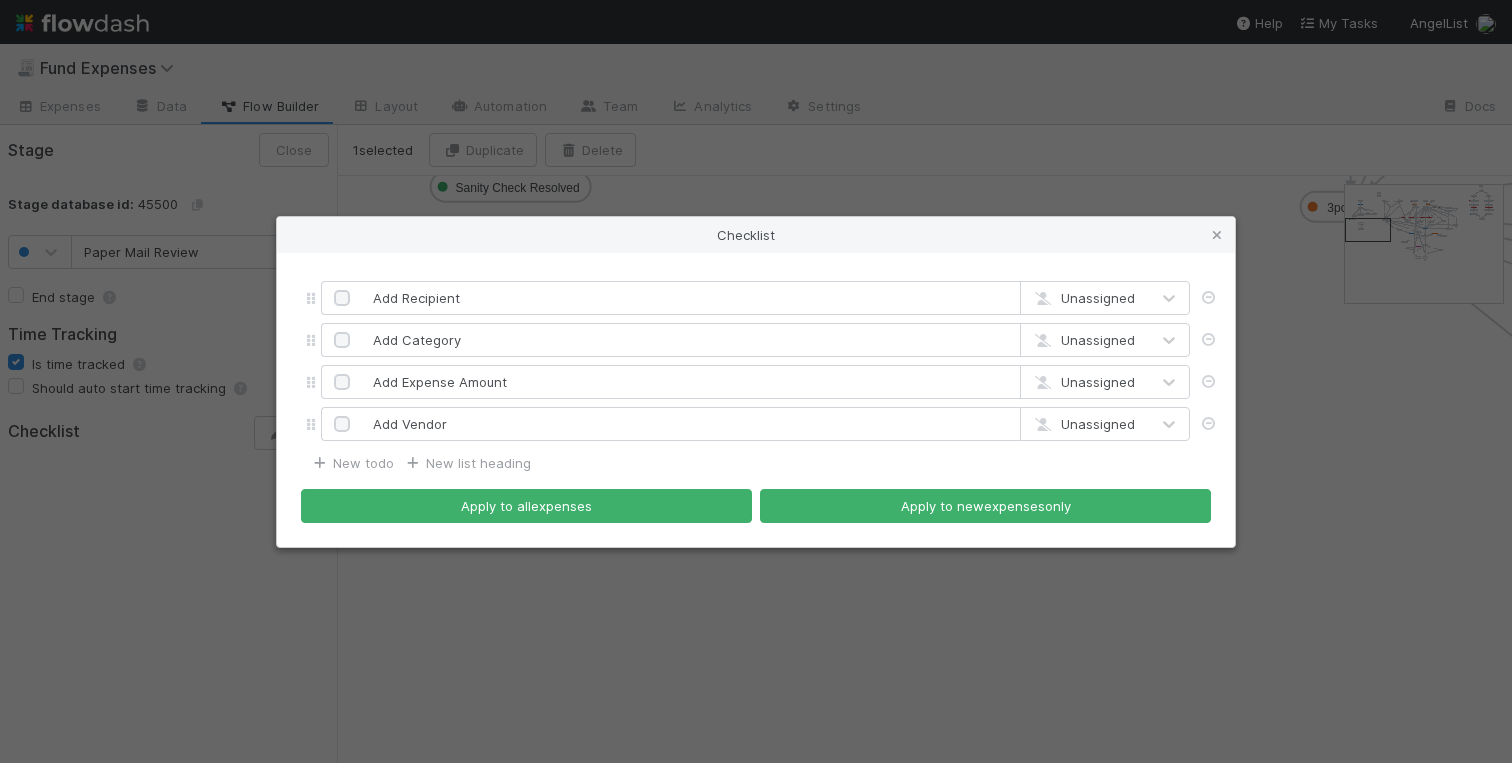 click on "Add Recipient Unassigned Add Category Unassigned Add Expense Amount Unassigned Add Vendor Unassigned New todo New list heading Apply to all  expenses Apply to new  expenses  only" at bounding box center [756, 400] 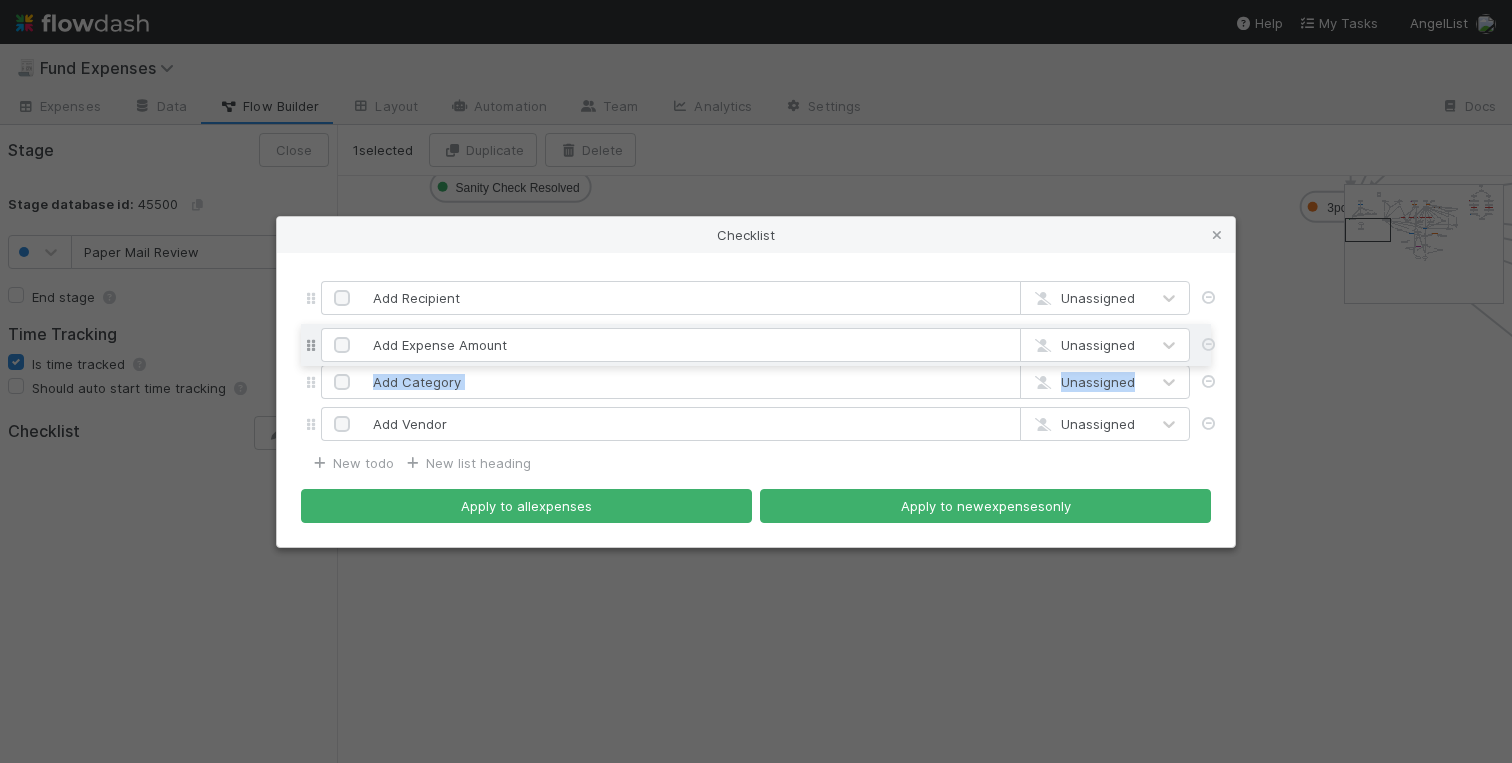 drag, startPoint x: 308, startPoint y: 380, endPoint x: 307, endPoint y: 334, distance: 46.010868 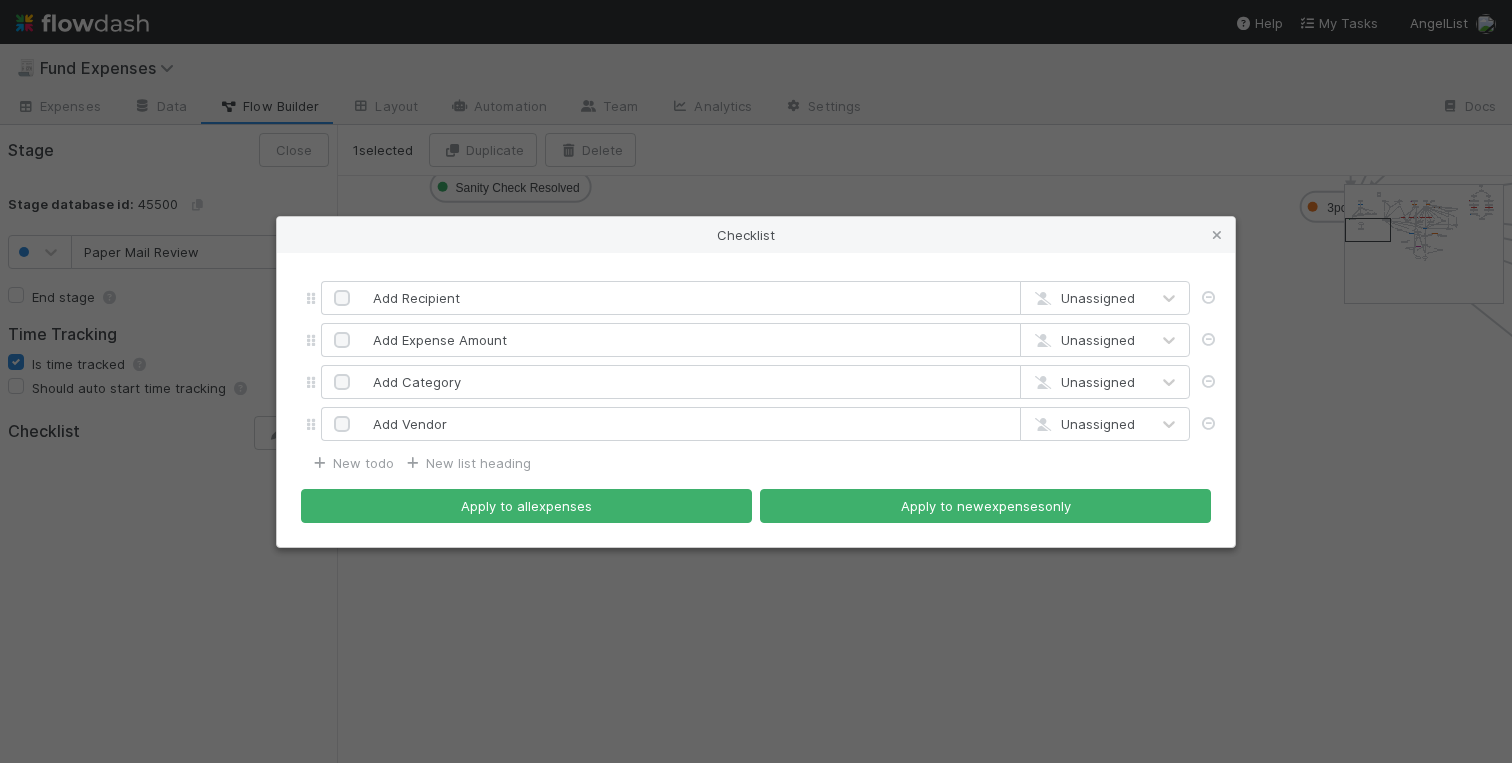 click on "Add Recipient Unassigned Add Expense Amount Unassigned Add Category Unassigned Add Vendor Unassigned New todo New list heading Apply to all  expenses Apply to new  expenses  only" at bounding box center (756, 400) 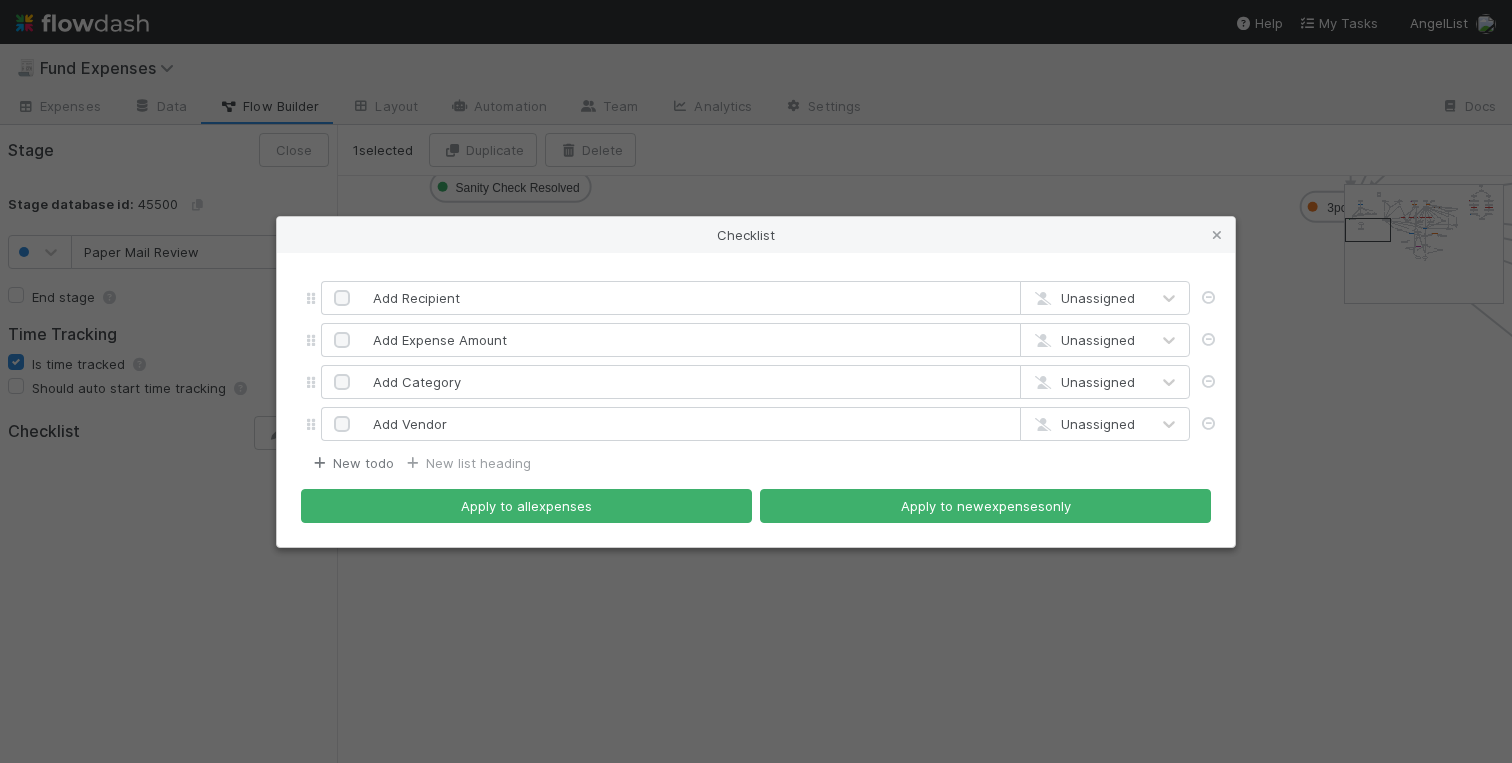 click on "New todo" at bounding box center [351, 463] 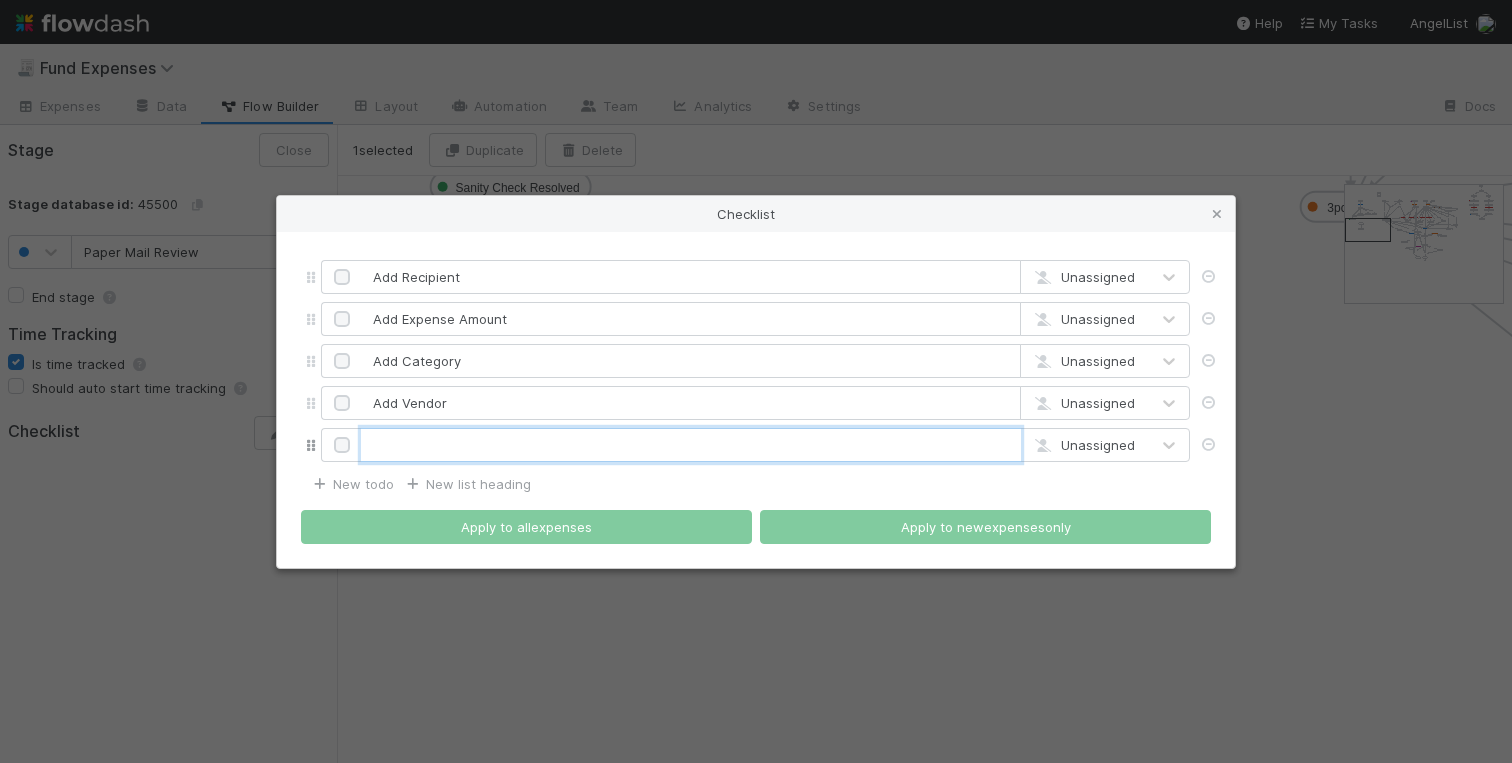 click at bounding box center [691, 445] 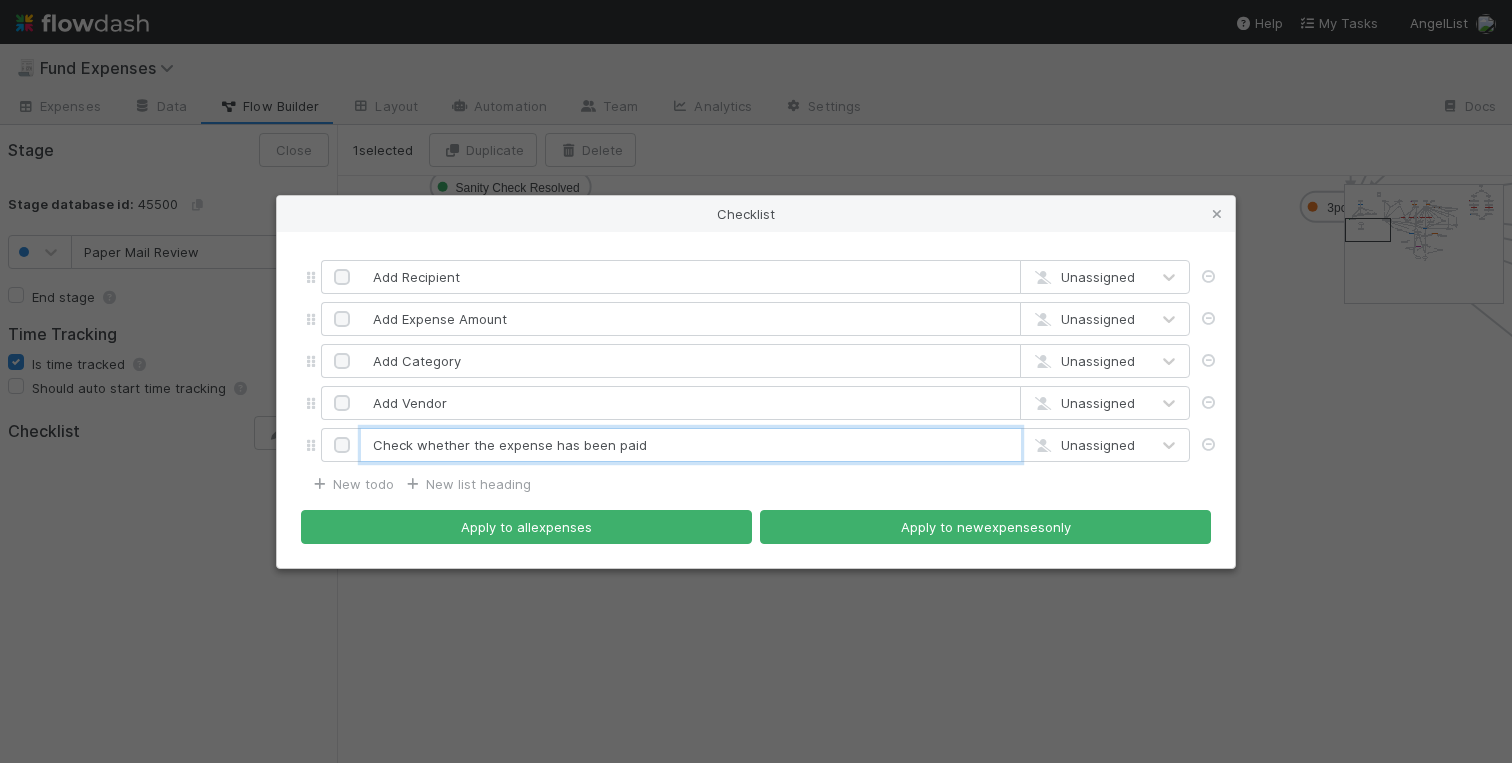 drag, startPoint x: 582, startPoint y: 444, endPoint x: 169, endPoint y: 431, distance: 413.20456 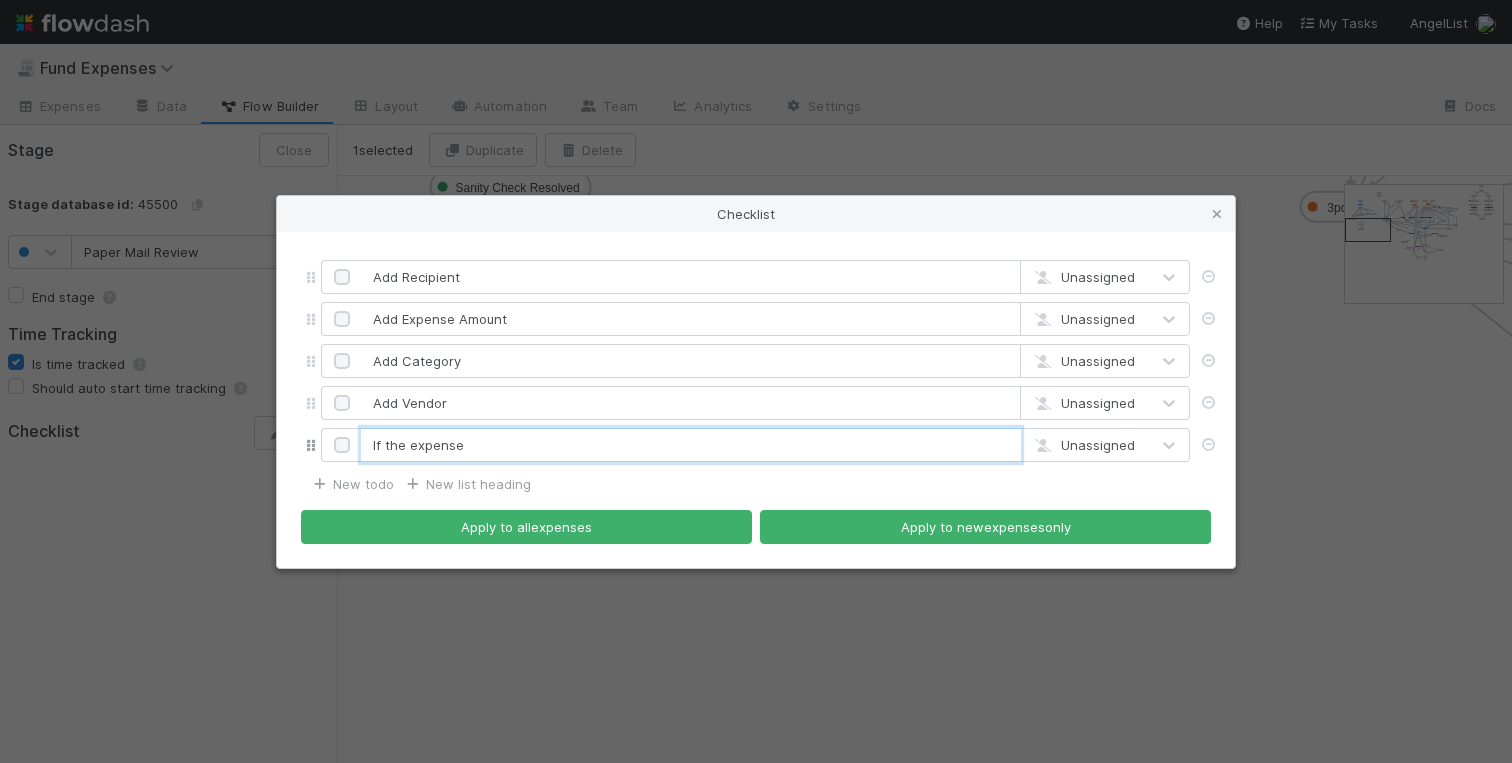 drag, startPoint x: 467, startPoint y: 447, endPoint x: 347, endPoint y: 434, distance: 120.70211 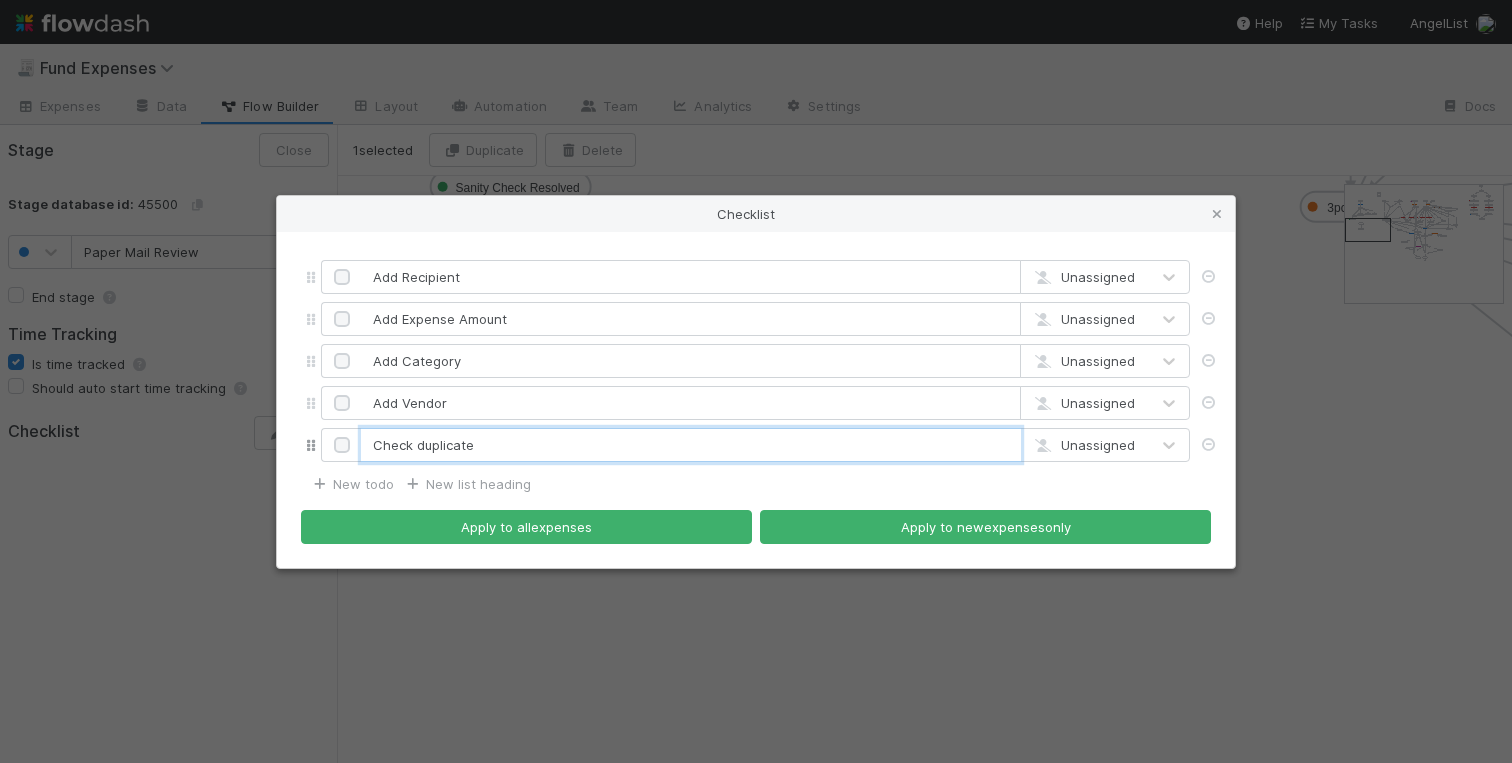 click on "Check duplicate" at bounding box center (691, 445) 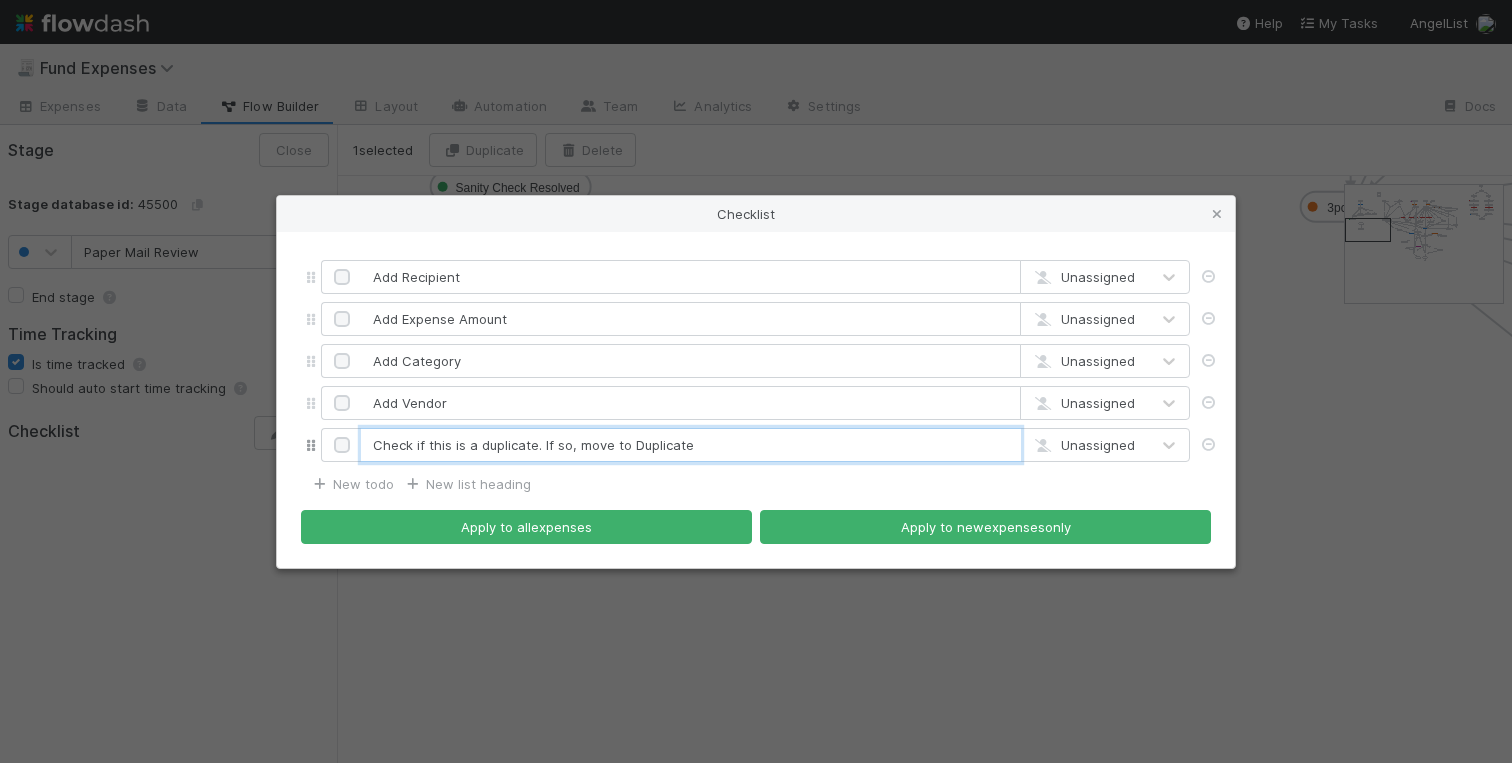 click on "Check if this is a duplicate. If so, move to Duplicate" at bounding box center (691, 445) 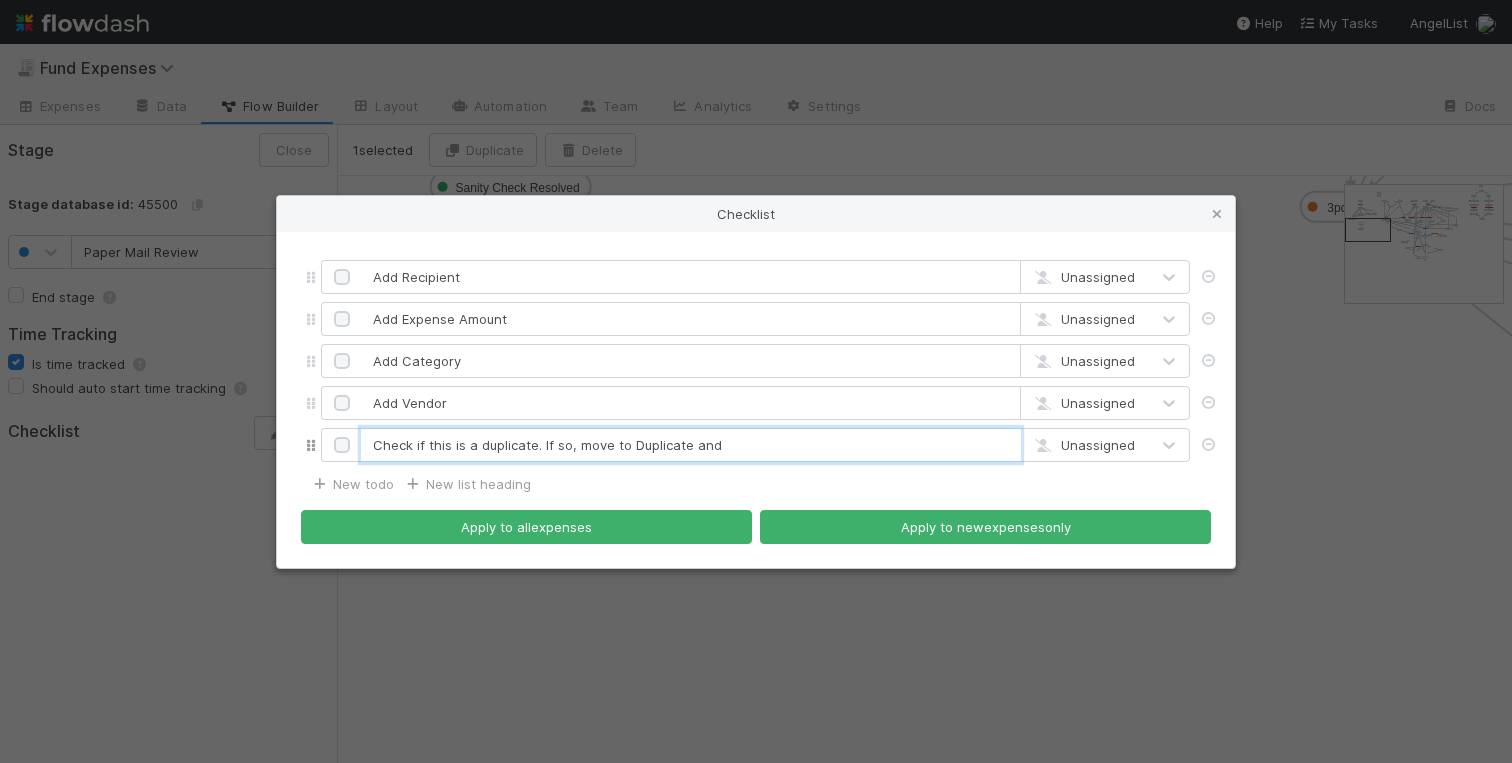 drag, startPoint x: 728, startPoint y: 446, endPoint x: 576, endPoint y: 446, distance: 152 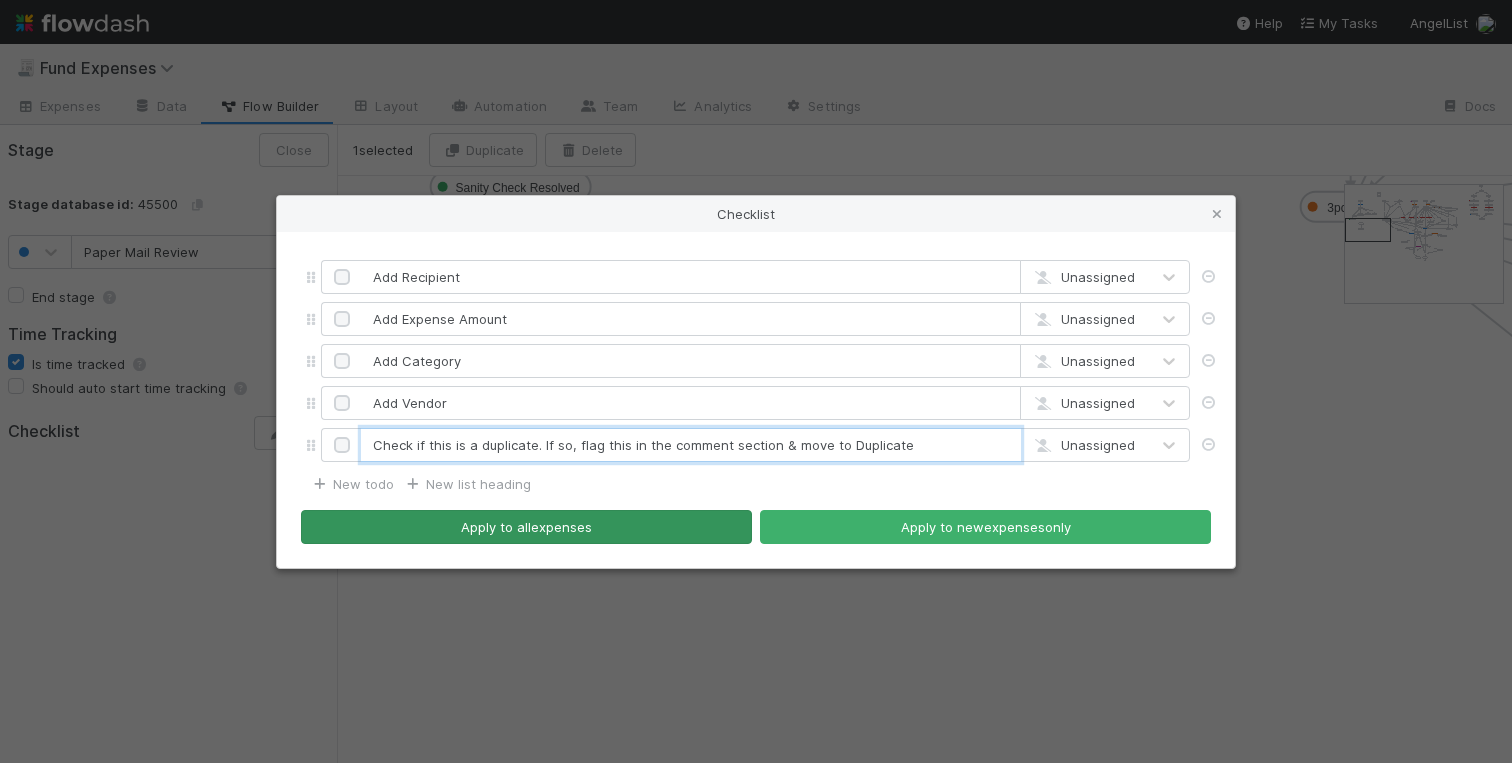 type on "Check if this is a duplicate. If so, flag this in the comment section & move to Duplicate" 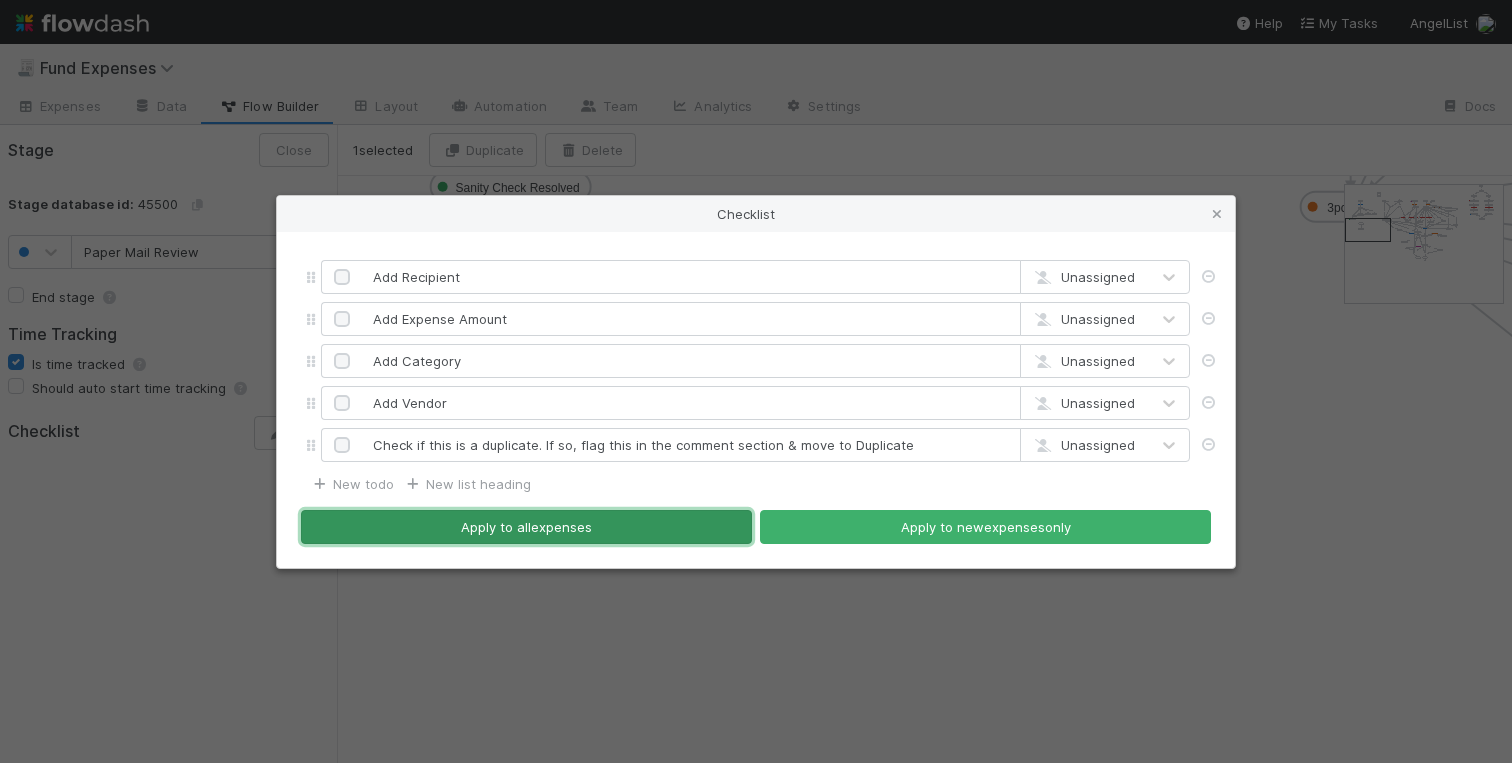 click on "Apply to all  expenses" at bounding box center [526, 527] 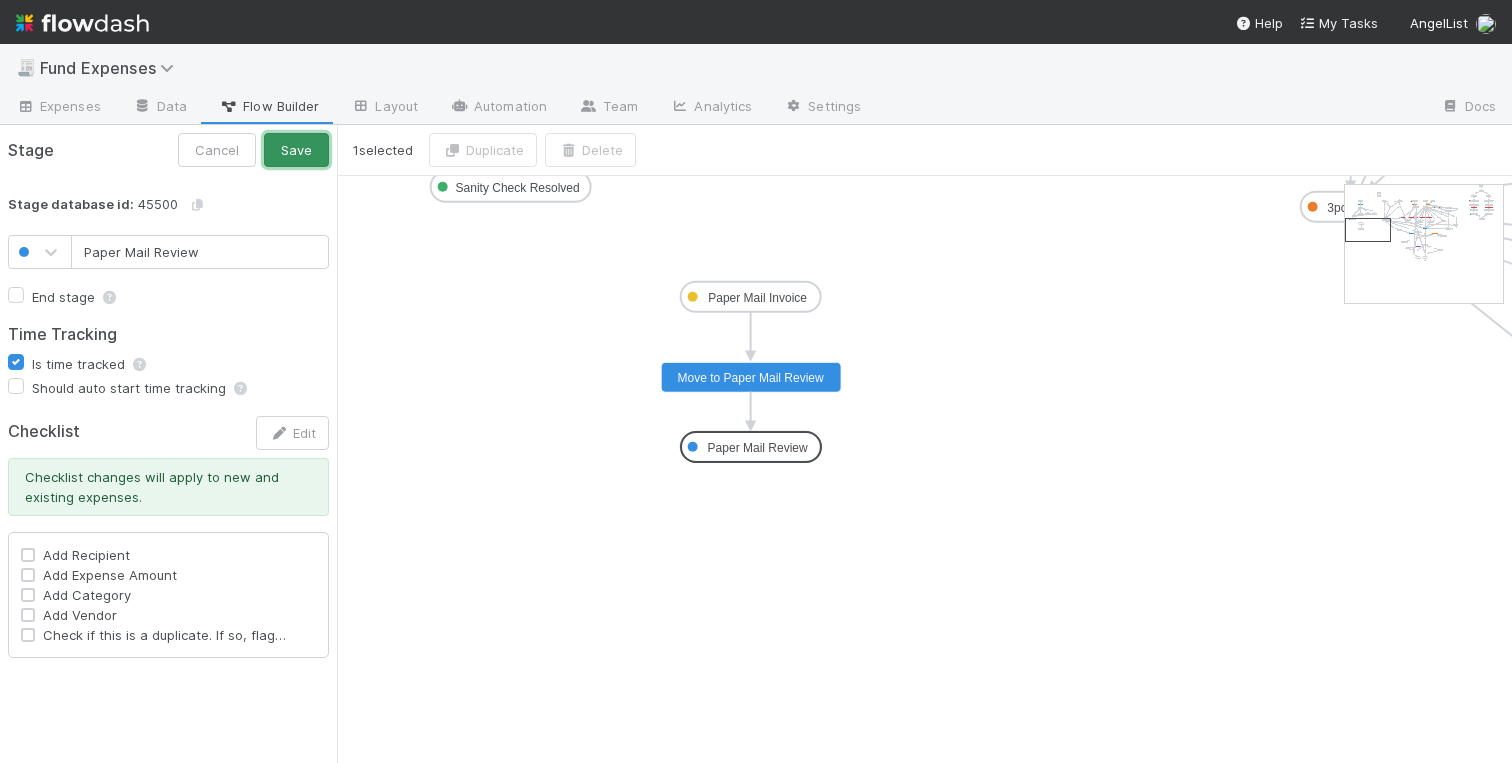 click on "Save" at bounding box center (296, 150) 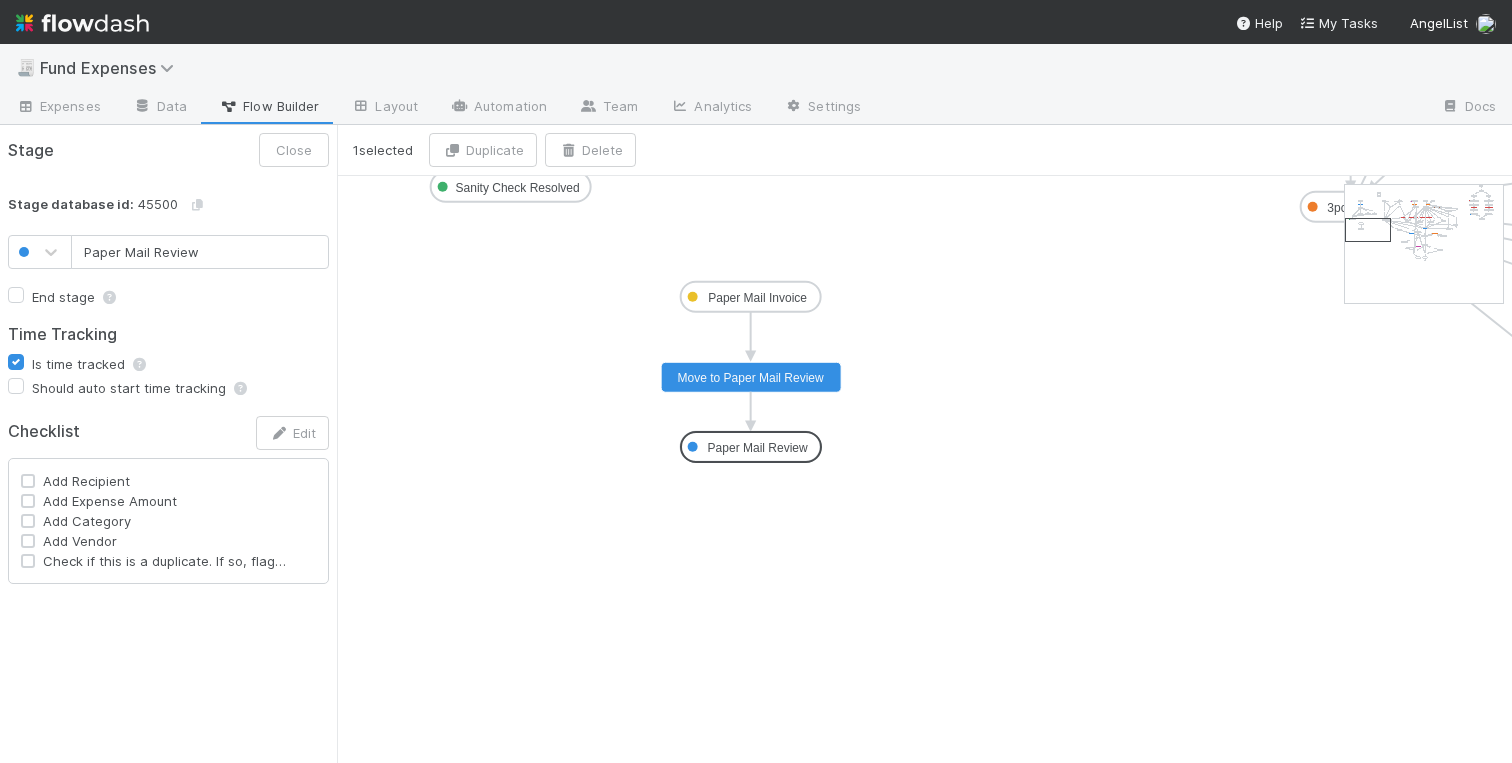click on "Stage Close Stage database id:   45500   Paper Mail Review End stage   Time Tracking Is time tracked   Should auto start time tracking   Checklist Edit Add Recipient Add Expense Amount Add Category Add Vendor Check if this is a duplicate. If so, flag this in the comment section & move to Duplicate" at bounding box center [168, 444] 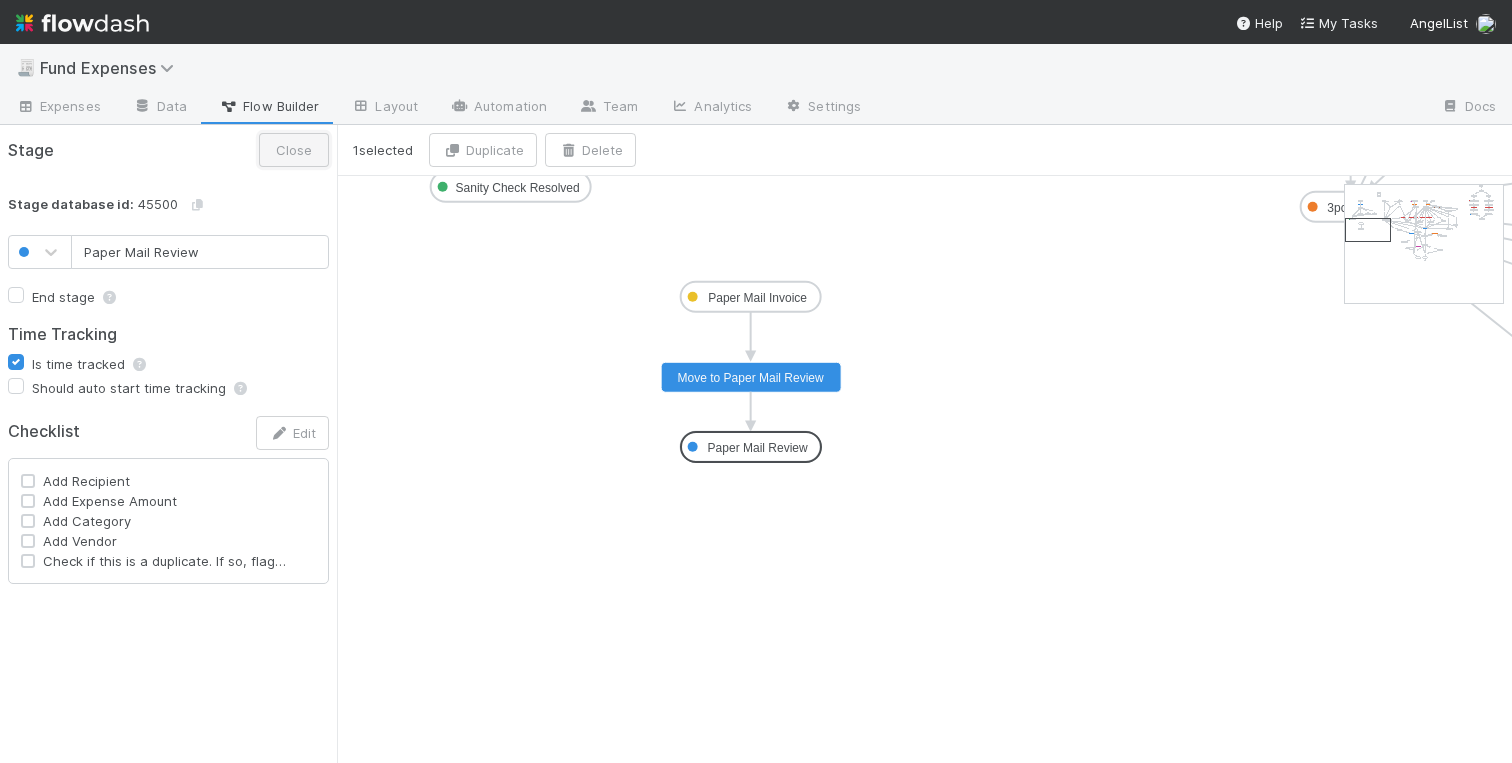 click on "Close" at bounding box center [294, 150] 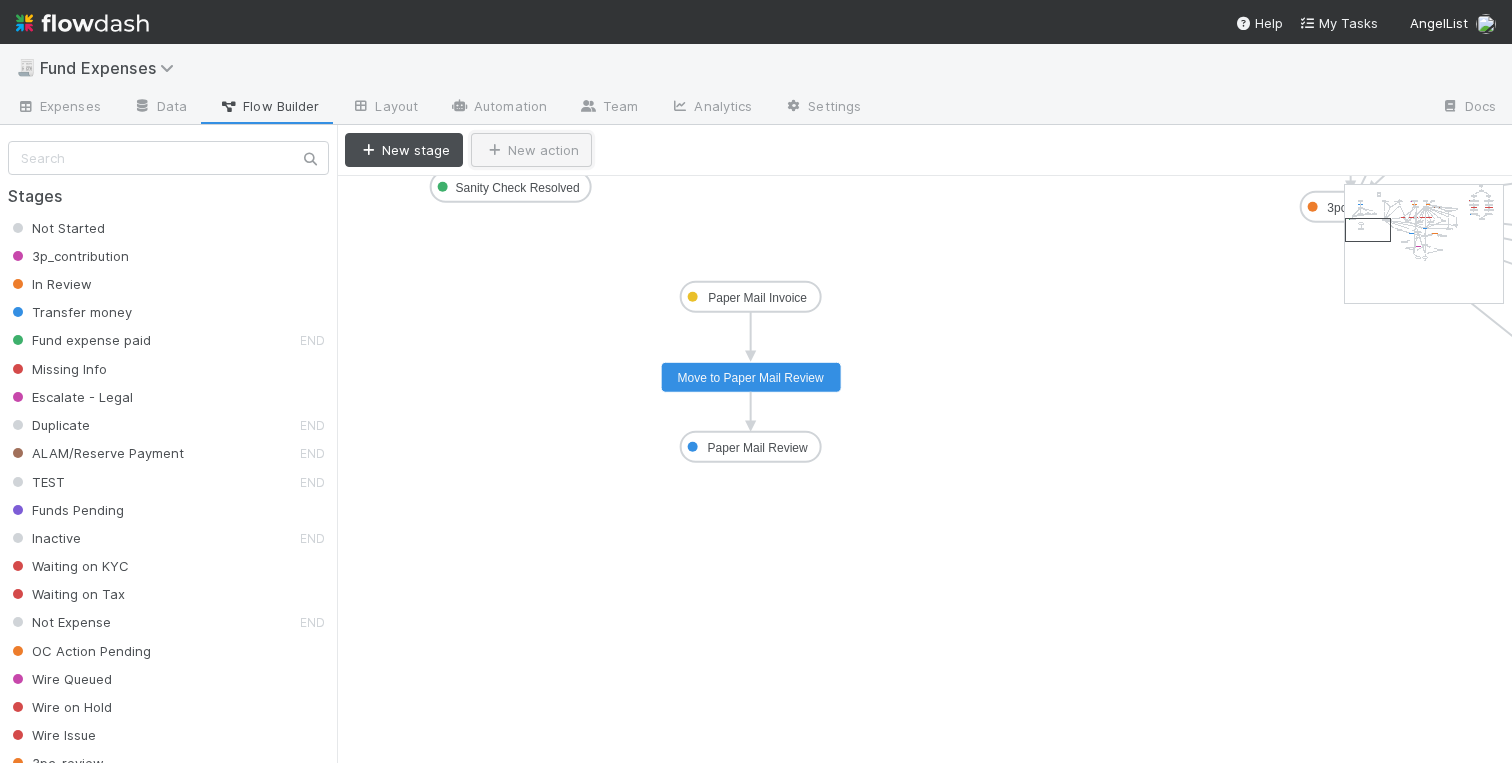 click on "New action" at bounding box center [531, 150] 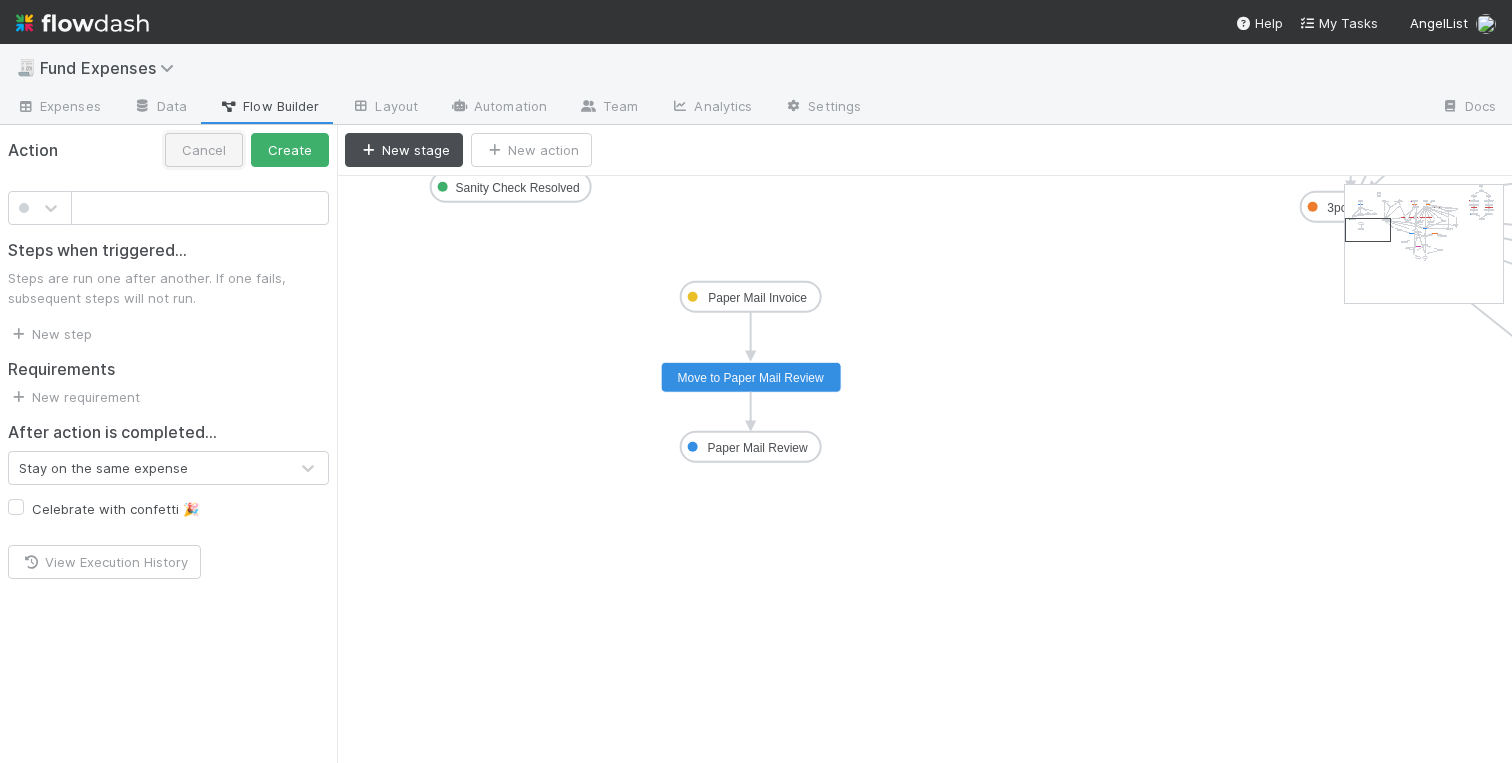 click on "Cancel" at bounding box center (204, 150) 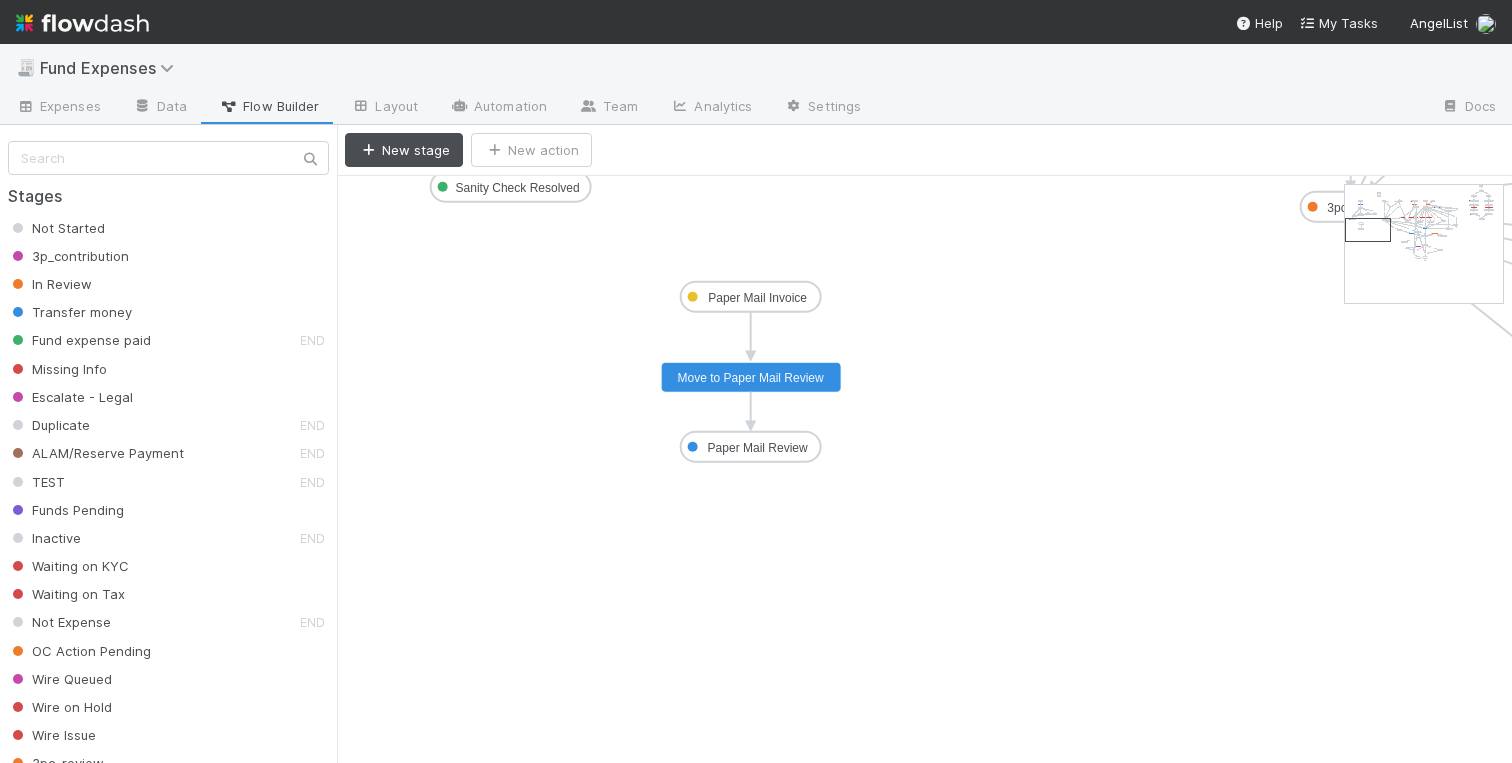click on "Move to Paper Mail Review" 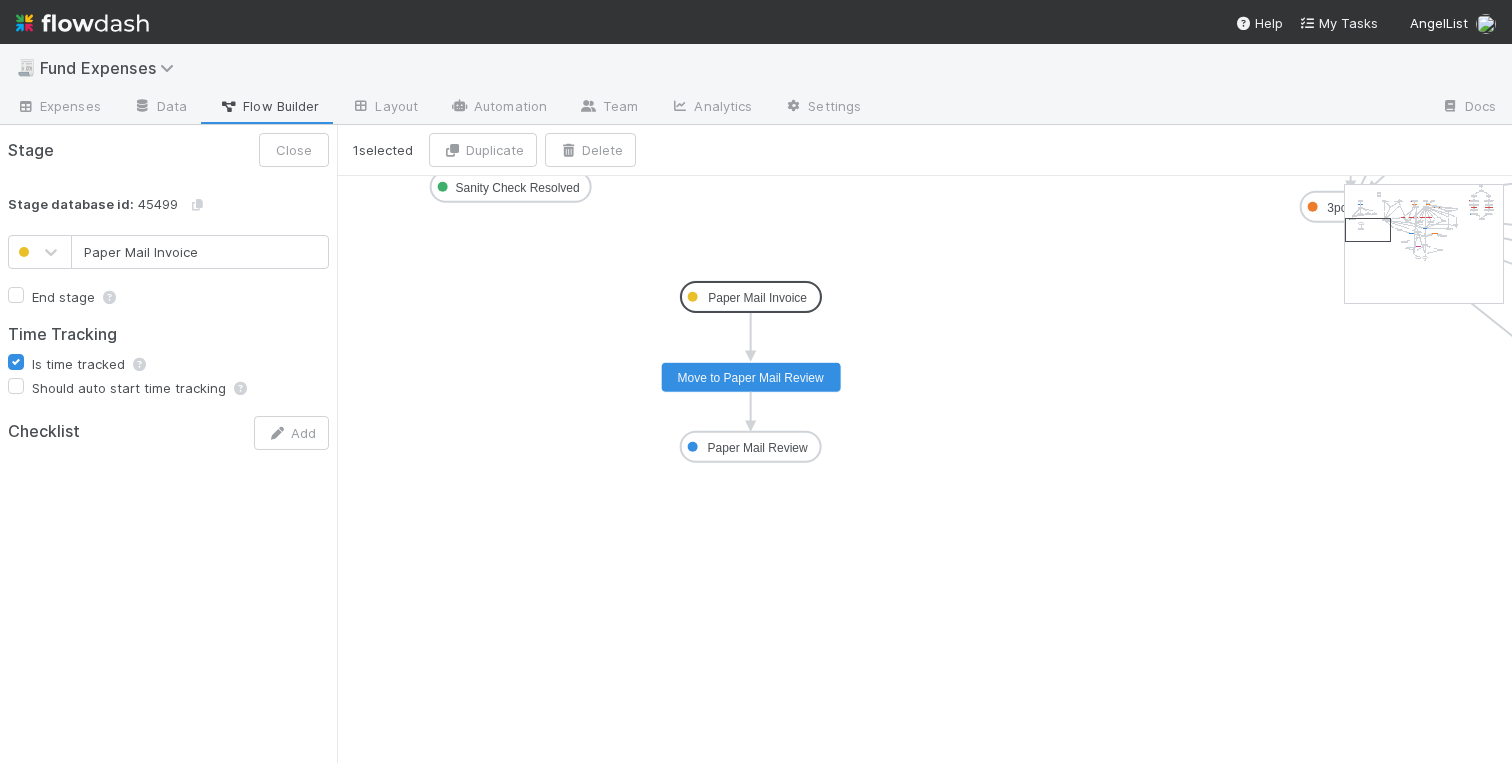 click on "Paper Mail Invoice" 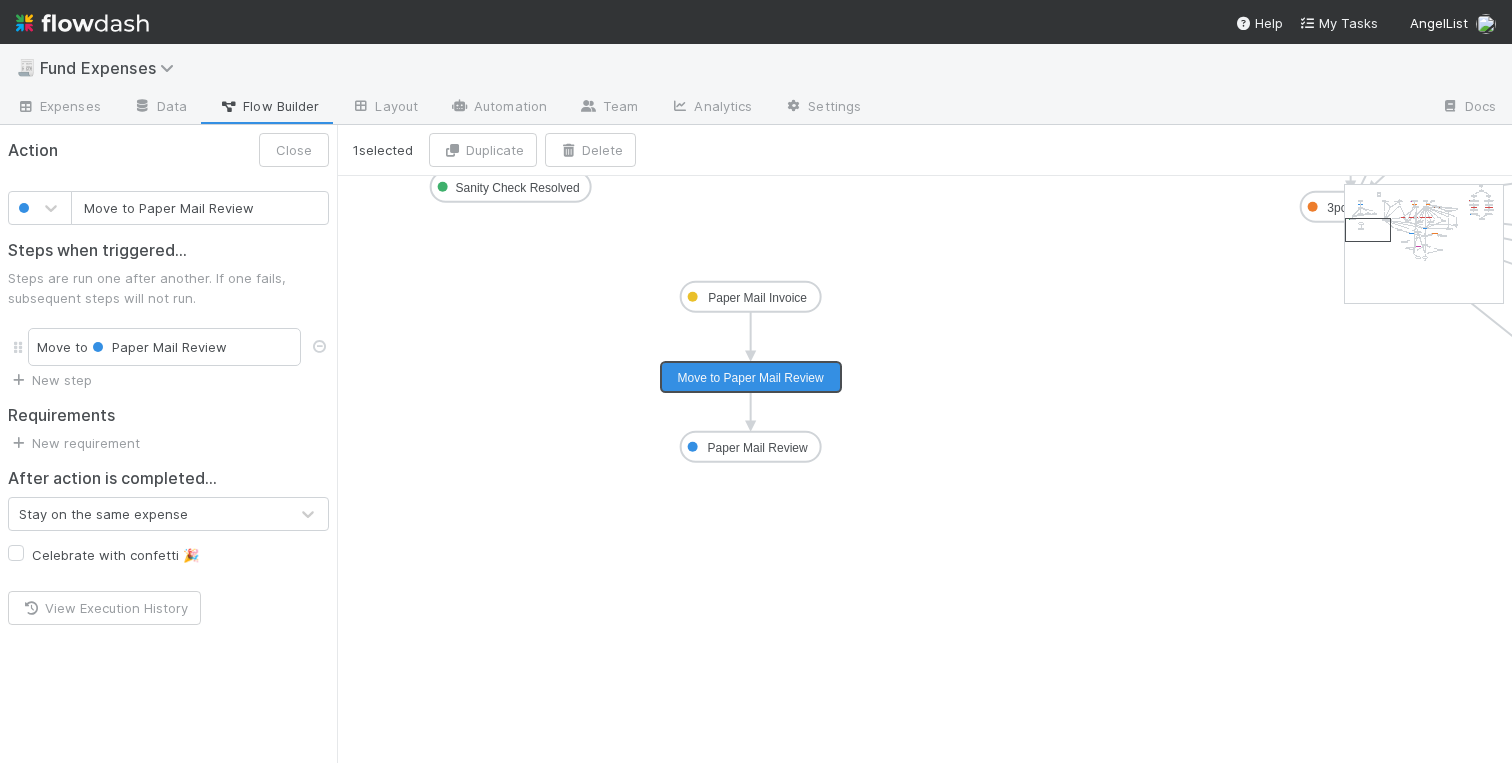 click on "Paper Mail Review" 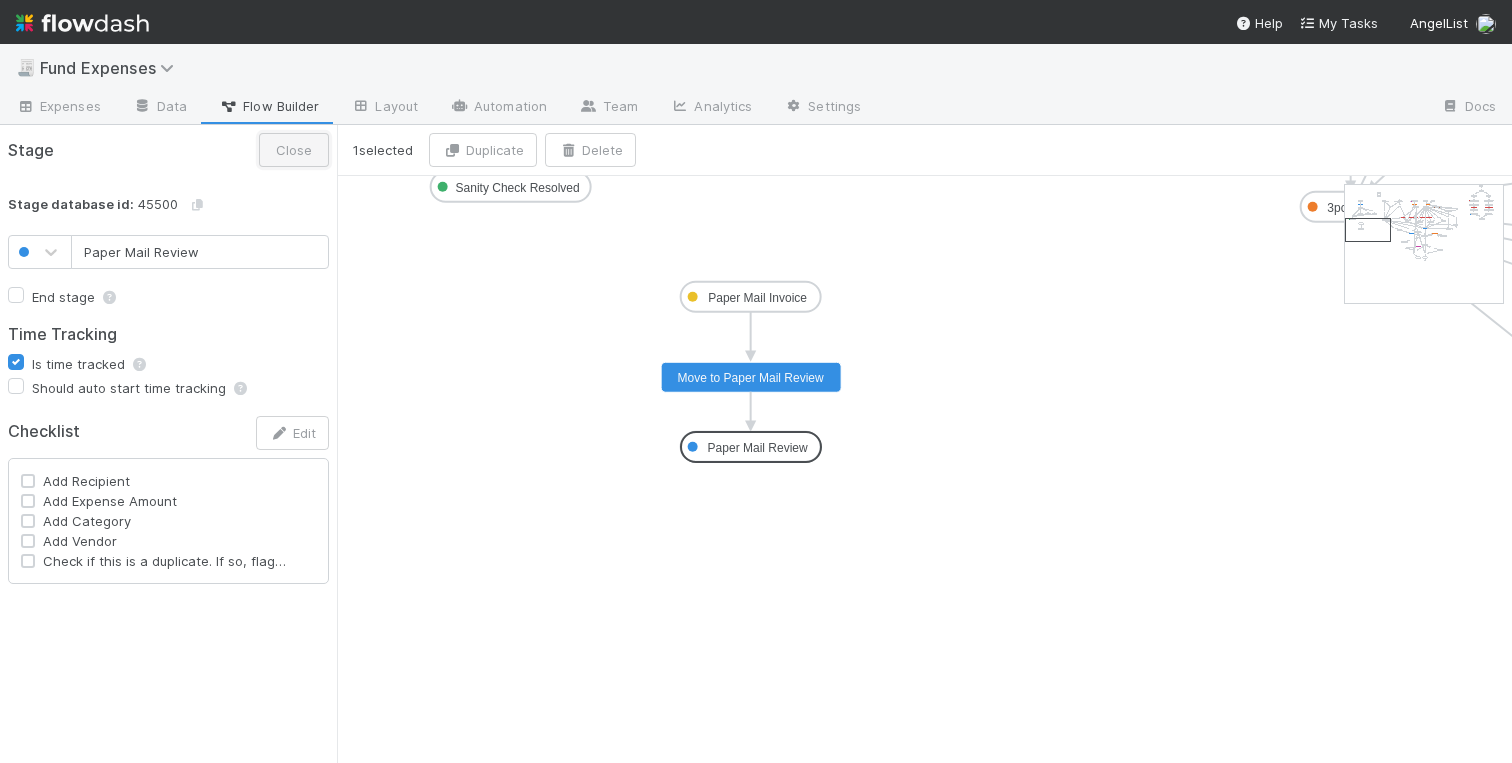 click on "Close" at bounding box center (294, 150) 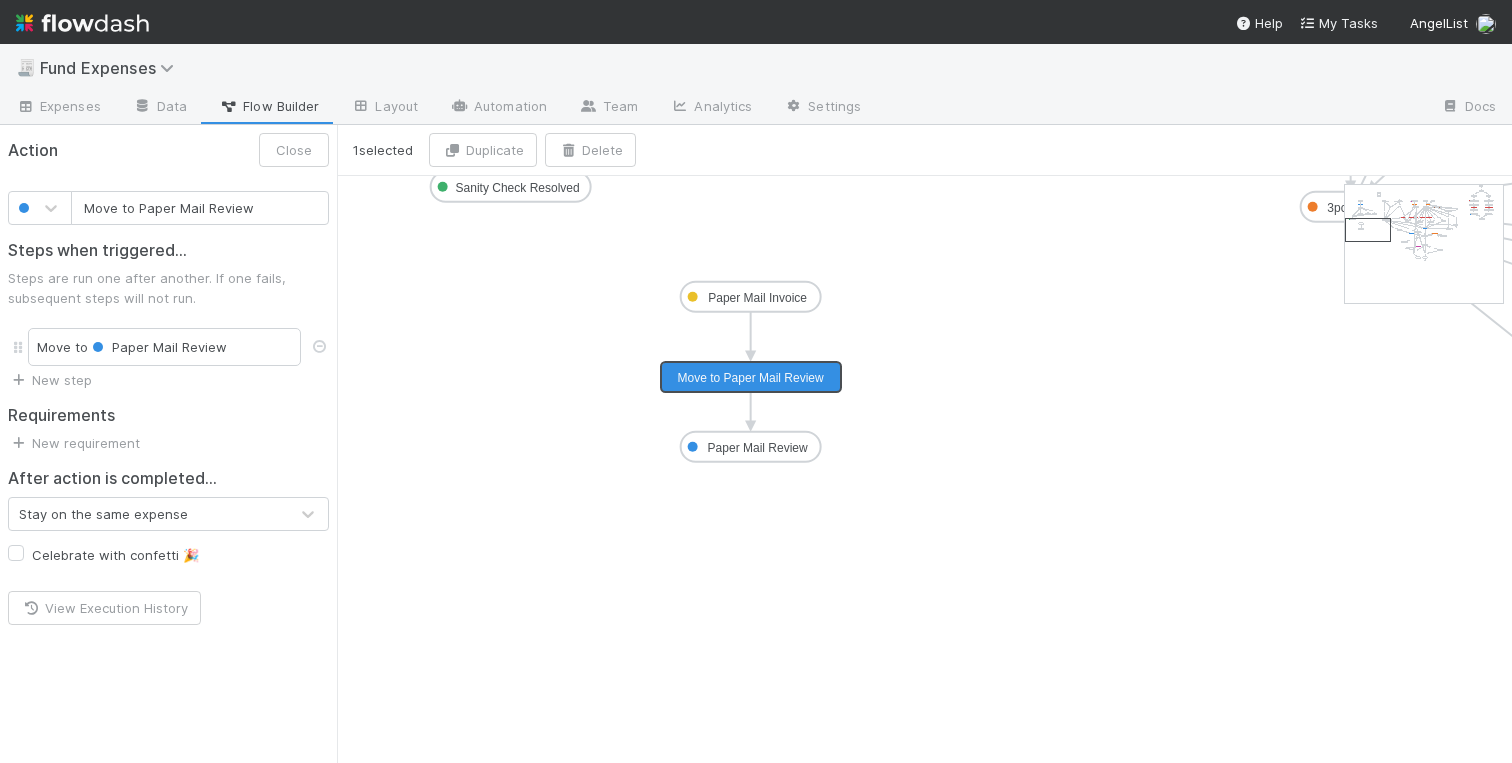 click on "Move to Paper Mail Review" 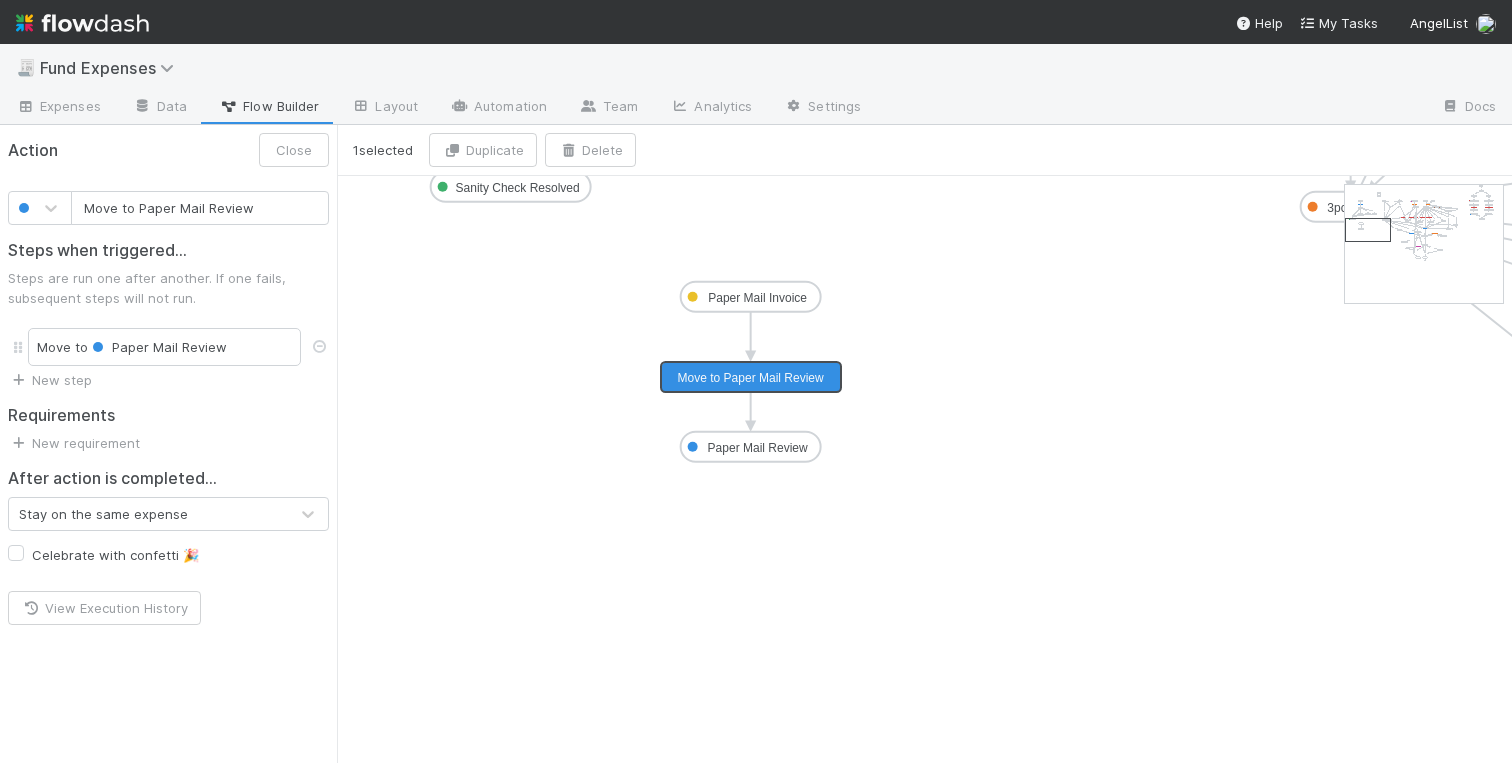 click on "Not Started 3p_contribution In Review Transfer money Fund expense paid Missing Info Escalate - Legal Duplicate ALAM/Reserve Payment  TEST Funds Pending Inactive  Waiting on KYC Waiting on Tax Not Expense OC Action Pending Wire Queued Wire on Hold  Wire Issue 3pc_review Pending TT Escalate - IOS Team  Warehouse Fee  Past Expense Recording Recording Review Recording Complete Sanity Check Pending  New - SC Task Sanity Check Resolved SC Review SC Pending OC Escalate - IOS Team 2 New DEMAT DEMAT Closed DEMAT Review BT Invoice DEMAT-TPC Pull TPC DEMAT-TPC Payment to Vendor Pending DEMAT Pay BT DEMAT-TPC Vendor Payment Made DEMAT-TPC OC Pending DEMAT-TPC Push BT Payment DEMAT Pending BT Reimbursement DEMAT Payment to Vendor Pending DEMAT Vendor Payment Made DEMAT Update Expense SC Pending Fx Internal Team Action Paper Mail Invoice Paper Mail Review Move to Transfer money Move to Fund expense paid, notify expense submitter Return to expense submitted for additional info Move to Escalate to Legal Move to In Review" 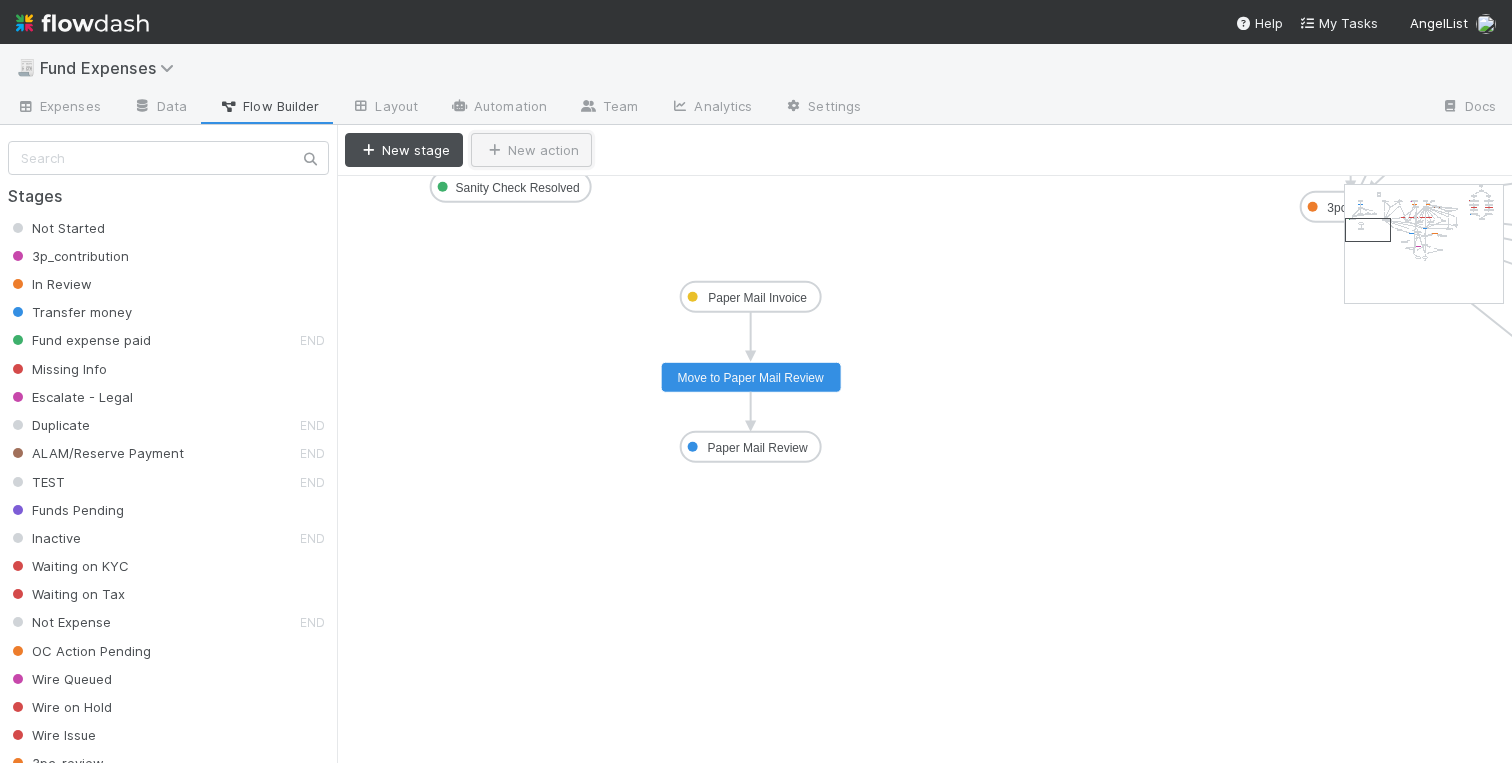 click on "New action" at bounding box center (531, 150) 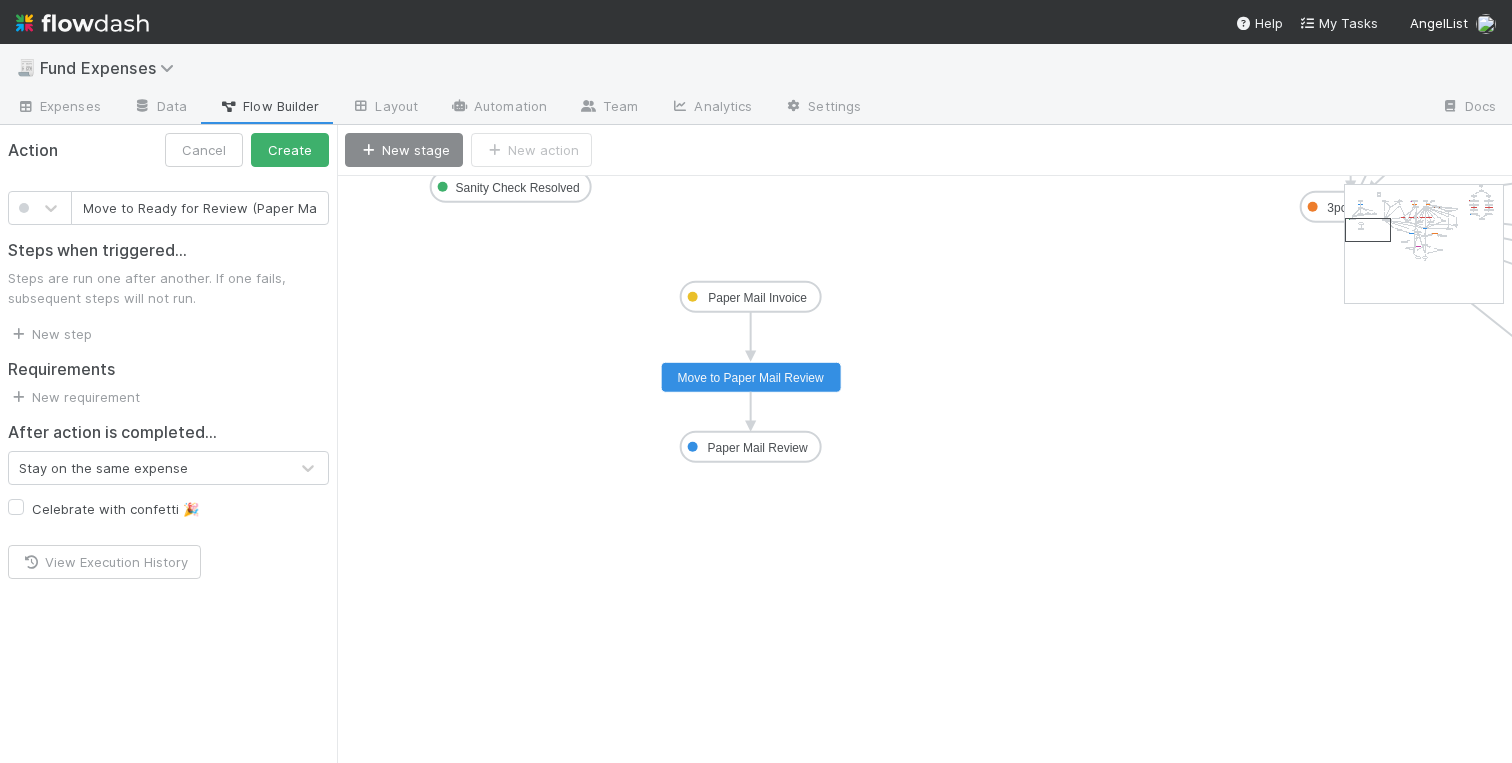 scroll, scrollTop: 0, scrollLeft: 5, axis: horizontal 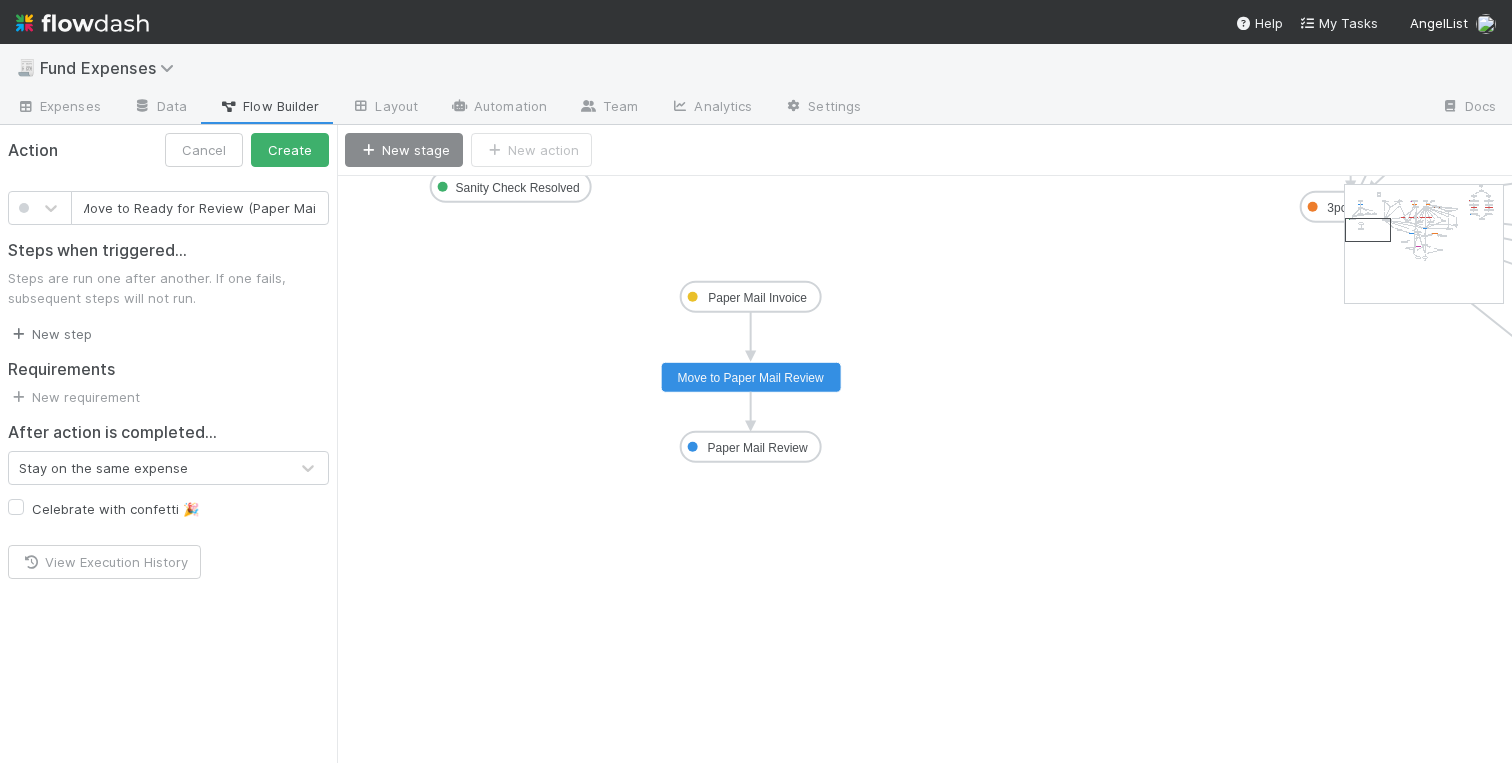 type on "Move to Ready for Review (Paper Mail)" 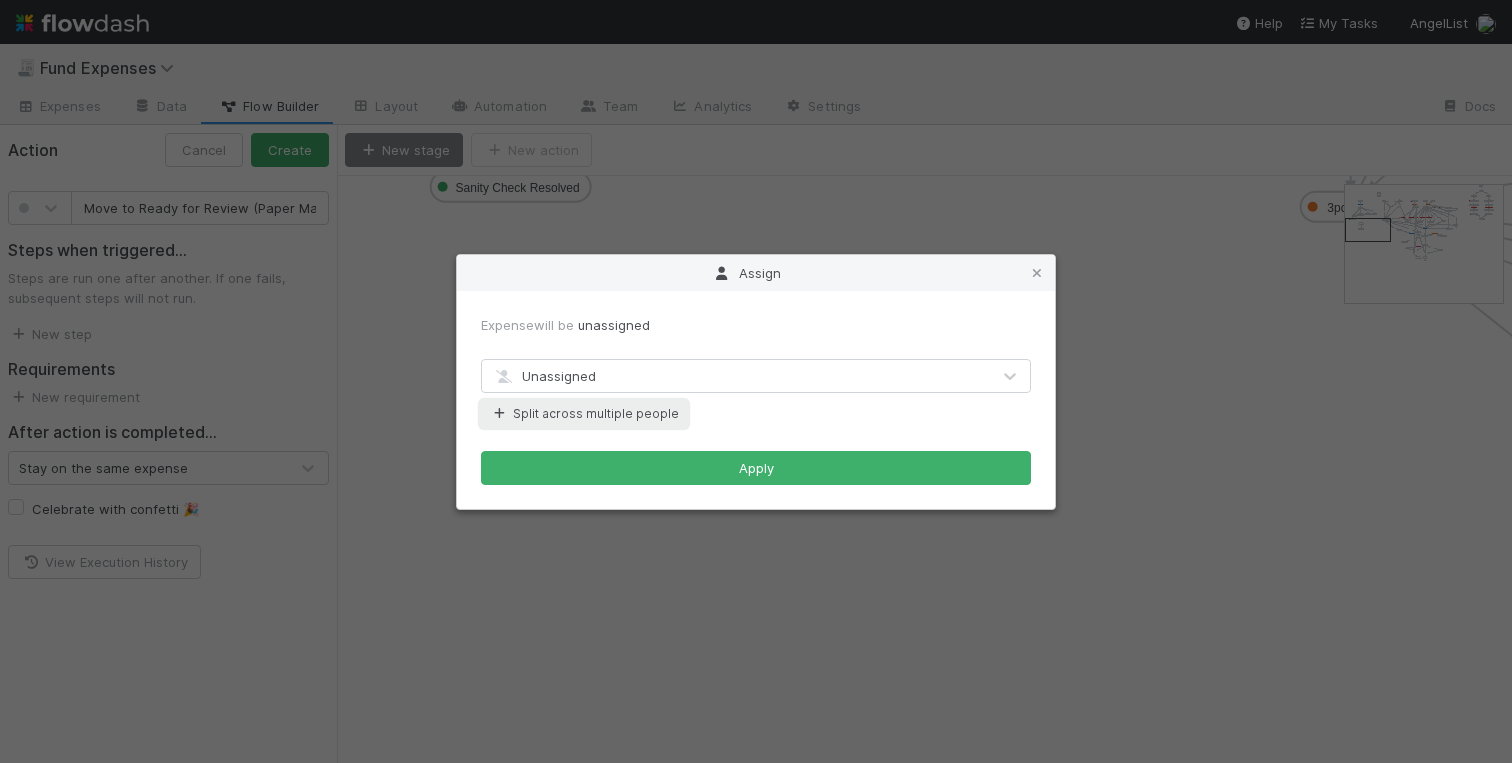 click on "Split across multiple people" at bounding box center [584, 414] 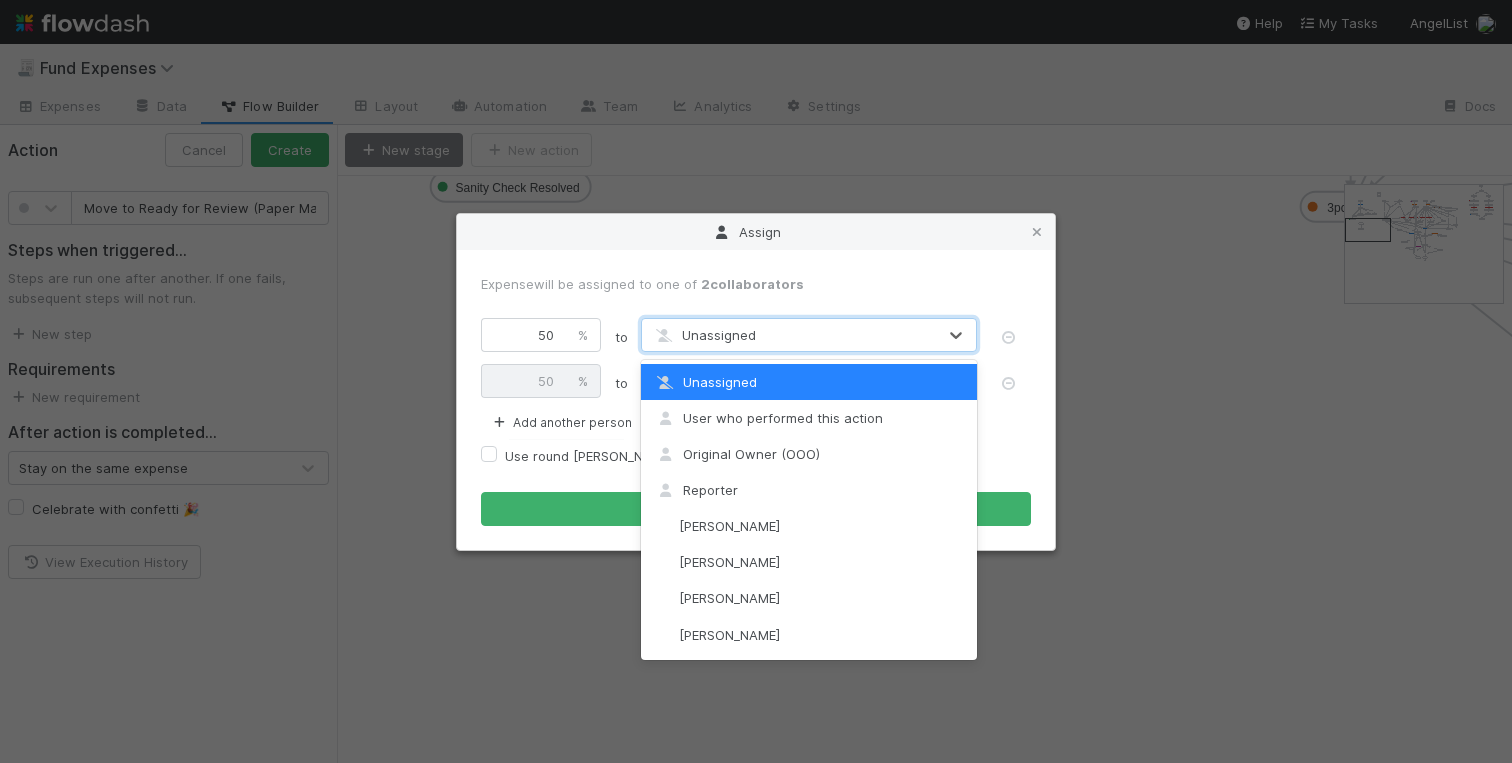 click on "Unassigned" at bounding box center (789, 335) 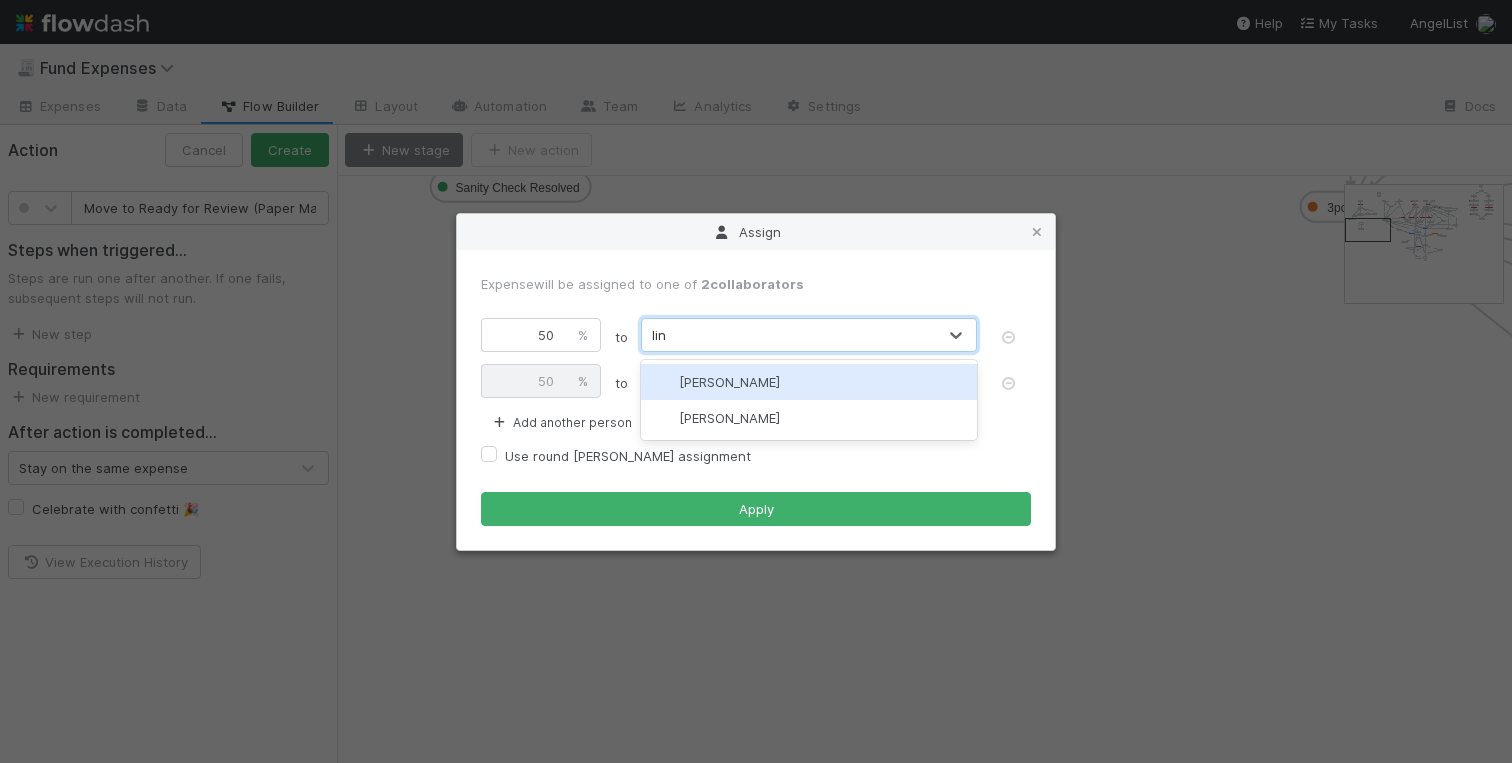 type on "lin" 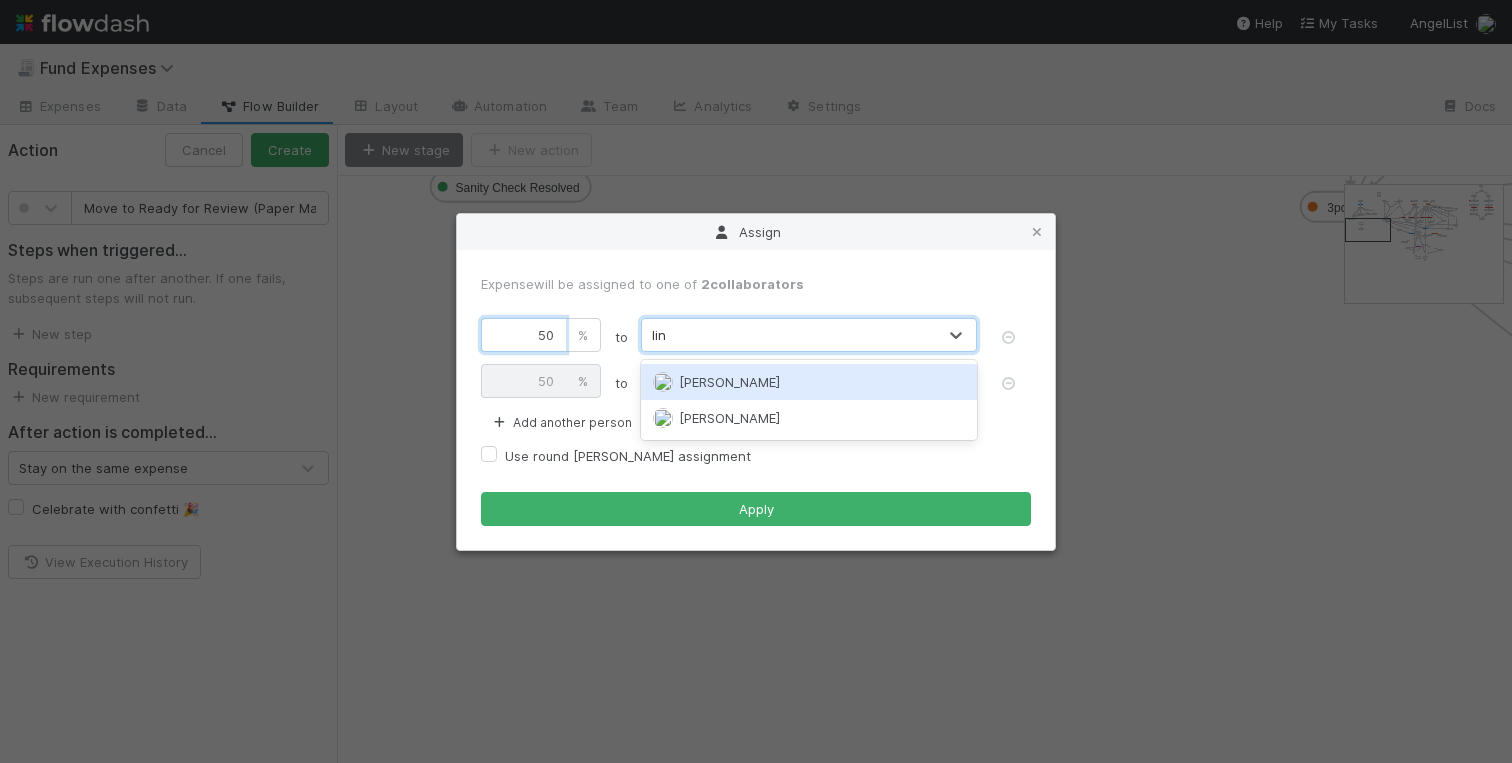 type 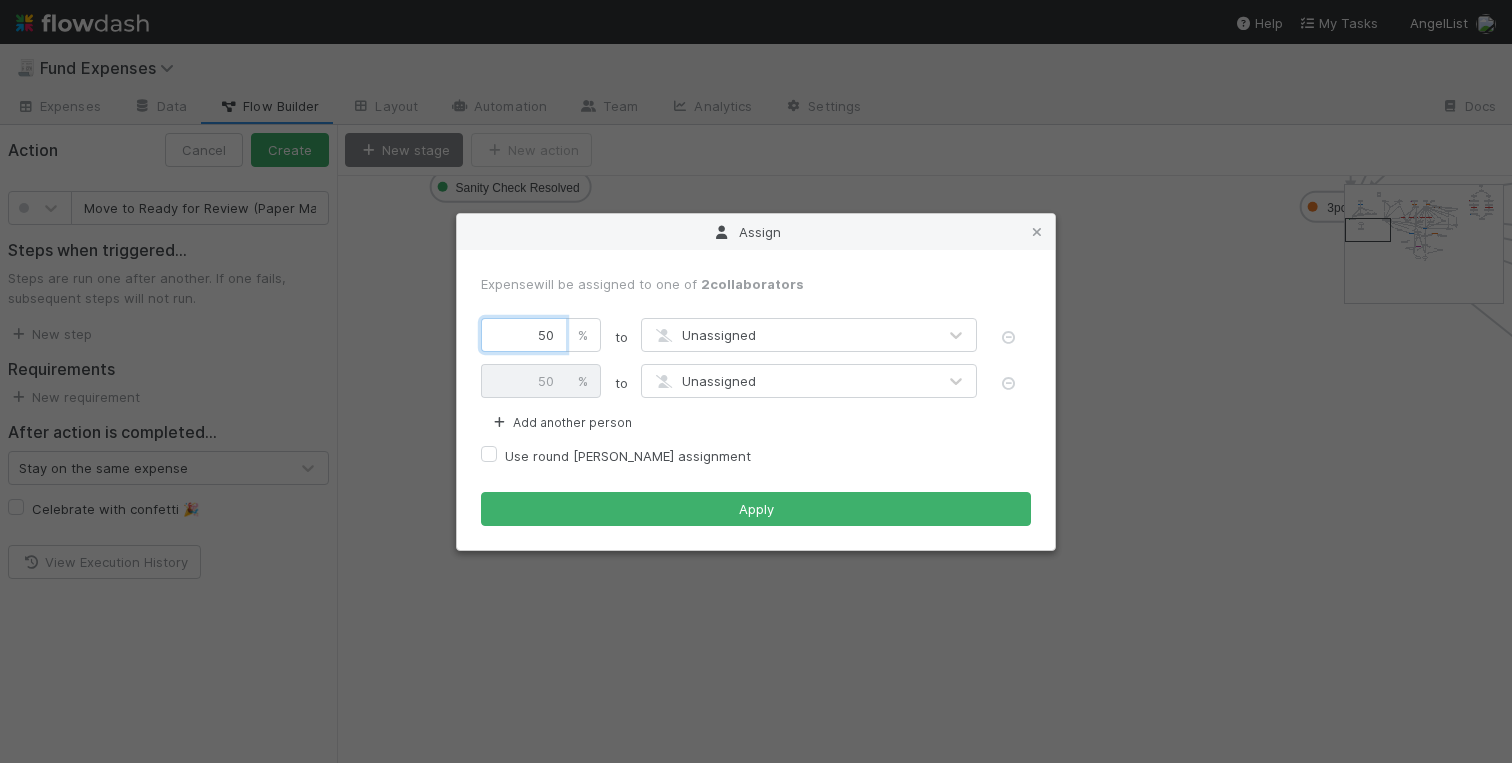 click on "50" at bounding box center (523, 335) 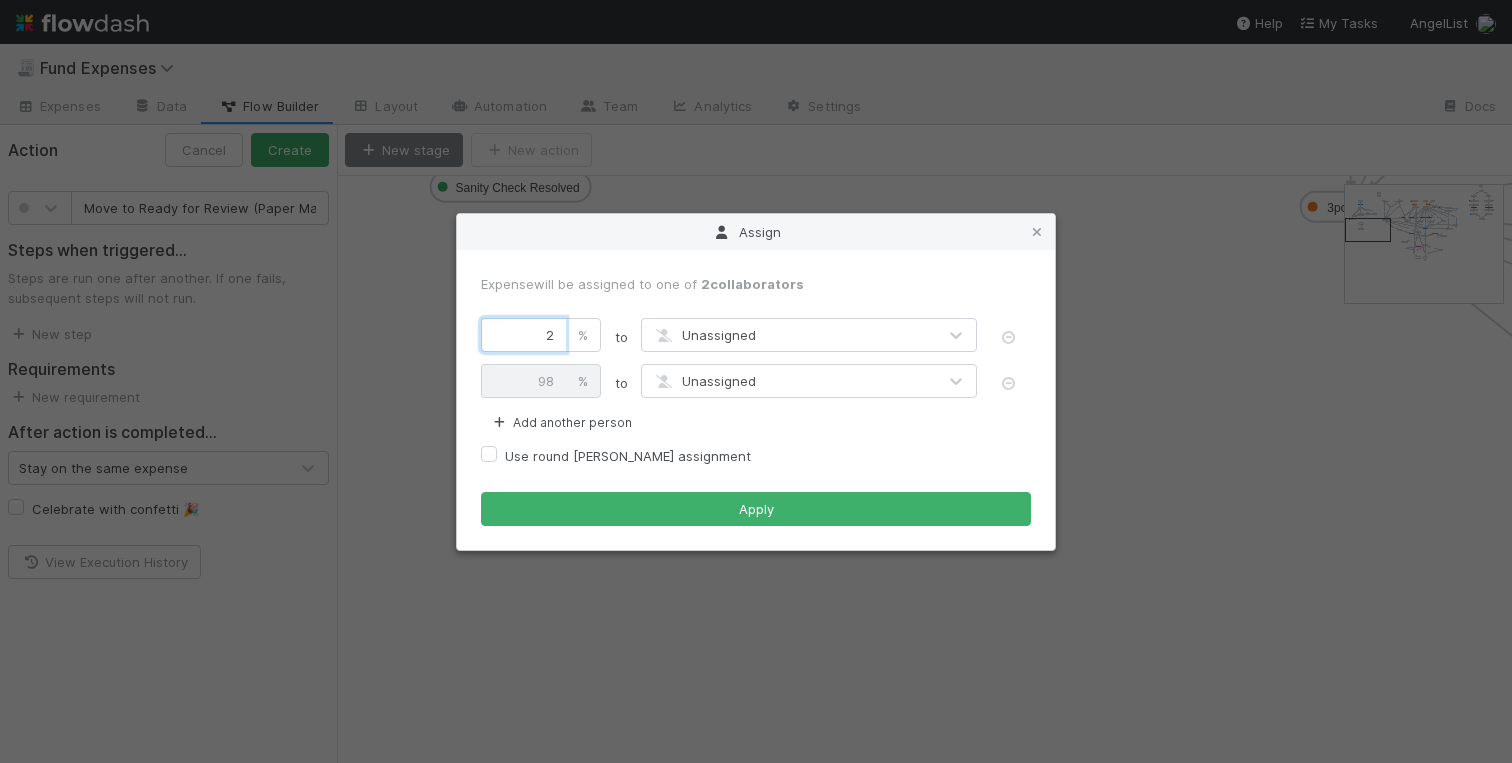 type 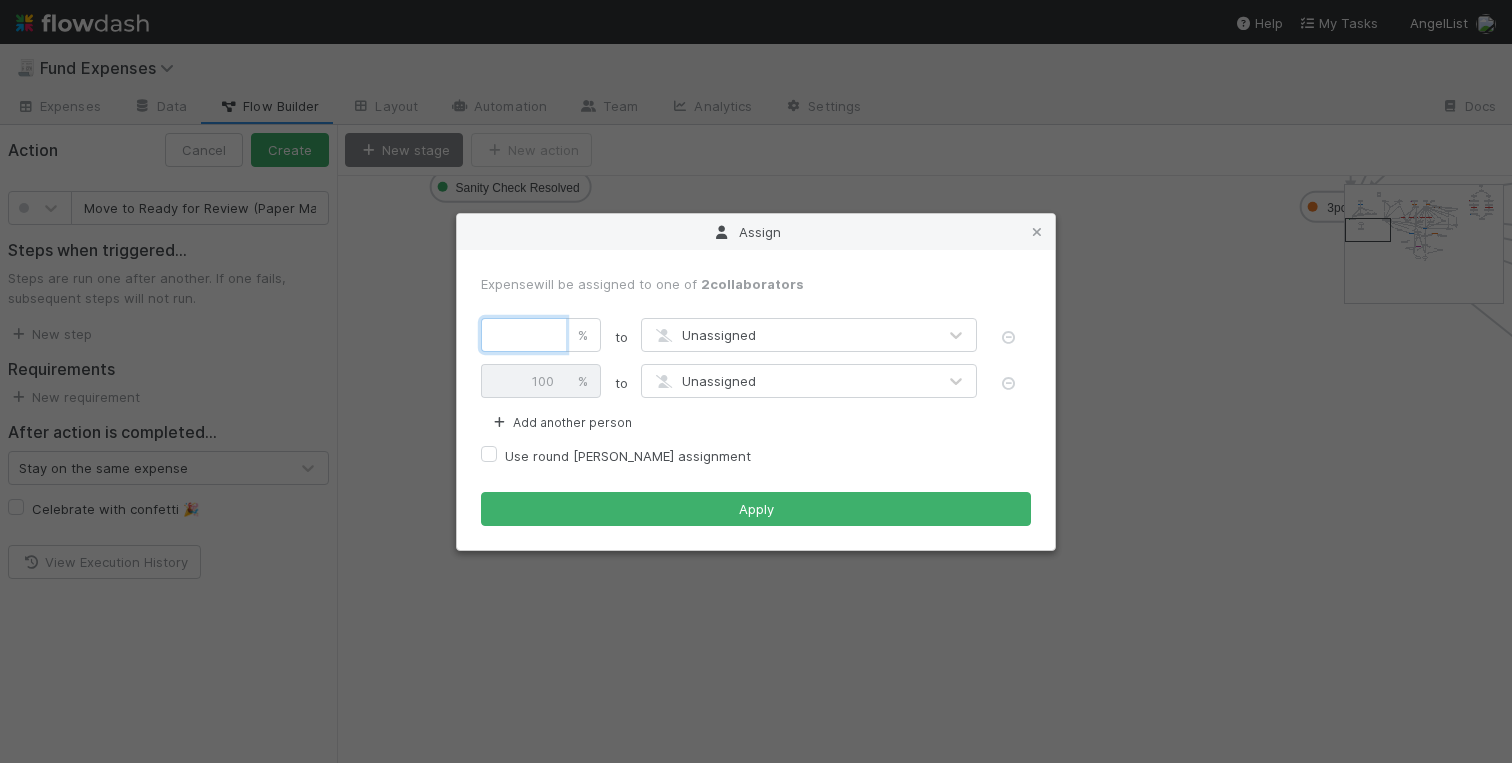 type on "3" 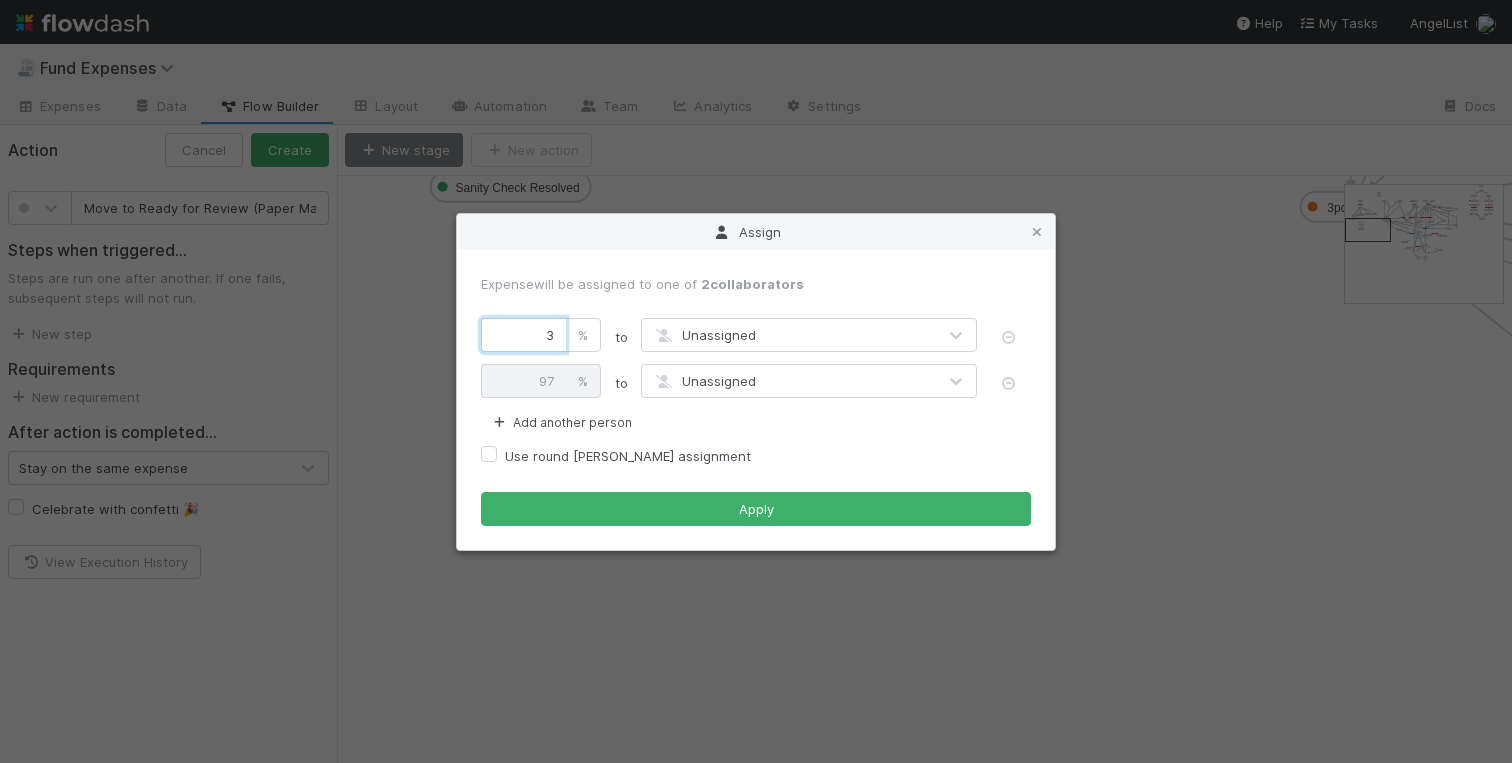 type on "33" 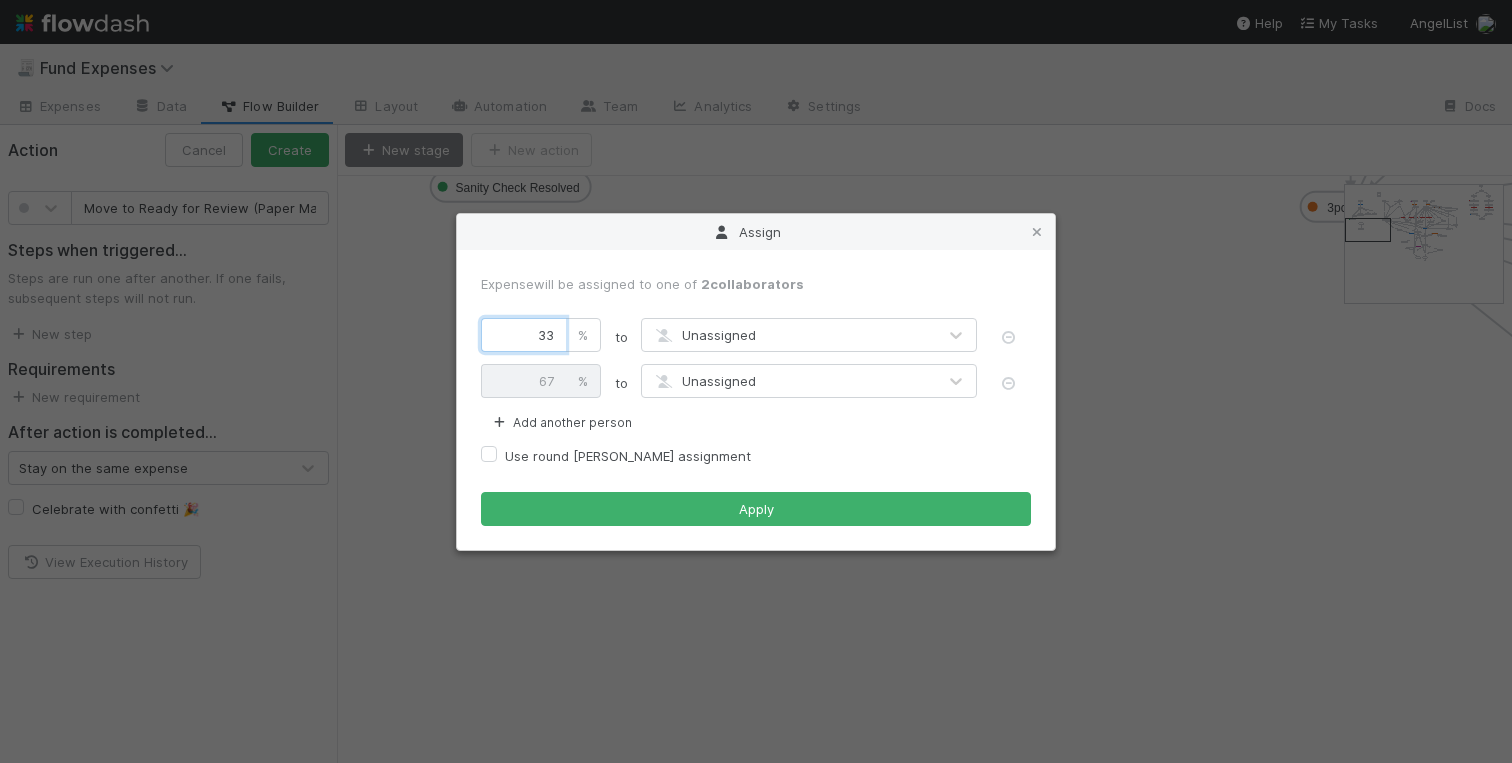 type on "33" 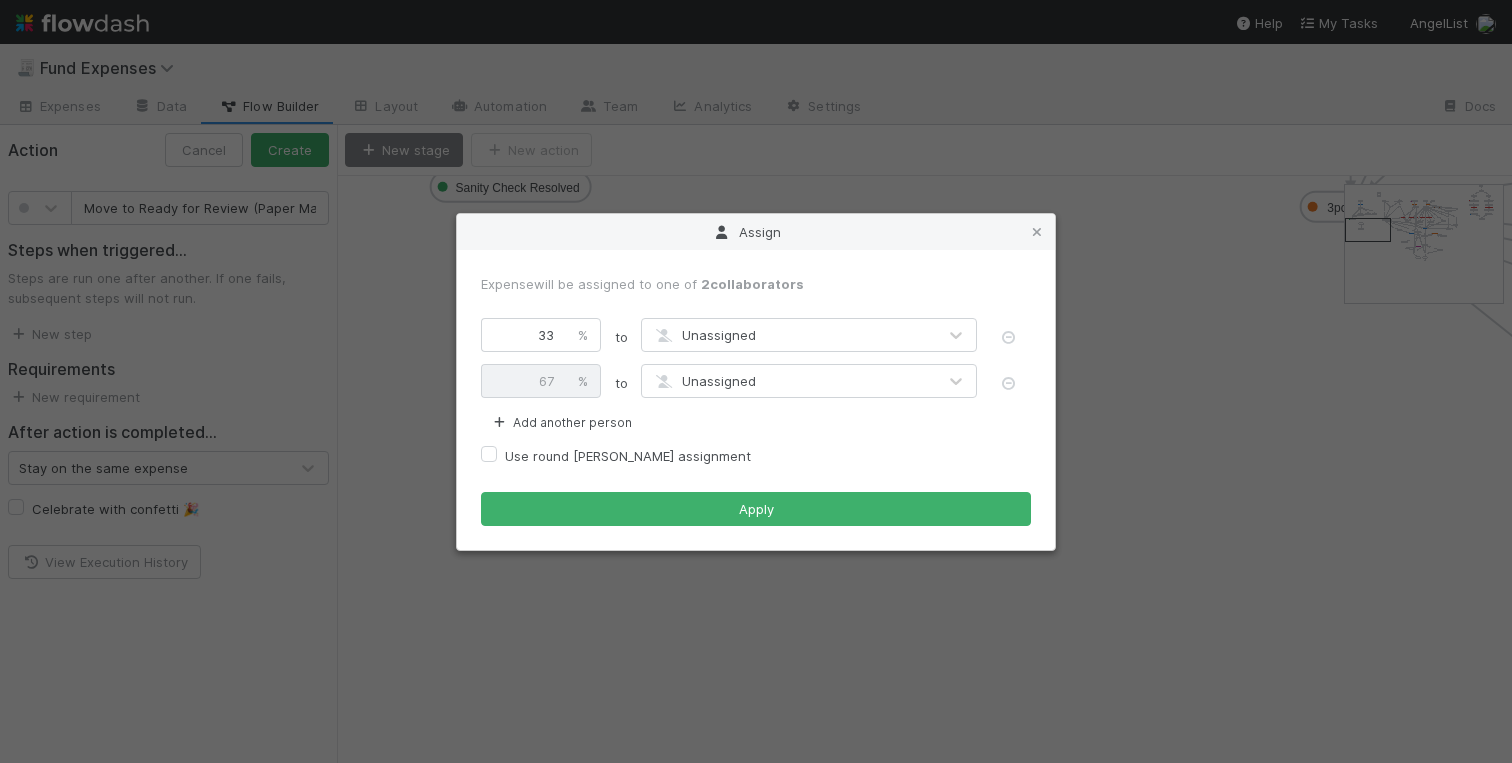 click on "Unassigned" at bounding box center (704, 335) 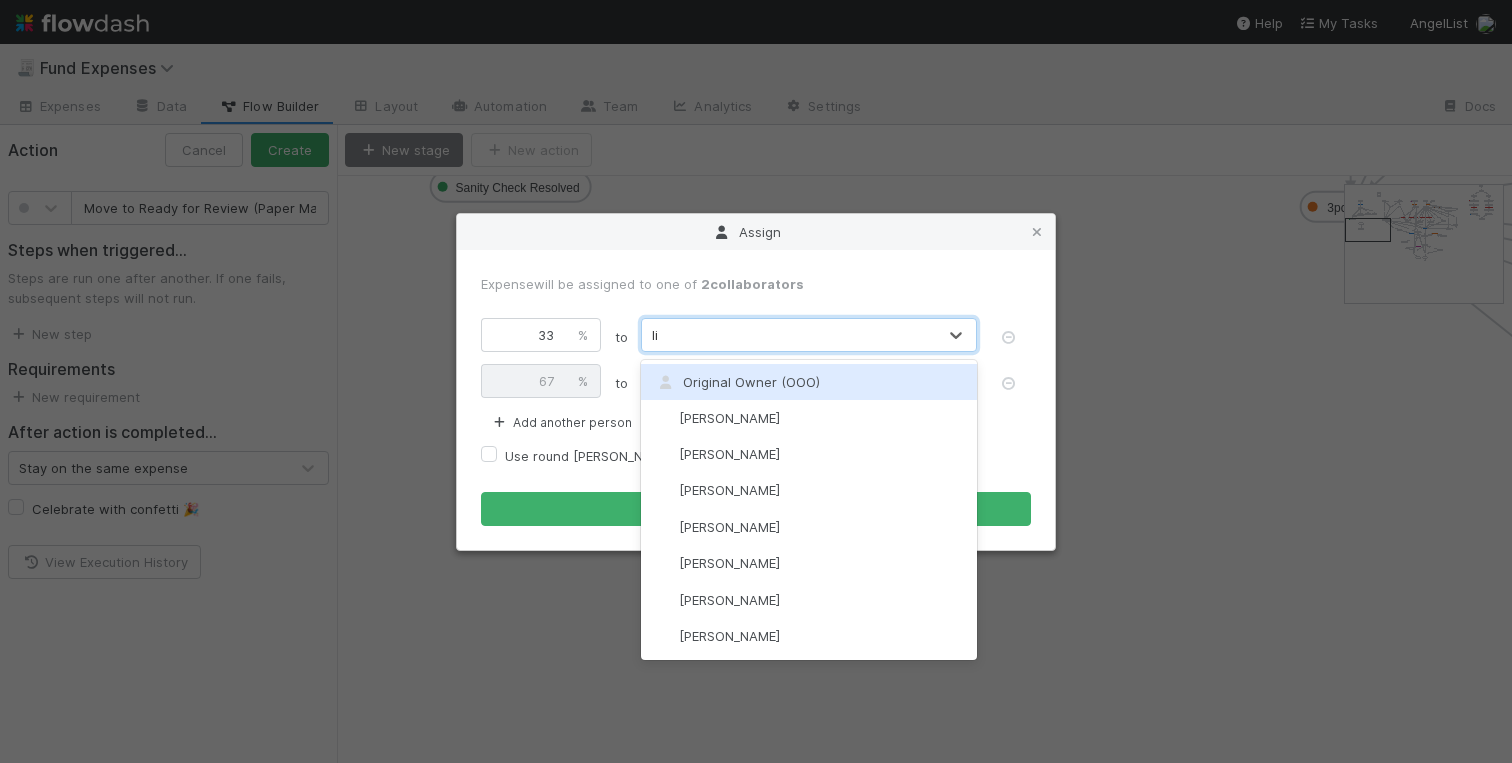 type on "lin" 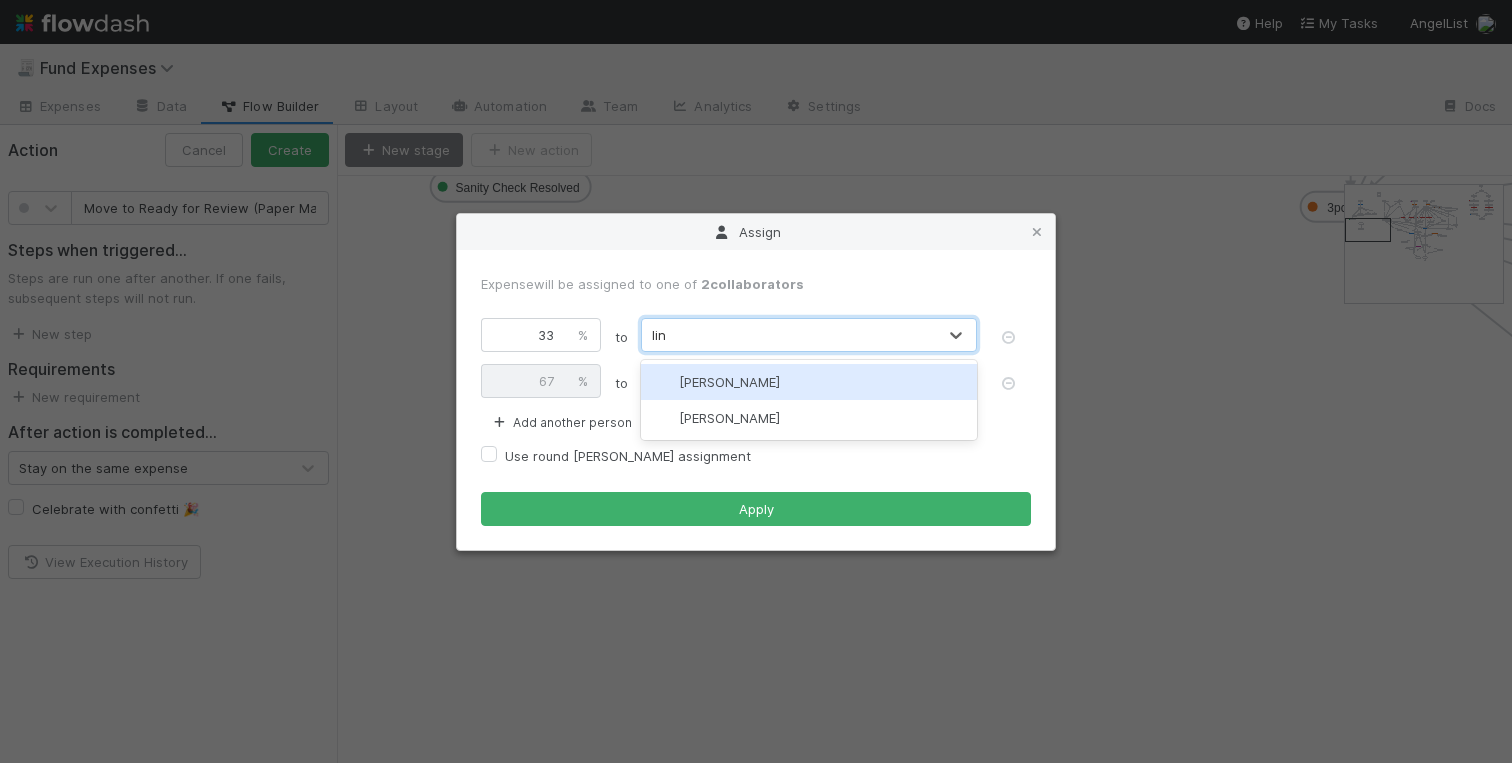 type 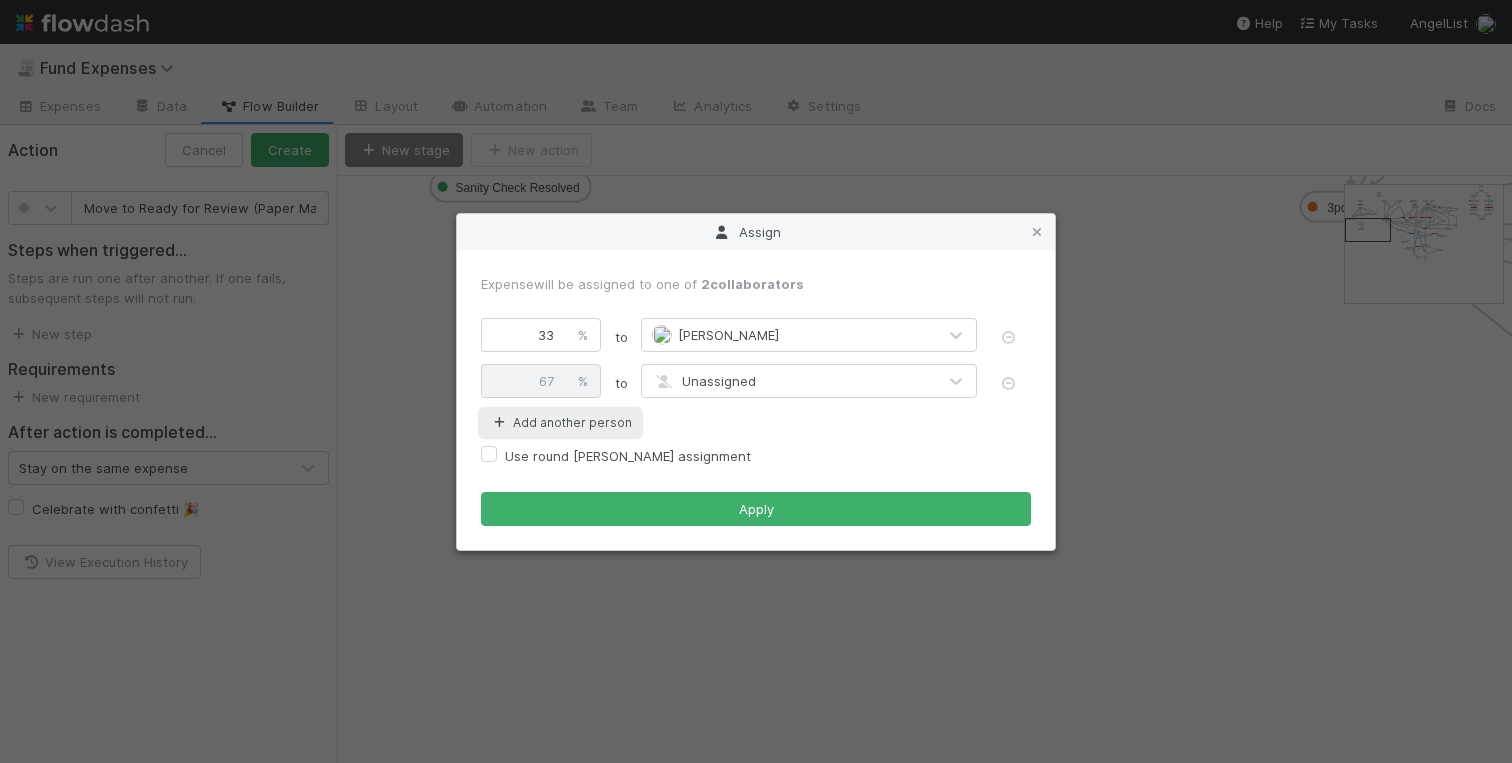 click on "Add another person" at bounding box center (560, 423) 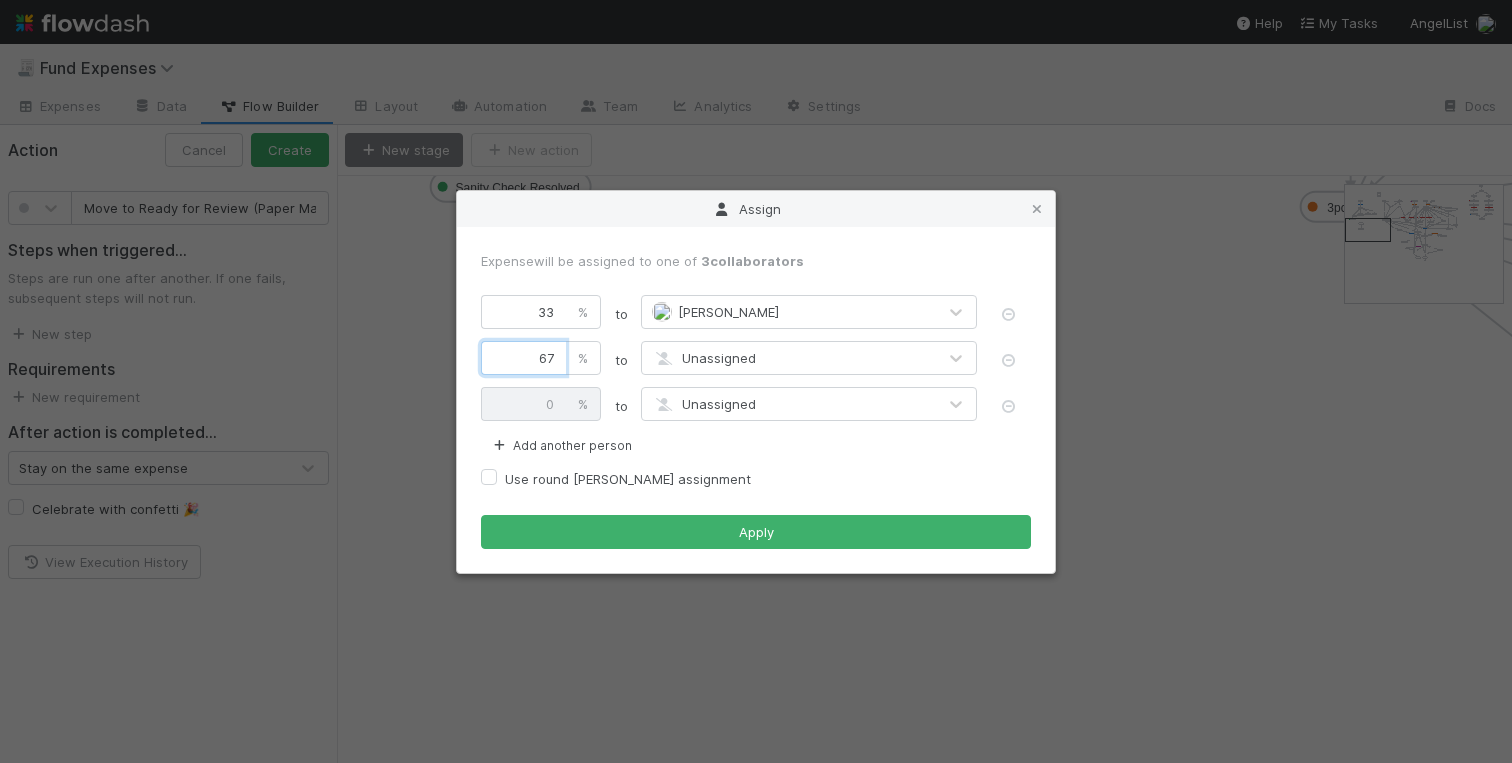drag, startPoint x: 538, startPoint y: 364, endPoint x: 594, endPoint y: 360, distance: 56.142673 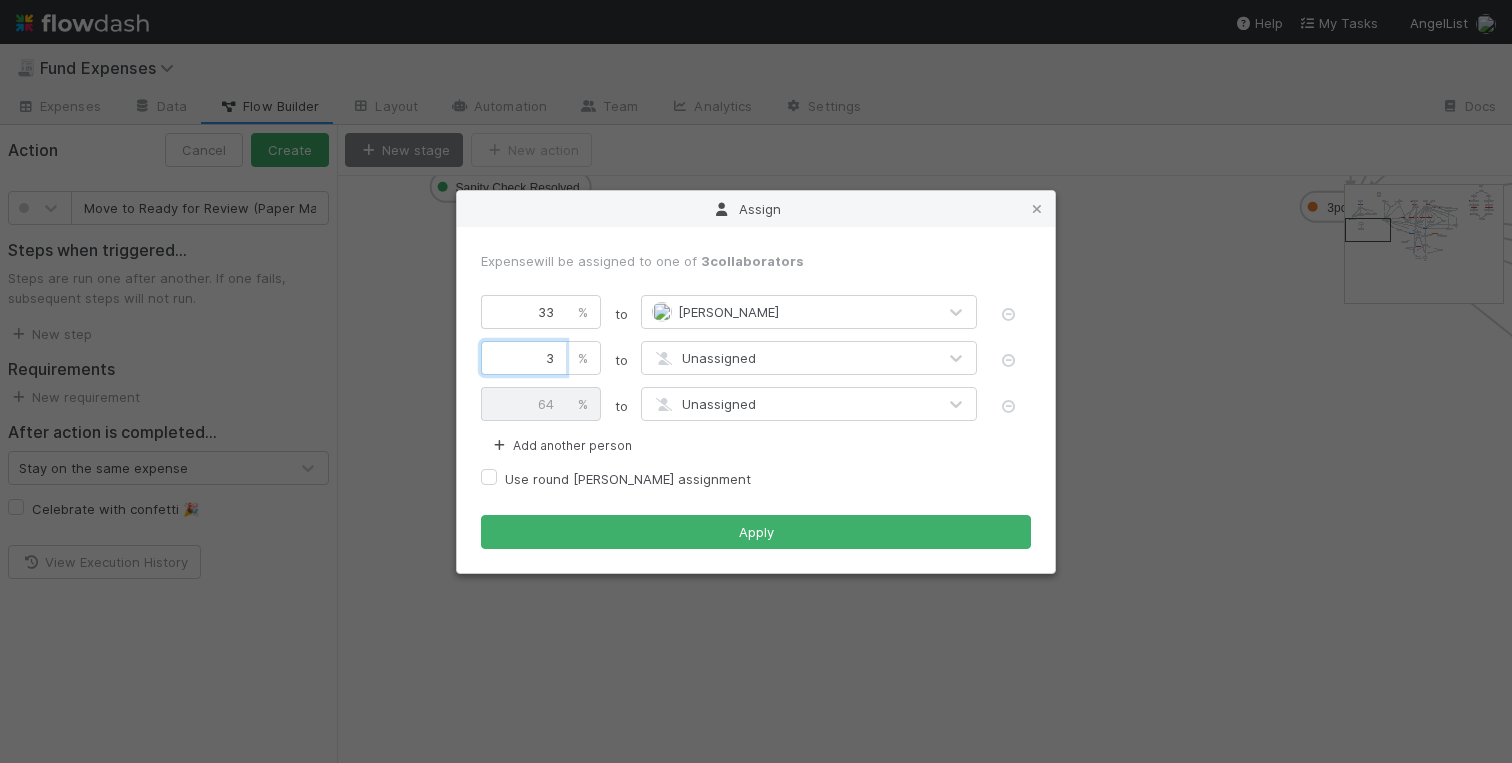 type on "33" 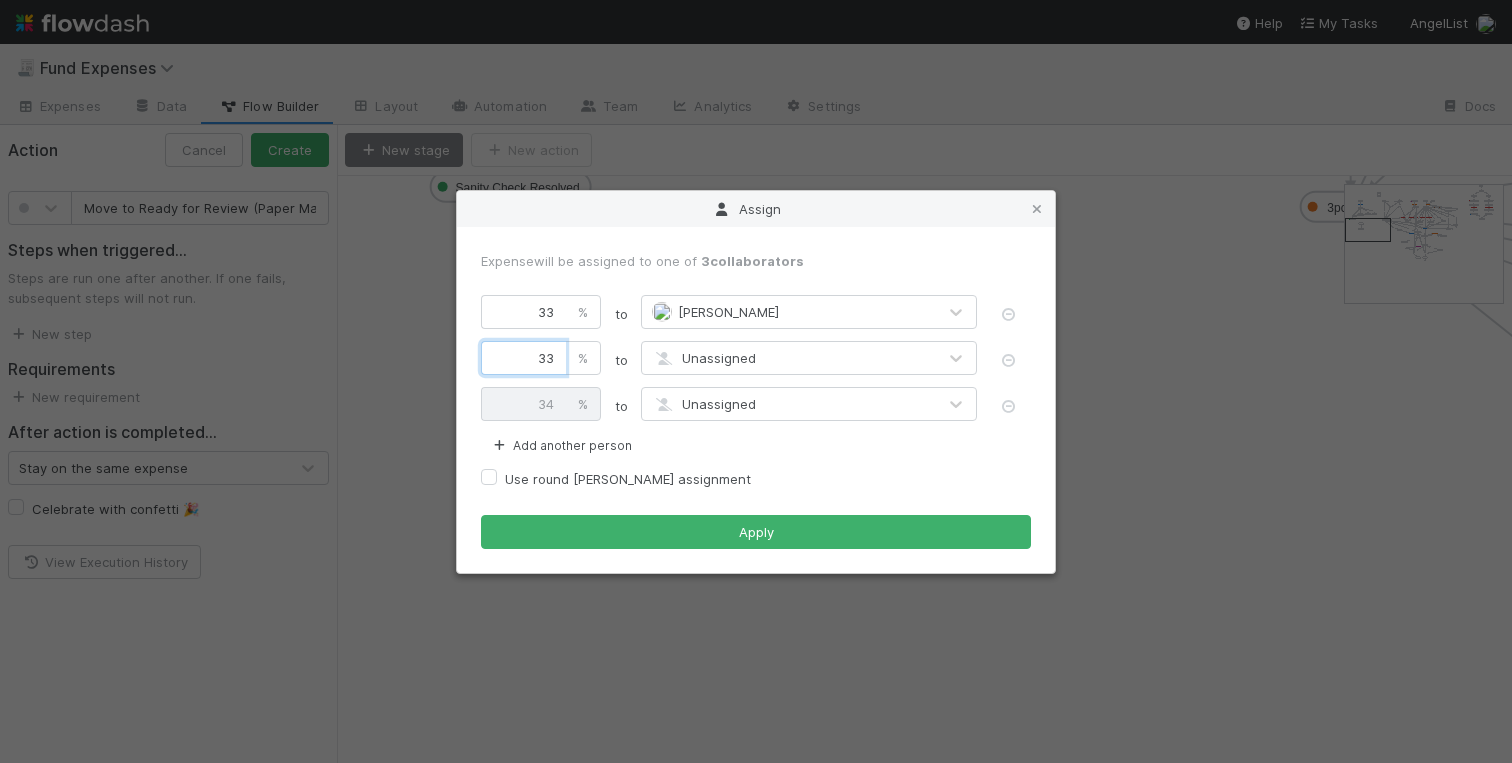 type on "33" 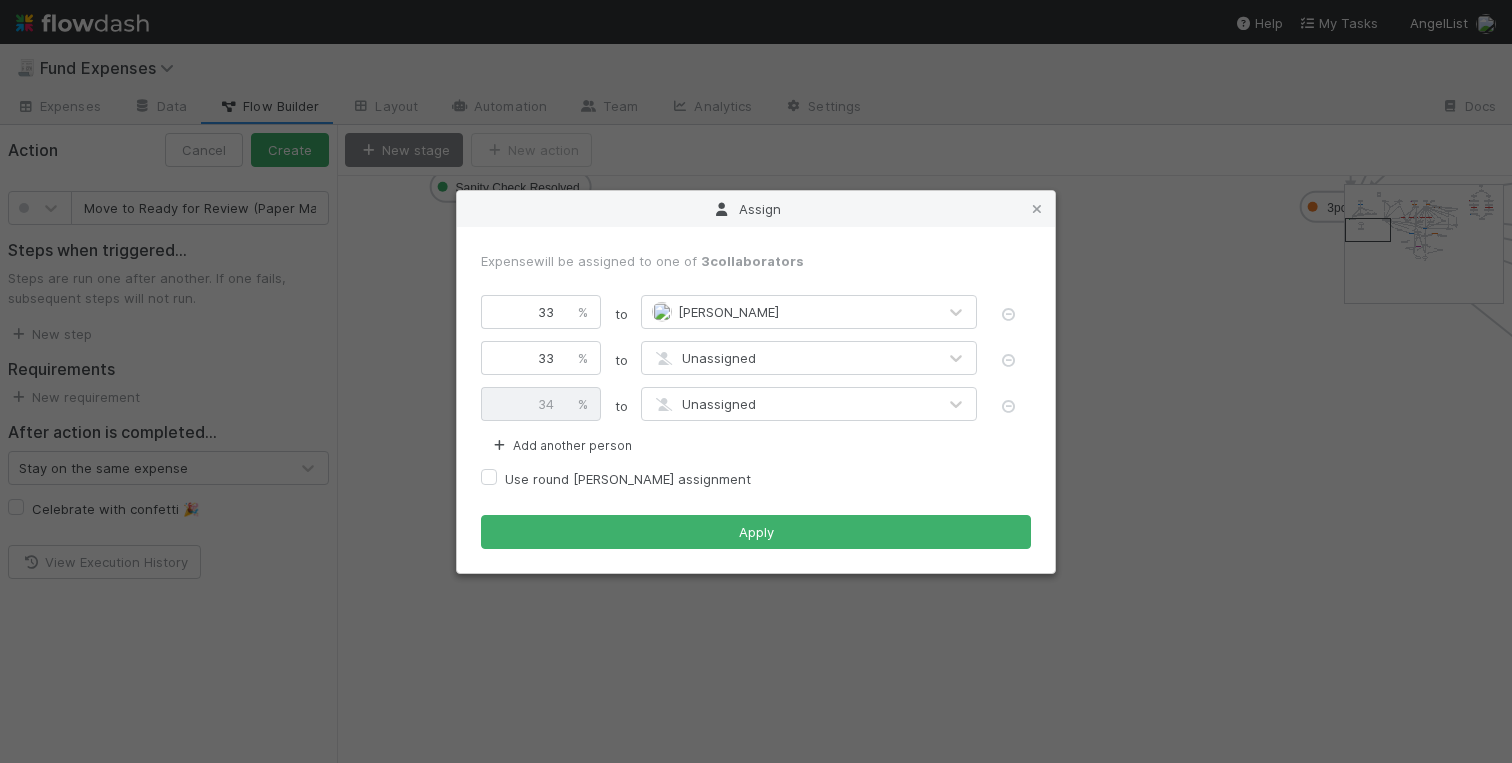 click on "Unassigned" at bounding box center (704, 404) 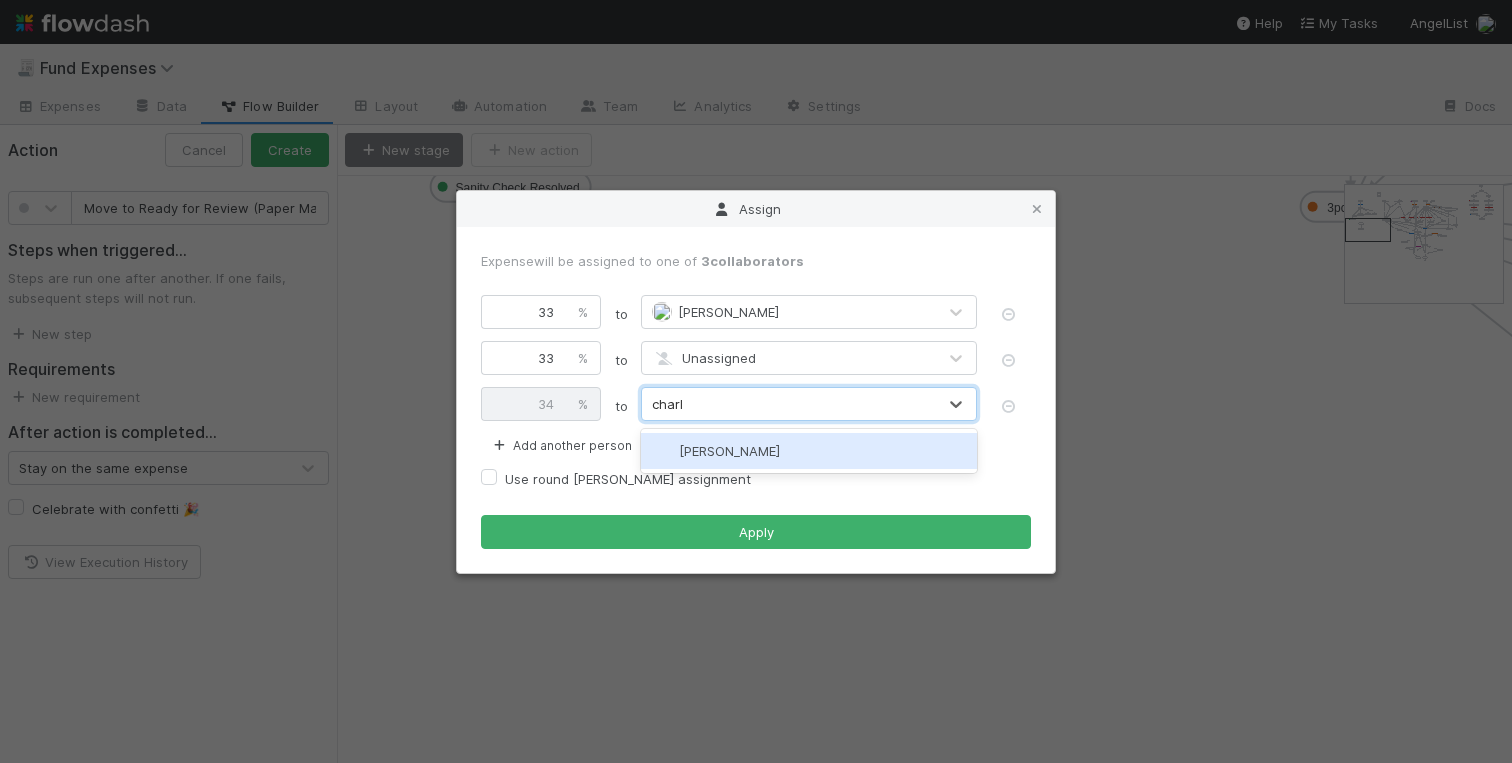 type on "charlo" 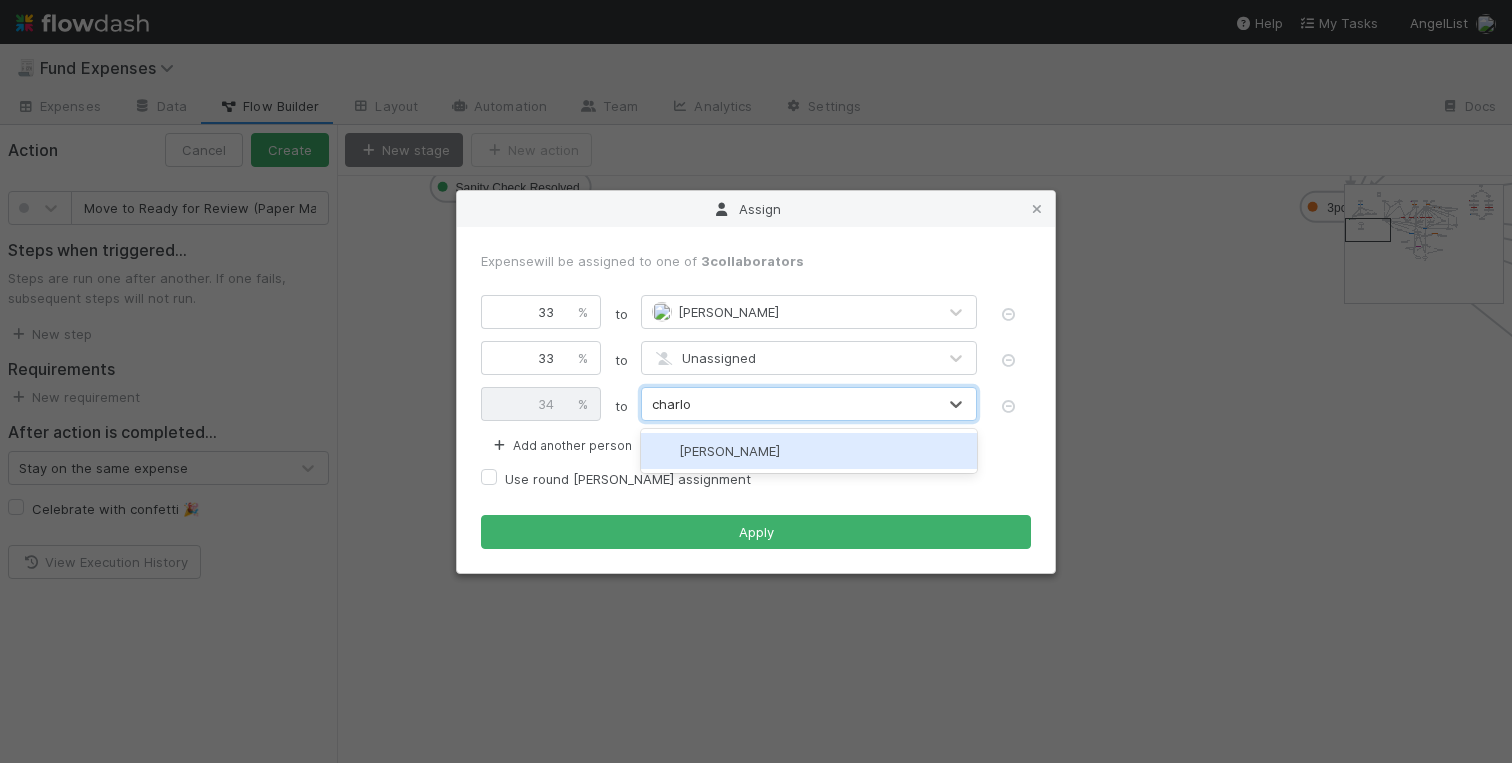 type 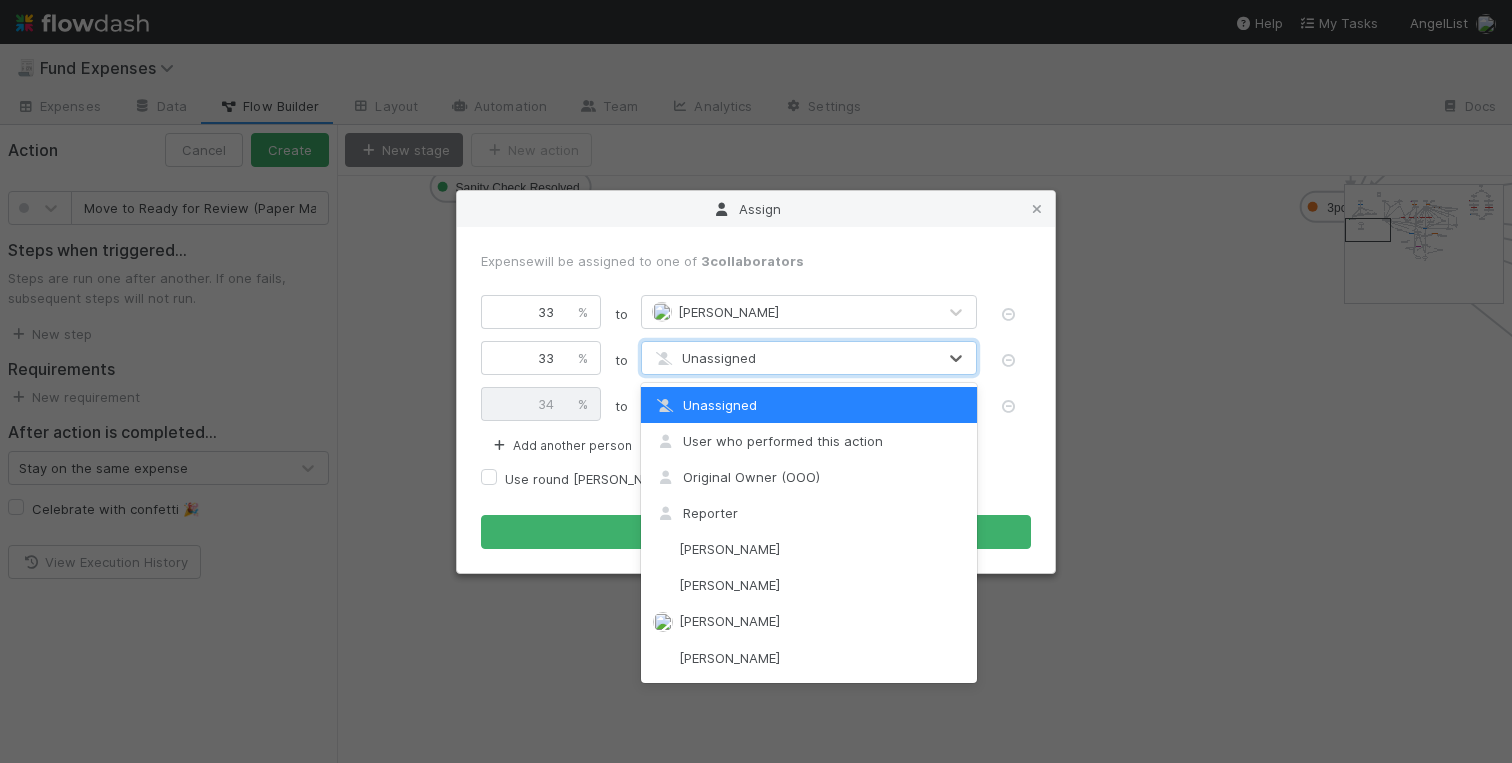 click on "Unassigned" at bounding box center (704, 358) 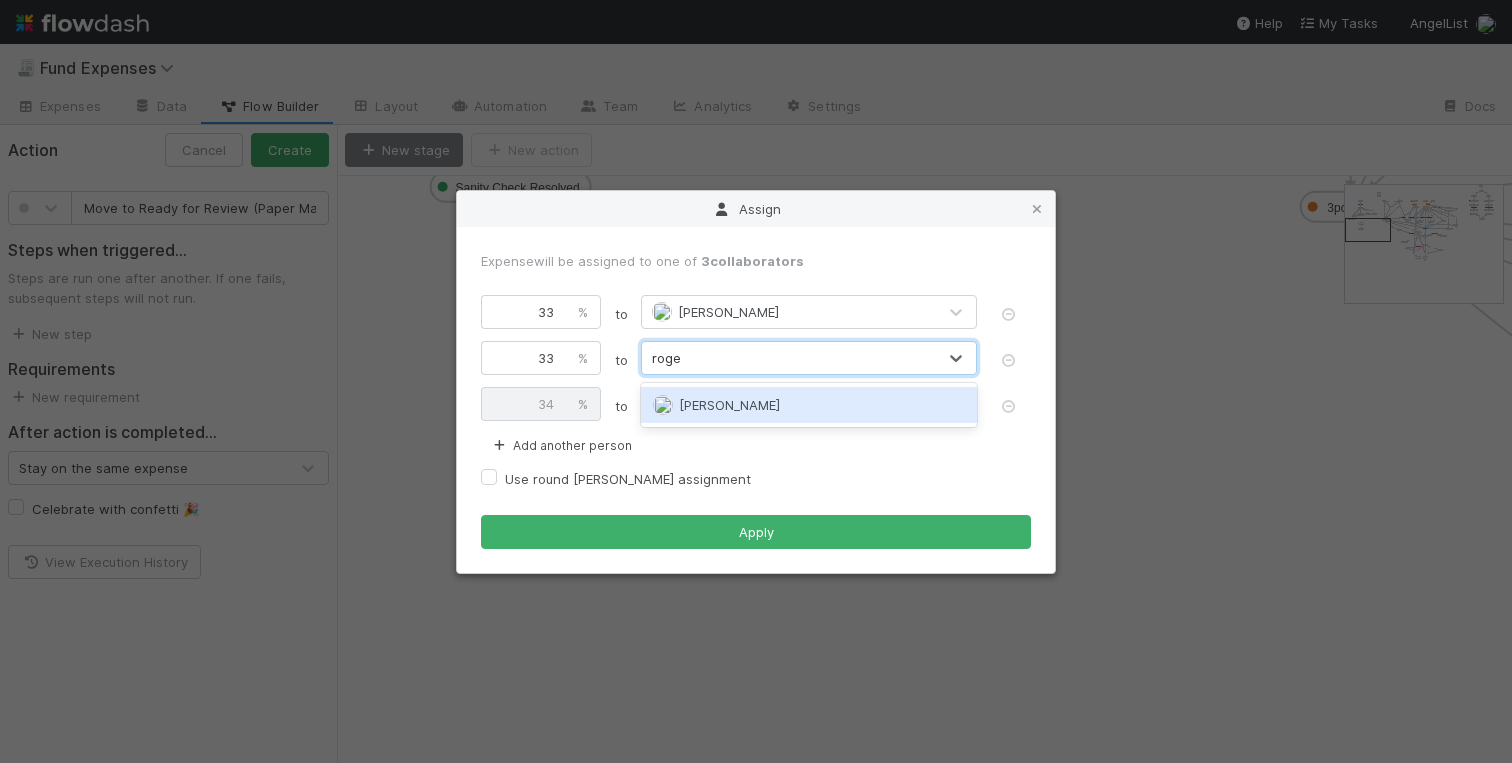 type on "roger" 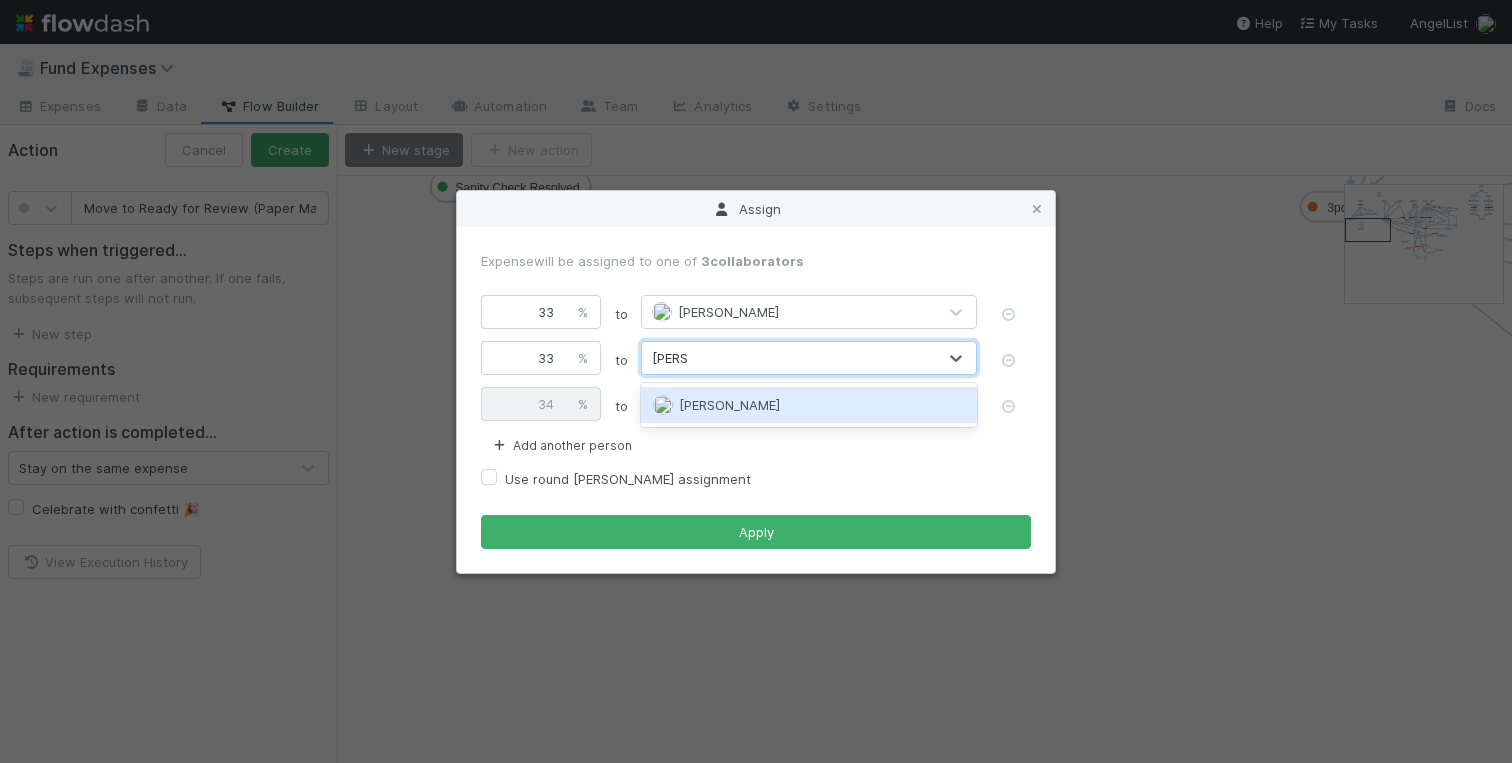 click on "[PERSON_NAME]" at bounding box center (729, 405) 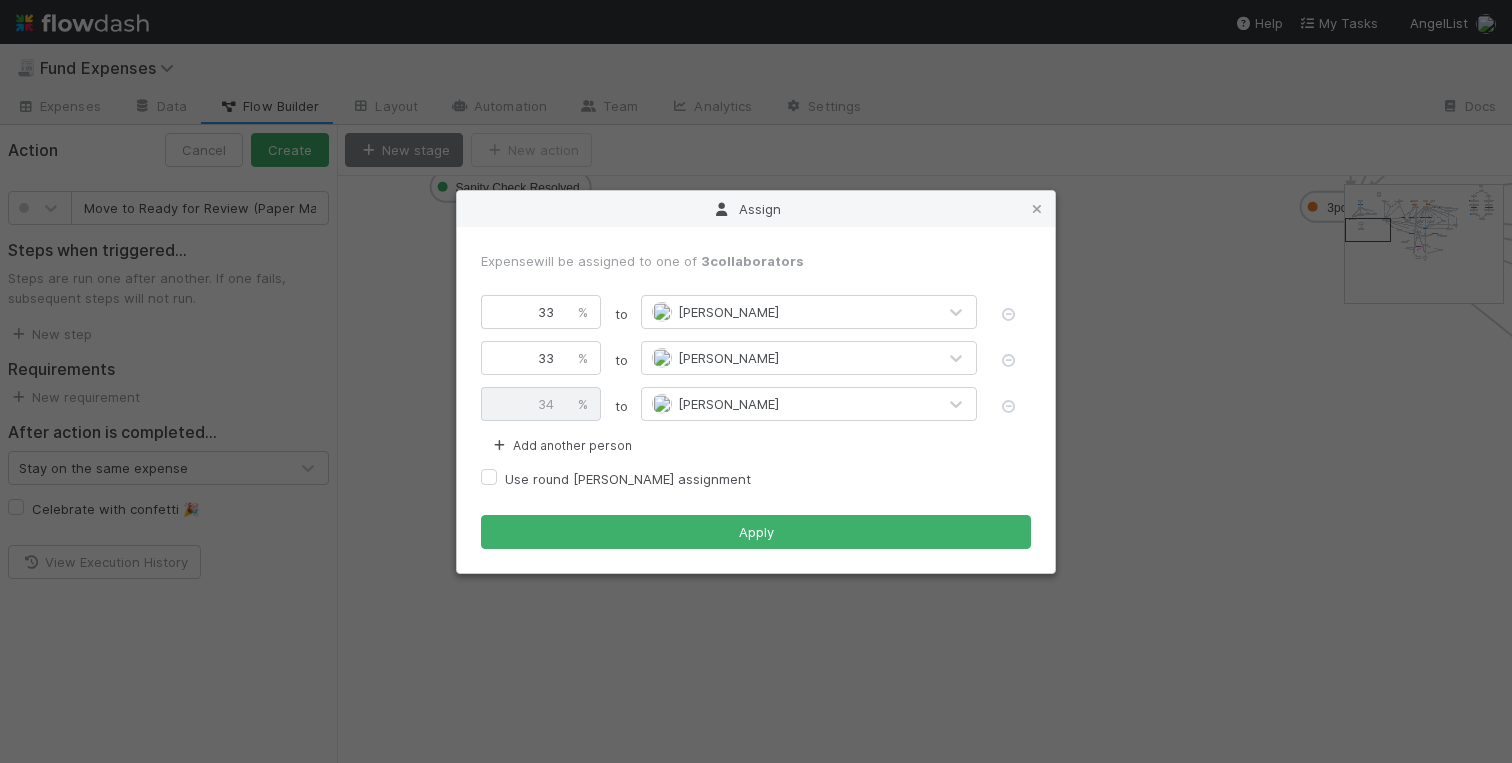 click on "Expense  will be assigned to one of   3  collaborators 33 % to Linda Ortiz 33 % to Roger Jennette  34 % to Charlotte Mas Add another person Use round robin assignment Apply" at bounding box center (756, 400) 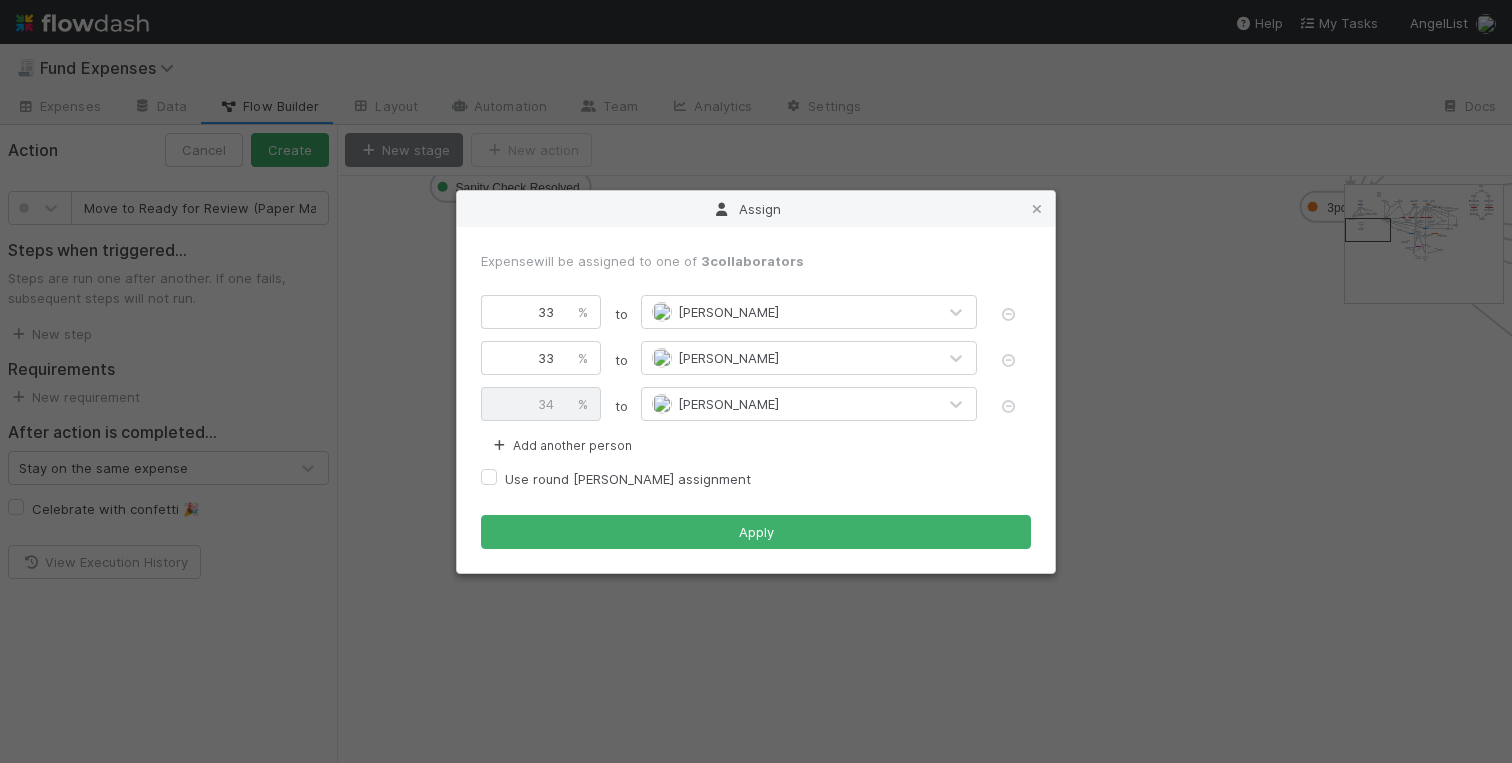 click on "Expense  will be assigned to one of   3  collaborators 33 % to Linda Ortiz 33 % to Roger Jennette  34 % to Charlotte Mas Add another person Use round robin assignment Apply" at bounding box center [756, 400] 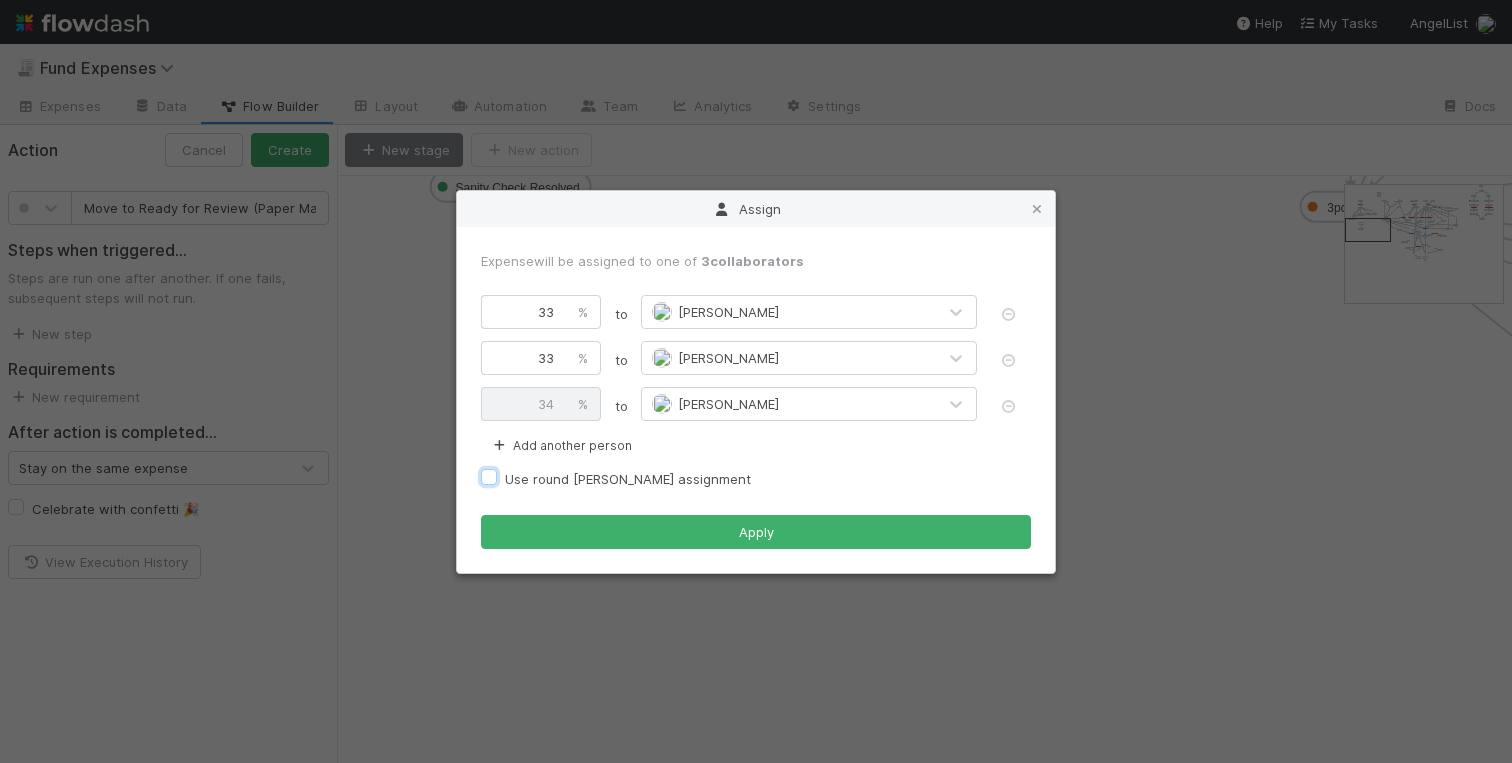 click on "Use round robin assignment" at bounding box center [489, 476] 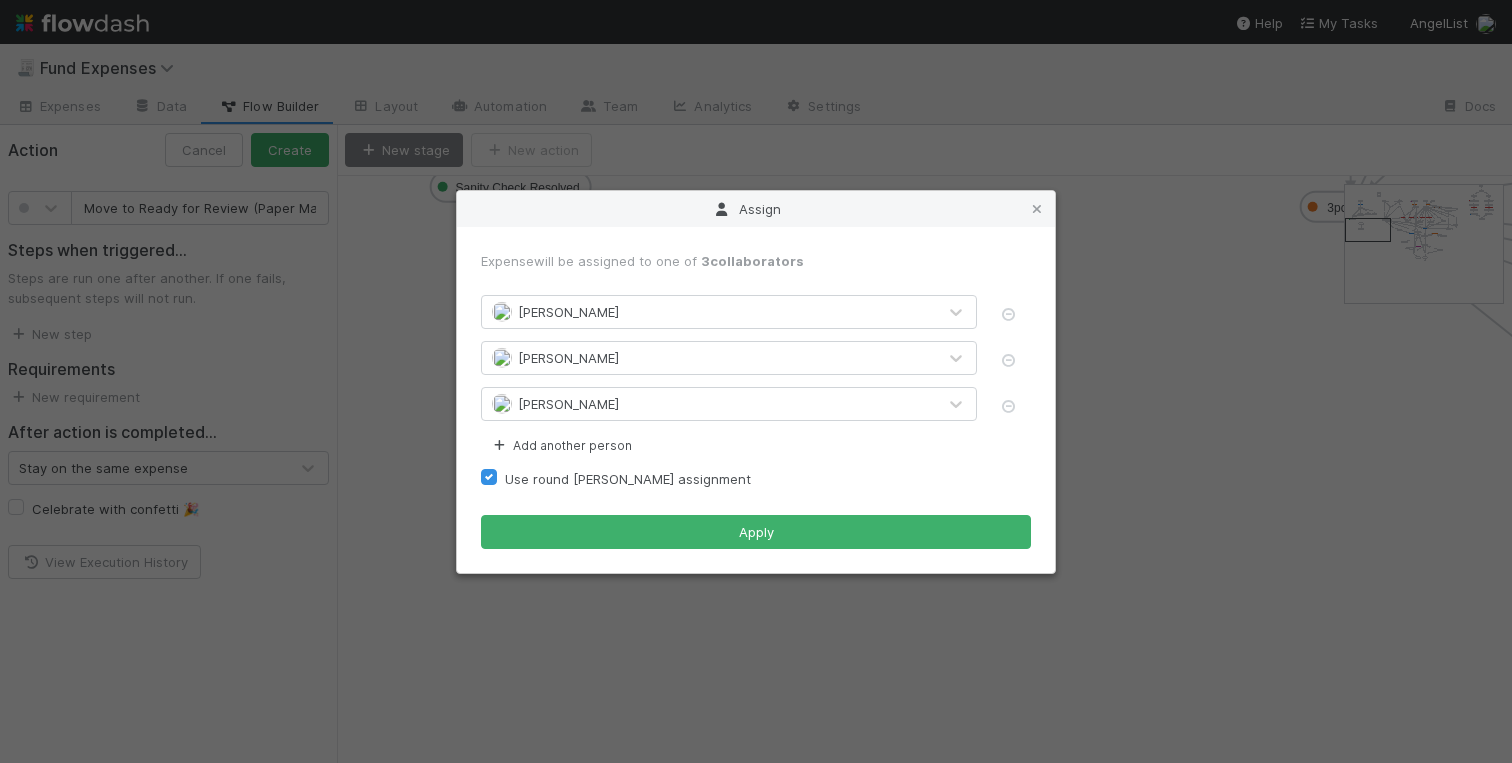 click on "Use round robin assignment" at bounding box center [628, 479] 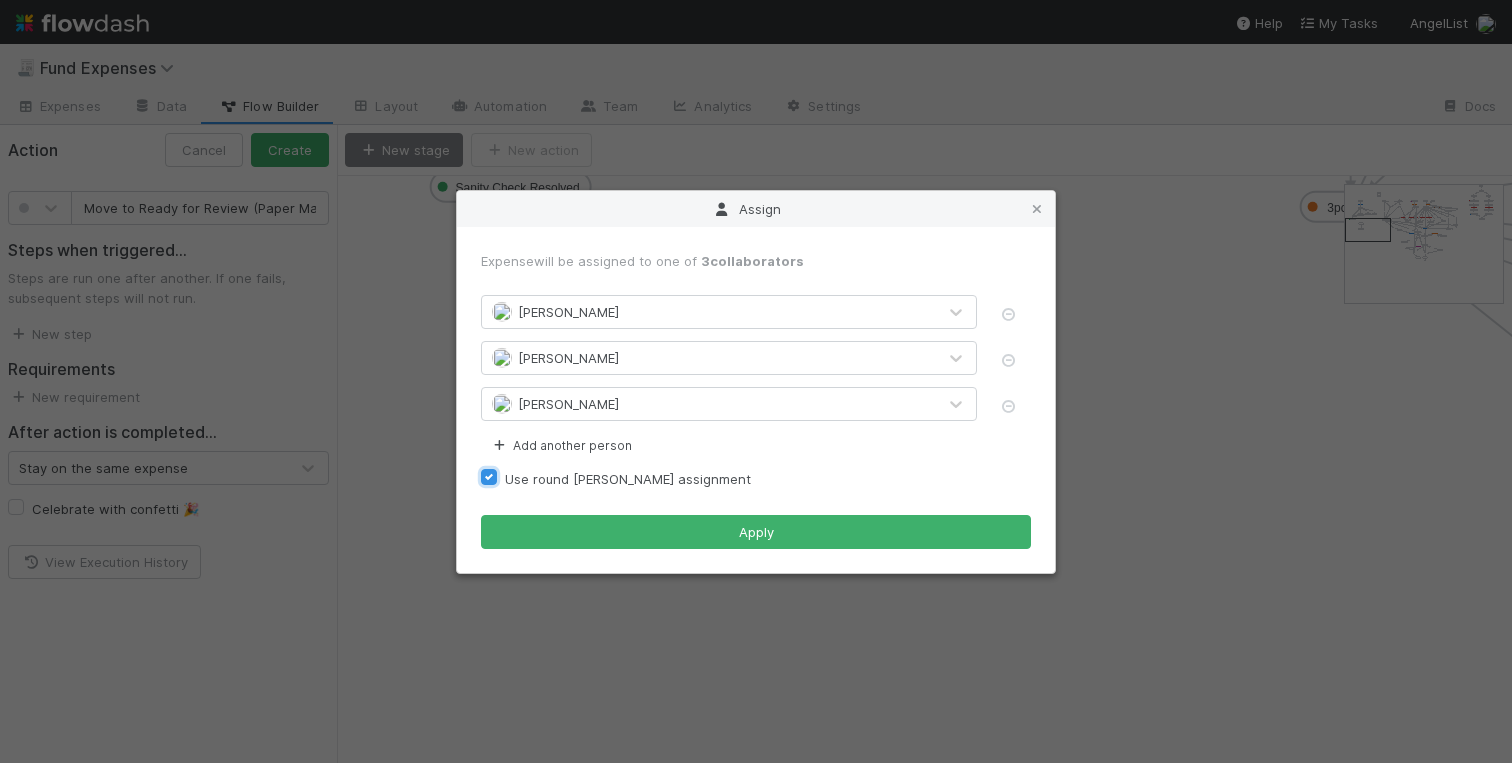 click on "Use round robin assignment" at bounding box center (489, 476) 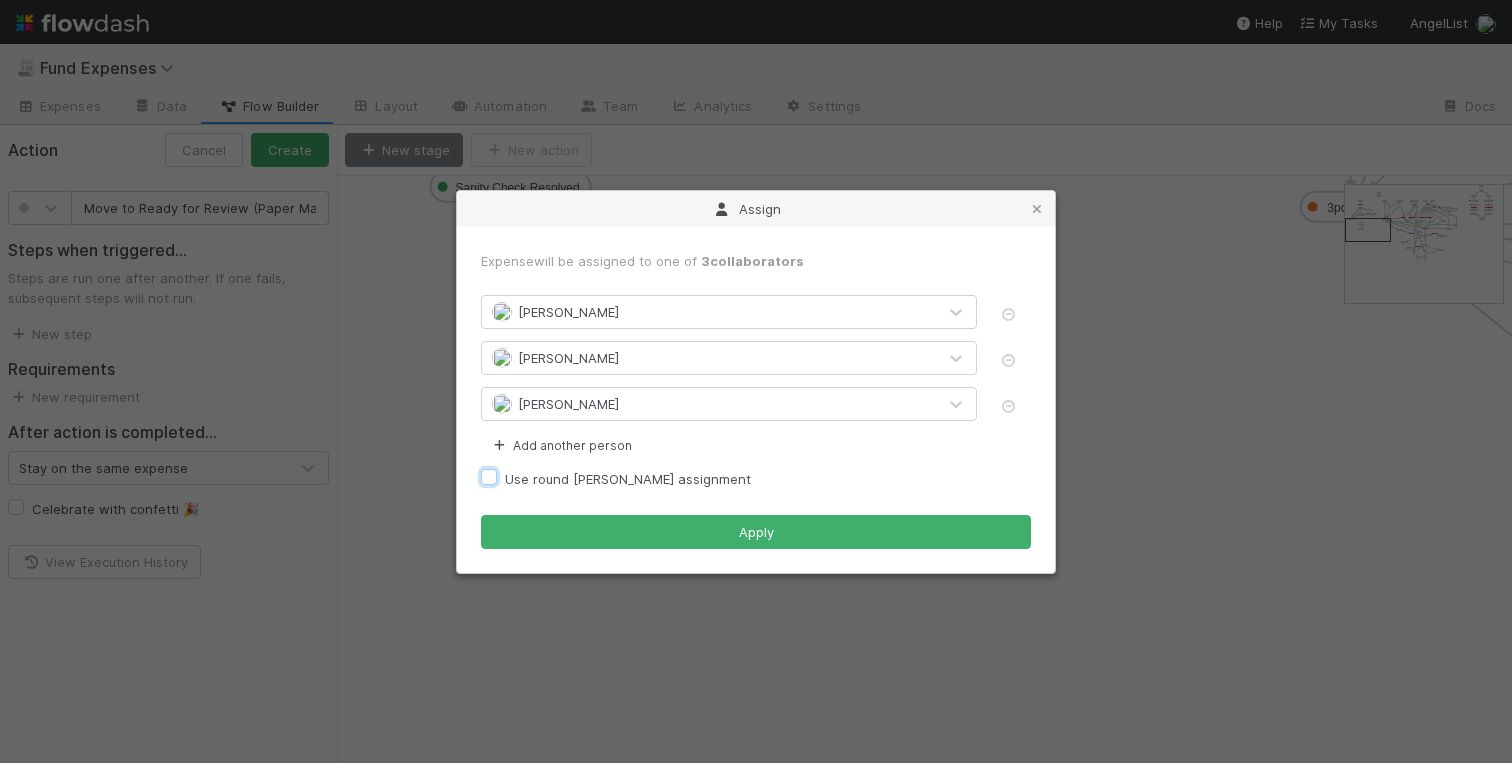 checkbox on "false" 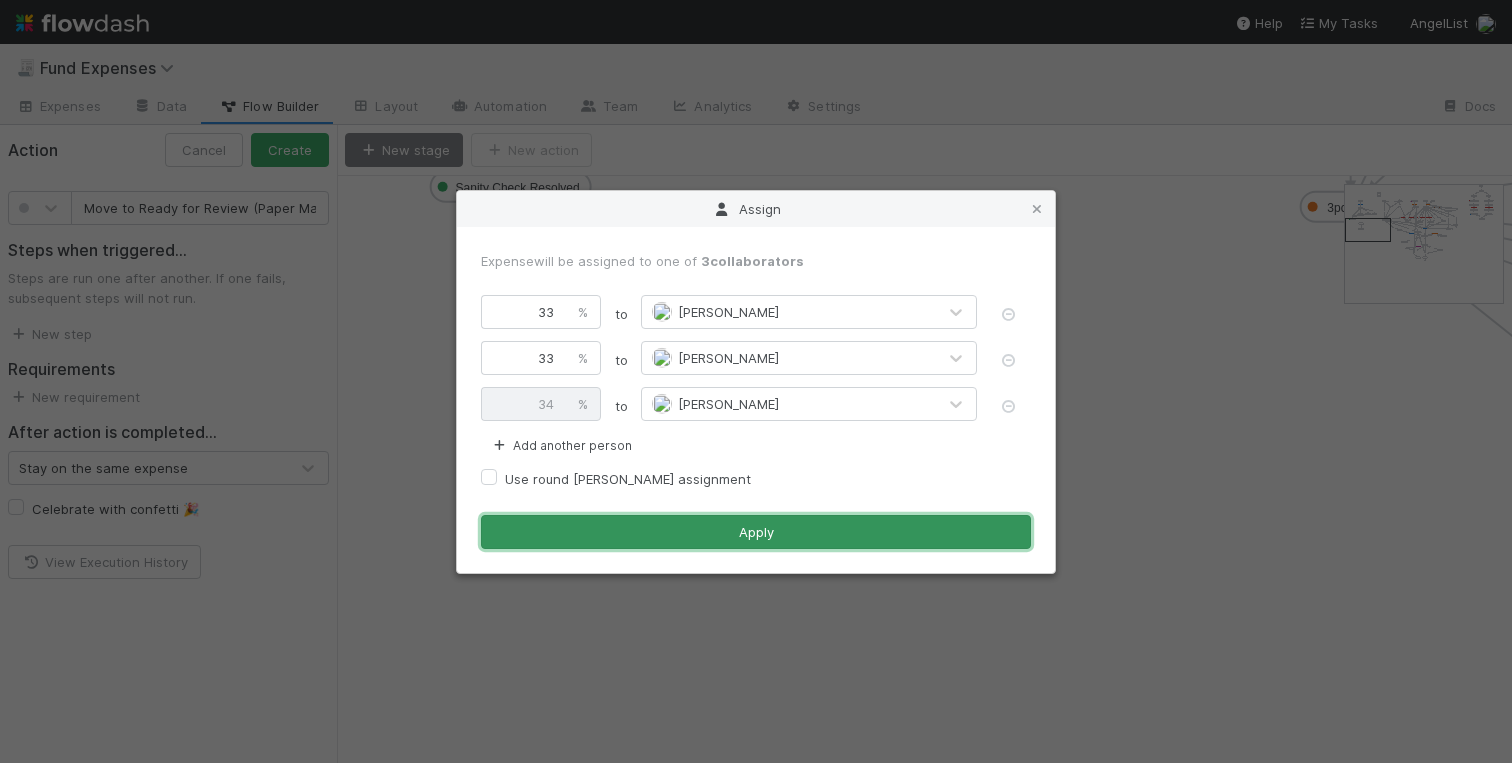 click on "Apply" at bounding box center (756, 532) 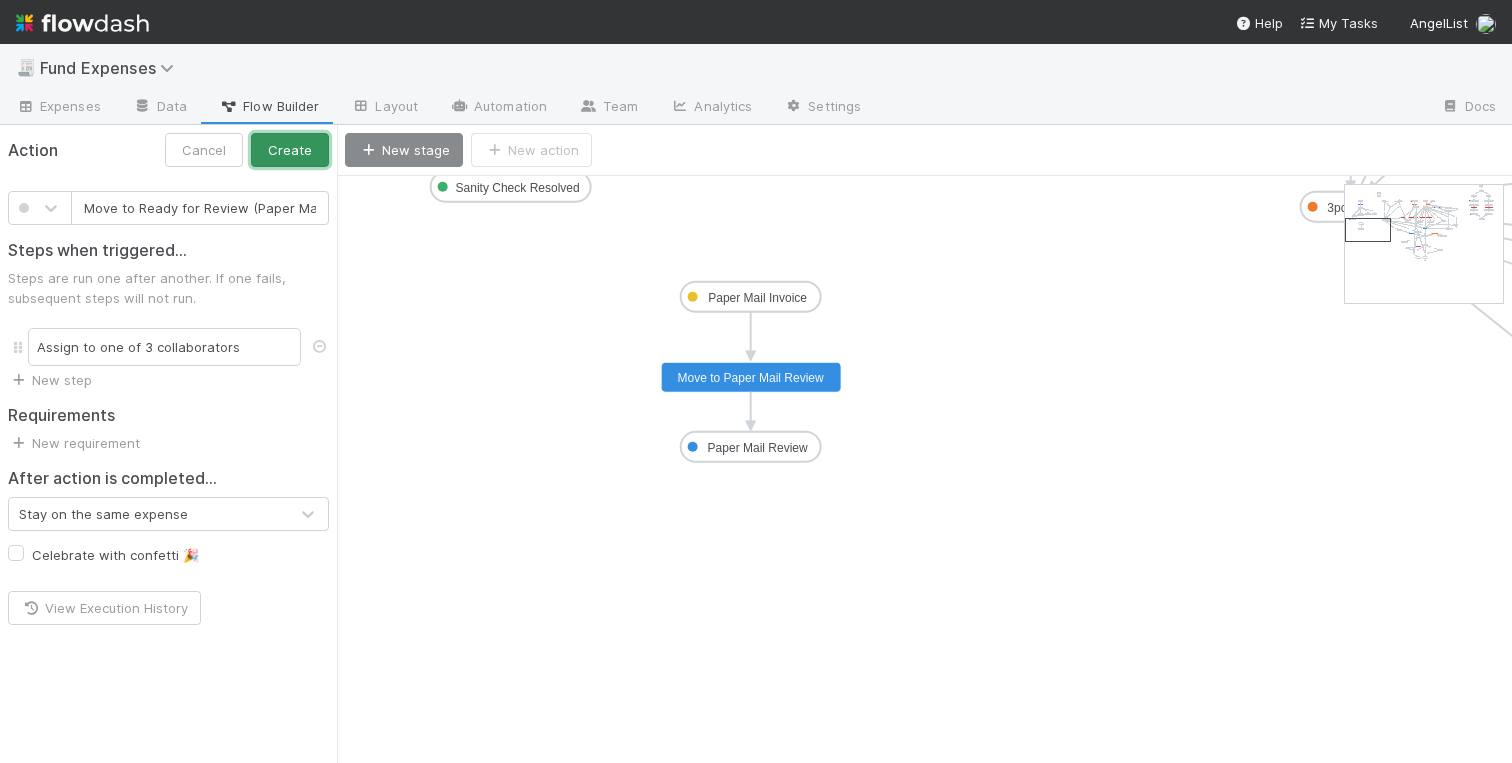 click on "Create" at bounding box center (290, 150) 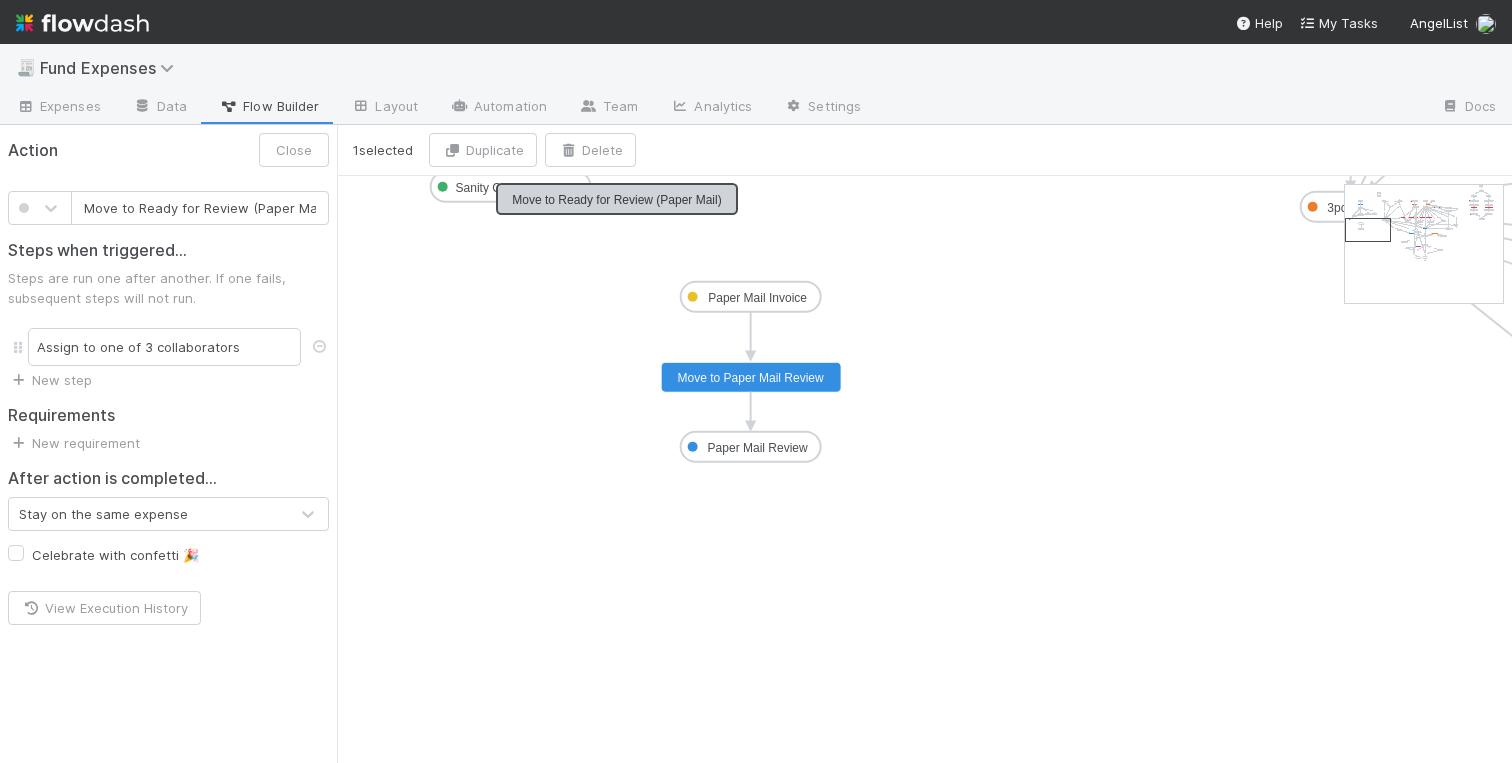 scroll, scrollTop: 0, scrollLeft: 6, axis: horizontal 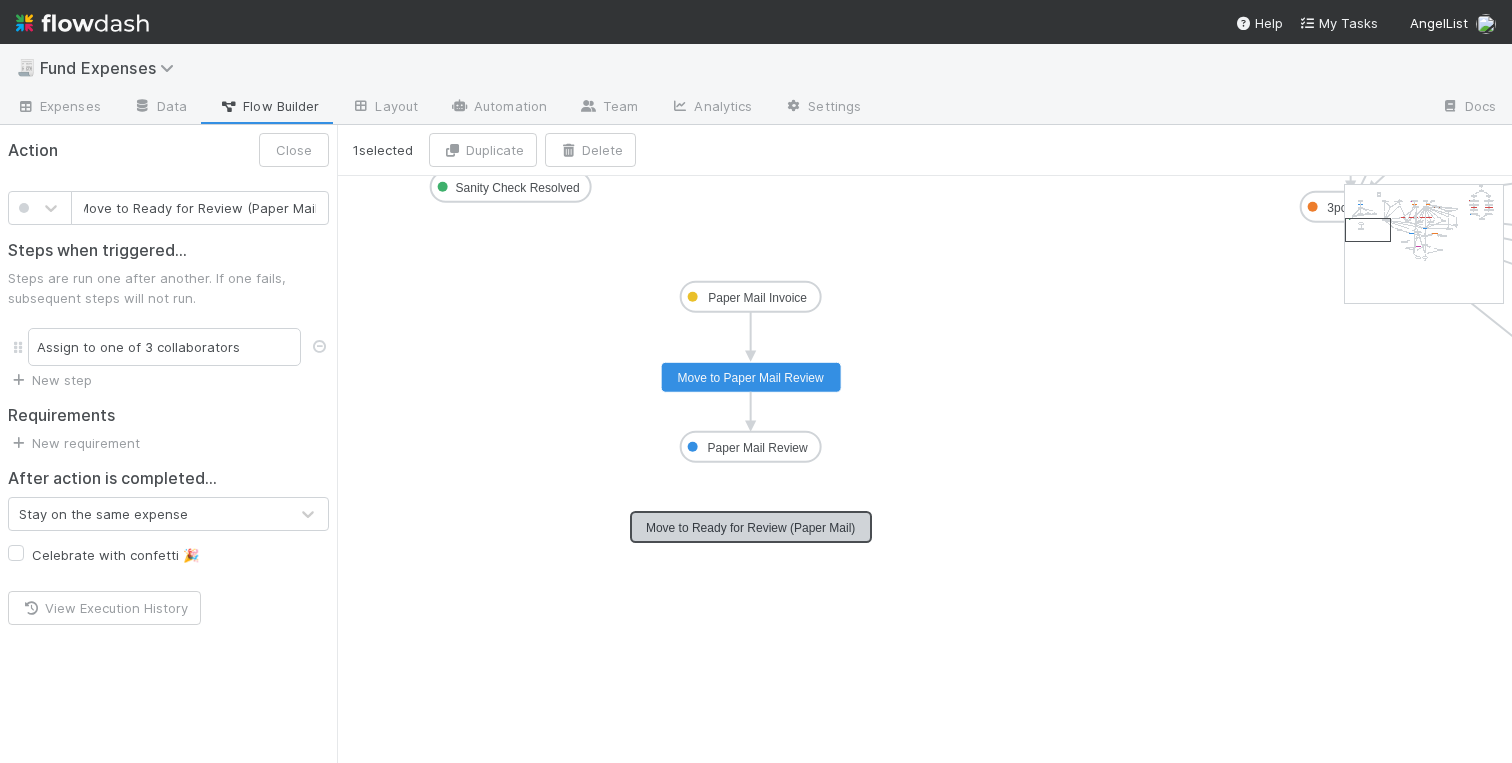 drag, startPoint x: 614, startPoint y: 200, endPoint x: 745, endPoint y: 530, distance: 355.0507 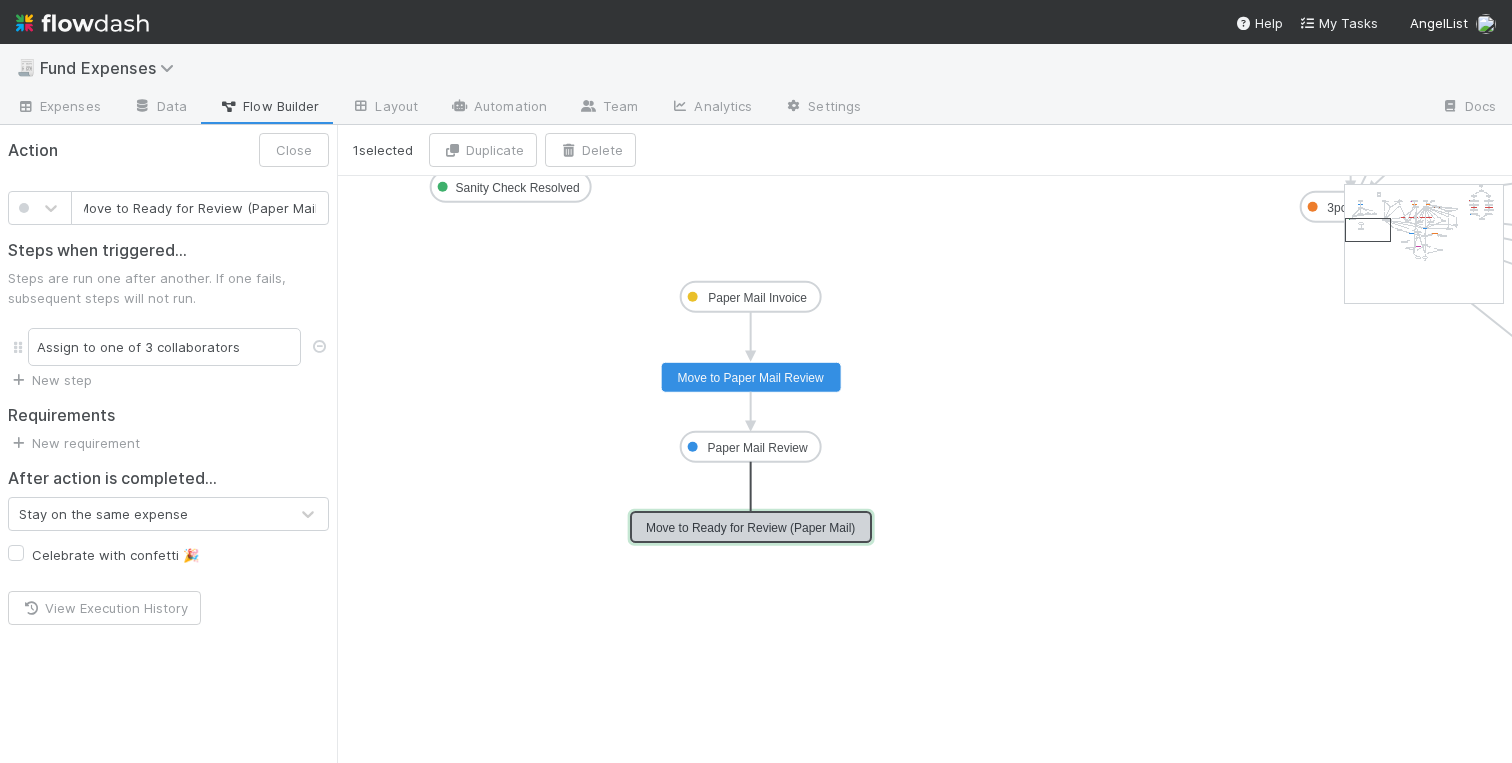 drag, startPoint x: 749, startPoint y: 460, endPoint x: 747, endPoint y: 523, distance: 63.03174 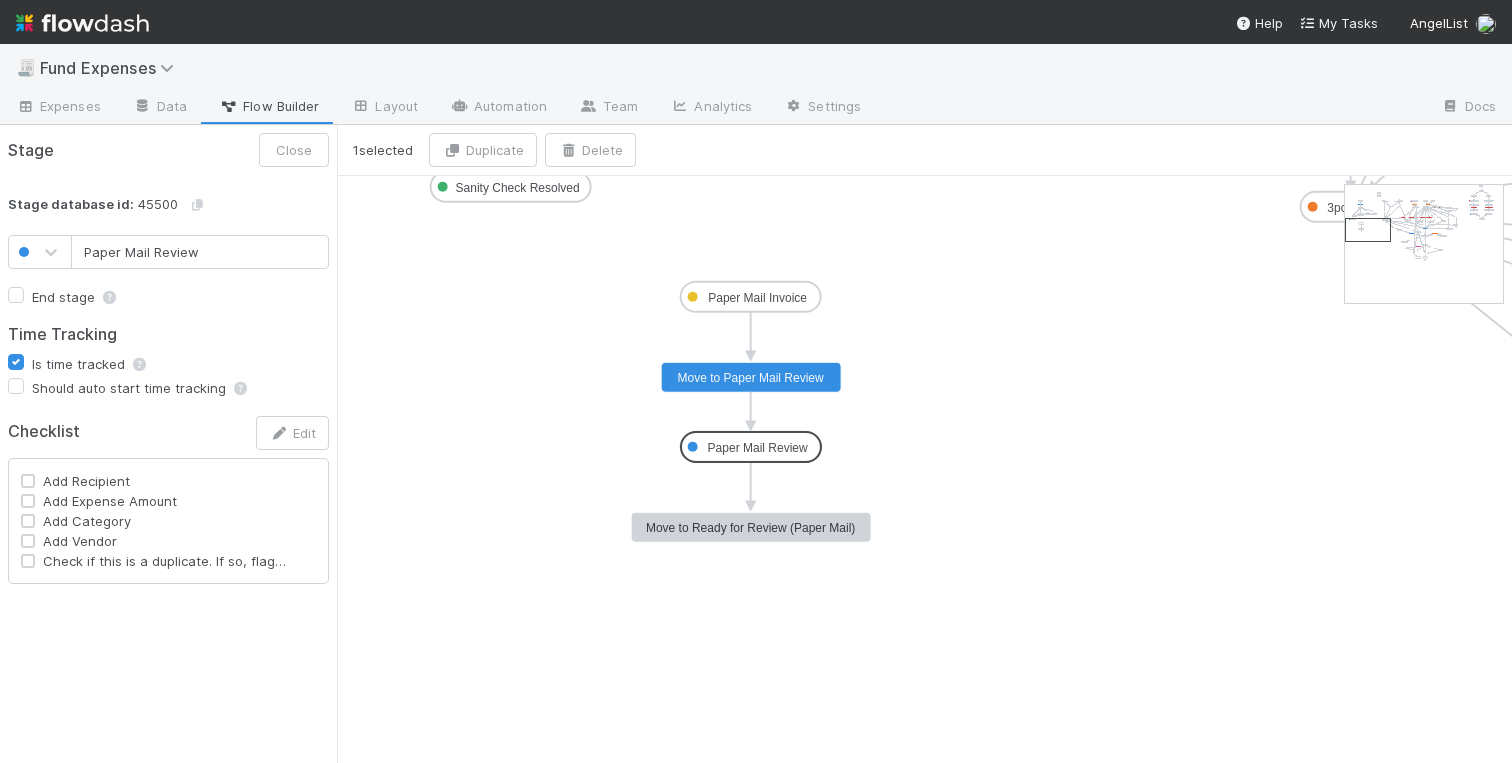 click on "Paper Mail Review" 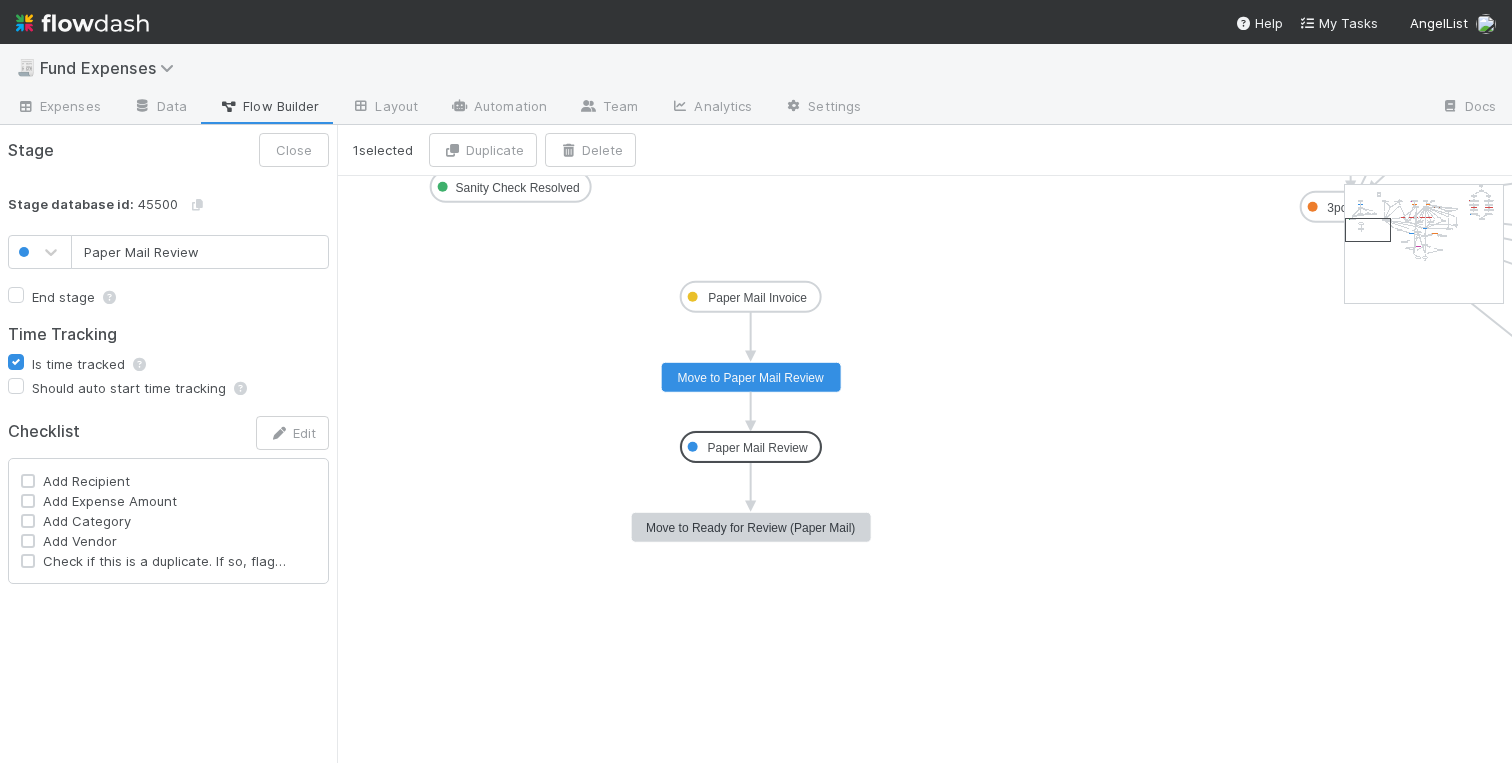 click on "Paper Mail Review" at bounding box center (200, 252) 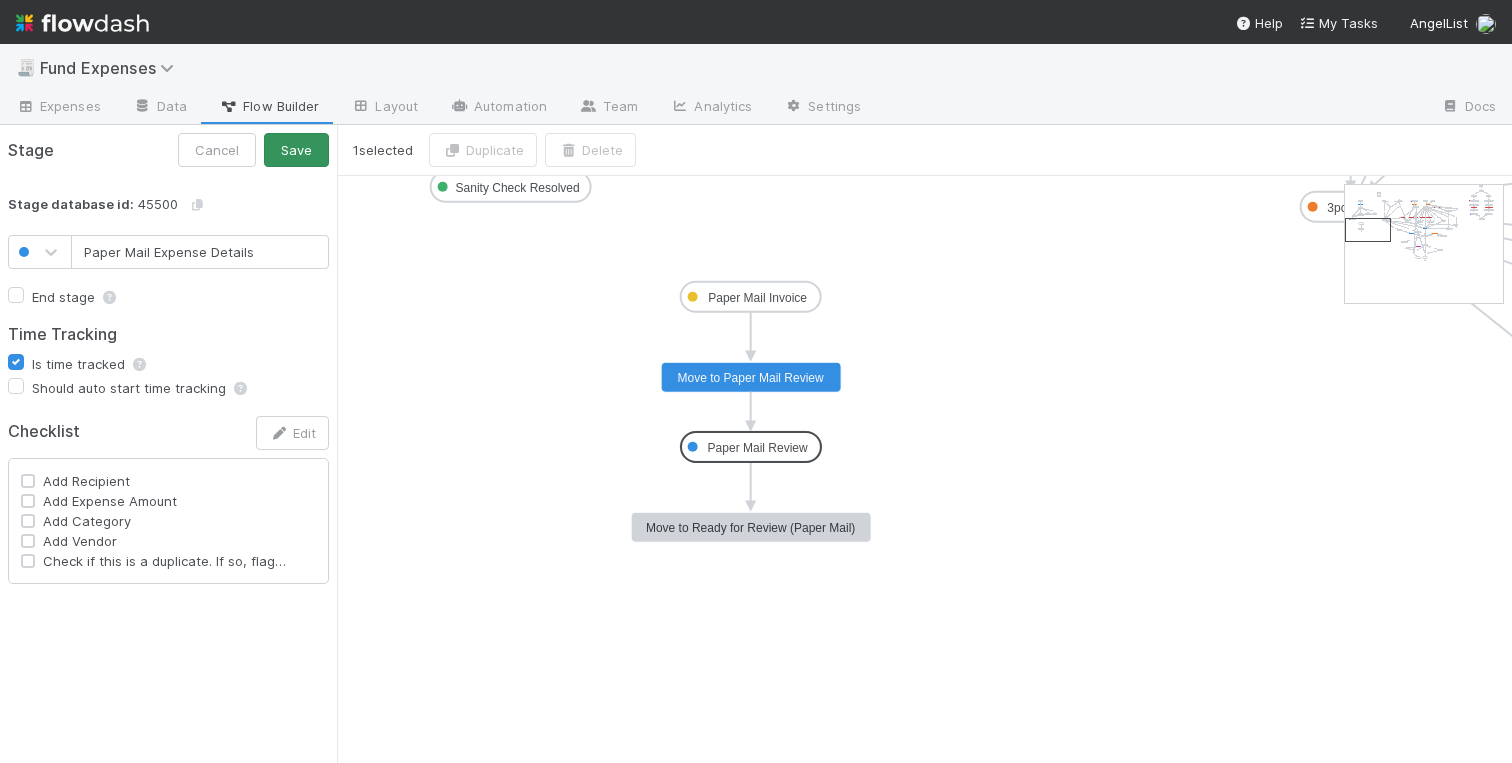 type on "Paper Mail Expense Details" 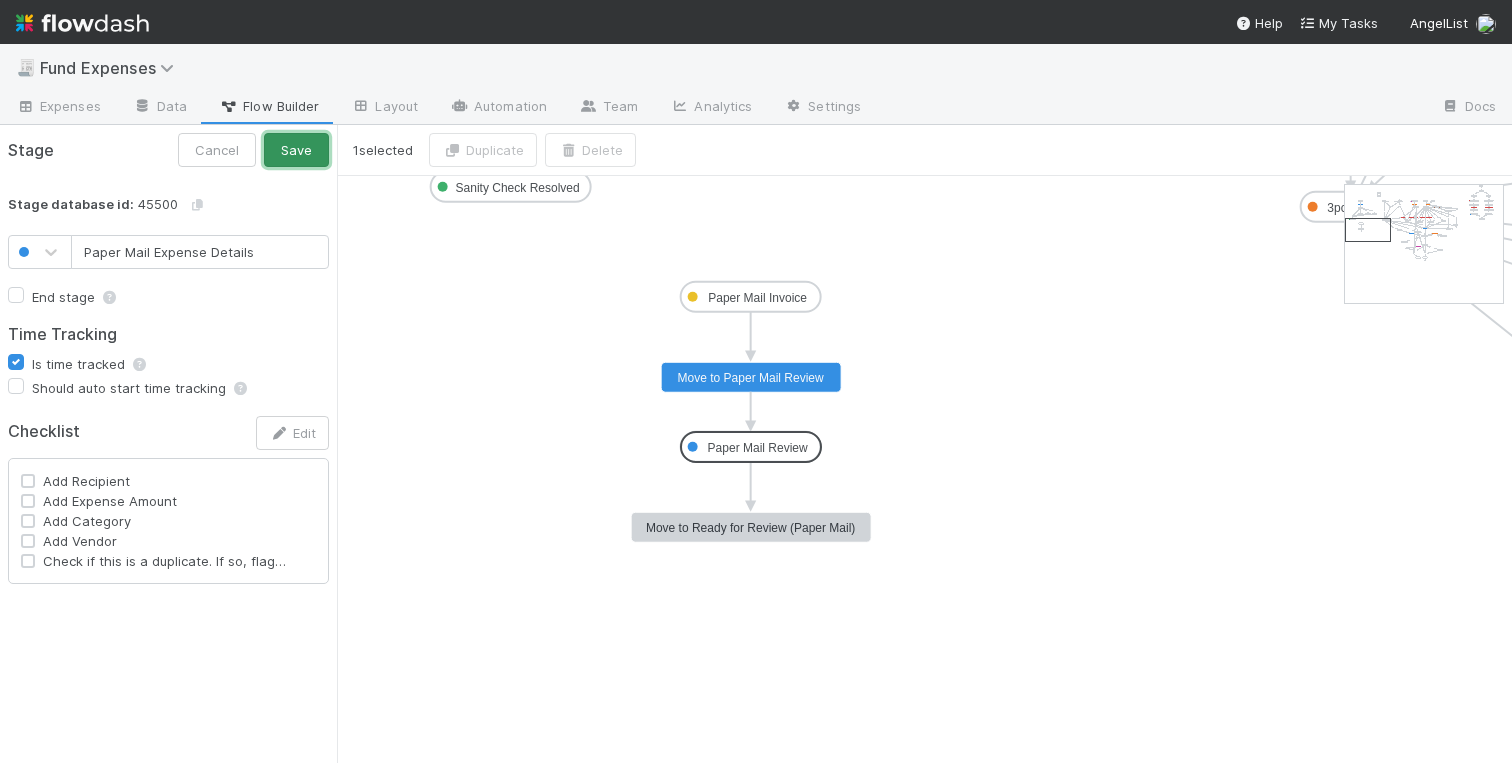 click on "Save" at bounding box center (296, 150) 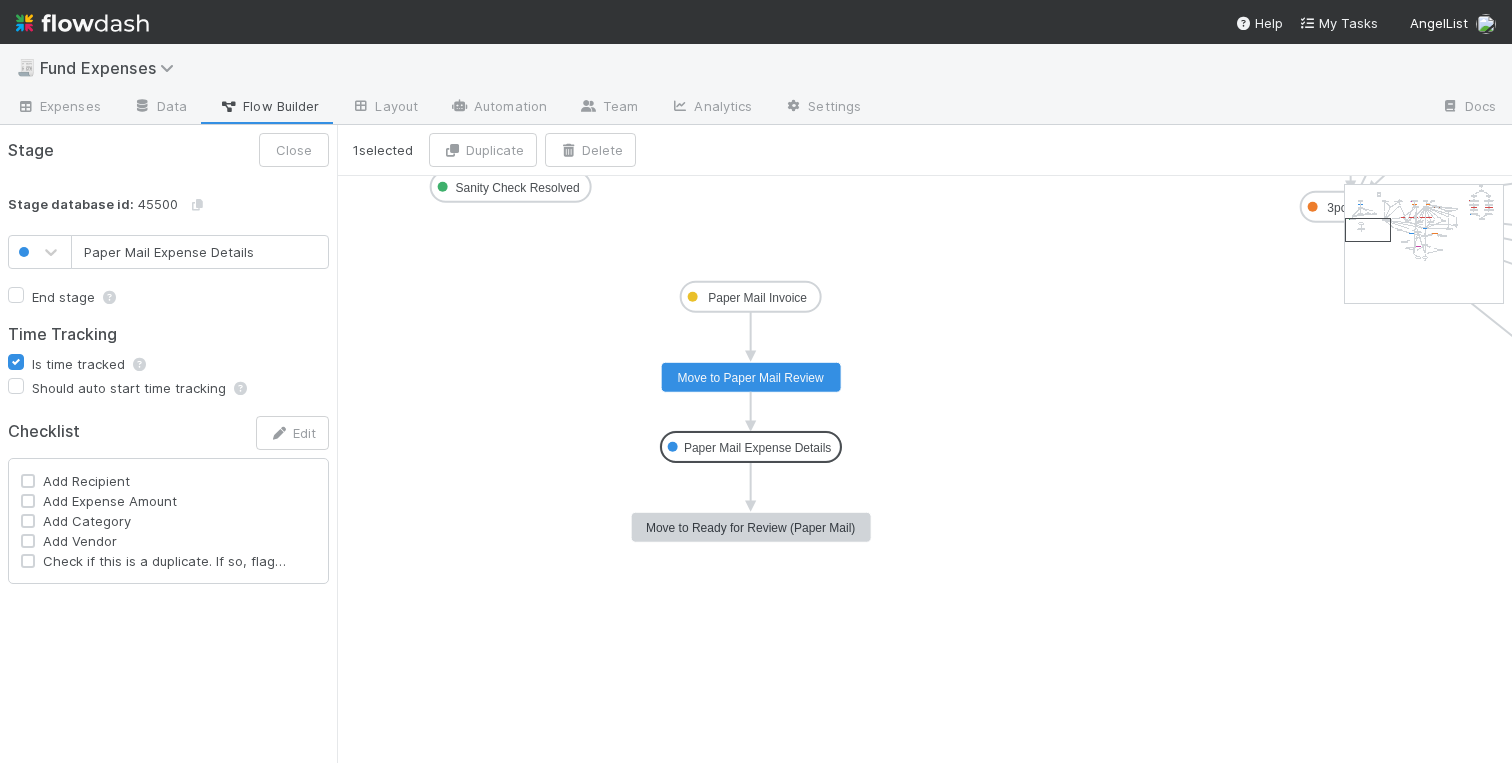 click on "Move to Paper Mail Review" 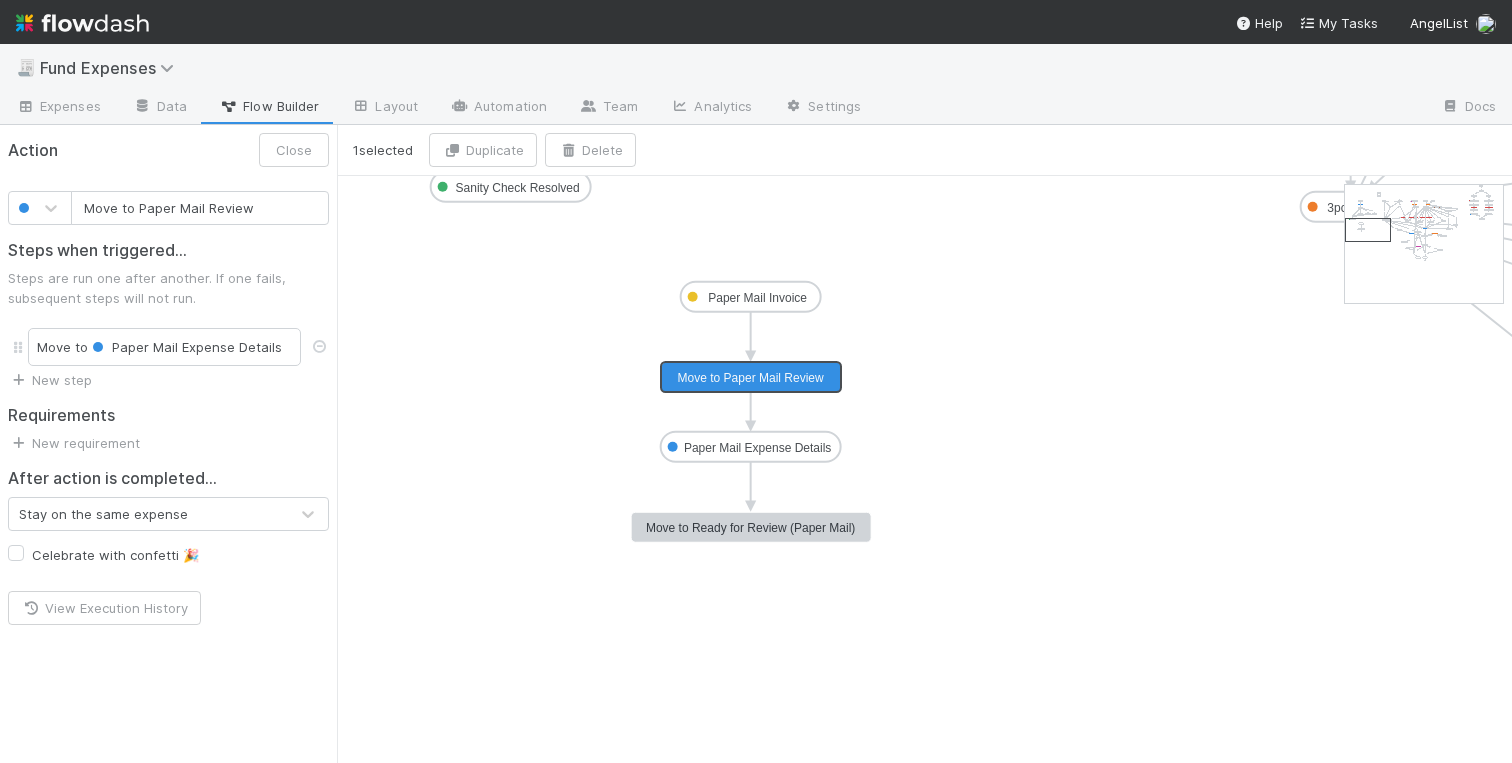 click on "Move to Paper Mail Review" at bounding box center [200, 208] 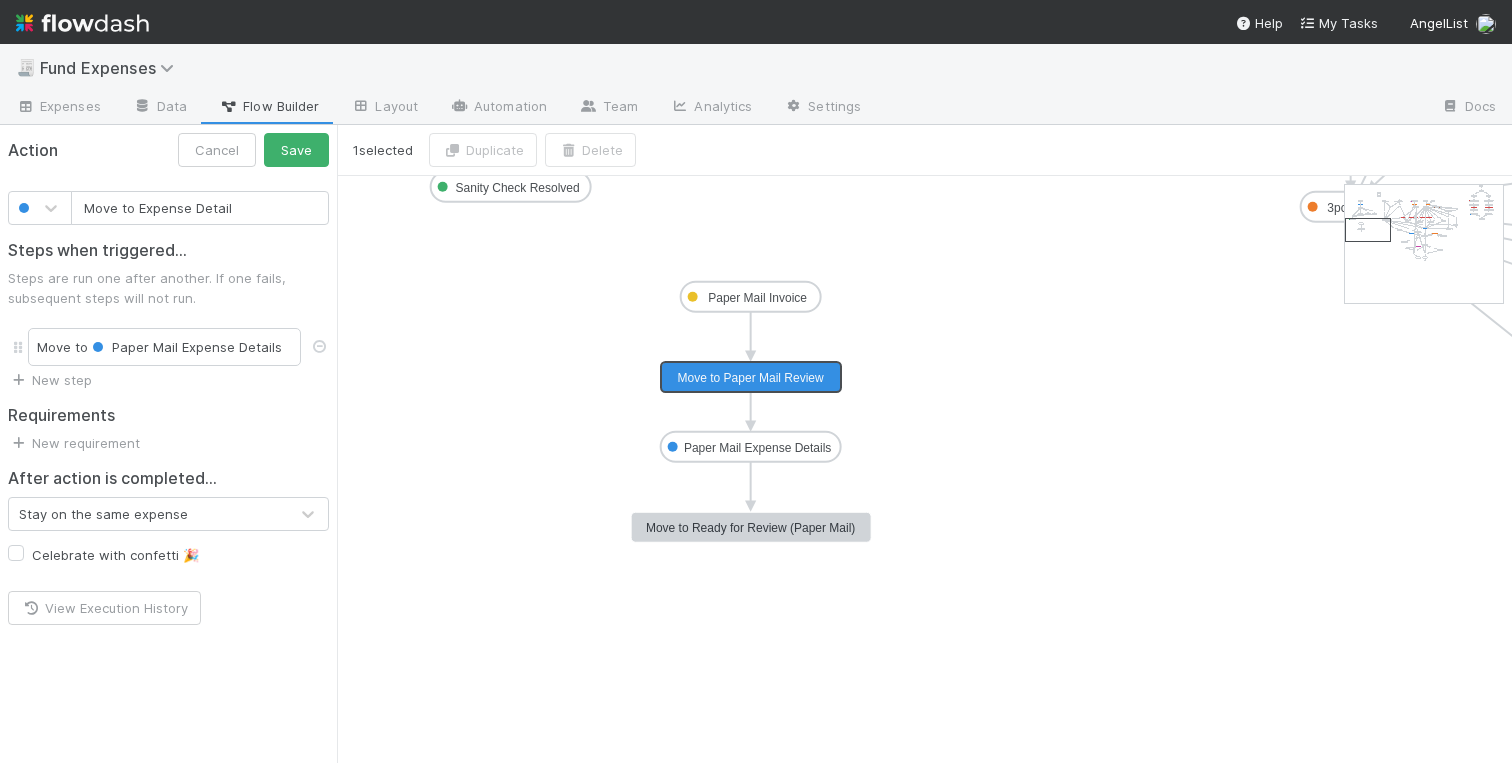type on "Move to Expense Details" 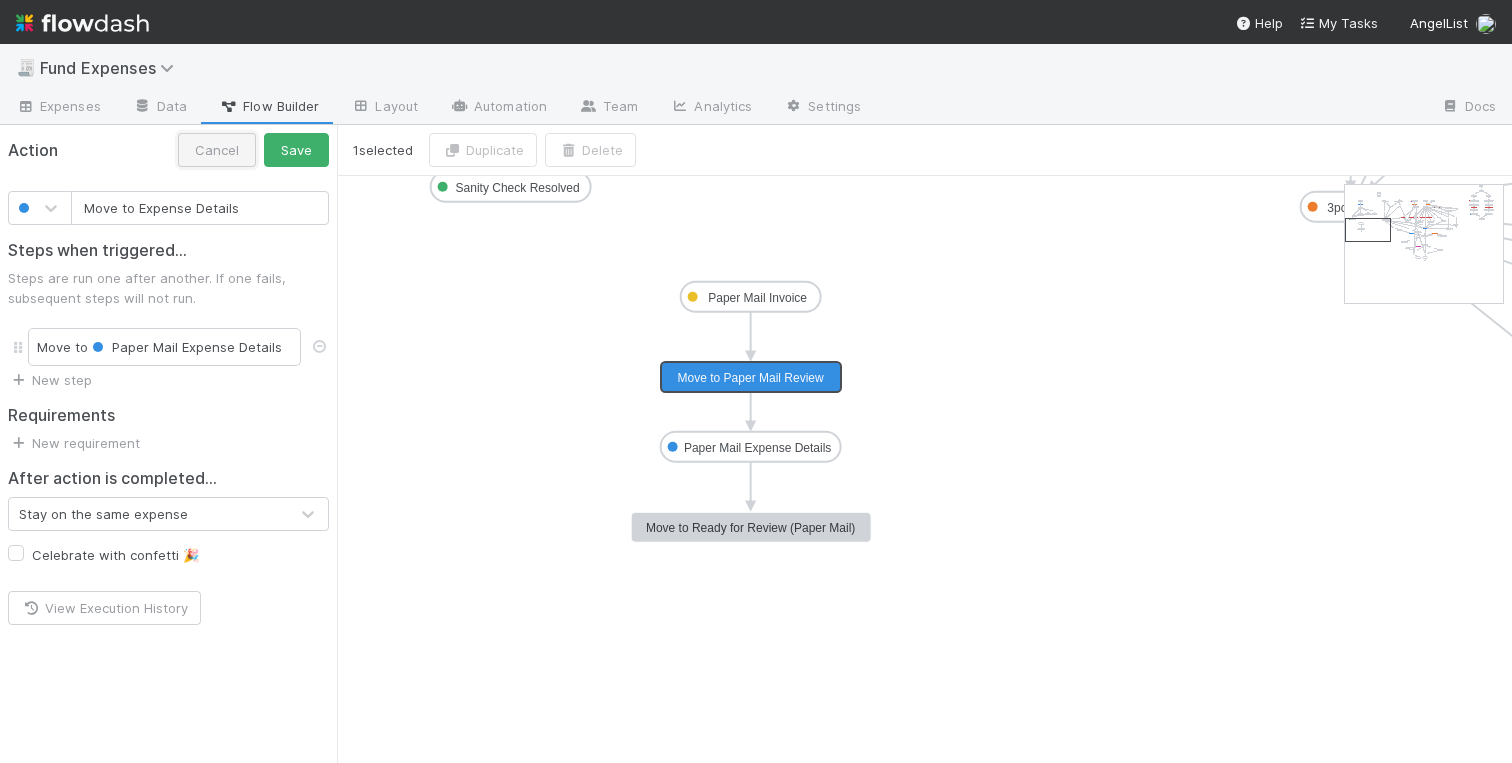 click on "Cancel" at bounding box center [217, 150] 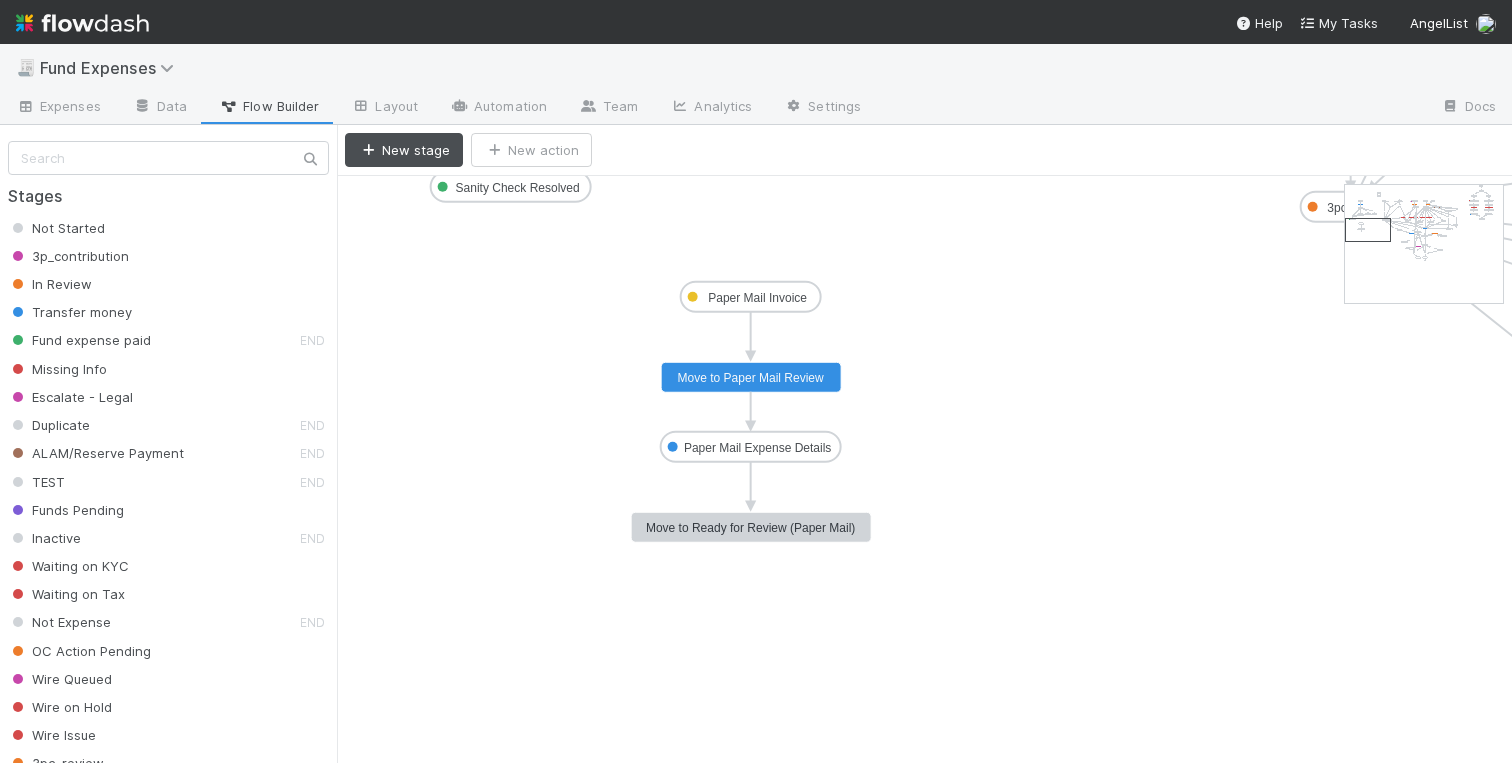 click on "Move to Paper Mail Review" 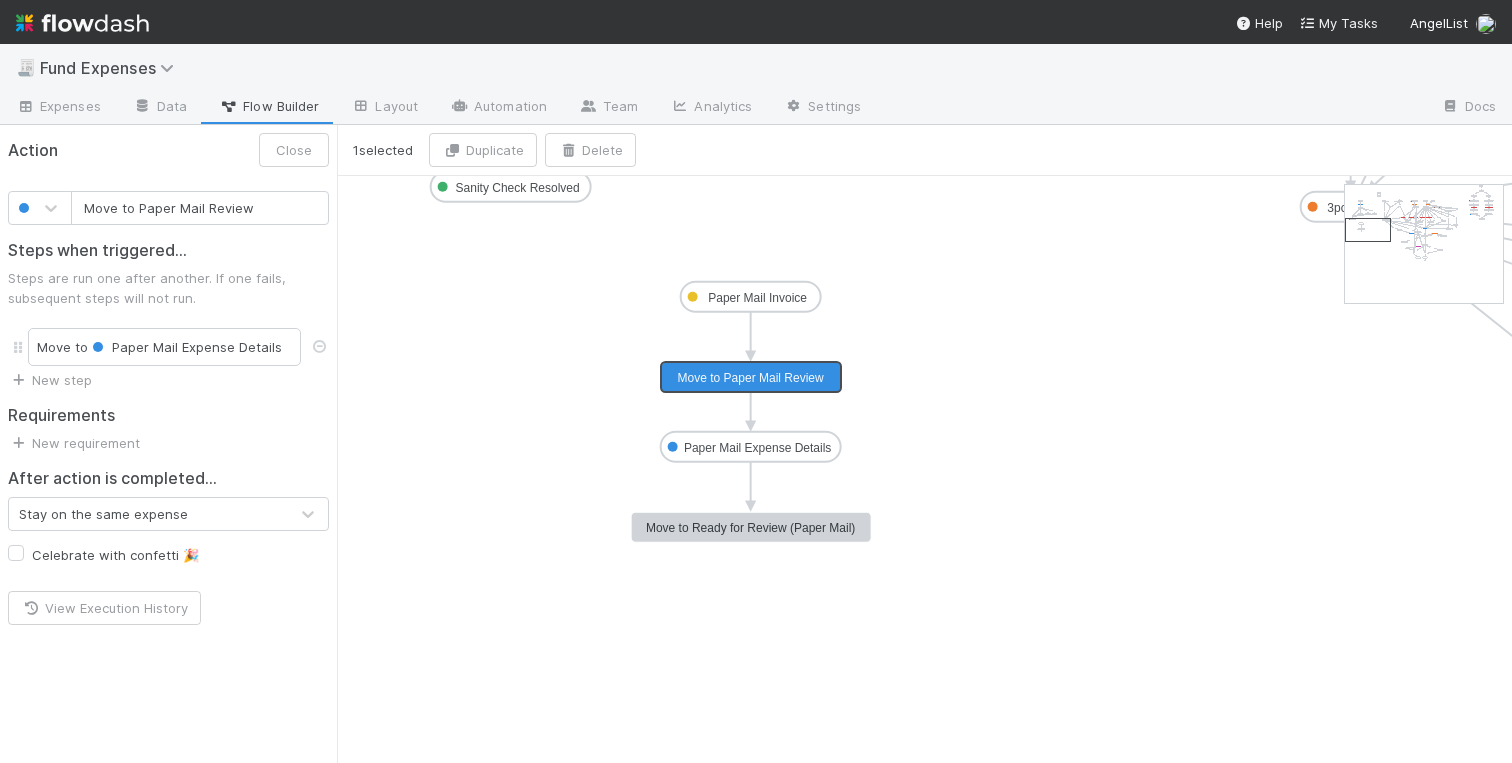 drag, startPoint x: 262, startPoint y: 211, endPoint x: 140, endPoint y: 204, distance: 122.20065 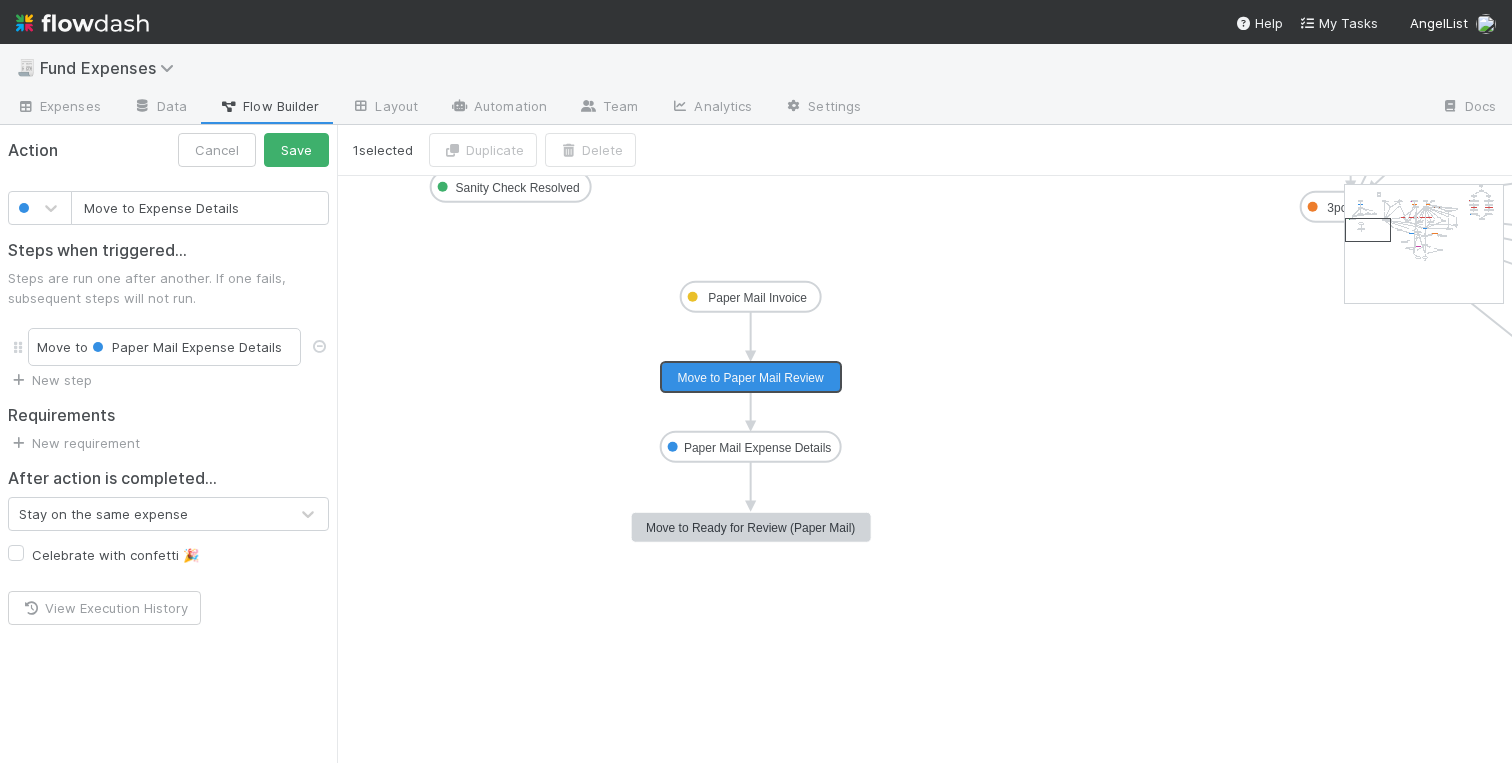 click on "Move to Expense Details" at bounding box center [200, 208] 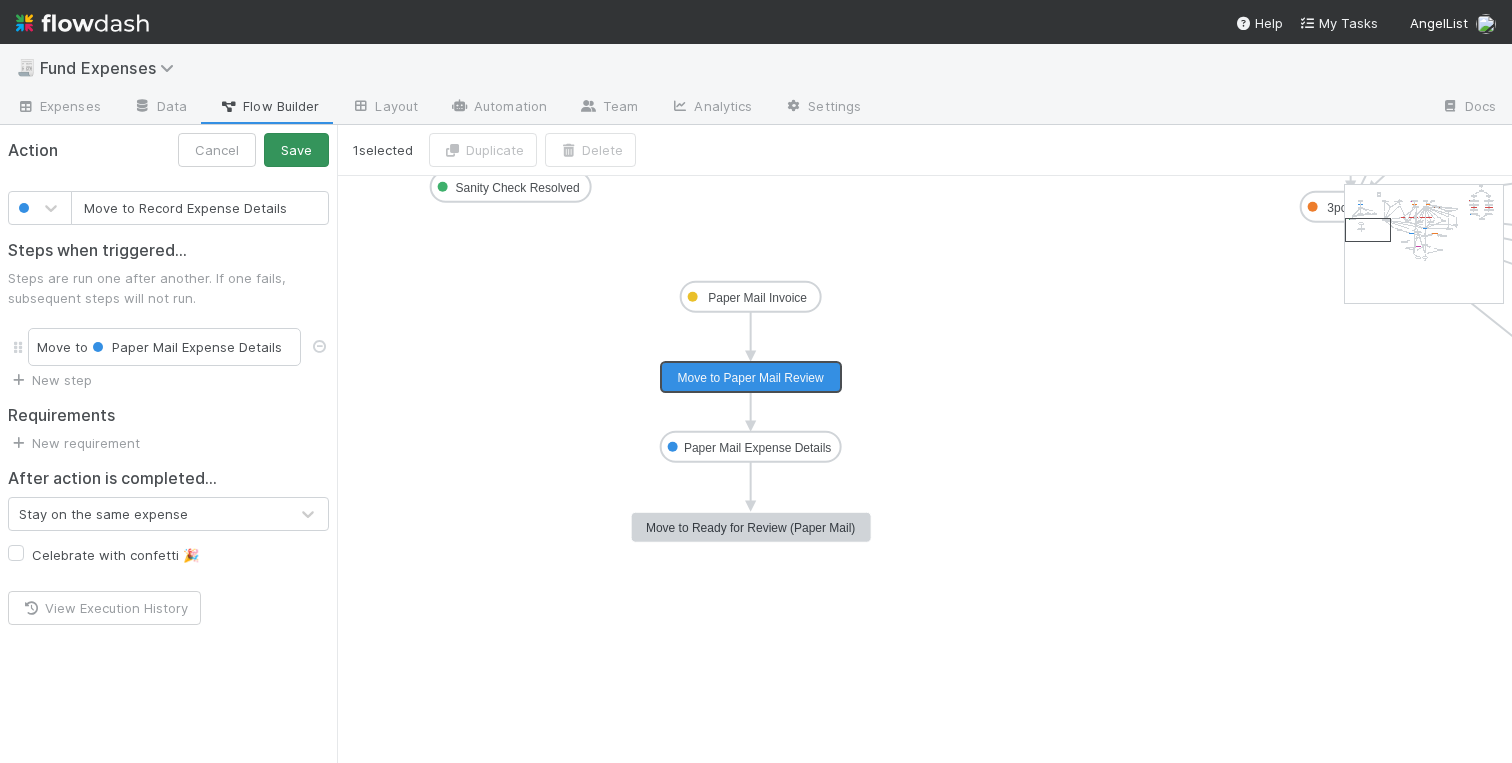 type on "Move to Record Expense Details" 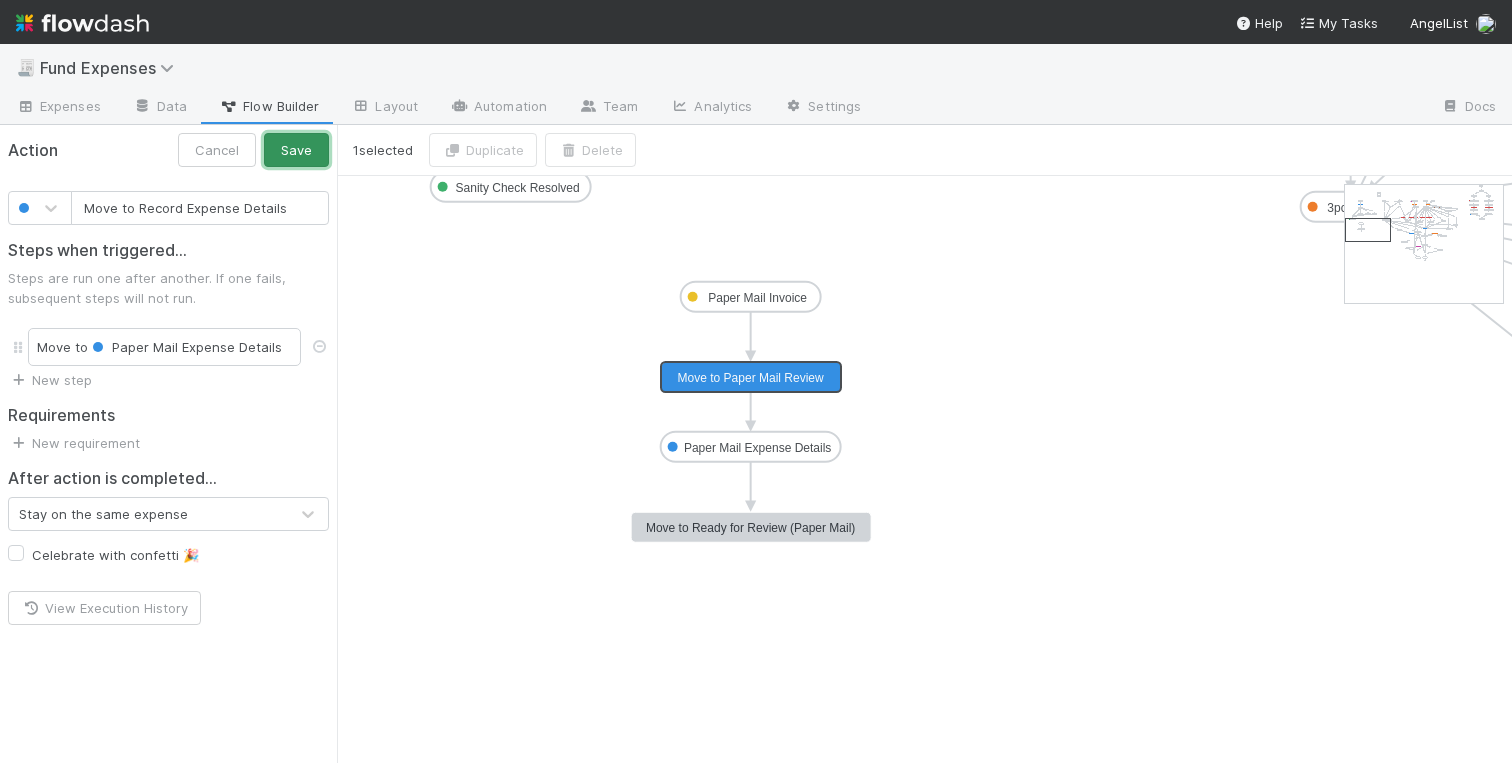click on "Save" at bounding box center (296, 150) 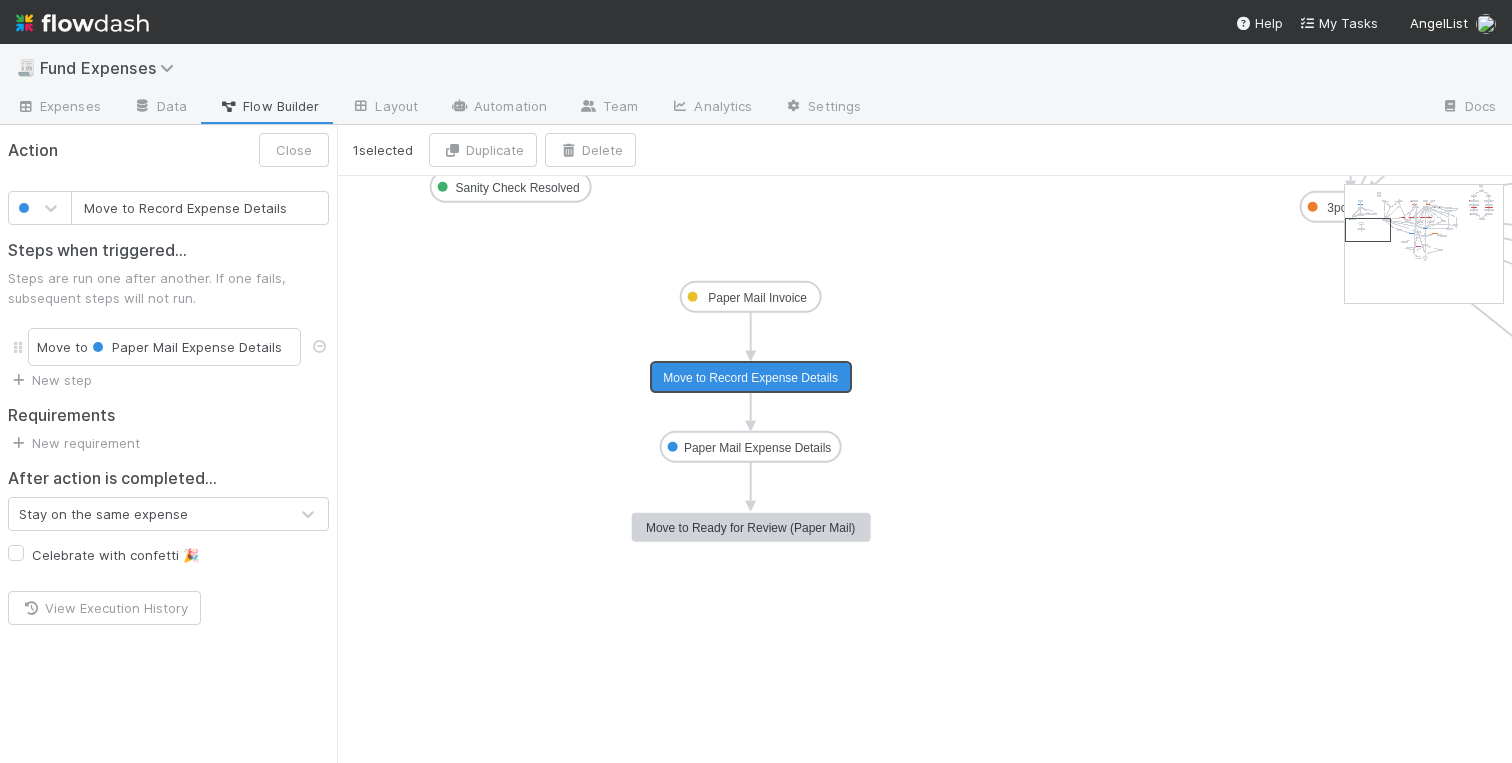 click on "Not Started 3p_contribution In Review Transfer money Fund expense paid Missing Info Escalate - Legal Duplicate ALAM/Reserve Payment  TEST Funds Pending Inactive  Waiting on KYC Waiting on Tax Not Expense OC Action Pending Wire Queued Wire on Hold  Wire Issue 3pc_review Pending TT Escalate - IOS Team  Warehouse Fee  Past Expense Recording Recording Review Recording Complete Sanity Check Pending  New - SC Task Sanity Check Resolved SC Review SC Pending OC Escalate - IOS Team 2 New DEMAT DEMAT Closed DEMAT Review BT Invoice DEMAT-TPC Pull TPC DEMAT-TPC Payment to Vendor Pending DEMAT Pay BT DEMAT-TPC Vendor Payment Made DEMAT-TPC OC Pending DEMAT-TPC Push BT Payment DEMAT Pending BT Reimbursement DEMAT Payment to Vendor Pending DEMAT Vendor Payment Made DEMAT Update Expense SC Pending Fx Internal Team Action Paper Mail Invoice Paper Mail Expense Details Move to Transfer money Move to Fund expense paid, notify expense submitter Return to expense submitted for additional info Move to Escalate to Legal" 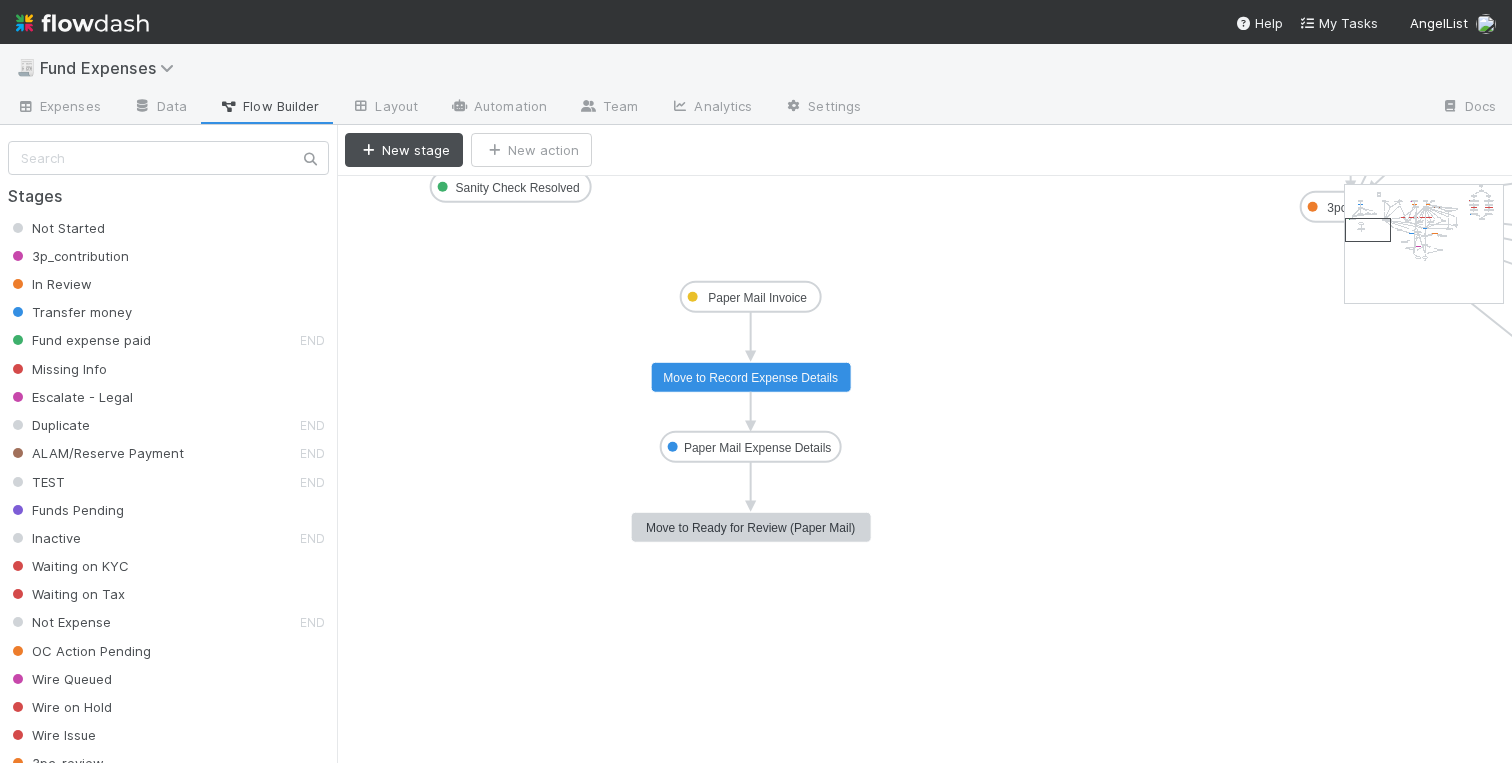 click on "Move to Record Expense Details" 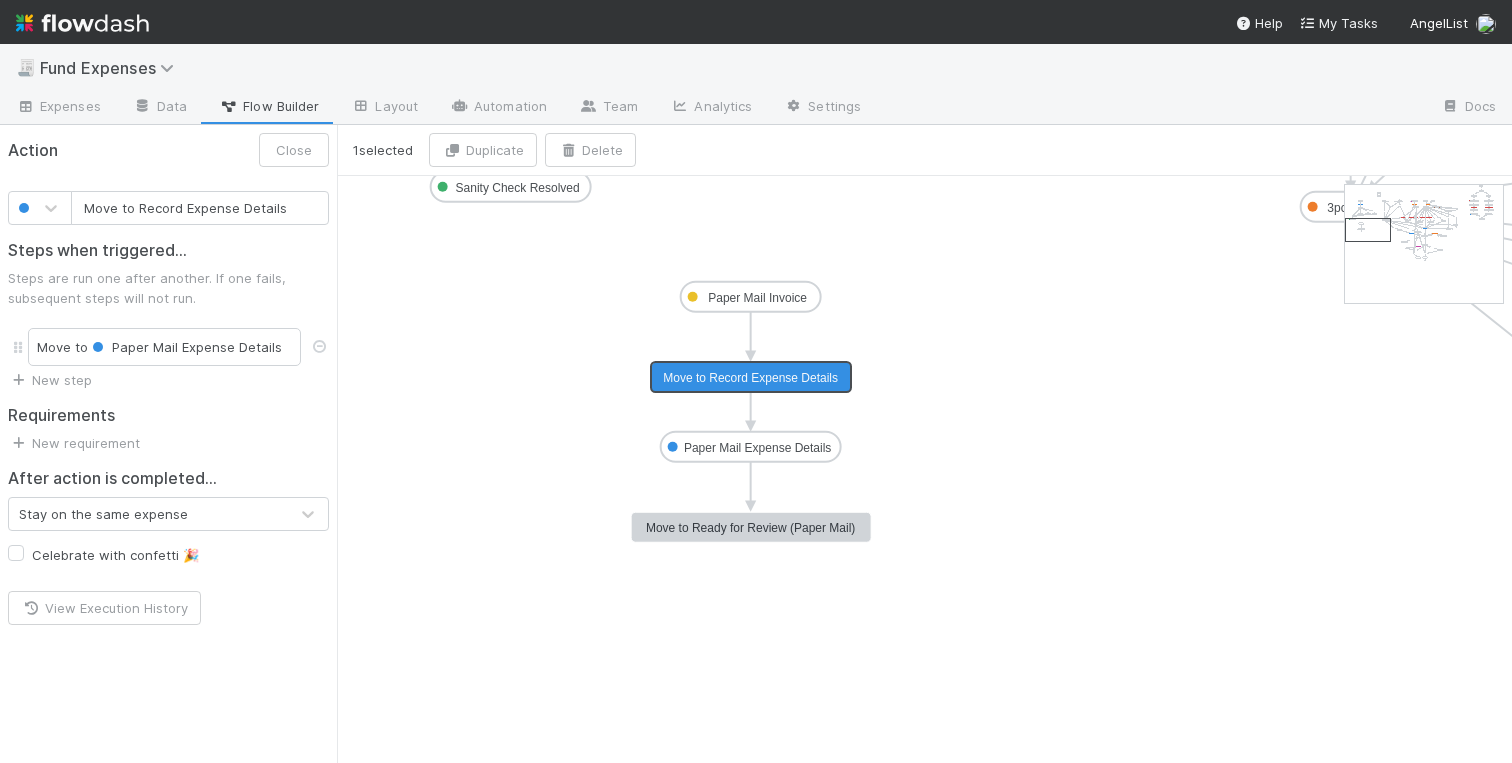 type on "Move to Ready for Review (Paper Mail)" 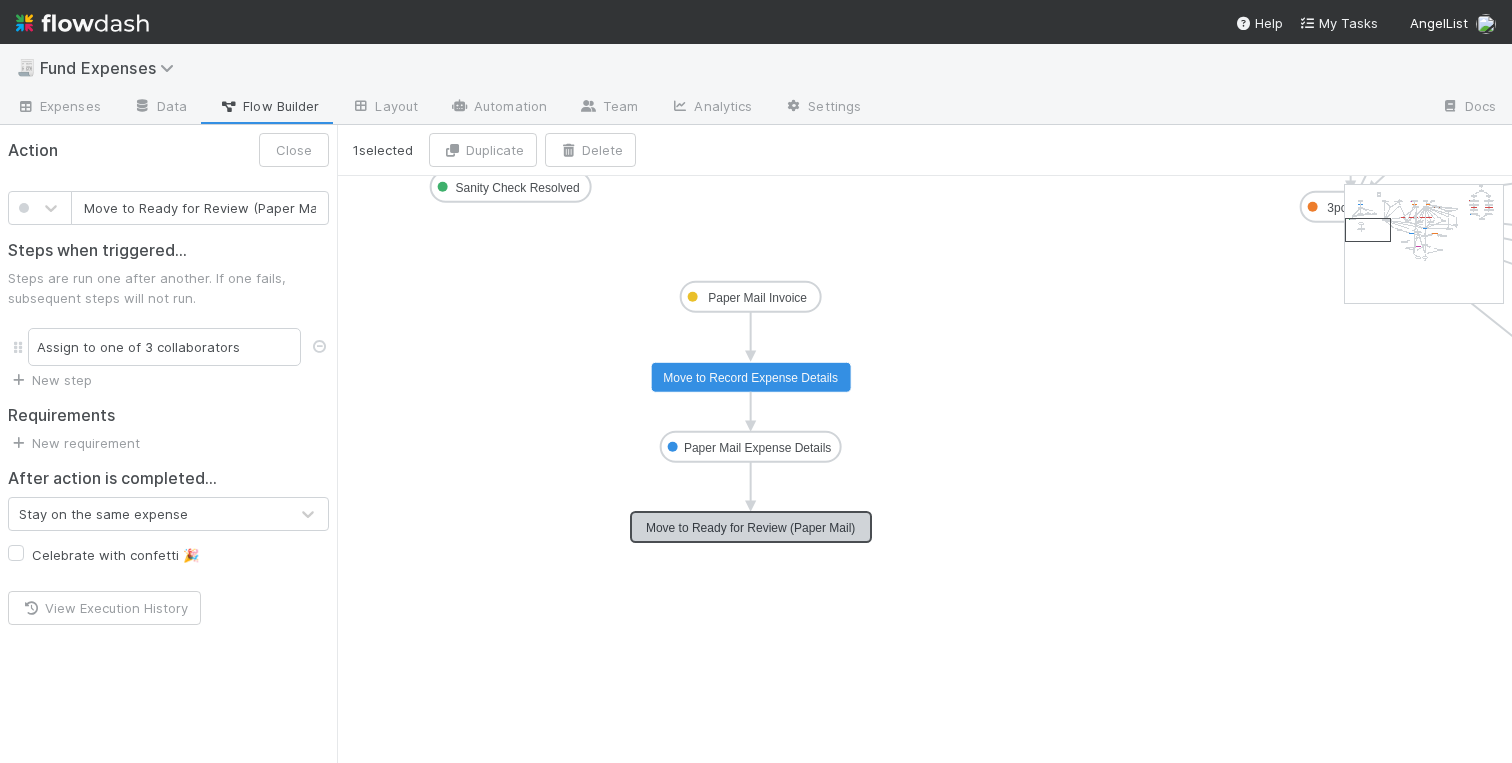 click on "Move to Ready for Review (Paper Mail)" 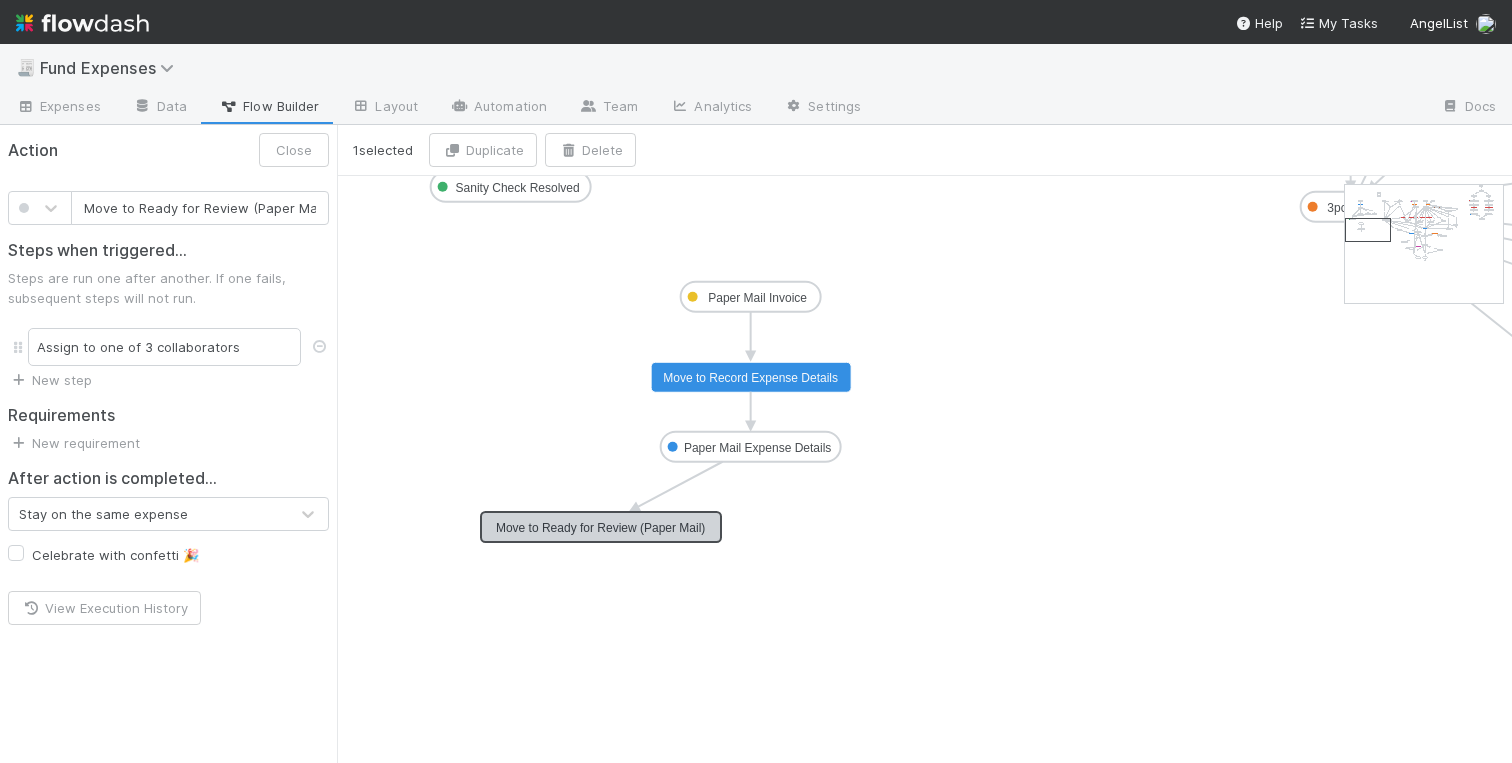 drag, startPoint x: 718, startPoint y: 528, endPoint x: 570, endPoint y: 524, distance: 148.05405 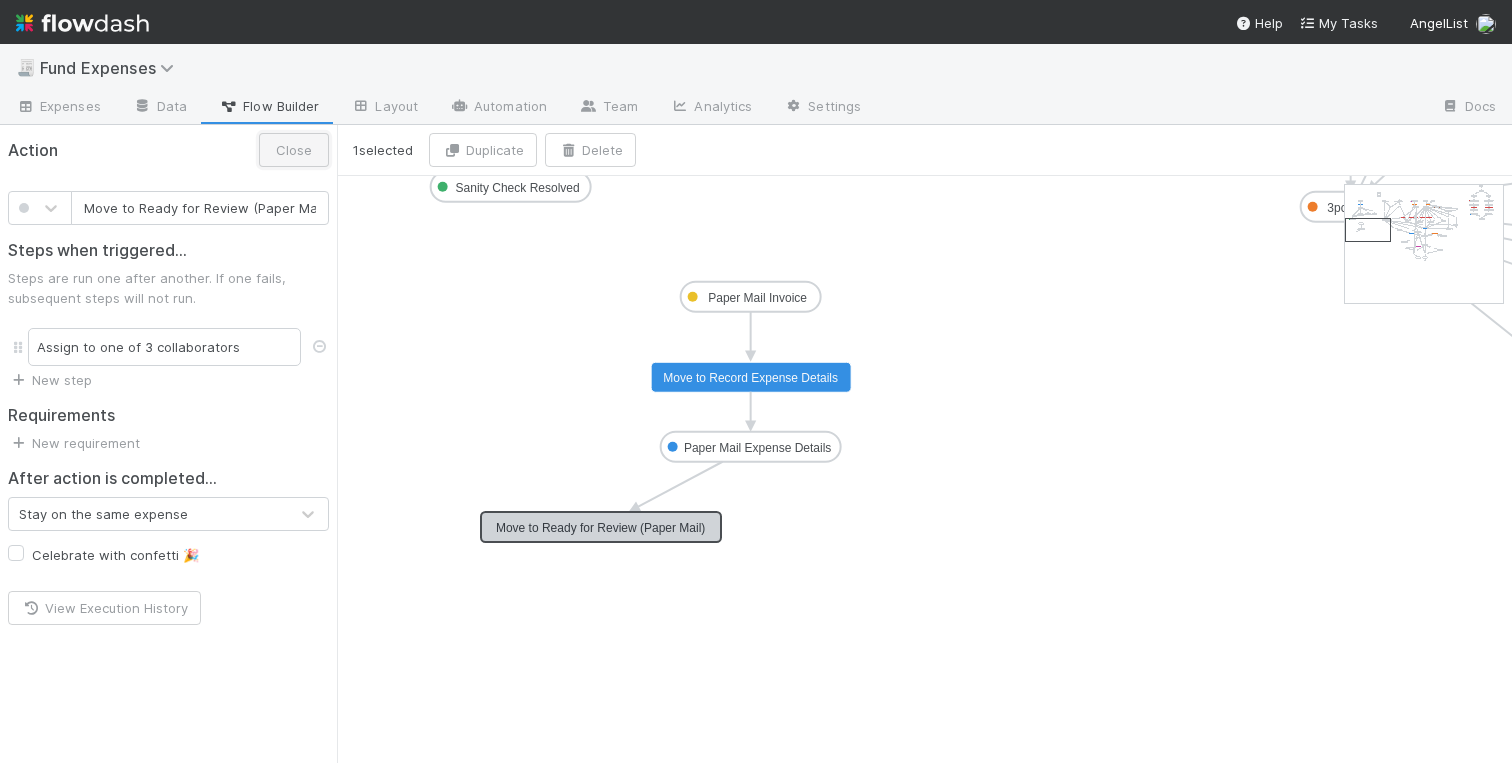 click on "Close" at bounding box center (294, 150) 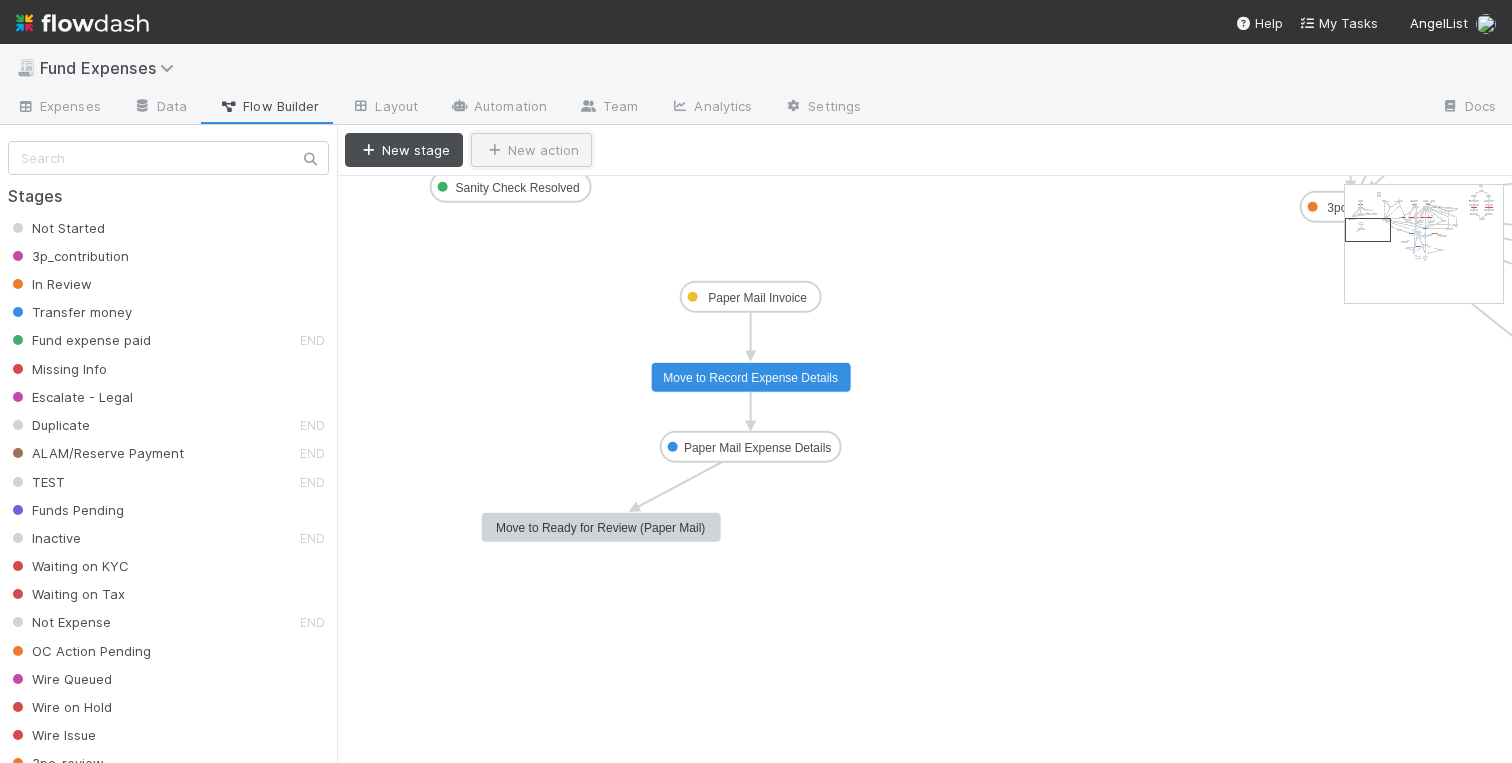 click on "New action" at bounding box center [531, 150] 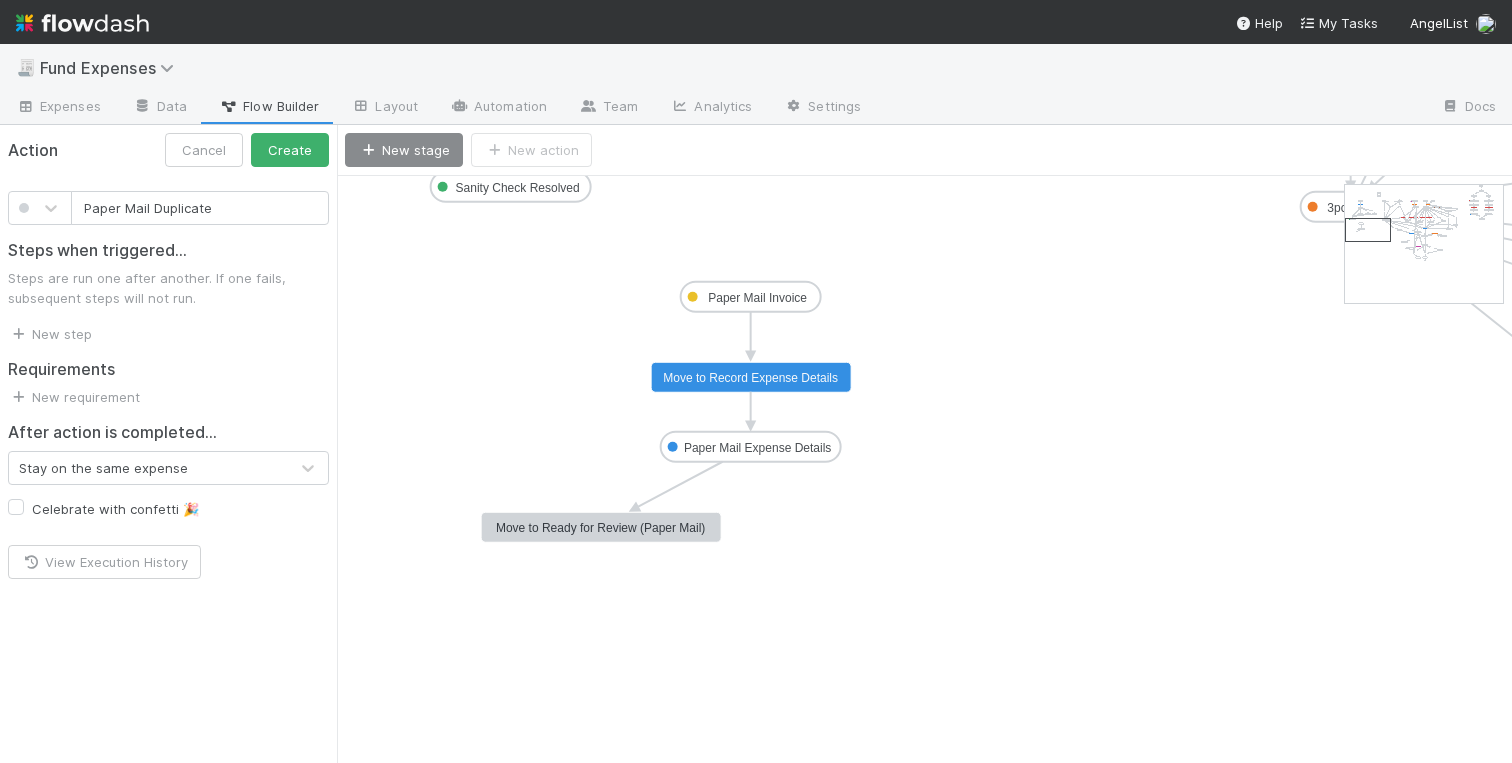 type on "Paper Mail Duplicate" 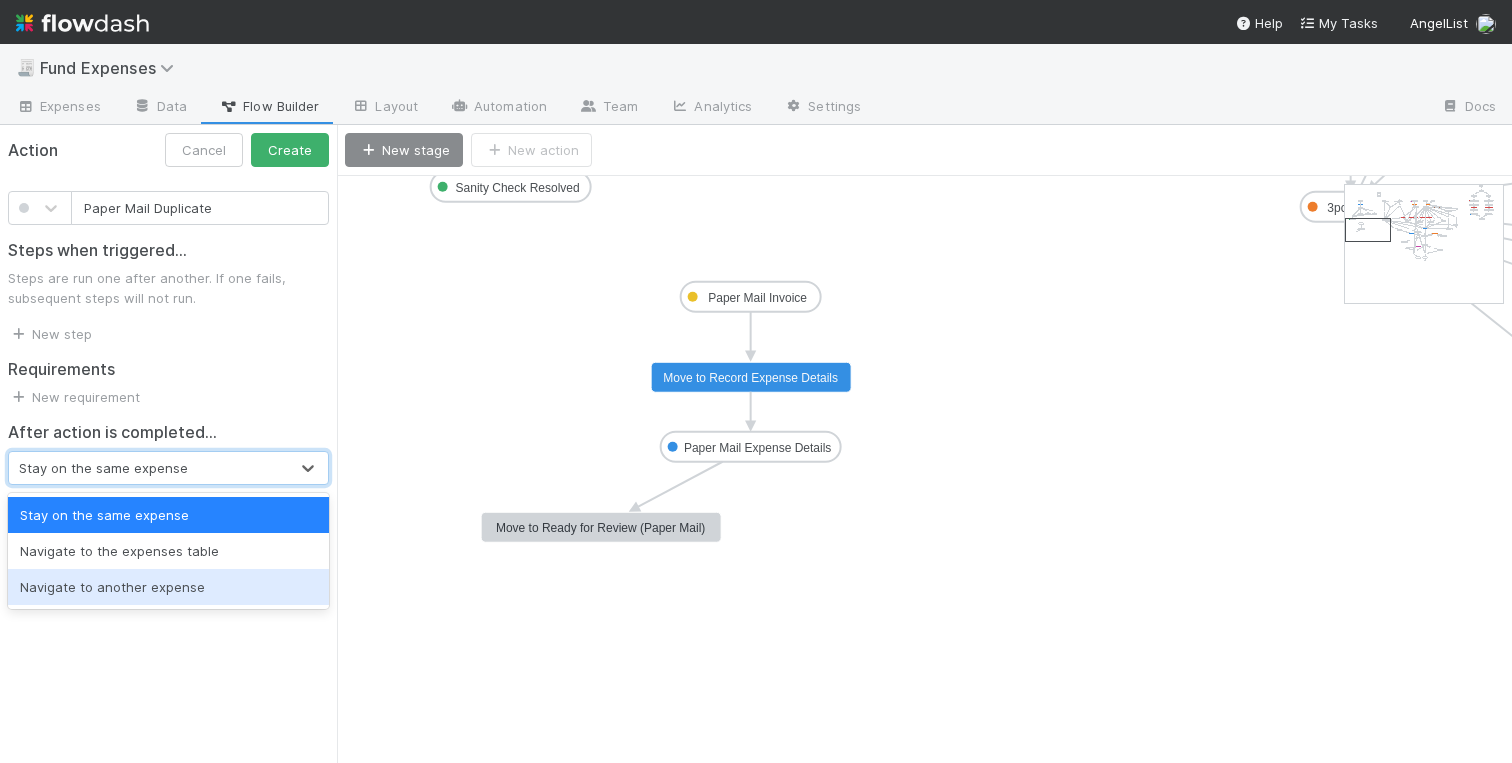 click on "Action Cancel Create   Paper Mail Duplicate Steps when triggered... Steps are run one after another. If one fails, subsequent steps will not run. New step Requirements New requirement After action is completed...      option Navigate to another expense focused, 3 of 3. 3 results available. Use Up and Down to choose options, press Enter to select the currently focused option, press Escape to exit the menu, press Tab to select the option and exit the menu. Stay on the same expense Celebrate with confetti 🎉 View Execution History" at bounding box center (168, 444) 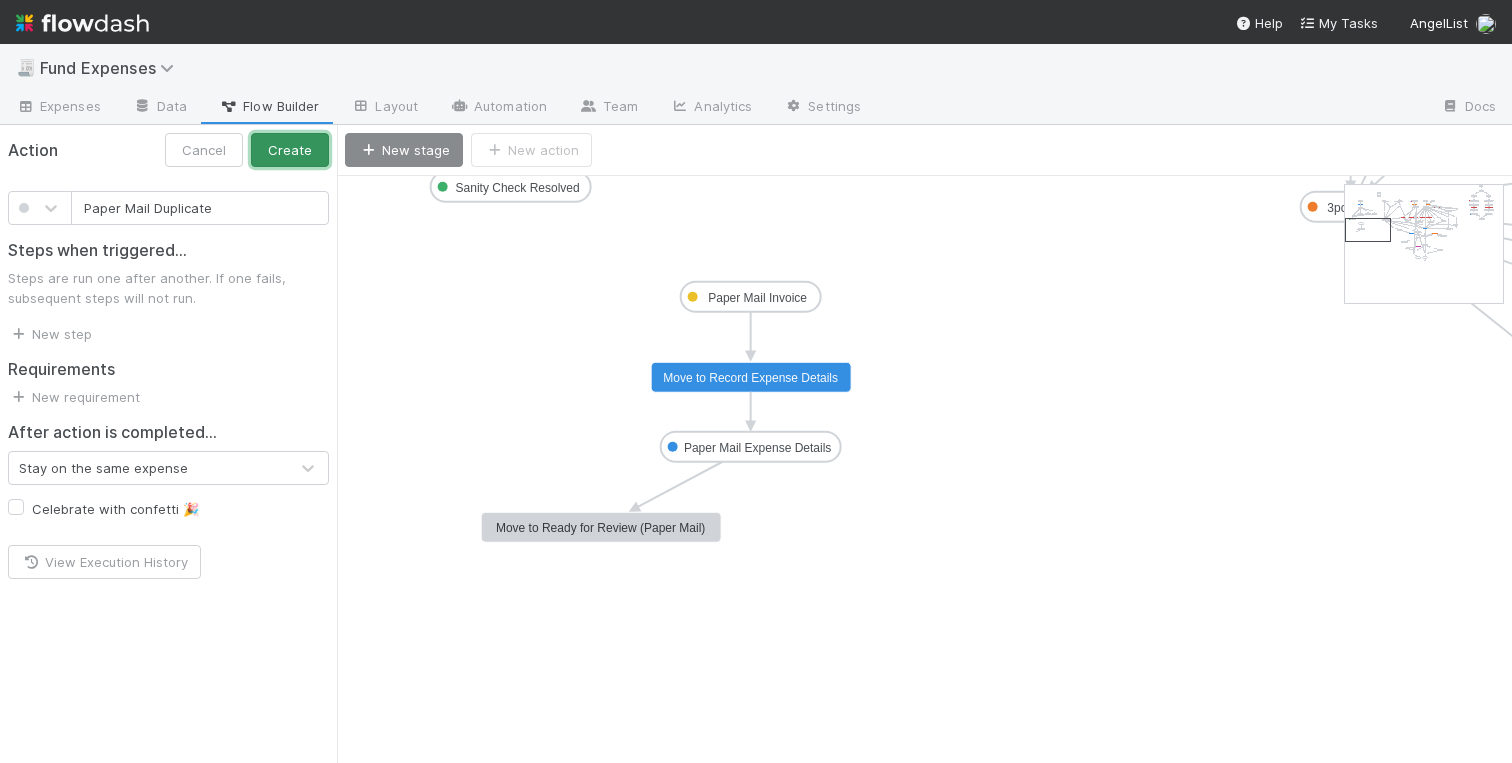 click on "Create" at bounding box center (290, 150) 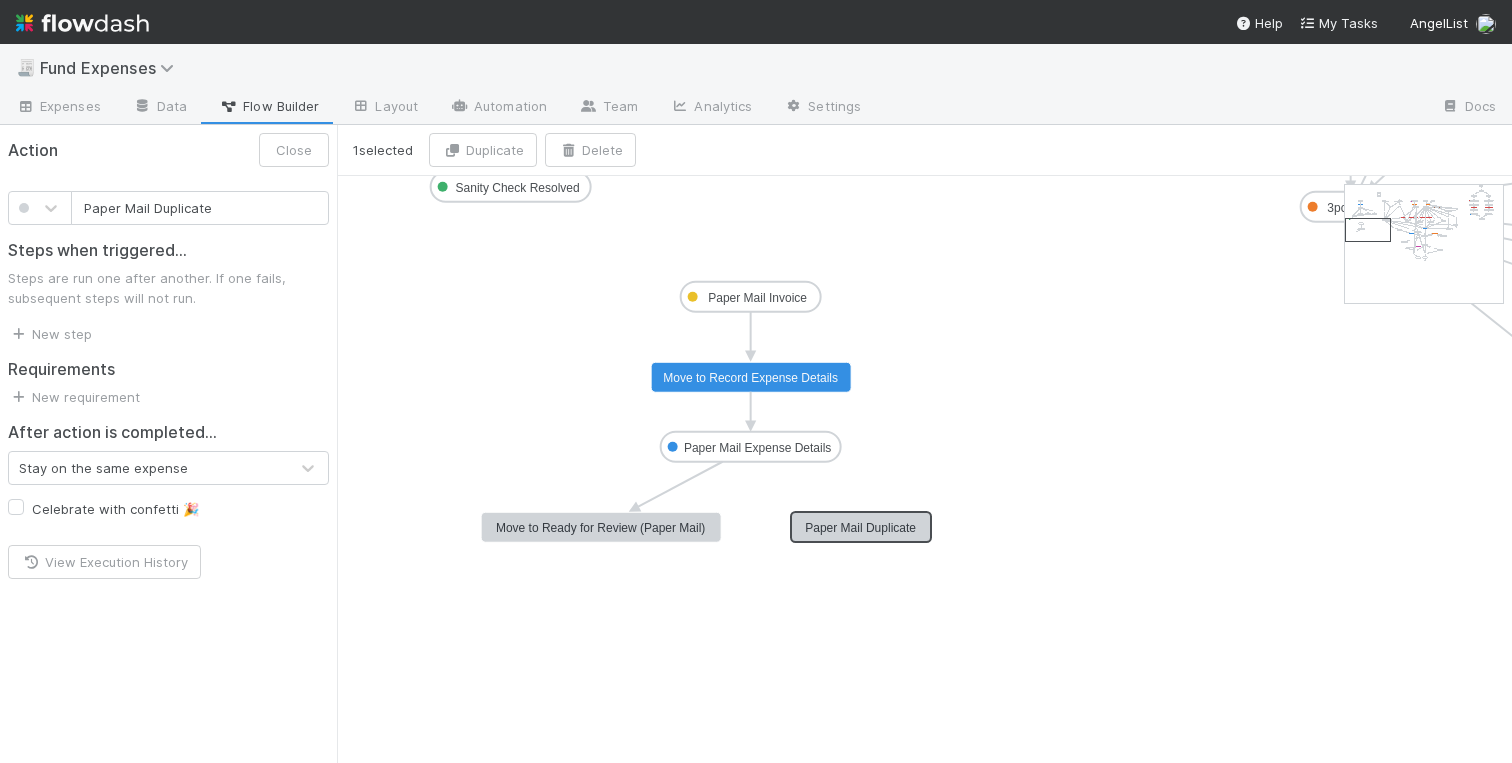 drag, startPoint x: 544, startPoint y: 199, endPoint x: 838, endPoint y: 529, distance: 441.96832 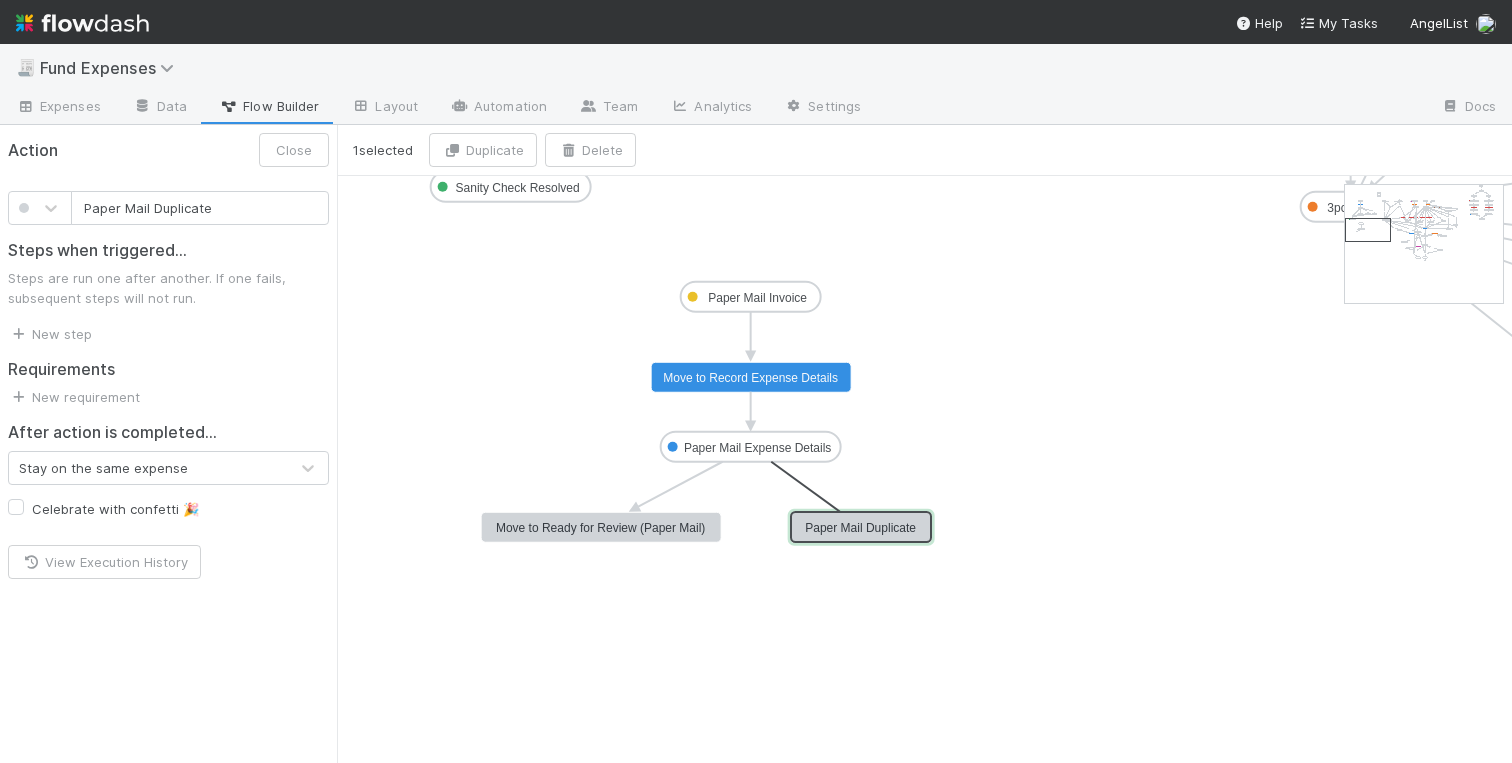 drag, startPoint x: 751, startPoint y: 461, endPoint x: 879, endPoint y: 513, distance: 138.15933 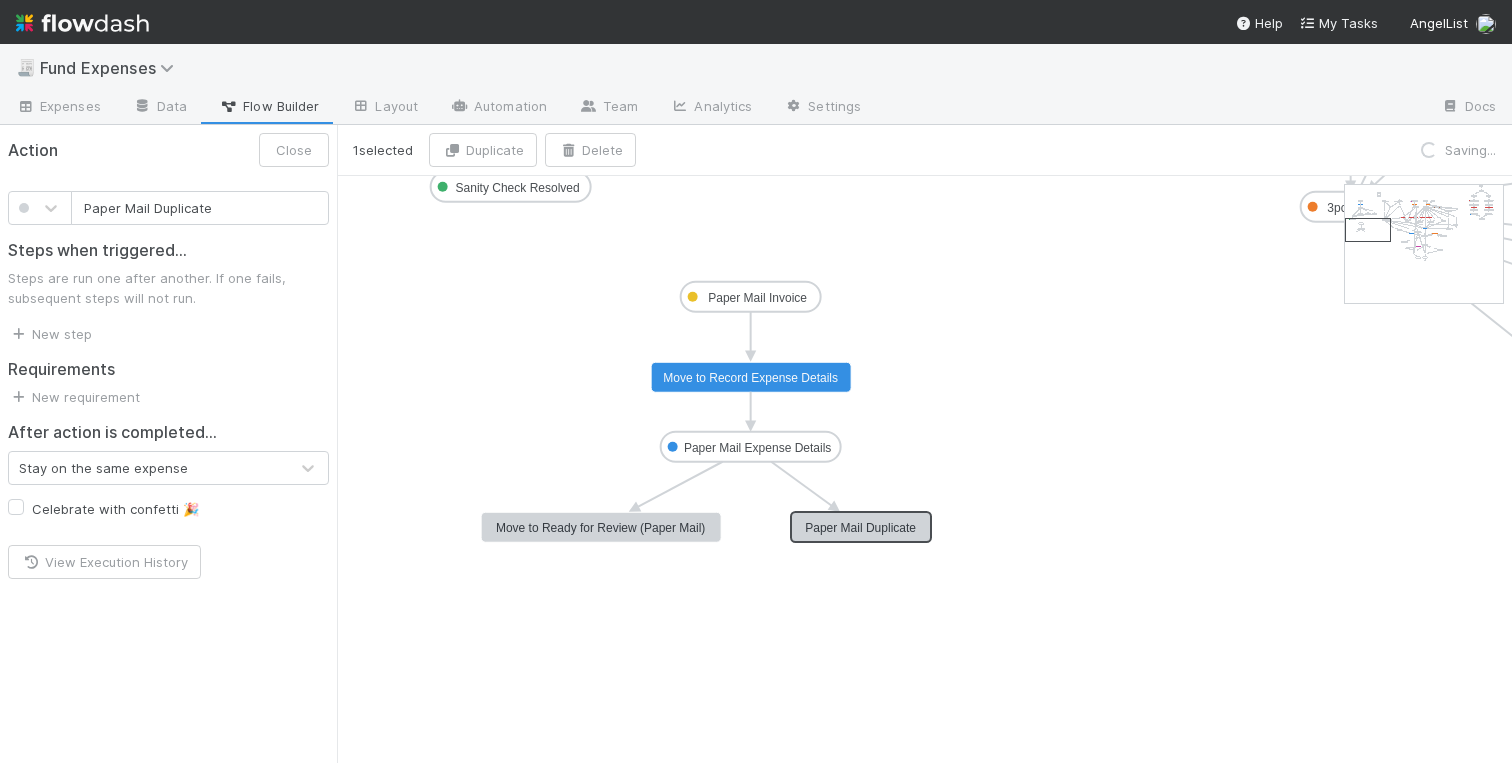 click 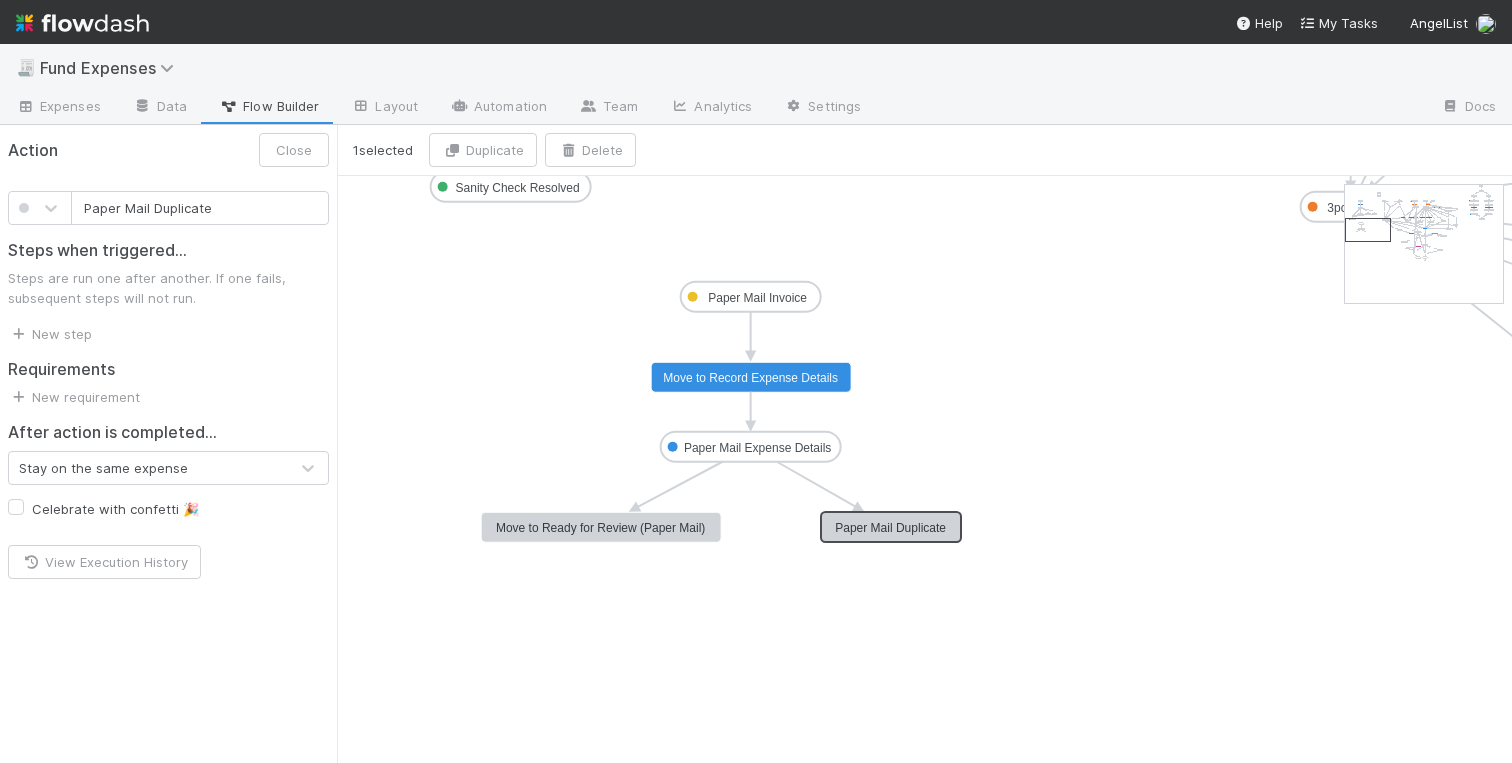 click on "Not Started 3p_contribution In Review Transfer money Fund expense paid Missing Info Escalate - Legal Duplicate ALAM/Reserve Payment  TEST Funds Pending Inactive  Waiting on KYC Waiting on Tax Not Expense OC Action Pending Wire Queued Wire on Hold  Wire Issue 3pc_review Pending TT Escalate - IOS Team  Warehouse Fee  Past Expense Recording Recording Review Recording Complete Sanity Check Pending  New - SC Task Sanity Check Resolved SC Review SC Pending OC Escalate - IOS Team 2 New DEMAT DEMAT Closed DEMAT Review BT Invoice DEMAT-TPC Pull TPC DEMAT-TPC Payment to Vendor Pending DEMAT Pay BT DEMAT-TPC Vendor Payment Made DEMAT-TPC OC Pending DEMAT-TPC Push BT Payment DEMAT Pending BT Reimbursement DEMAT Payment to Vendor Pending DEMAT Vendor Payment Made DEMAT Update Expense SC Pending Fx Internal Team Action Paper Mail Invoice Paper Mail Expense Details Move to Transfer money Move to Fund expense paid, notify expense submitter Return to expense submitted for additional info Move to Escalate to Legal" 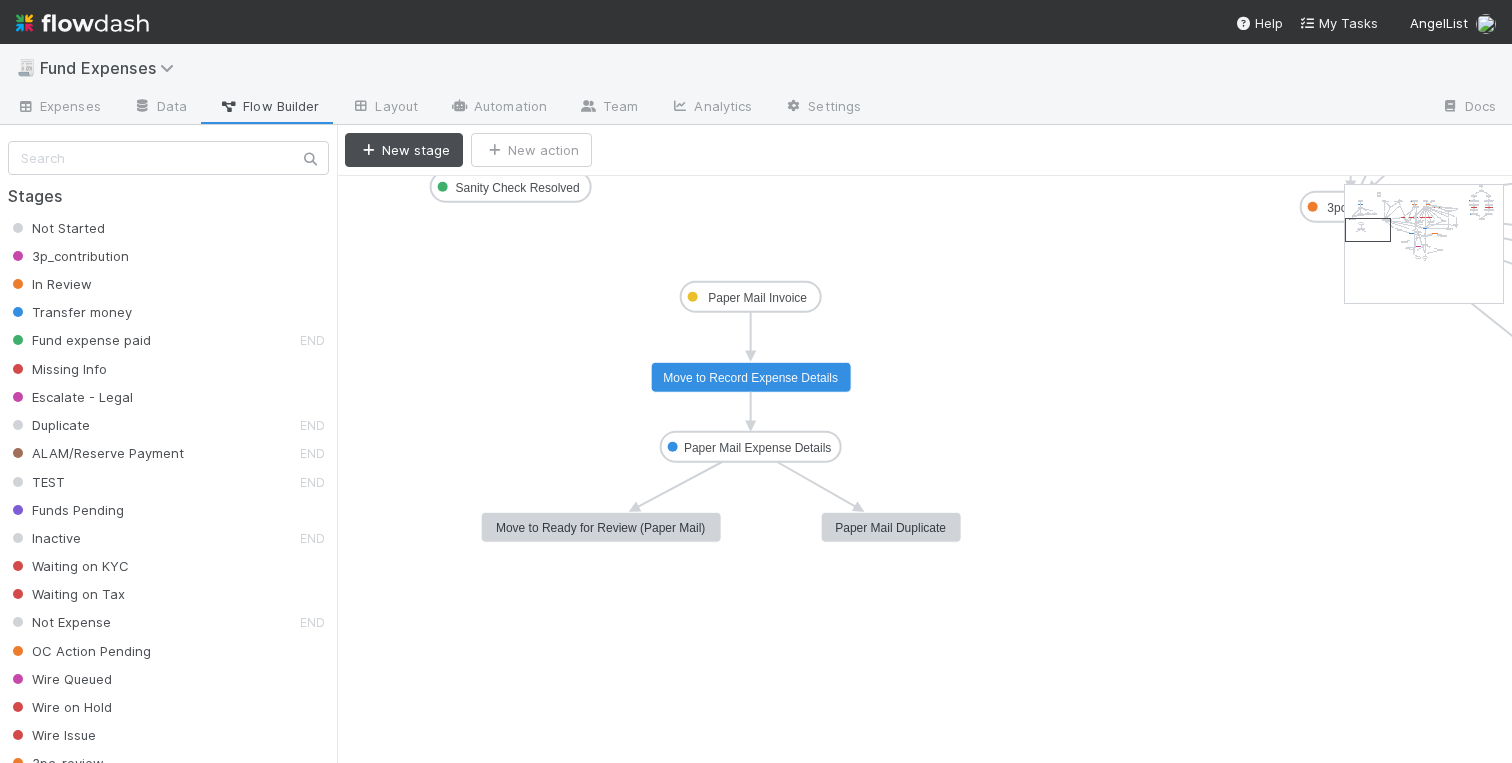 click on "Move to Ready for Review (Paper Mail)" 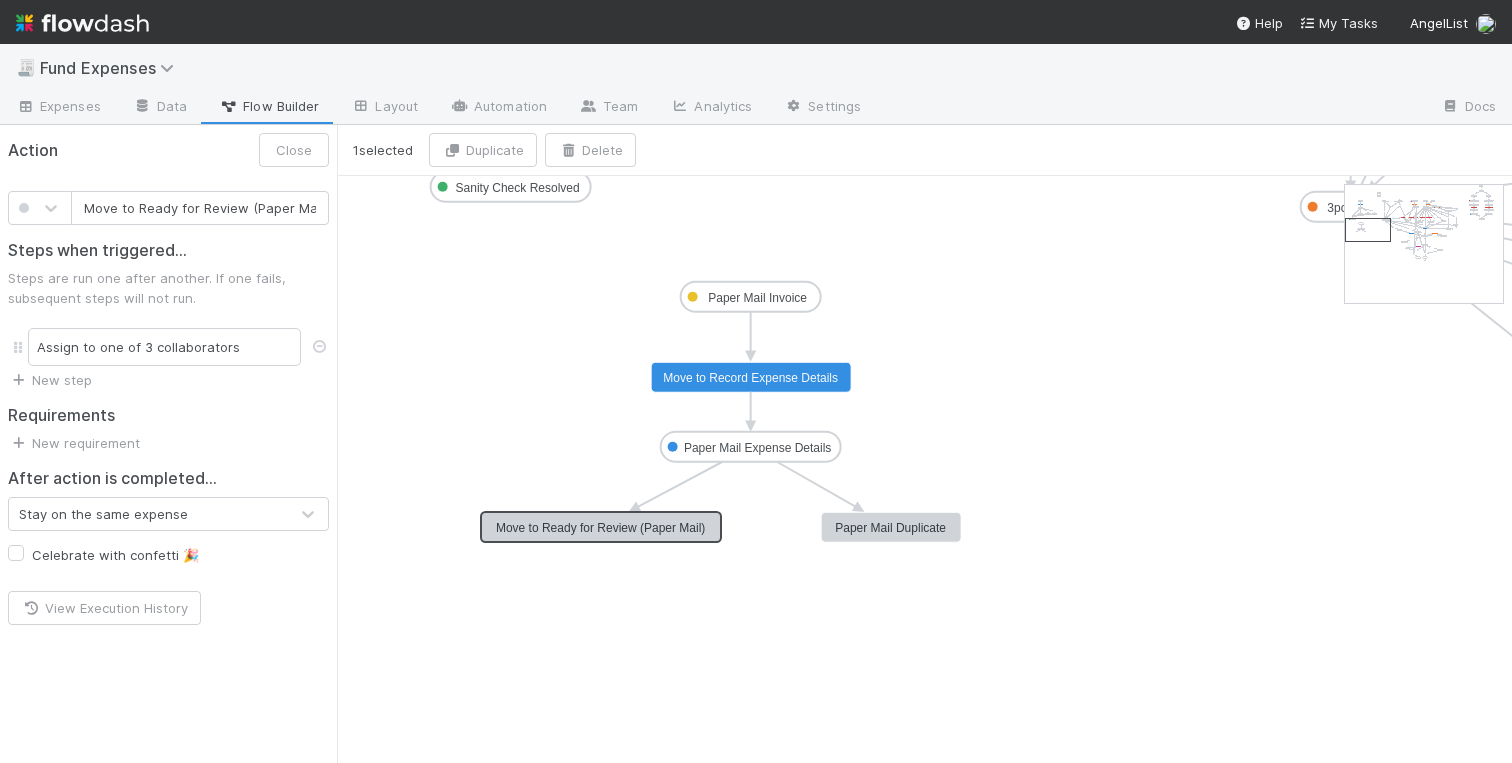 scroll, scrollTop: 0, scrollLeft: 6, axis: horizontal 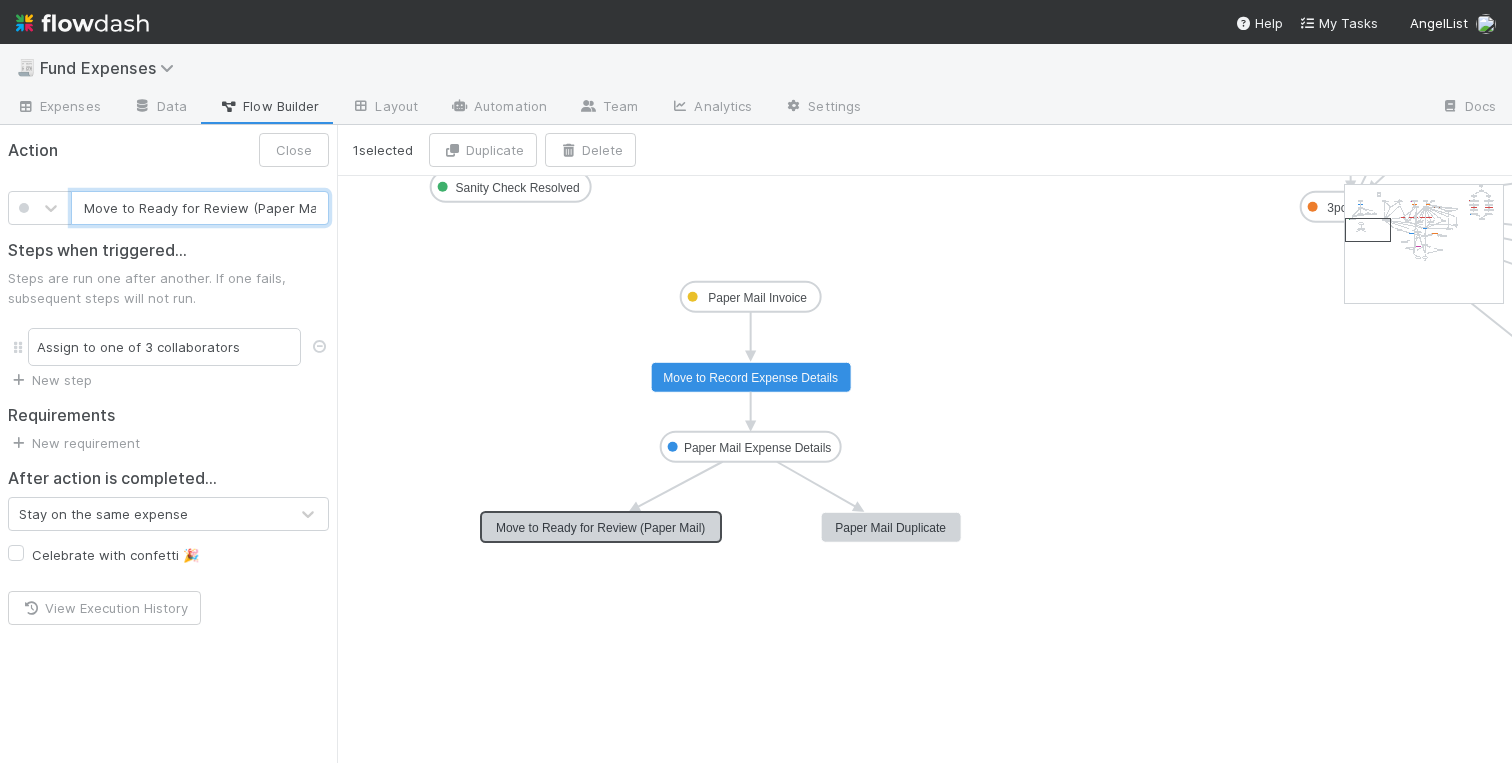 click on "Paper Mail Duplicate" 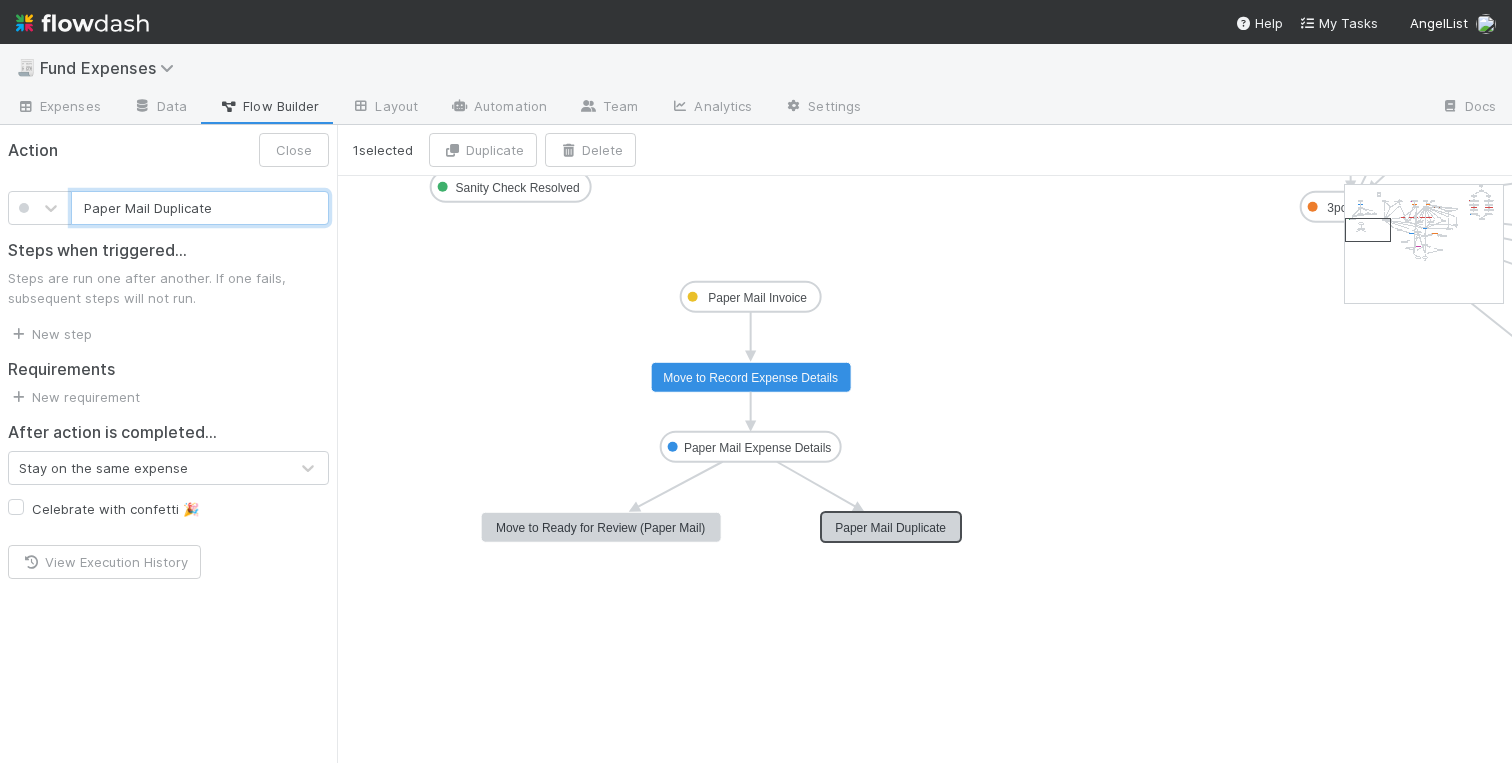 type on "Move to Ready for Review (Paper Mail)" 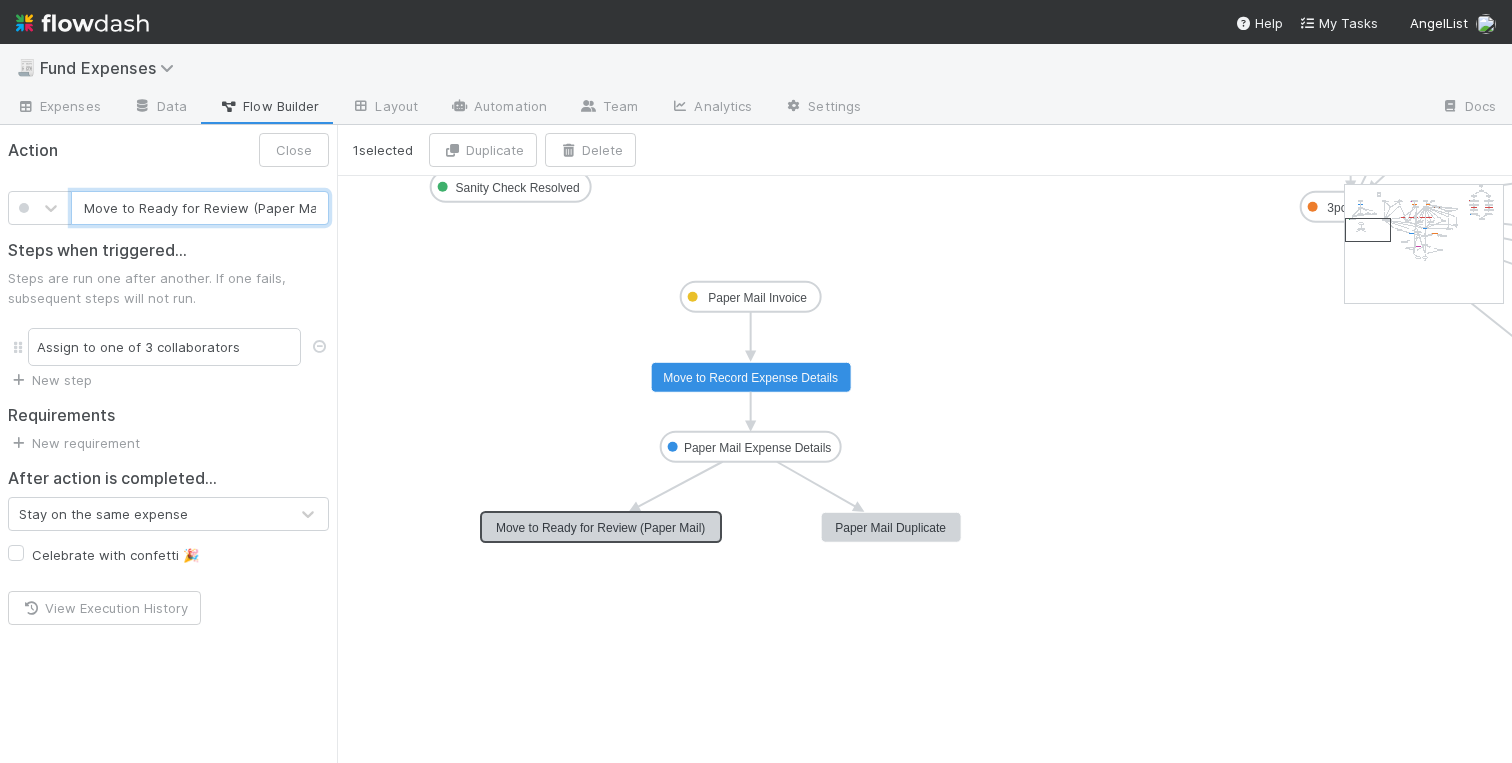 click 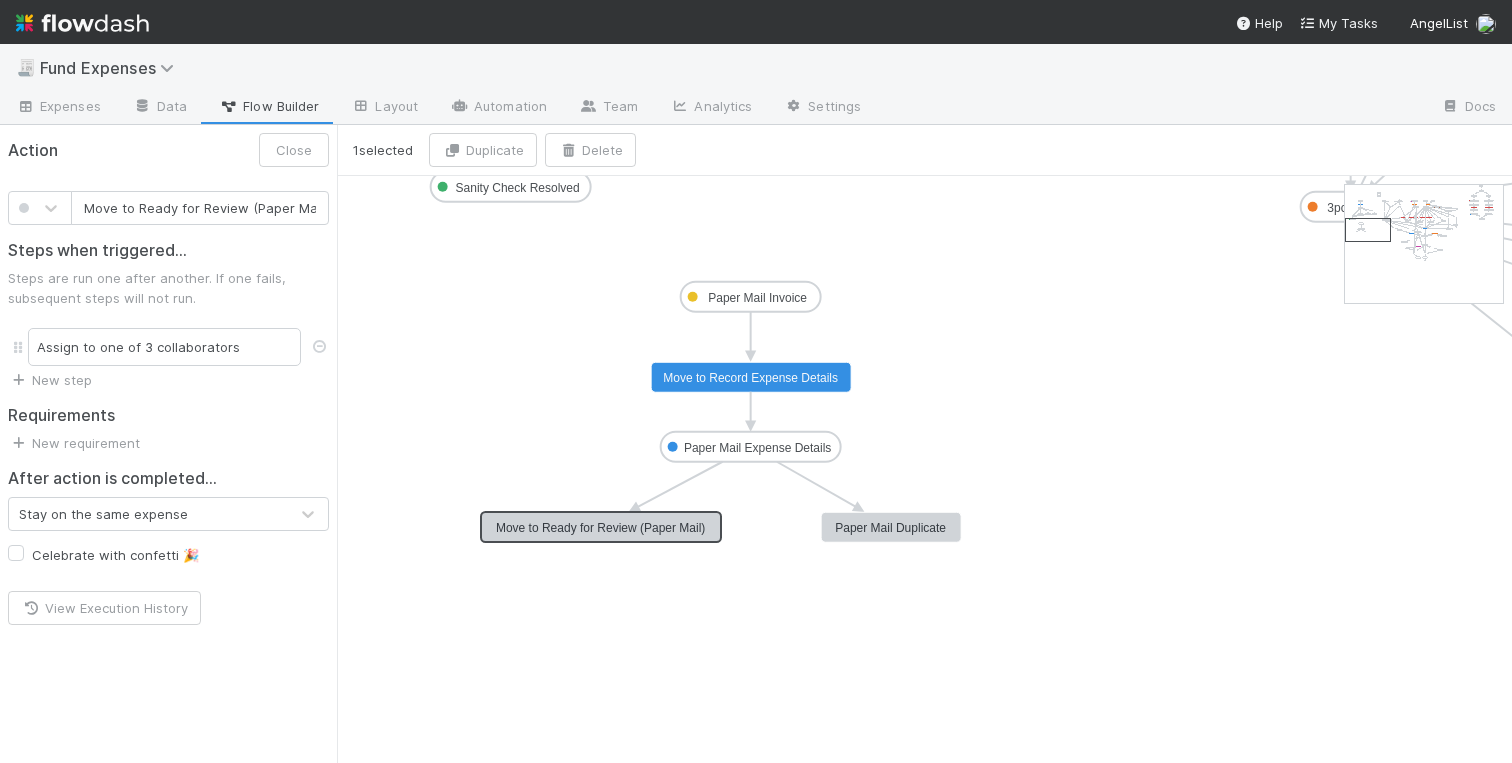 click on "Not Started 3p_contribution In Review Transfer money Fund expense paid Missing Info Escalate - Legal Duplicate ALAM/Reserve Payment  TEST Funds Pending Inactive  Waiting on KYC Waiting on Tax Not Expense OC Action Pending Wire Queued Wire on Hold  Wire Issue 3pc_review Pending TT Escalate - IOS Team  Warehouse Fee  Past Expense Recording Recording Review Recording Complete Sanity Check Pending  New - SC Task Sanity Check Resolved SC Review SC Pending OC Escalate - IOS Team 2 New DEMAT DEMAT Closed DEMAT Review BT Invoice DEMAT-TPC Pull TPC DEMAT-TPC Payment to Vendor Pending DEMAT Pay BT DEMAT-TPC Vendor Payment Made DEMAT-TPC OC Pending DEMAT-TPC Push BT Payment DEMAT Pending BT Reimbursement DEMAT Payment to Vendor Pending DEMAT Vendor Payment Made DEMAT Update Expense SC Pending Fx Internal Team Action Paper Mail Invoice Paper Mail Expense Details Move to Transfer money Move to Fund expense paid, notify expense submitter Return to expense submitted for additional info Move to Escalate to Legal" 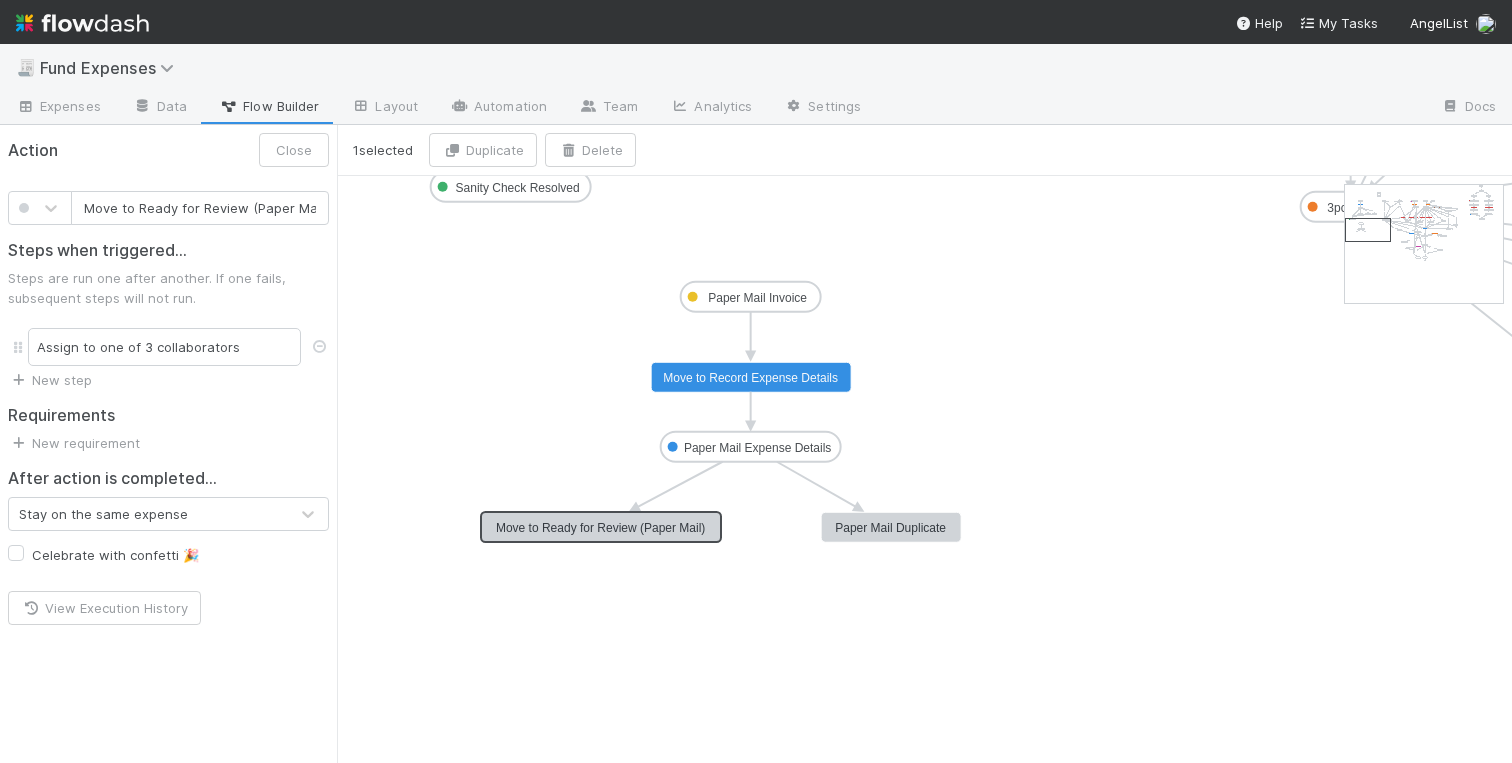 scroll, scrollTop: 0, scrollLeft: 6, axis: horizontal 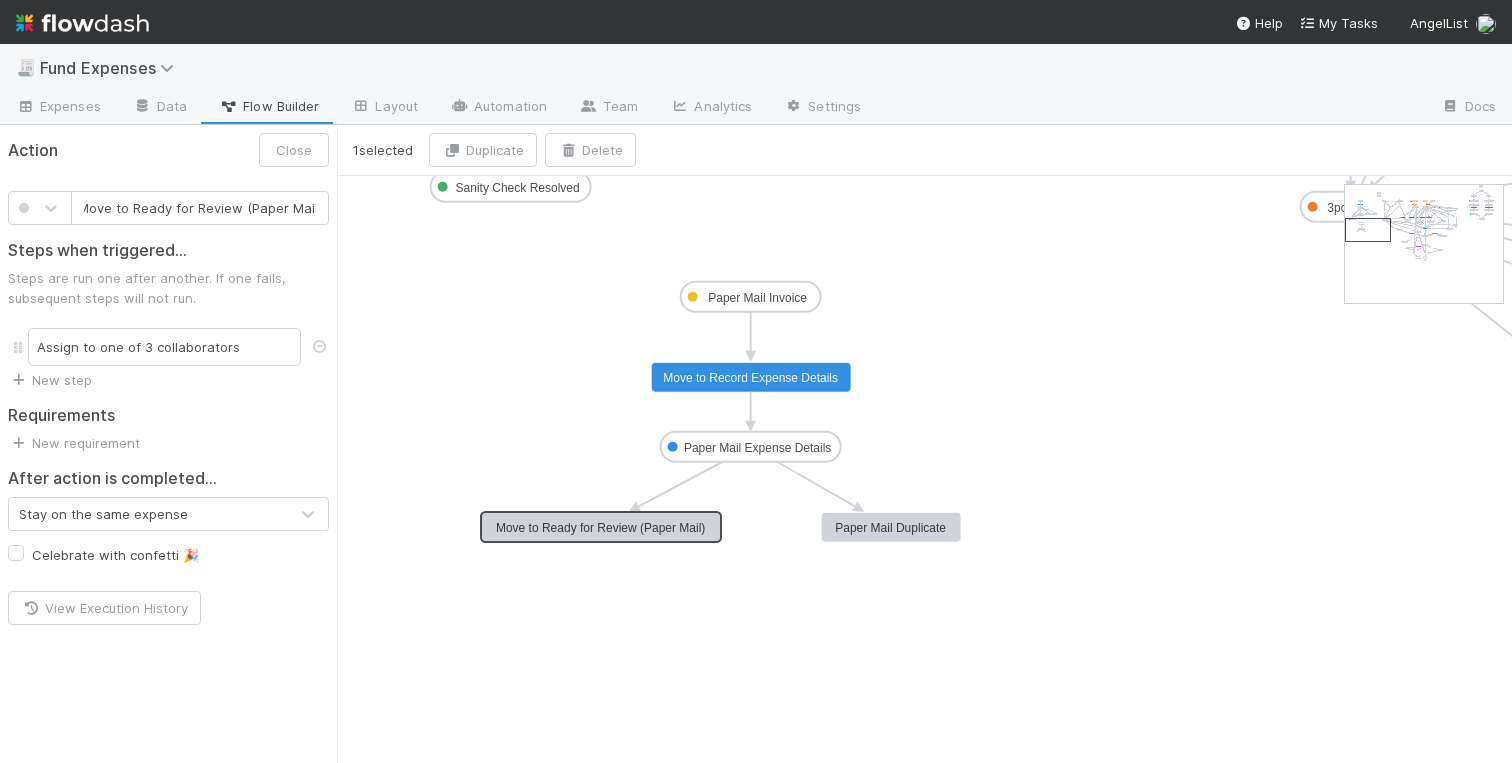 click on "Not Started 3p_contribution In Review Transfer money Fund expense paid Missing Info Escalate - Legal Duplicate ALAM/Reserve Payment  TEST Funds Pending Inactive  Waiting on KYC Waiting on Tax Not Expense OC Action Pending Wire Queued Wire on Hold  Wire Issue 3pc_review Pending TT Escalate - IOS Team  Warehouse Fee  Past Expense Recording Recording Review Recording Complete Sanity Check Pending  New - SC Task Sanity Check Resolved SC Review SC Pending OC Escalate - IOS Team 2 New DEMAT DEMAT Closed DEMAT Review BT Invoice DEMAT-TPC Pull TPC DEMAT-TPC Payment to Vendor Pending DEMAT Pay BT DEMAT-TPC Vendor Payment Made DEMAT-TPC OC Pending DEMAT-TPC Push BT Payment DEMAT Pending BT Reimbursement DEMAT Payment to Vendor Pending DEMAT Vendor Payment Made DEMAT Update Expense SC Pending Fx Internal Team Action Paper Mail Invoice Paper Mail Expense Details Move to Transfer money Move to Fund expense paid, notify expense submitter Return to expense submitted for additional info Move to Escalate to Legal" 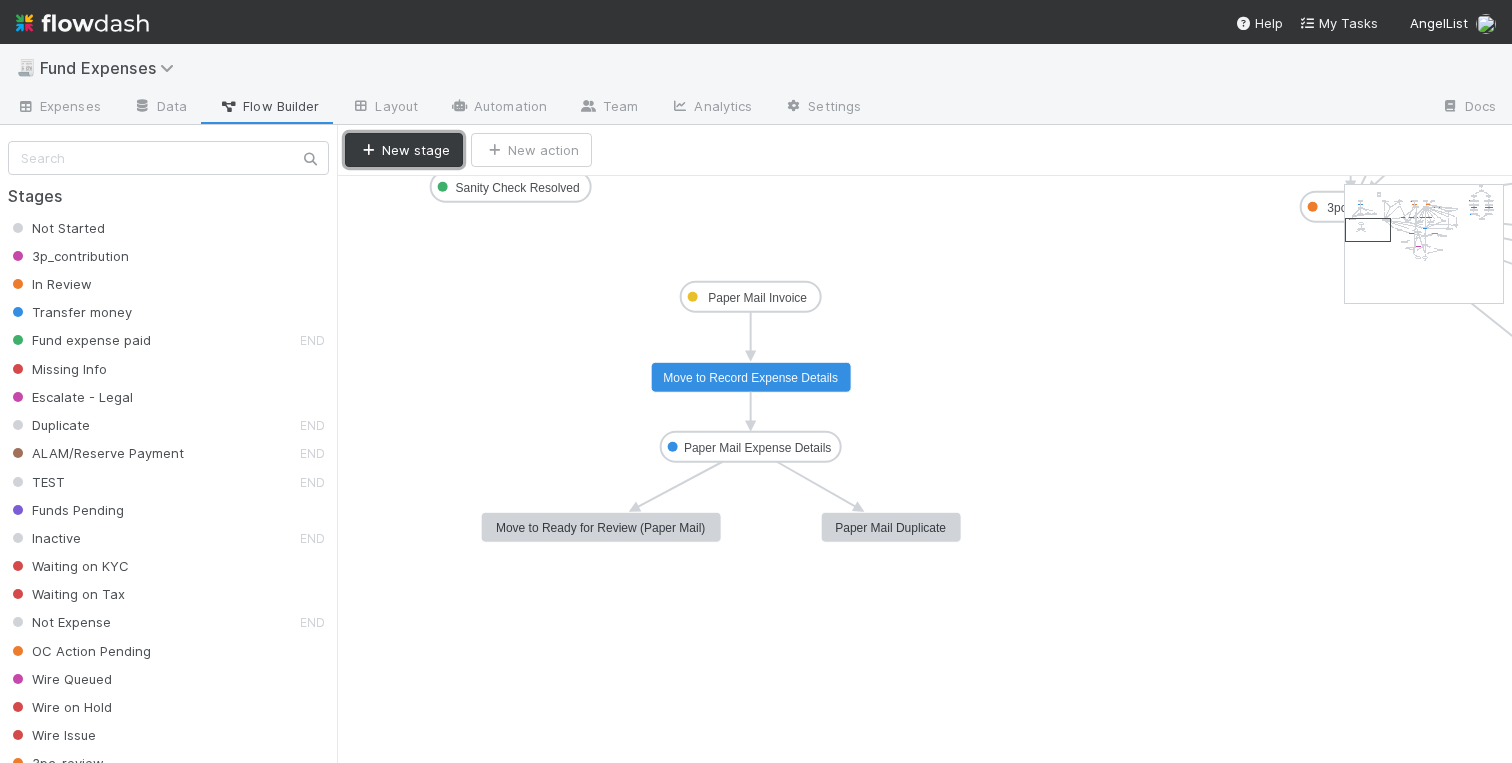 click on "New stage" at bounding box center [404, 150] 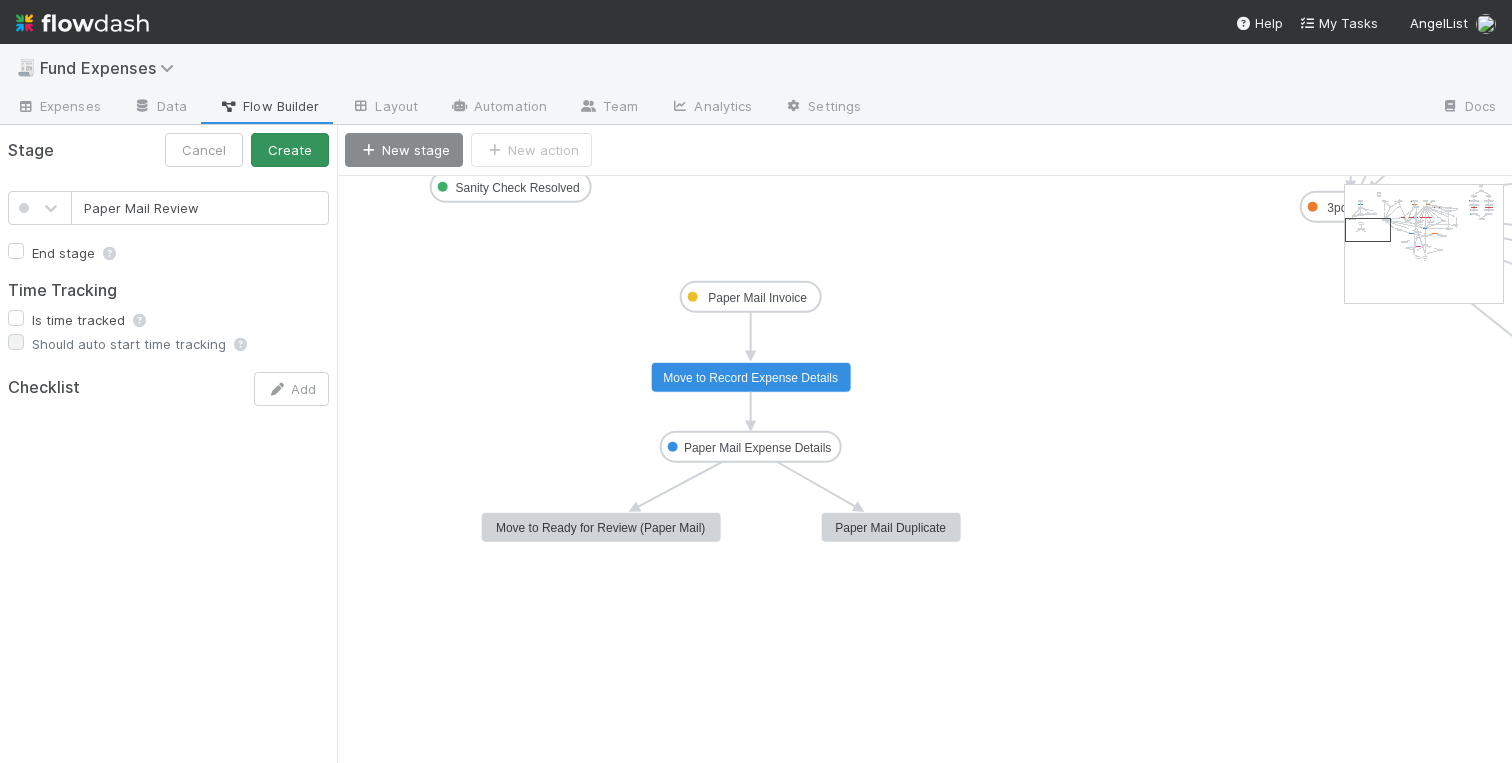 type on "Paper Mail Review" 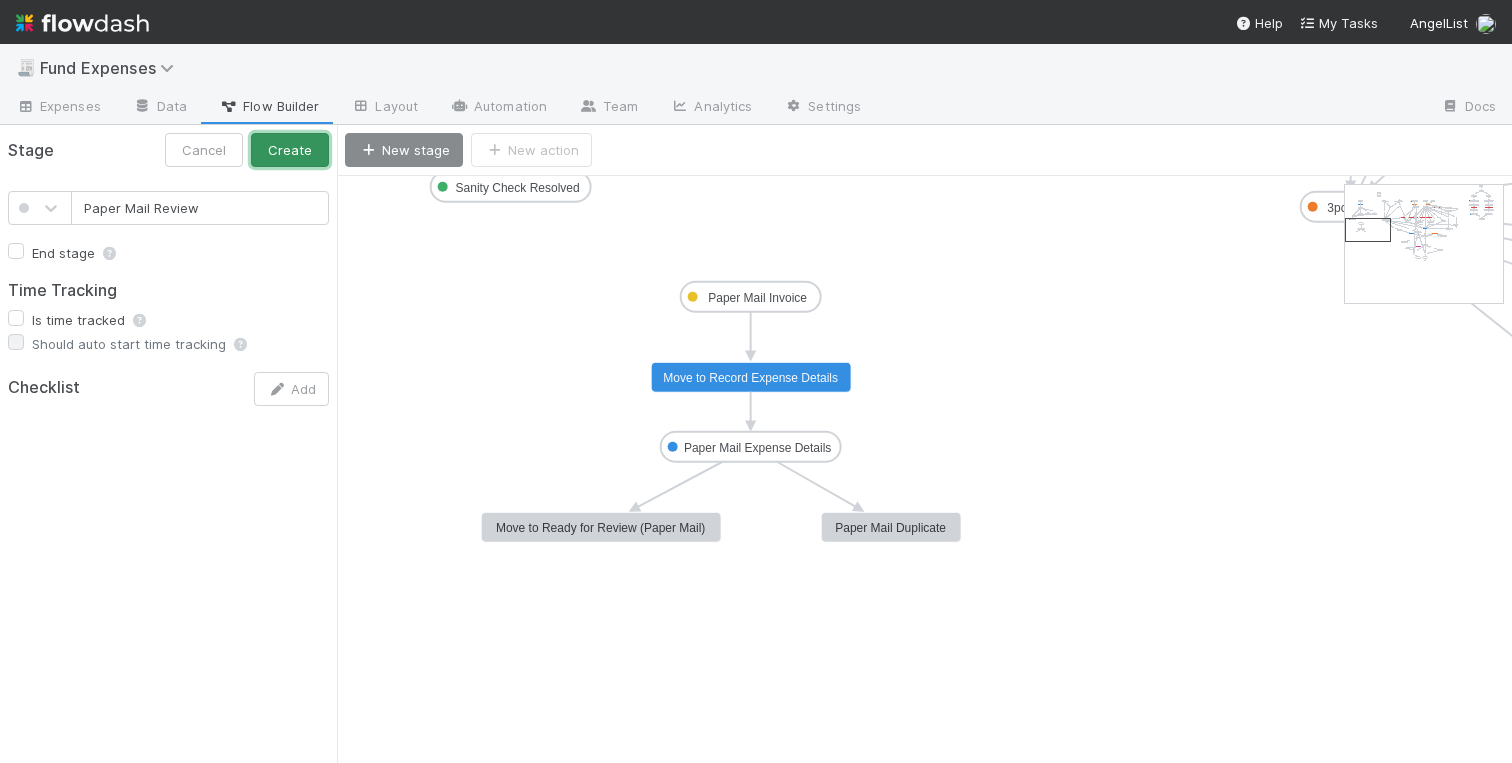 click on "Create" at bounding box center [290, 150] 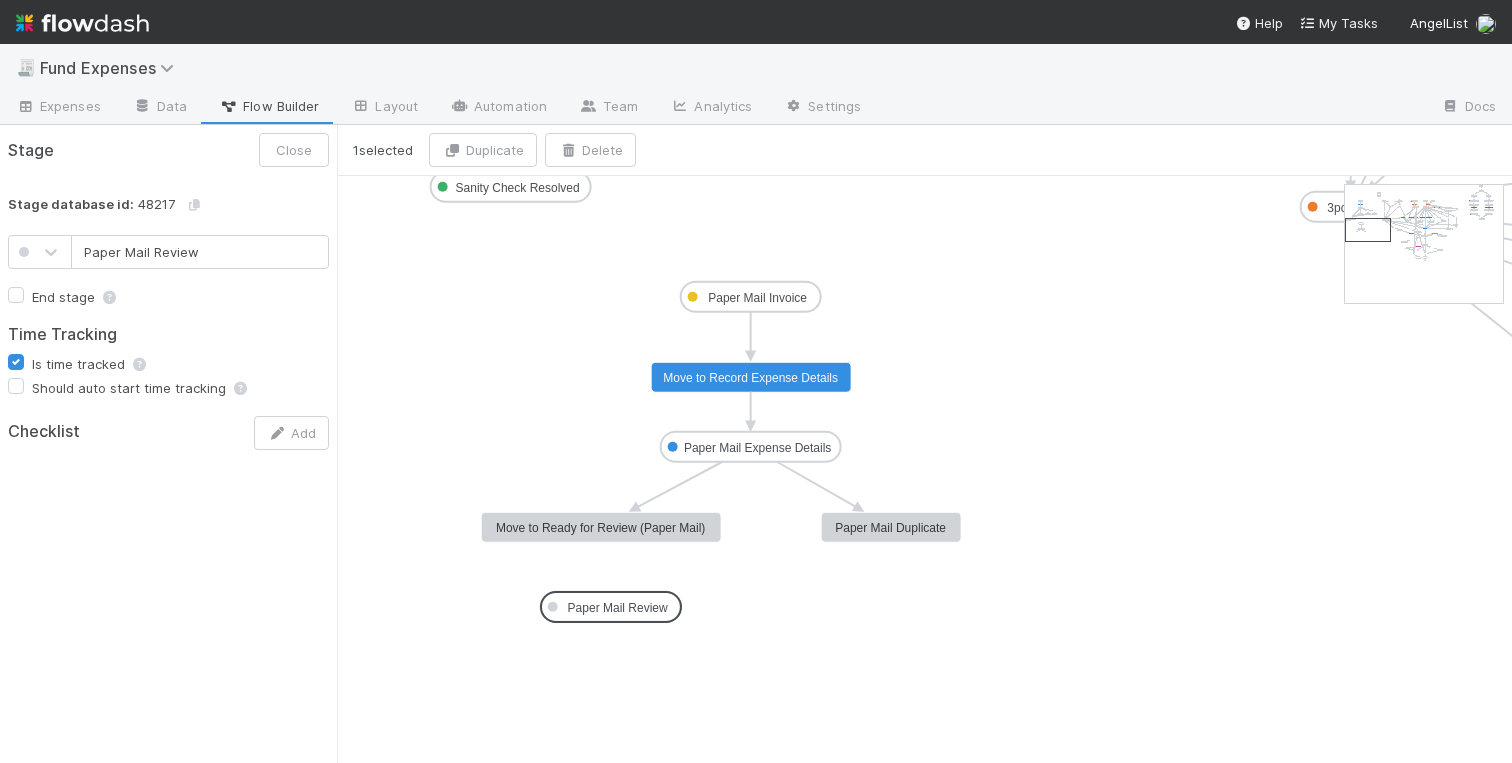 drag, startPoint x: 393, startPoint y: 200, endPoint x: 594, endPoint y: 606, distance: 453.0309 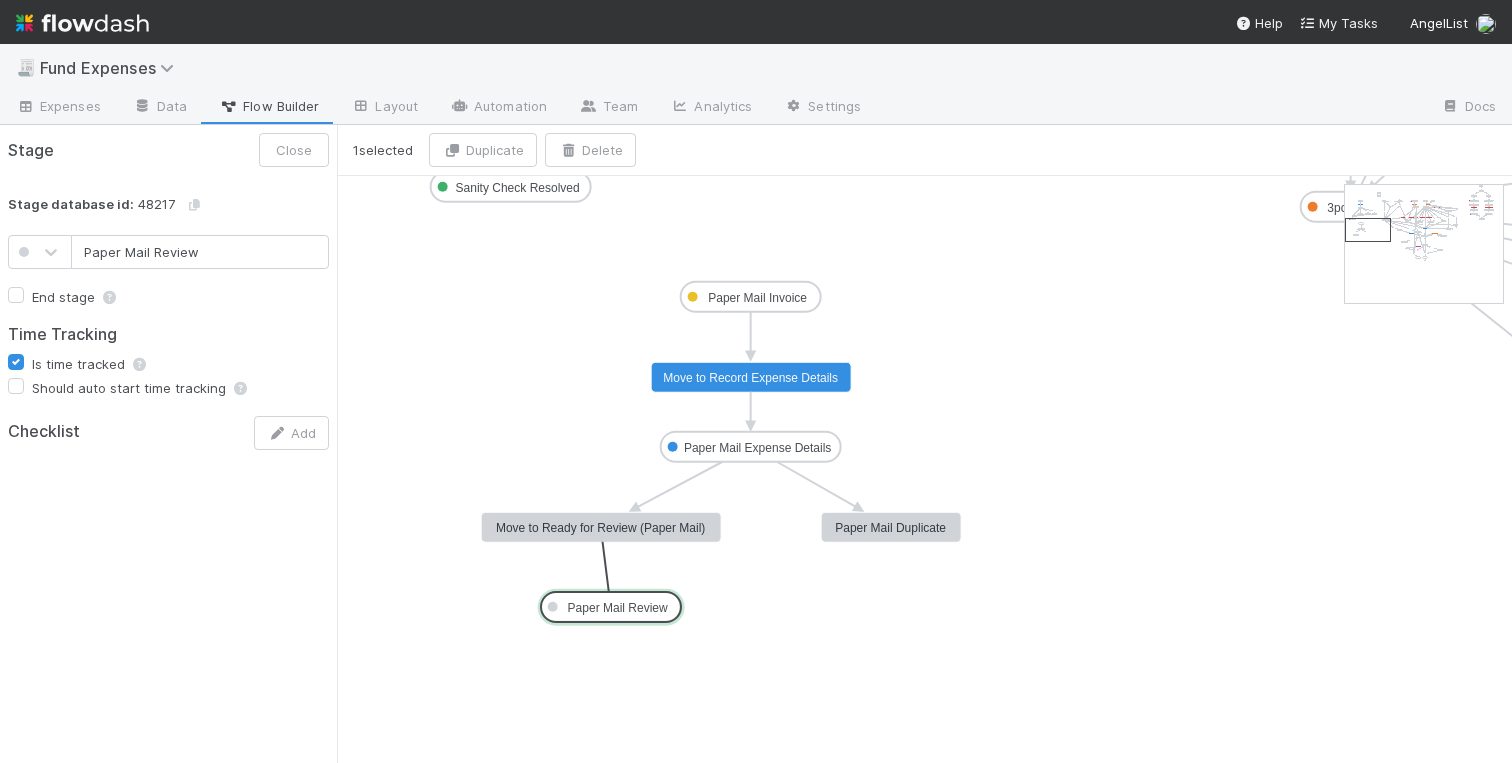 drag, startPoint x: 599, startPoint y: 544, endPoint x: 582, endPoint y: 591, distance: 49.979996 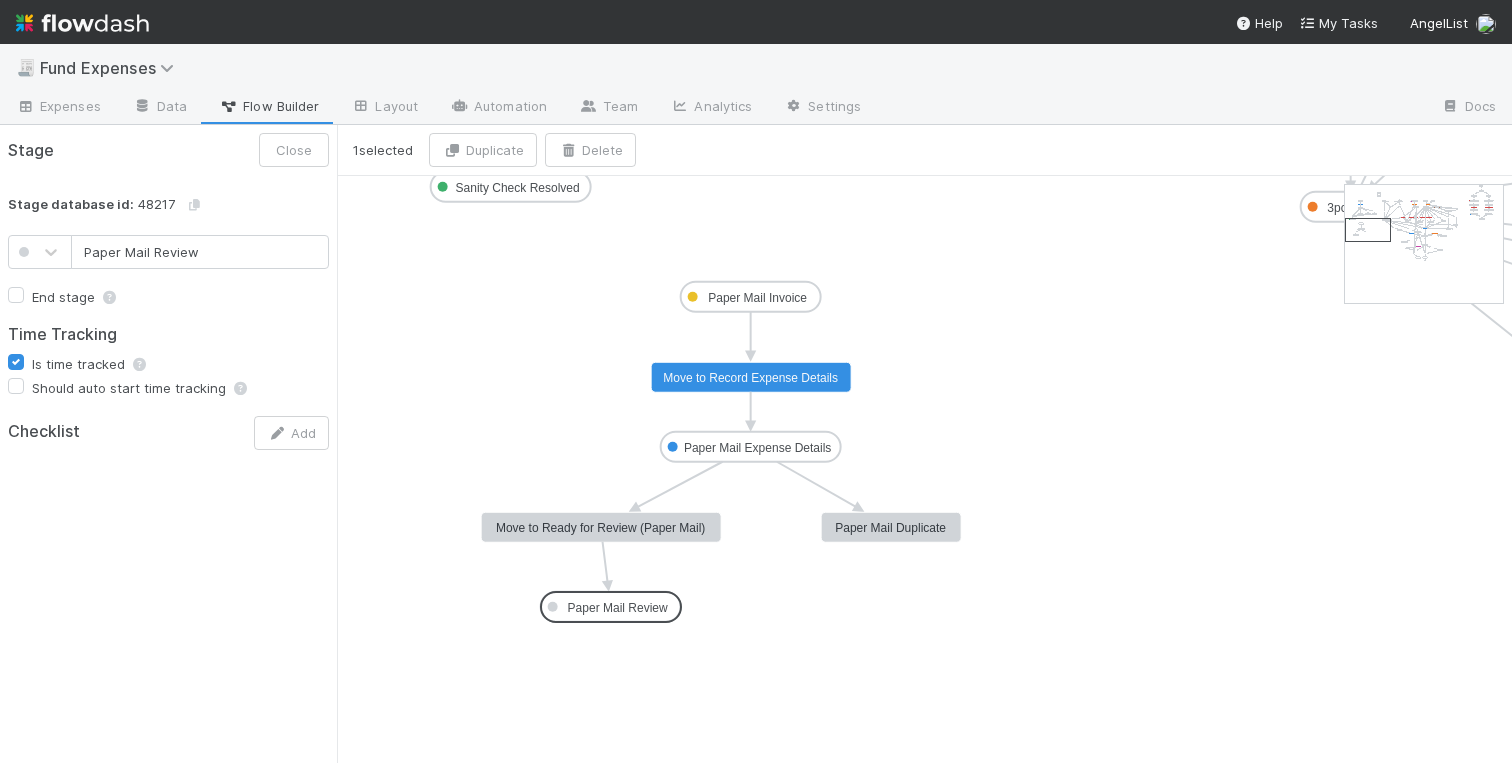 drag, startPoint x: 594, startPoint y: 596, endPoint x: 579, endPoint y: 599, distance: 15.297058 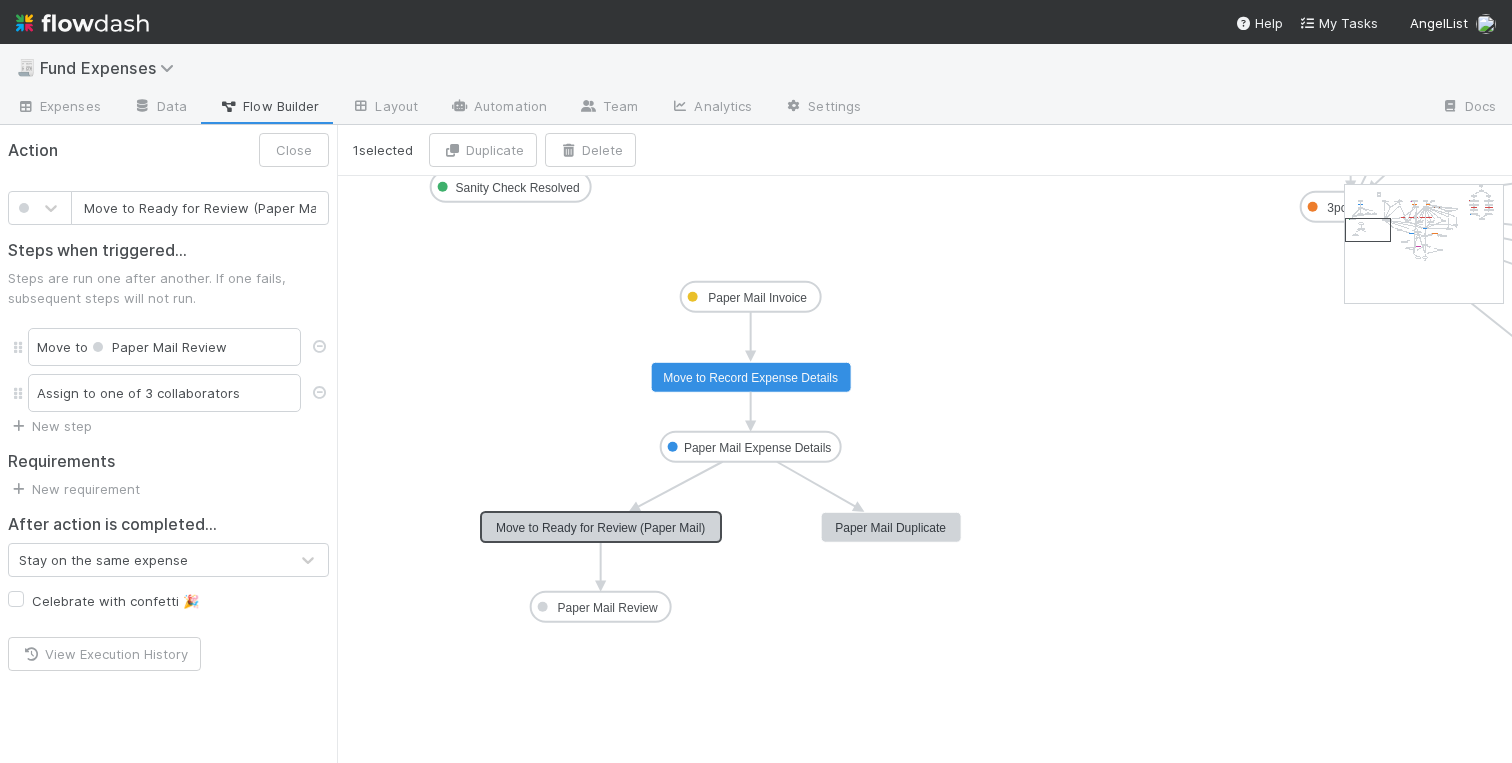 scroll, scrollTop: 0, scrollLeft: 6, axis: horizontal 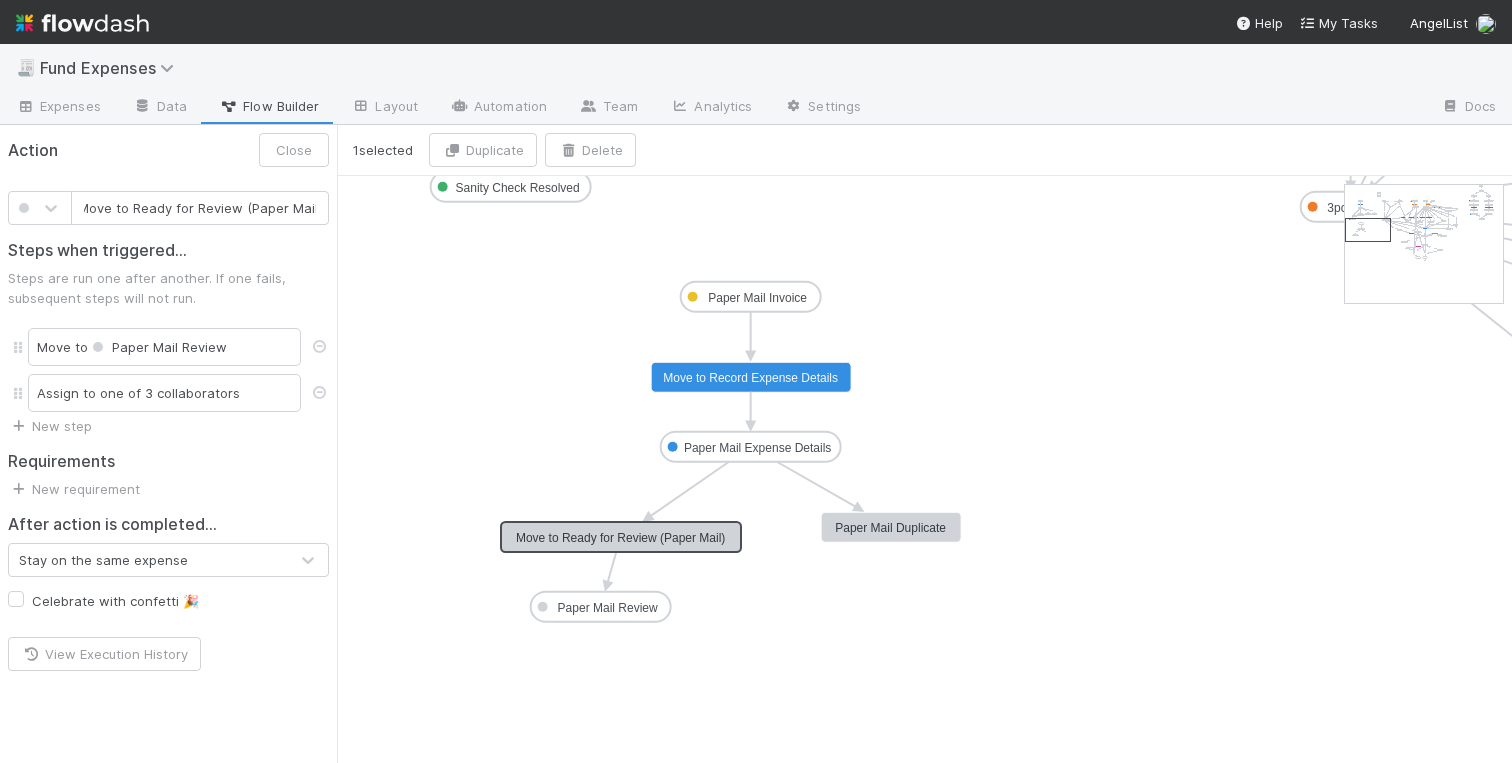 drag, startPoint x: 633, startPoint y: 525, endPoint x: 655, endPoint y: 539, distance: 26.076809 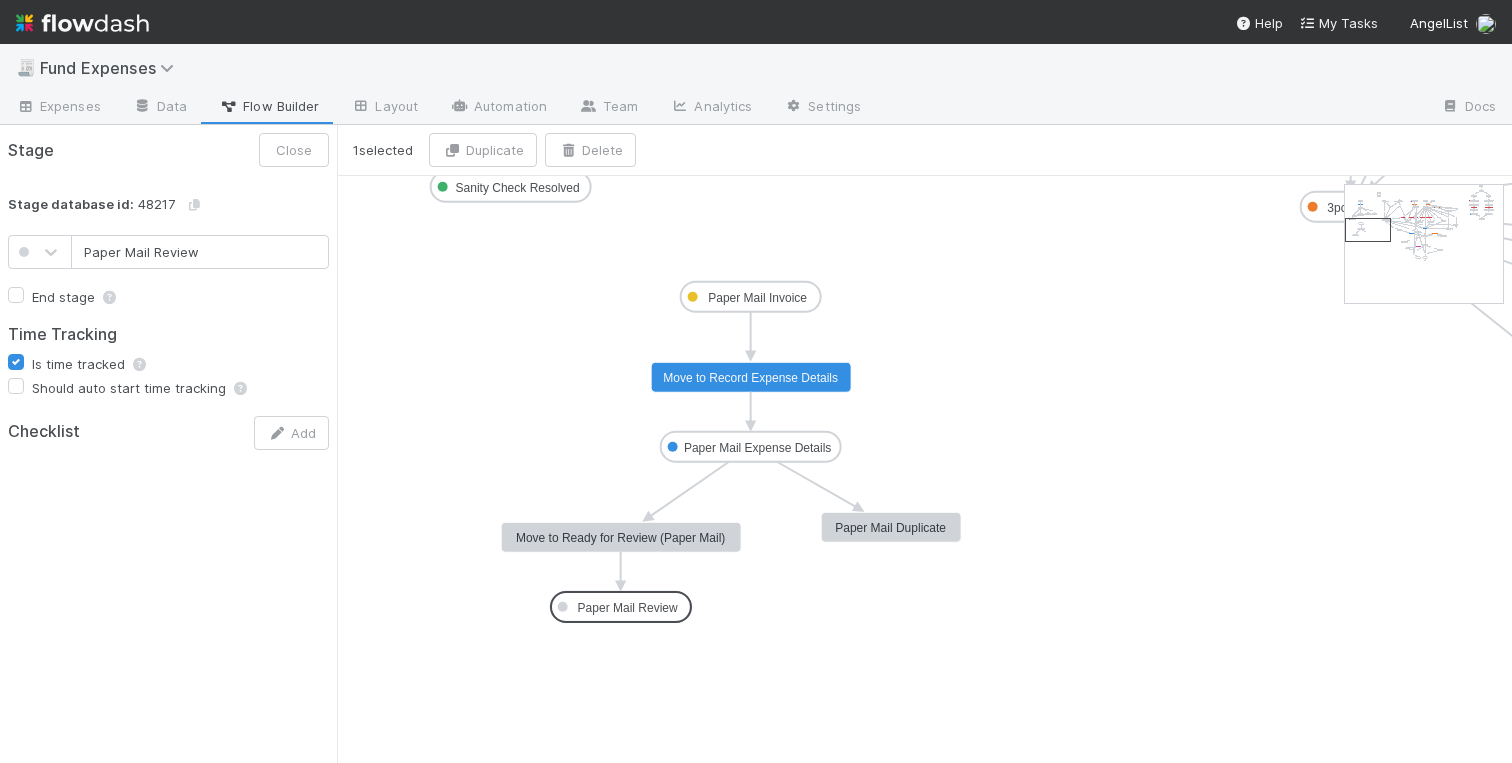 drag, startPoint x: 613, startPoint y: 605, endPoint x: 628, endPoint y: 606, distance: 15.033297 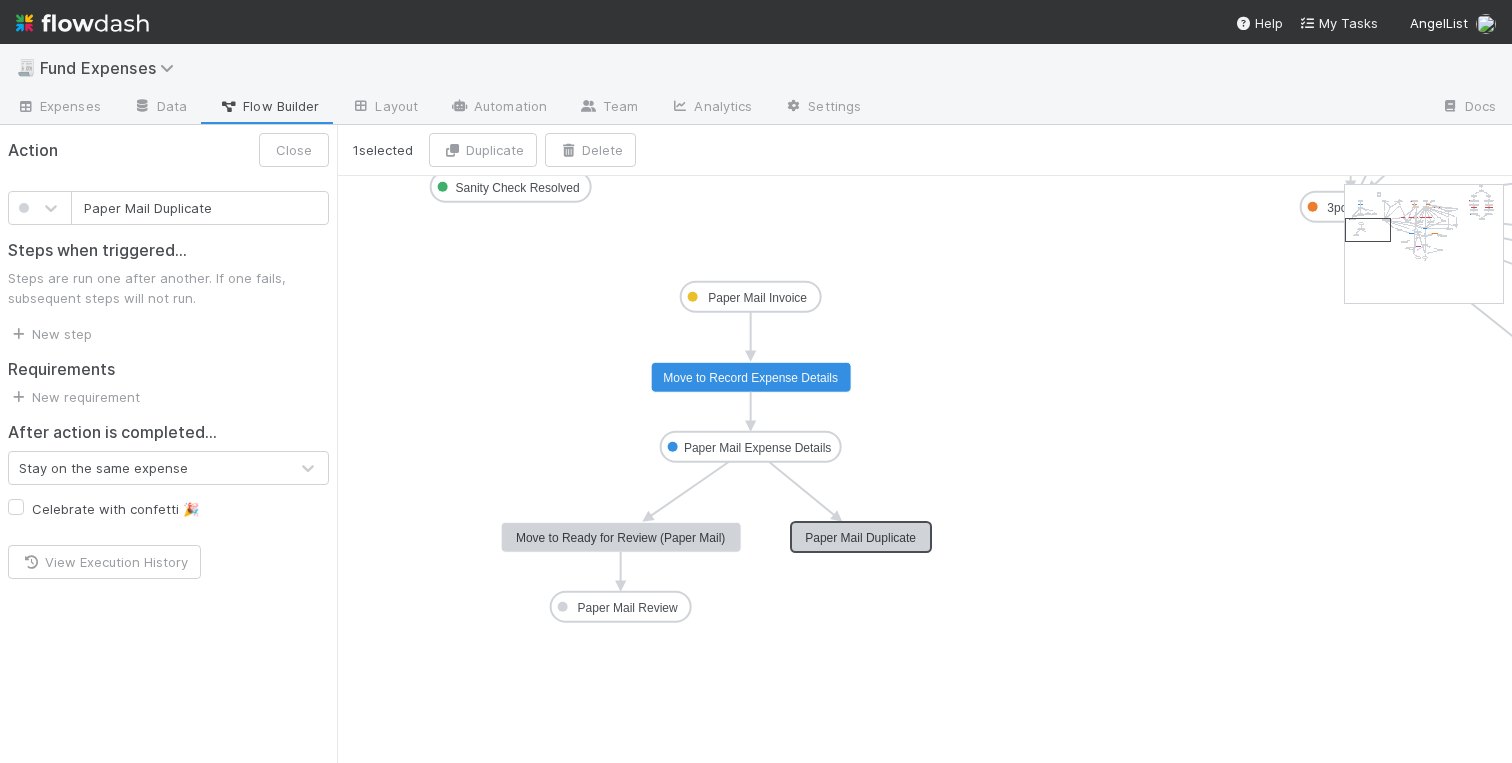 drag, startPoint x: 914, startPoint y: 531, endPoint x: 881, endPoint y: 544, distance: 35.468296 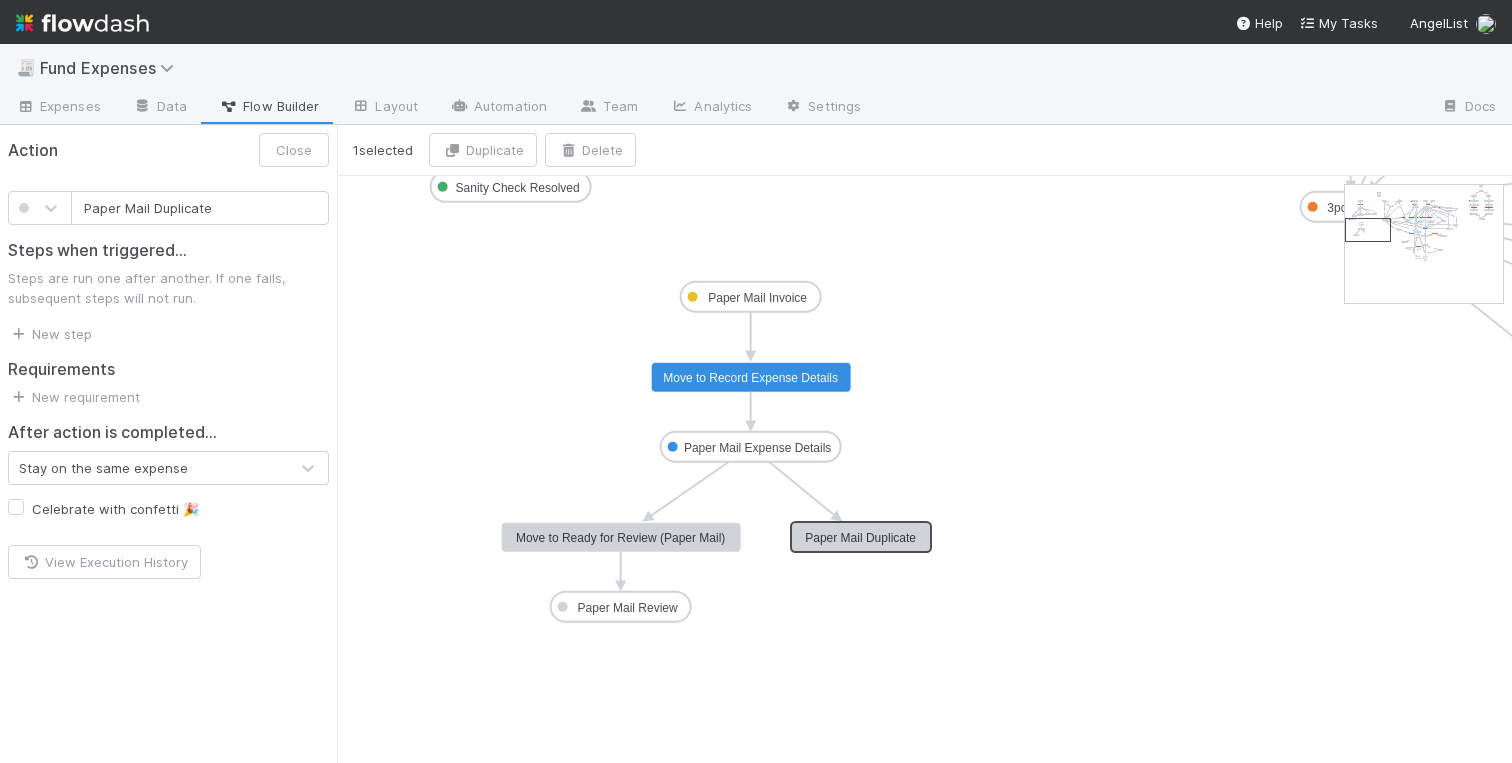 click on "Not Started 3p_contribution In Review Transfer money Fund expense paid Missing Info Escalate - Legal Duplicate ALAM/Reserve Payment  TEST Funds Pending Inactive  Waiting on KYC Waiting on Tax Not Expense OC Action Pending Wire Queued Wire on Hold  Wire Issue 3pc_review Pending TT Escalate - IOS Team  Warehouse Fee  Past Expense Recording Recording Review Recording Complete Sanity Check Pending  New - SC Task Sanity Check Resolved SC Review SC Pending OC Escalate - IOS Team 2 New DEMAT DEMAT Closed DEMAT Review BT Invoice DEMAT-TPC Pull TPC DEMAT-TPC Payment to Vendor Pending DEMAT Pay BT DEMAT-TPC Vendor Payment Made DEMAT-TPC OC Pending DEMAT-TPC Push BT Payment DEMAT Pending BT Reimbursement DEMAT Payment to Vendor Pending DEMAT Vendor Payment Made DEMAT Update Expense SC Pending Fx Internal Team Action Paper Mail Invoice Paper Mail Expense Details Paper Mail Review Move to Transfer money Move to Fund expense paid, notify expense submitter Return to expense submitted for additional info Move to In Review" 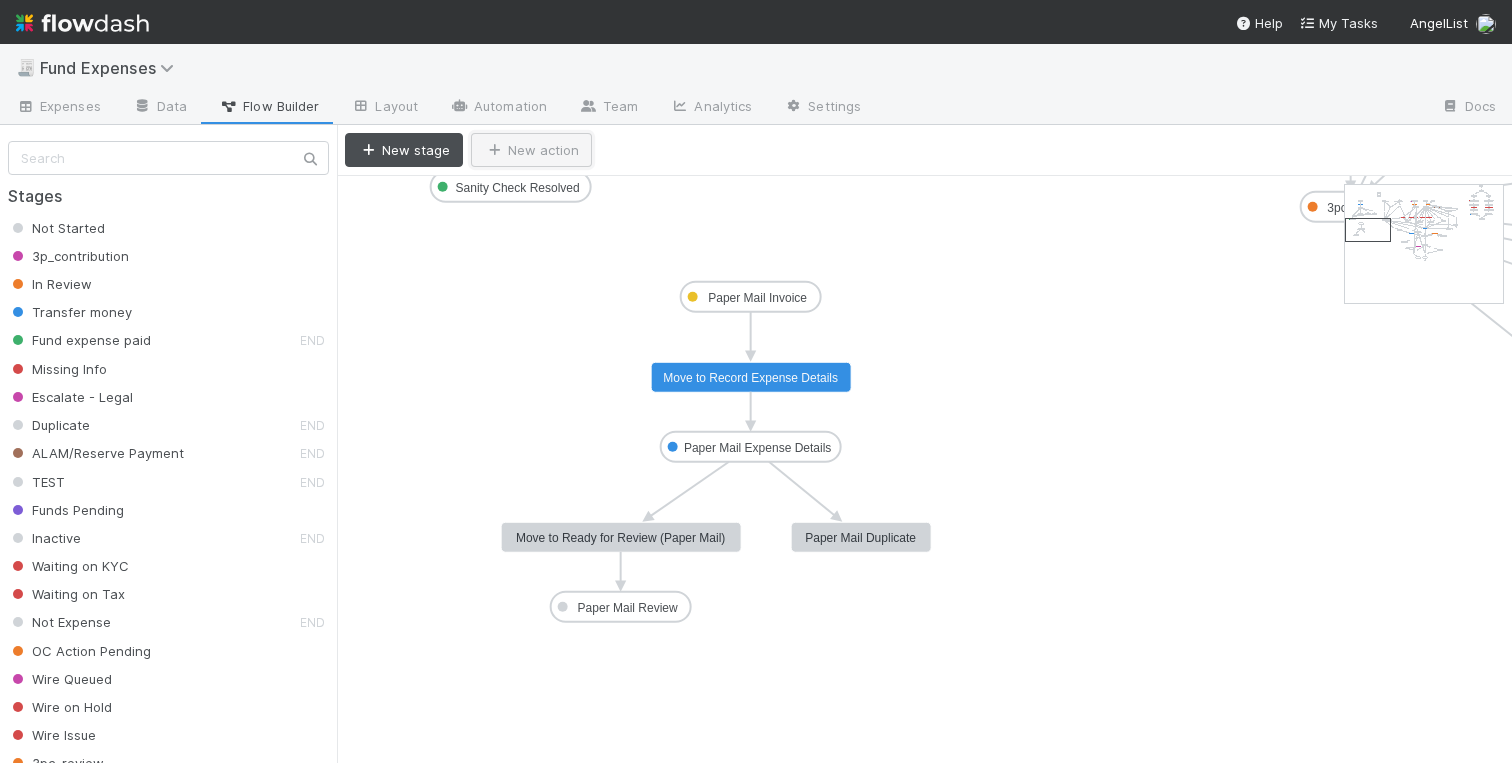 click on "New action" at bounding box center (531, 150) 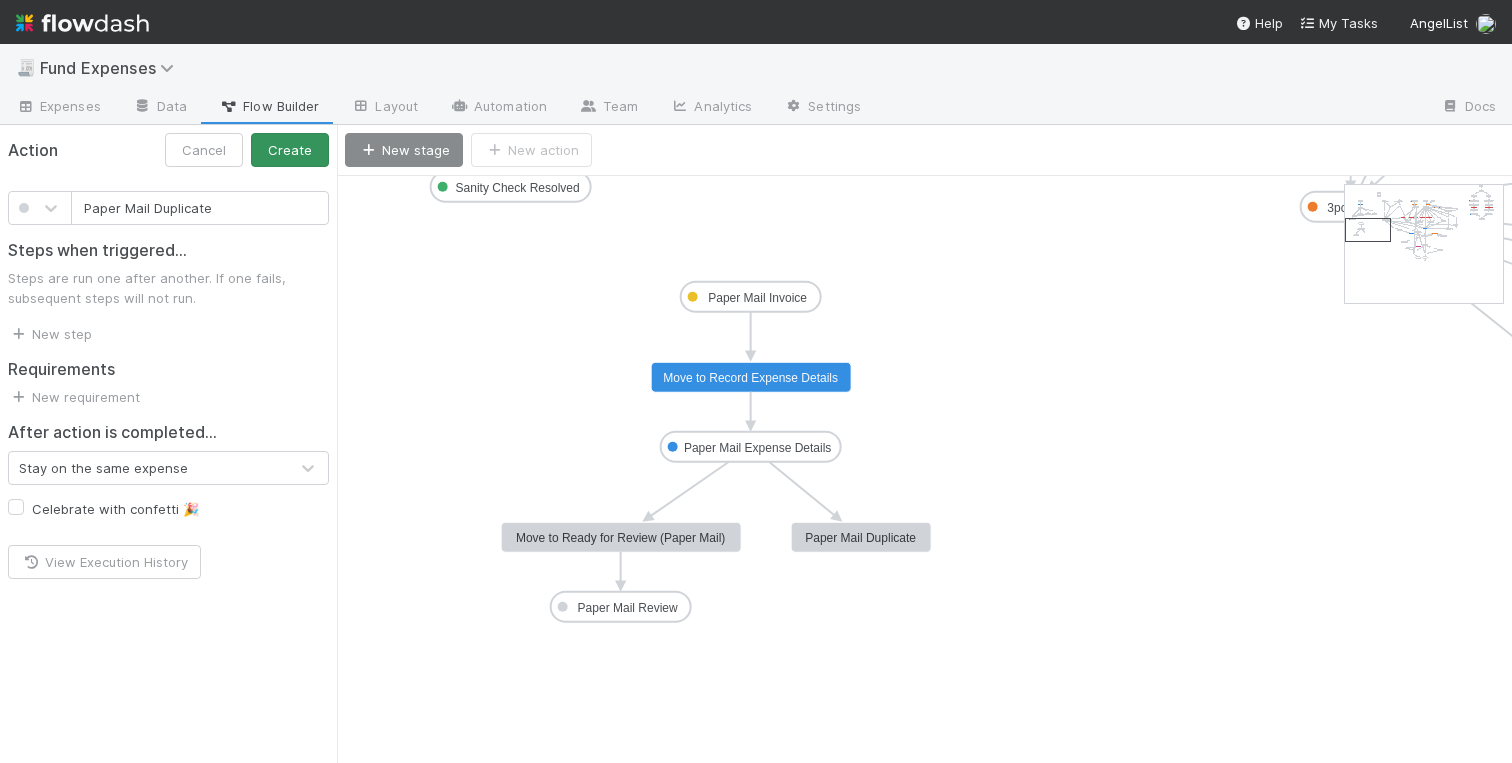 type on "Paper Mail Duplicate" 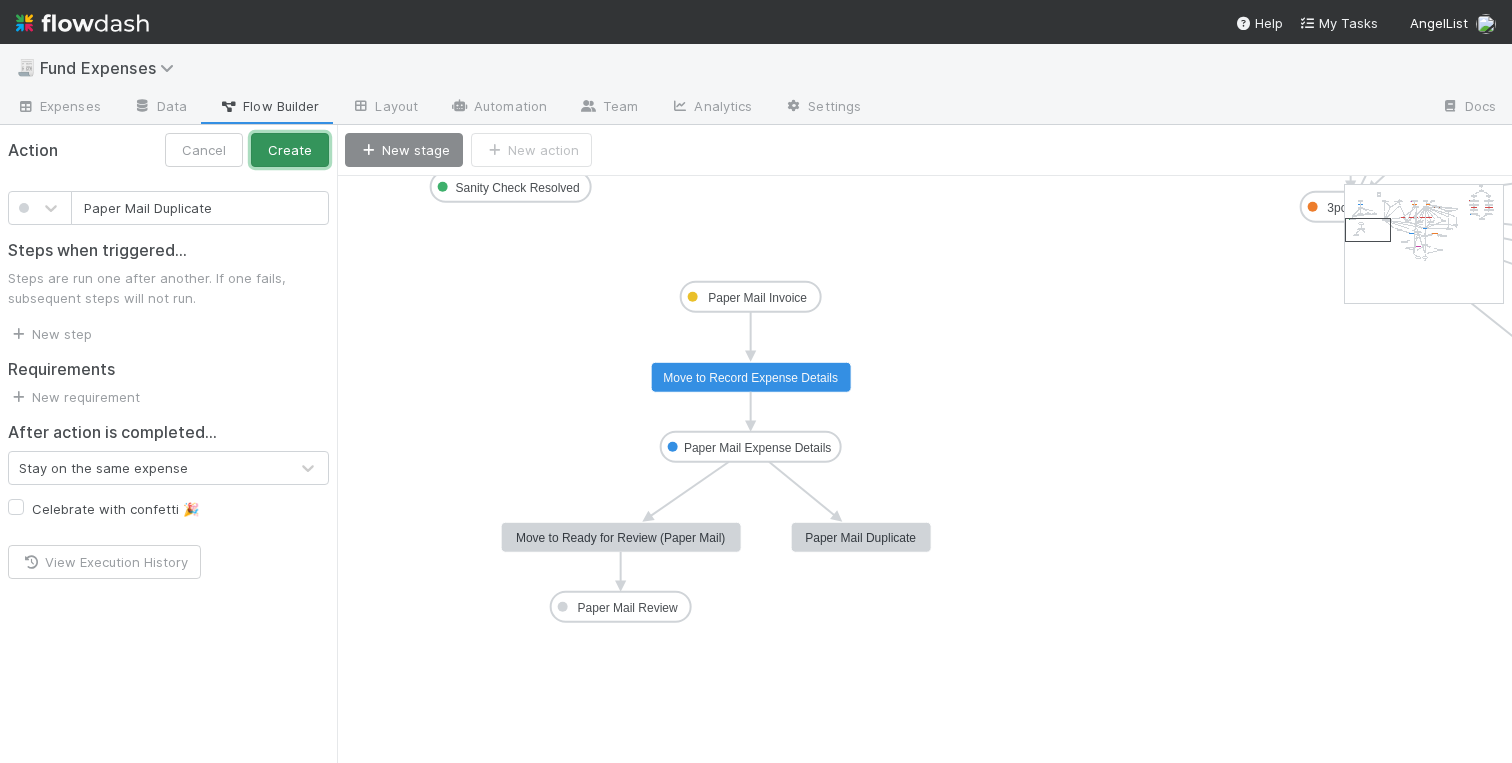 click on "Create" at bounding box center (290, 150) 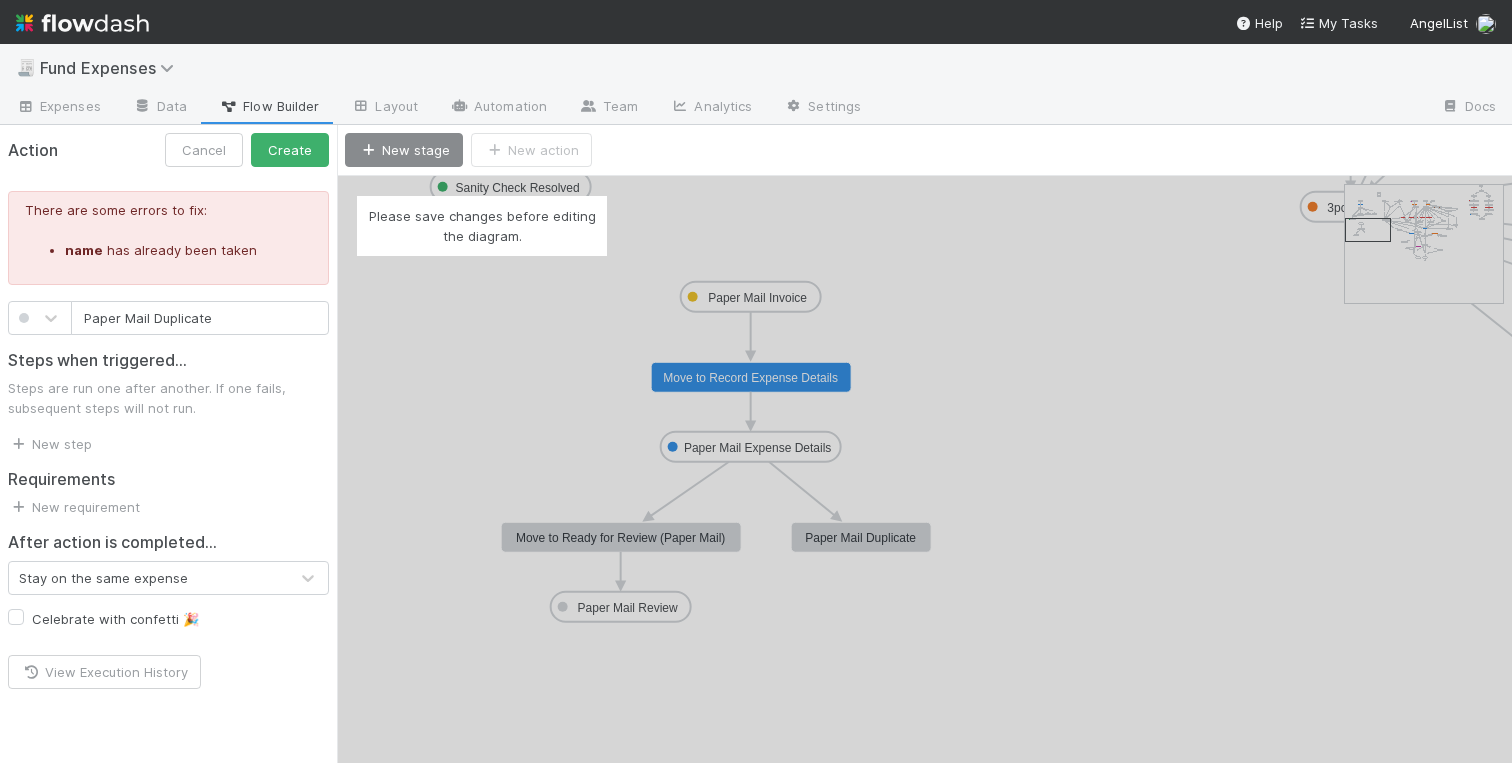 click on "Please save changes before editing the diagram." at bounding box center [924, 469] 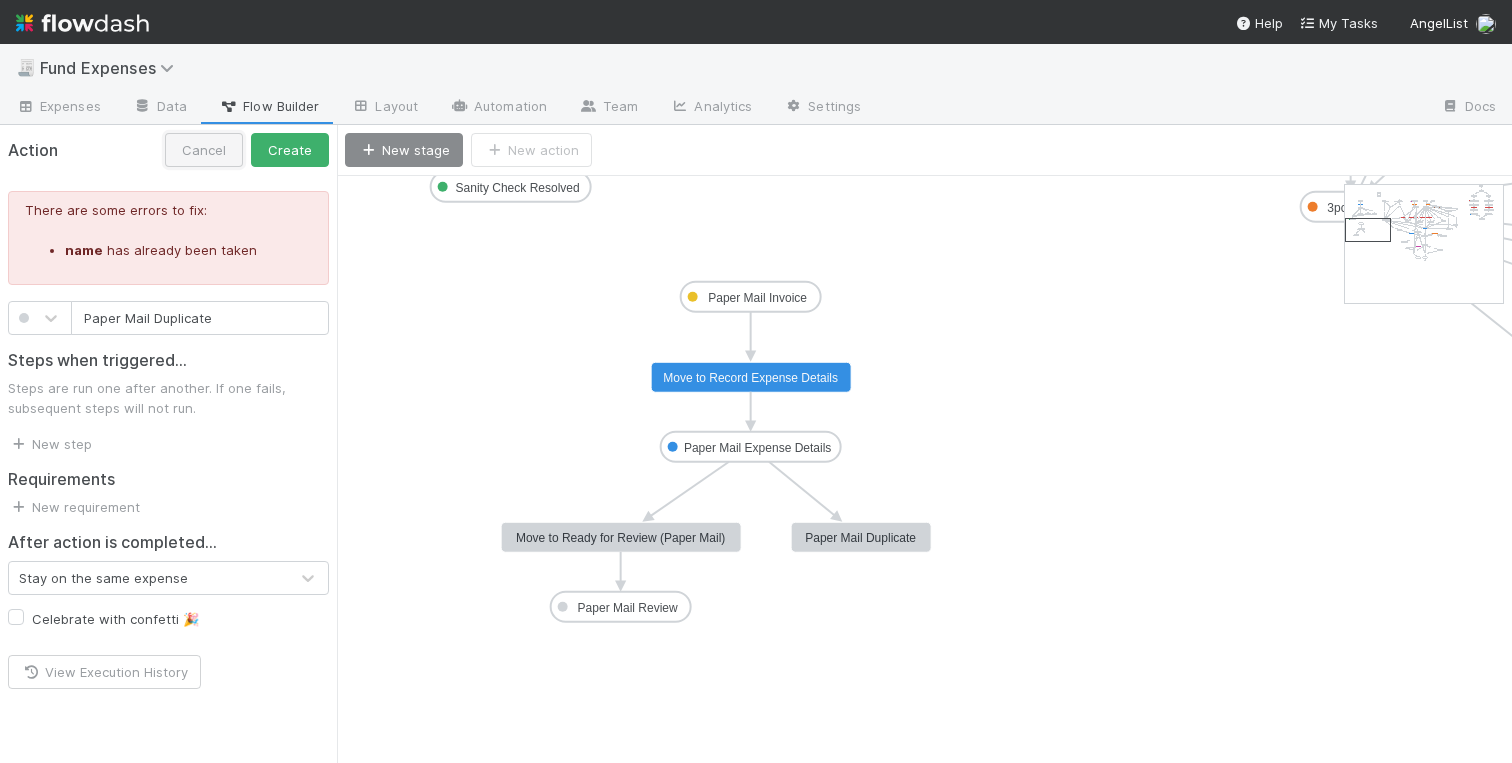click on "Cancel" at bounding box center [204, 150] 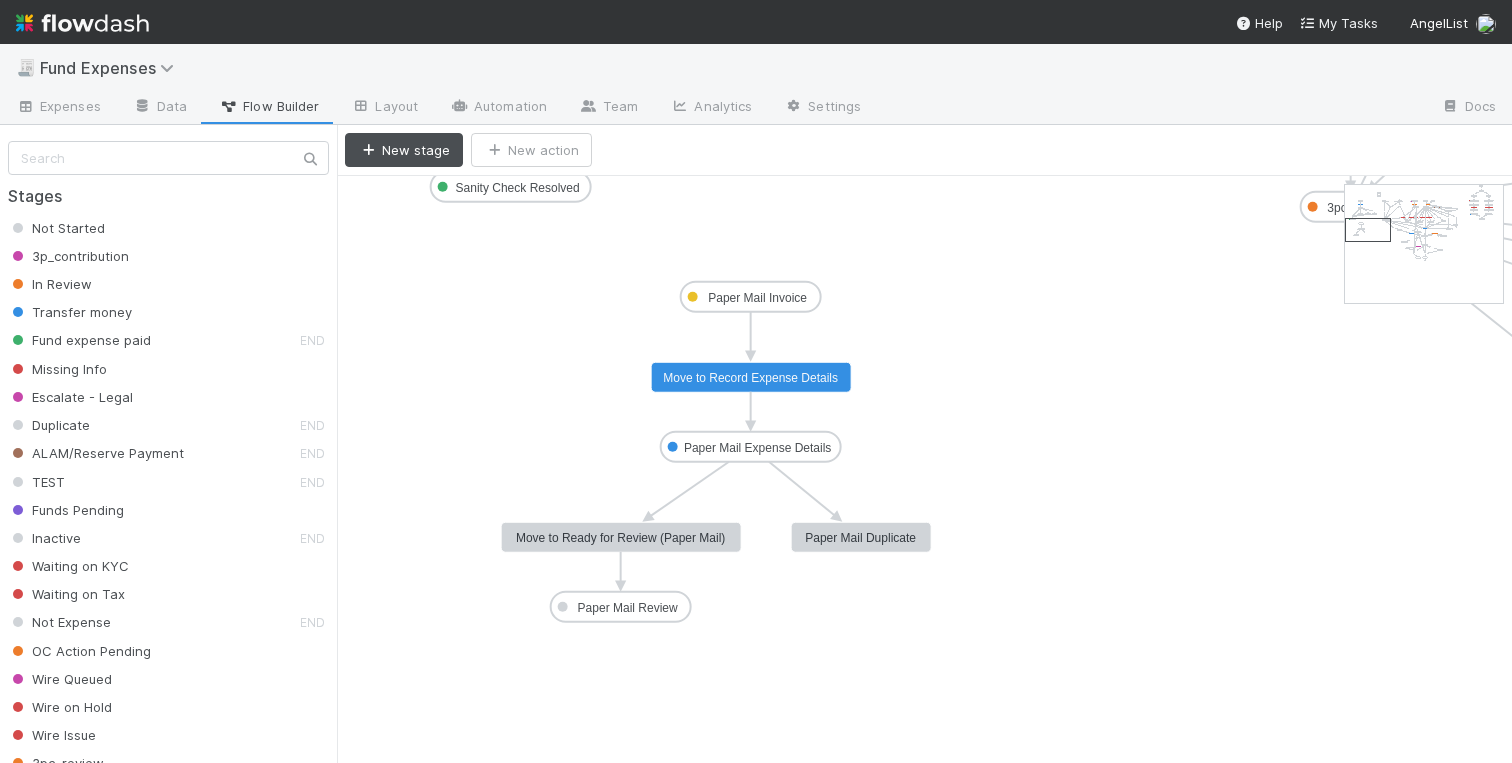 click 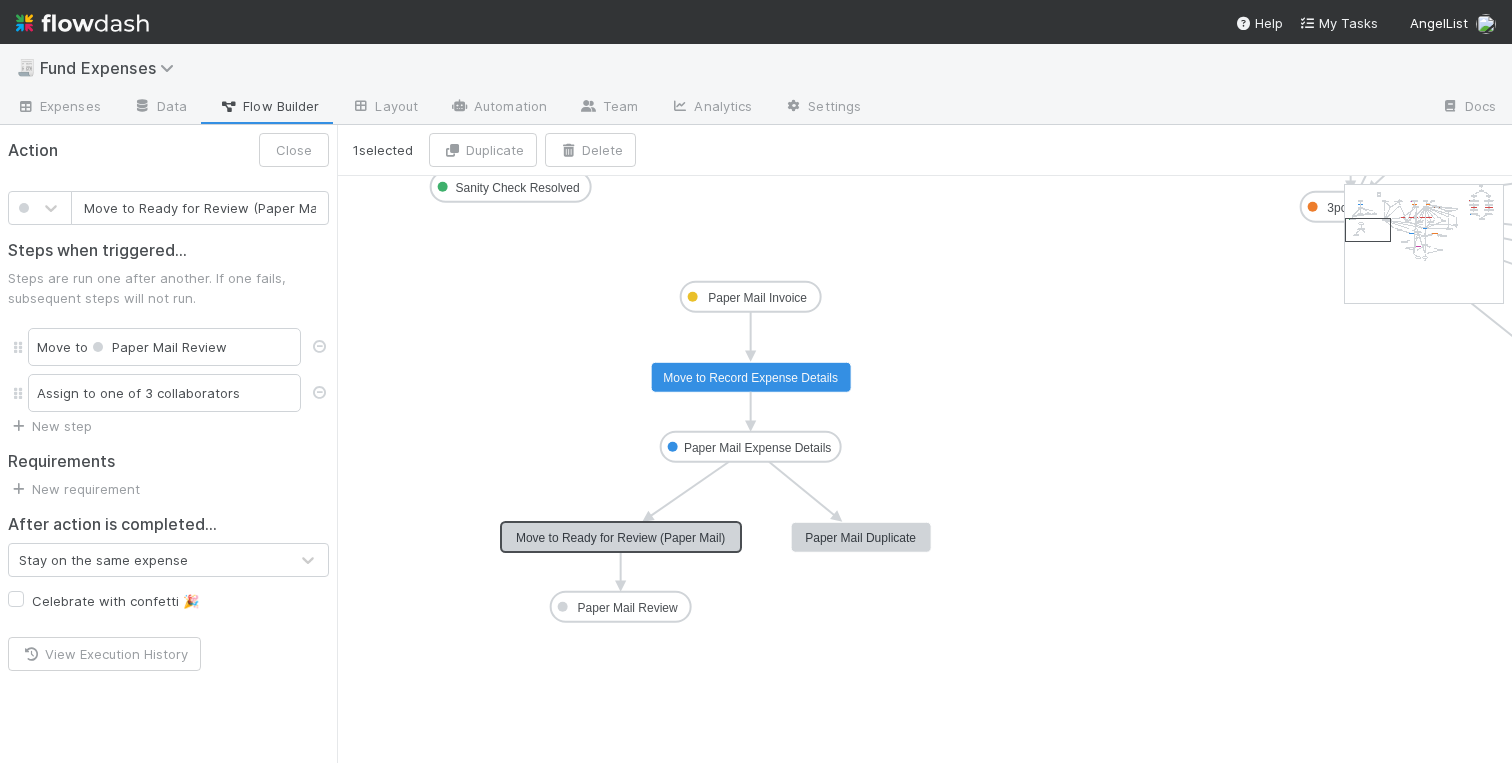click 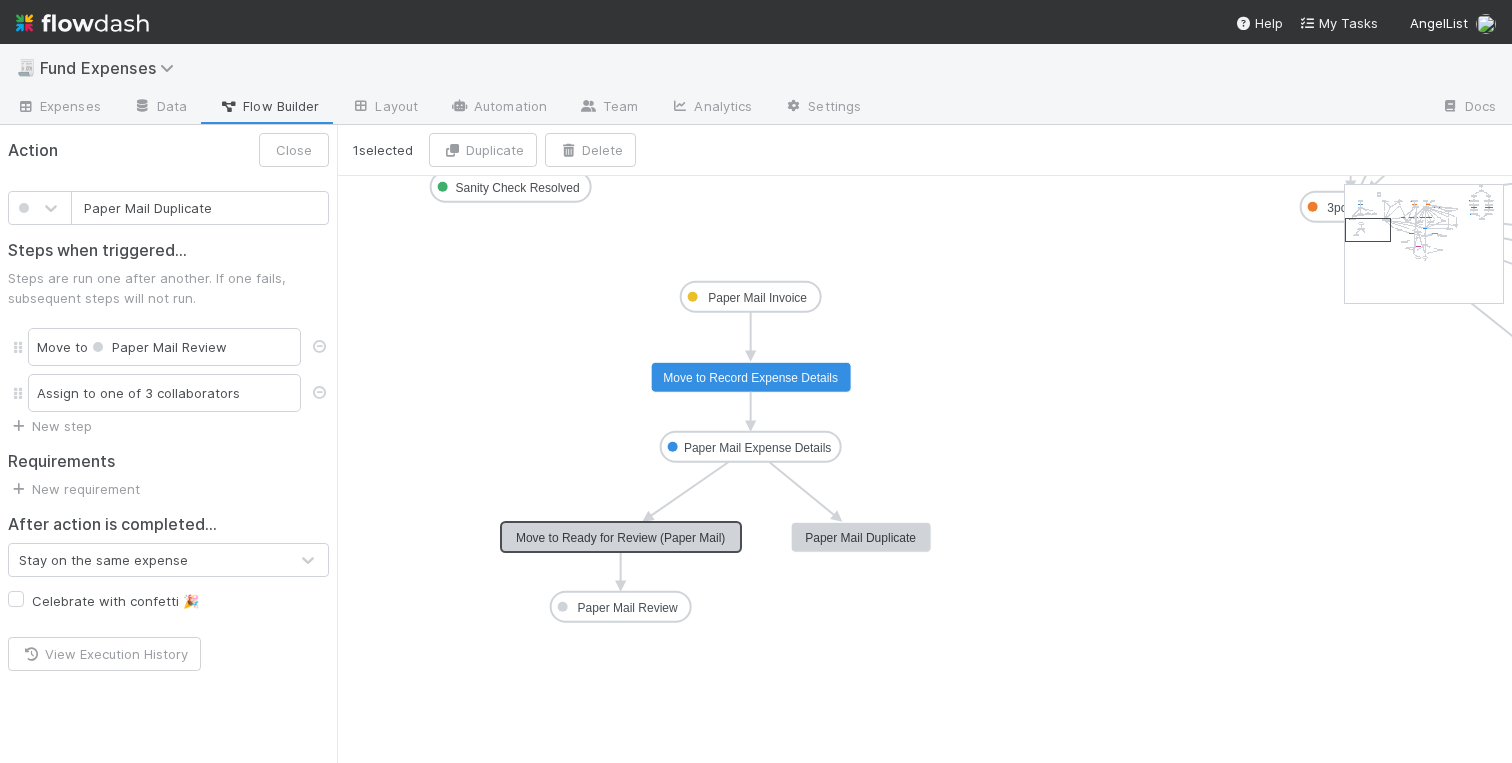 click 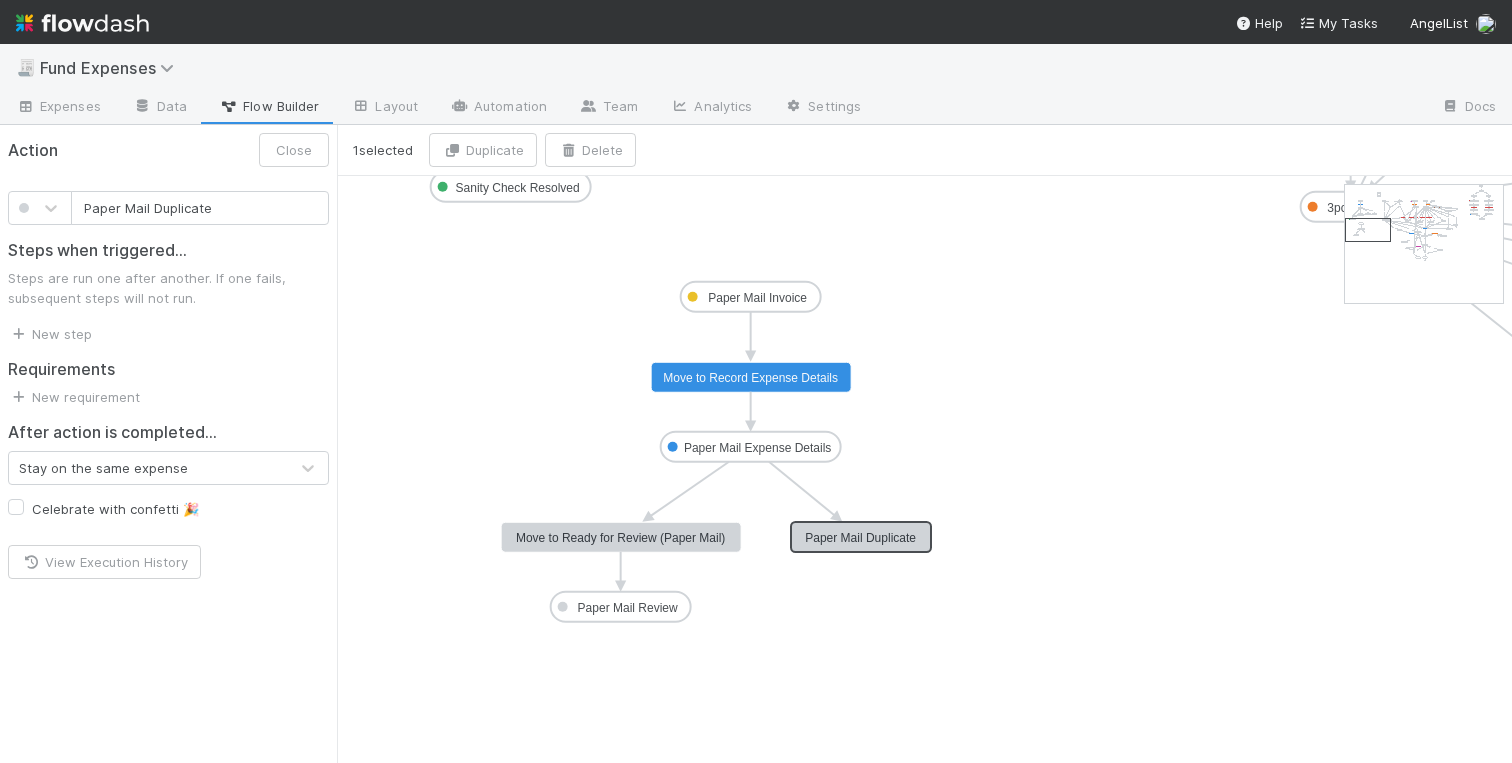 click on "Paper Mail Duplicate" at bounding box center [200, 208] 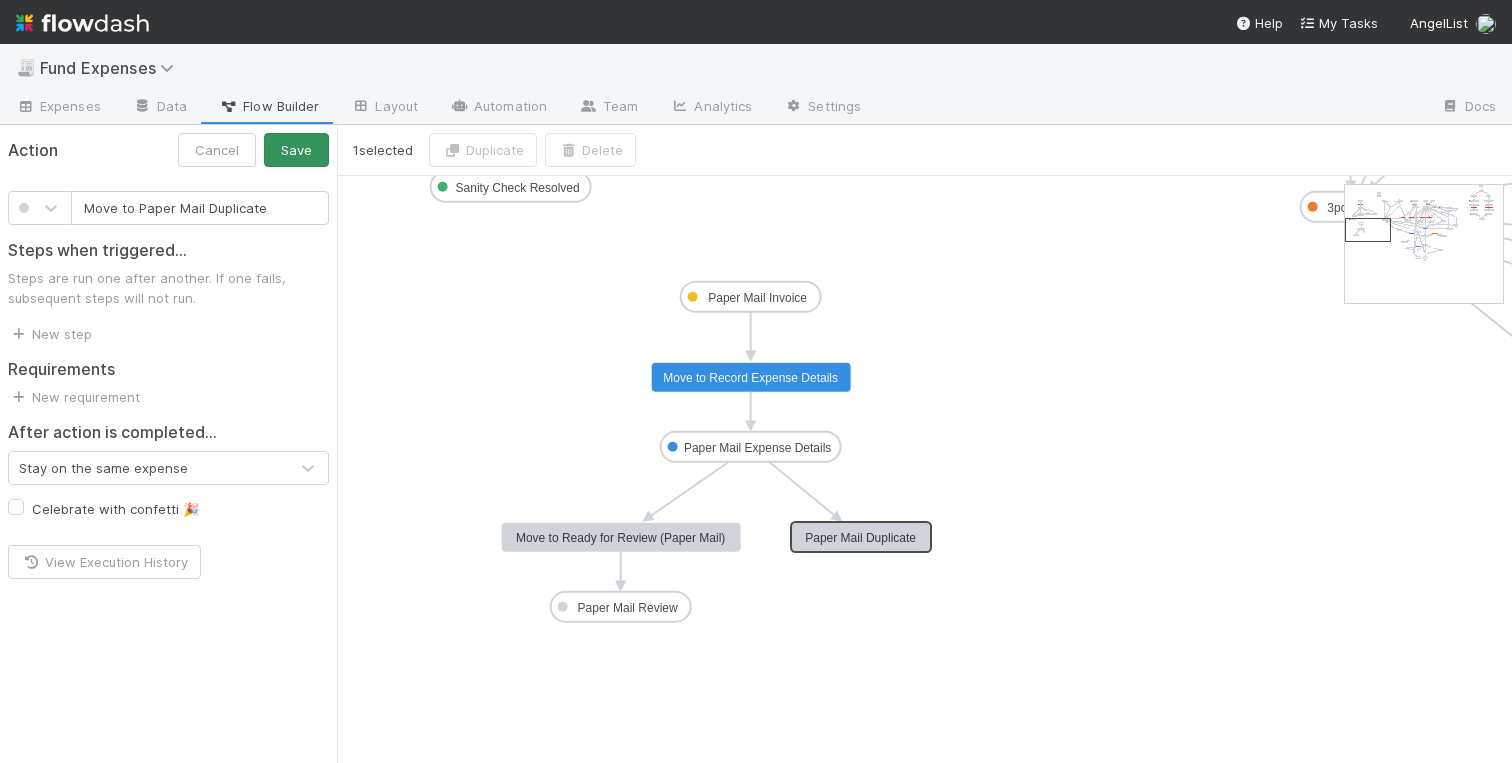 type on "Move to Paper Mail Duplicate" 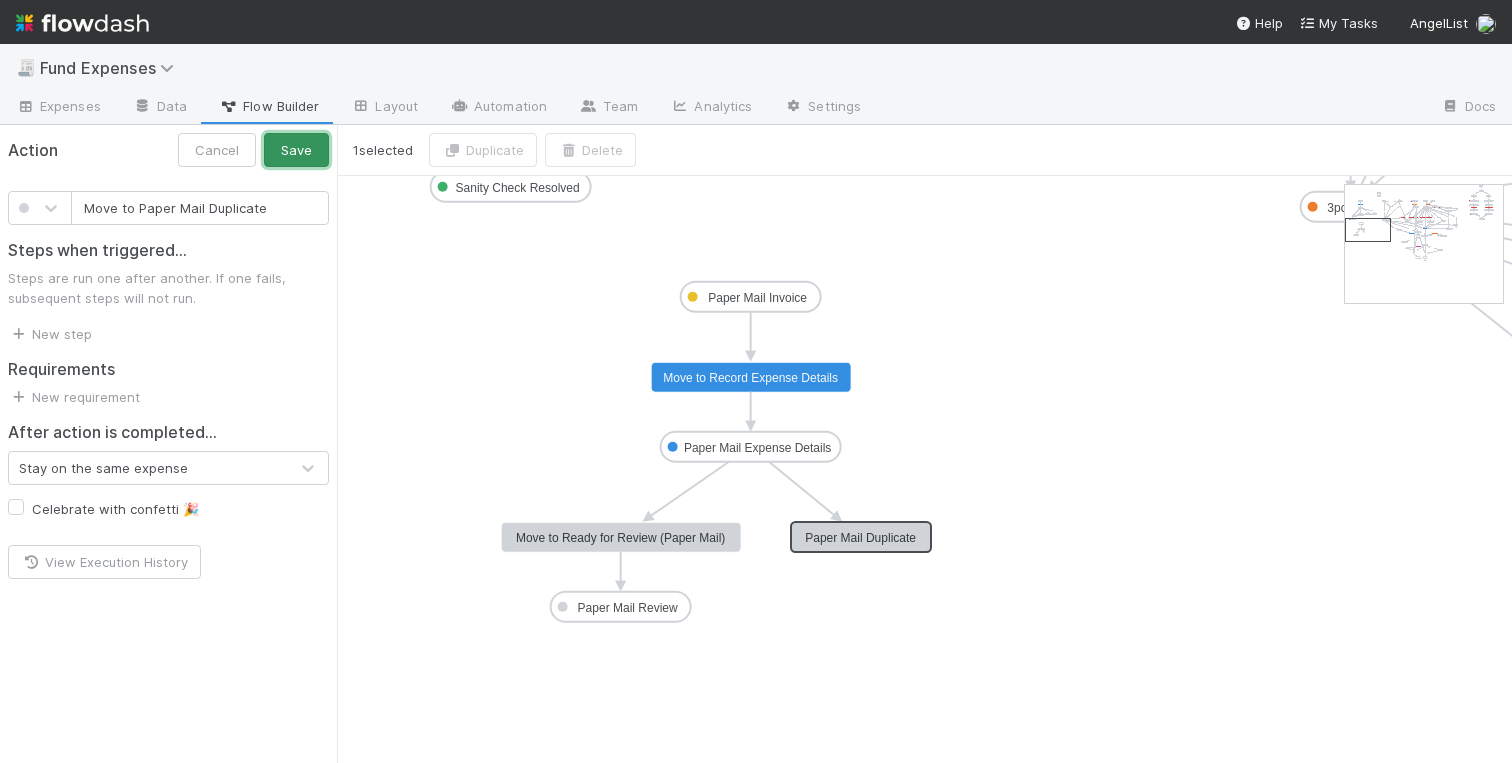 click on "Save" at bounding box center [296, 150] 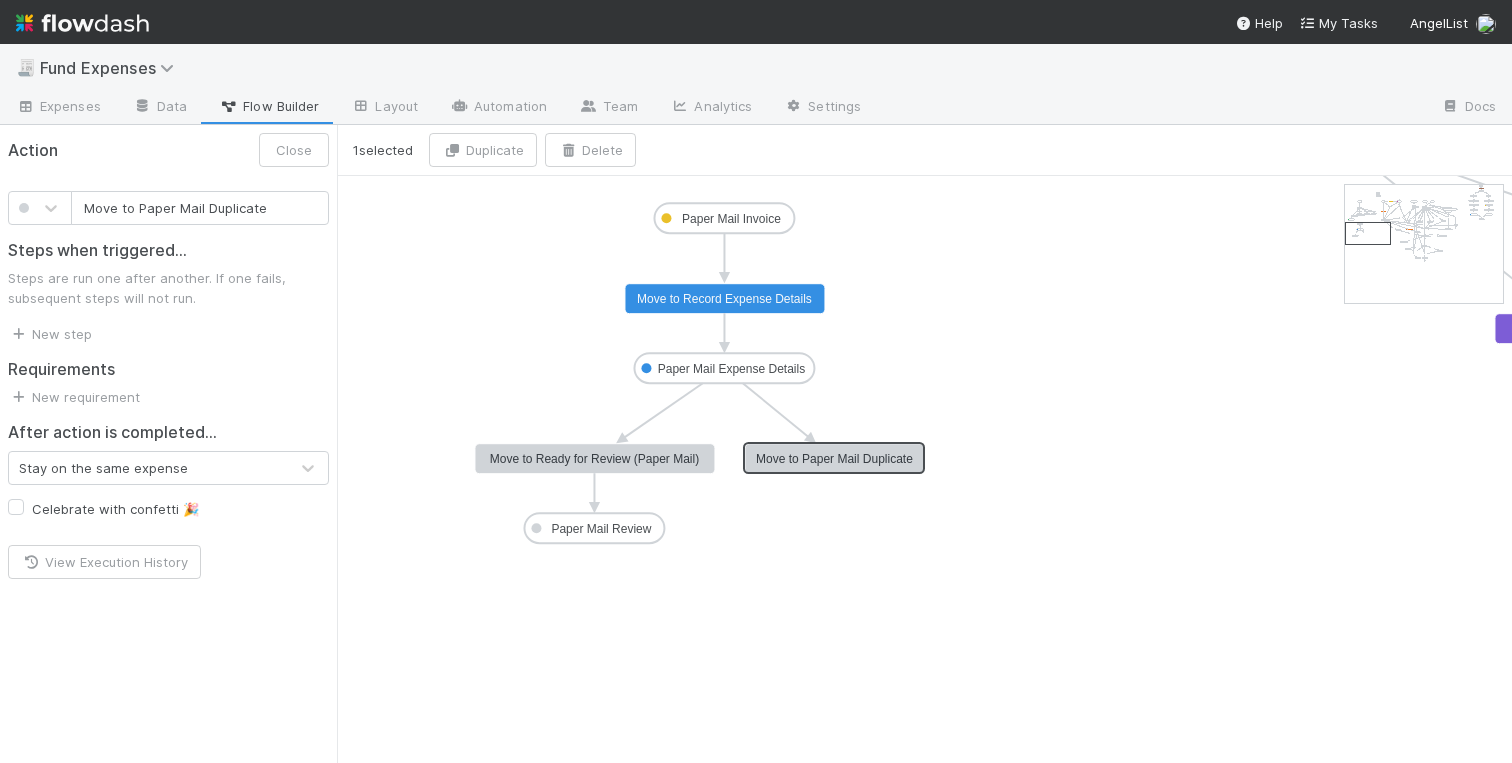 click on "Not Started 3p_contribution In Review Transfer money Fund expense paid Missing Info Escalate - Legal Duplicate ALAM/Reserve Payment  TEST Funds Pending Inactive  Waiting on KYC Waiting on Tax Not Expense OC Action Pending Wire Queued Wire on Hold  Wire Issue 3pc_review Pending TT Escalate - IOS Team  Warehouse Fee  Past Expense Recording Recording Review Recording Complete Sanity Check Pending  New - SC Task Sanity Check Resolved SC Review SC Pending OC Escalate - IOS Team 2 New DEMAT DEMAT Closed DEMAT Review BT Invoice DEMAT-TPC Pull TPC DEMAT-TPC Payment to Vendor Pending DEMAT Pay BT DEMAT-TPC Vendor Payment Made DEMAT-TPC OC Pending DEMAT-TPC Push BT Payment DEMAT Pending BT Reimbursement DEMAT Payment to Vendor Pending DEMAT Vendor Payment Made DEMAT Update Expense SC Pending Fx Internal Team Action Paper Mail Invoice Paper Mail Expense Details Paper Mail Review Move to Transfer money Move to Fund expense paid, notify expense submitter Return to expense submitted for additional info Move to In Review" 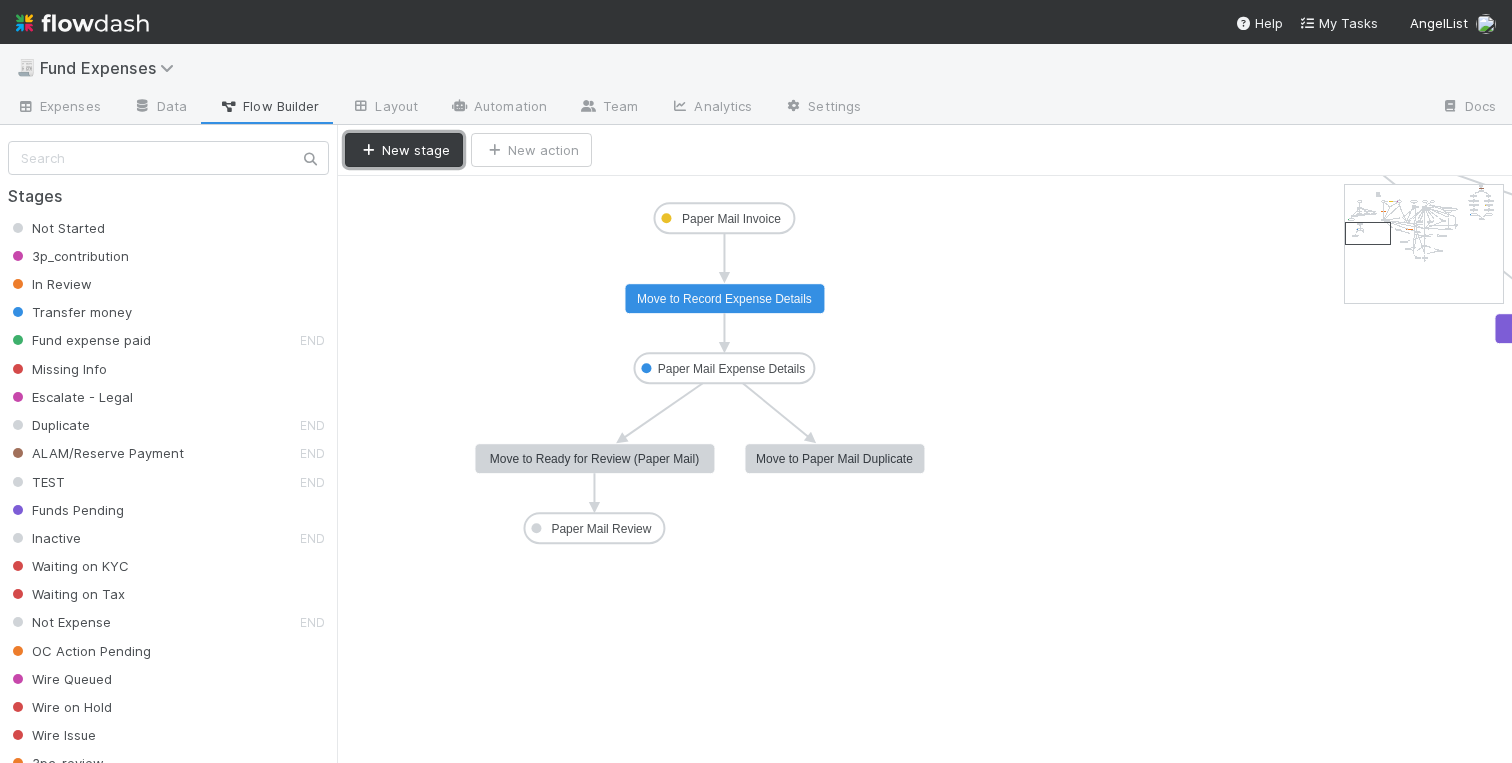 click on "New stage" at bounding box center [404, 150] 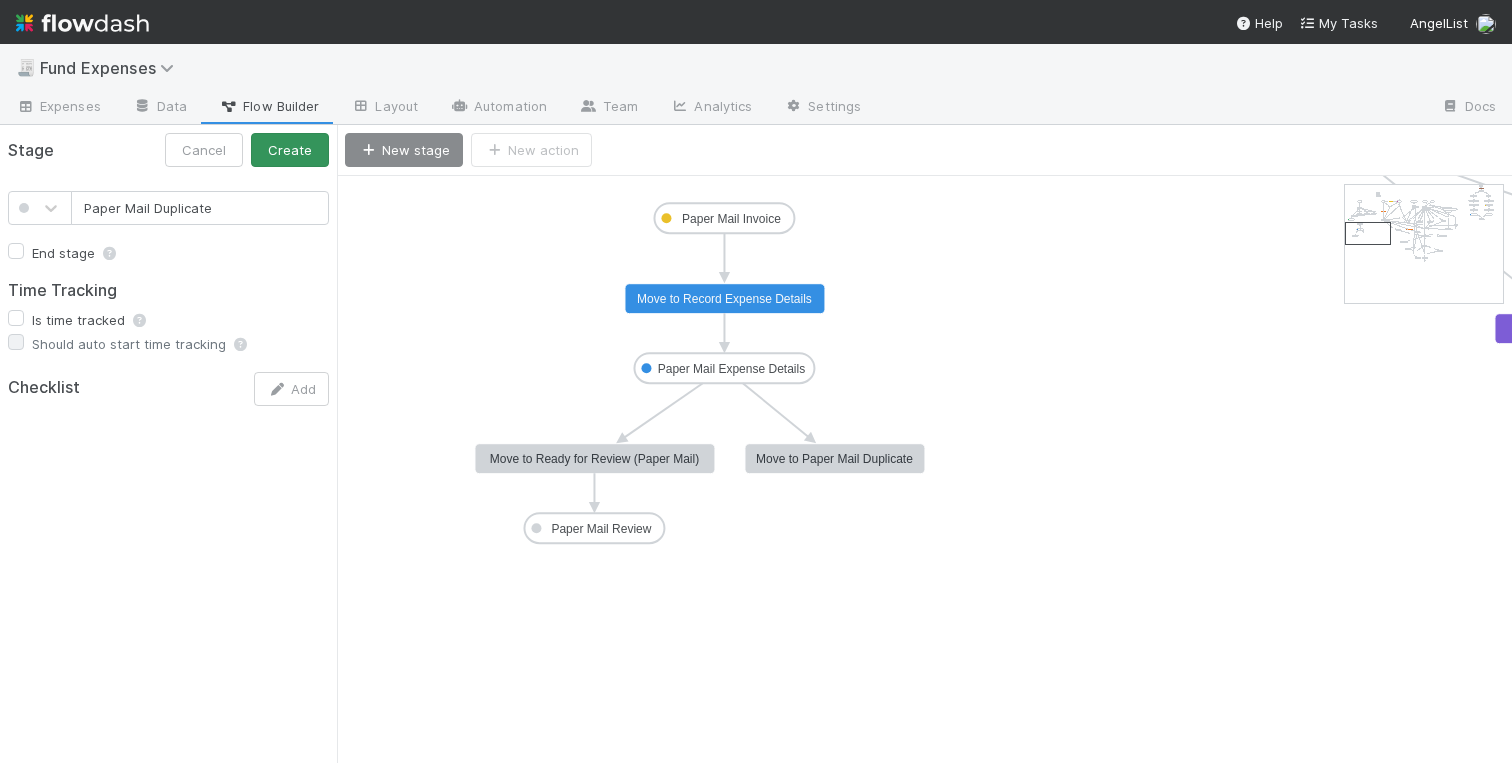 type on "Paper Mail Duplicate" 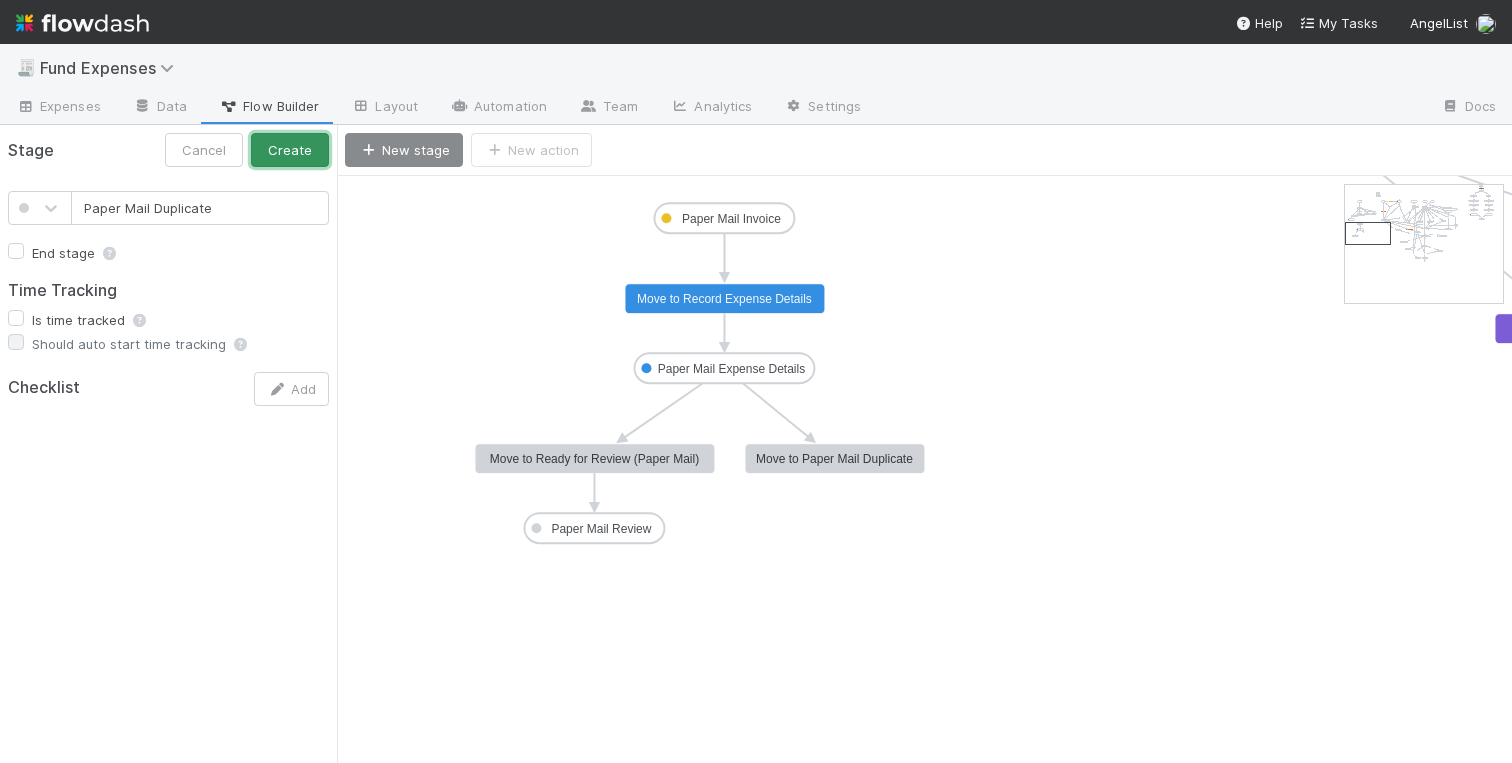 click on "Create" at bounding box center (290, 150) 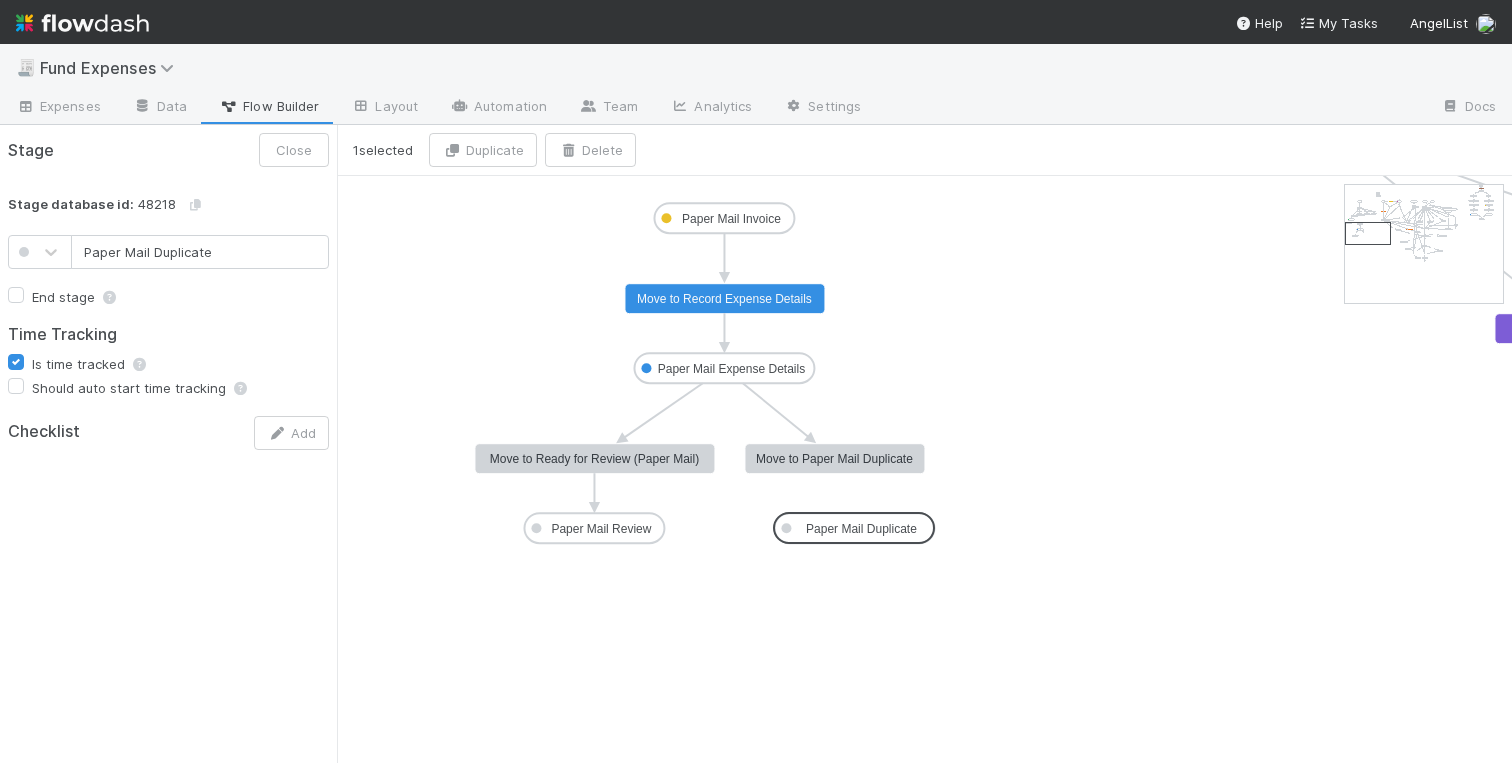 drag, startPoint x: 399, startPoint y: 202, endPoint x: 826, endPoint y: 533, distance: 540.26843 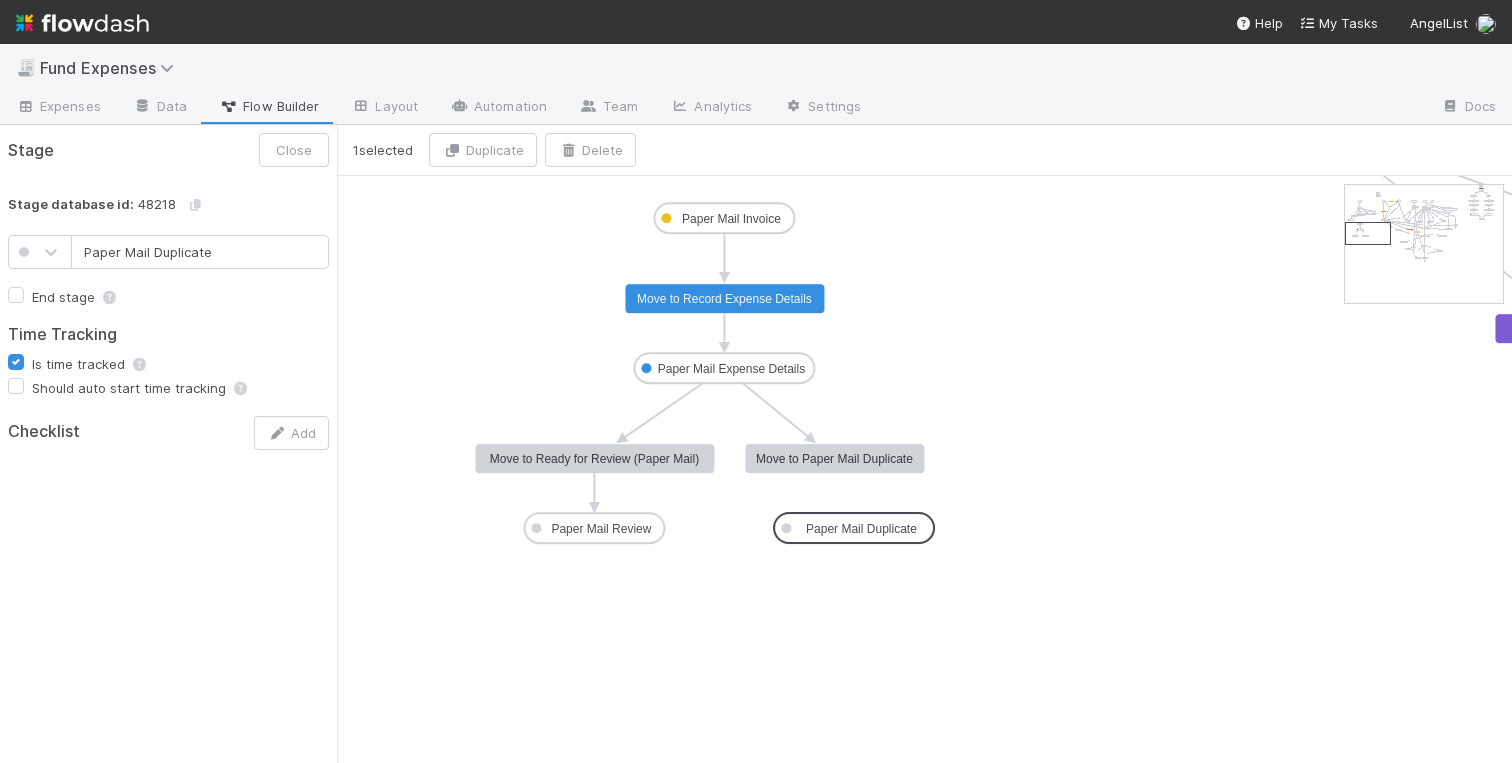 click on "Not Started 3p_contribution In Review Transfer money Fund expense paid Missing Info Escalate - Legal Duplicate ALAM/Reserve Payment  TEST Funds Pending Inactive  Waiting on KYC Waiting on Tax Not Expense OC Action Pending Wire Queued Wire on Hold  Wire Issue 3pc_review Pending TT Escalate - IOS Team  Warehouse Fee  Past Expense Recording Recording Review Recording Complete Sanity Check Pending  New - SC Task Sanity Check Resolved SC Review SC Pending OC Escalate - IOS Team 2 New DEMAT DEMAT Closed DEMAT Review BT Invoice DEMAT-TPC Pull TPC DEMAT-TPC Payment to Vendor Pending DEMAT Pay BT DEMAT-TPC Vendor Payment Made DEMAT-TPC OC Pending DEMAT-TPC Push BT Payment DEMAT Pending BT Reimbursement DEMAT Payment to Vendor Pending DEMAT Vendor Payment Made DEMAT Update Expense SC Pending Fx Internal Team Action Paper Mail Invoice Paper Mail Expense Details Paper Mail Review Move to Transfer money Move to Fund expense paid, notify expense submitter Return to expense submitted for additional info Move to In Review" 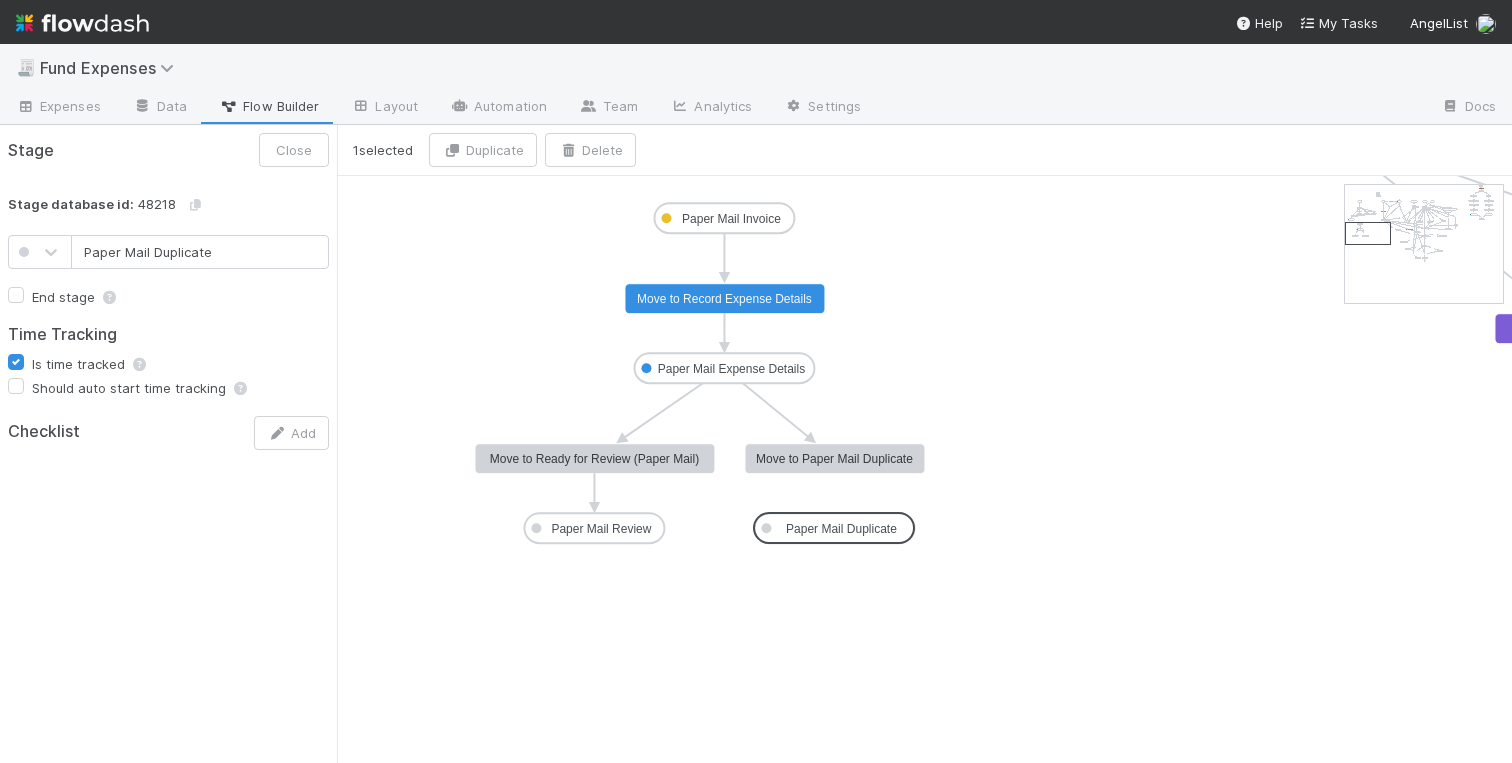 drag, startPoint x: 839, startPoint y: 525, endPoint x: 822, endPoint y: 524, distance: 17.029387 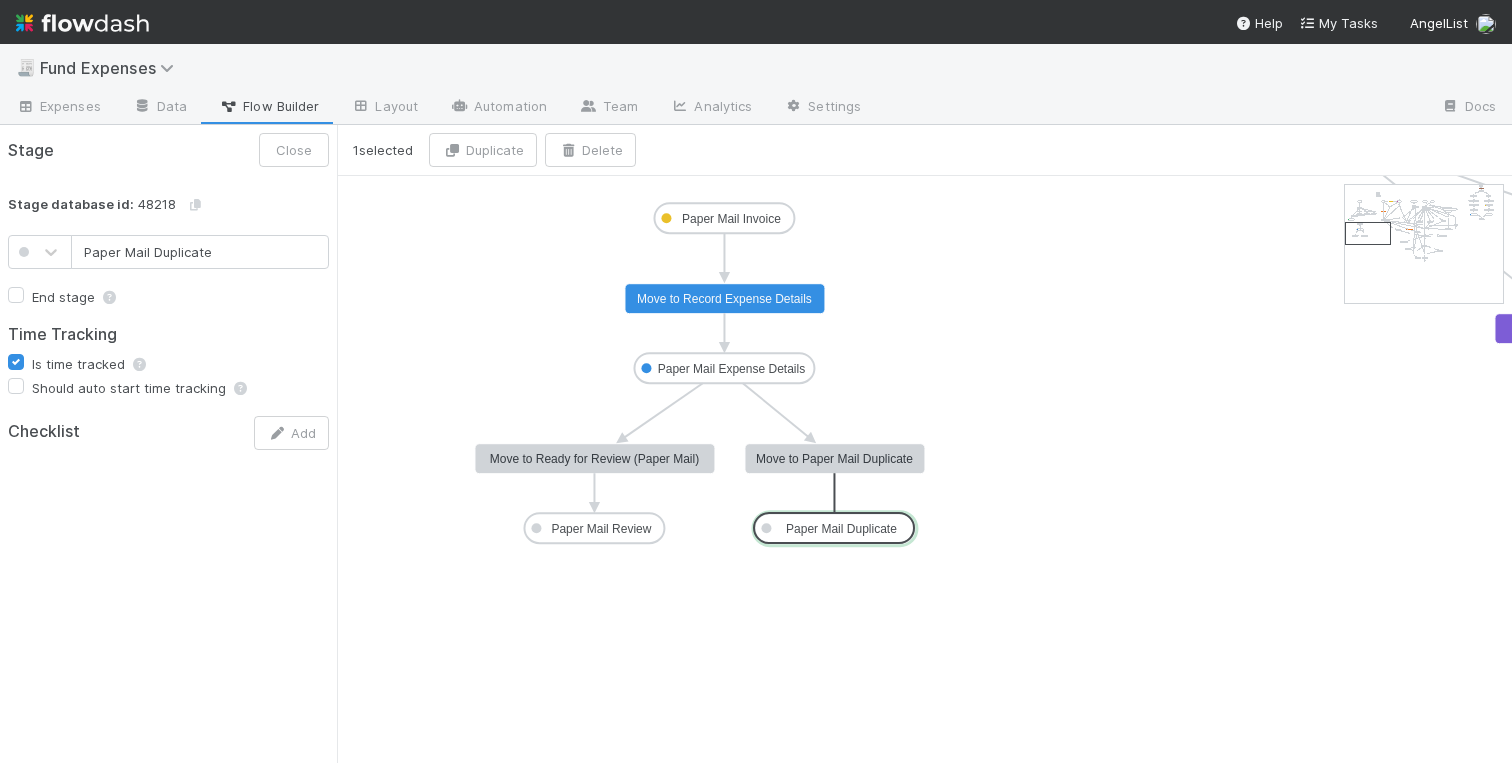 drag, startPoint x: 835, startPoint y: 472, endPoint x: 835, endPoint y: 509, distance: 37 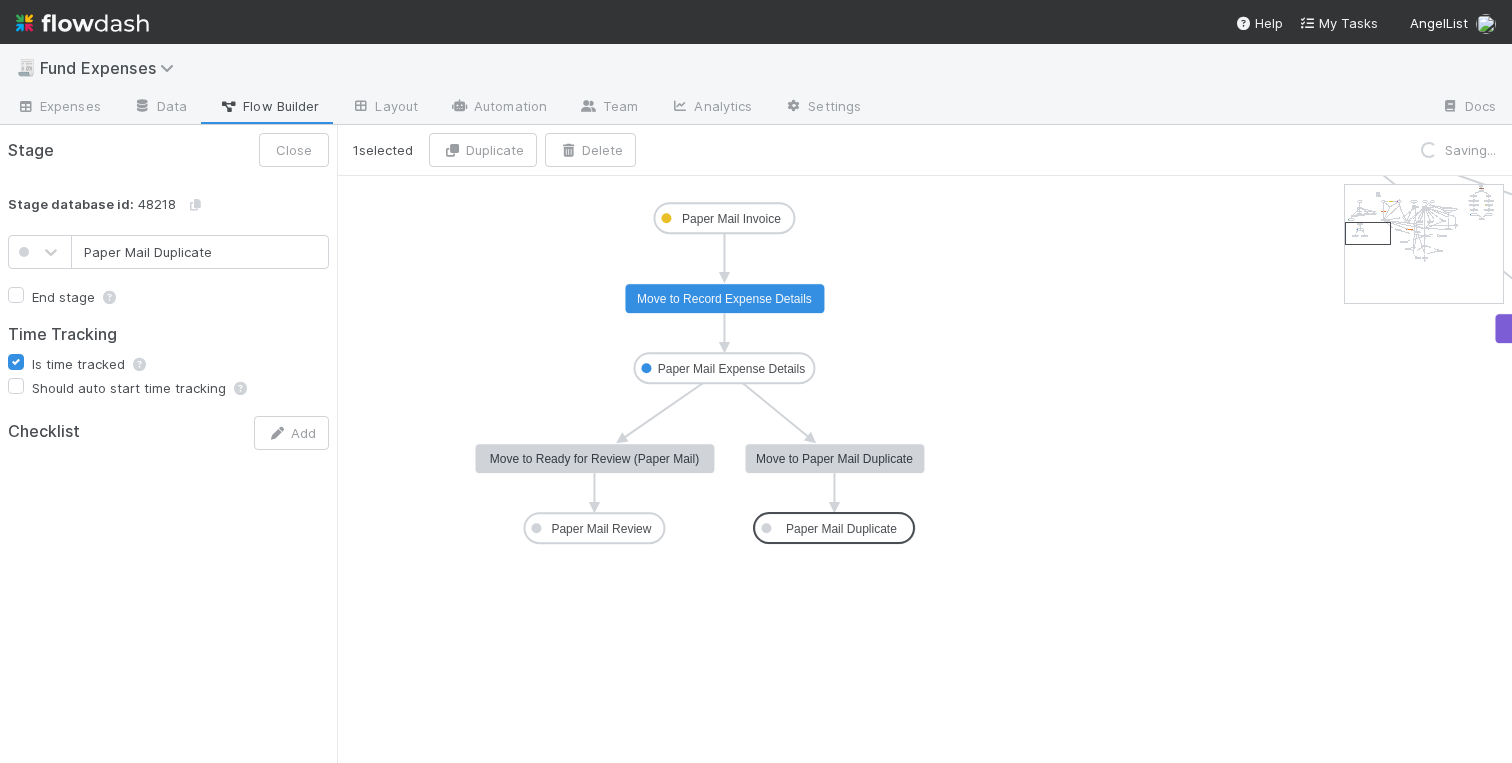 click on "Not Started 3p_contribution In Review Transfer money Fund expense paid Missing Info Escalate - Legal Duplicate ALAM/Reserve Payment  TEST Funds Pending Inactive  Waiting on KYC Waiting on Tax Not Expense OC Action Pending Wire Queued Wire on Hold  Wire Issue 3pc_review Pending TT Escalate - IOS Team  Warehouse Fee  Past Expense Recording Recording Review Recording Complete Sanity Check Pending  New - SC Task Sanity Check Resolved SC Review SC Pending OC Escalate - IOS Team 2 New DEMAT DEMAT Closed DEMAT Review BT Invoice DEMAT-TPC Pull TPC DEMAT-TPC Payment to Vendor Pending DEMAT Pay BT DEMAT-TPC Vendor Payment Made DEMAT-TPC OC Pending DEMAT-TPC Push BT Payment DEMAT Pending BT Reimbursement DEMAT Payment to Vendor Pending DEMAT Vendor Payment Made DEMAT Update Expense SC Pending Fx Internal Team Action Paper Mail Invoice Paper Mail Expense Details Paper Mail Review Move to Transfer money Move to Fund expense paid, notify expense submitter Return to expense submitted for additional info Move to In Review" 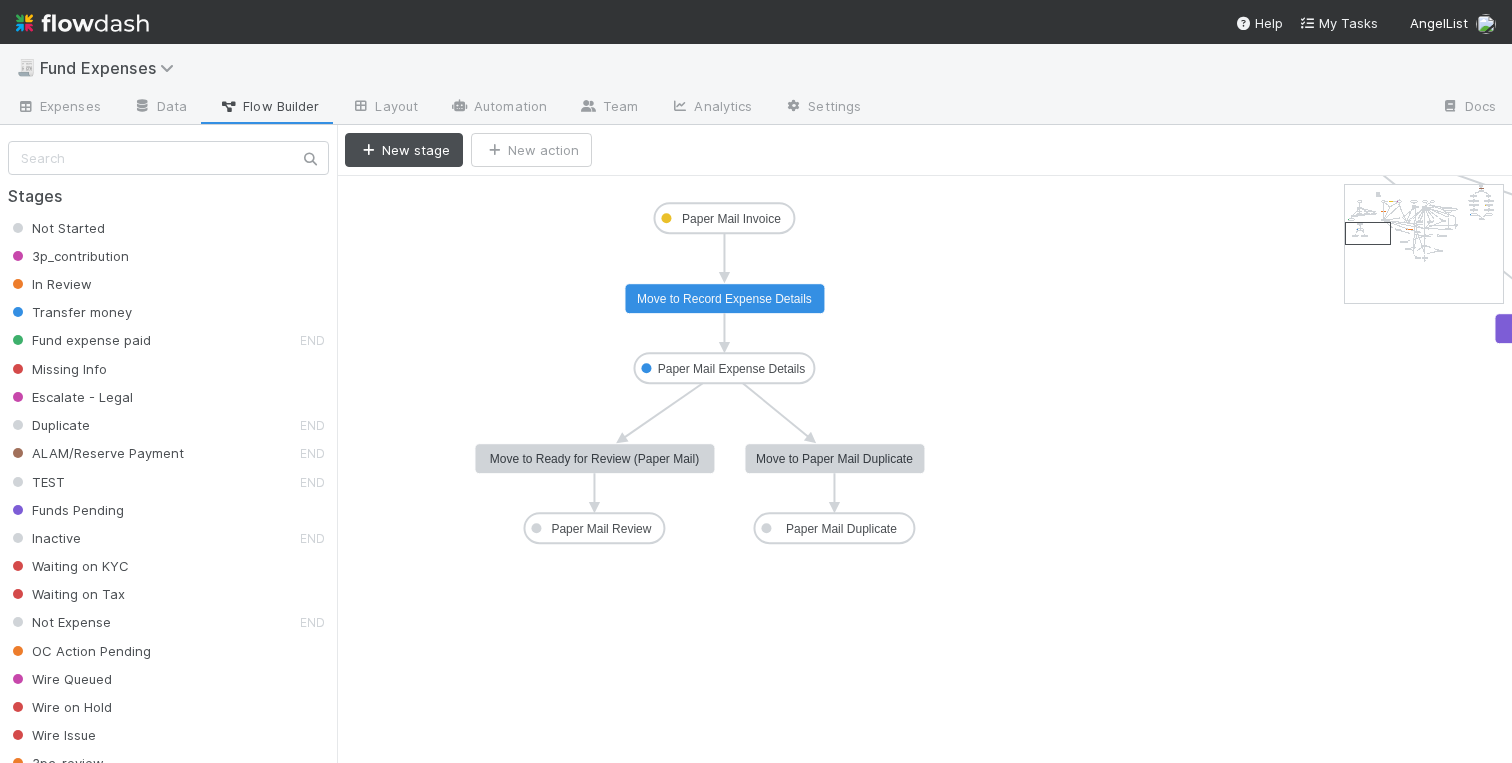 click on "Paper Mail Review" 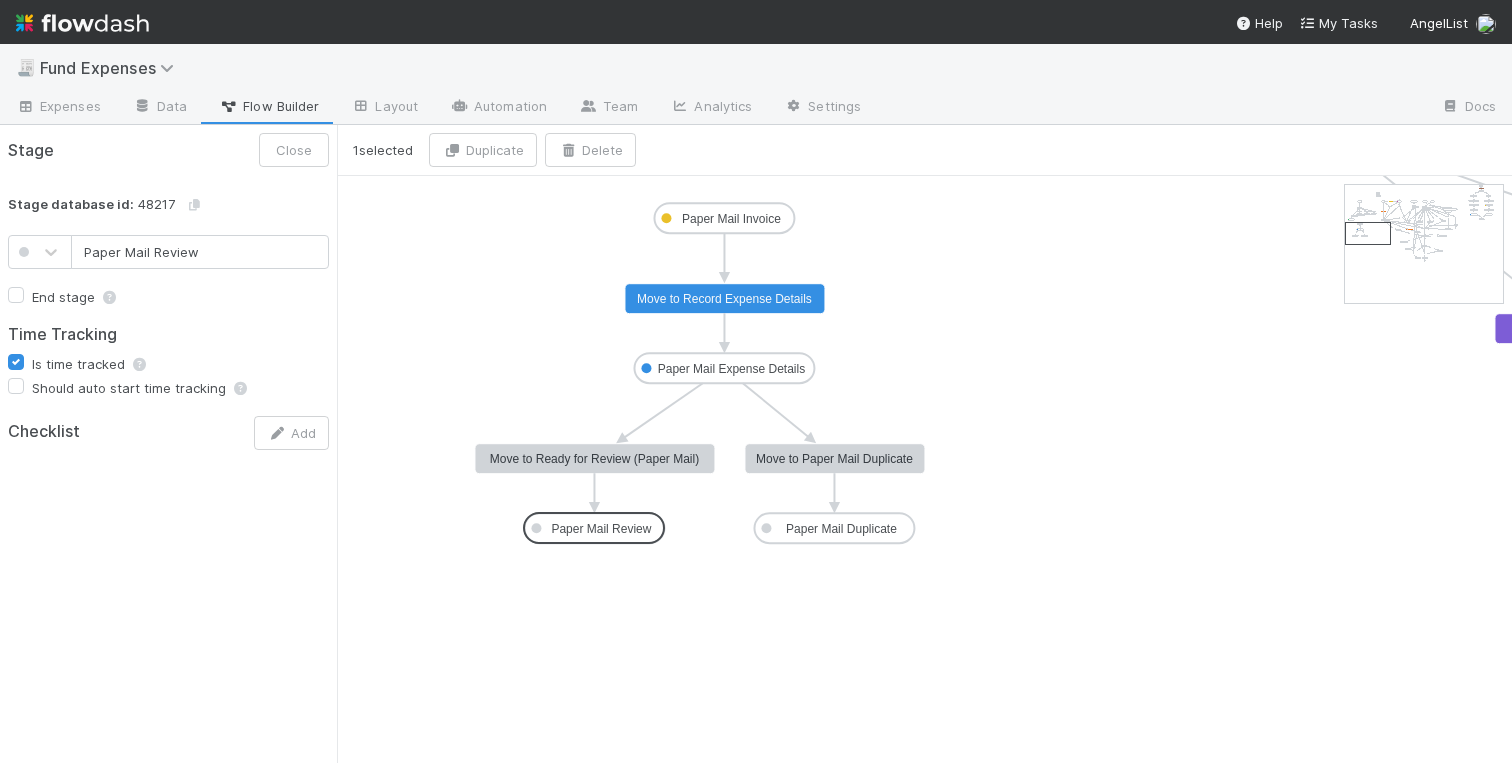 click on "Paper Mail Review" at bounding box center [200, 252] 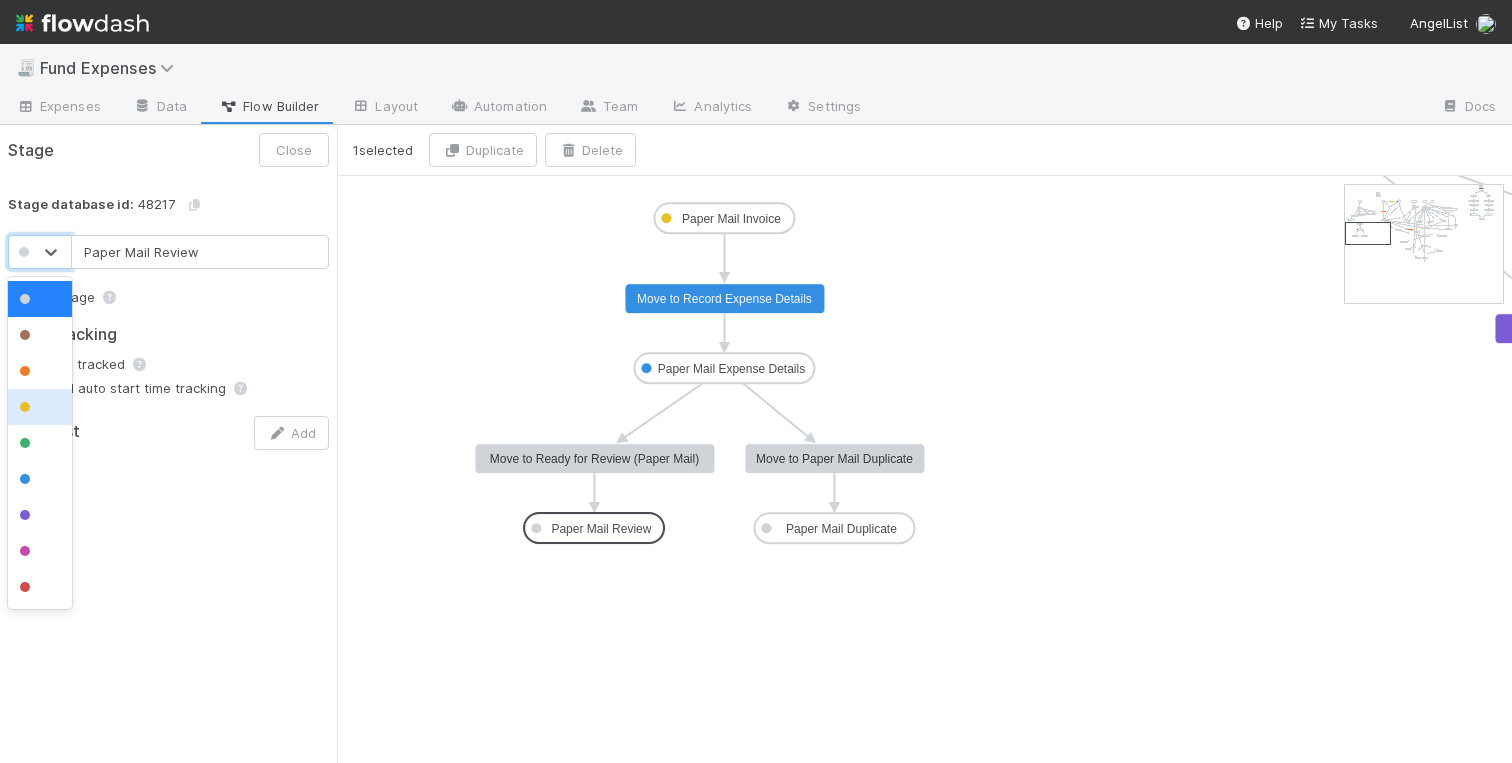 click at bounding box center (25, 407) 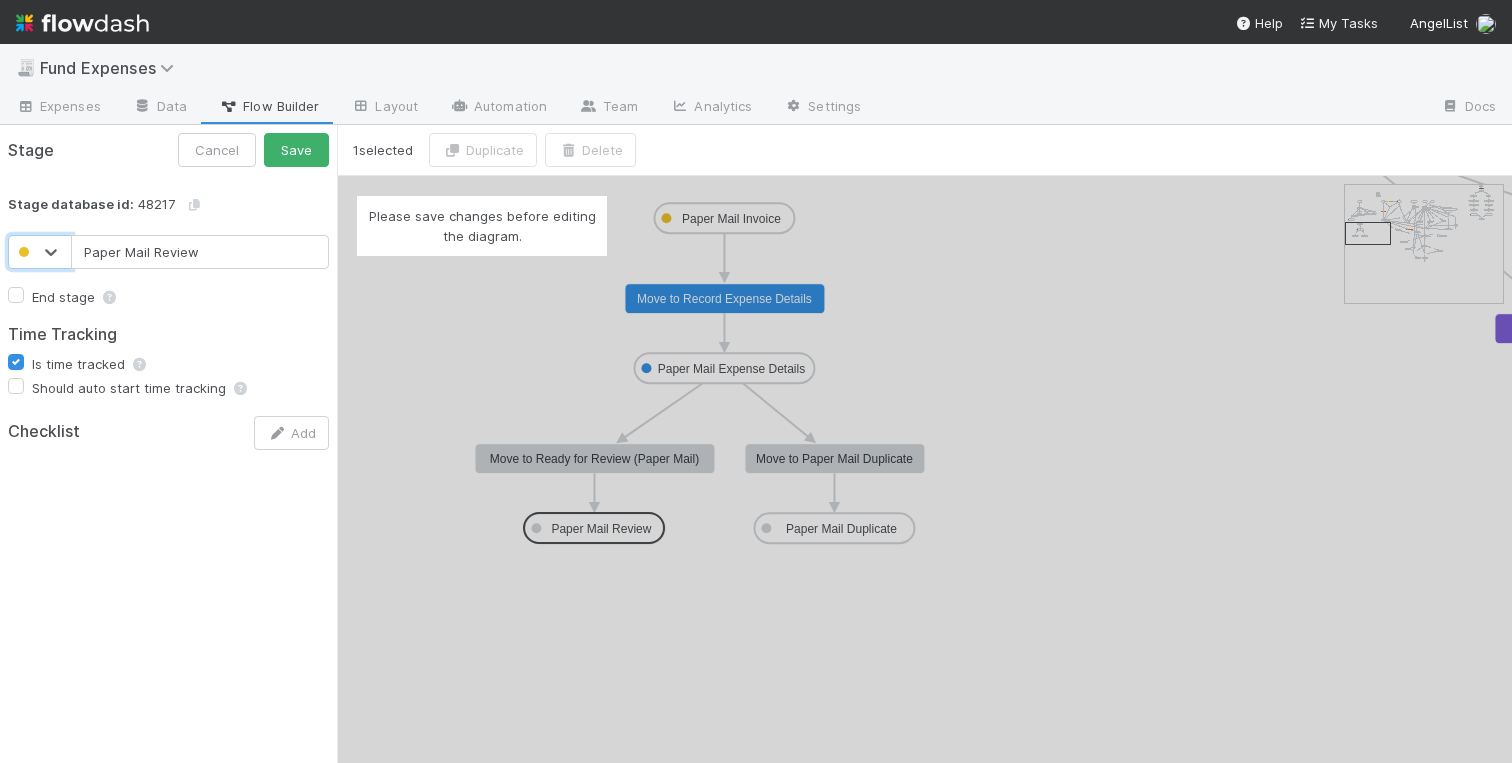 click on "Please save changes before editing the diagram." at bounding box center [924, 469] 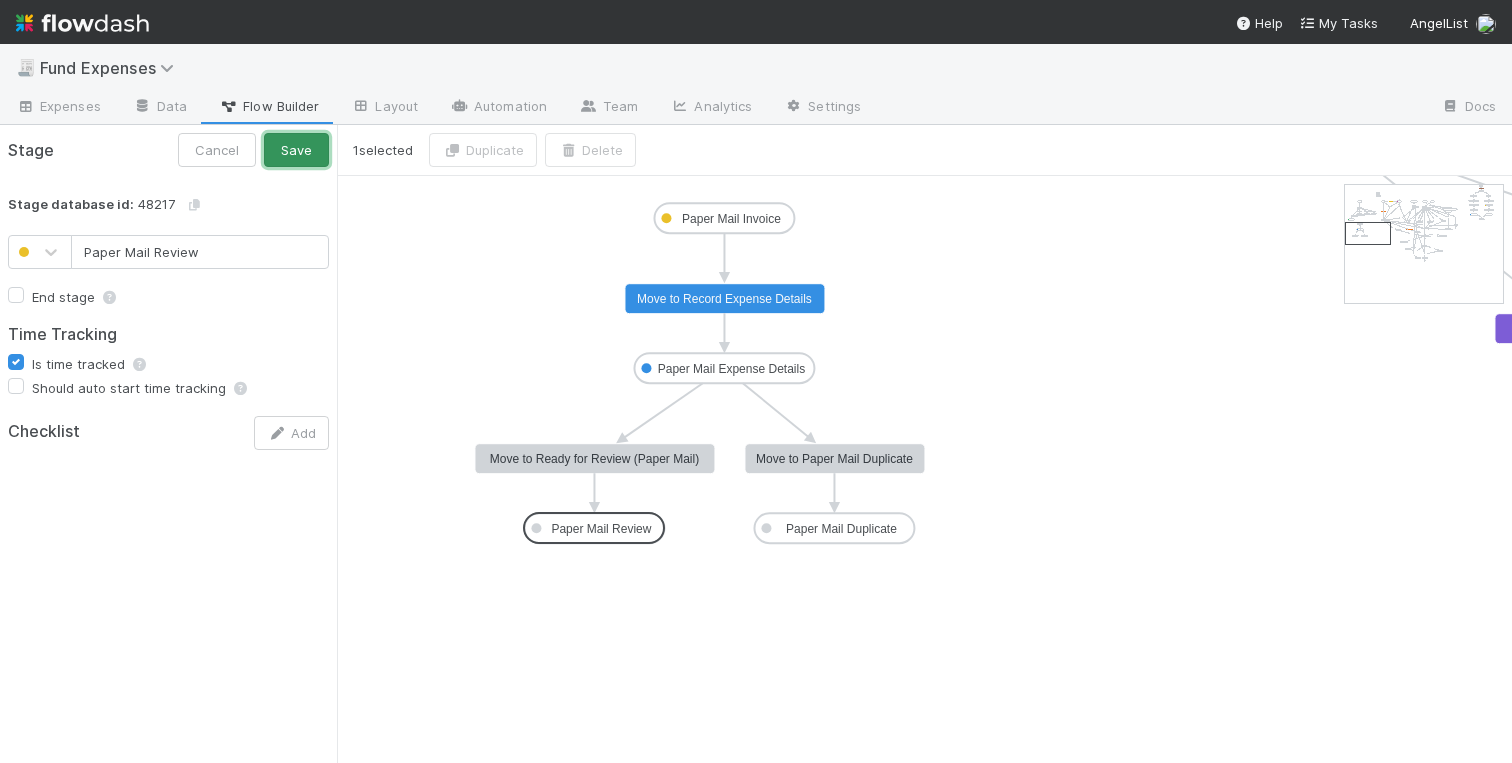click on "Save" at bounding box center [296, 150] 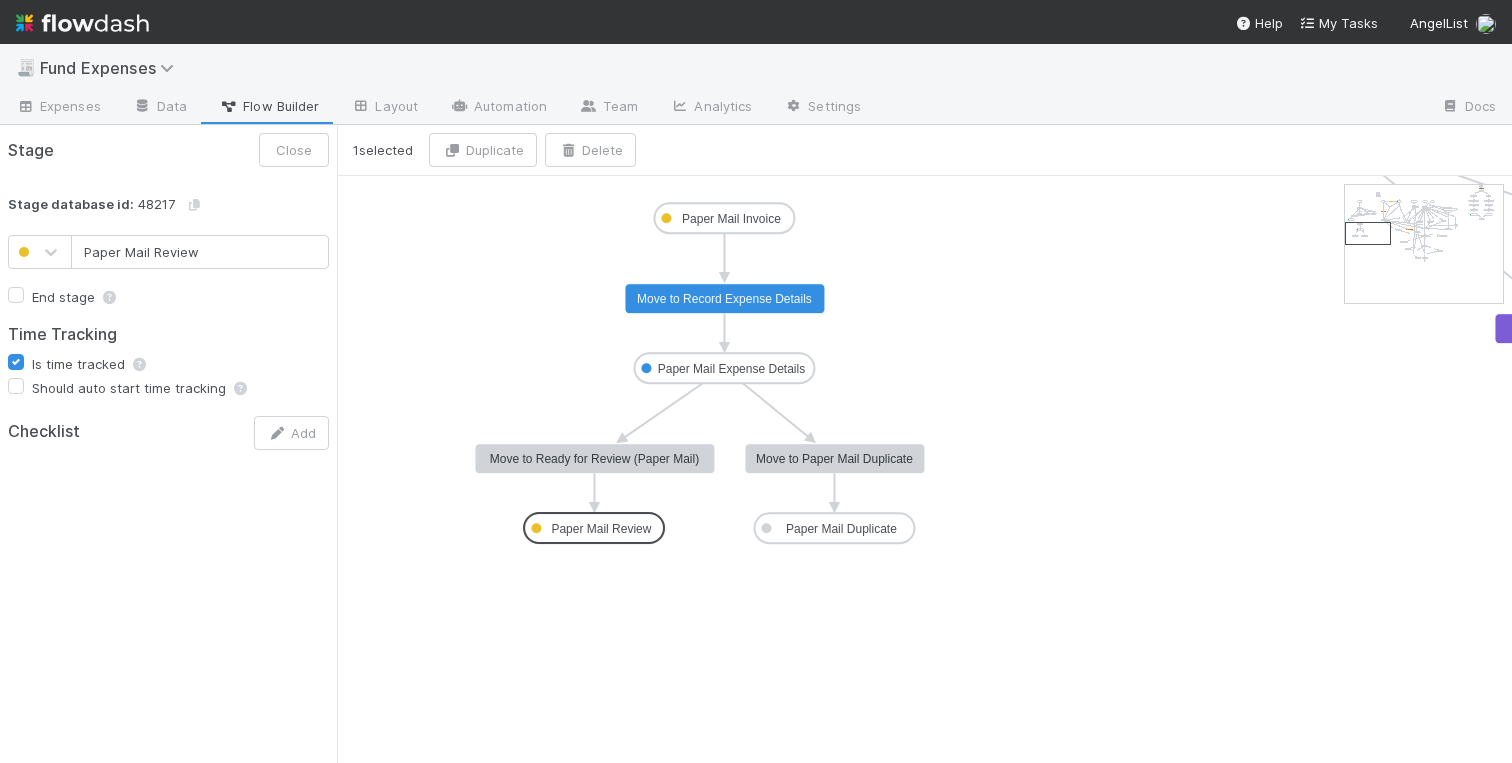 type on "Paper Mail Duplicate" 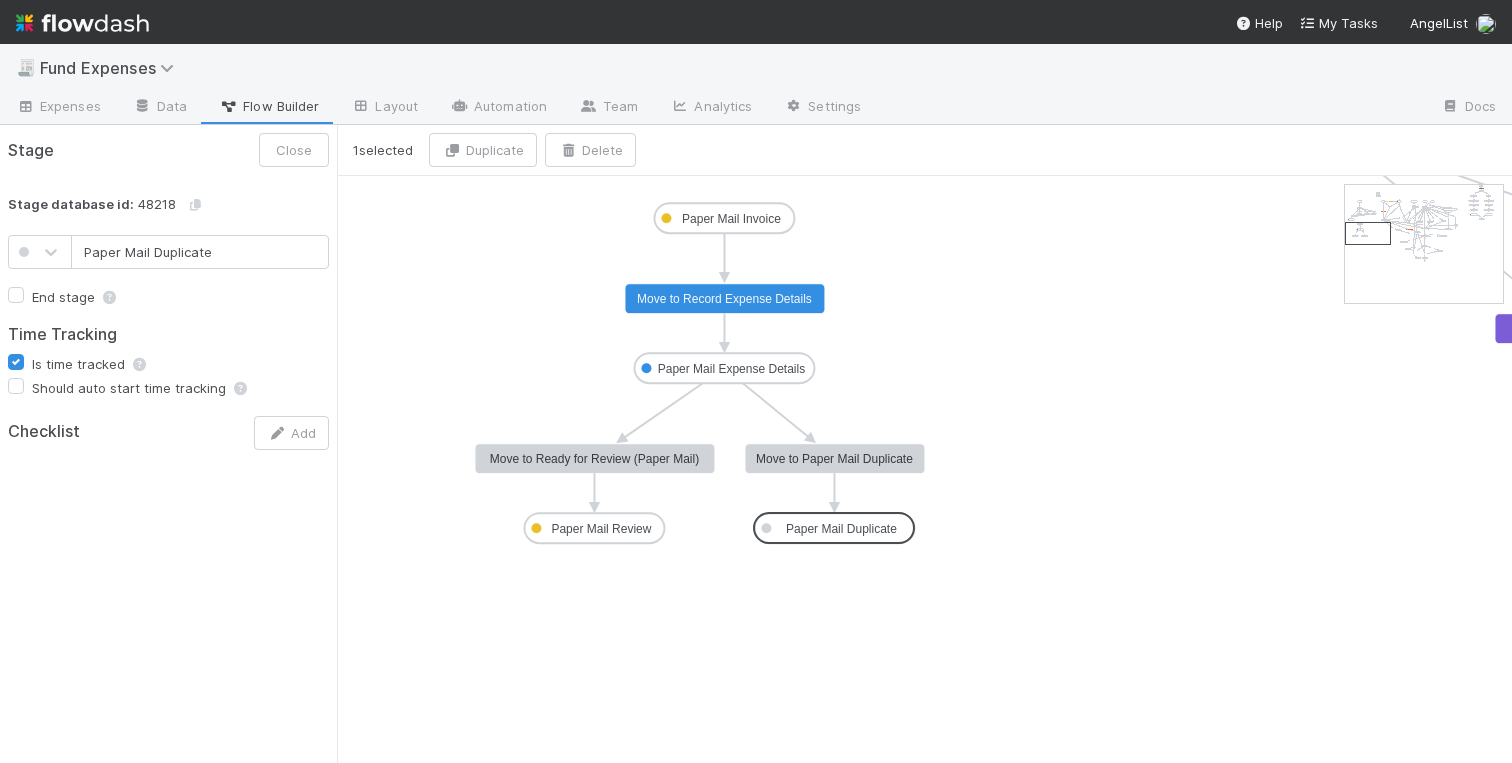 click on "Paper Mail Duplicate" 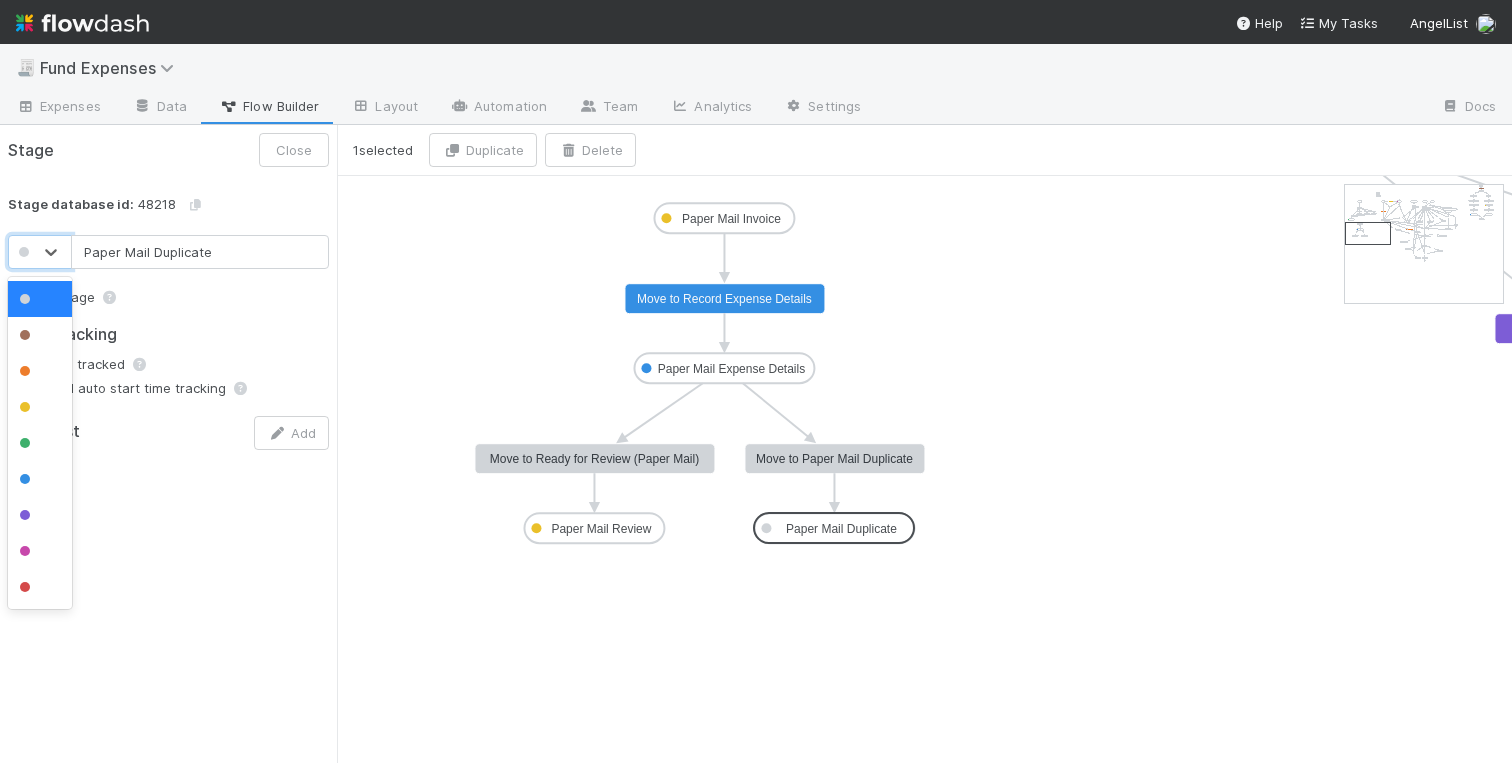 click at bounding box center (26, 252) 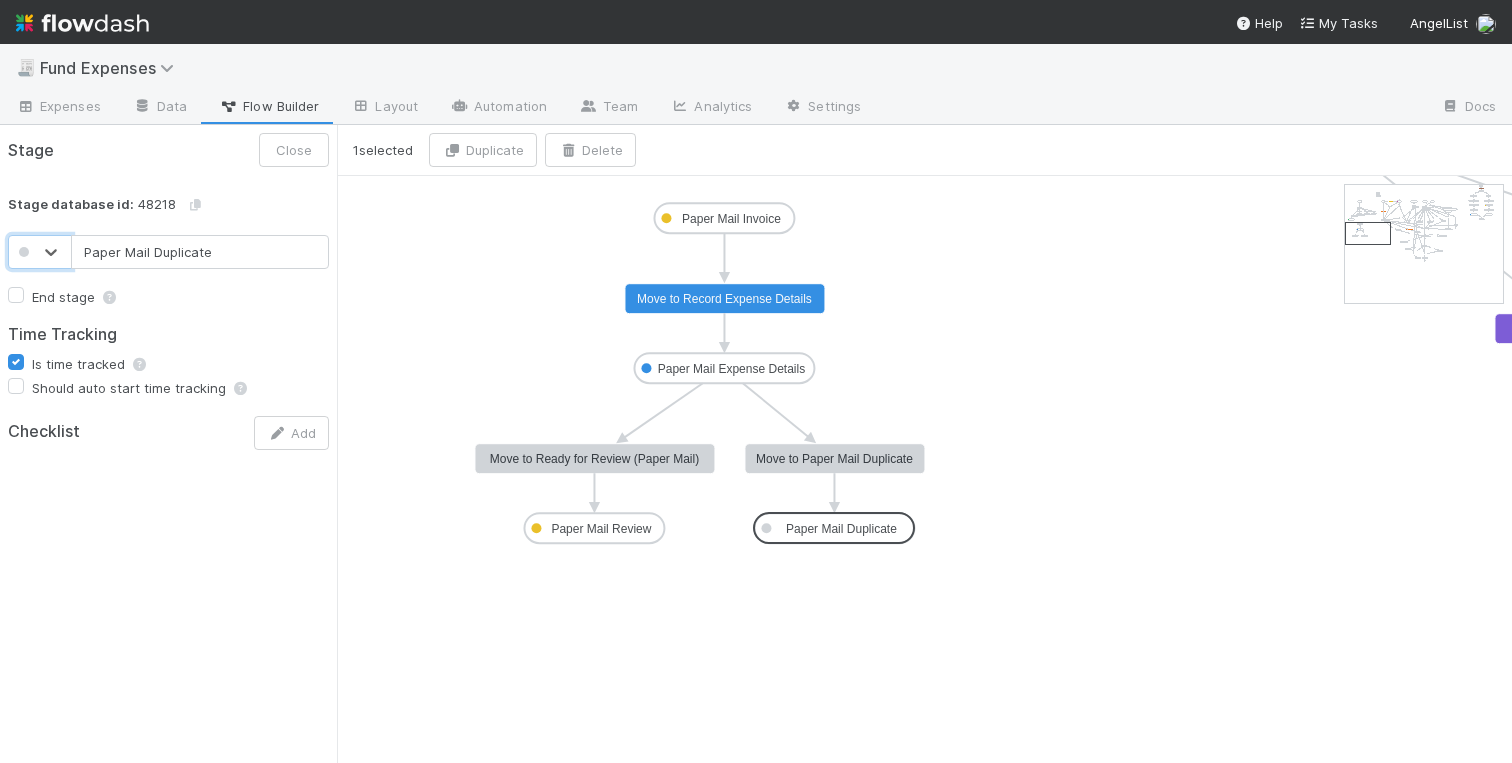 click on "End stage" at bounding box center [75, 297] 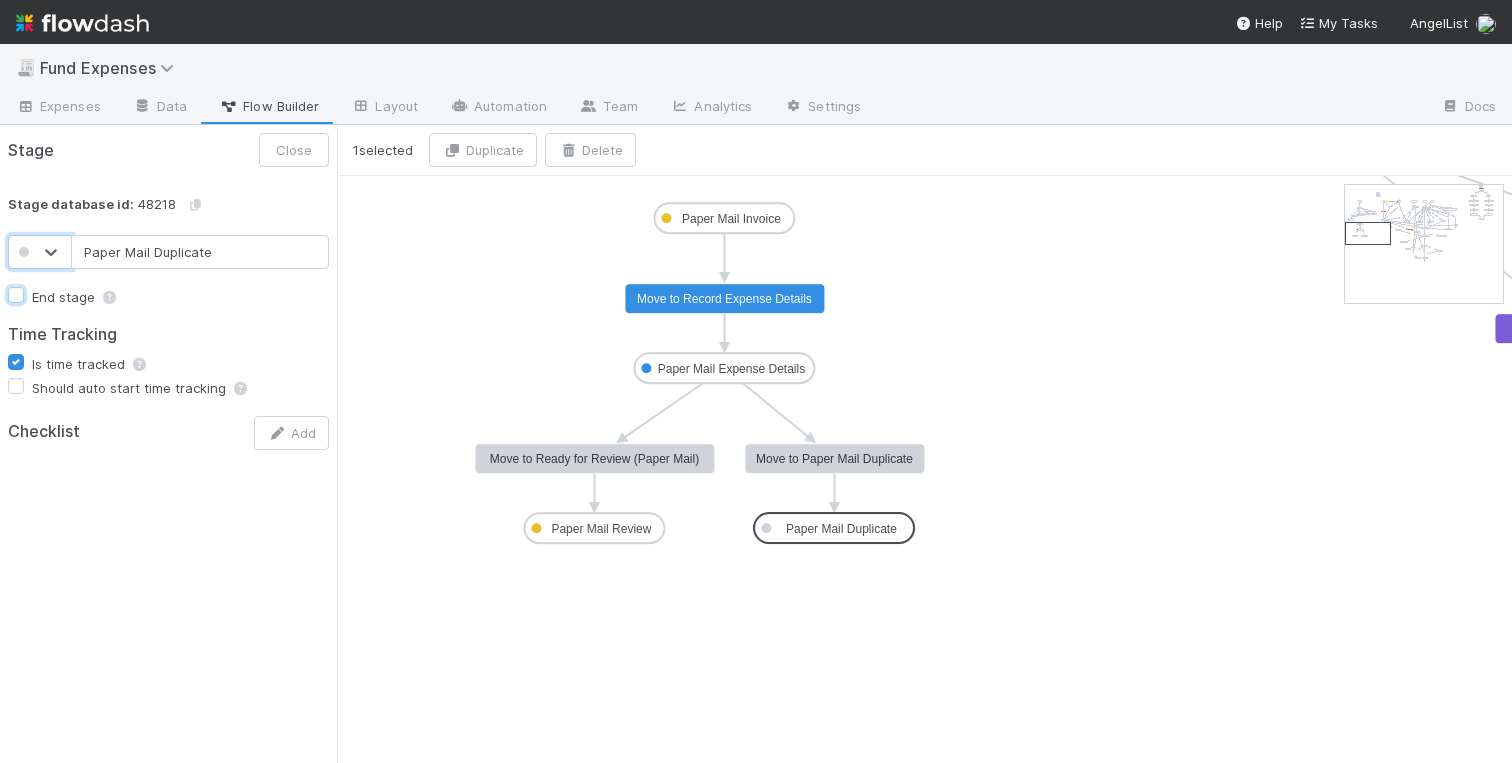 click on "End stage" at bounding box center [16, 294] 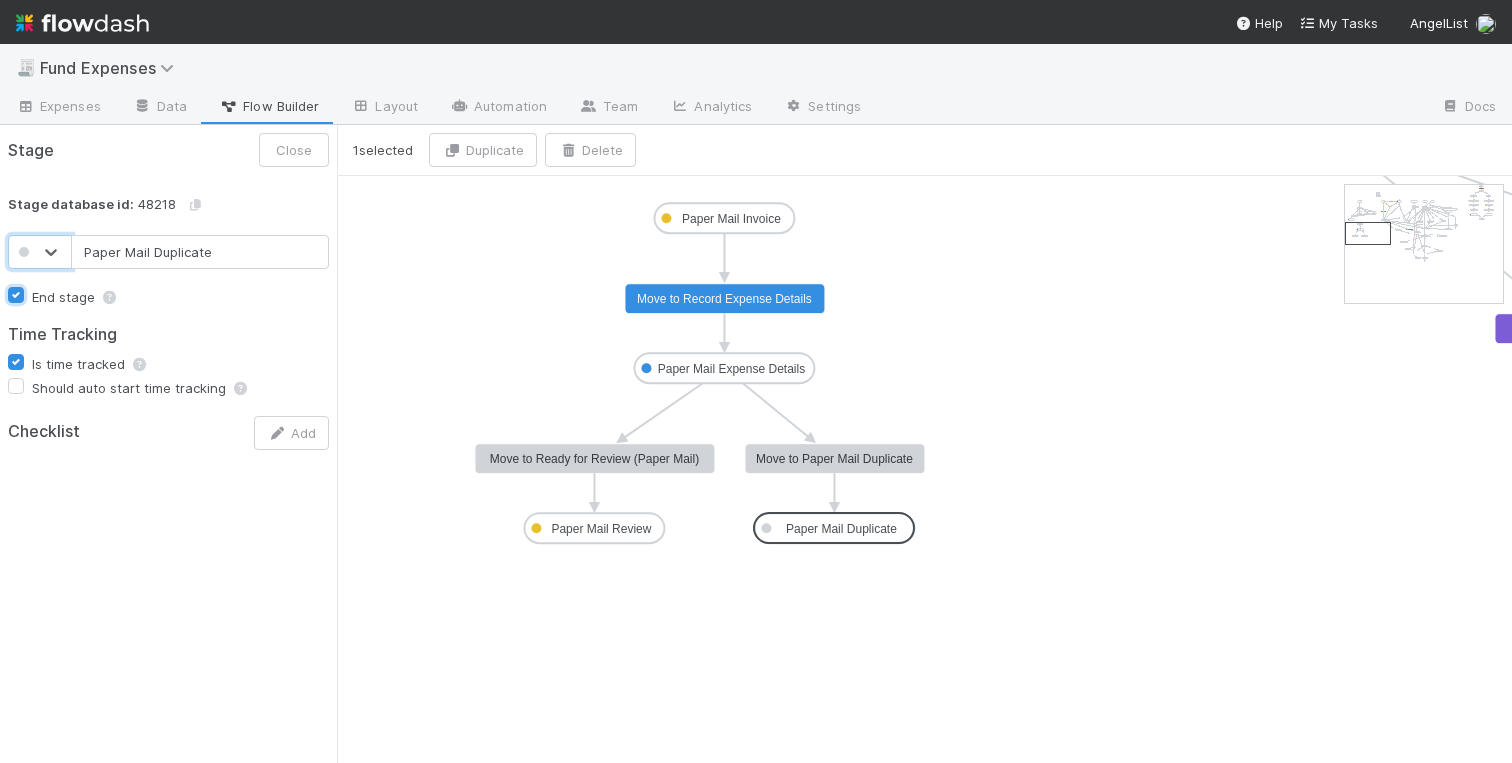 checkbox on "true" 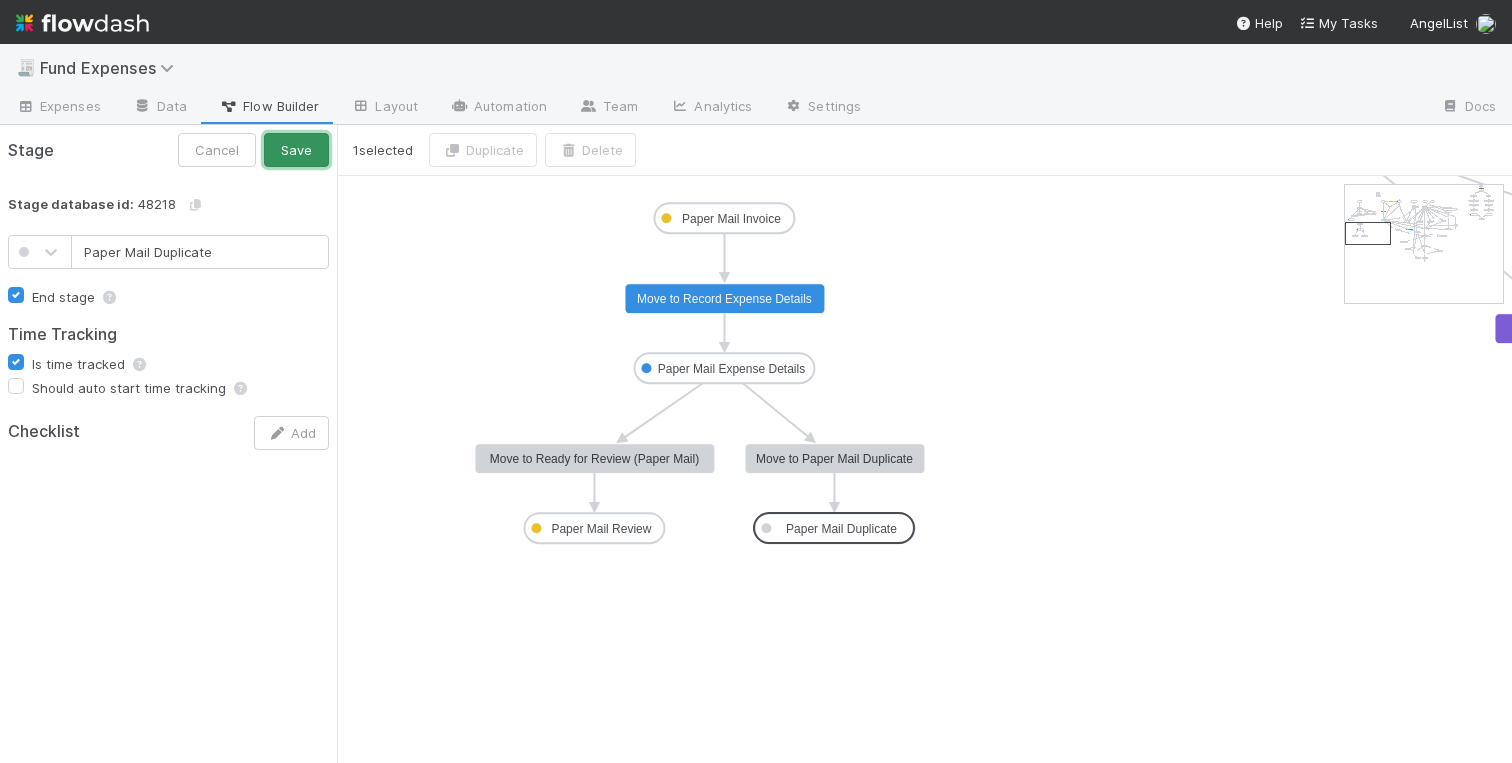 click on "Save" at bounding box center (296, 150) 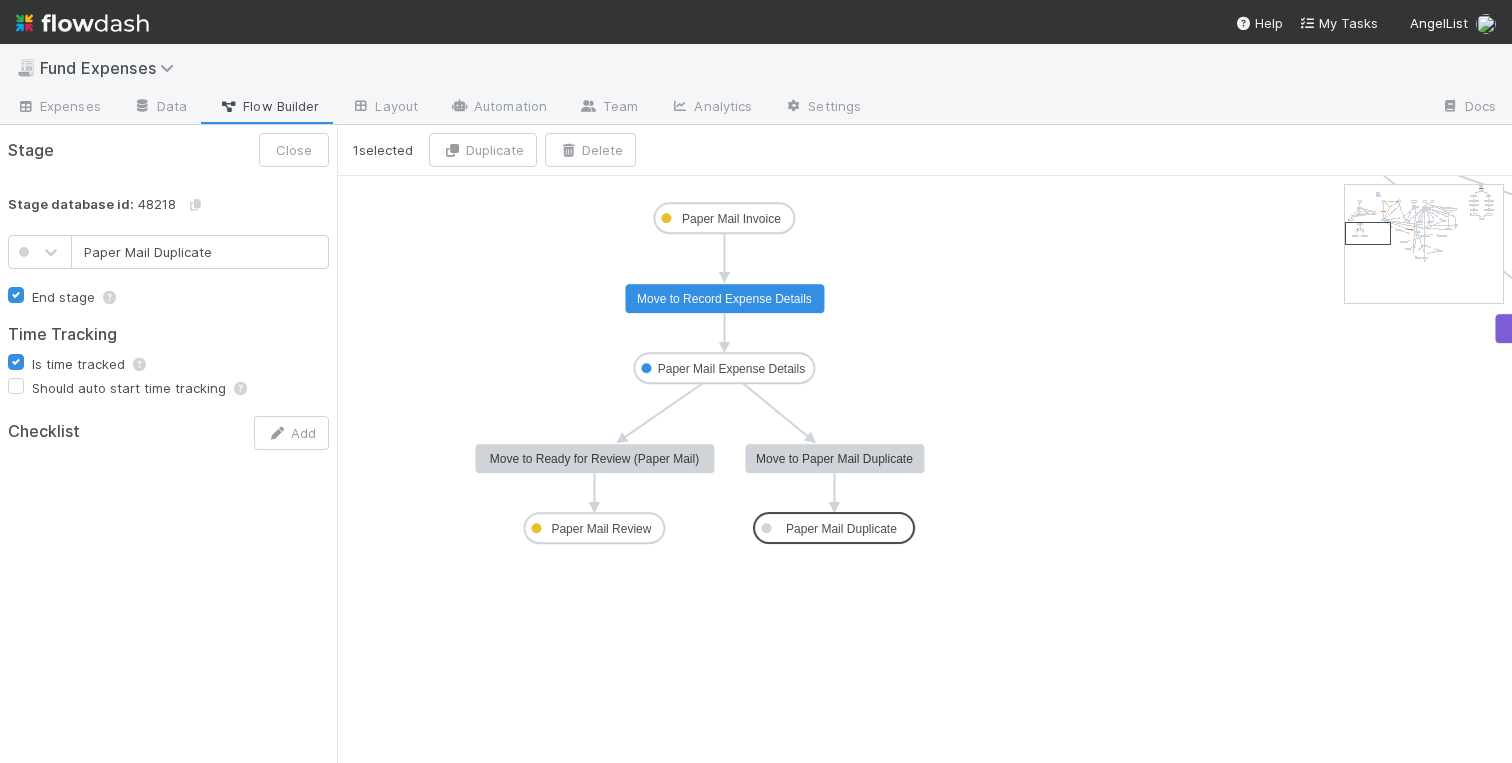 click on "Not Started 3p_contribution In Review Transfer money Fund expense paid Missing Info Escalate - Legal Duplicate ALAM/Reserve Payment  TEST Funds Pending Inactive  Waiting on KYC Waiting on Tax Not Expense OC Action Pending Wire Queued Wire on Hold  Wire Issue 3pc_review Pending TT Escalate - IOS Team  Warehouse Fee  Past Expense Recording Recording Review Recording Complete Sanity Check Pending  New - SC Task Sanity Check Resolved SC Review SC Pending OC Escalate - IOS Team 2 New DEMAT DEMAT Closed DEMAT Review BT Invoice DEMAT-TPC Pull TPC DEMAT-TPC Payment to Vendor Pending DEMAT Pay BT DEMAT-TPC Vendor Payment Made DEMAT-TPC OC Pending DEMAT-TPC Push BT Payment DEMAT Pending BT Reimbursement DEMAT Payment to Vendor Pending DEMAT Vendor Payment Made DEMAT Update Expense SC Pending Fx Internal Team Action Paper Mail Invoice Paper Mail Expense Details Paper Mail Review Paper Mail Duplicate Move to Transfer money Move to Fund expense paid, notify expense submitter Return to expense submitted for additional info" 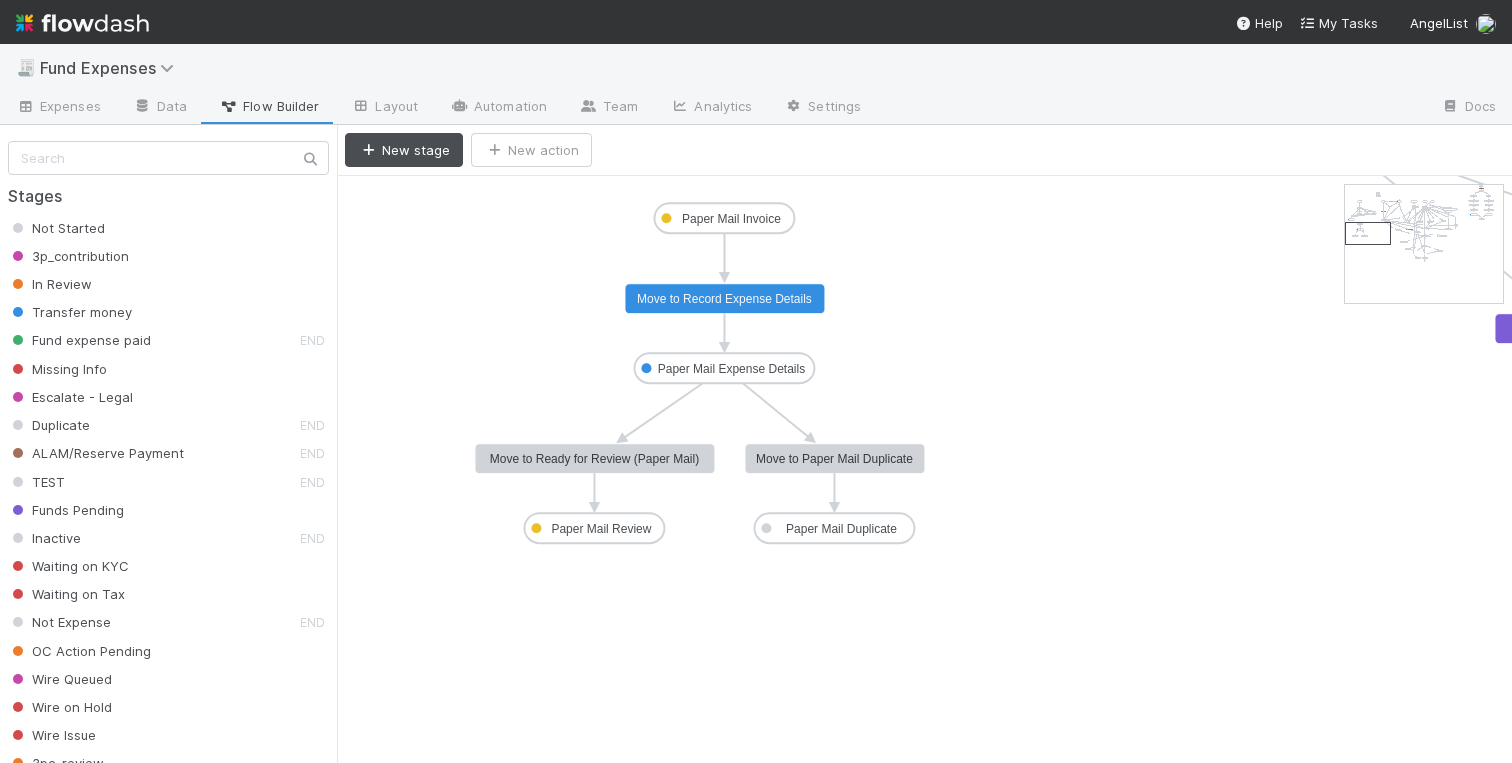 click on "Paper Mail Review" 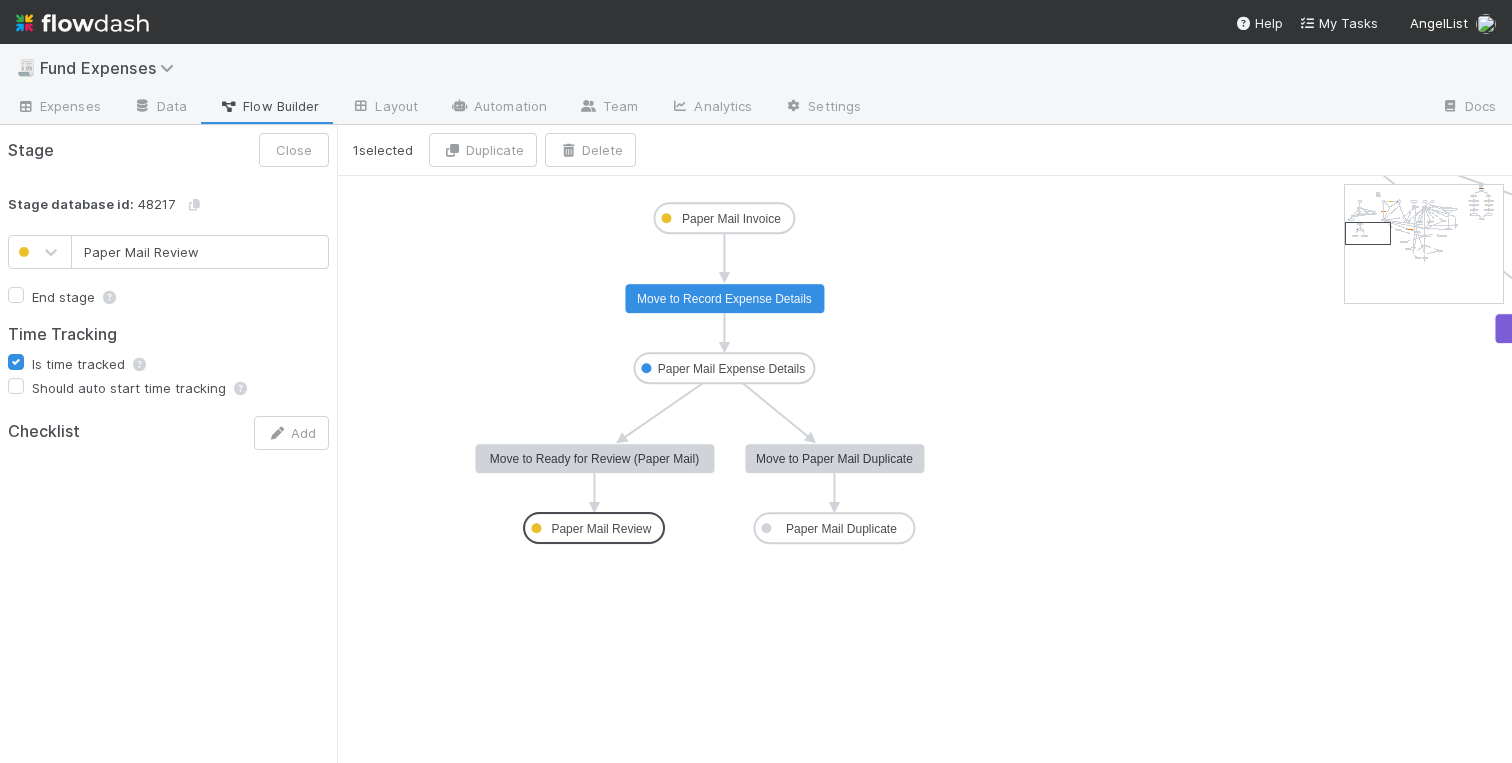 click on "Stage Close Stage database id:   48217   Paper Mail Review End stage   Time Tracking Is time tracked   Should auto start time tracking   Checklist Add" at bounding box center [168, 444] 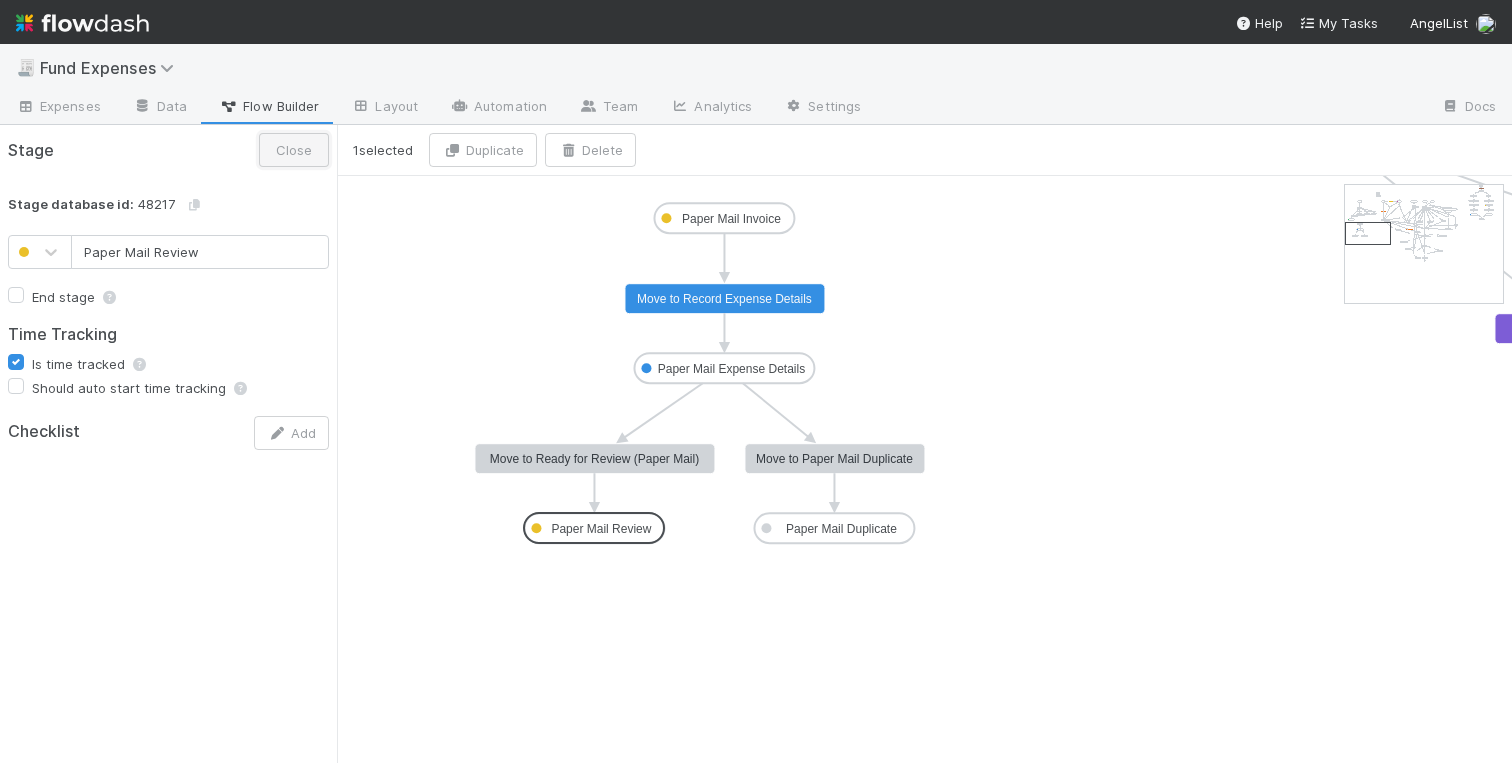 click on "Close" at bounding box center (294, 150) 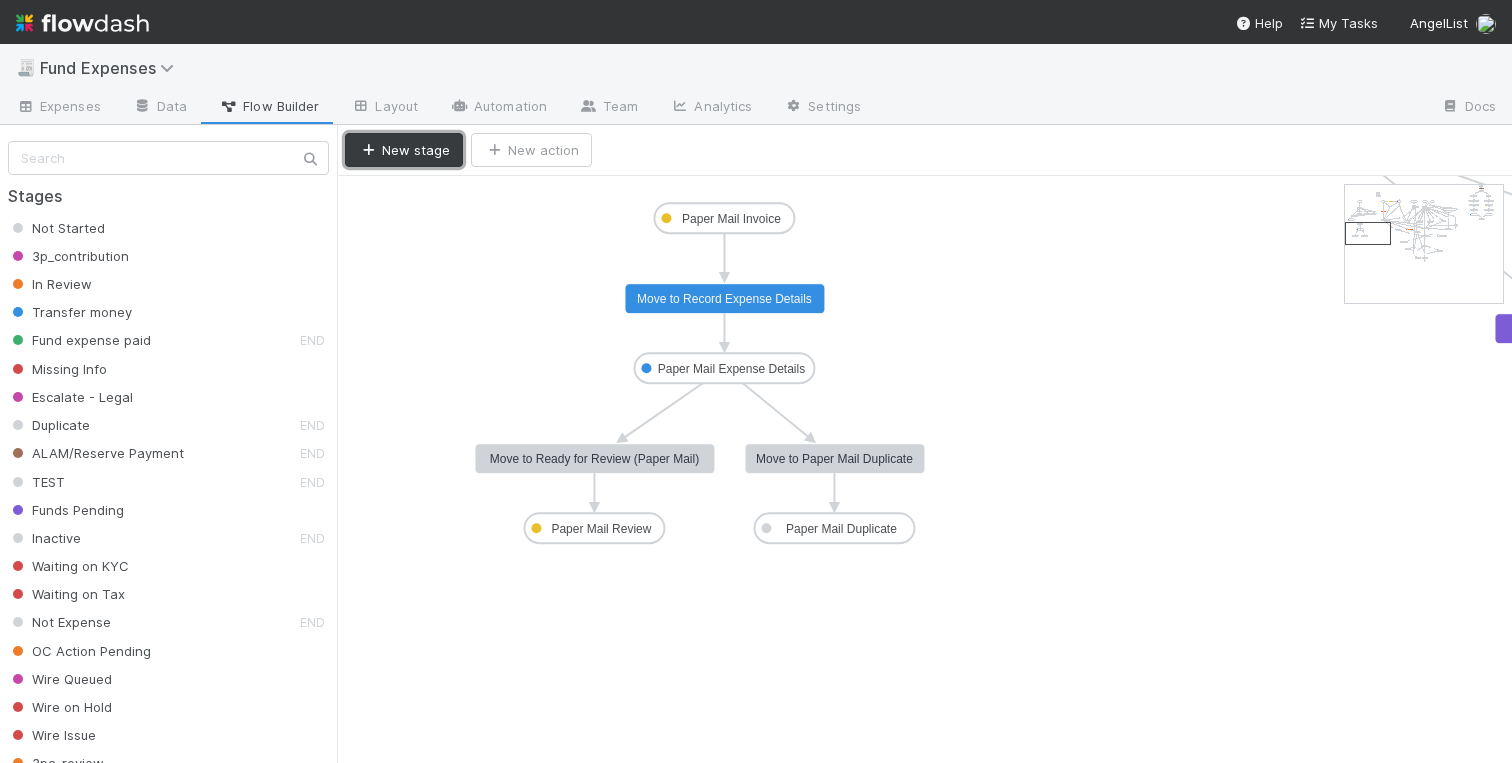 click on "New stage" at bounding box center (404, 150) 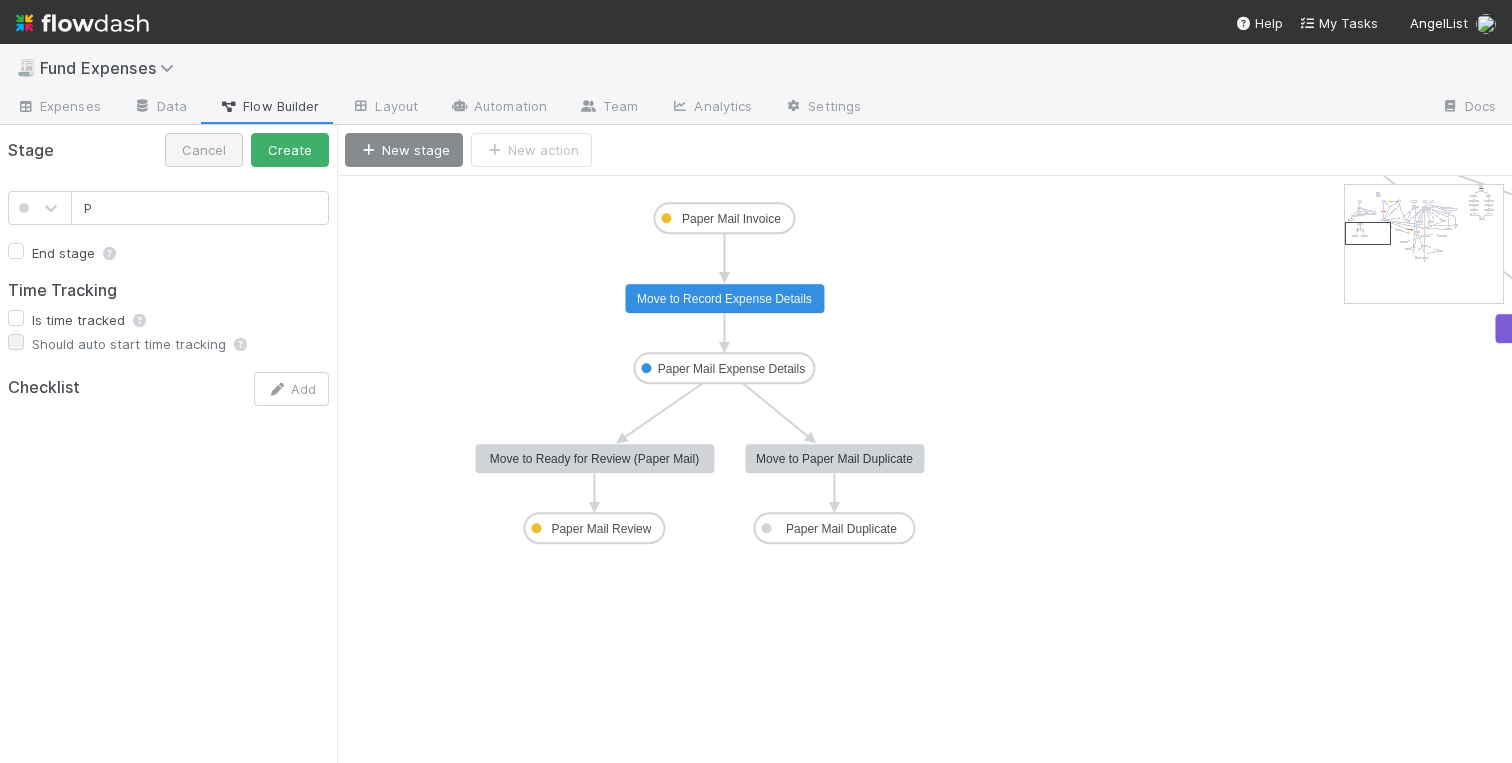 type on "P" 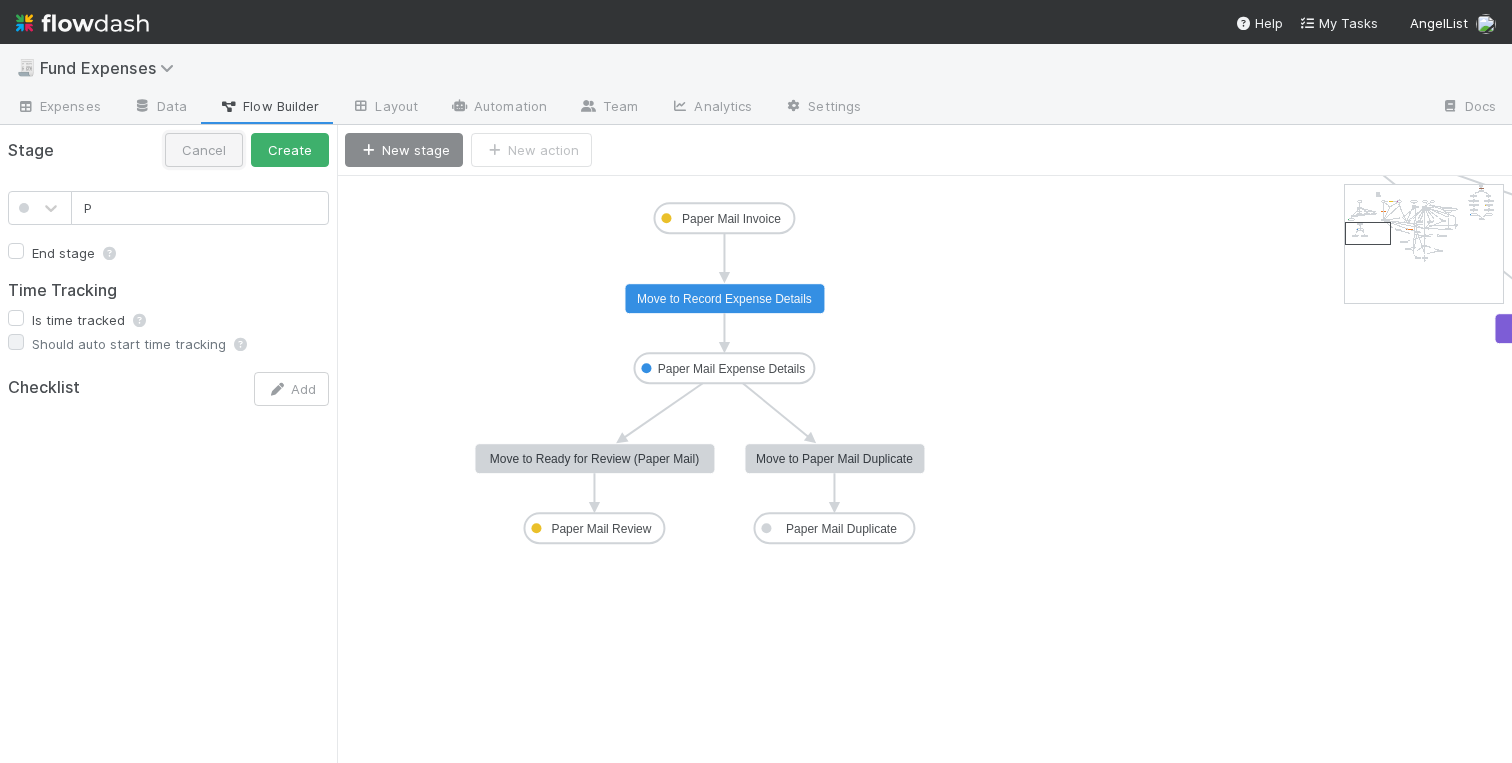 click on "Cancel" at bounding box center [204, 150] 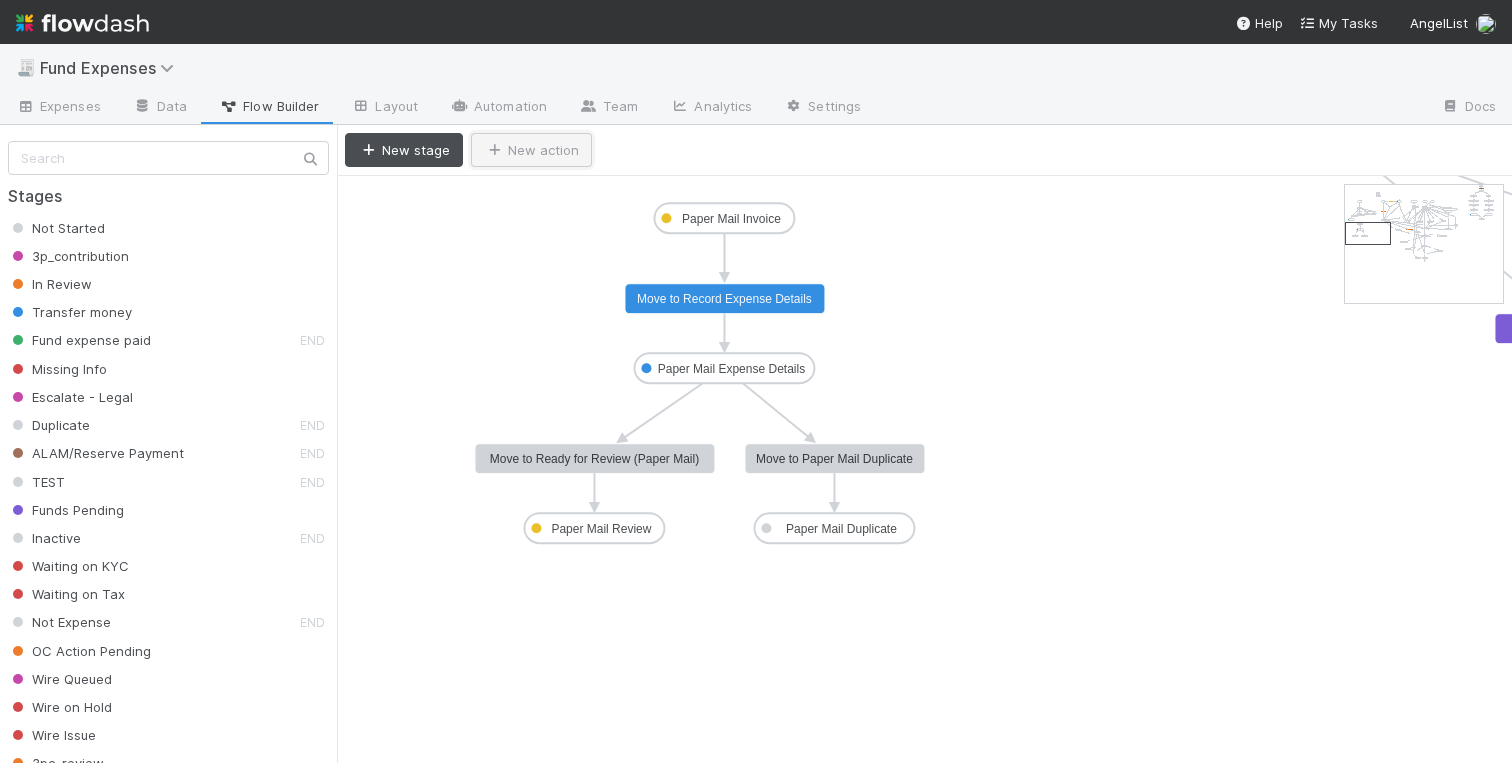 click on "New action" at bounding box center [531, 150] 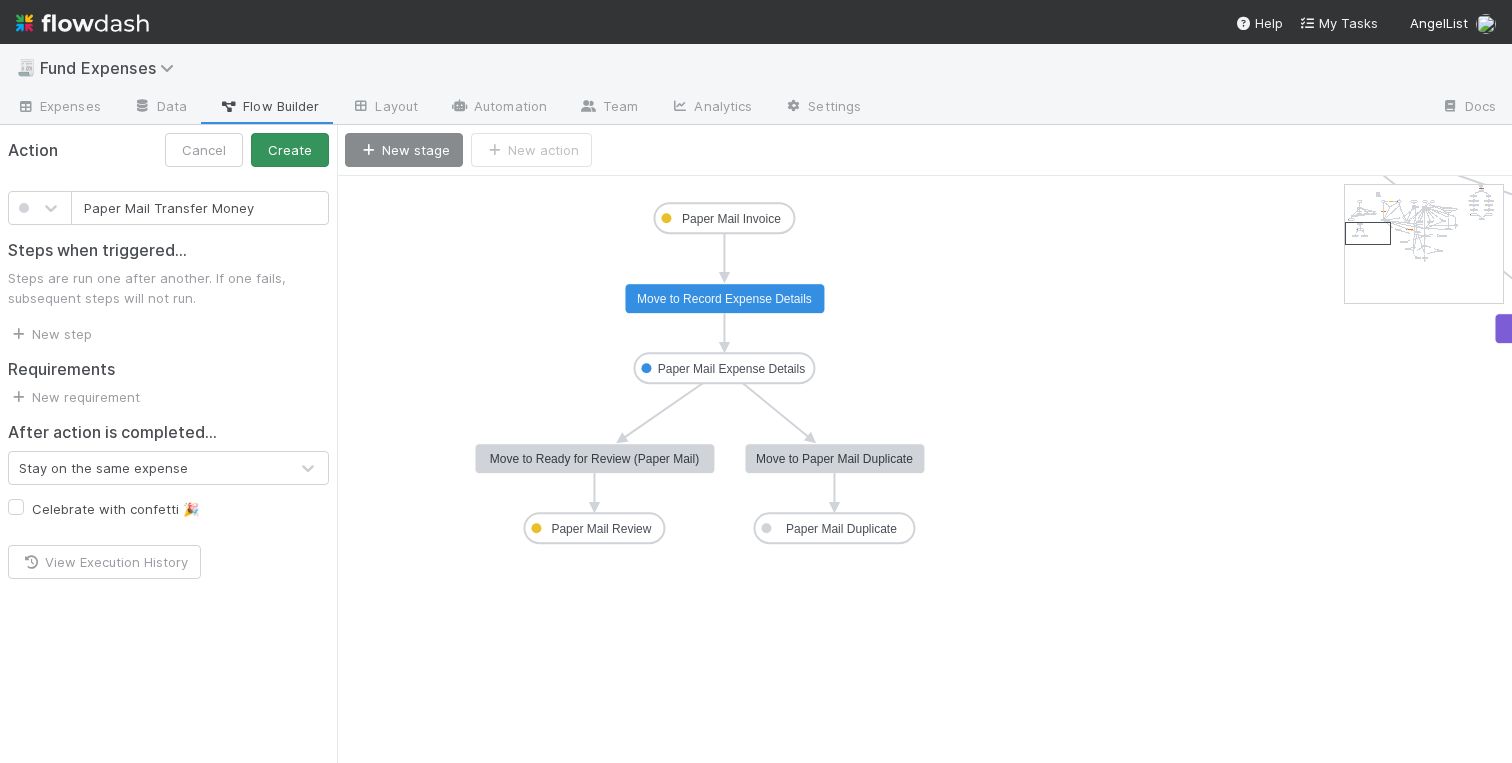 type on "Paper Mail Transfer Money" 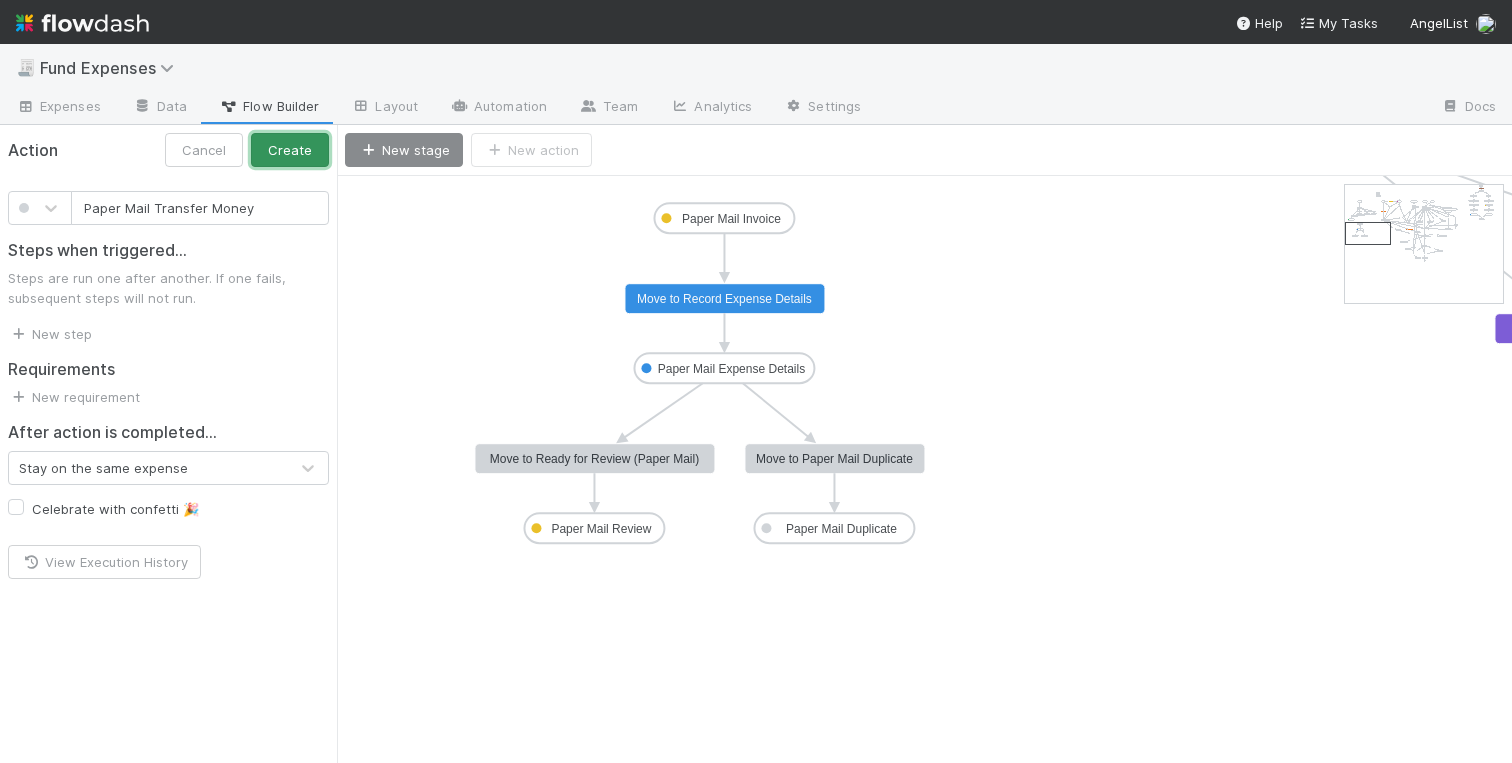 click on "Create" at bounding box center [290, 150] 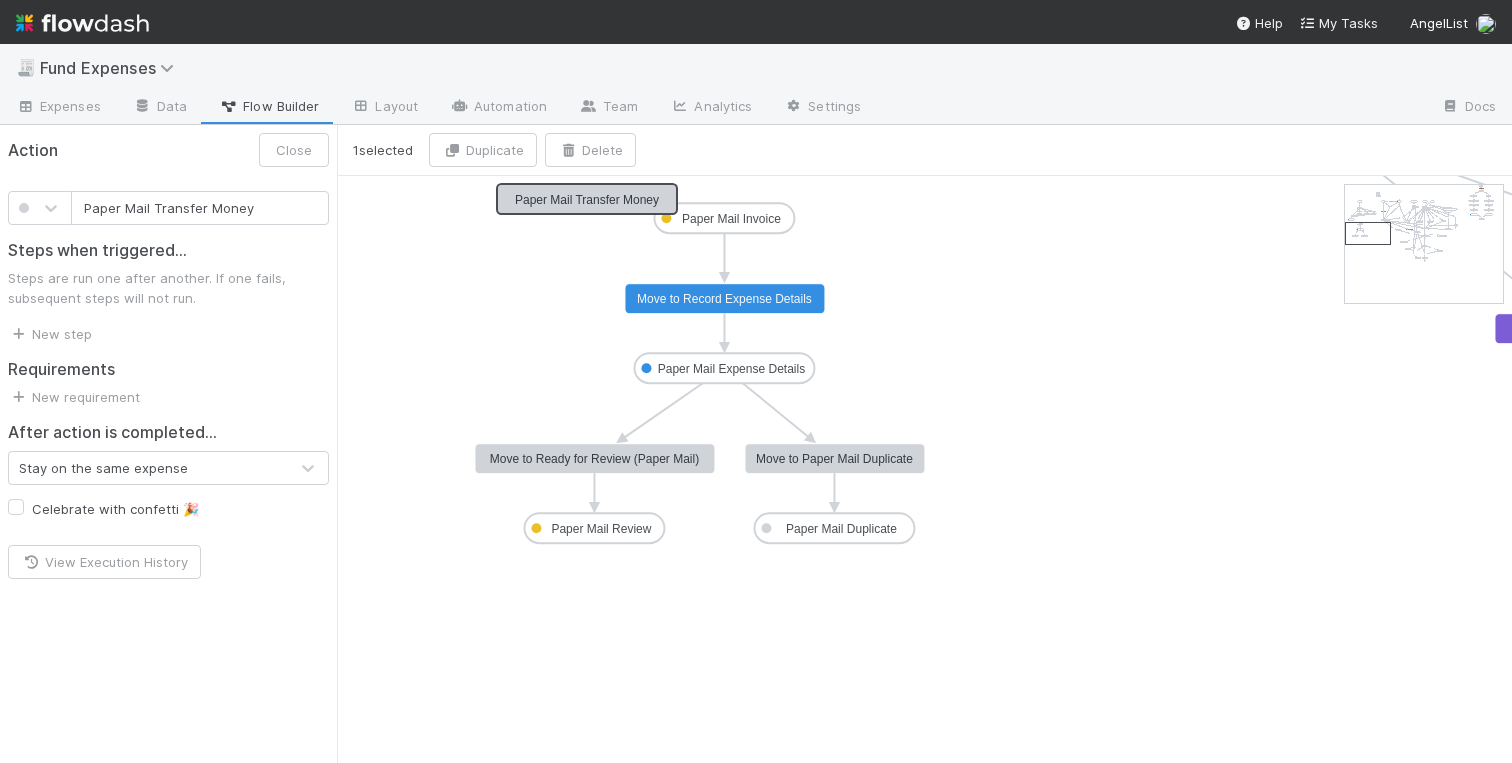 click on "Paper Mail Transfer Money" 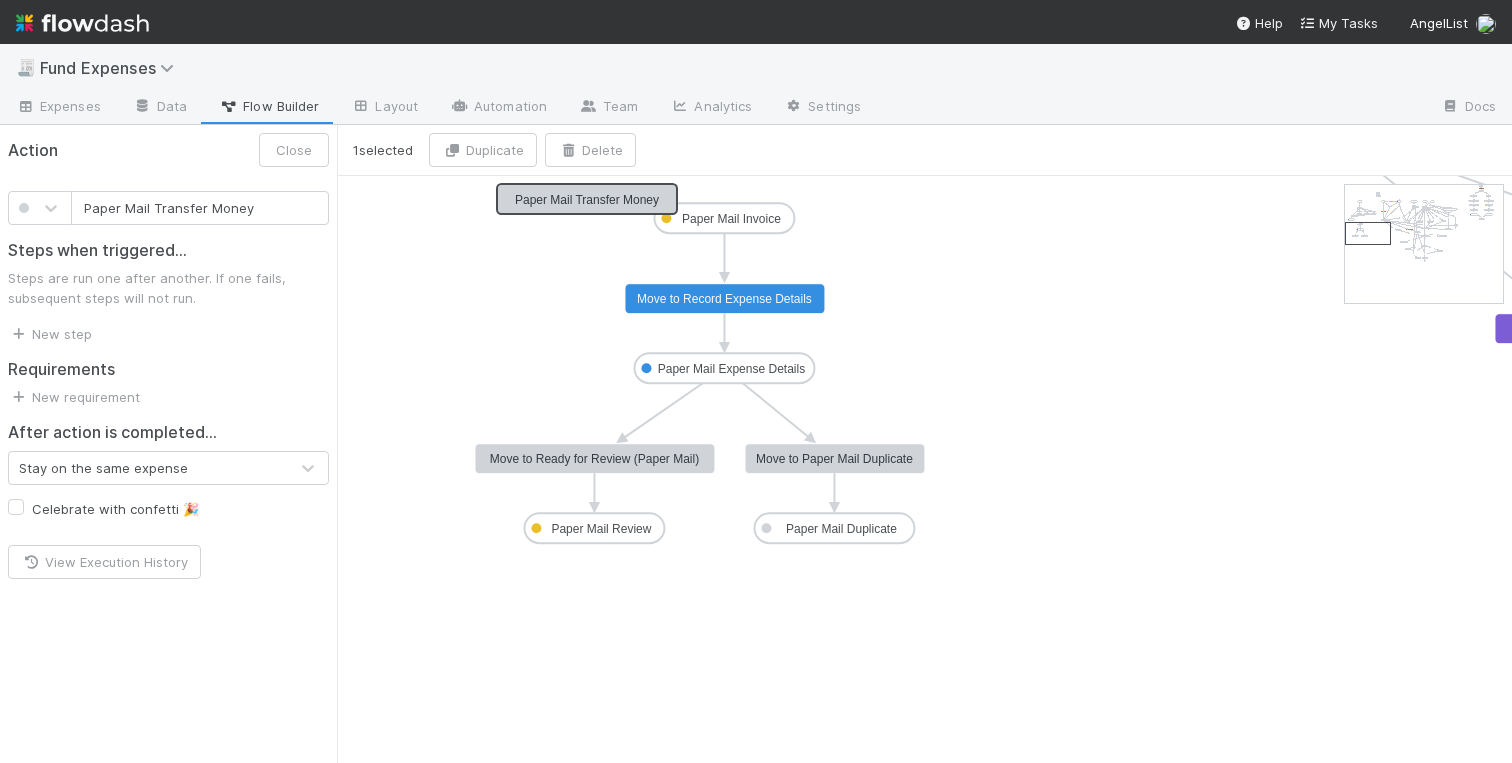 click on "Paper Mail Transfer Money" at bounding box center [200, 208] 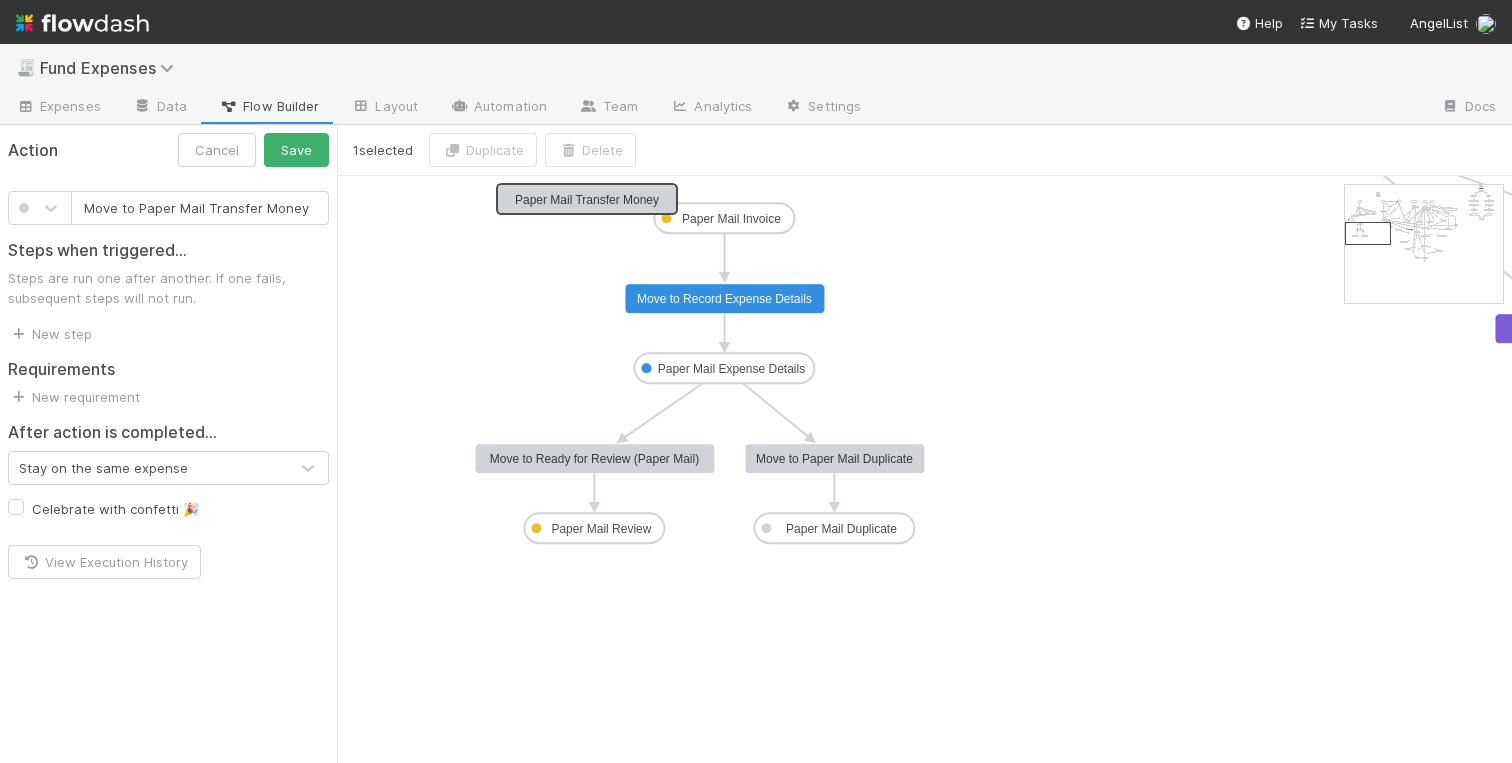 drag, startPoint x: 175, startPoint y: 203, endPoint x: 139, endPoint y: 203, distance: 36 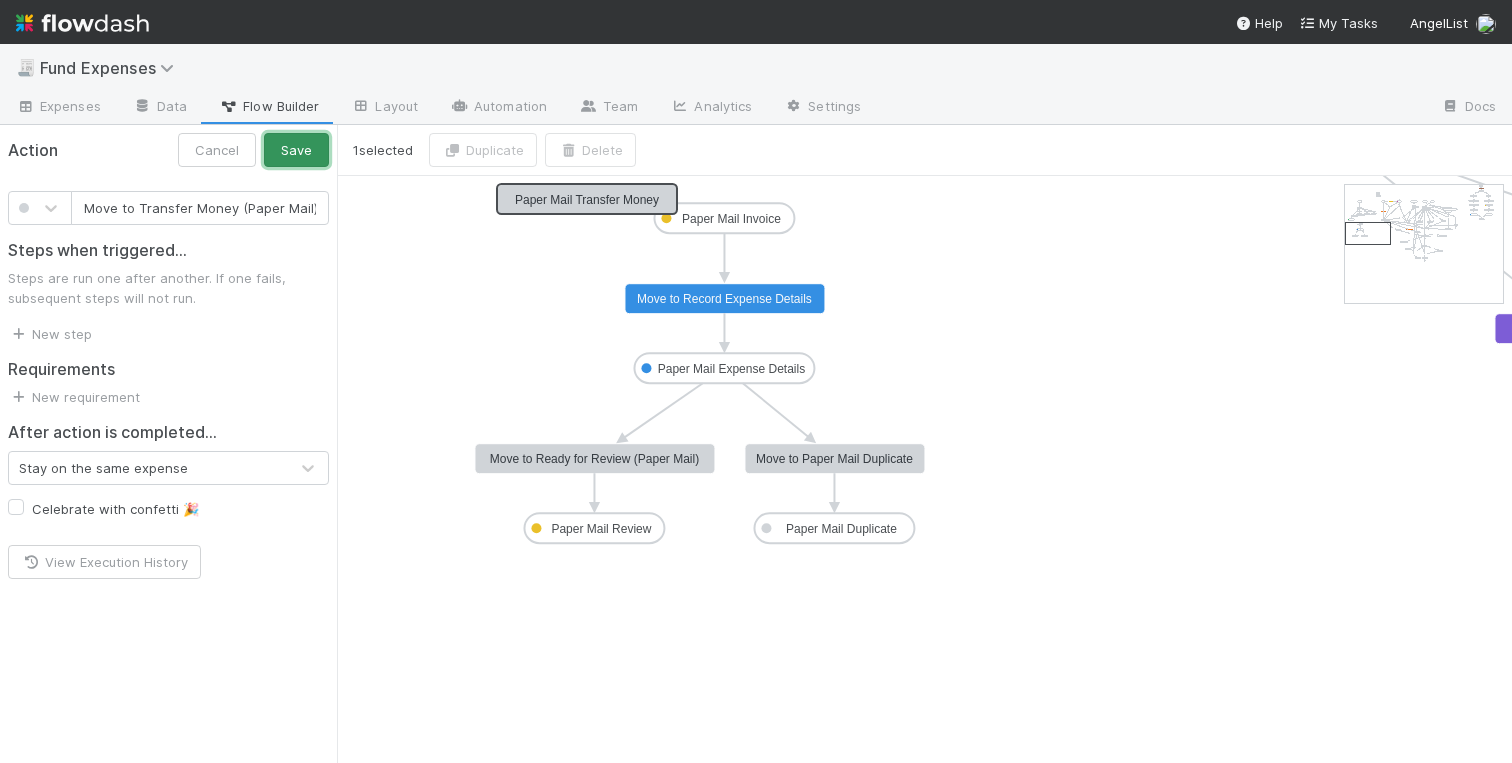 click on "Save" at bounding box center [296, 150] 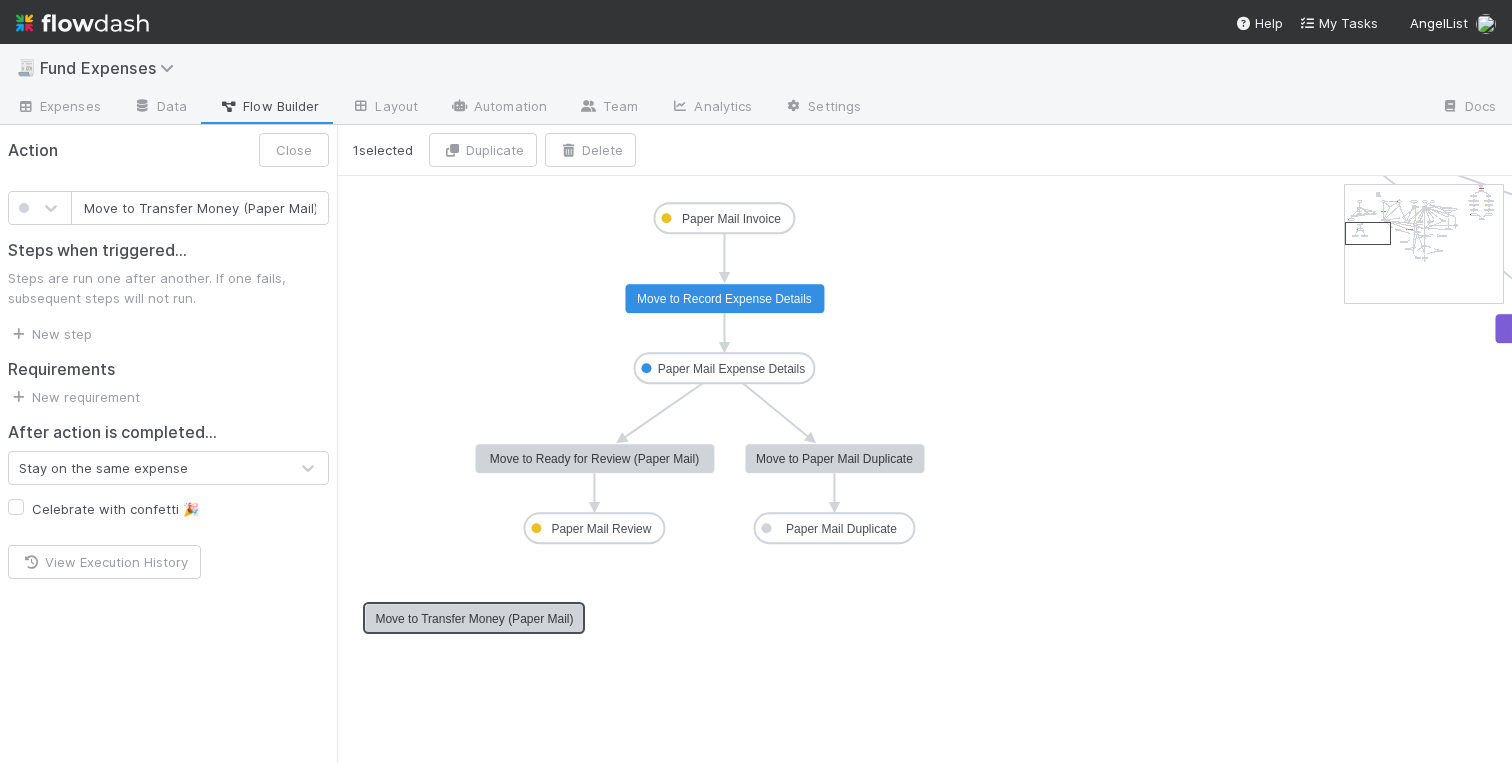 drag, startPoint x: 598, startPoint y: 202, endPoint x: 472, endPoint y: 620, distance: 436.5776 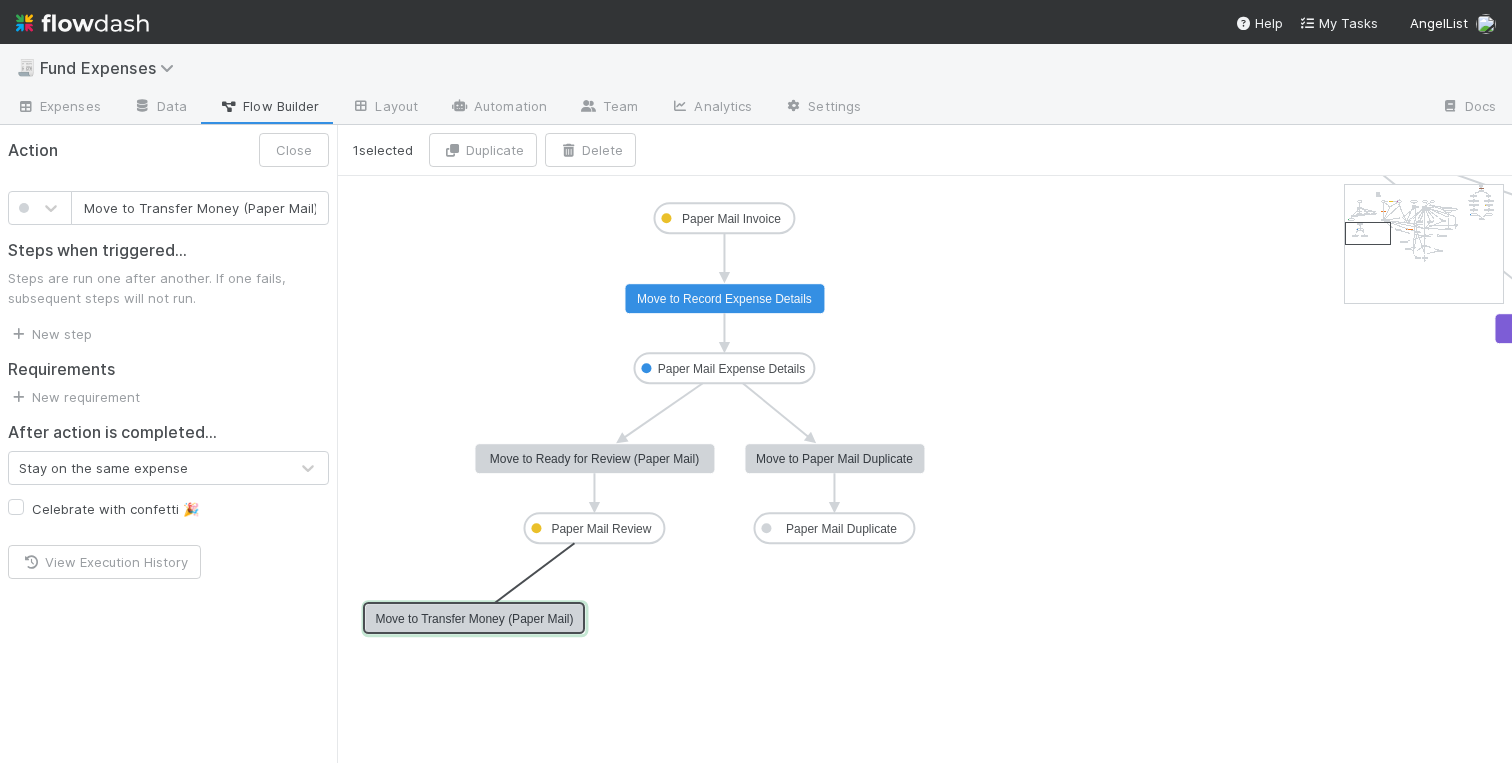 drag, startPoint x: 591, startPoint y: 541, endPoint x: 487, endPoint y: 604, distance: 121.59358 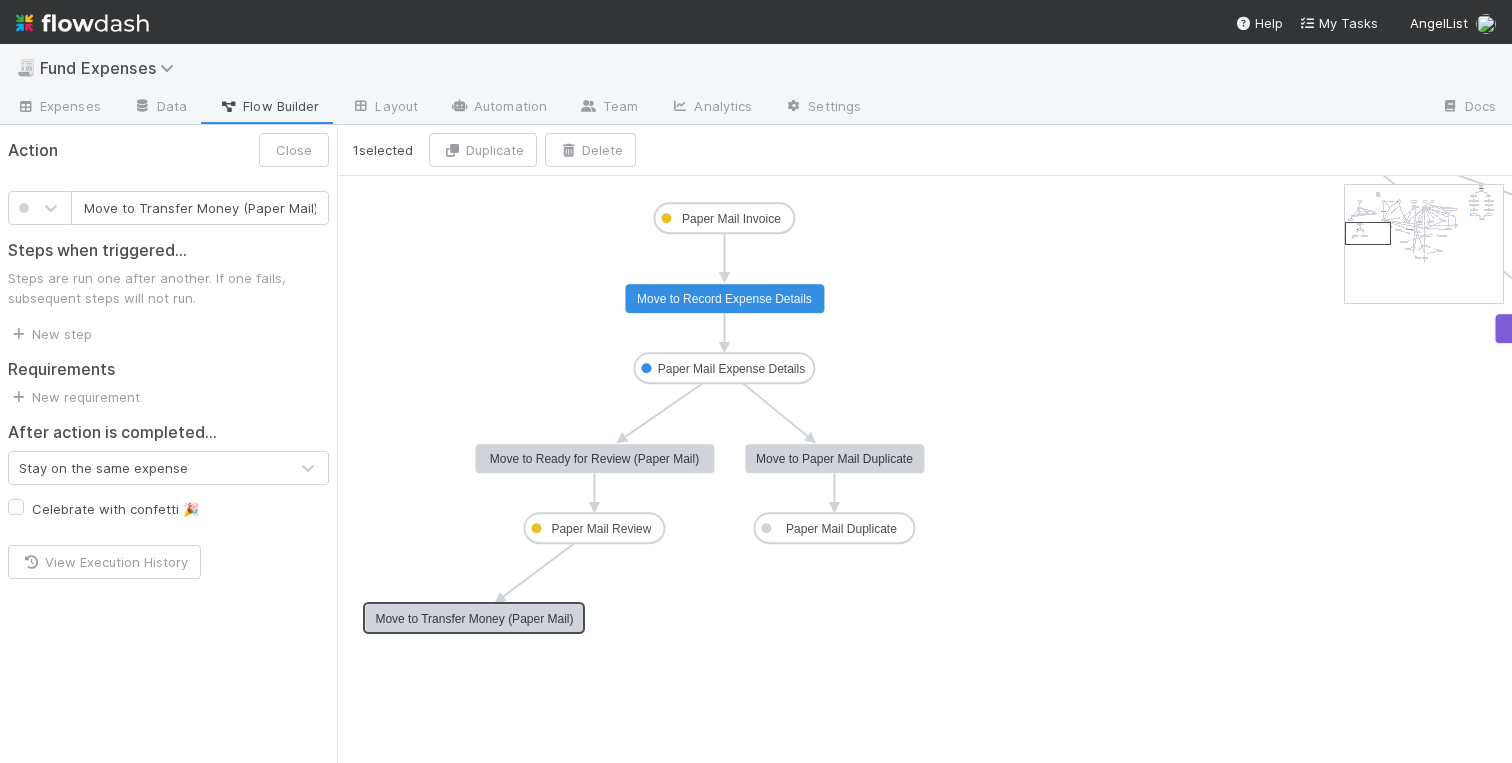 type on "Move to Paper Mail Duplicate" 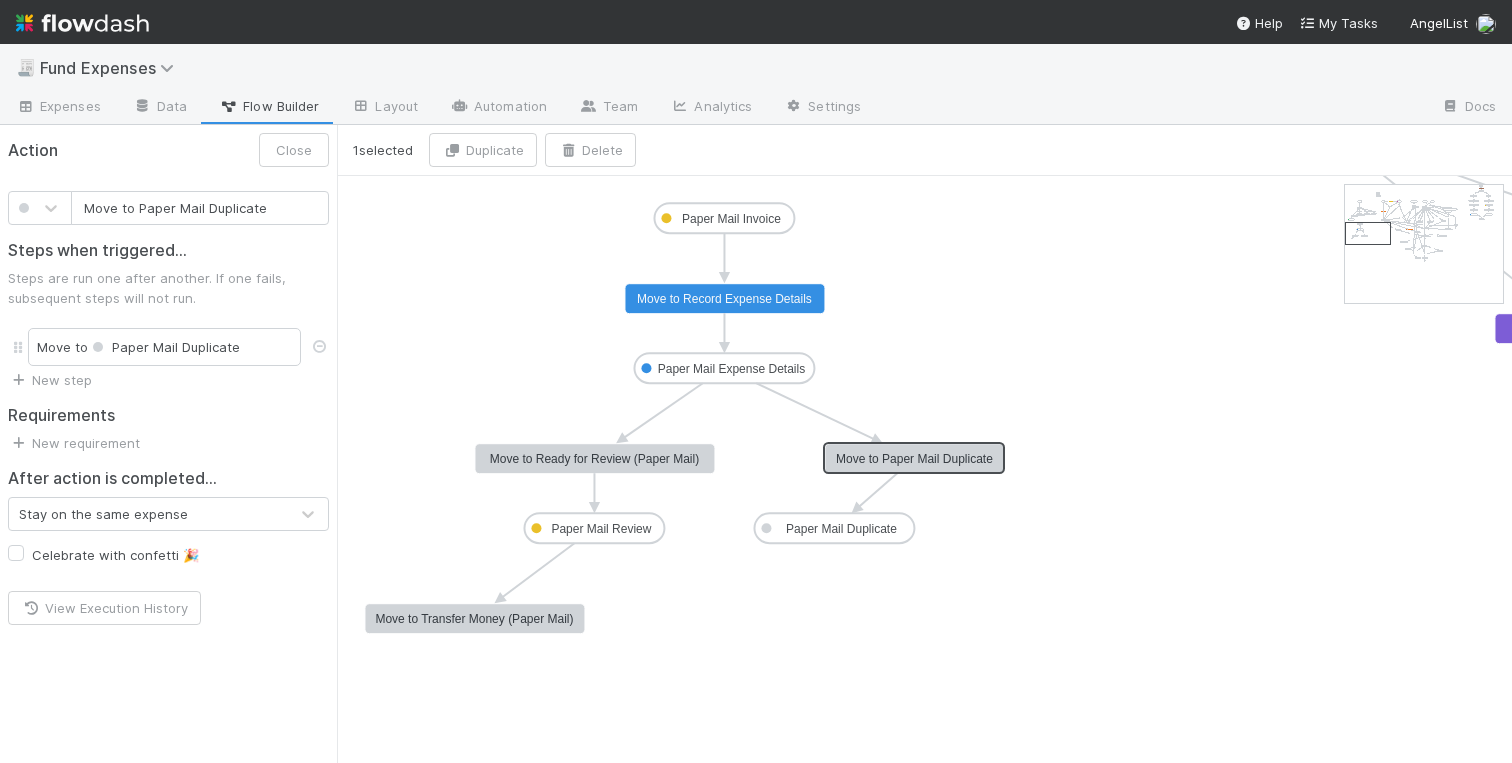 drag, startPoint x: 821, startPoint y: 461, endPoint x: 903, endPoint y: 460, distance: 82.006096 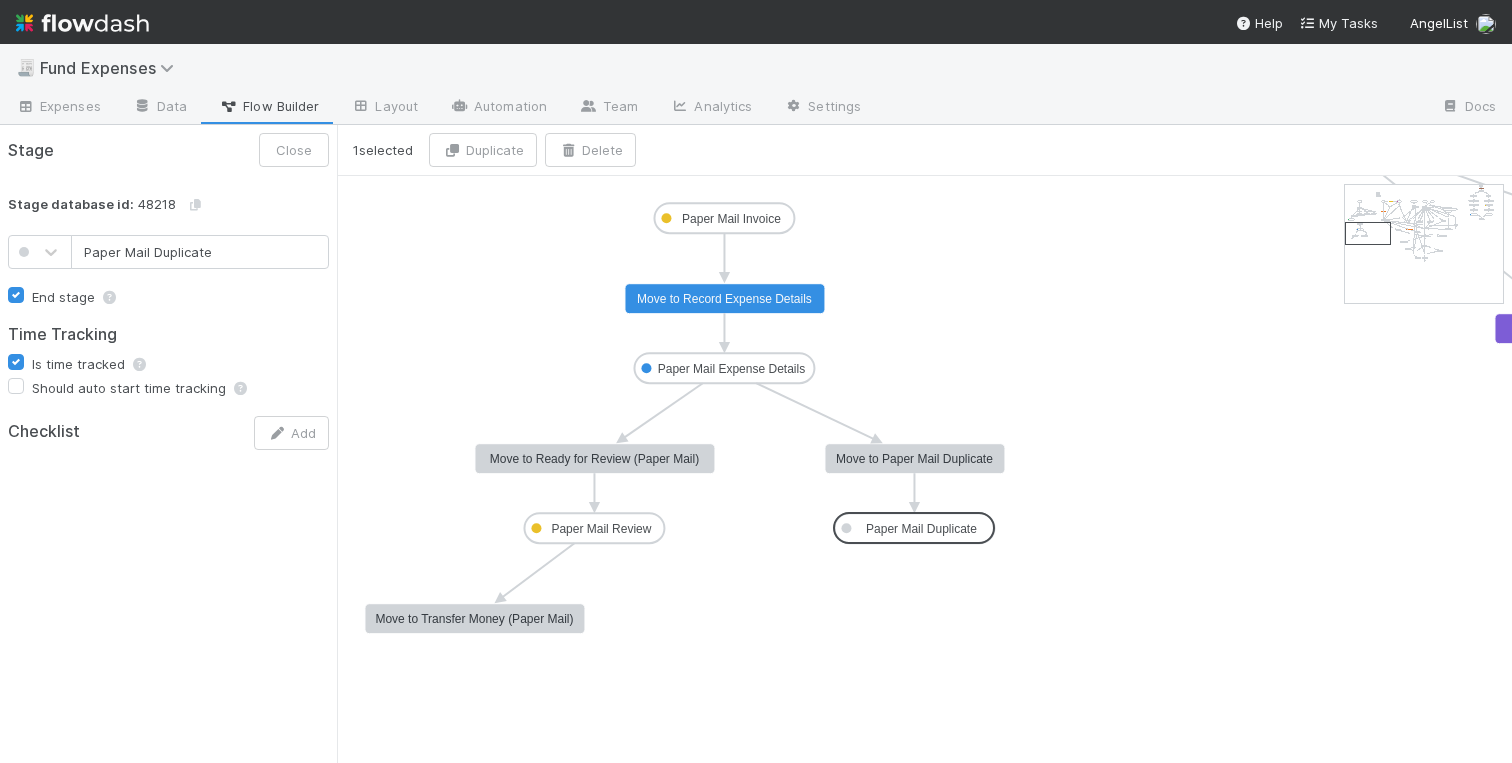 drag, startPoint x: 853, startPoint y: 530, endPoint x: 933, endPoint y: 531, distance: 80.00625 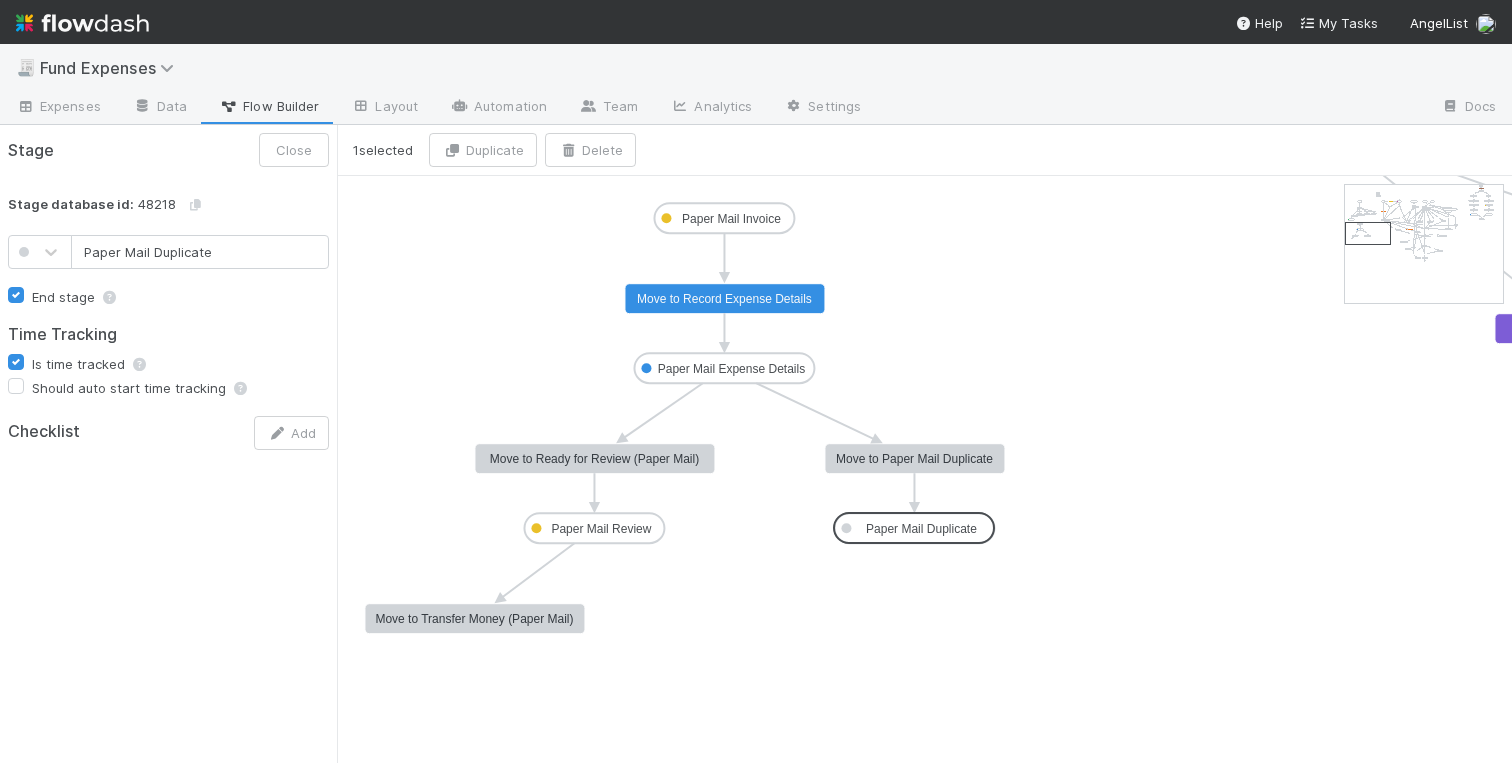 click on "Not Started 3p_contribution In Review Transfer money Fund expense paid Missing Info Escalate - Legal Duplicate ALAM/Reserve Payment  TEST Funds Pending Inactive  Waiting on KYC Waiting on Tax Not Expense OC Action Pending Wire Queued Wire on Hold  Wire Issue 3pc_review Pending TT Escalate - IOS Team  Warehouse Fee  Past Expense Recording Recording Review Recording Complete Sanity Check Pending  New - SC Task Sanity Check Resolved SC Review SC Pending OC Escalate - IOS Team 2 New DEMAT DEMAT Closed DEMAT Review BT Invoice DEMAT-TPC Pull TPC DEMAT-TPC Payment to Vendor Pending DEMAT Pay BT DEMAT-TPC Vendor Payment Made DEMAT-TPC OC Pending DEMAT-TPC Push BT Payment DEMAT Pending BT Reimbursement DEMAT Payment to Vendor Pending DEMAT Vendor Payment Made DEMAT Update Expense SC Pending Fx Internal Team Action Paper Mail Invoice Paper Mail Expense Details Paper Mail Review Paper Mail Duplicate Move to Transfer money Move to Fund expense paid, notify expense submitter Return to expense submitted for additional info" 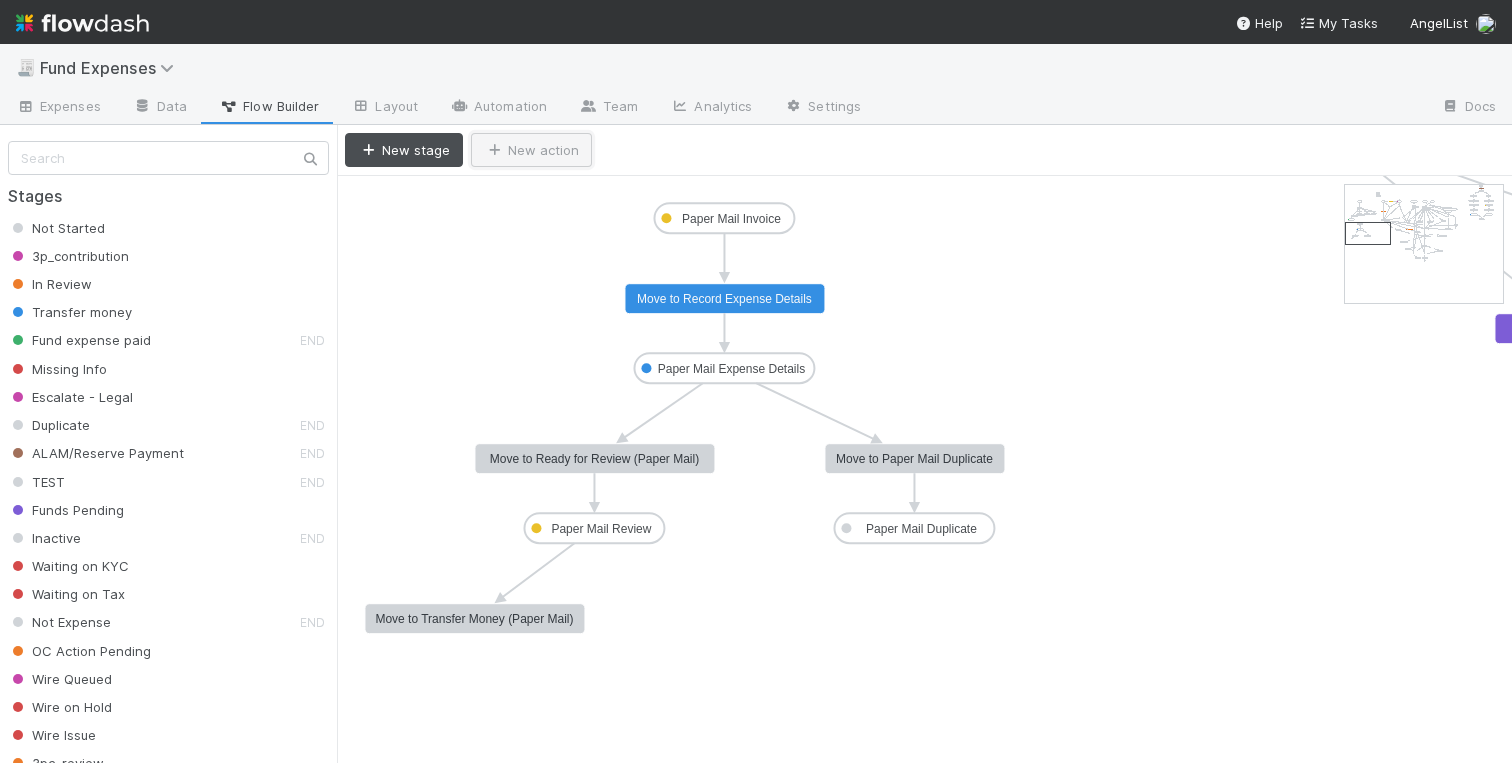 click at bounding box center [494, 150] 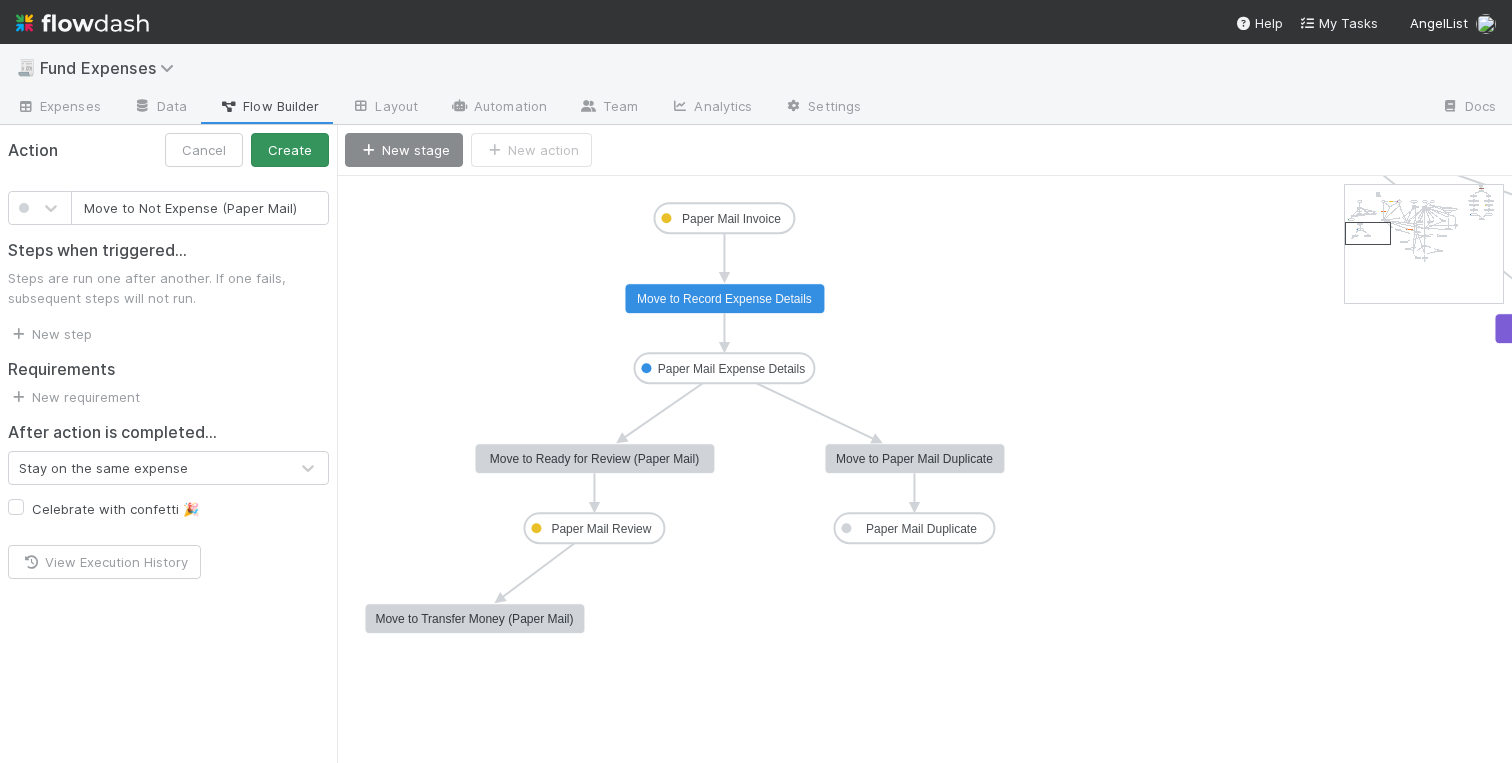 type on "Move to Not Expense (Paper Mail)" 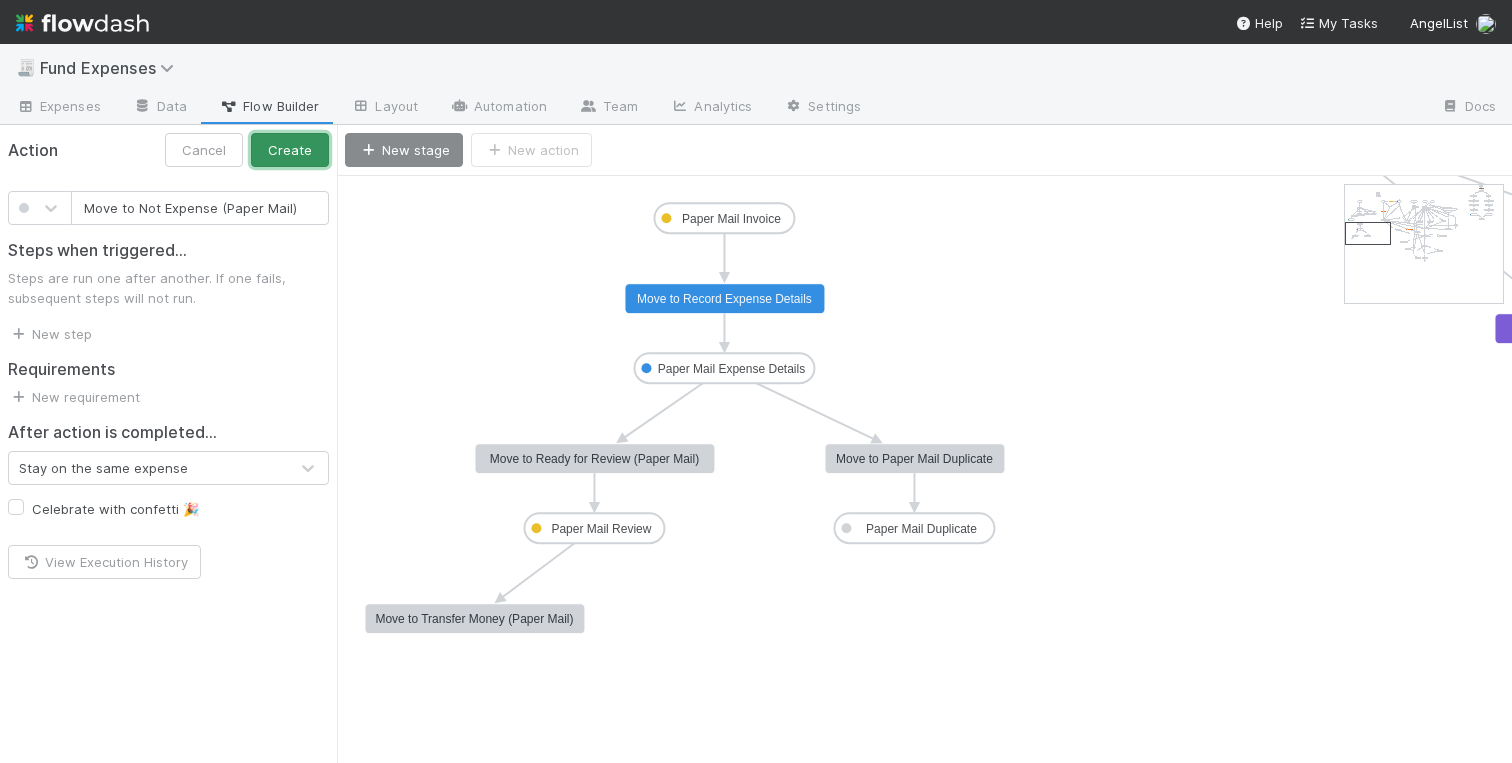 click on "Create" at bounding box center (290, 150) 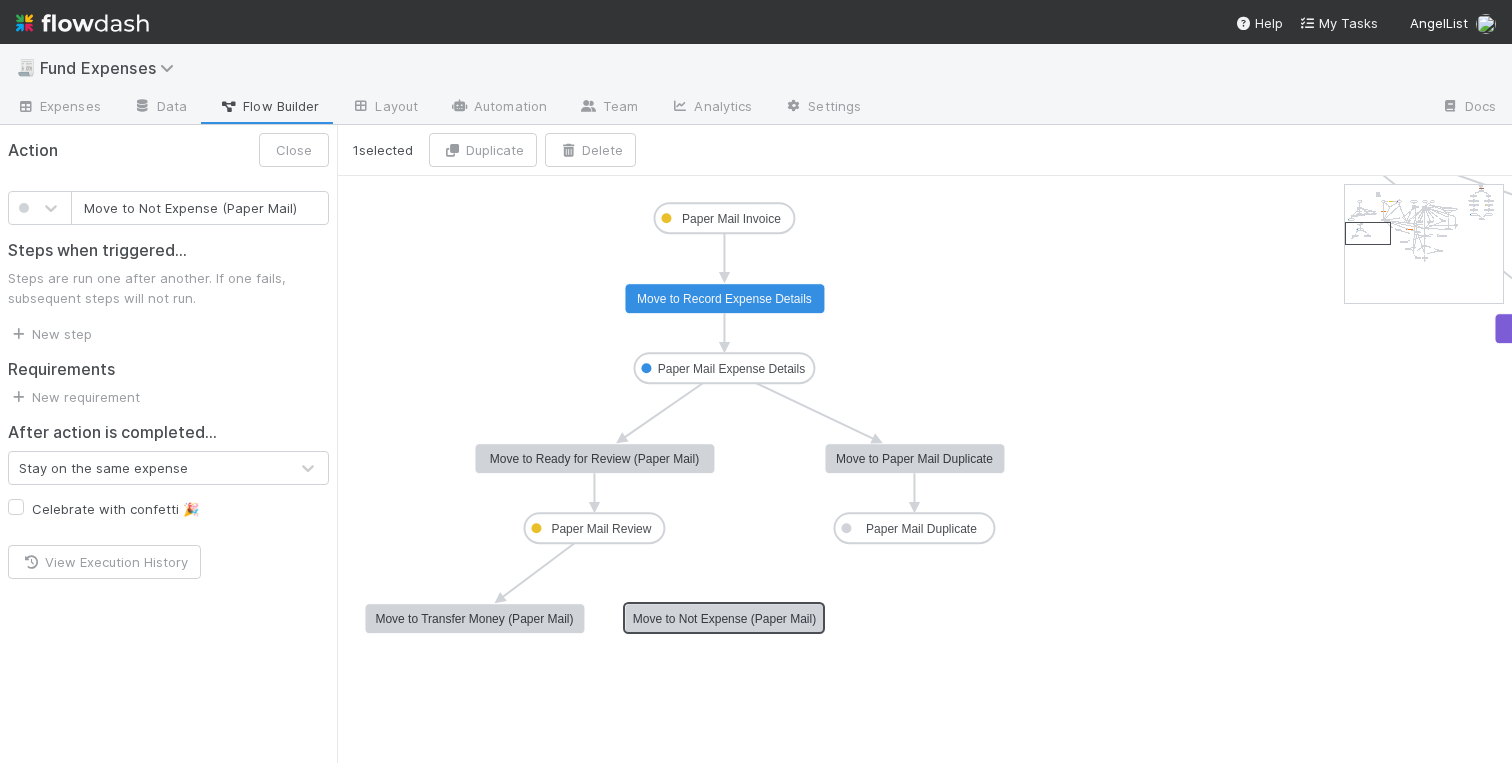 drag, startPoint x: 555, startPoint y: 202, endPoint x: 682, endPoint y: 626, distance: 442.61157 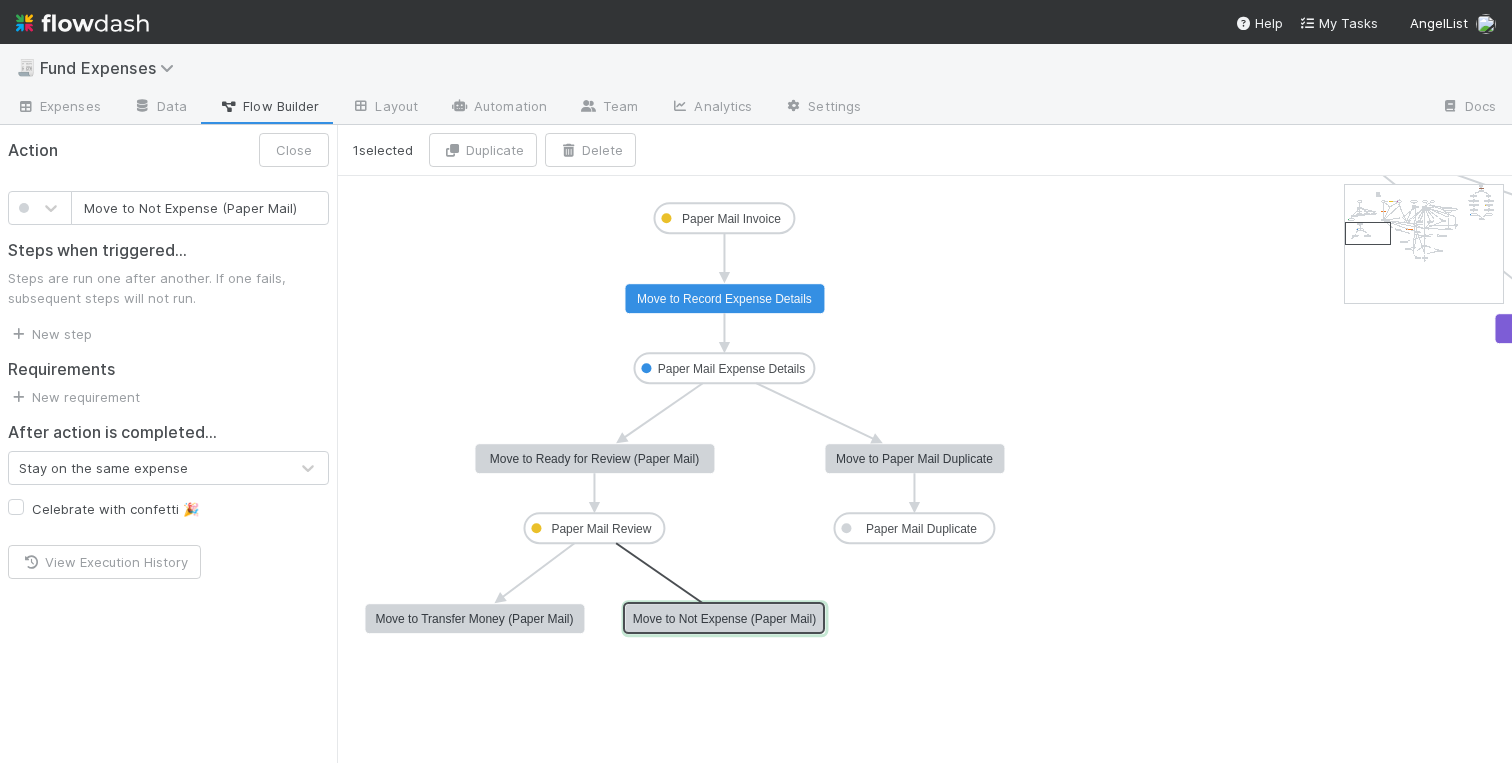 drag, startPoint x: 595, startPoint y: 542, endPoint x: 725, endPoint y: 608, distance: 145.79437 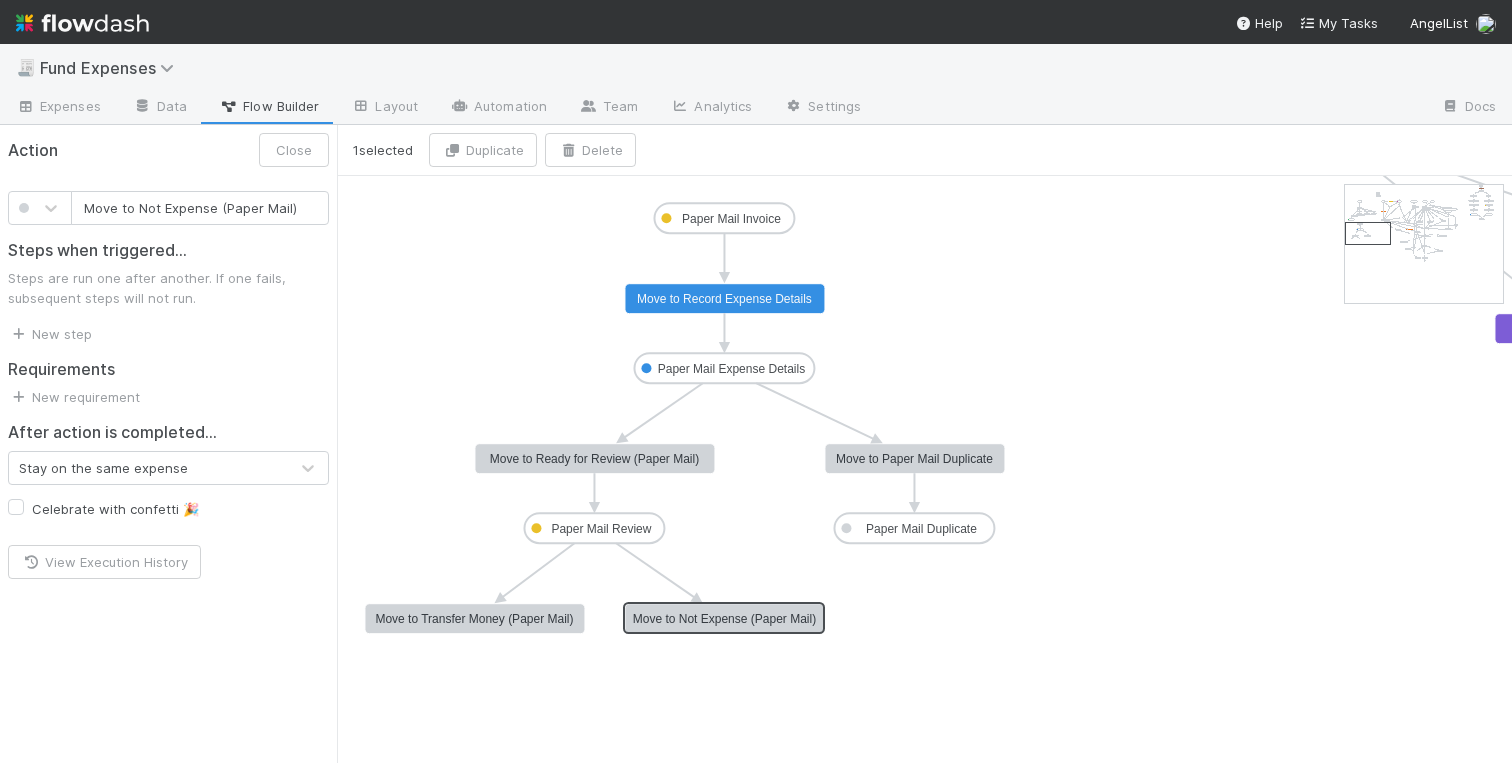 click on "Not Started 3p_contribution In Review Transfer money Fund expense paid Missing Info Escalate - Legal Duplicate ALAM/Reserve Payment  TEST Funds Pending Inactive  Waiting on KYC Waiting on Tax Not Expense OC Action Pending Wire Queued Wire on Hold  Wire Issue 3pc_review Pending TT Escalate - IOS Team  Warehouse Fee  Past Expense Recording Recording Review Recording Complete Sanity Check Pending  New - SC Task Sanity Check Resolved SC Review SC Pending OC Escalate - IOS Team 2 New DEMAT DEMAT Closed DEMAT Review BT Invoice DEMAT-TPC Pull TPC DEMAT-TPC Payment to Vendor Pending DEMAT Pay BT DEMAT-TPC Vendor Payment Made DEMAT-TPC OC Pending DEMAT-TPC Push BT Payment DEMAT Pending BT Reimbursement DEMAT Payment to Vendor Pending DEMAT Vendor Payment Made DEMAT Update Expense SC Pending Fx Internal Team Action Paper Mail Invoice Paper Mail Expense Details Paper Mail Review Paper Mail Duplicate Move to Transfer money Move to Fund expense paid, notify expense submitter Return to expense submitted for additional info" 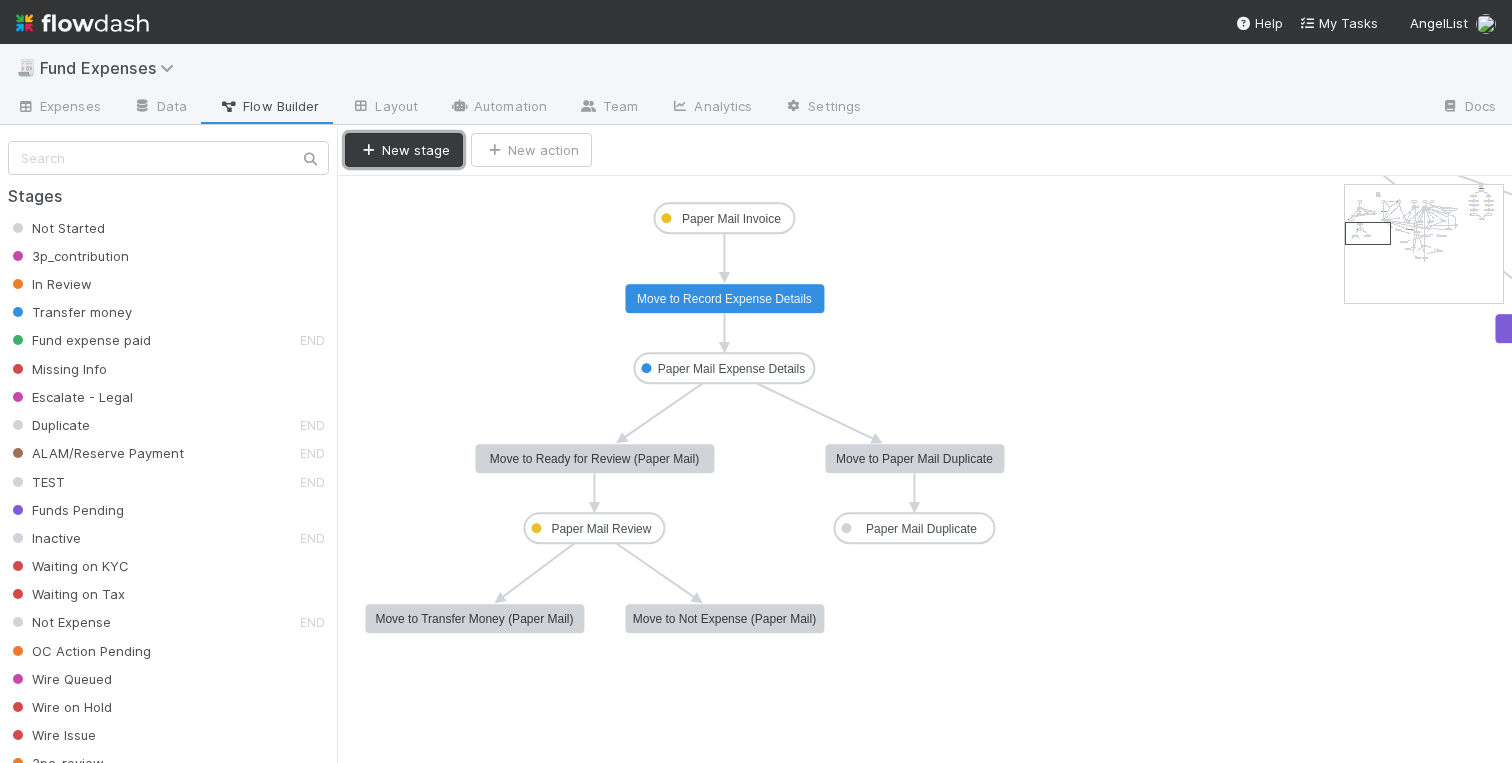 click on "New stage" at bounding box center (404, 150) 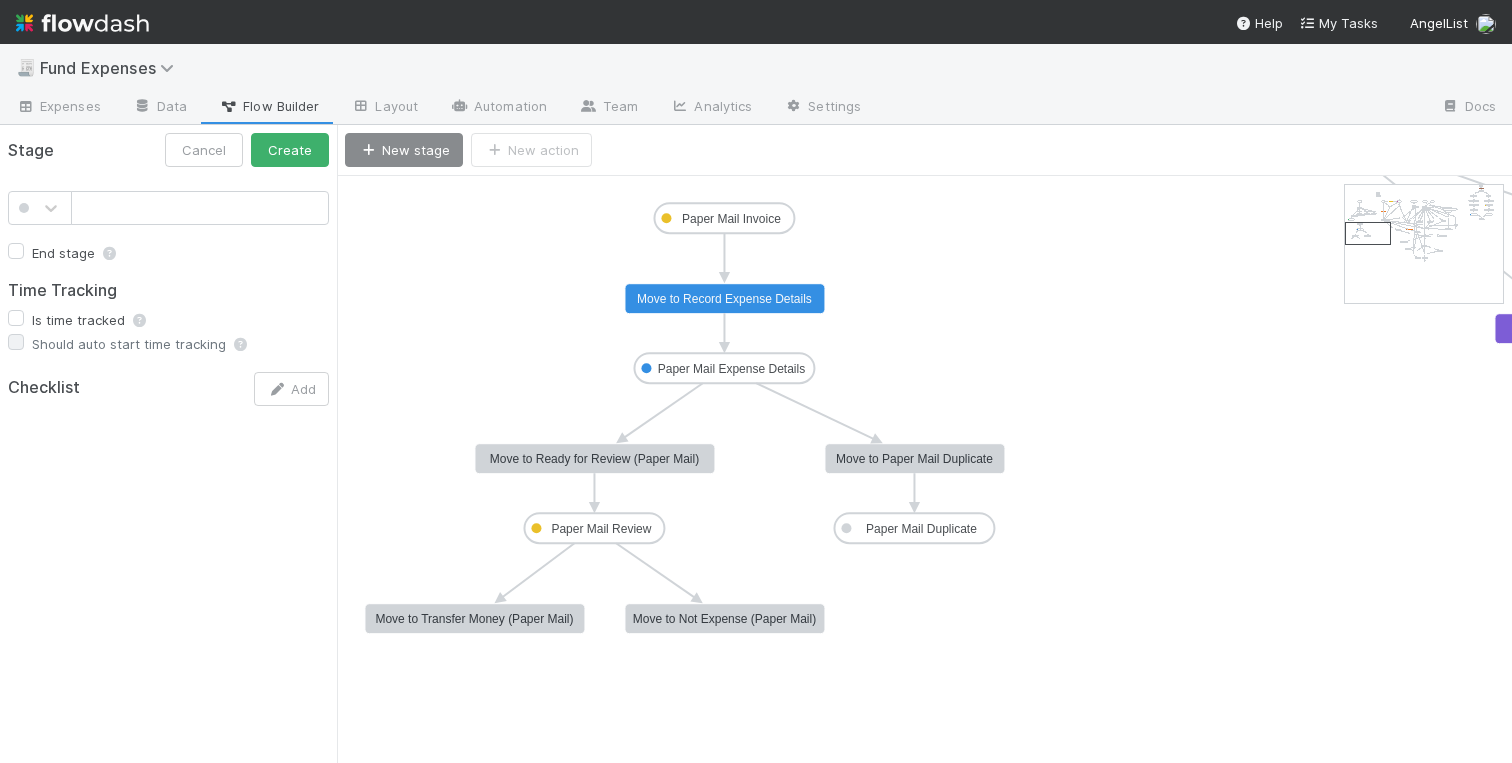 click at bounding box center [200, 208] 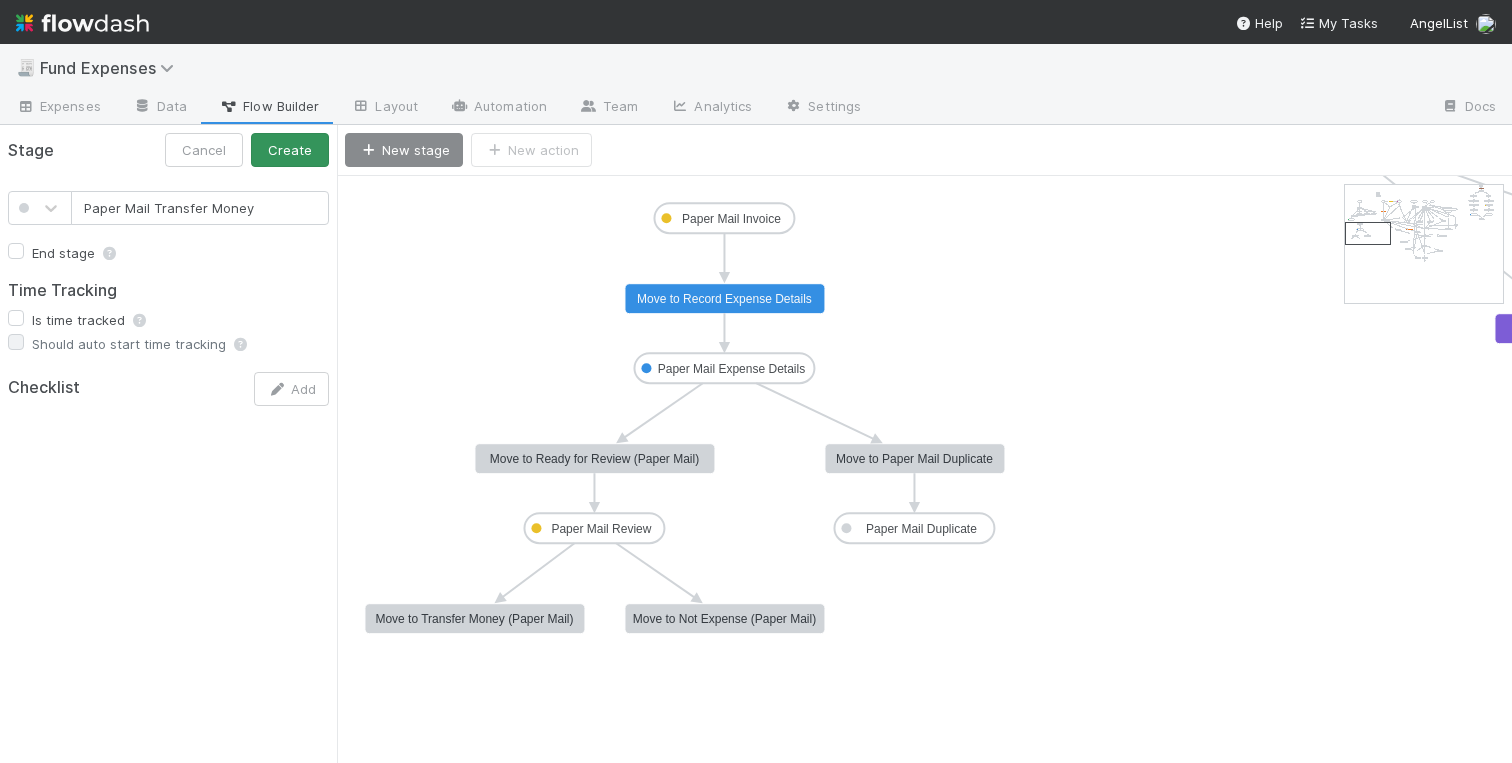 type on "Paper Mail Transfer Money" 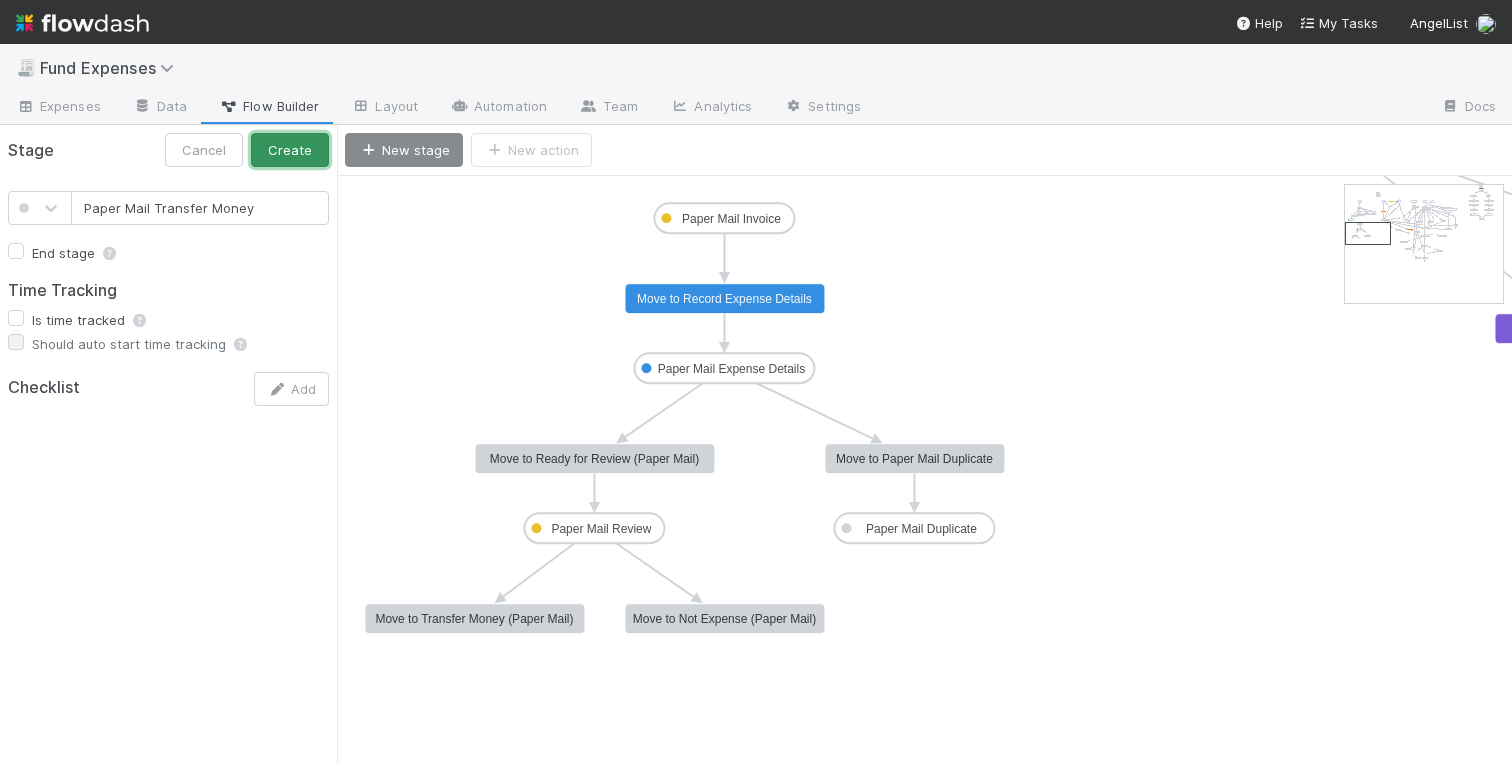 click on "Create" at bounding box center (290, 150) 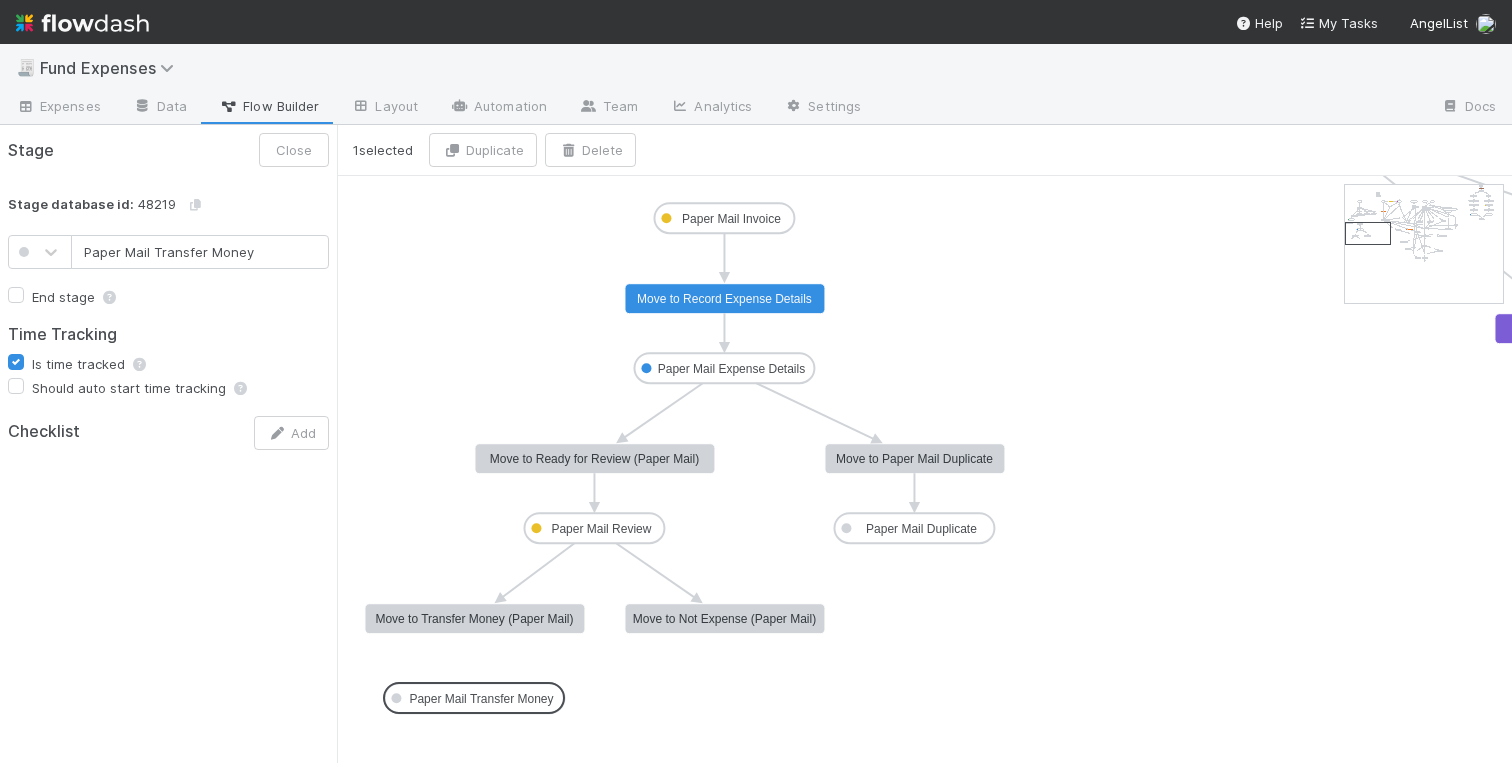 drag, startPoint x: 439, startPoint y: 200, endPoint x: 480, endPoint y: 704, distance: 505.66492 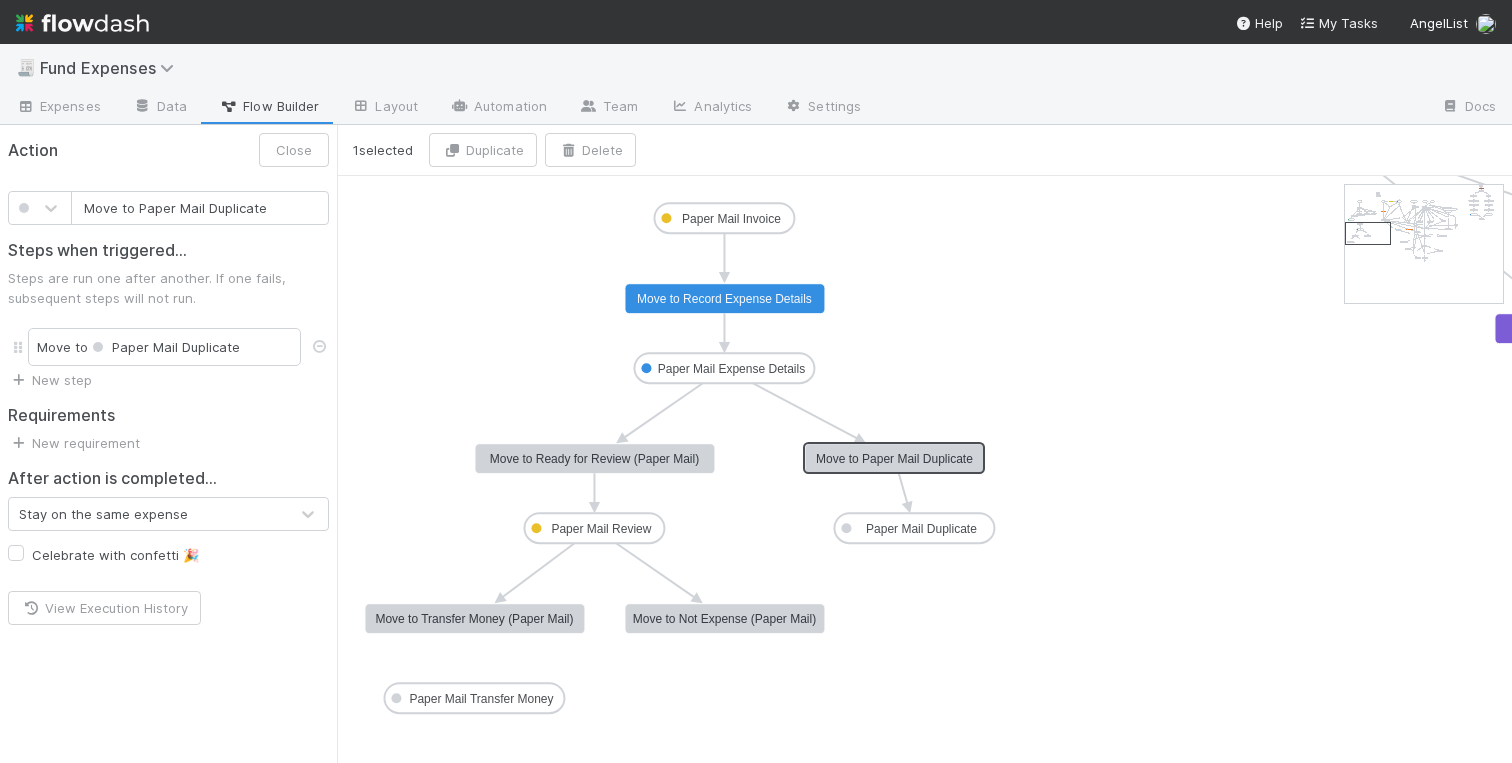 drag, startPoint x: 896, startPoint y: 460, endPoint x: 874, endPoint y: 460, distance: 22 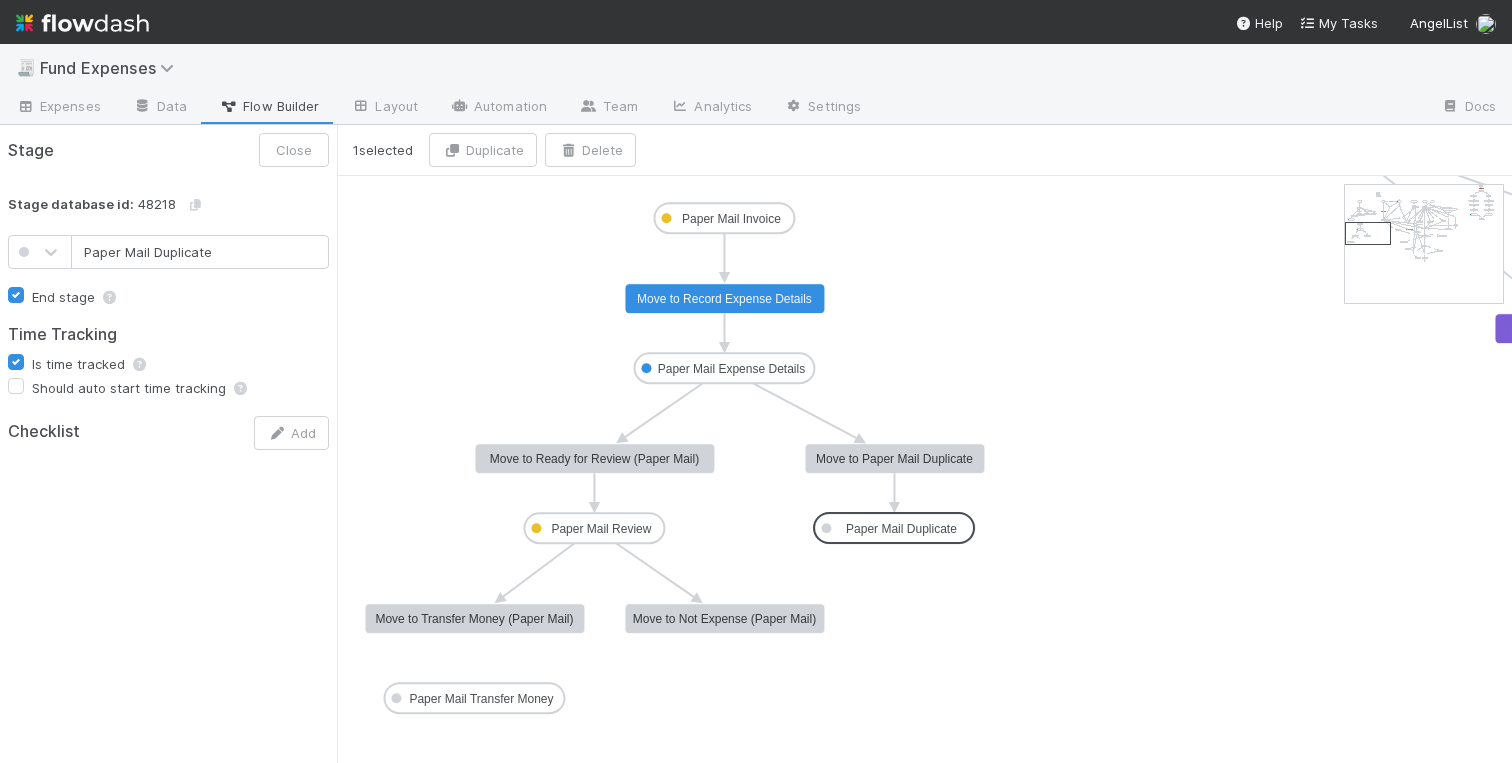 drag, startPoint x: 910, startPoint y: 524, endPoint x: 894, endPoint y: 525, distance: 16.03122 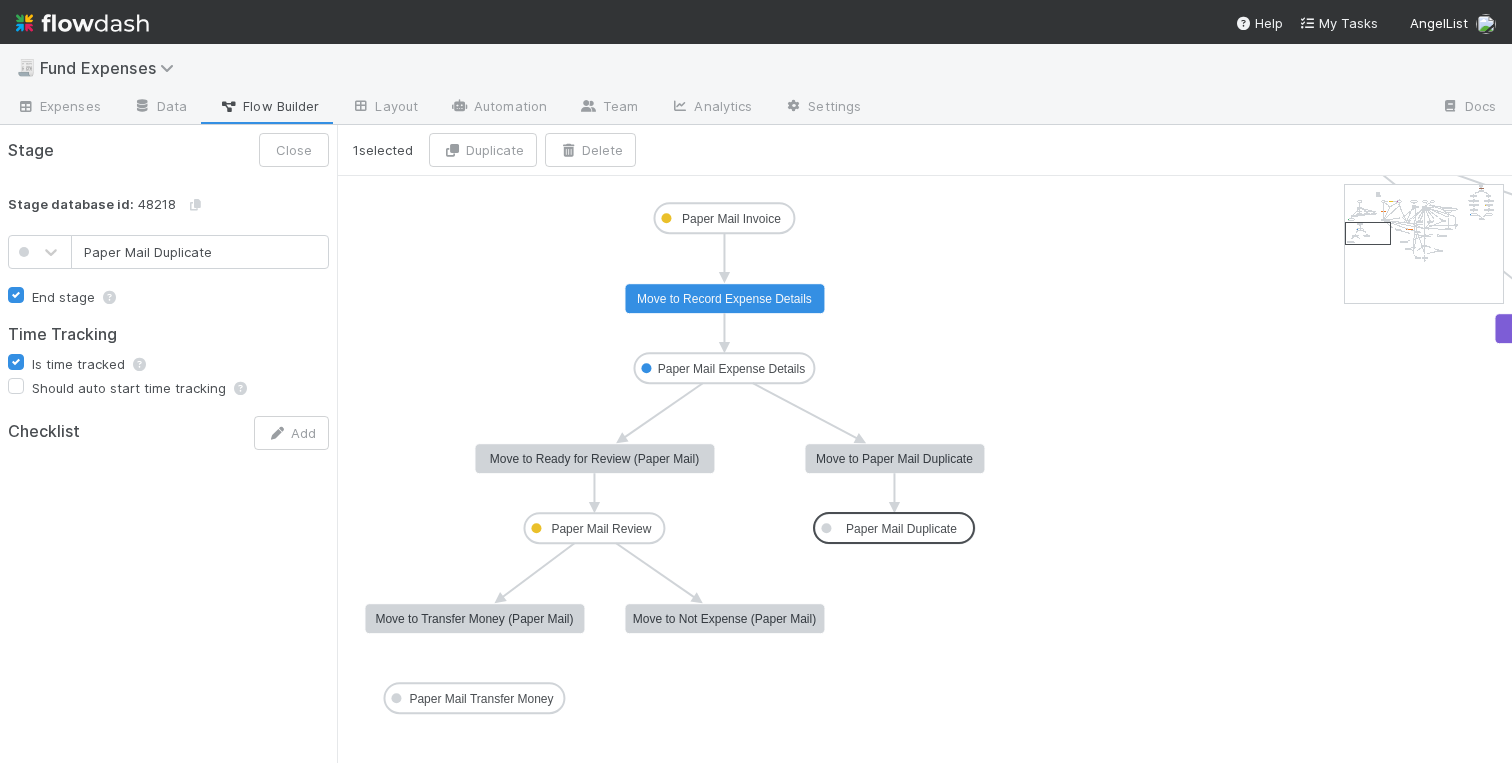 click on "Not Started 3p_contribution In Review Transfer money Fund expense paid Missing Info Escalate - Legal Duplicate ALAM/Reserve Payment  TEST Funds Pending Inactive  Waiting on KYC Waiting on Tax Not Expense OC Action Pending Wire Queued Wire on Hold  Wire Issue 3pc_review Pending TT Escalate - IOS Team  Warehouse Fee  Past Expense Recording Recording Review Recording Complete Sanity Check Pending  New - SC Task Sanity Check Resolved SC Review SC Pending OC Escalate - IOS Team 2 New DEMAT DEMAT Closed DEMAT Review BT Invoice DEMAT-TPC Pull TPC DEMAT-TPC Payment to Vendor Pending DEMAT Pay BT DEMAT-TPC Vendor Payment Made DEMAT-TPC OC Pending DEMAT-TPC Push BT Payment DEMAT Pending BT Reimbursement DEMAT Payment to Vendor Pending DEMAT Vendor Payment Made DEMAT Update Expense SC Pending Fx Internal Team Action Paper Mail Invoice Paper Mail Expense Details Paper Mail Review Paper Mail Duplicate Move to Transfer money Move to Fund expense paid, notify expense submitter Return to expense submitted for additional info" 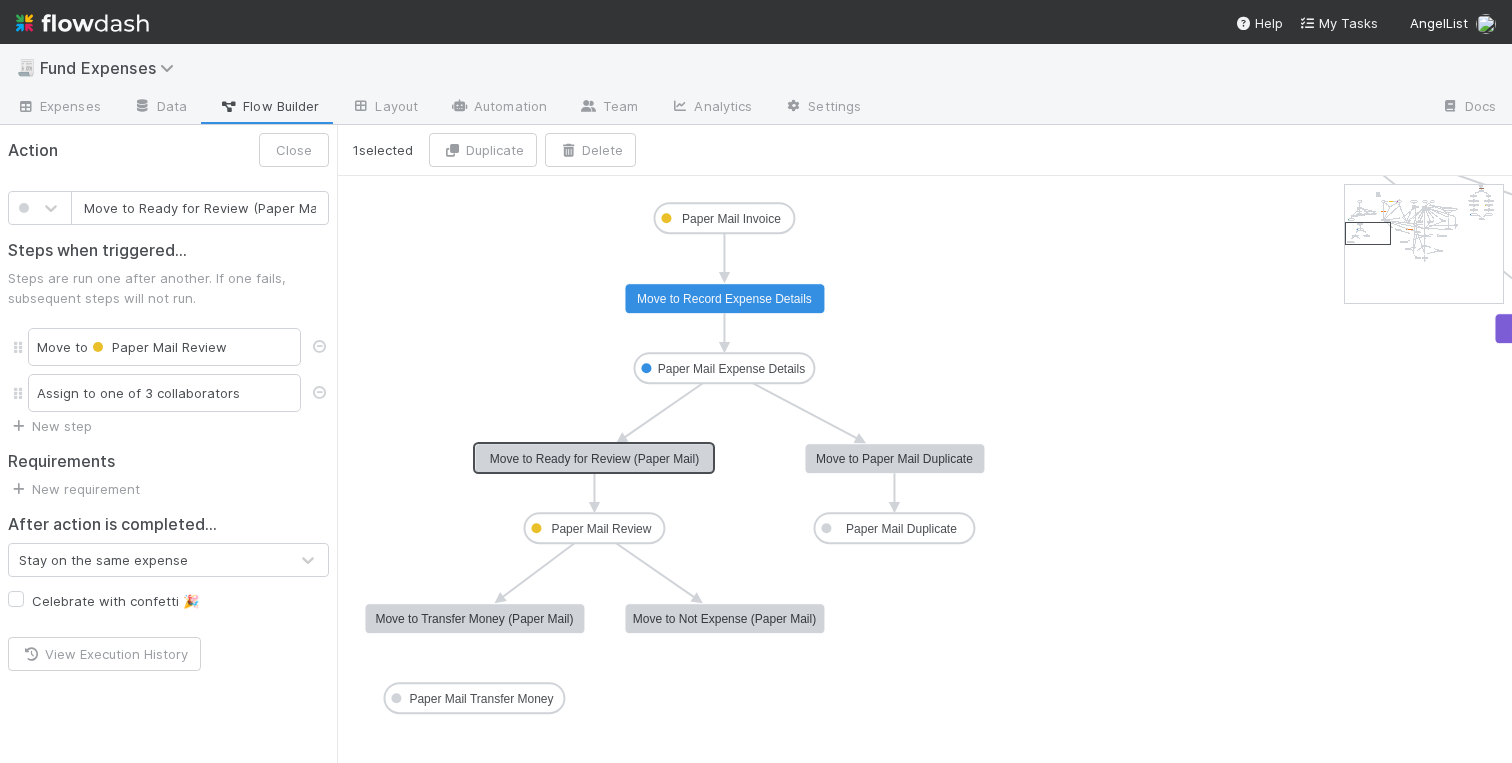 scroll, scrollTop: 0, scrollLeft: 6, axis: horizontal 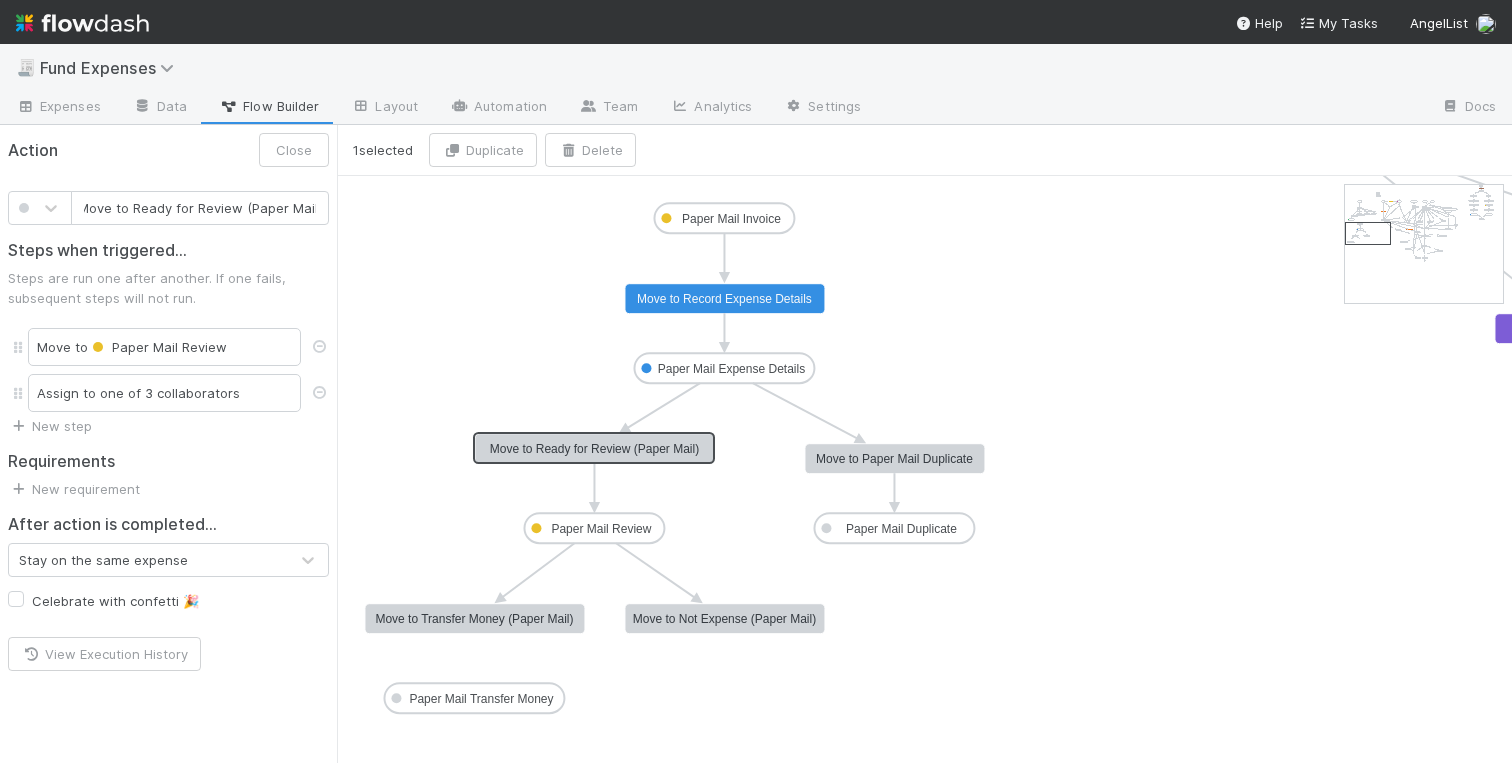 drag, startPoint x: 626, startPoint y: 457, endPoint x: 624, endPoint y: 446, distance: 11.18034 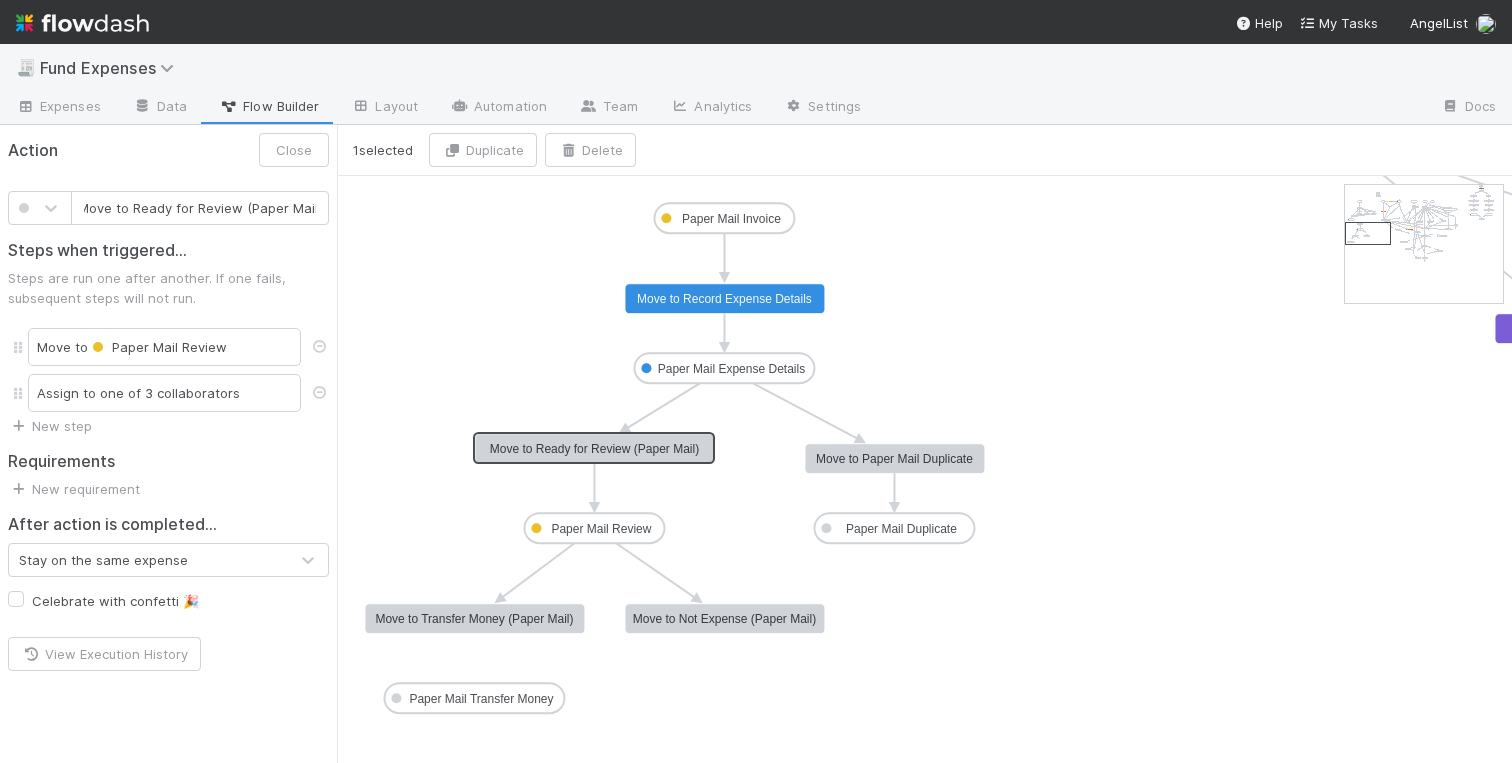 type on "Move to Paper Mail Duplicate" 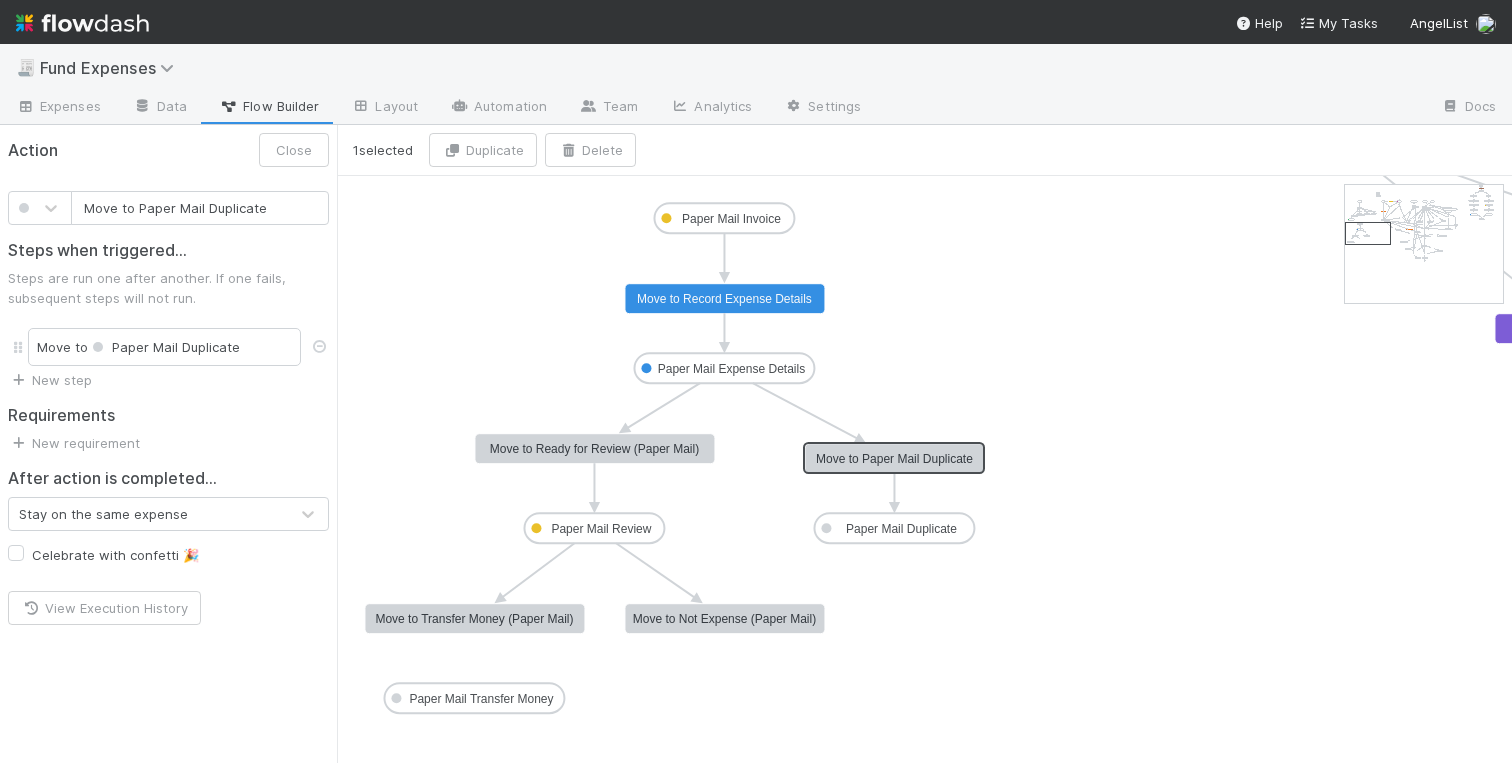 scroll, scrollTop: 0, scrollLeft: 0, axis: both 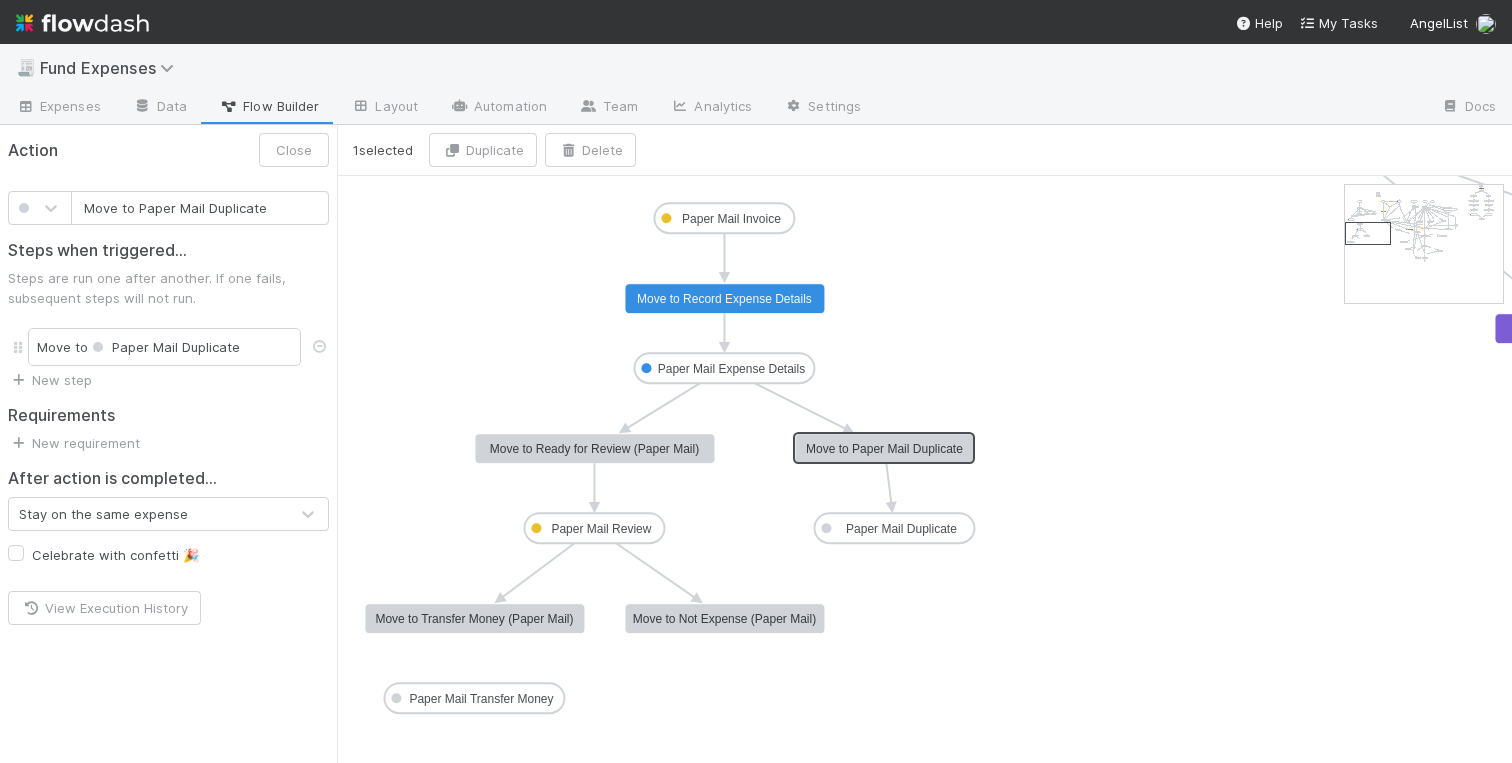 drag, startPoint x: 874, startPoint y: 456, endPoint x: 860, endPoint y: 446, distance: 17.20465 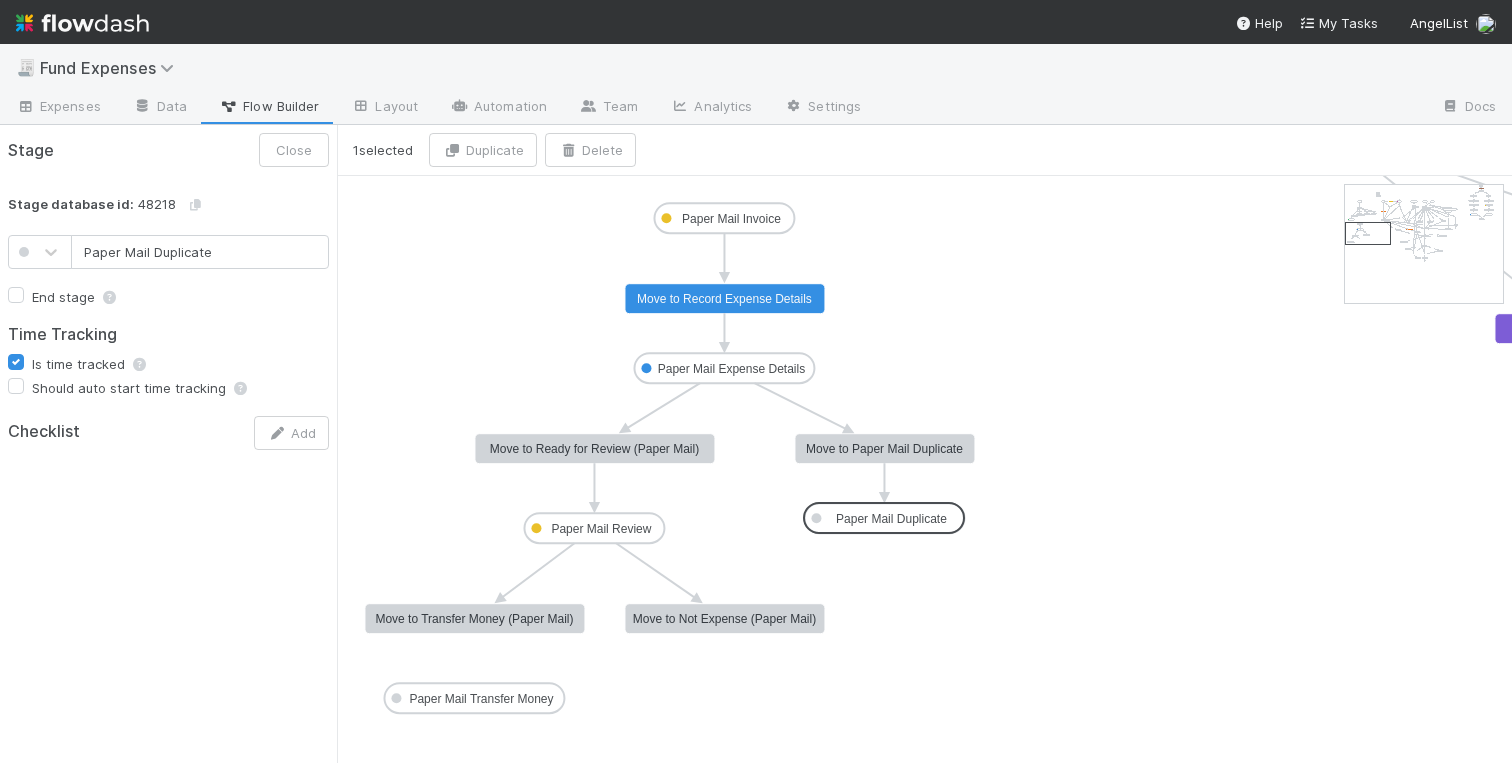 type on "Paper Mail Review" 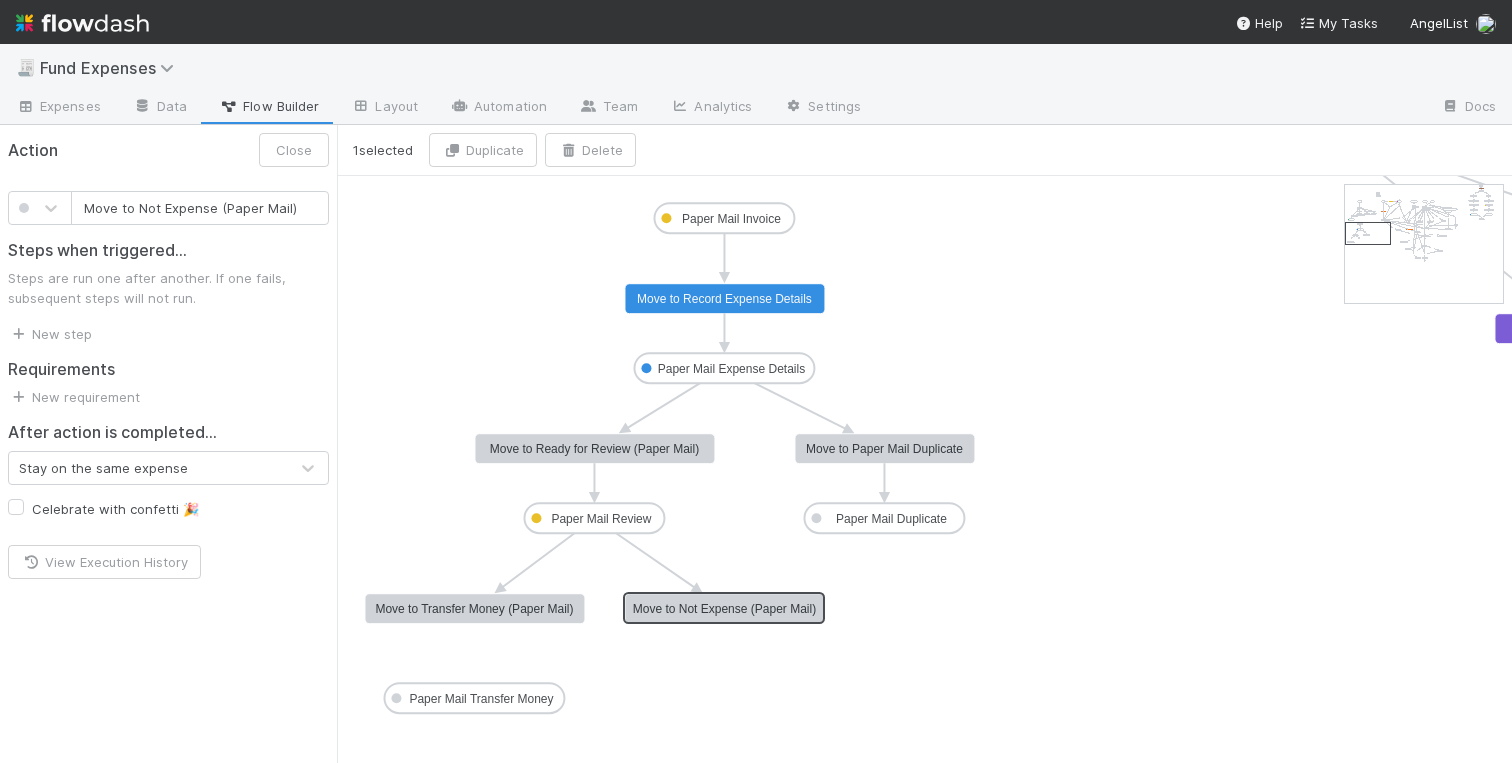 click on "Move to Ready for Review (Paper Mail)" 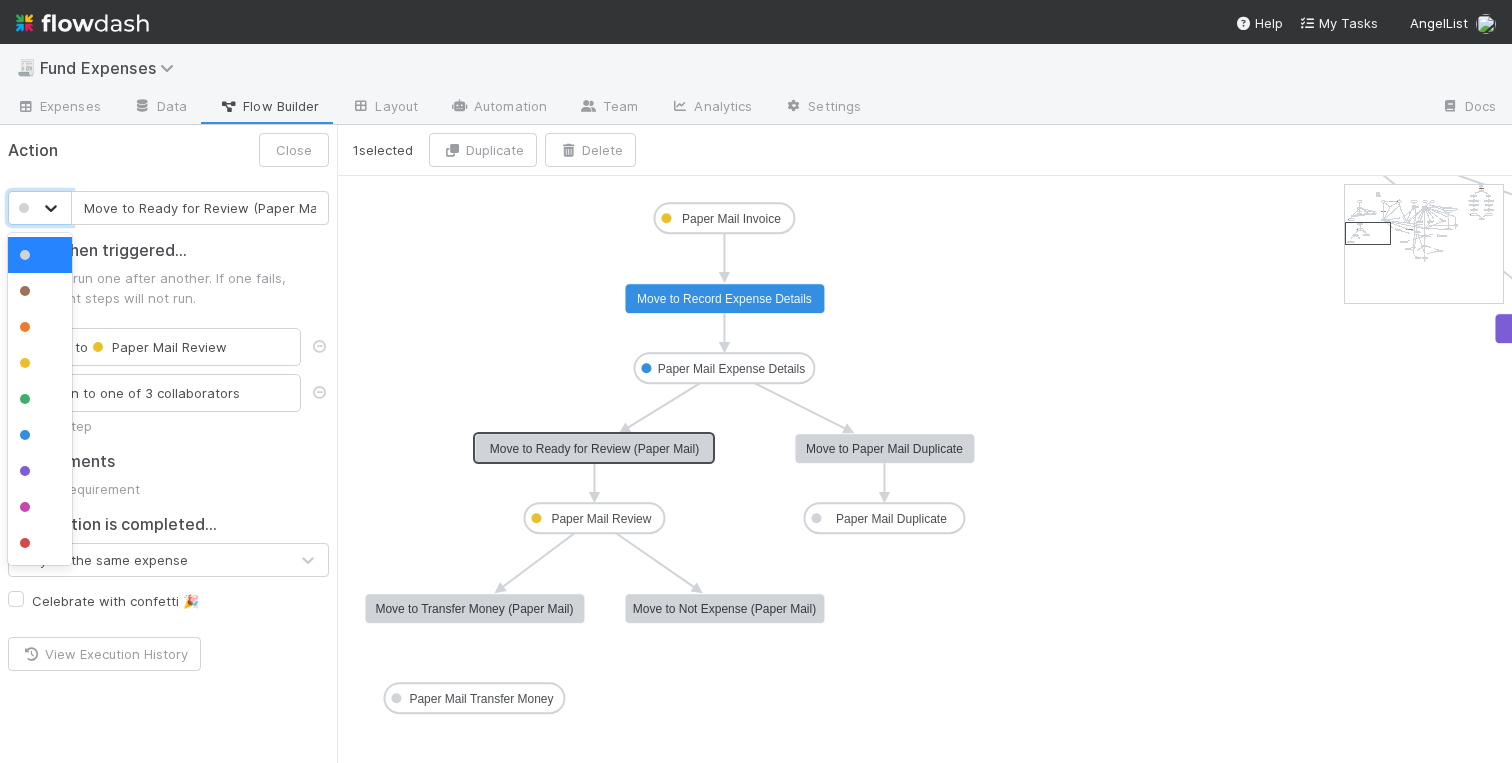 click 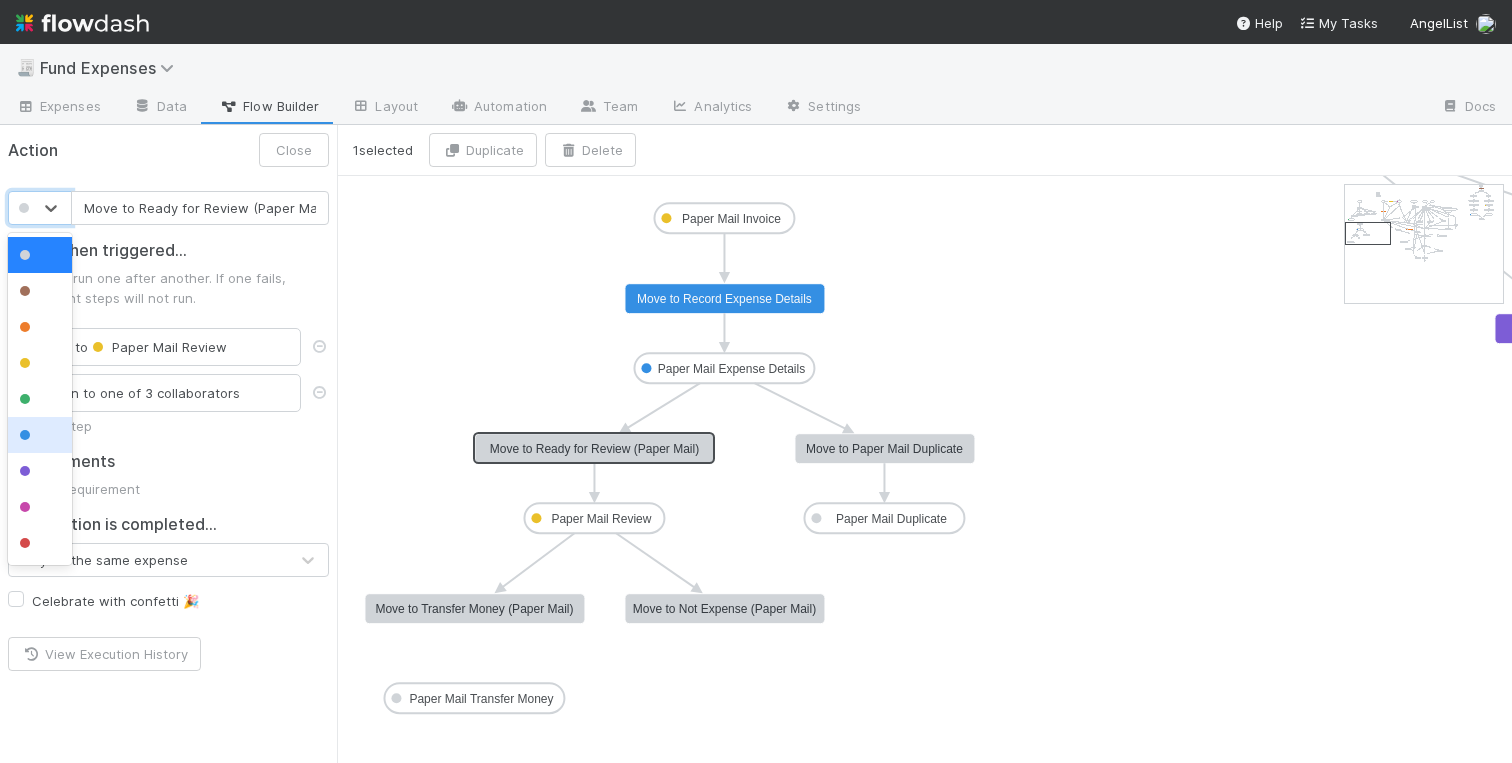 click at bounding box center (40, 435) 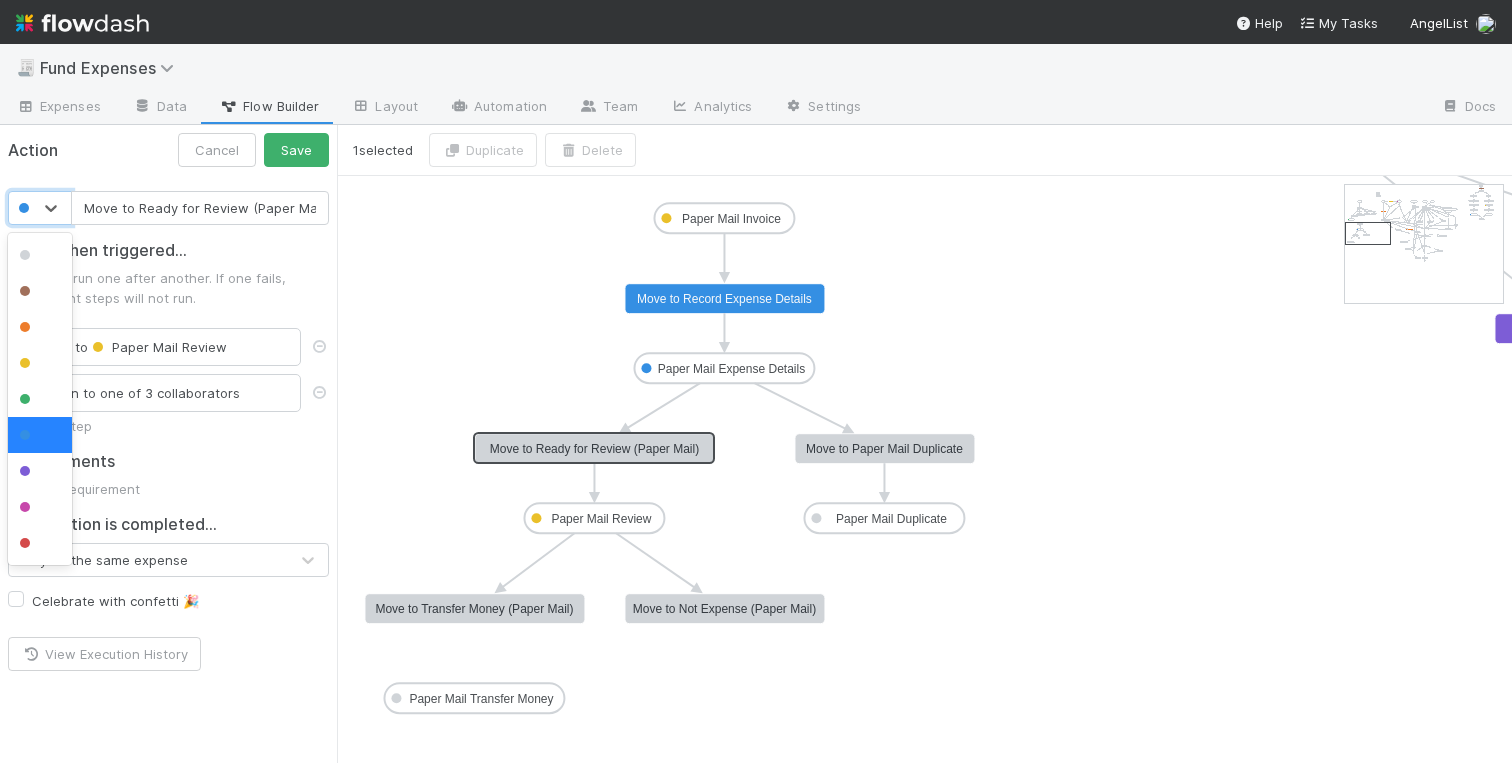 click at bounding box center [26, 208] 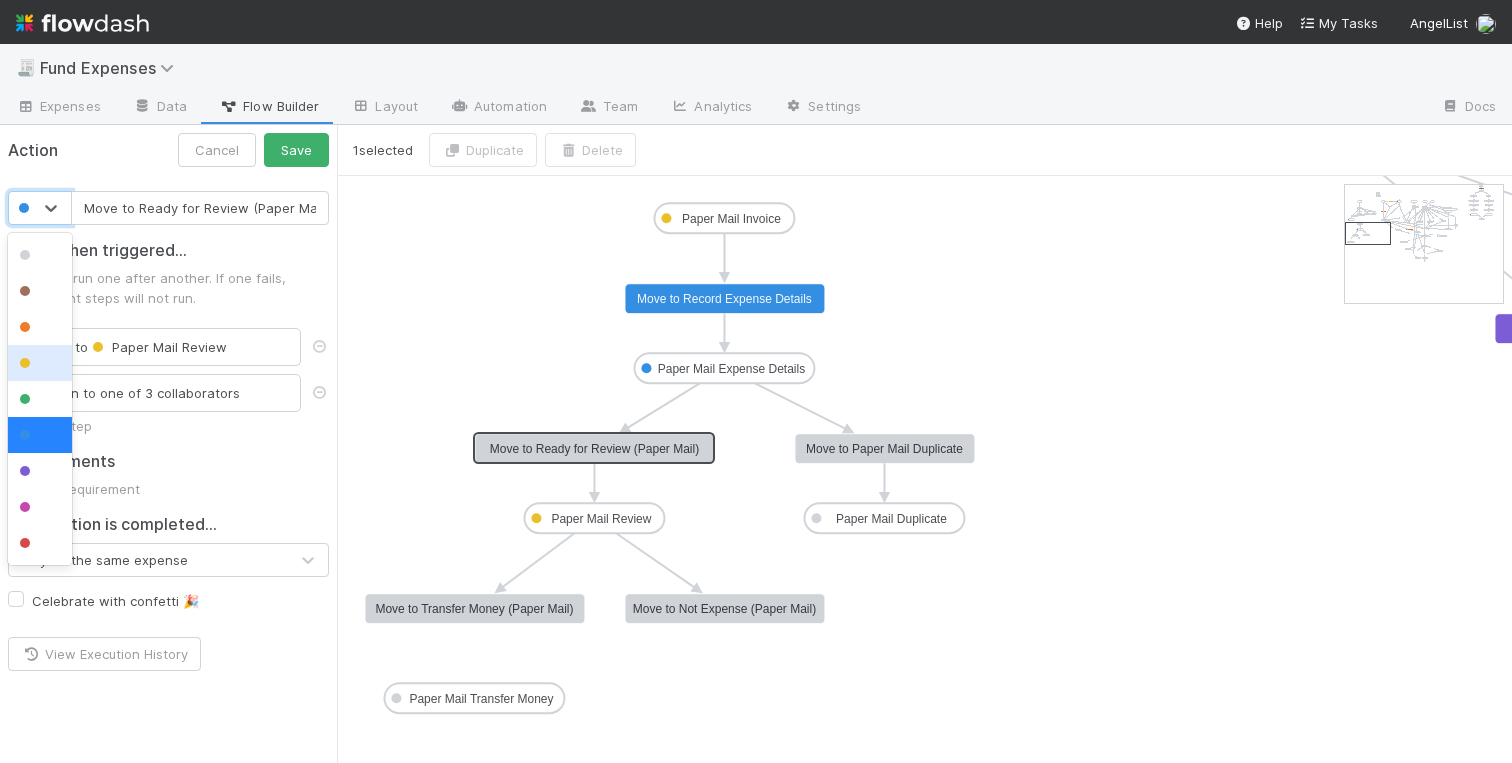 click at bounding box center [25, 363] 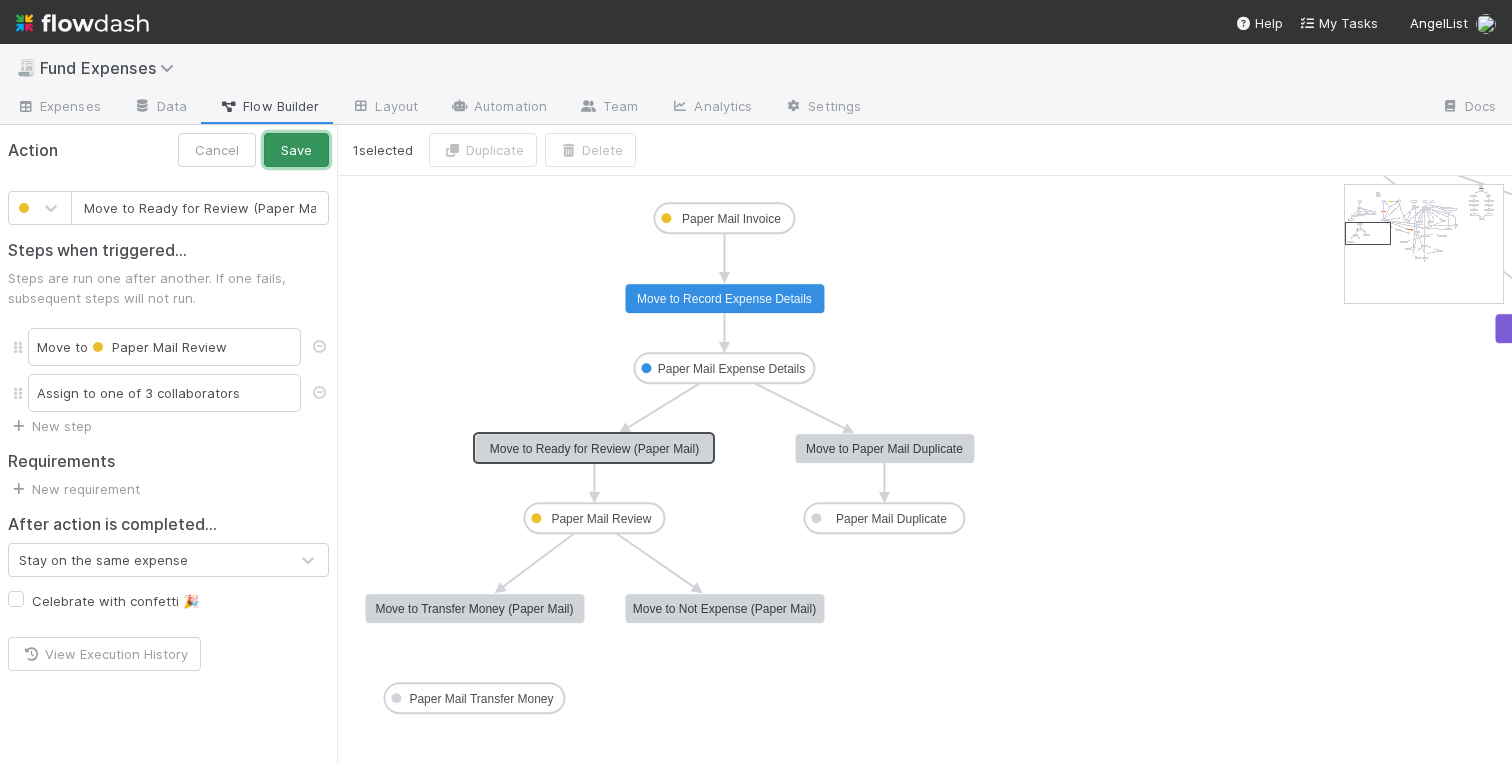 click on "Save" at bounding box center [296, 150] 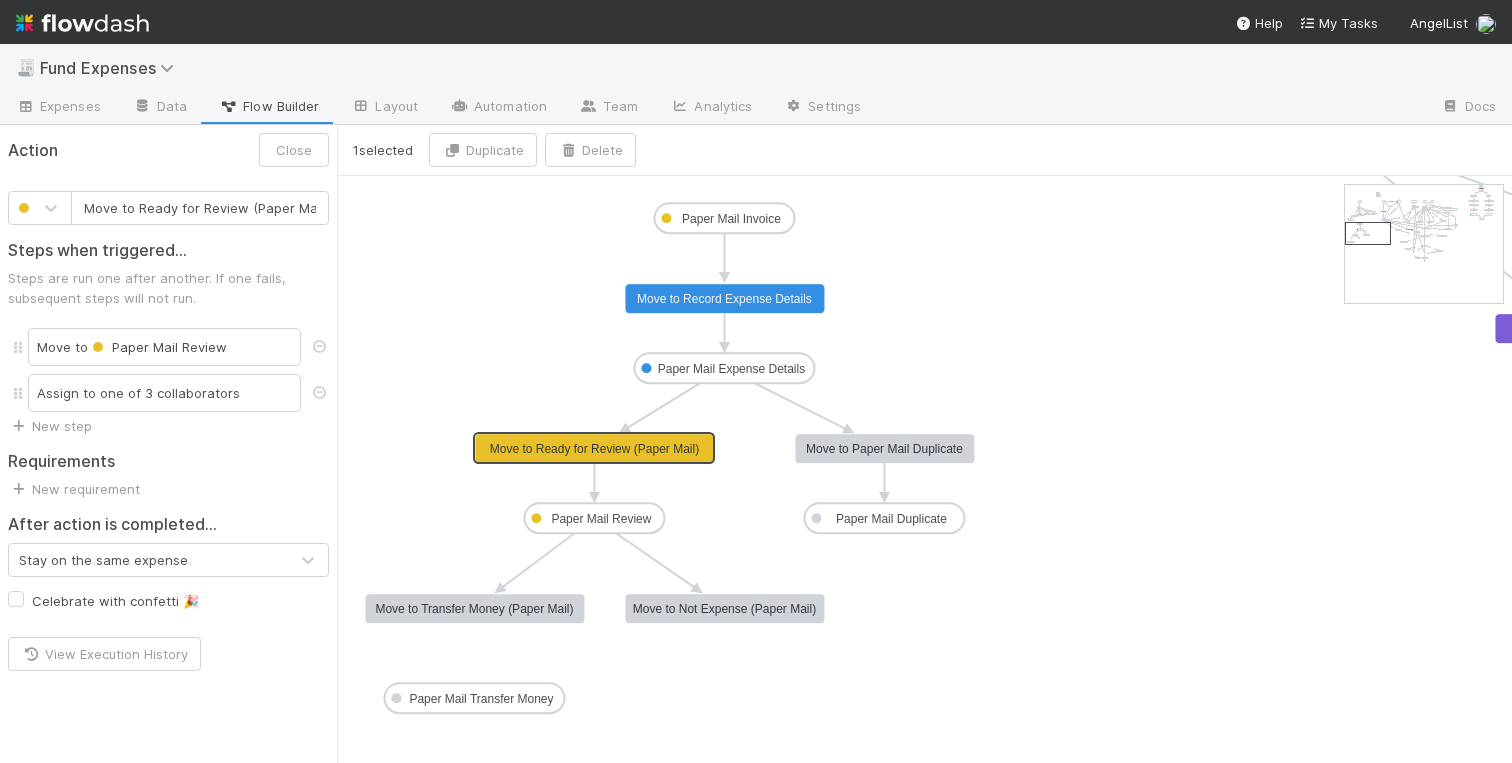 click on "Not Started 3p_contribution In Review Transfer money Fund expense paid Missing Info Escalate - Legal Duplicate ALAM/Reserve Payment  TEST Funds Pending Inactive  Waiting on KYC Waiting on Tax Not Expense OC Action Pending Wire Queued Wire on Hold  Wire Issue 3pc_review Pending TT Escalate - IOS Team  Warehouse Fee  Past Expense Recording Recording Review Recording Complete Sanity Check Pending  New - SC Task Sanity Check Resolved SC Review SC Pending OC Escalate - IOS Team 2 New DEMAT DEMAT Closed DEMAT Review BT Invoice DEMAT-TPC Pull TPC DEMAT-TPC Payment to Vendor Pending DEMAT Pay BT DEMAT-TPC Vendor Payment Made DEMAT-TPC OC Pending DEMAT-TPC Push BT Payment DEMAT Pending BT Reimbursement DEMAT Payment to Vendor Pending DEMAT Vendor Payment Made DEMAT Update Expense SC Pending Fx Internal Team Action Paper Mail Invoice Paper Mail Expense Details Paper Mail Review Paper Mail Duplicate Paper Mail Transfer Money Move to Transfer money Move to Fund expense paid, notify expense submitter Move to In Review" 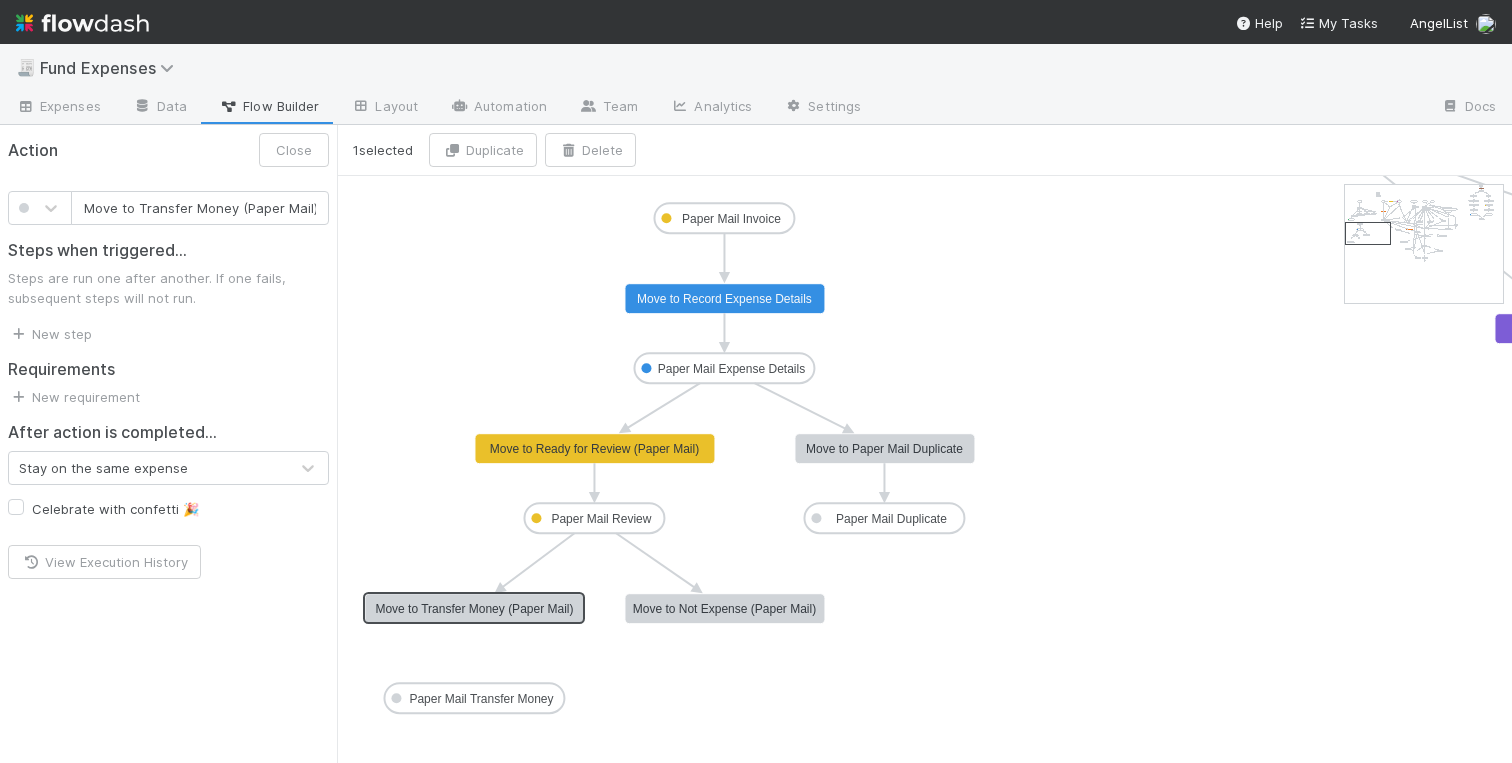 click on "Move to Transfer Money (Paper Mail)" 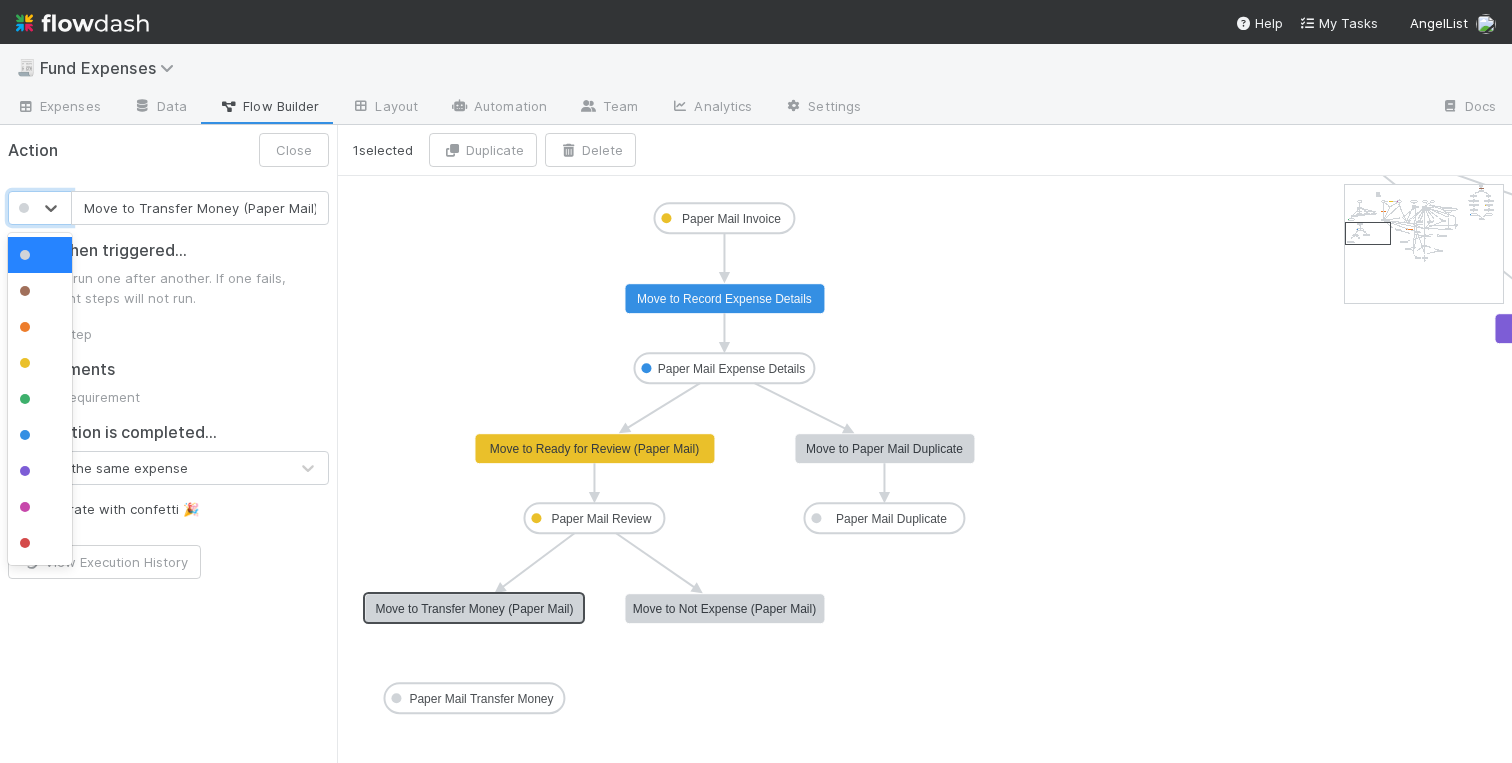 click at bounding box center (24, 208) 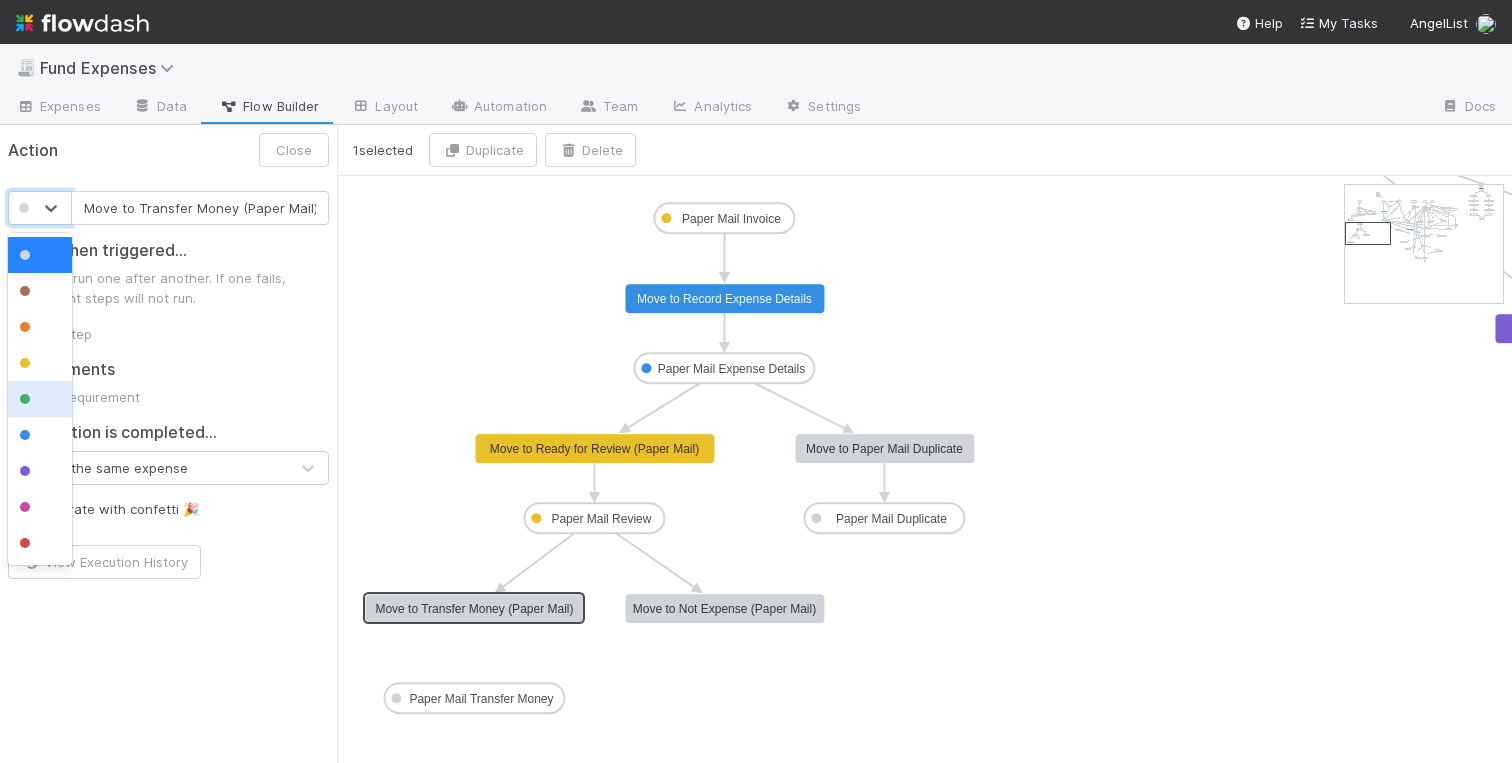 click at bounding box center [40, 399] 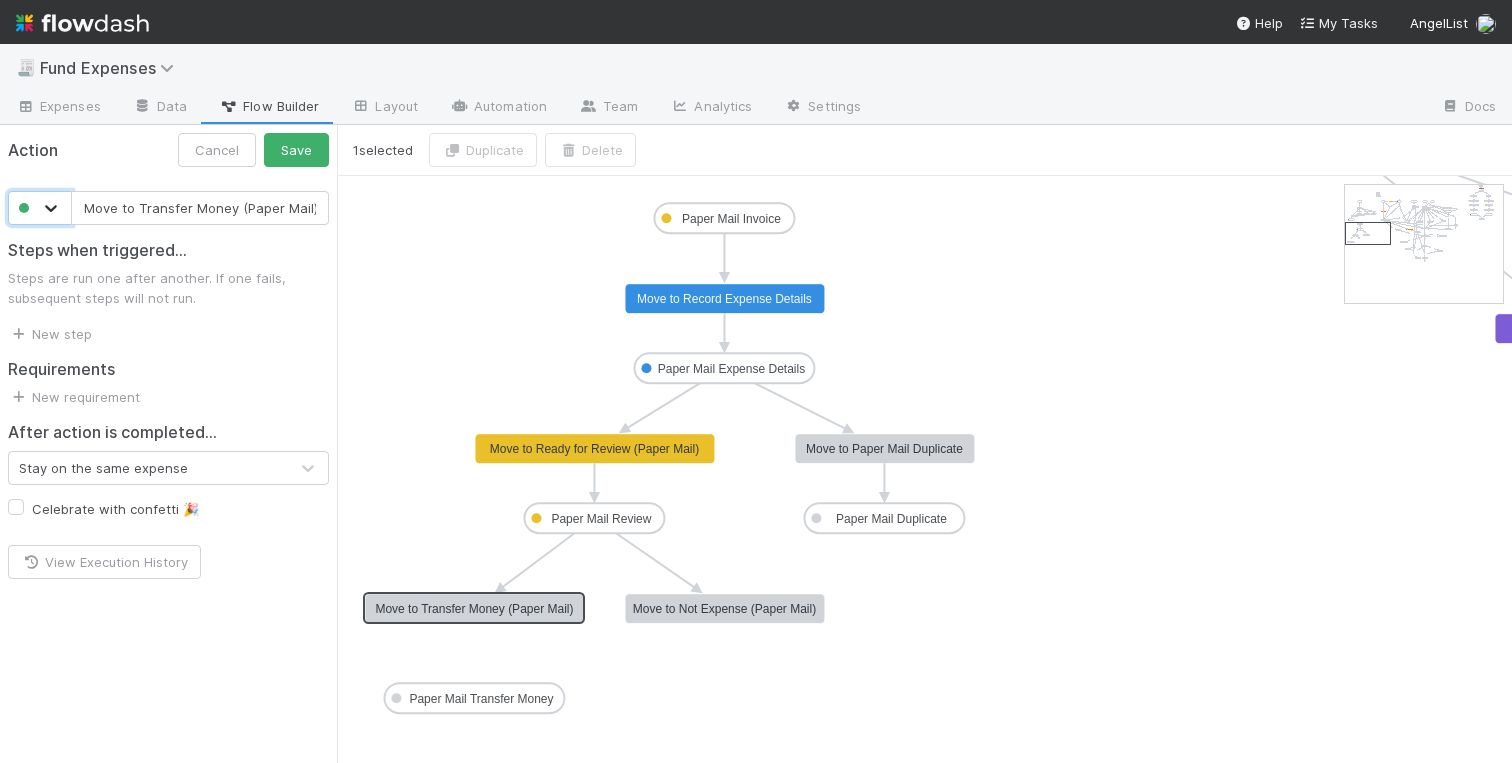 click 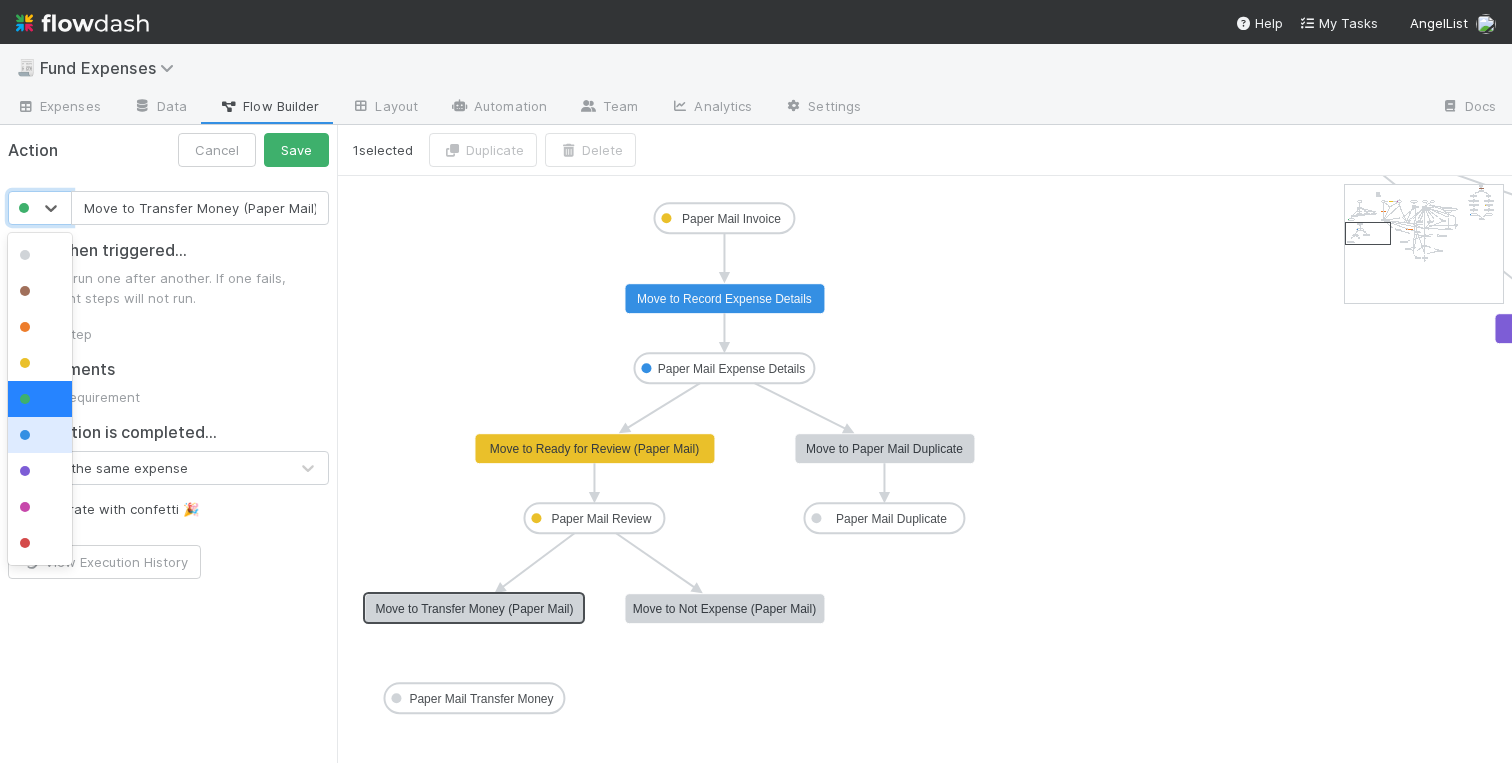 click at bounding box center [25, 435] 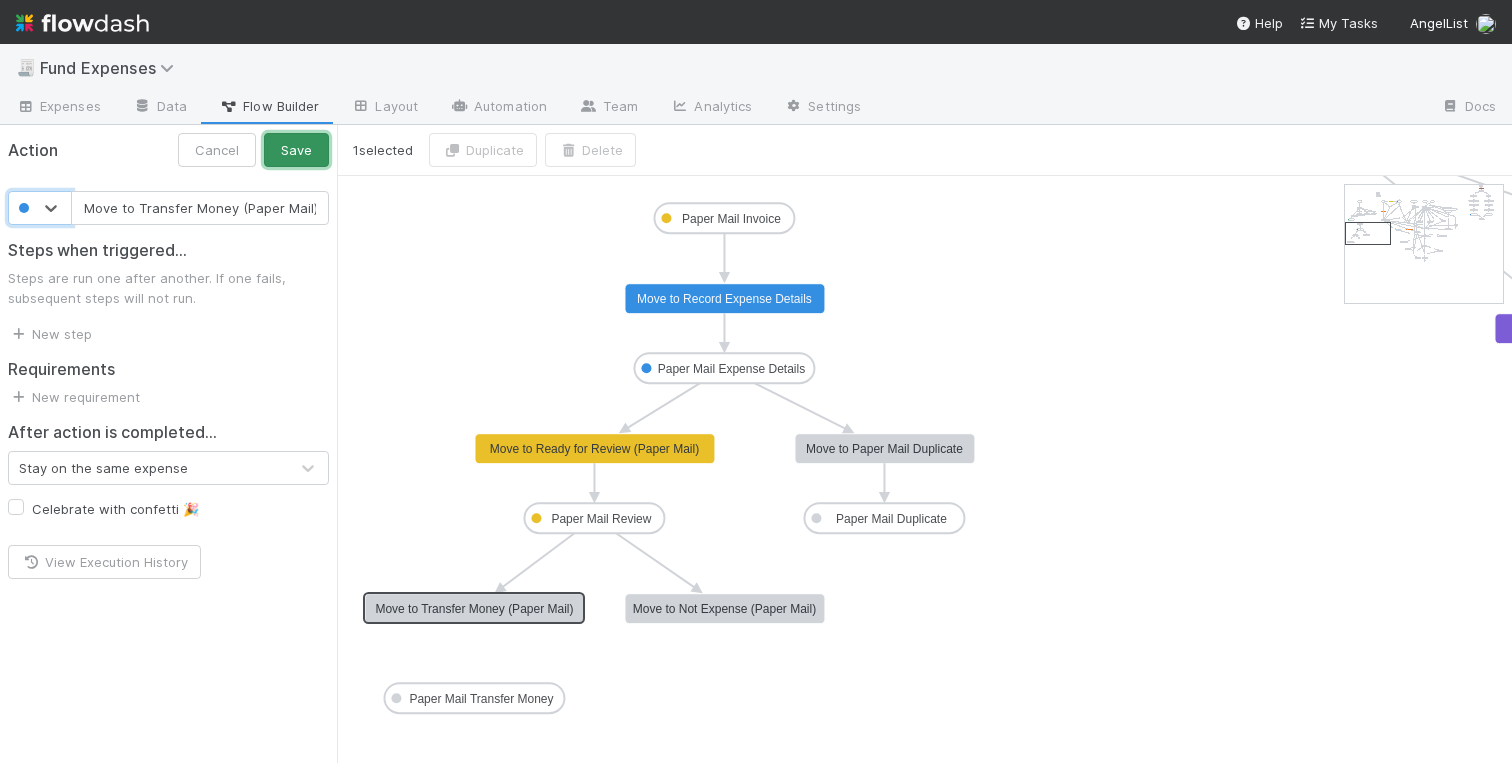 click on "Save" at bounding box center [296, 150] 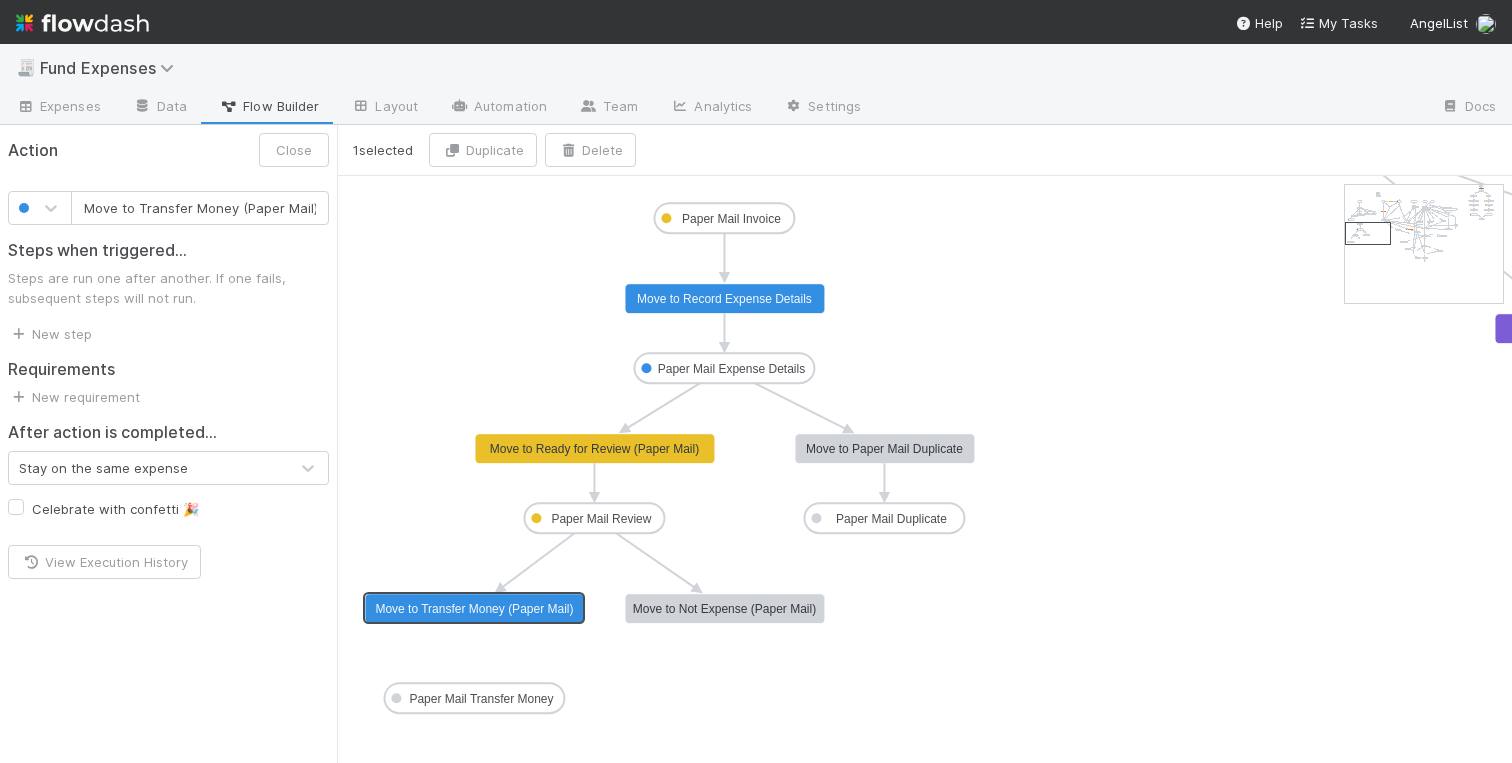 click on "Not Started 3p_contribution In Review Transfer money Fund expense paid Missing Info Escalate - Legal Duplicate ALAM/Reserve Payment  TEST Funds Pending Inactive  Waiting on KYC Waiting on Tax Not Expense OC Action Pending Wire Queued Wire on Hold  Wire Issue 3pc_review Pending TT Escalate - IOS Team  Warehouse Fee  Past Expense Recording Recording Review Recording Complete Sanity Check Pending  New - SC Task Sanity Check Resolved SC Review SC Pending OC Escalate - IOS Team 2 New DEMAT DEMAT Closed DEMAT Review BT Invoice DEMAT-TPC Pull TPC DEMAT-TPC Payment to Vendor Pending DEMAT Pay BT DEMAT-TPC Vendor Payment Made DEMAT-TPC OC Pending DEMAT-TPC Push BT Payment DEMAT Pending BT Reimbursement DEMAT Payment to Vendor Pending DEMAT Vendor Payment Made DEMAT Update Expense SC Pending Fx Internal Team Action Paper Mail Invoice Paper Mail Expense Details Paper Mail Review Paper Mail Duplicate Paper Mail Transfer Money Move to Transfer money Move to Fund expense paid, notify expense submitter Move to In Review" 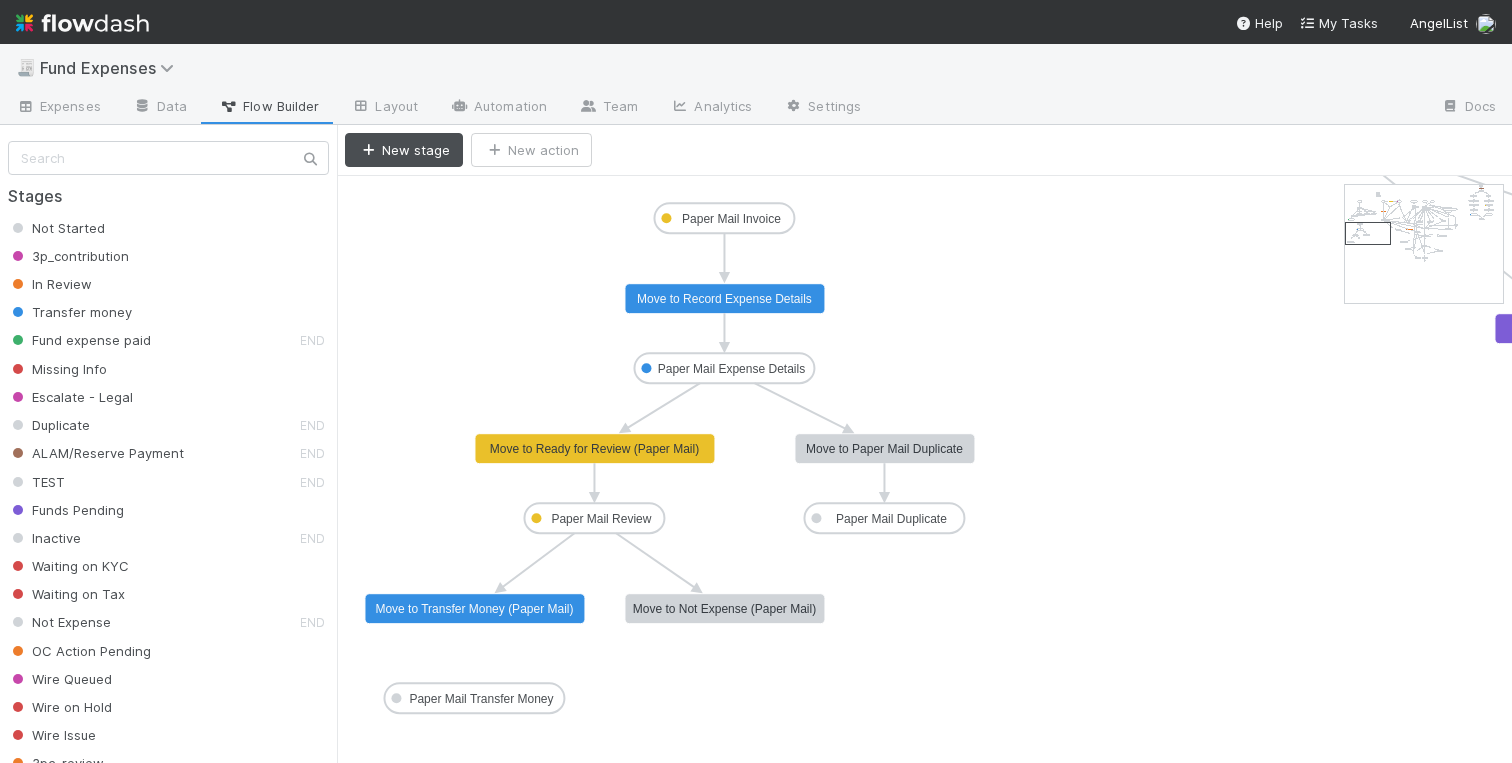 click on "Move to Record Expense Details" 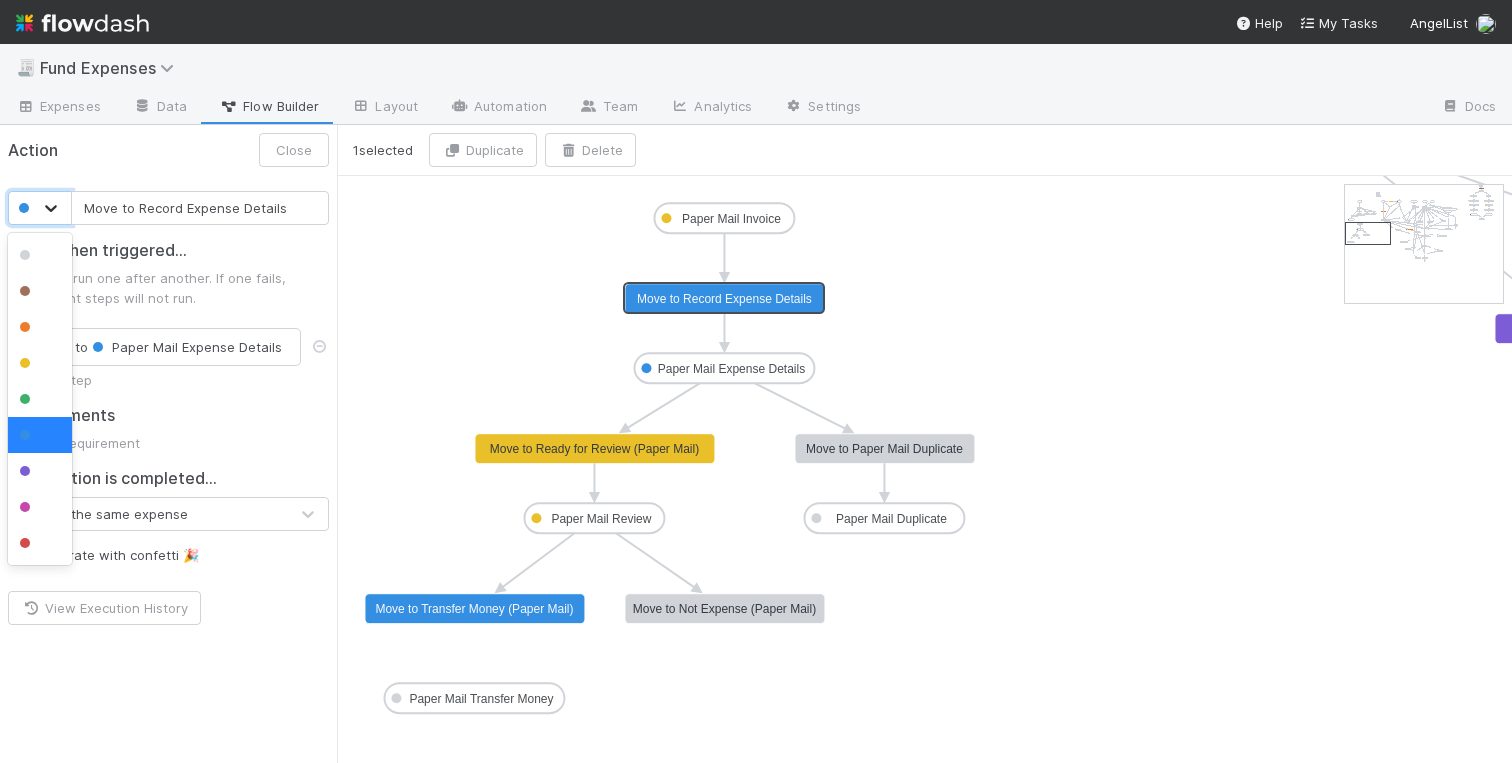 click at bounding box center (51, 208) 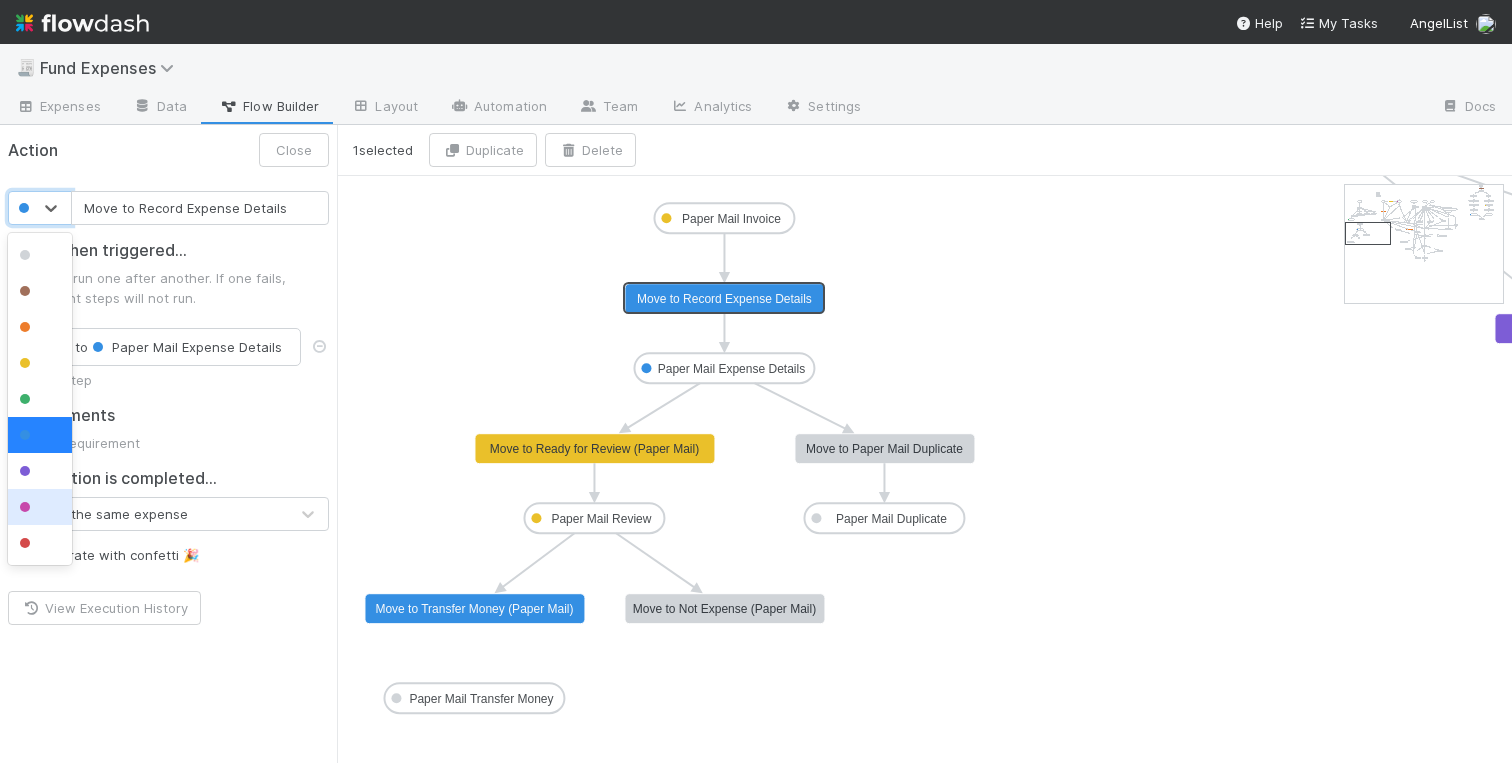 click at bounding box center (25, 507) 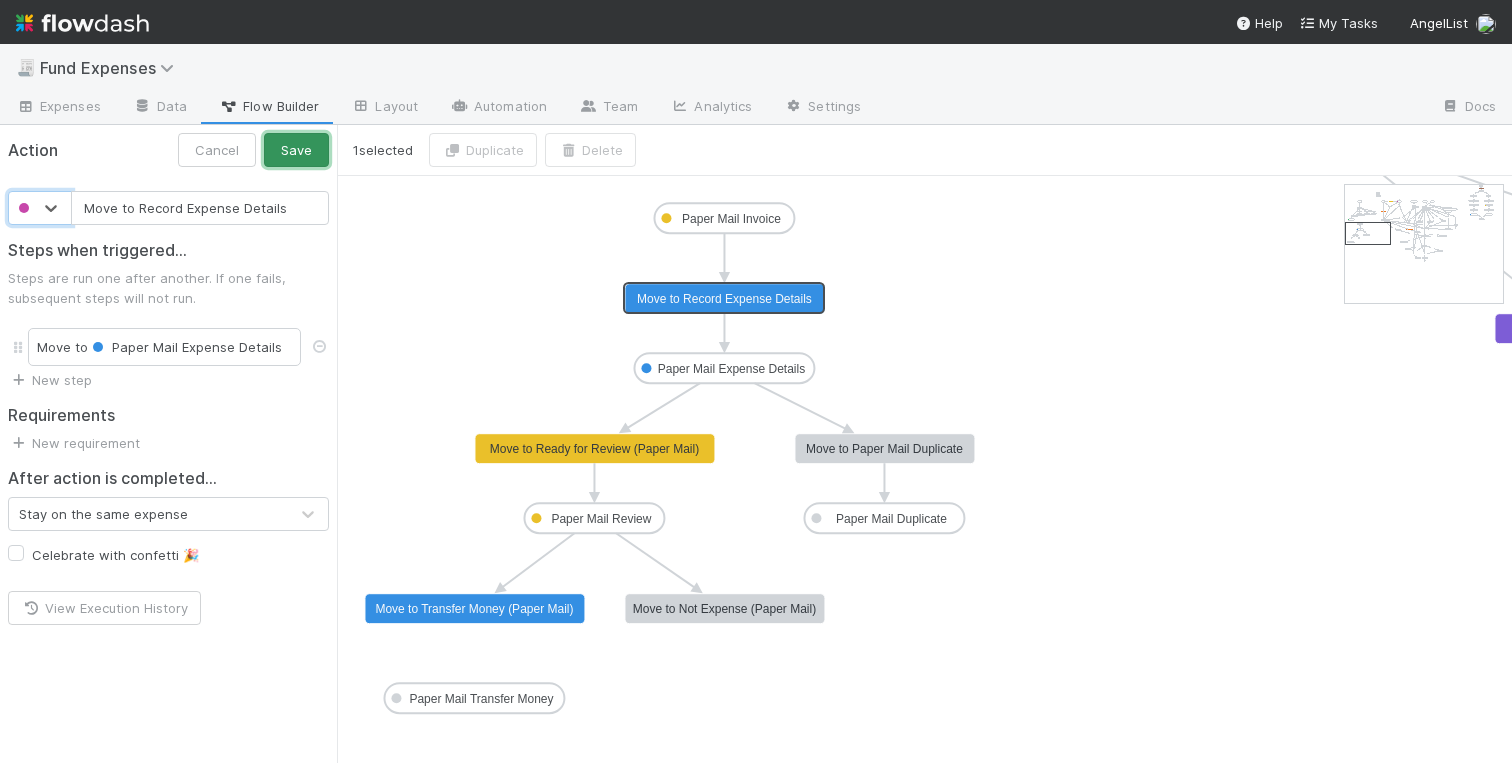 click on "Save" at bounding box center [296, 150] 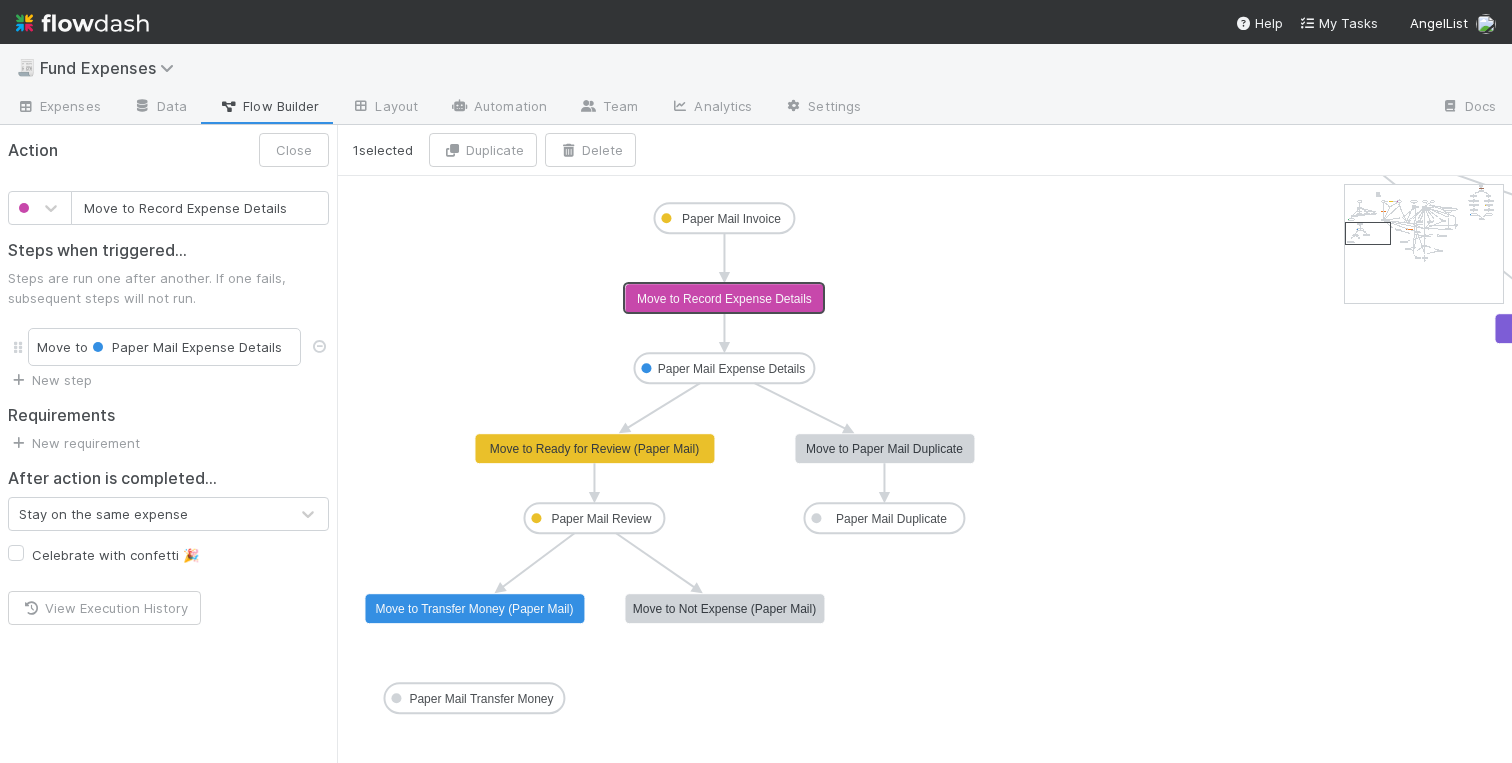 click on "Not Started 3p_contribution In Review Transfer money Fund expense paid Missing Info Escalate - Legal Duplicate ALAM/Reserve Payment  TEST Funds Pending Inactive  Waiting on KYC Waiting on Tax Not Expense OC Action Pending Wire Queued Wire on Hold  Wire Issue 3pc_review Pending TT Escalate - IOS Team  Warehouse Fee  Past Expense Recording Recording Review Recording Complete Sanity Check Pending  New - SC Task Sanity Check Resolved SC Review SC Pending OC Escalate - IOS Team 2 New DEMAT DEMAT Closed DEMAT Review BT Invoice DEMAT-TPC Pull TPC DEMAT-TPC Payment to Vendor Pending DEMAT Pay BT DEMAT-TPC Vendor Payment Made DEMAT-TPC OC Pending DEMAT-TPC Push BT Payment DEMAT Pending BT Reimbursement DEMAT Payment to Vendor Pending DEMAT Vendor Payment Made DEMAT Update Expense SC Pending Fx Internal Team Action Paper Mail Invoice Paper Mail Expense Details Paper Mail Review Paper Mail Duplicate Paper Mail Transfer Money Move to Transfer money Move to Fund expense paid, notify expense submitter Move to In Review" 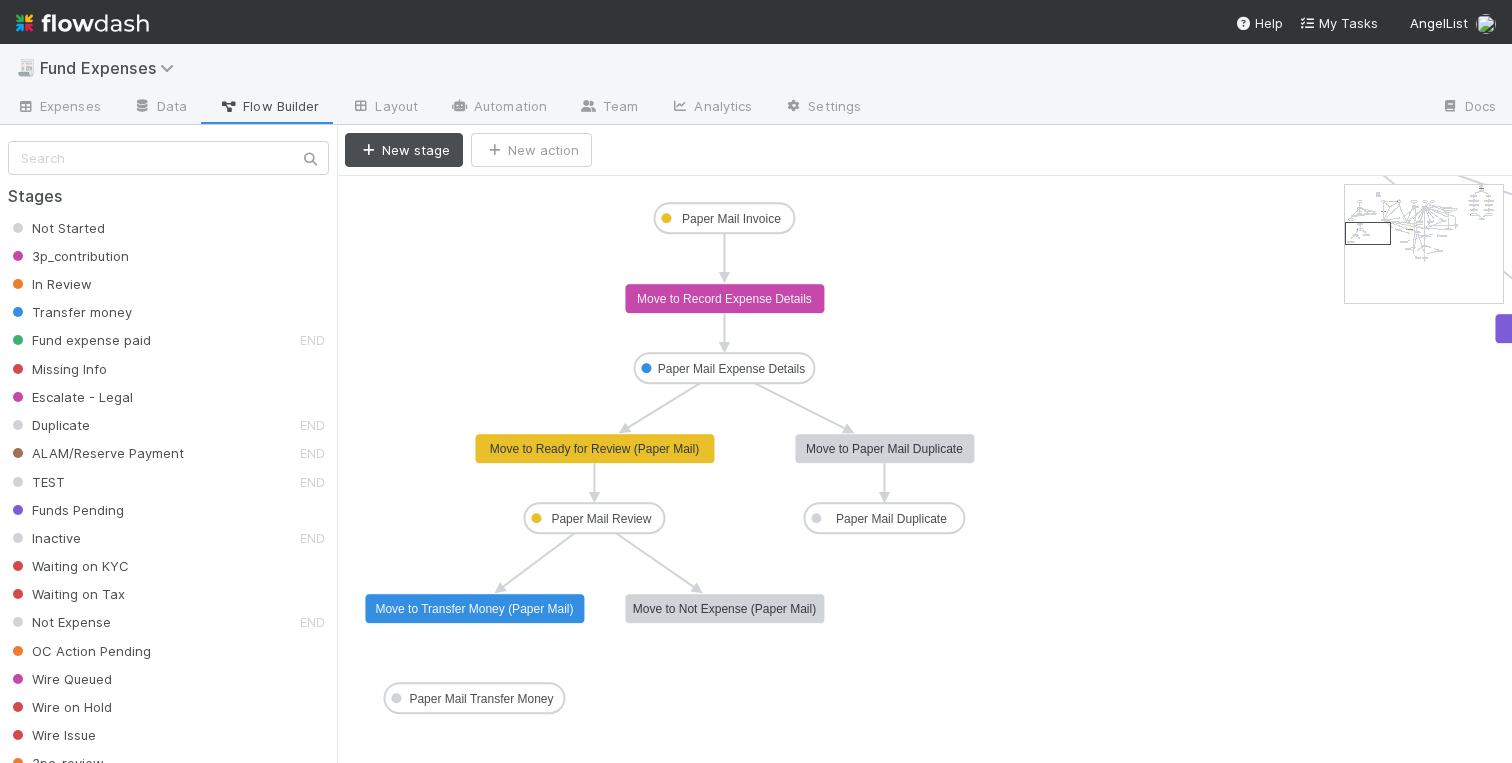 click on "Paper Mail Expense Details" 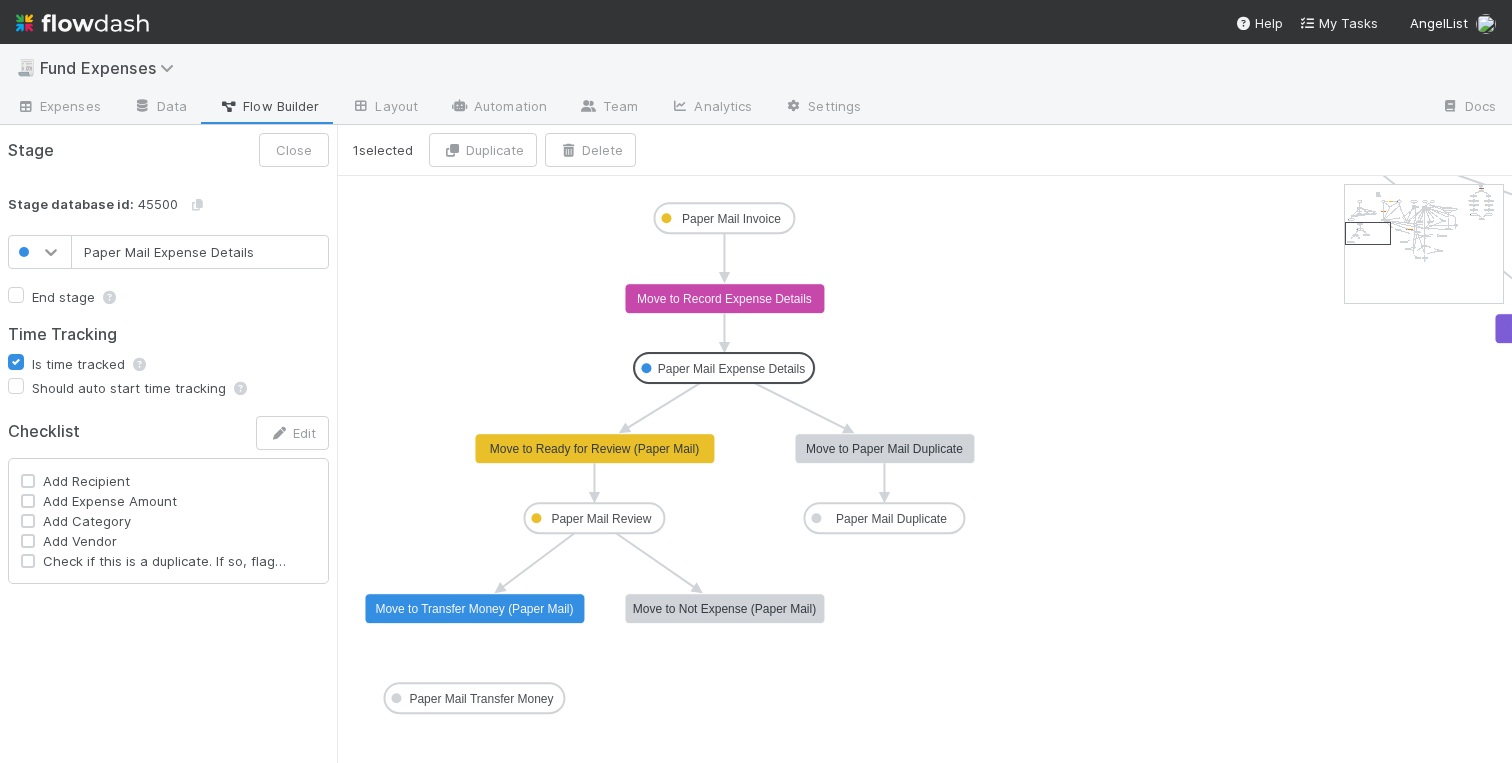click at bounding box center [51, 252] 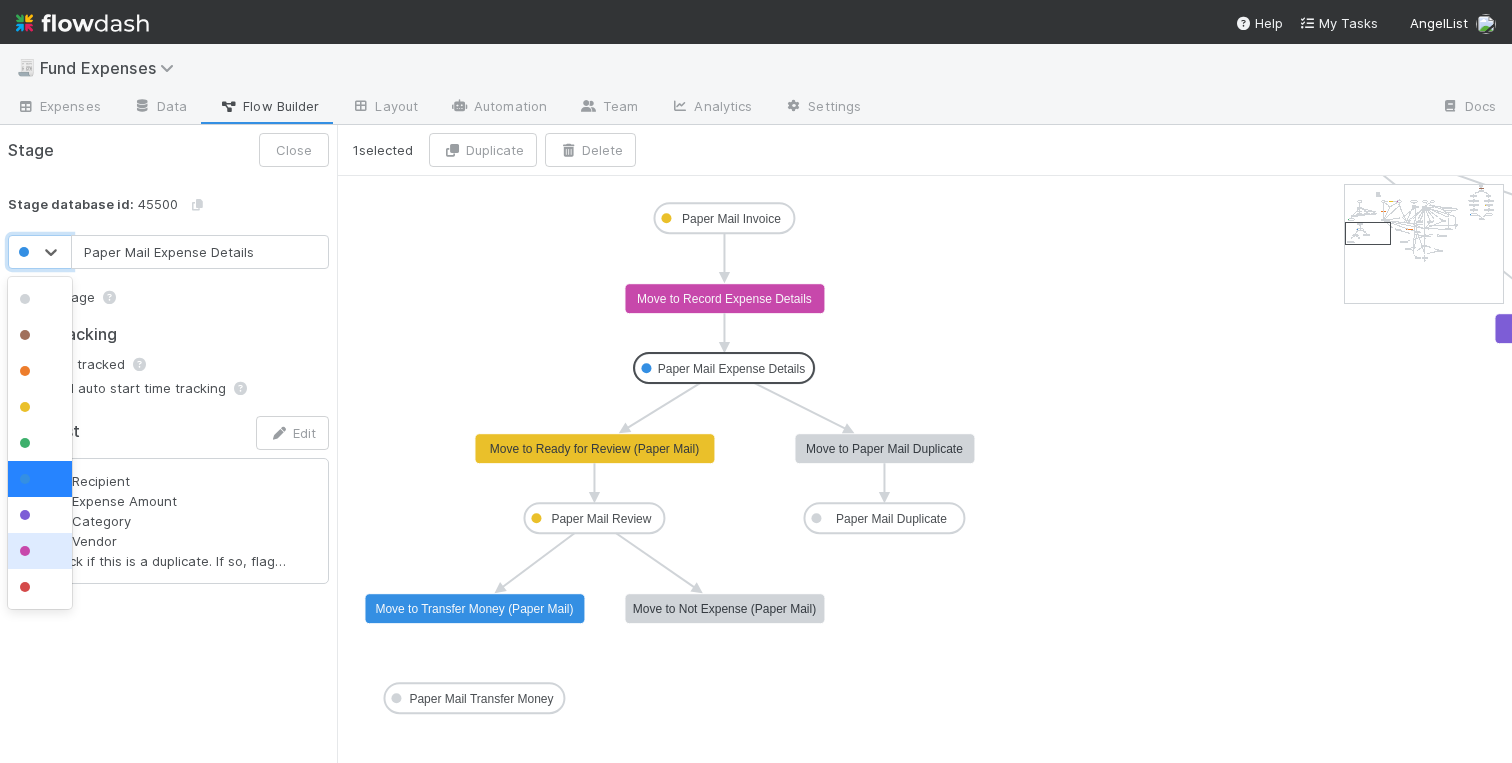 click at bounding box center [25, 551] 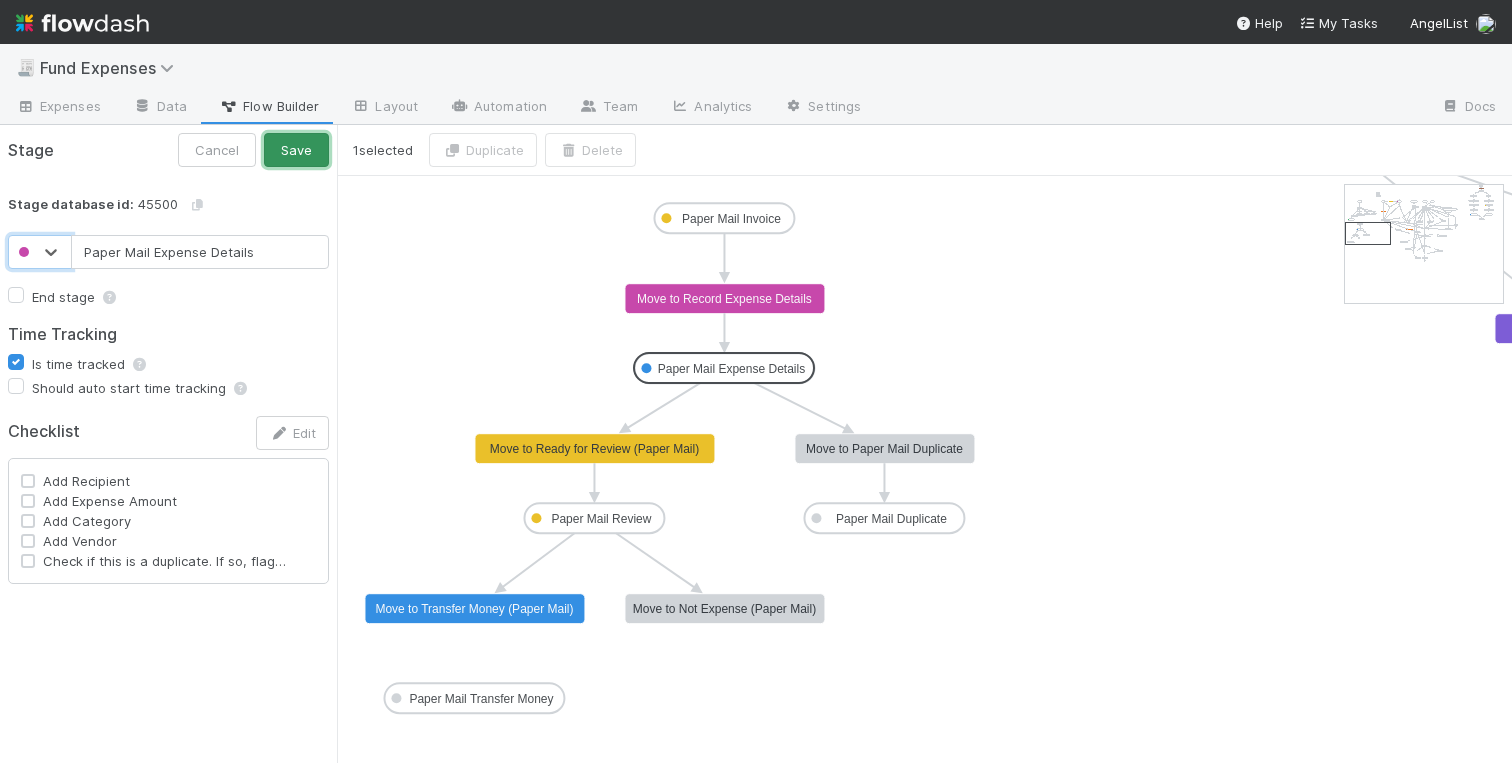 click on "Save" at bounding box center (296, 150) 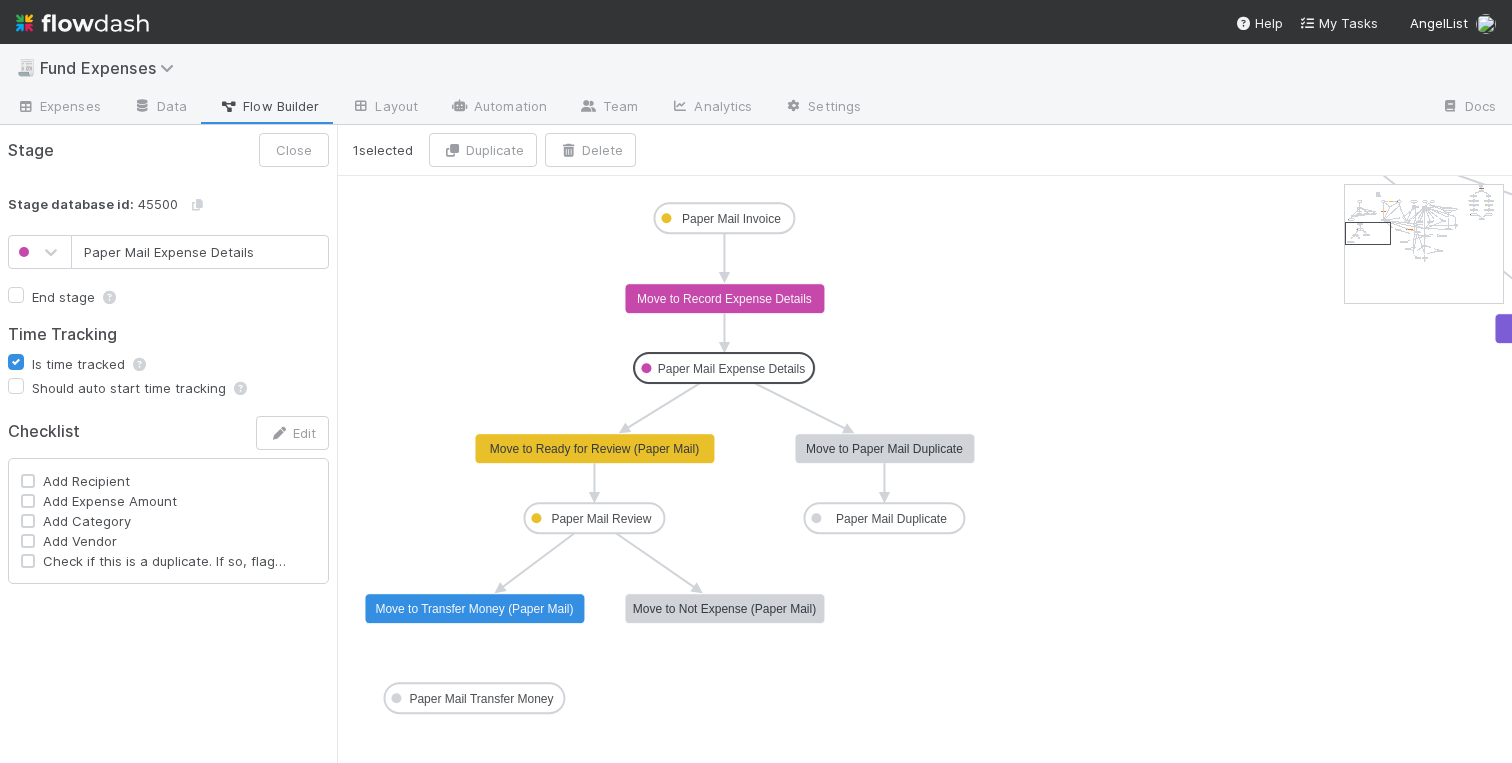 click on "Not Started 3p_contribution In Review Transfer money Fund expense paid Missing Info Escalate - Legal Duplicate ALAM/Reserve Payment  TEST Funds Pending Inactive  Waiting on KYC Waiting on Tax Not Expense OC Action Pending Wire Queued Wire on Hold  Wire Issue 3pc_review Pending TT Escalate - IOS Team  Warehouse Fee  Past Expense Recording Recording Review Recording Complete Sanity Check Pending  New - SC Task Sanity Check Resolved SC Review SC Pending OC Escalate - IOS Team 2 New DEMAT DEMAT Closed DEMAT Review BT Invoice DEMAT-TPC Pull TPC DEMAT-TPC Payment to Vendor Pending DEMAT Pay BT DEMAT-TPC Vendor Payment Made DEMAT-TPC OC Pending DEMAT-TPC Push BT Payment DEMAT Pending BT Reimbursement DEMAT Payment to Vendor Pending DEMAT Vendor Payment Made DEMAT Update Expense SC Pending Fx Internal Team Action Paper Mail Invoice Paper Mail Expense Details Paper Mail Review Paper Mail Duplicate Paper Mail Transfer Money Move to Transfer money Move to Fund expense paid, notify expense submitter Move to In Review" 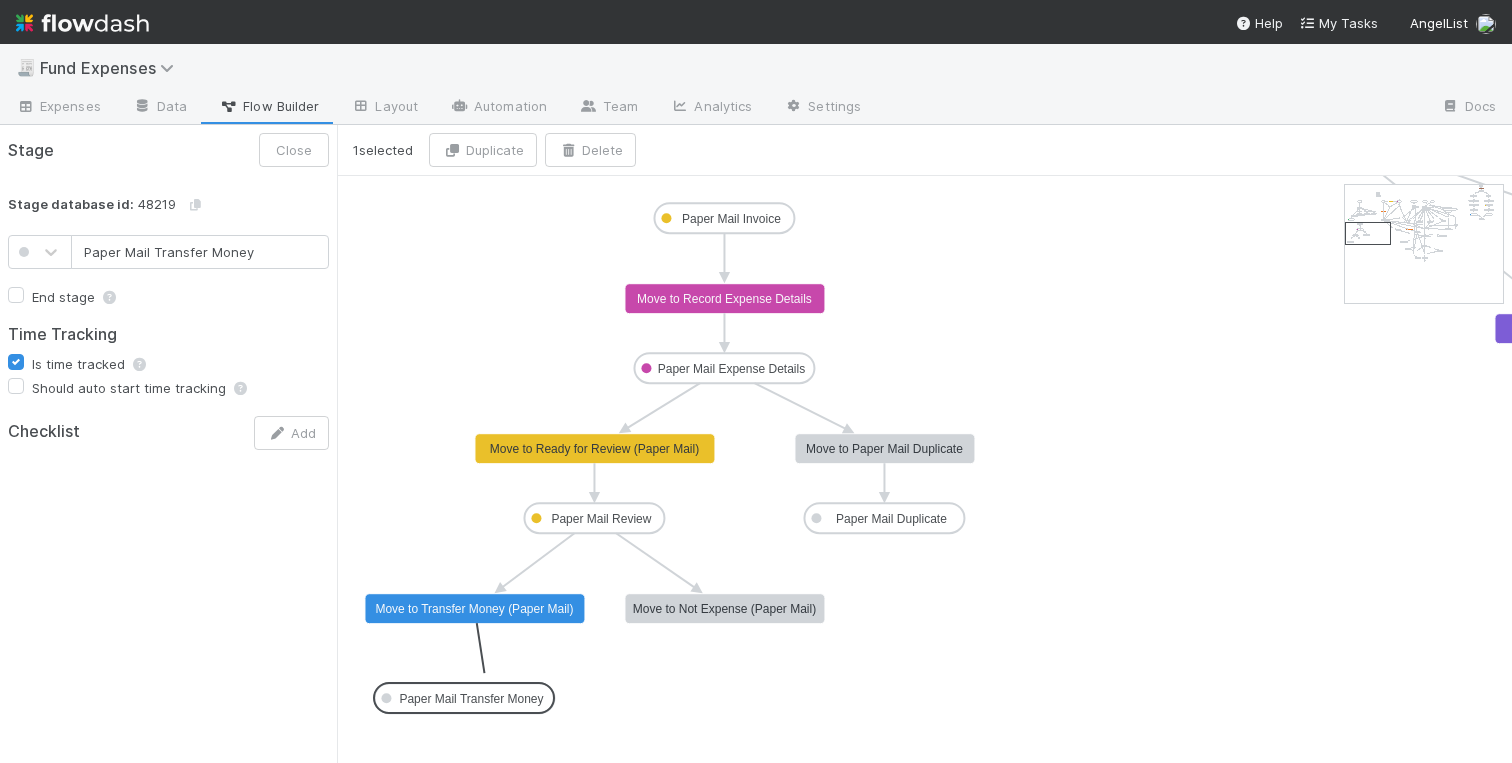 drag, startPoint x: 469, startPoint y: 620, endPoint x: 482, endPoint y: 675, distance: 56.515484 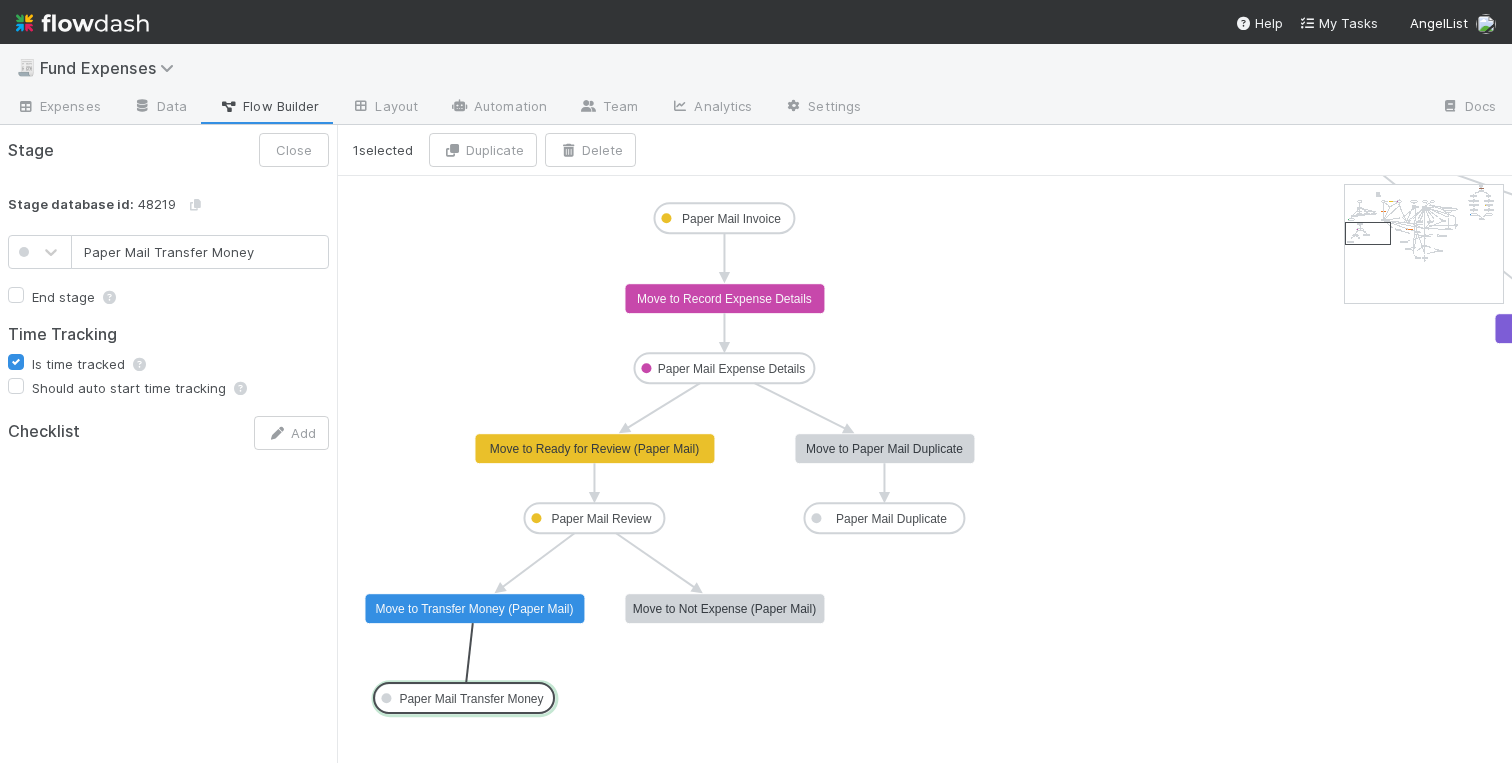 drag, startPoint x: 470, startPoint y: 624, endPoint x: 470, endPoint y: 689, distance: 65 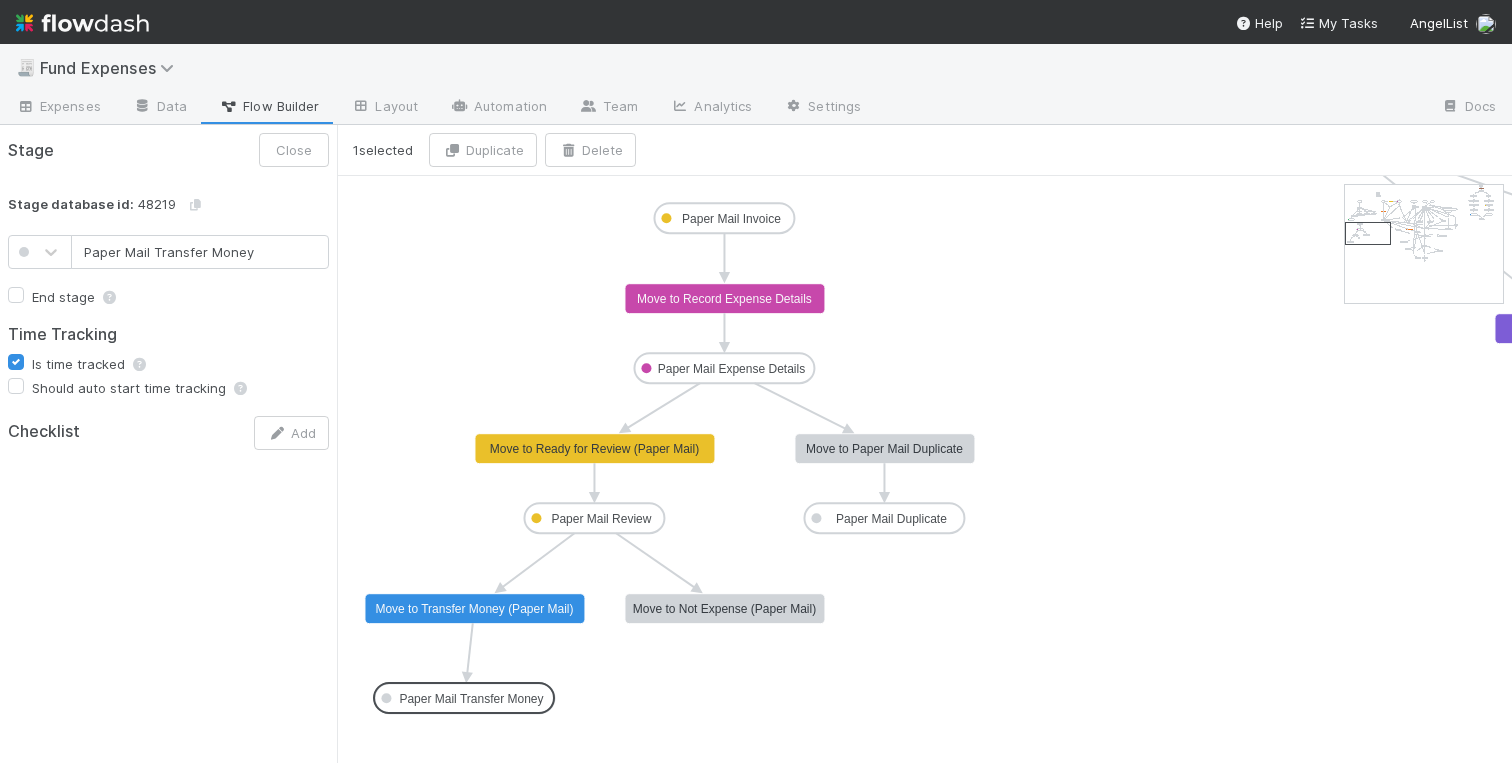 drag, startPoint x: 454, startPoint y: 696, endPoint x: 464, endPoint y: 686, distance: 14.142136 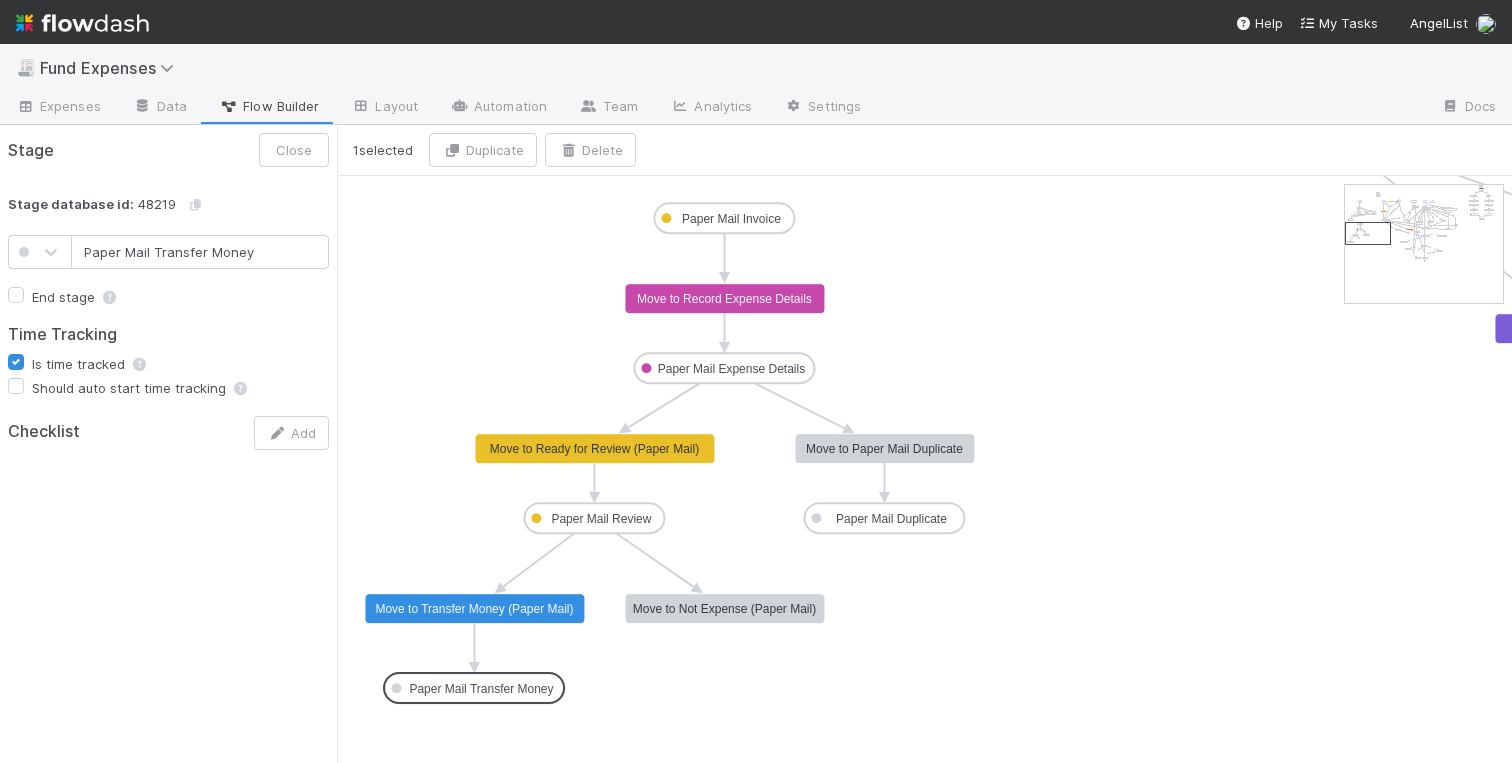 drag, startPoint x: 448, startPoint y: 700, endPoint x: 453, endPoint y: 687, distance: 13.928389 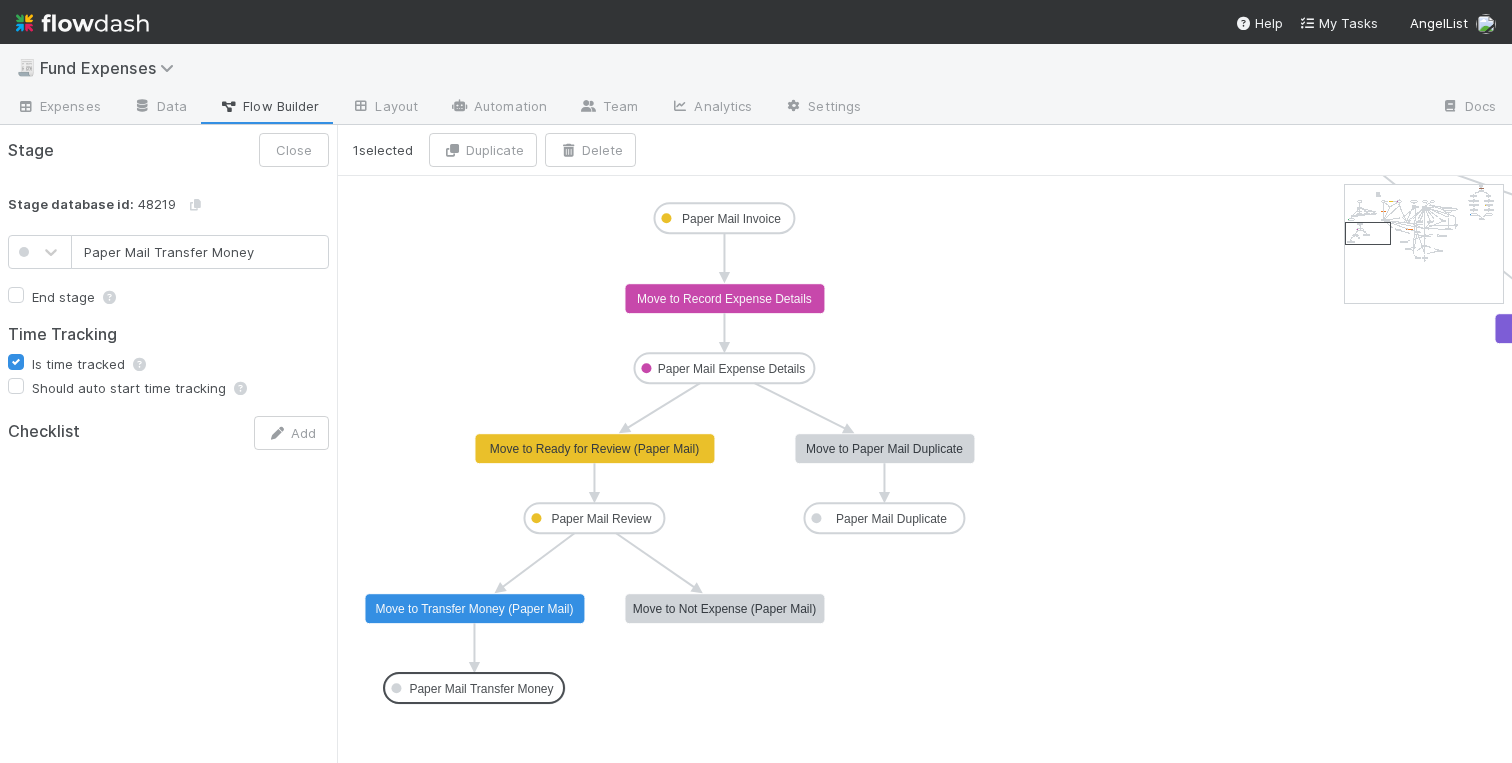 click on "Not Started 3p_contribution In Review Transfer money Fund expense paid Missing Info Escalate - Legal Duplicate ALAM/Reserve Payment  TEST Funds Pending Inactive  Waiting on KYC Waiting on Tax Not Expense OC Action Pending Wire Queued Wire on Hold  Wire Issue 3pc_review Pending TT Escalate - IOS Team  Warehouse Fee  Past Expense Recording Recording Review Recording Complete Sanity Check Pending  New - SC Task Sanity Check Resolved SC Review SC Pending OC Escalate - IOS Team 2 New DEMAT DEMAT Closed DEMAT Review BT Invoice DEMAT-TPC Pull TPC DEMAT-TPC Payment to Vendor Pending DEMAT Pay BT DEMAT-TPC Vendor Payment Made DEMAT-TPC OC Pending DEMAT-TPC Push BT Payment DEMAT Pending BT Reimbursement DEMAT Payment to Vendor Pending DEMAT Vendor Payment Made DEMAT Update Expense SC Pending Fx Internal Team Action Paper Mail Invoice Paper Mail Expense Details Paper Mail Review Paper Mail Duplicate Paper Mail Transfer Money Move to Transfer money Move to Fund expense paid, notify expense submitter Move to In Review" 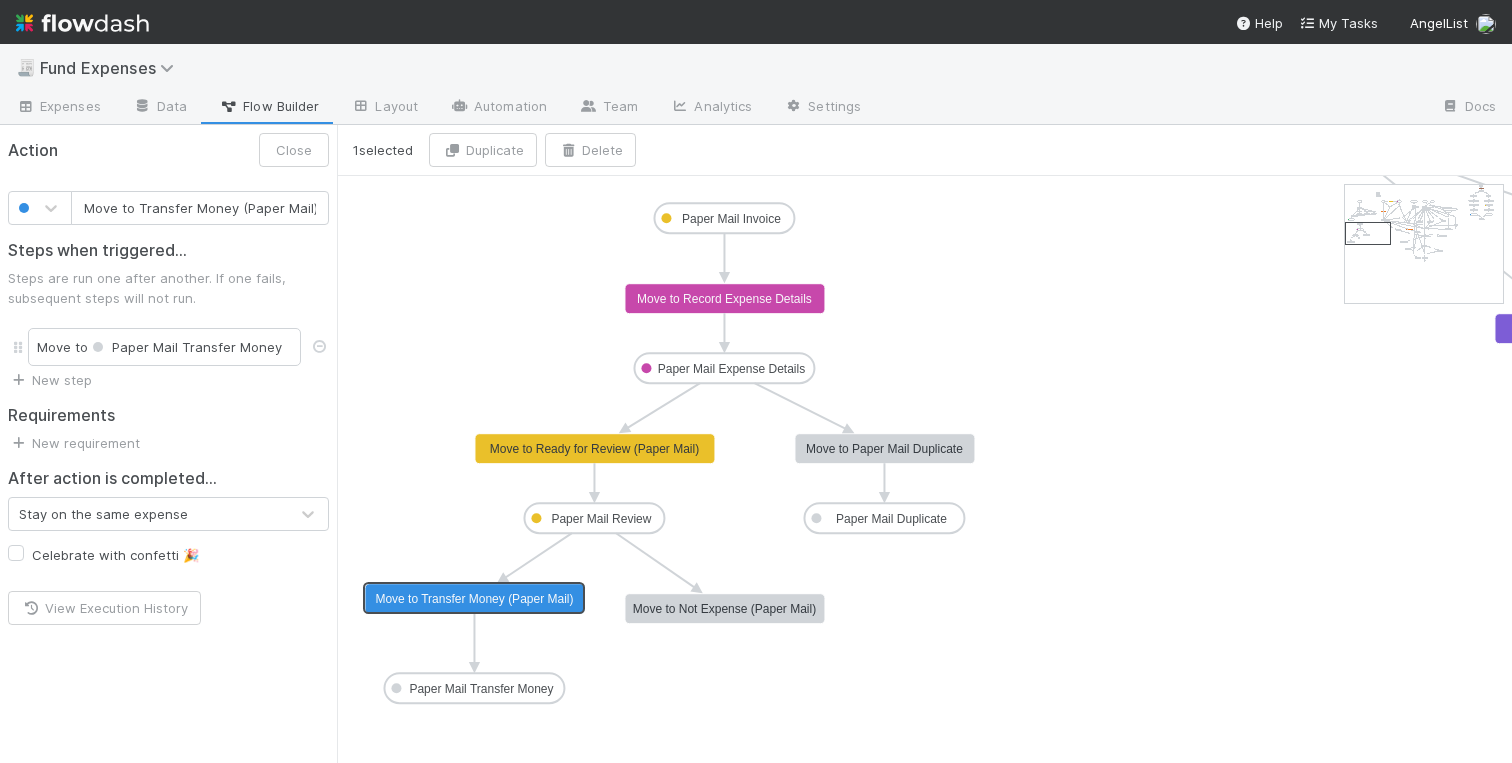 type on "Move to Not Expense (Paper Mail)" 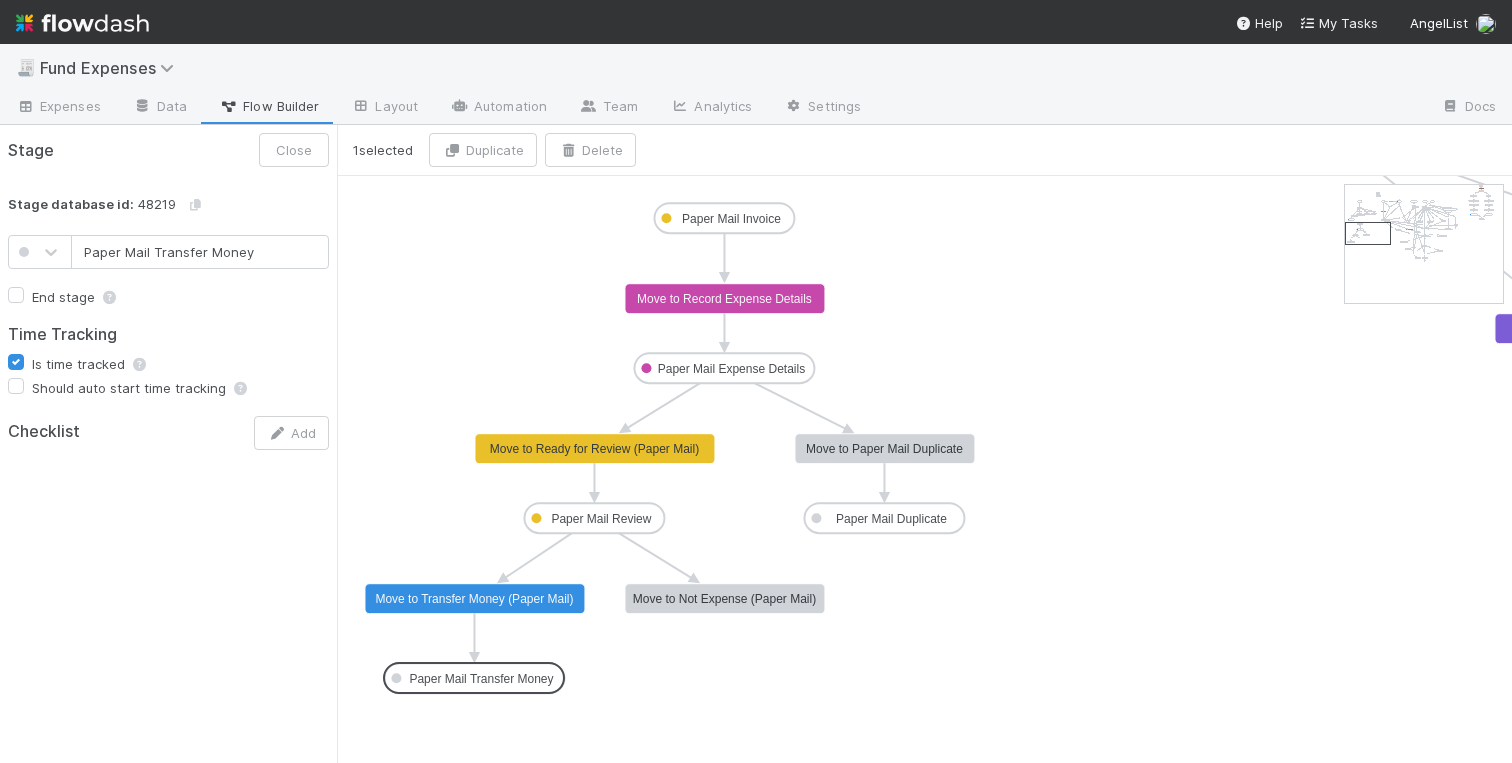 drag, startPoint x: 484, startPoint y: 688, endPoint x: 484, endPoint y: 676, distance: 12 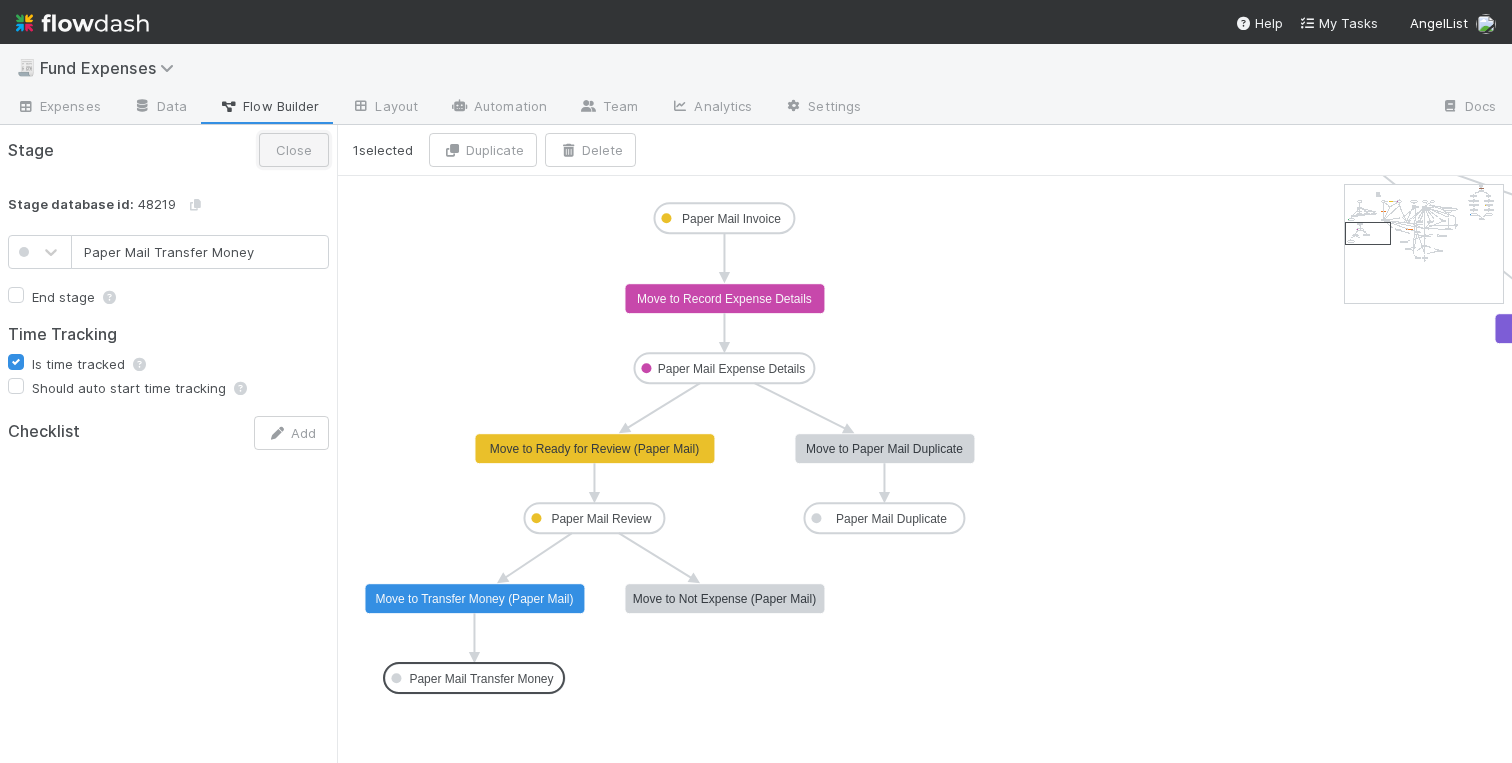 click on "Close" at bounding box center [294, 150] 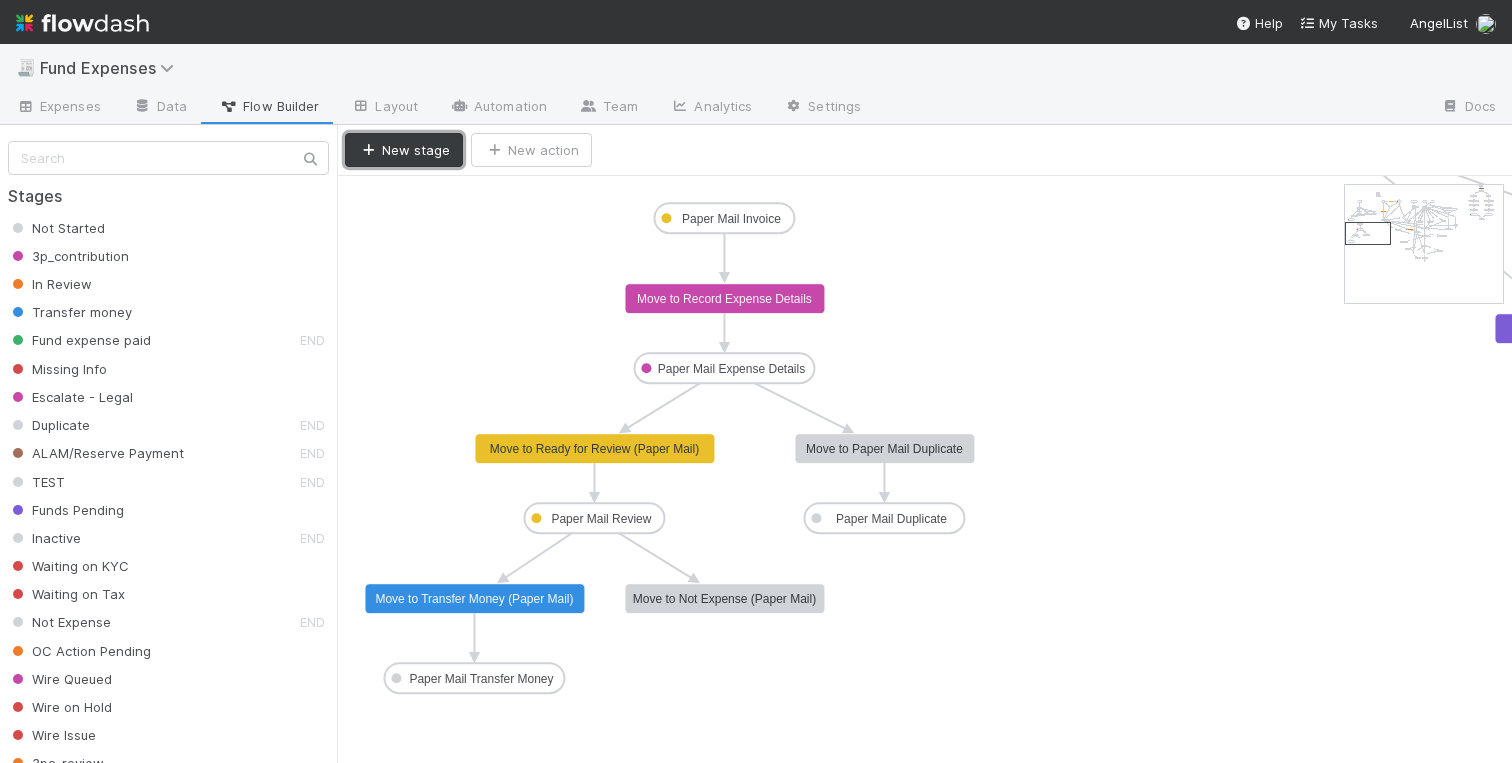 click on "New stage" at bounding box center [404, 150] 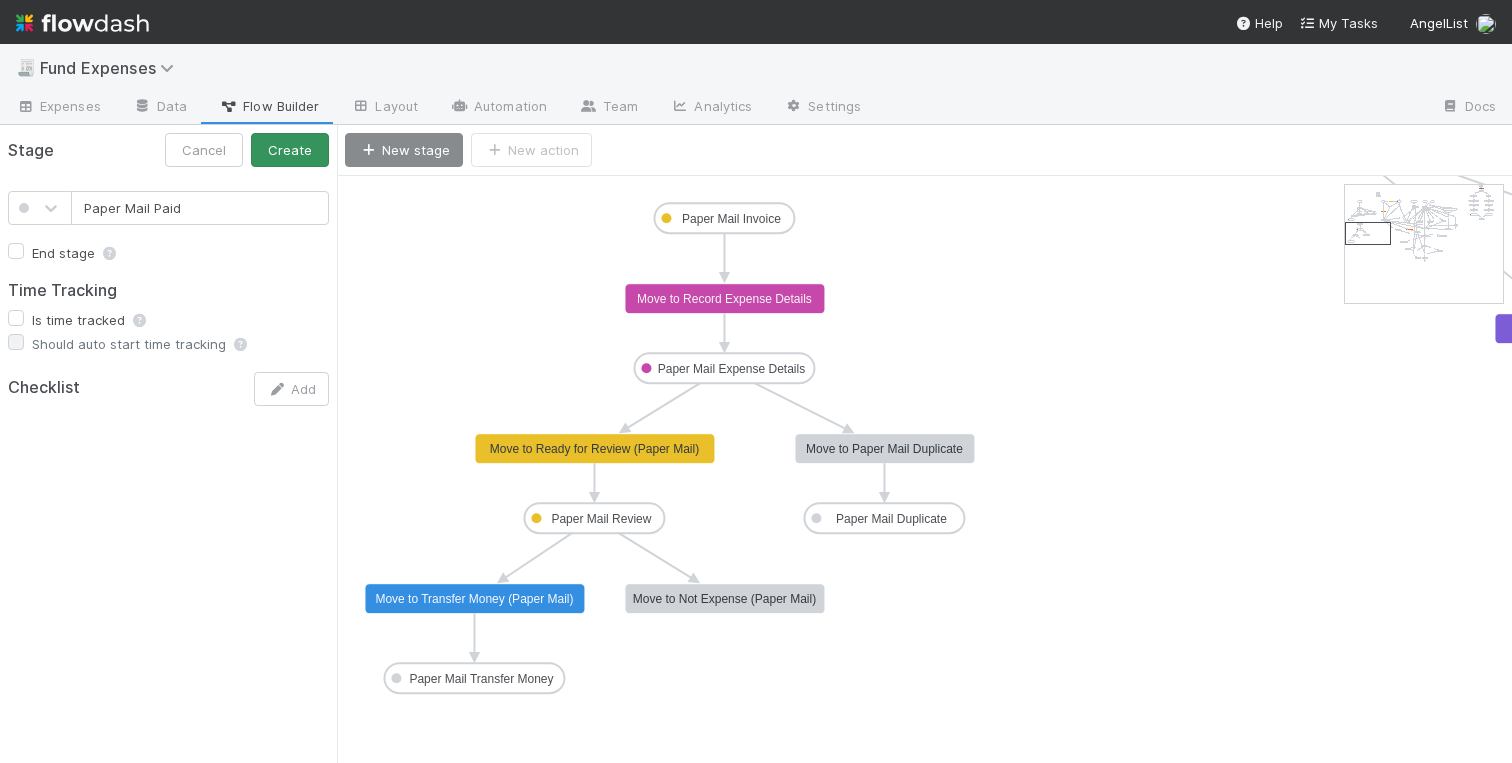 type on "Paper Mail Paid" 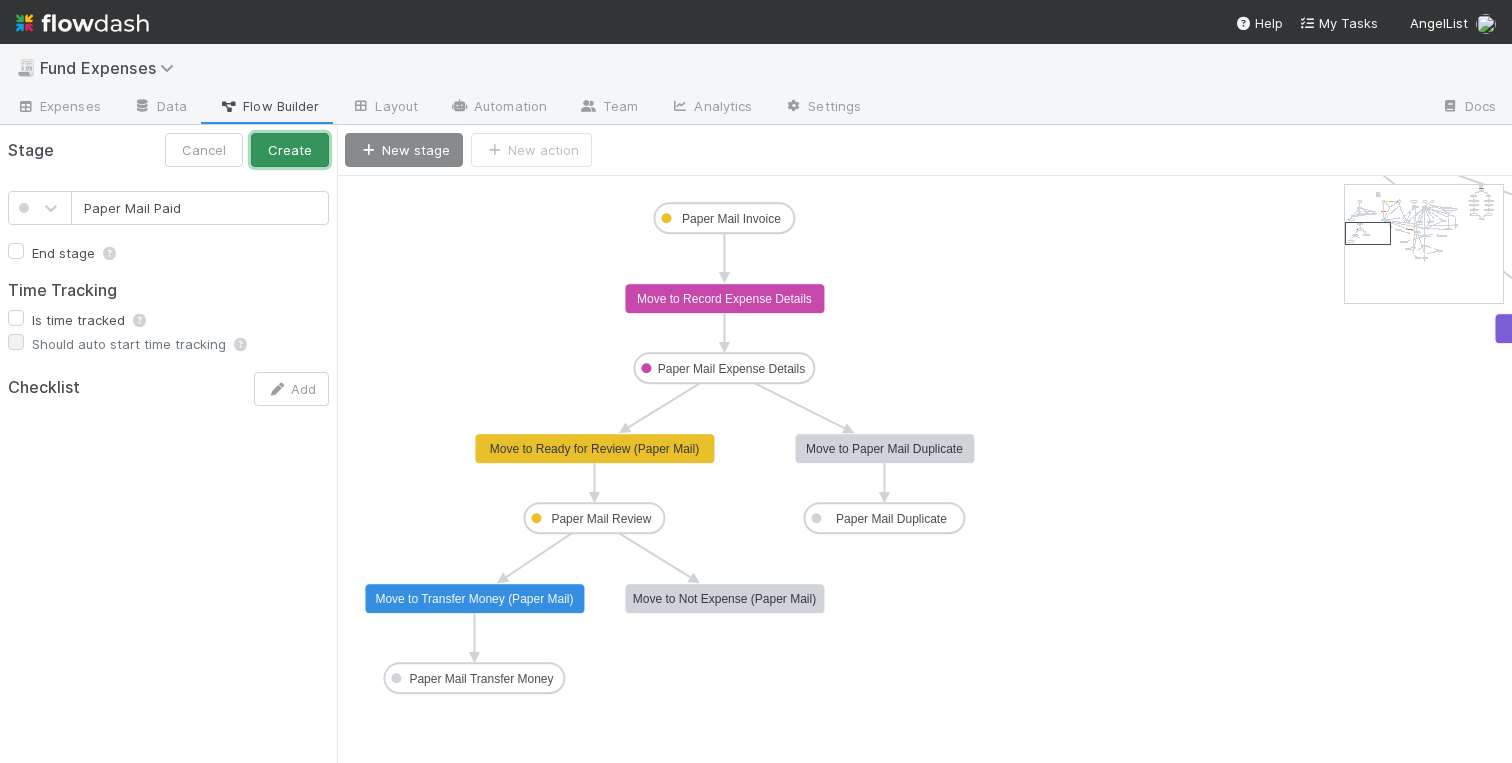 click on "Create" at bounding box center (290, 150) 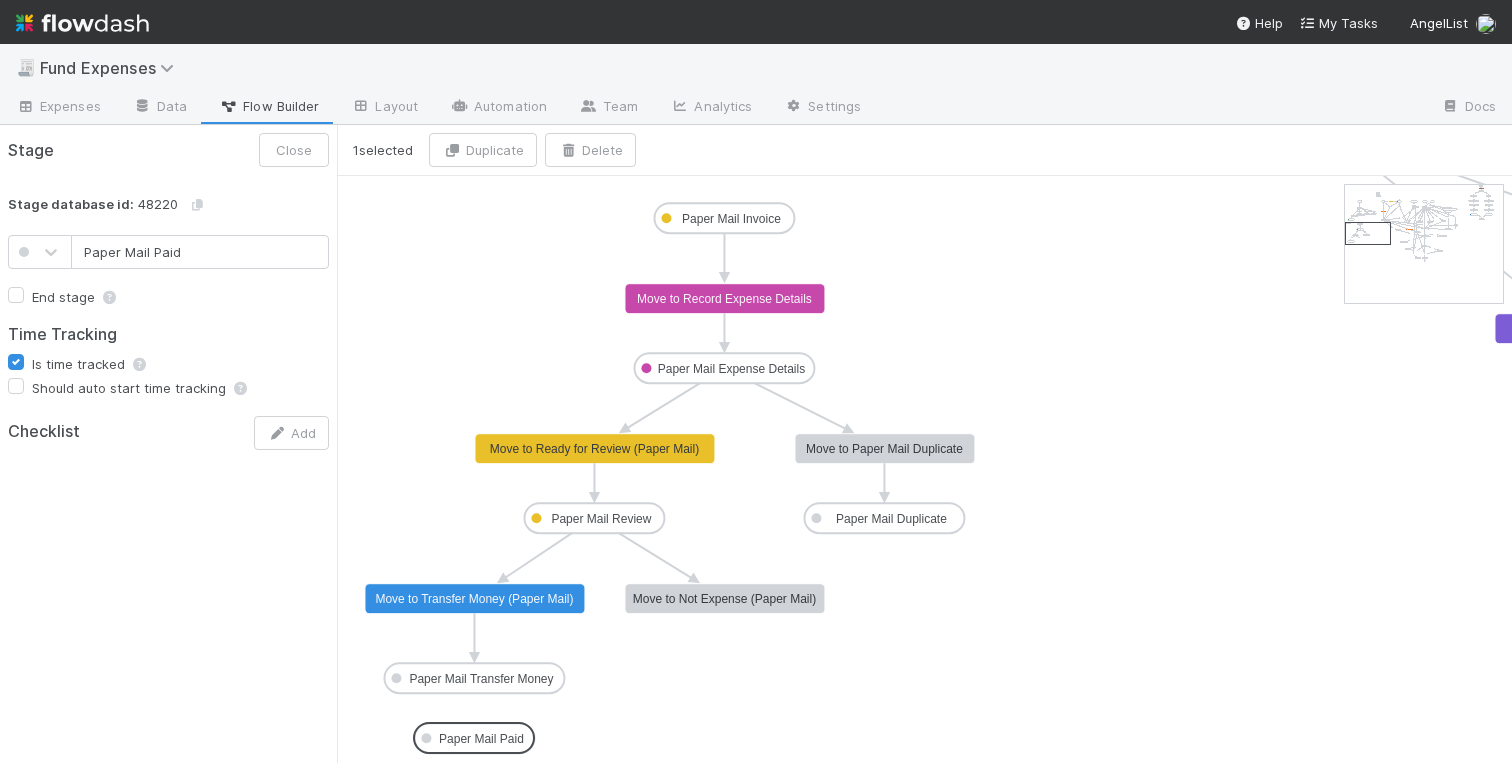 drag, startPoint x: 424, startPoint y: 195, endPoint x: 495, endPoint y: 739, distance: 548.6137 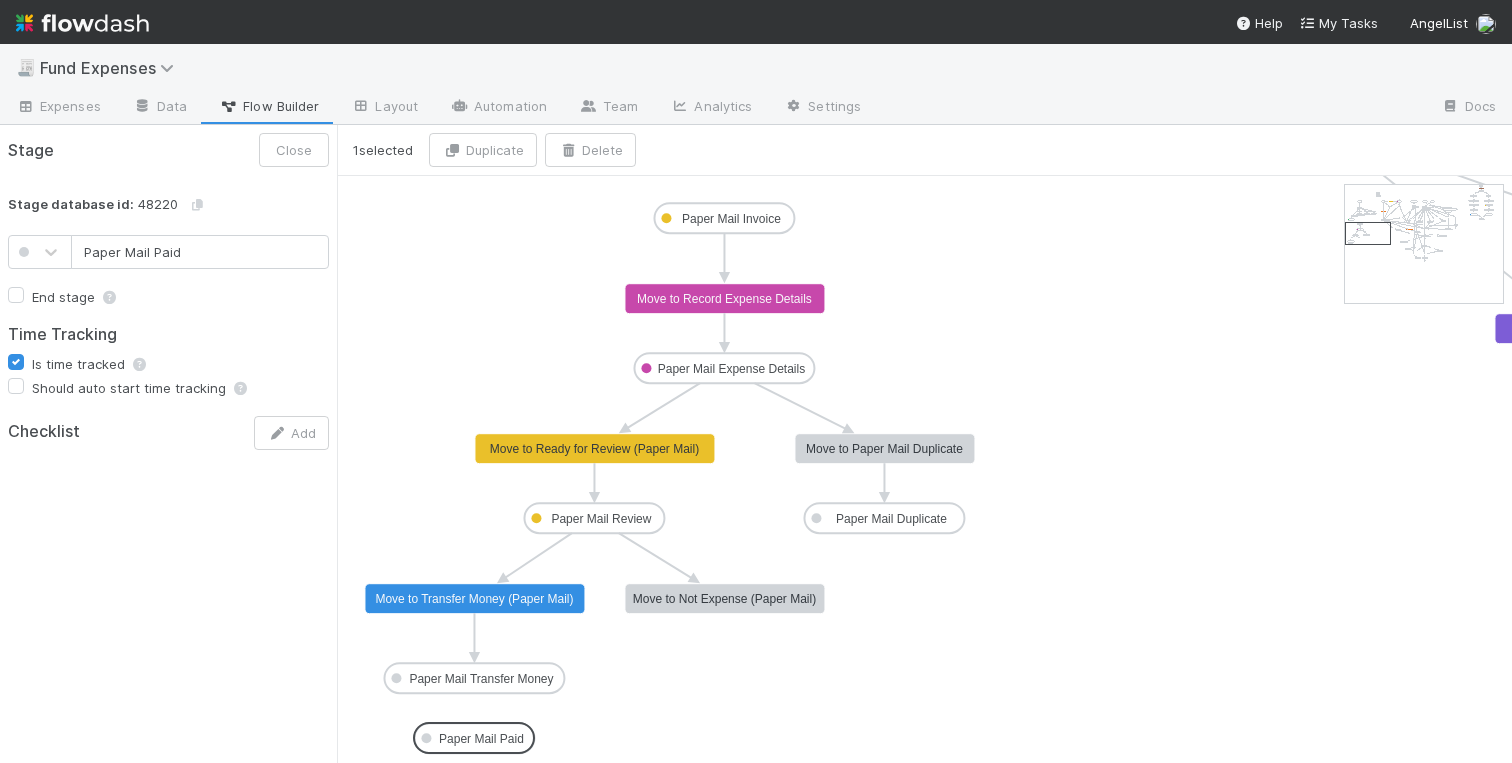type on "Paper Mail Transfer Money" 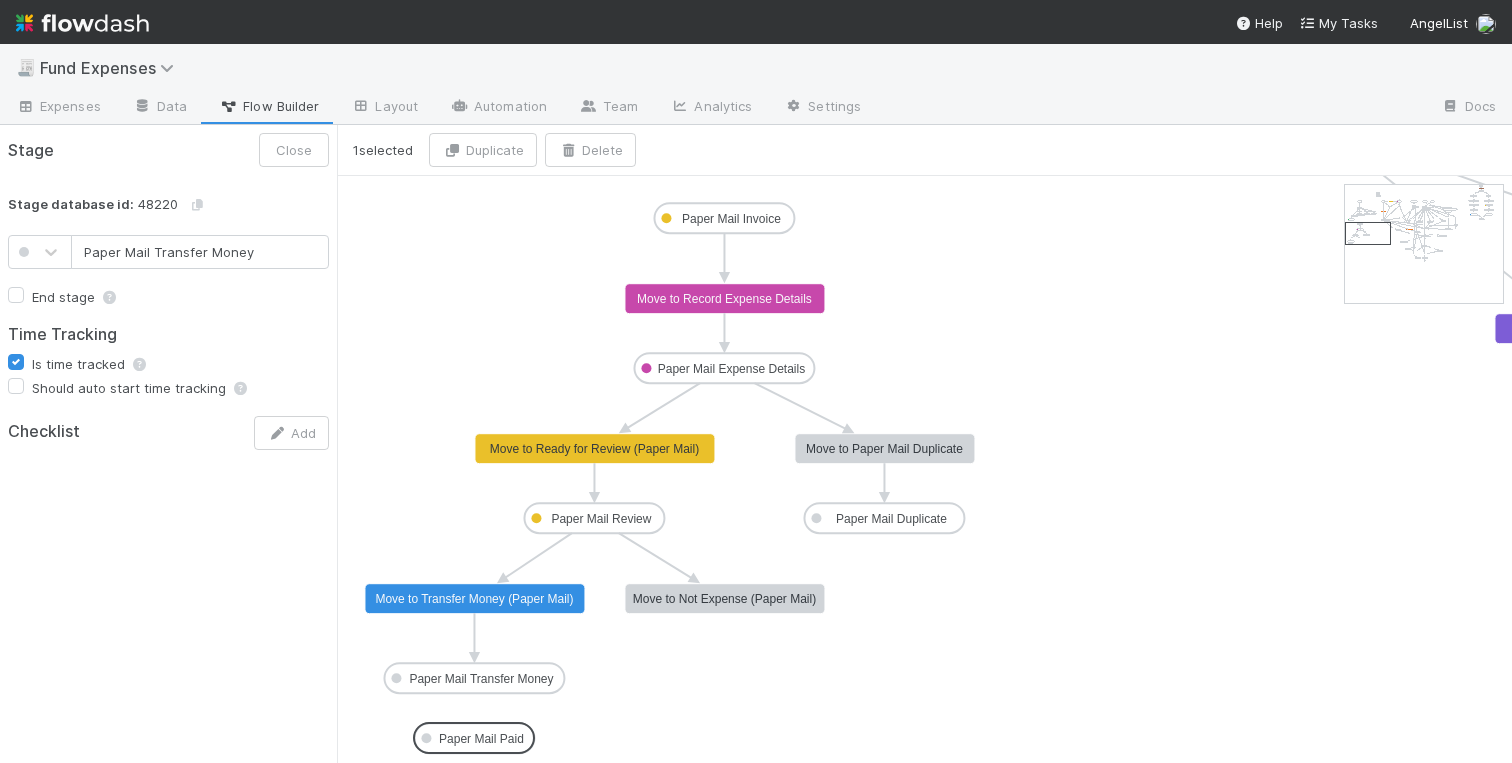 click on "Paper Mail Transfer Money" 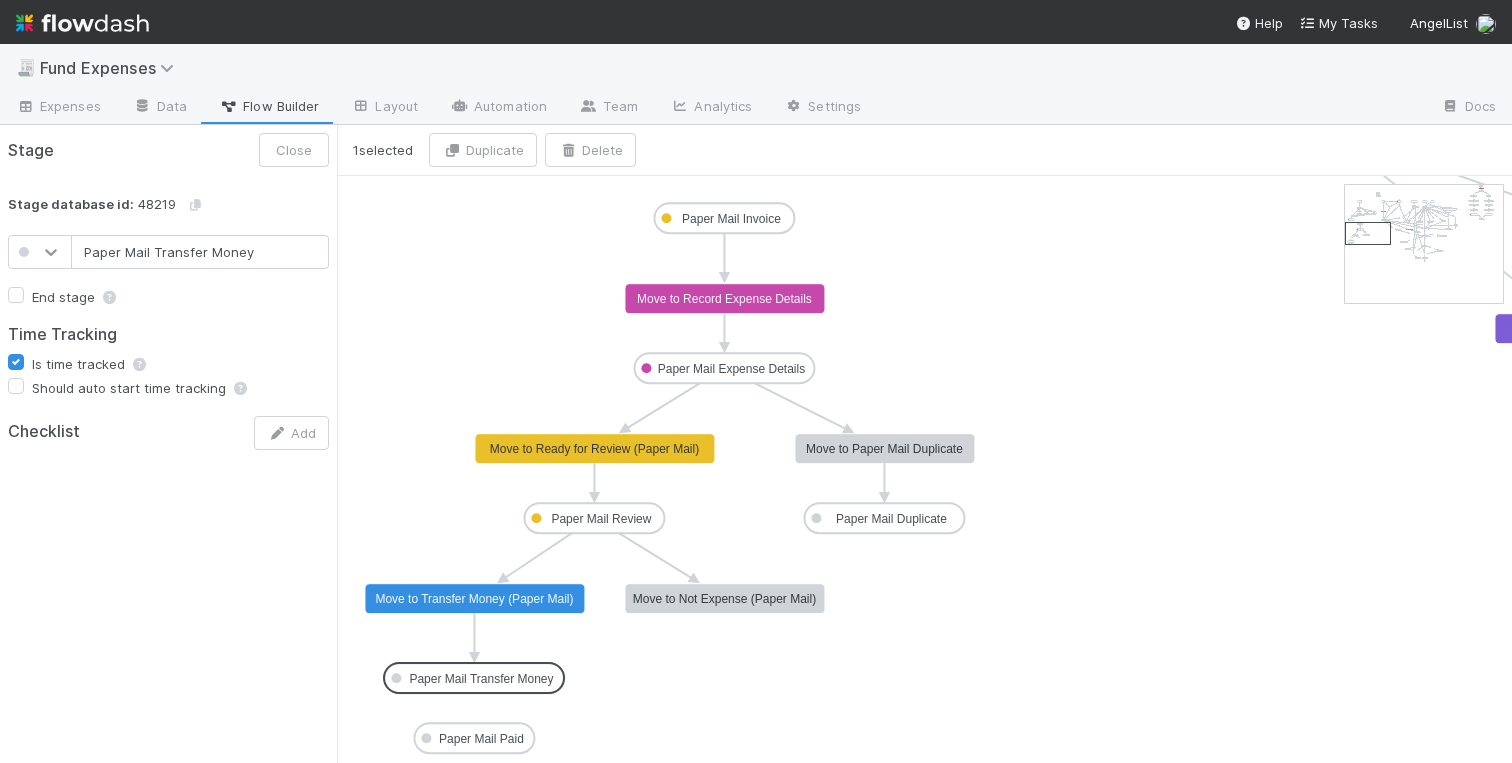 click 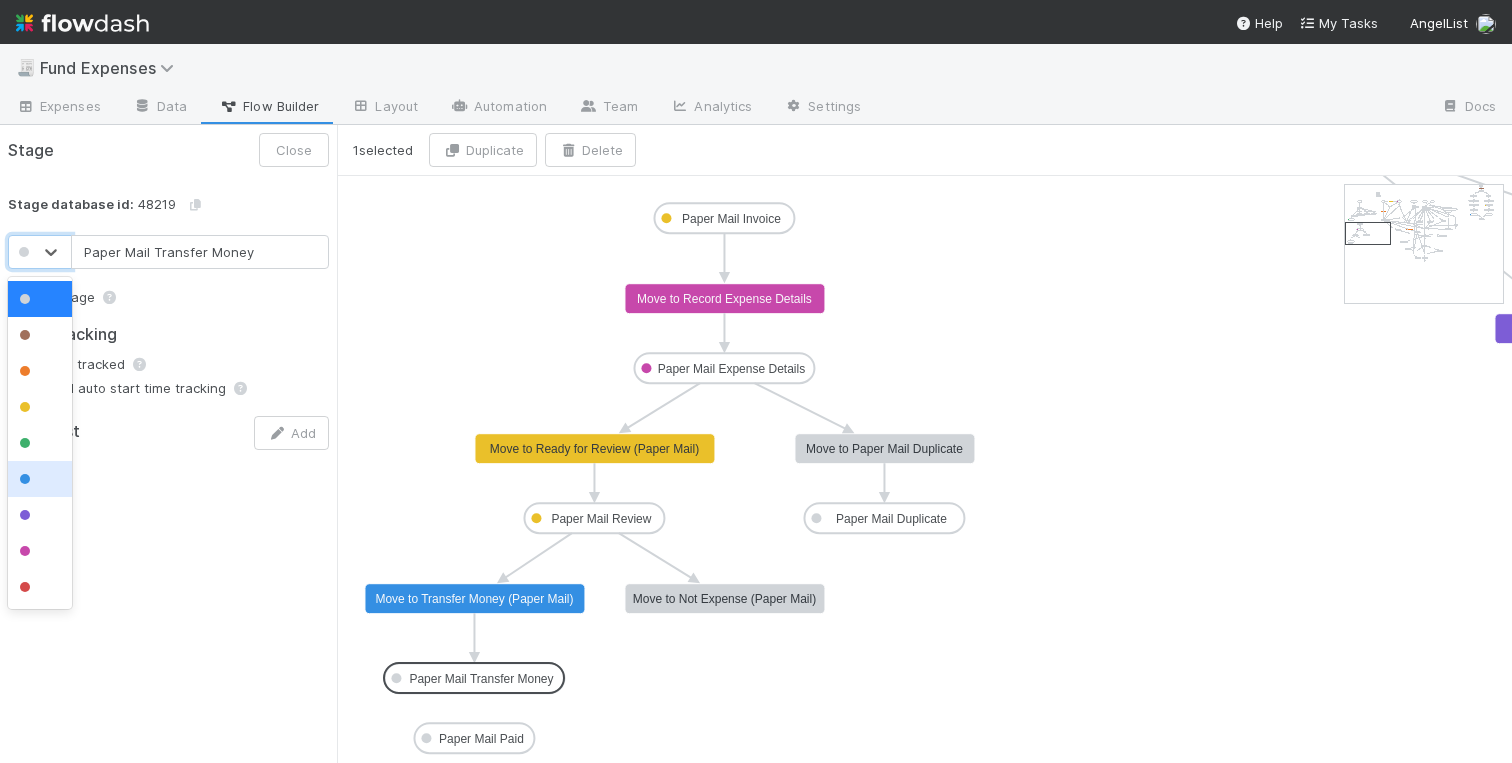 click at bounding box center [40, 479] 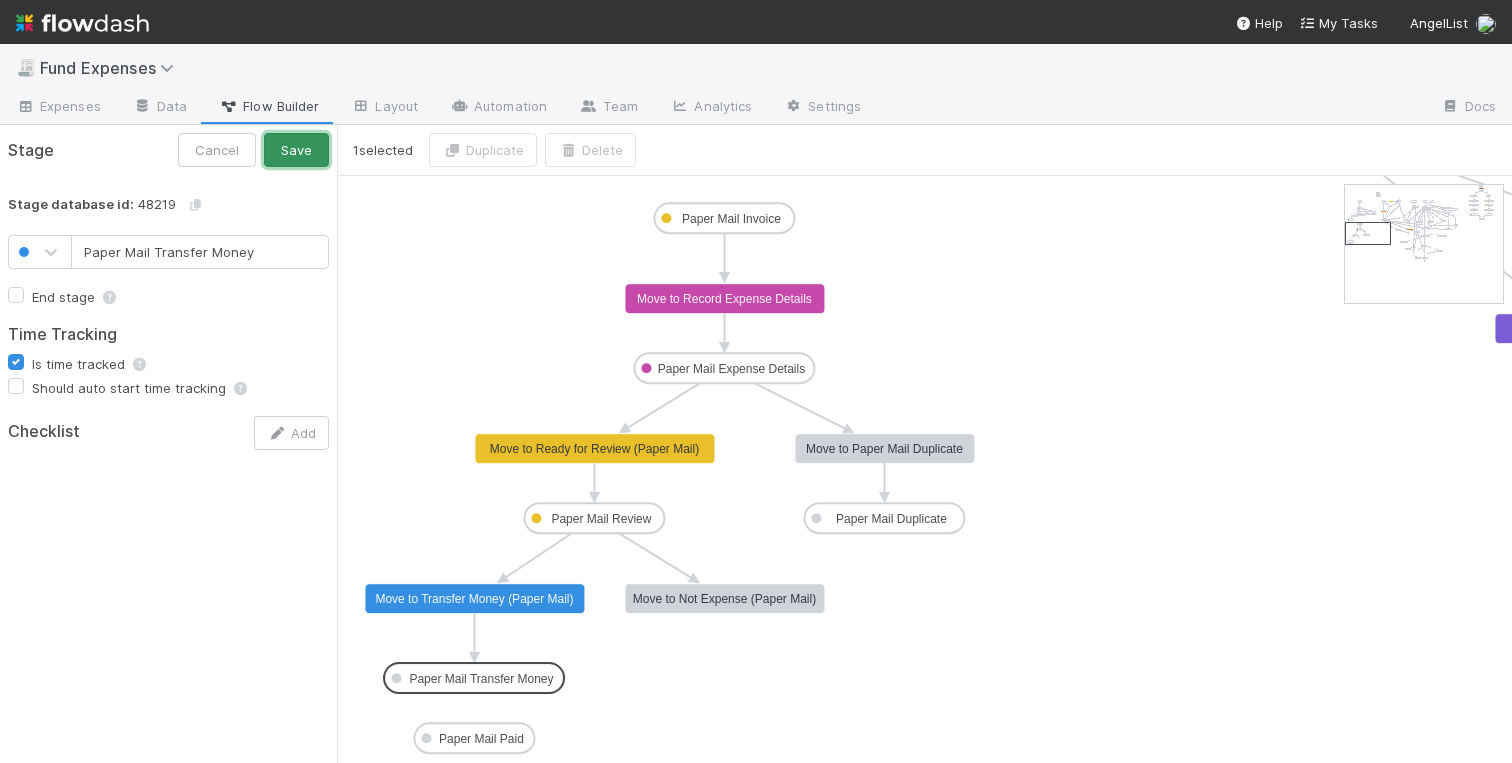 click on "Save" at bounding box center (296, 150) 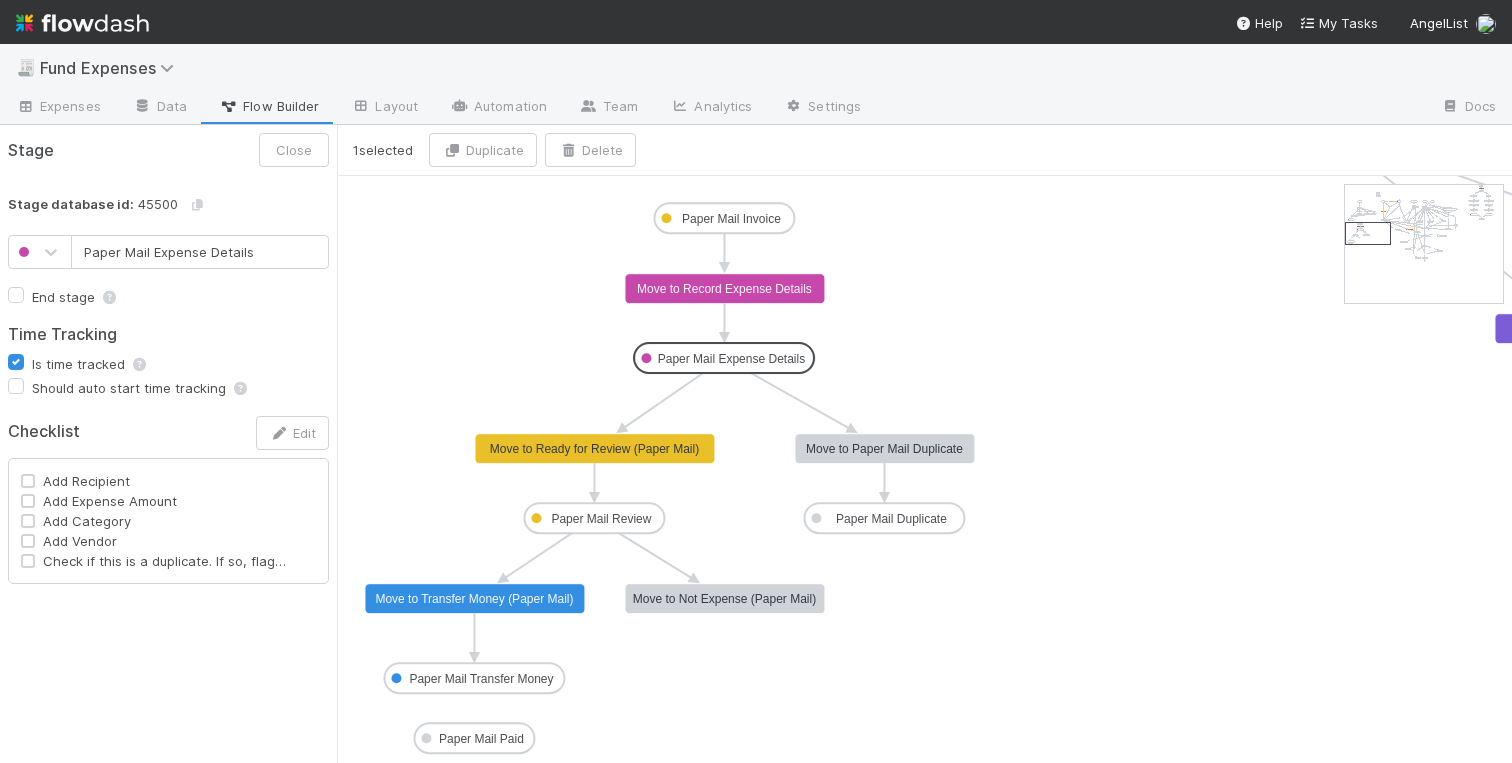 drag, startPoint x: 775, startPoint y: 367, endPoint x: 775, endPoint y: 354, distance: 13 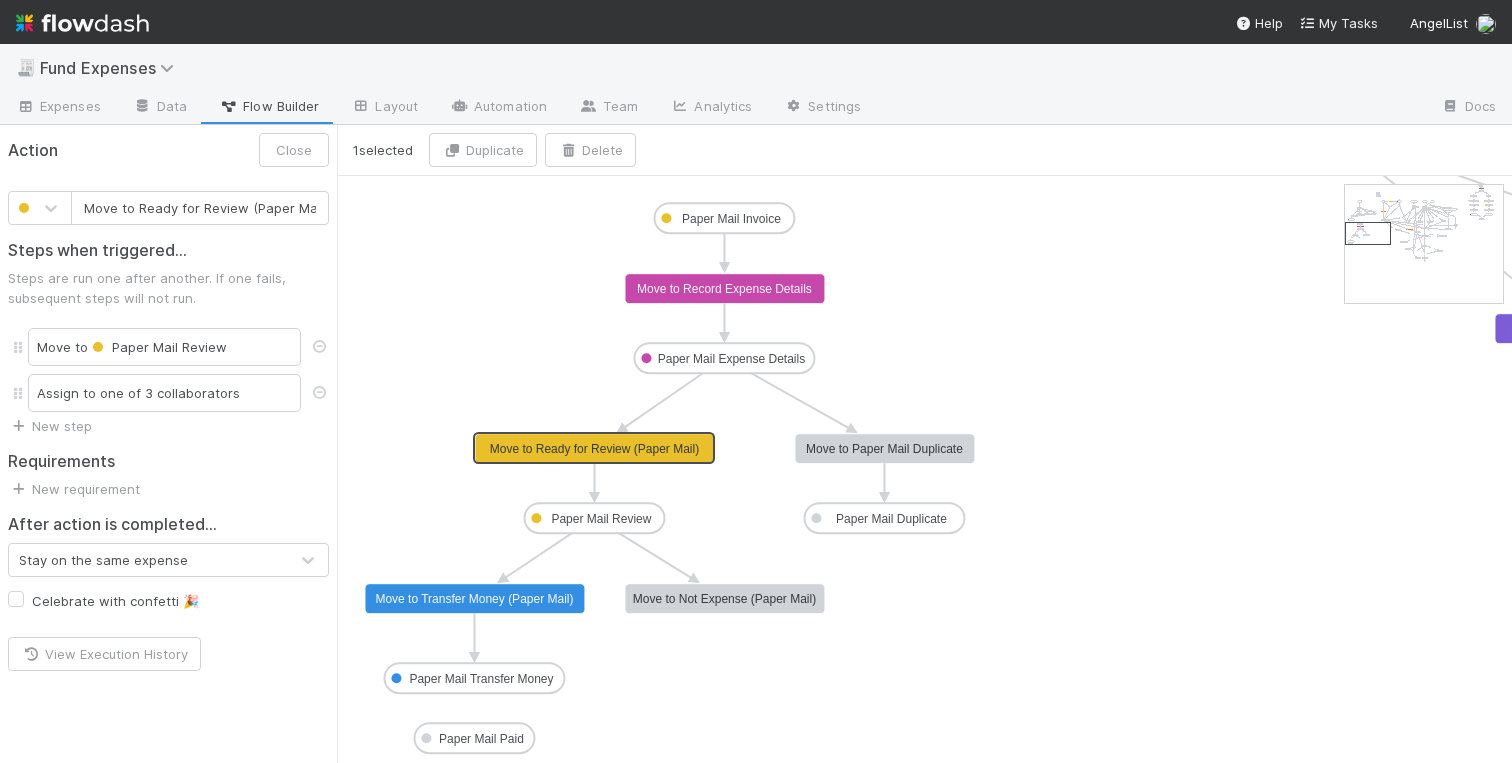 scroll, scrollTop: 0, scrollLeft: 6, axis: horizontal 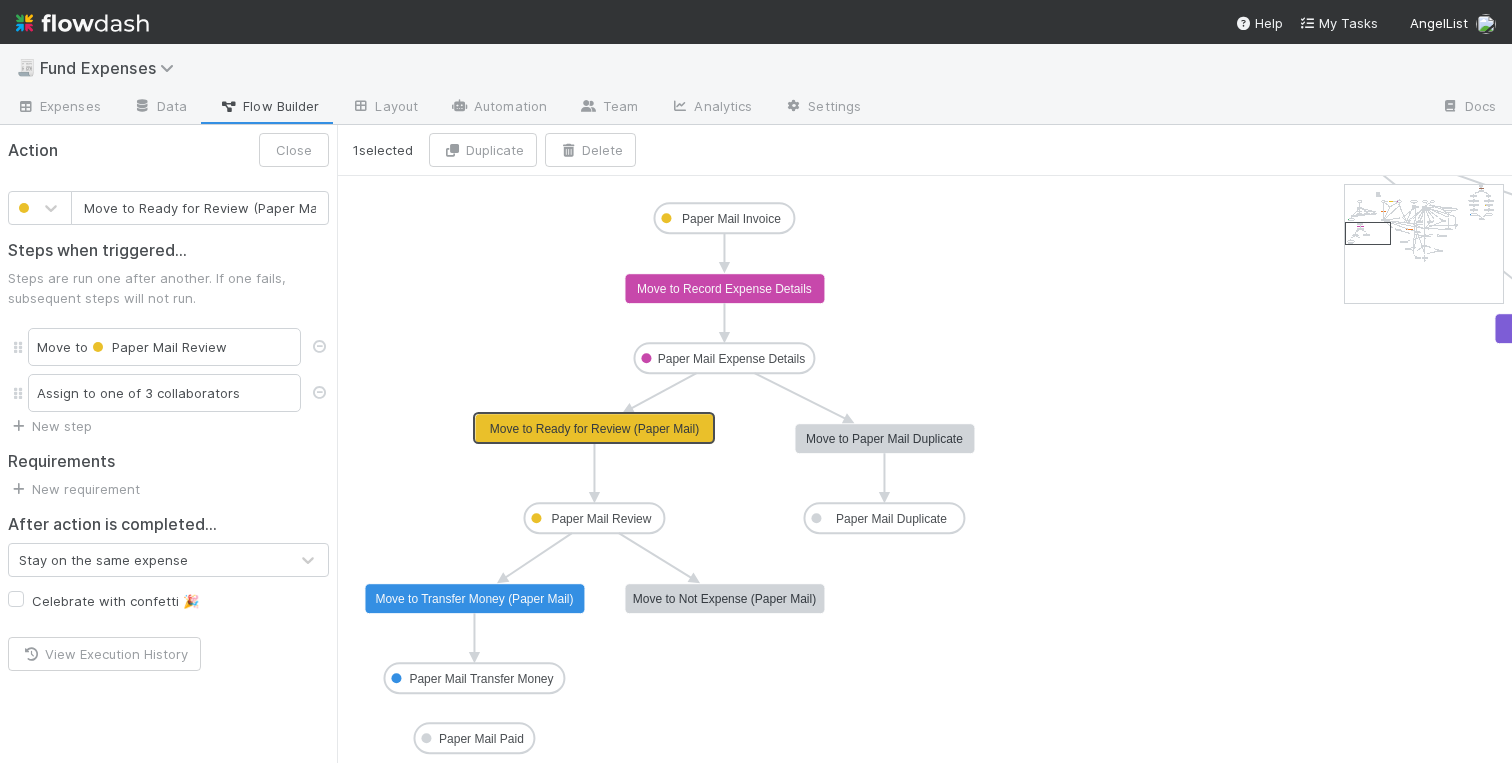 type on "Move to Paper Mail Duplicate" 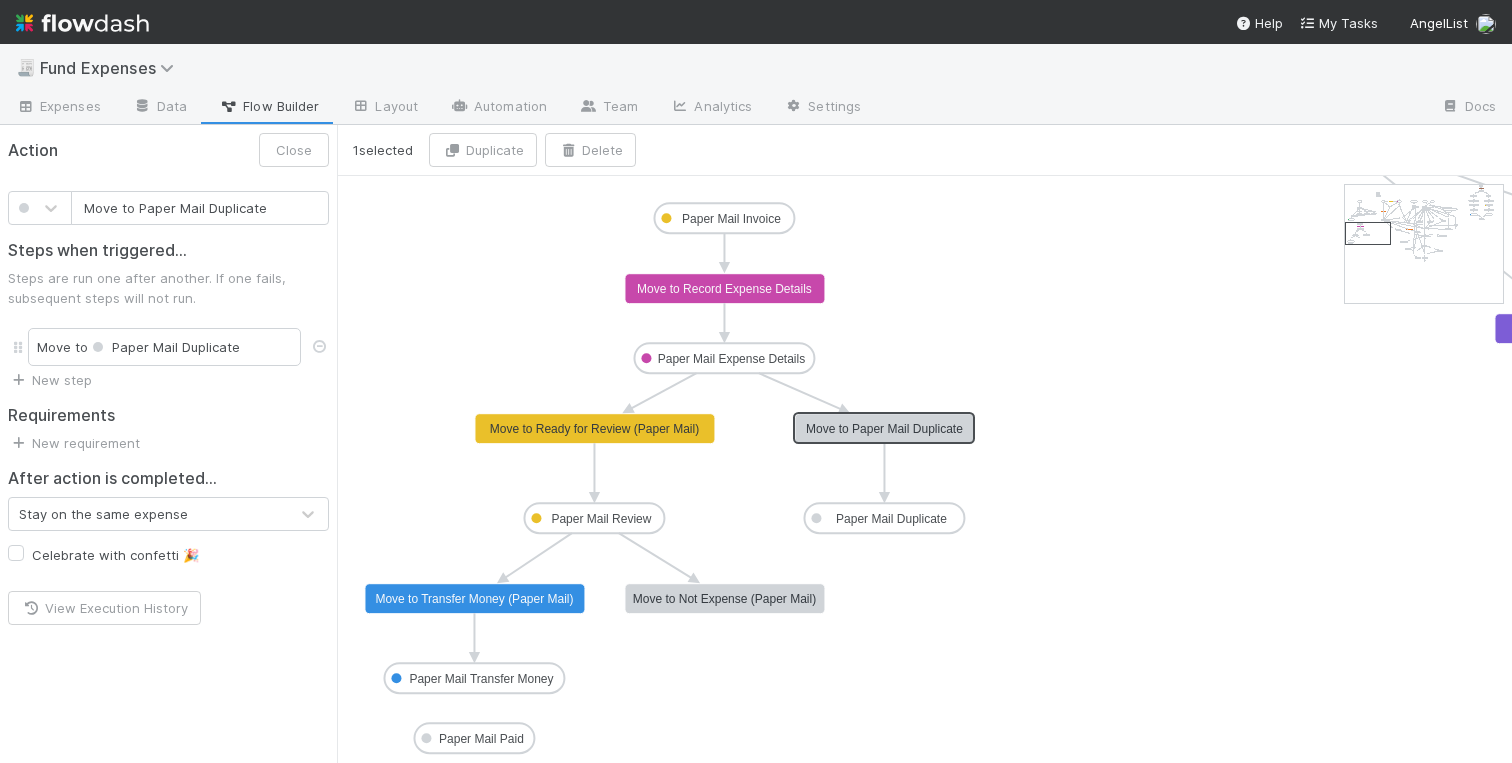 drag, startPoint x: 830, startPoint y: 432, endPoint x: 829, endPoint y: 421, distance: 11.045361 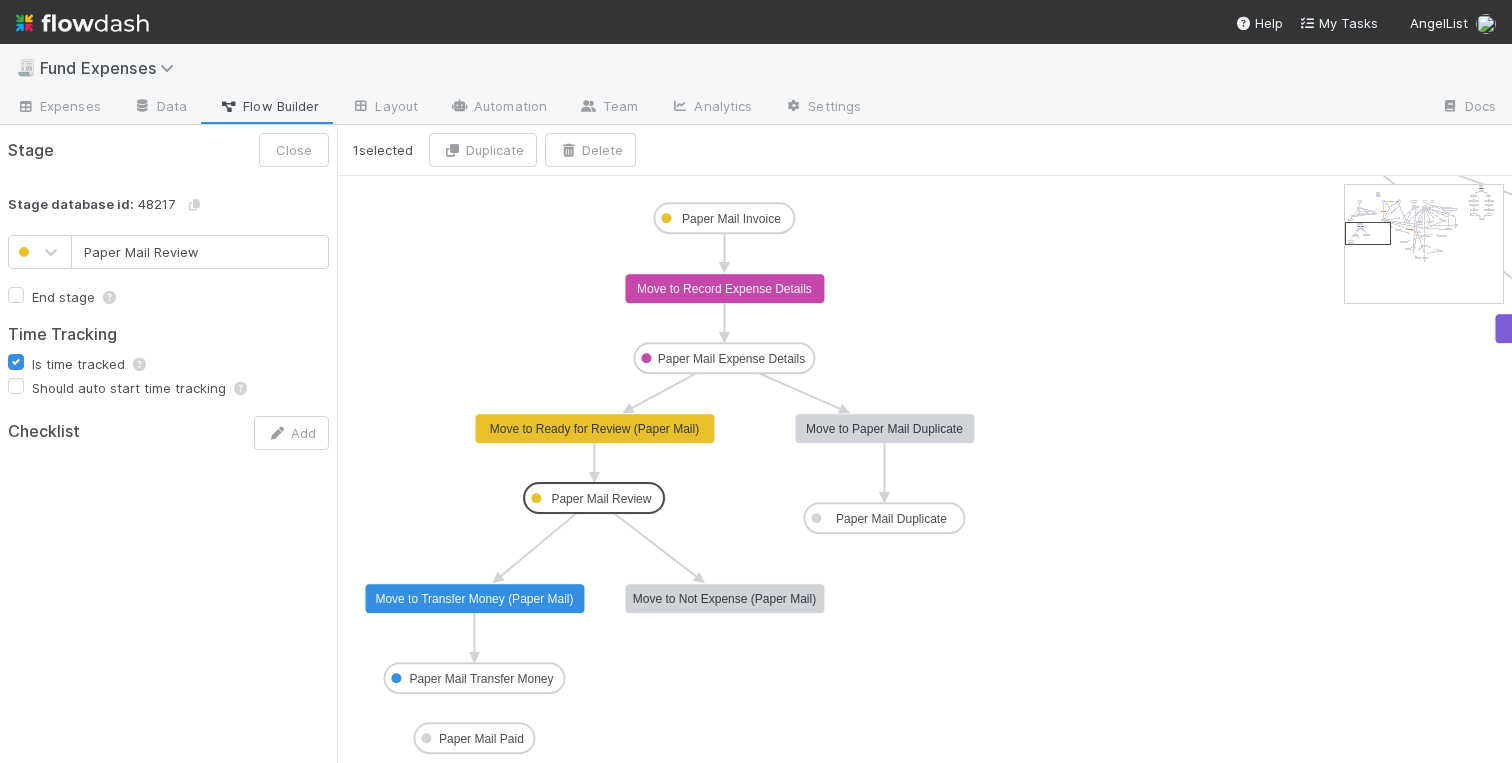 drag, startPoint x: 612, startPoint y: 512, endPoint x: 611, endPoint y: 492, distance: 20.024984 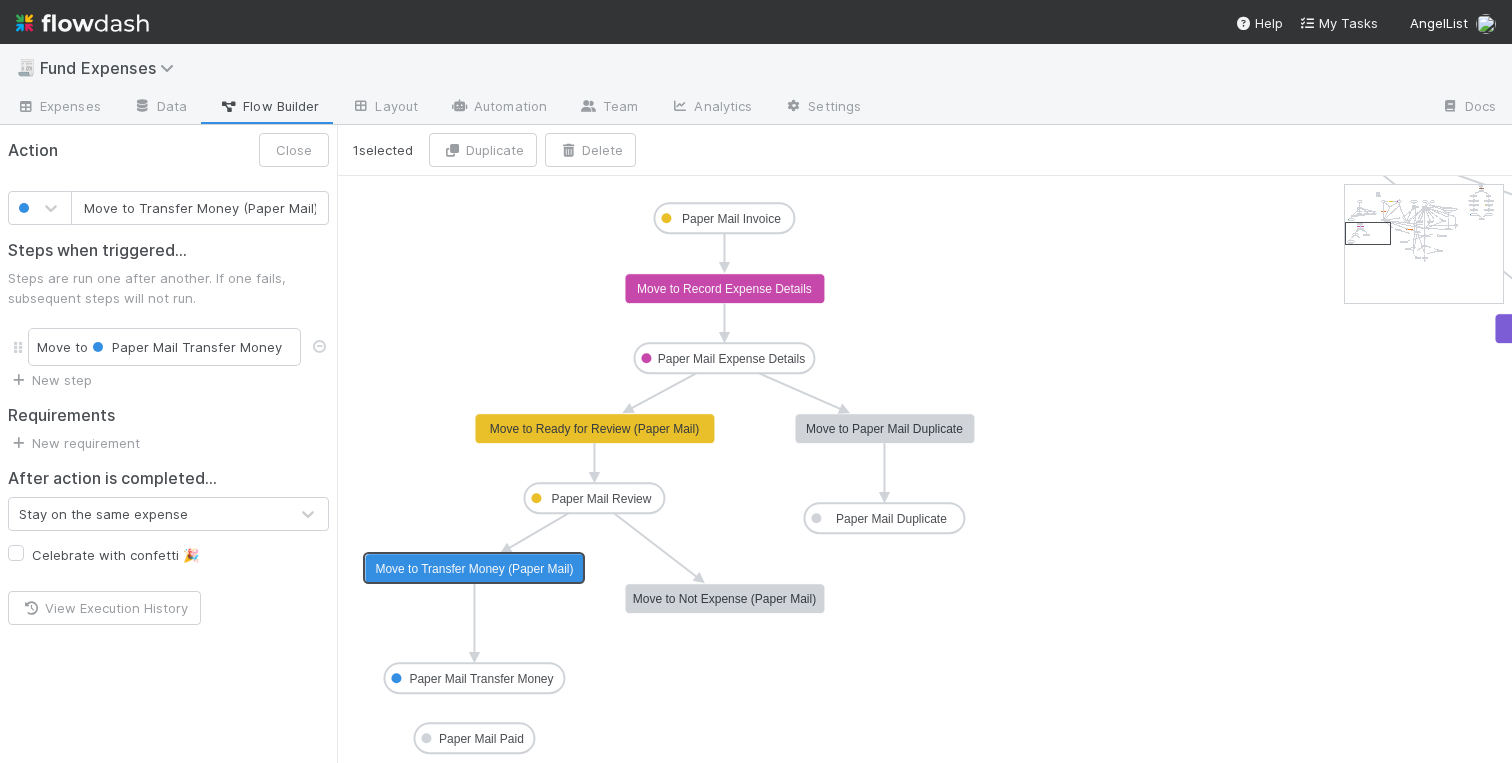 drag, startPoint x: 499, startPoint y: 603, endPoint x: 501, endPoint y: 572, distance: 31.06445 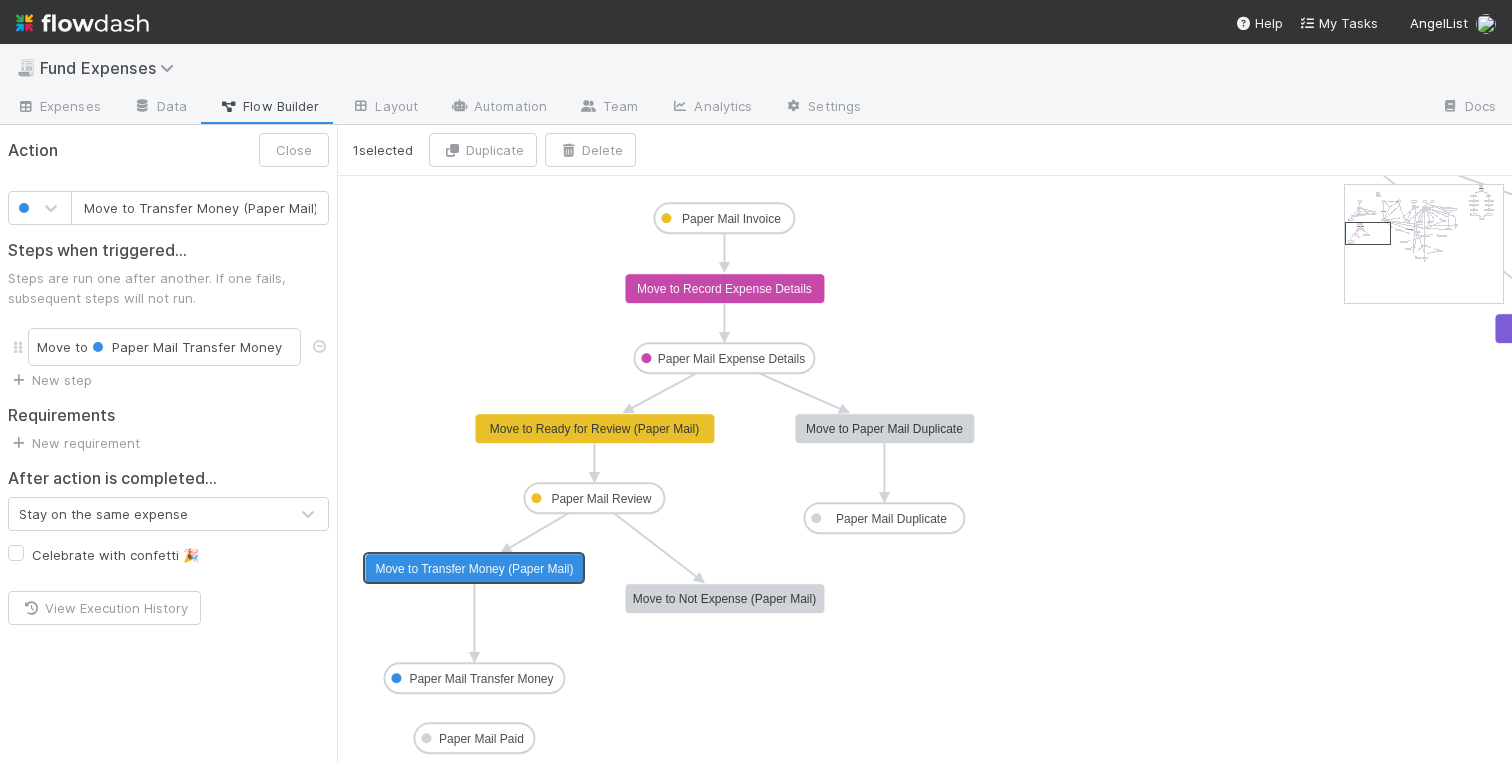 type on "Move to Not Expense (Paper Mail)" 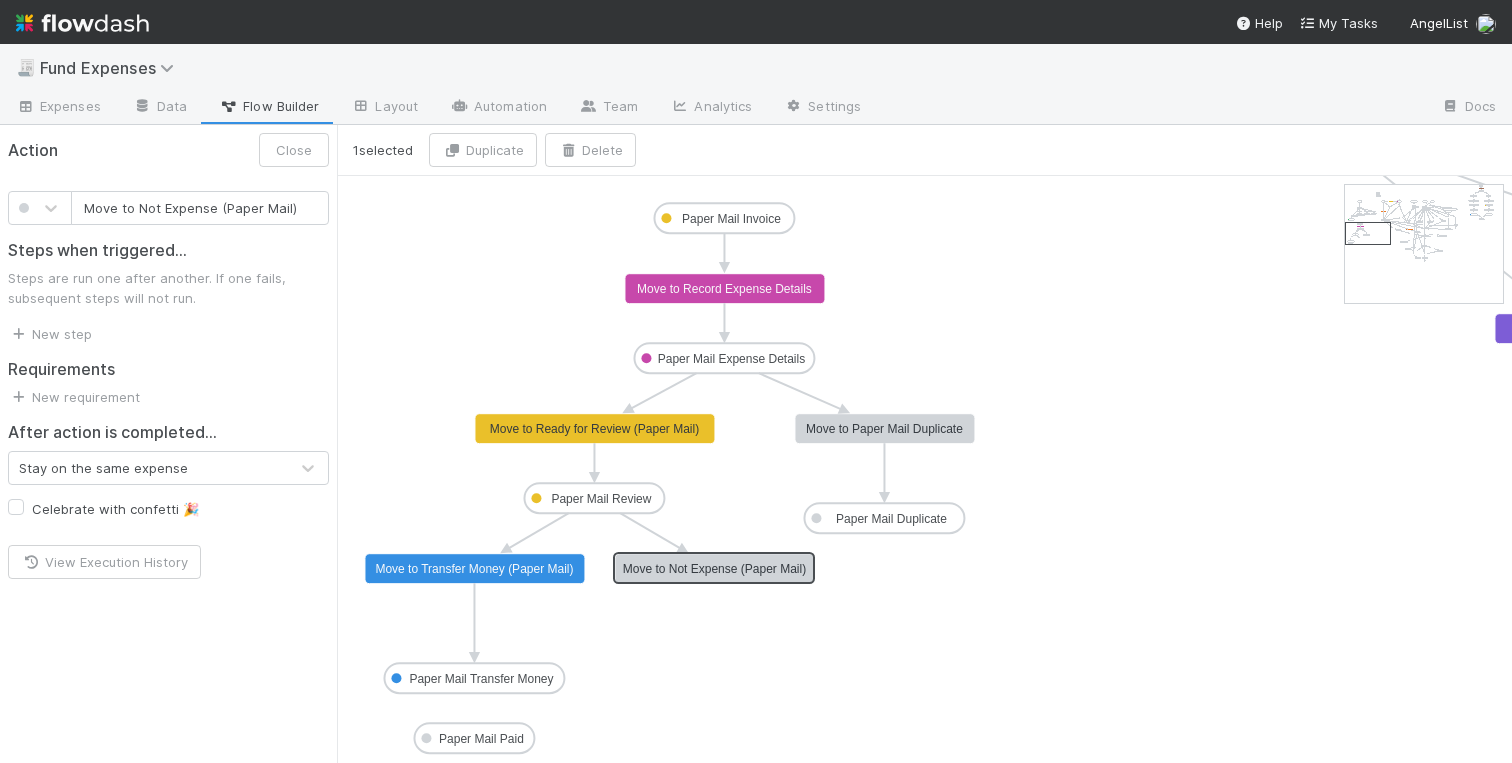 drag, startPoint x: 690, startPoint y: 601, endPoint x: 676, endPoint y: 570, distance: 34.0147 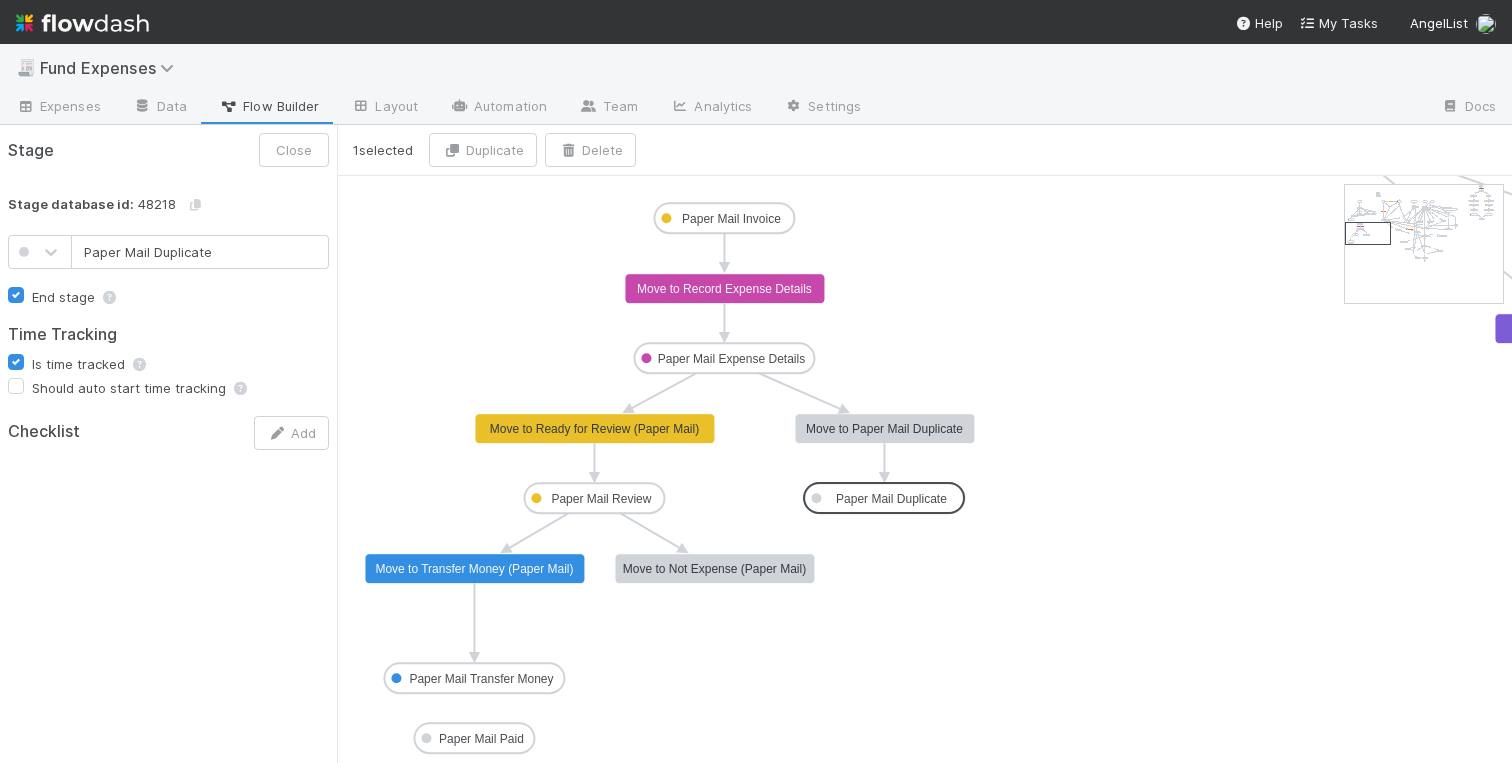 drag, startPoint x: 877, startPoint y: 515, endPoint x: 876, endPoint y: 495, distance: 20.024984 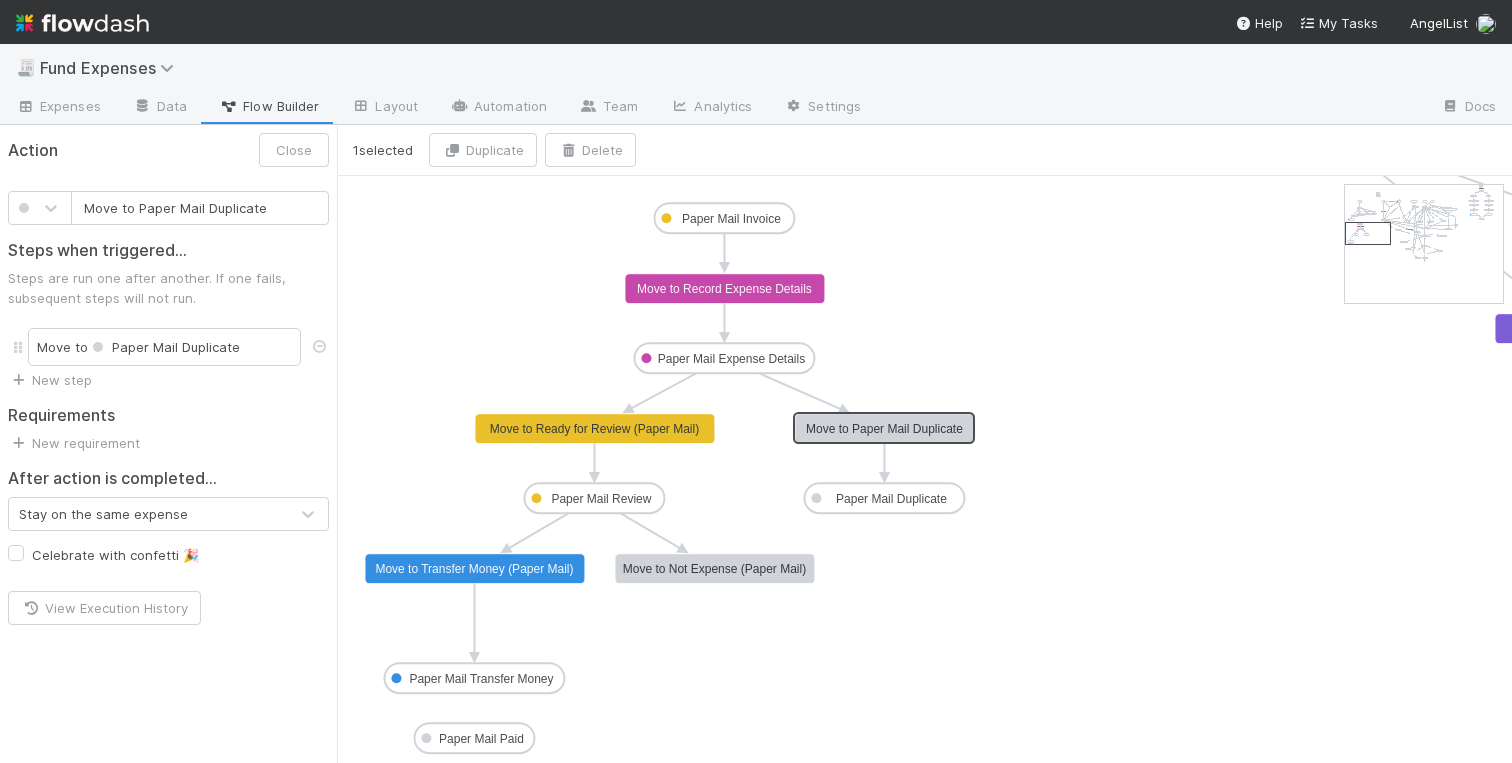 click on "Move to Paper Mail Duplicate" 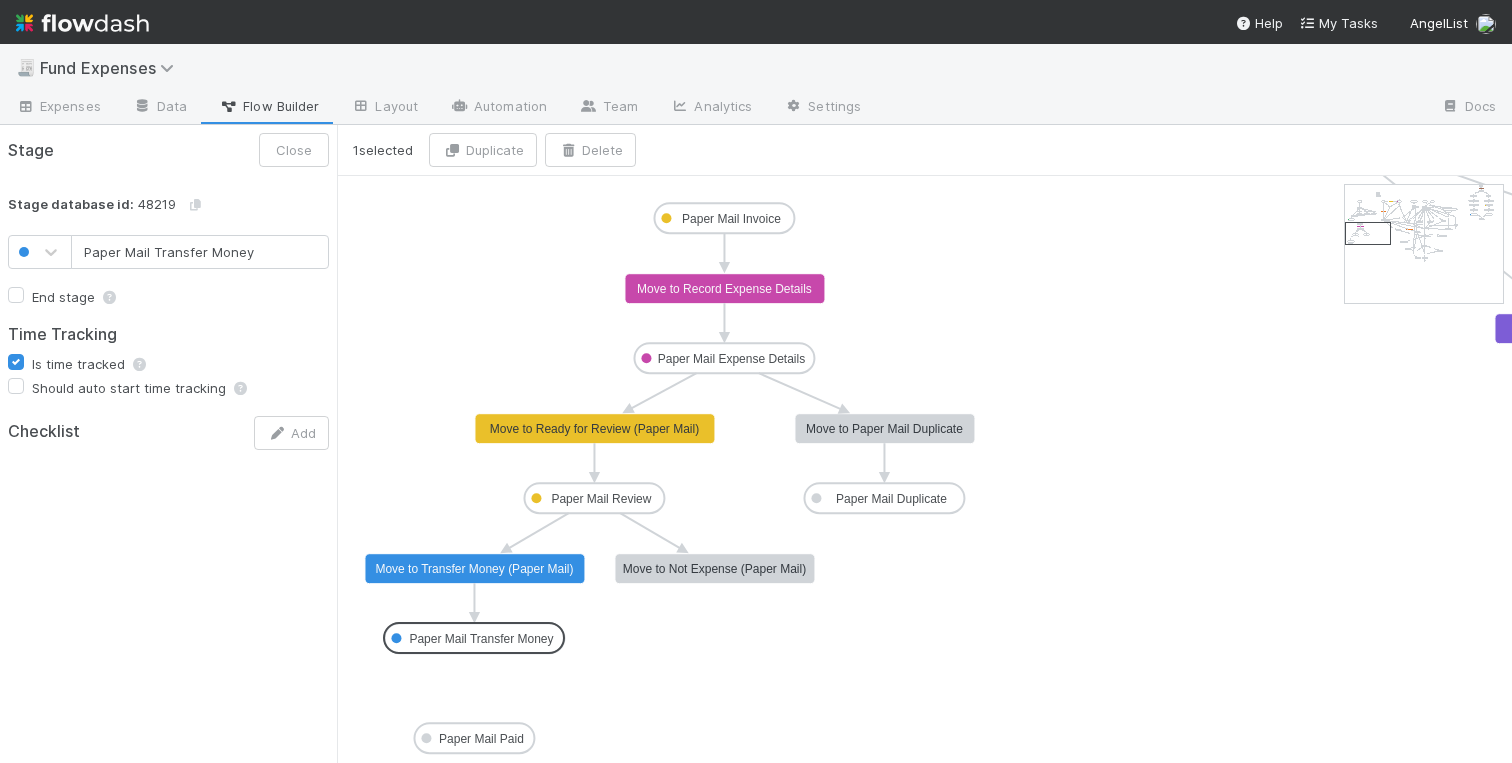 drag, startPoint x: 497, startPoint y: 671, endPoint x: 497, endPoint y: 634, distance: 37 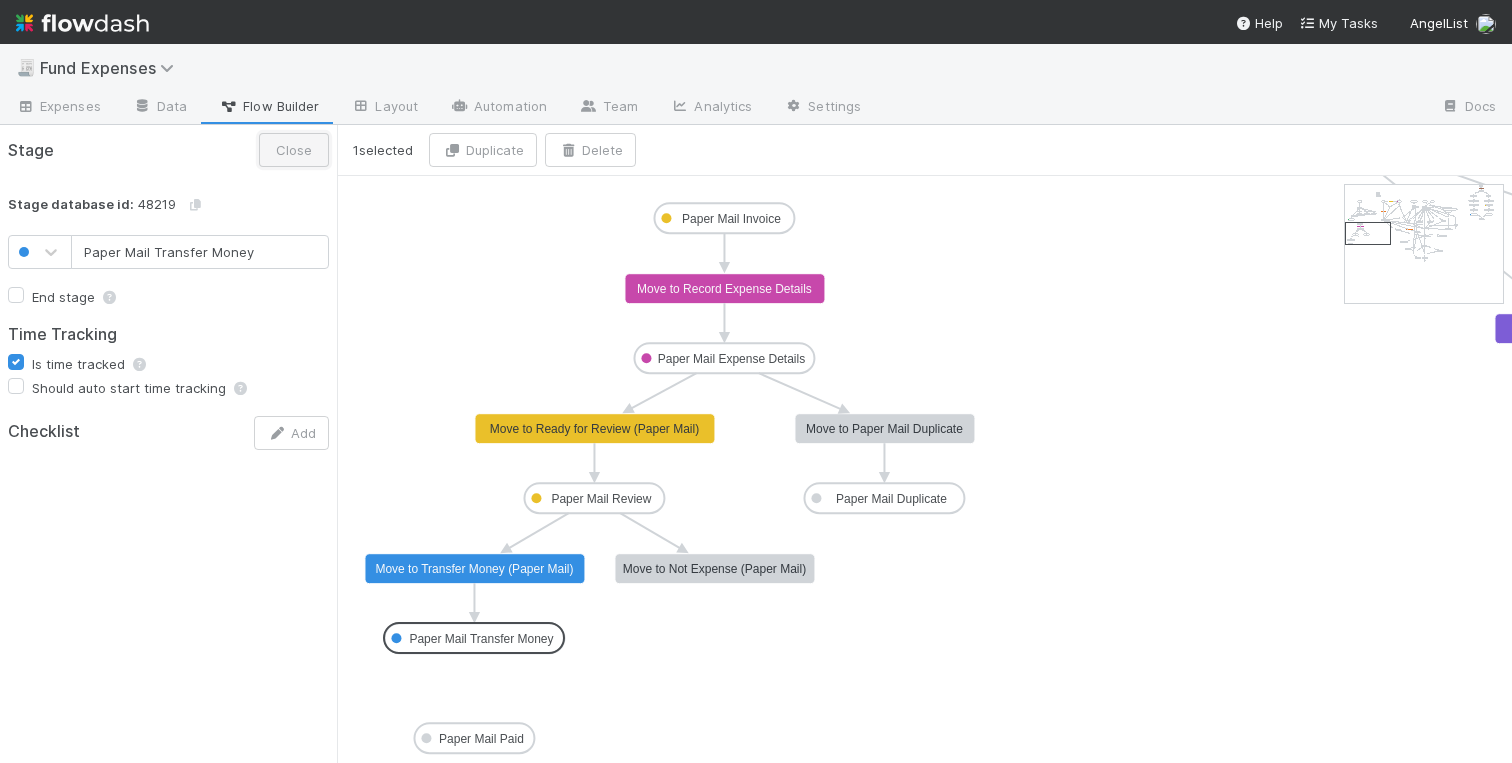 click on "Close" at bounding box center (294, 150) 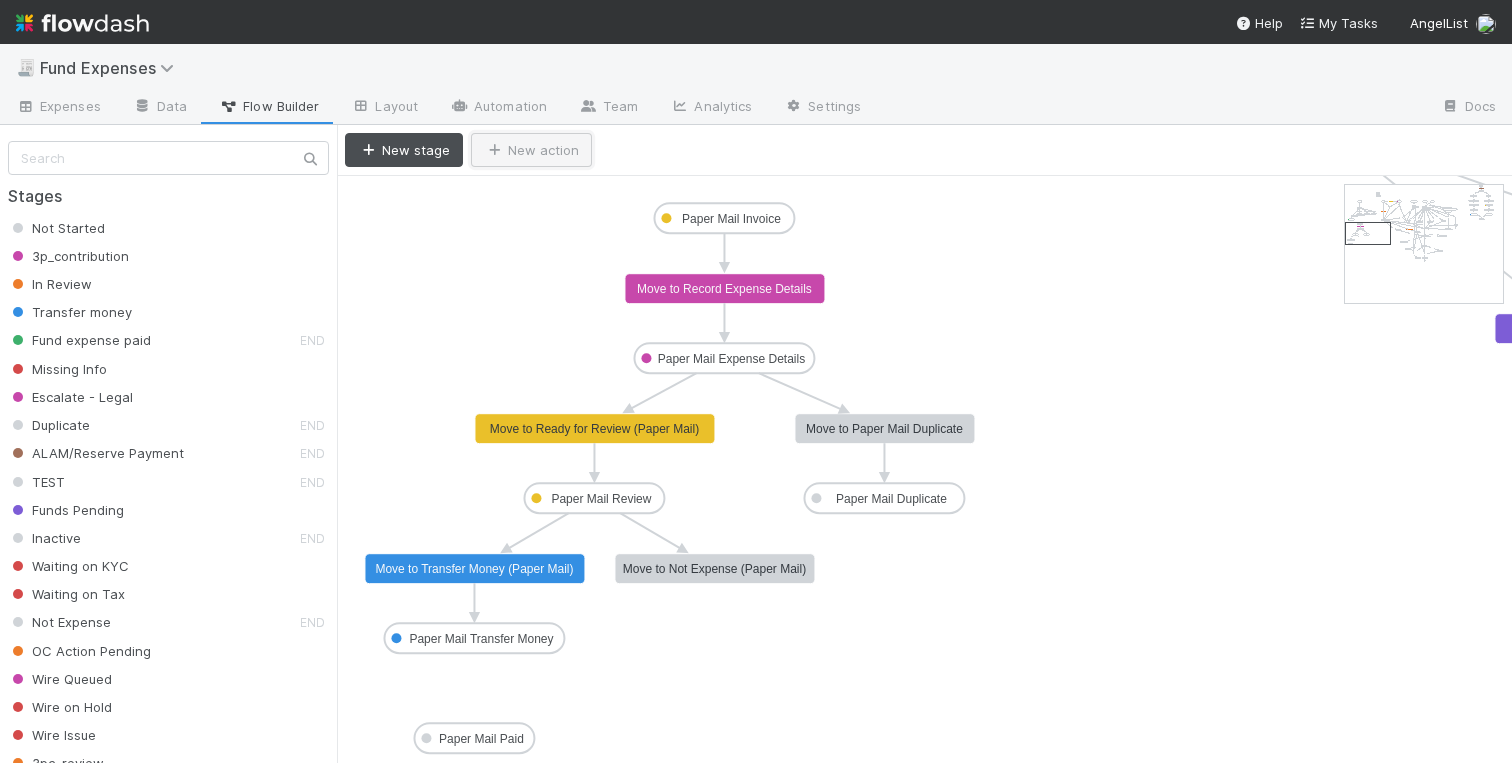 click on "New action" at bounding box center [531, 150] 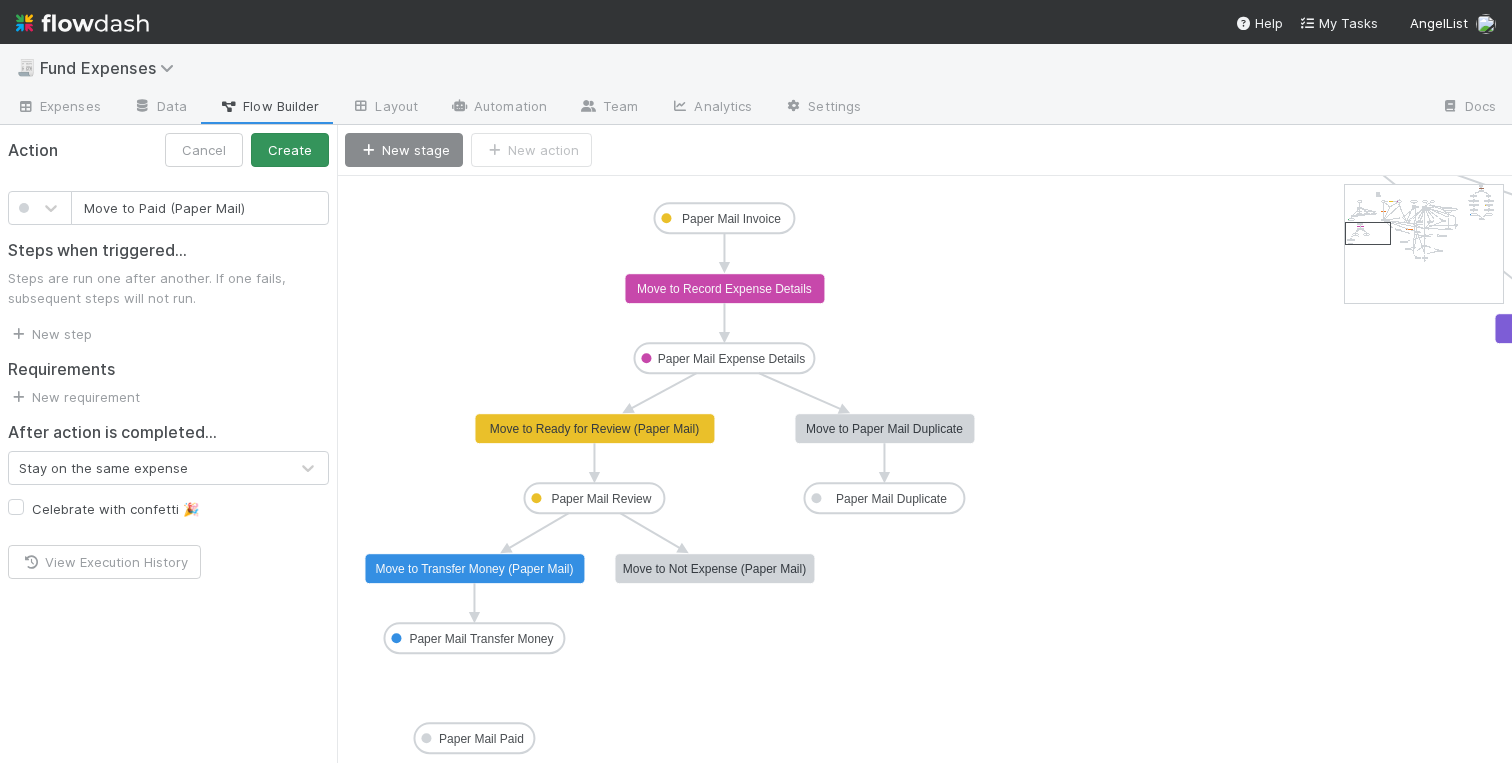 type on "Move to Paid (Paper Mail)" 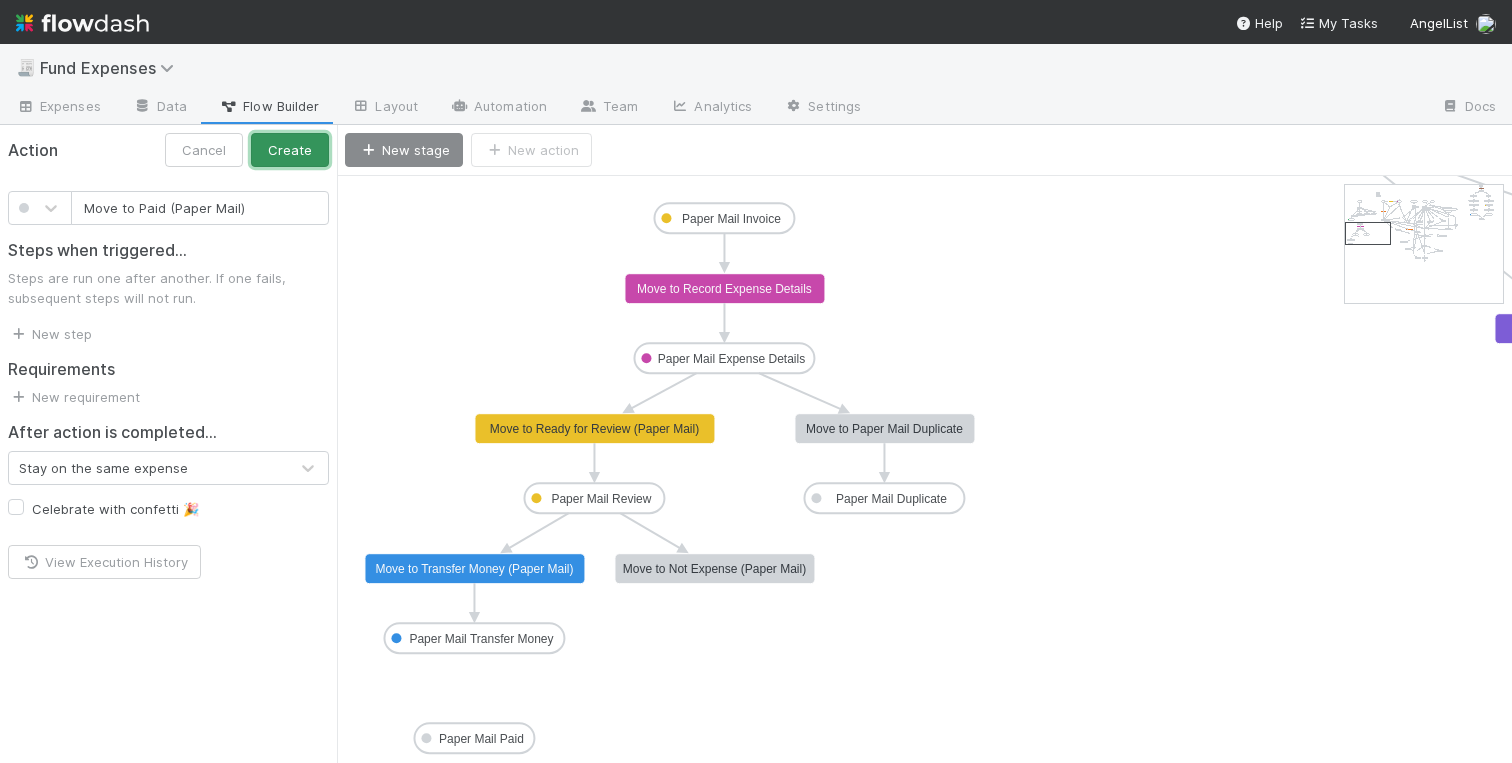 click on "Create" at bounding box center [290, 150] 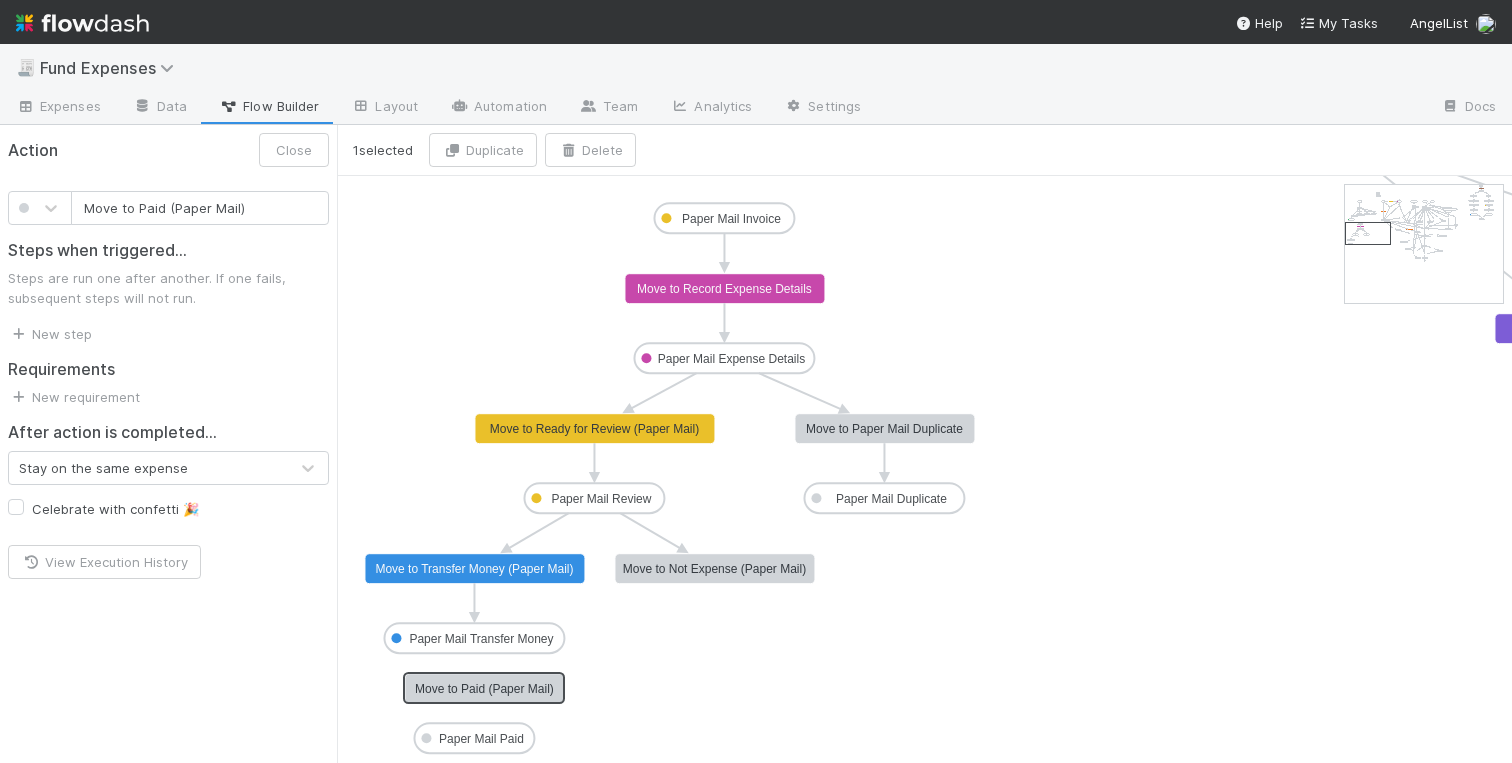 drag, startPoint x: 543, startPoint y: 204, endPoint x: 452, endPoint y: 692, distance: 496.41214 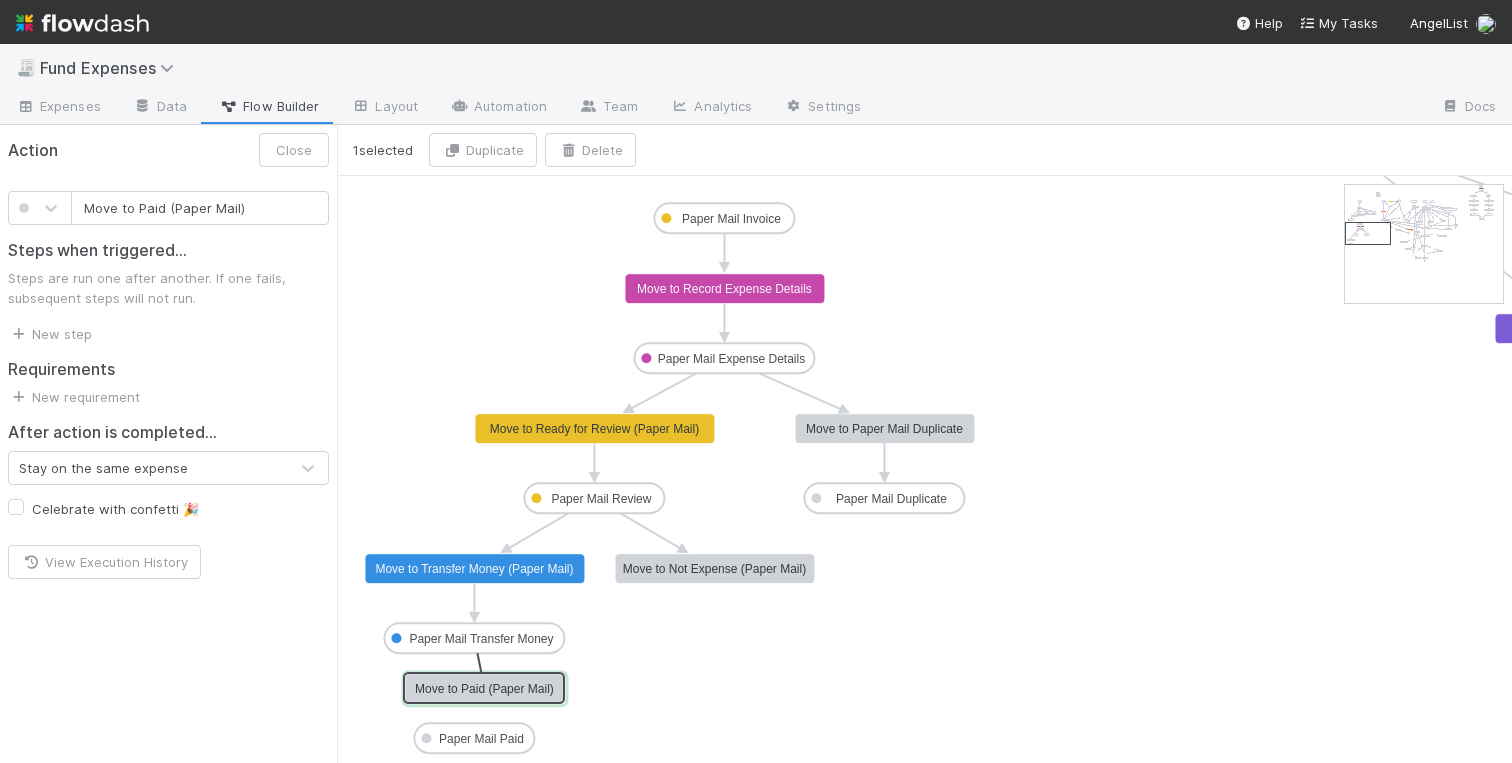 drag, startPoint x: 476, startPoint y: 654, endPoint x: 471, endPoint y: 672, distance: 18.681541 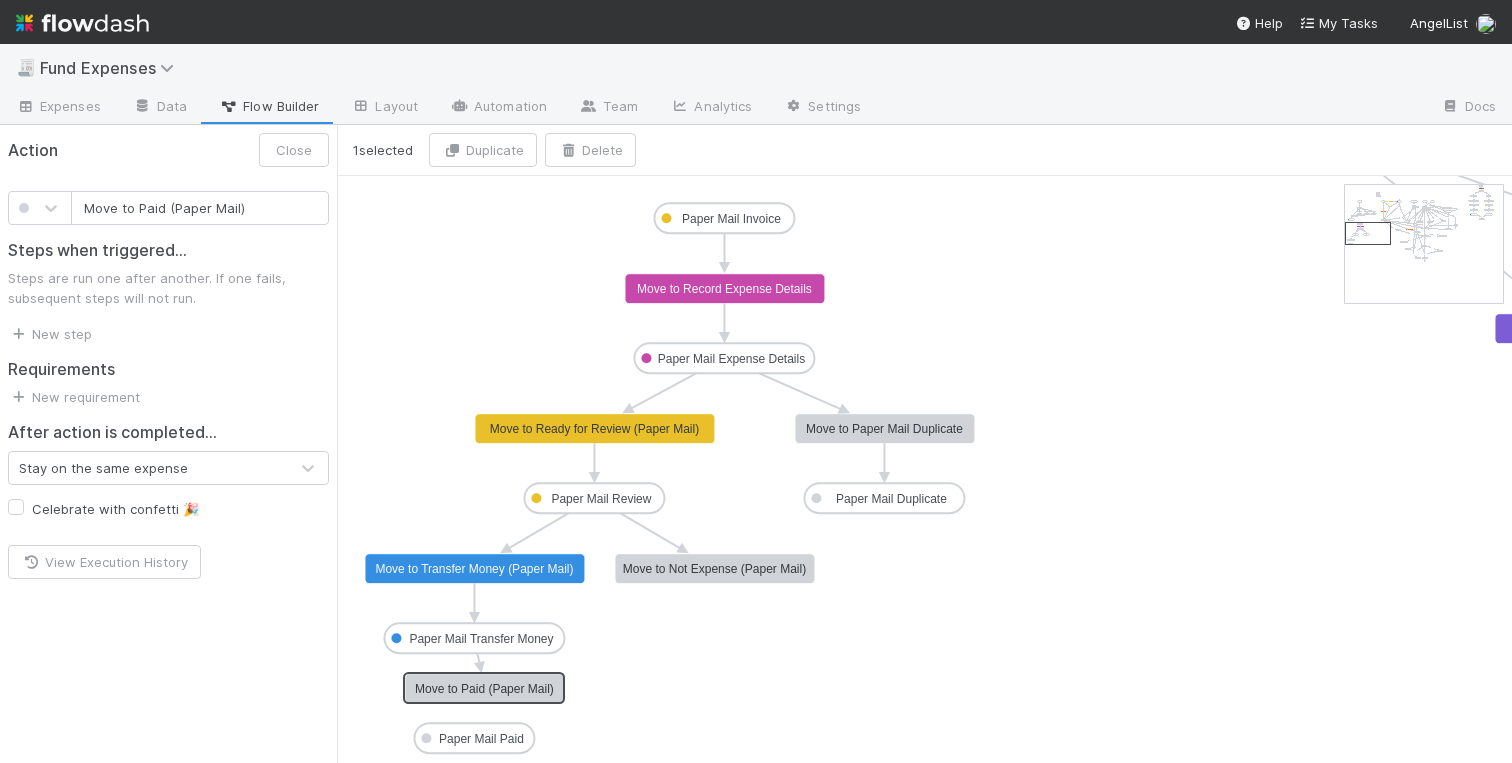 drag, startPoint x: 494, startPoint y: 680, endPoint x: 482, endPoint y: 690, distance: 15.6205 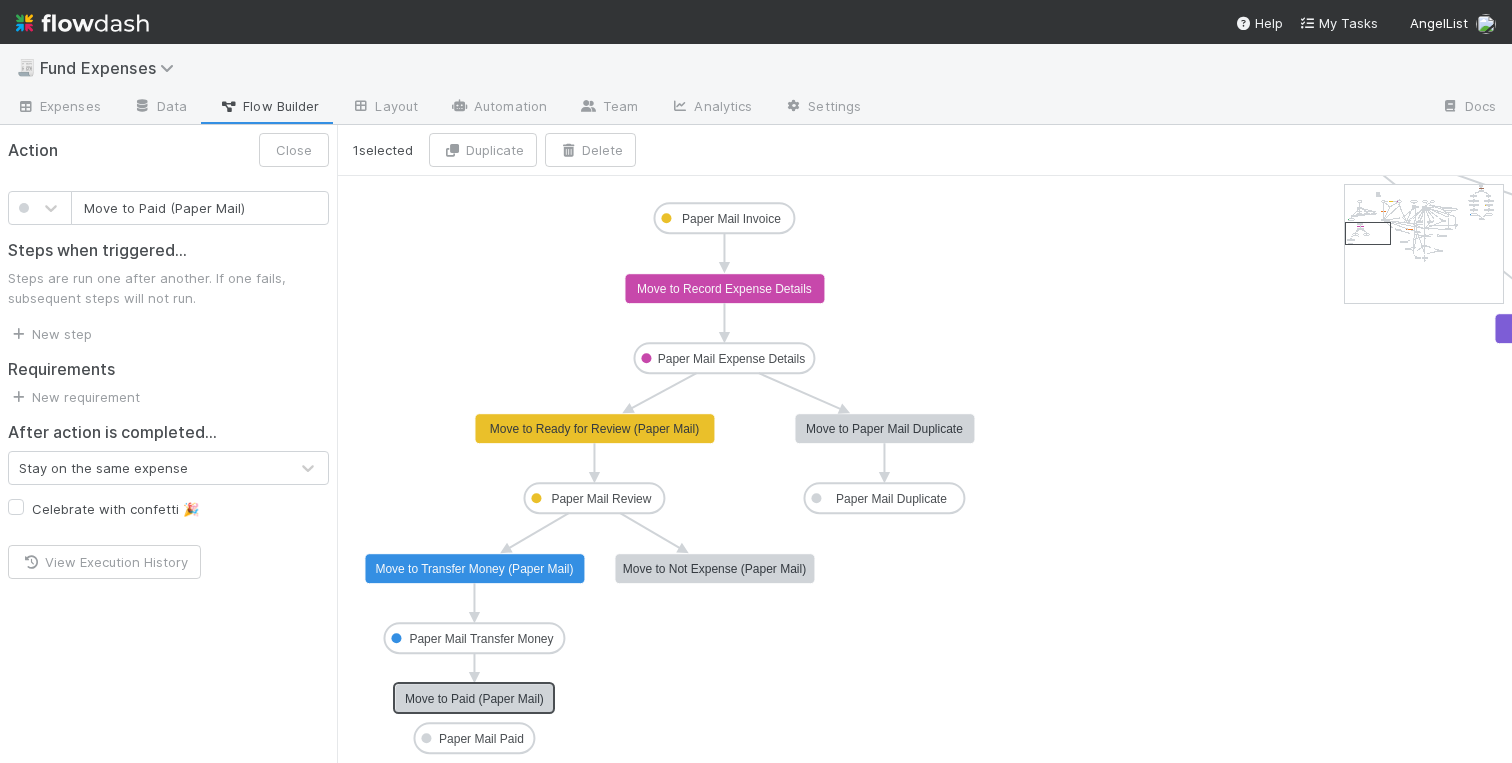 drag, startPoint x: 500, startPoint y: 691, endPoint x: 491, endPoint y: 697, distance: 10.816654 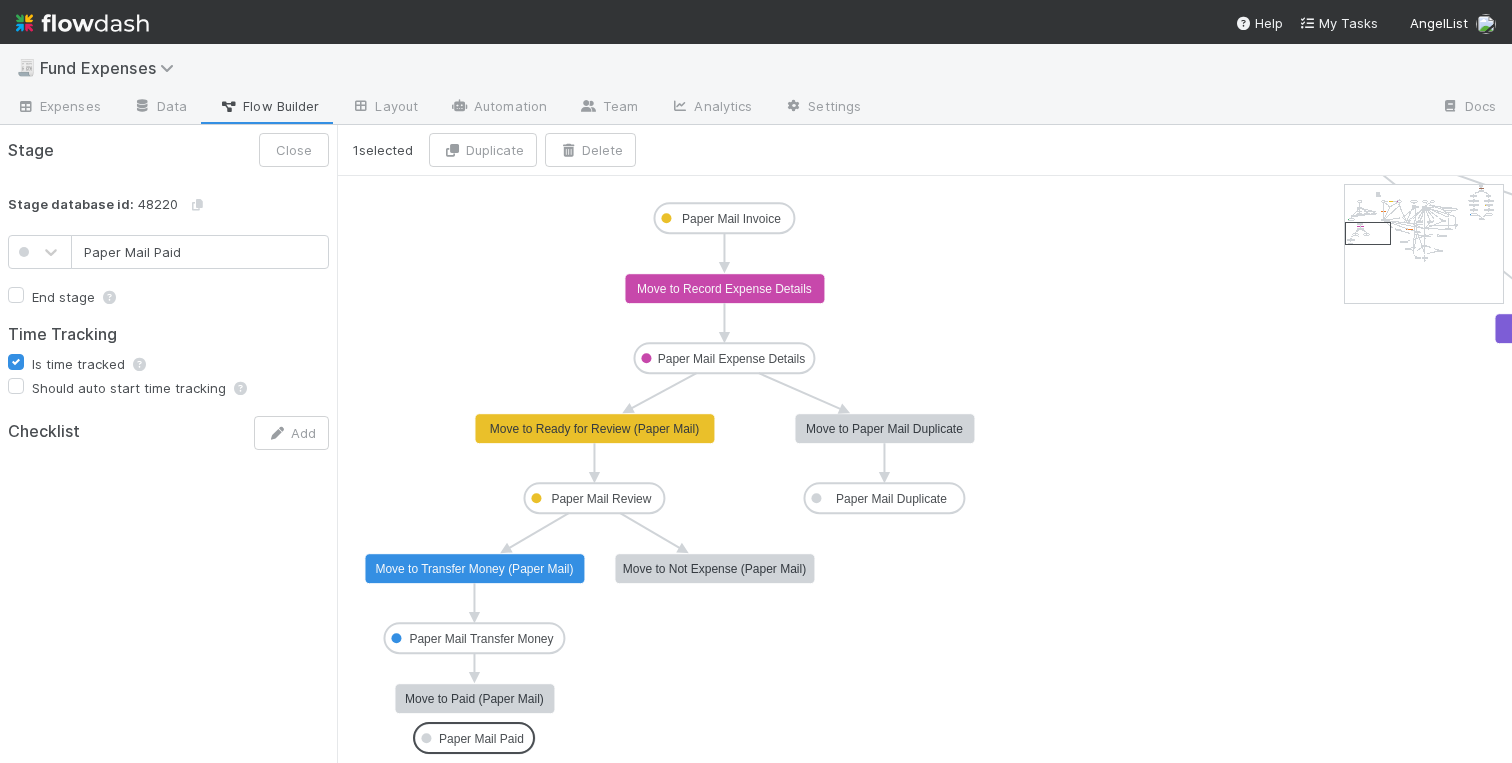 click on "Paper Mail Paid" 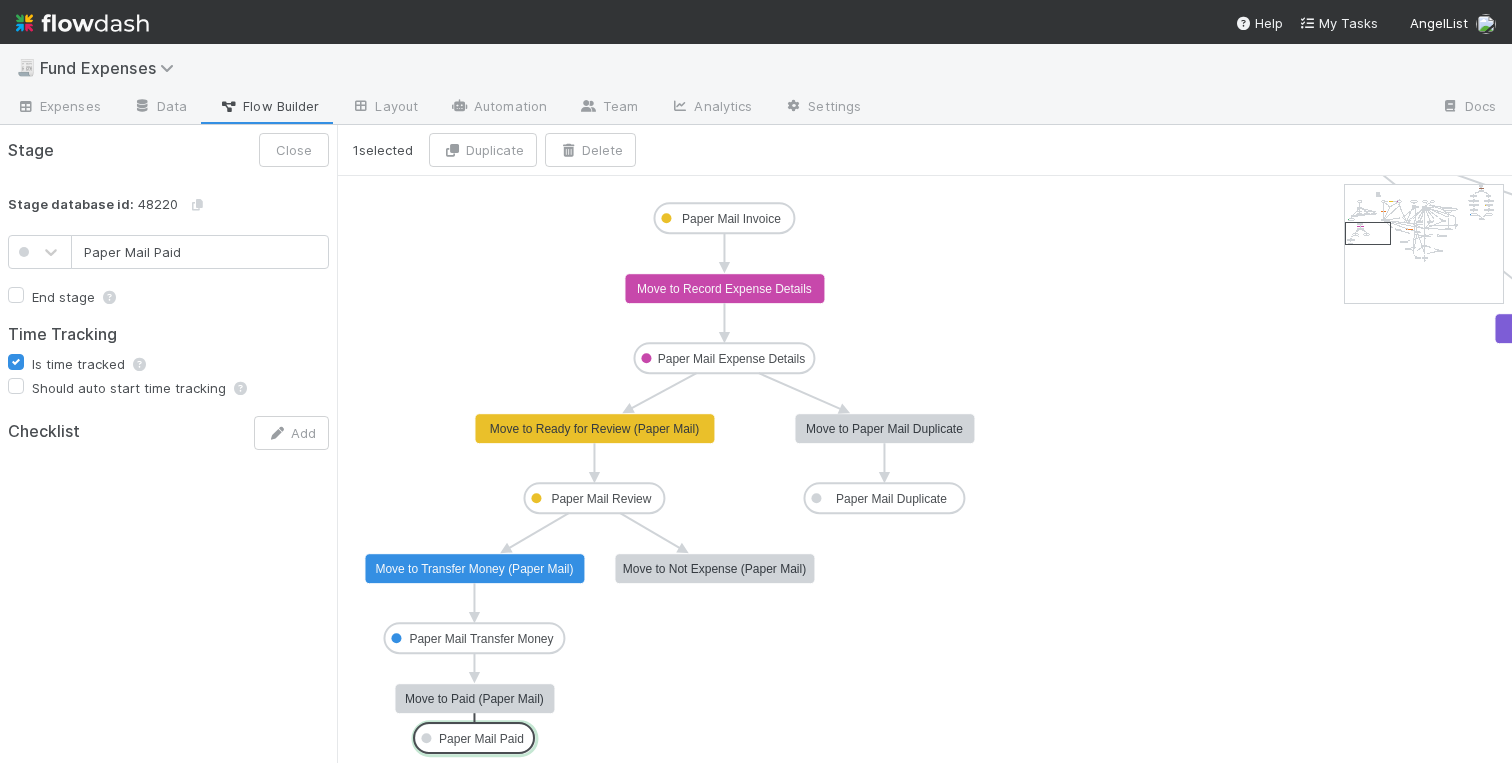 drag, startPoint x: 476, startPoint y: 714, endPoint x: 475, endPoint y: 725, distance: 11.045361 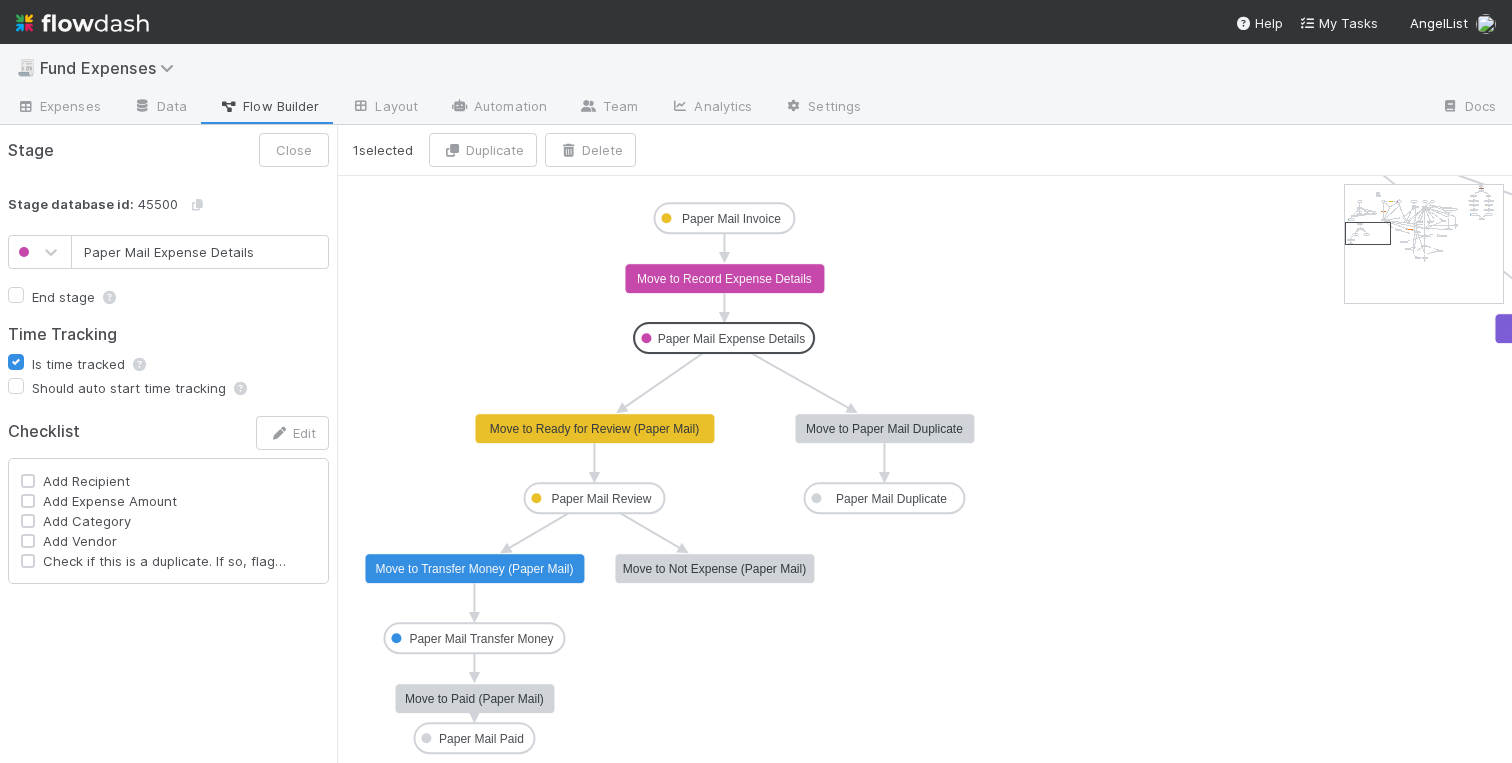 drag, startPoint x: 701, startPoint y: 358, endPoint x: 699, endPoint y: 341, distance: 17.117243 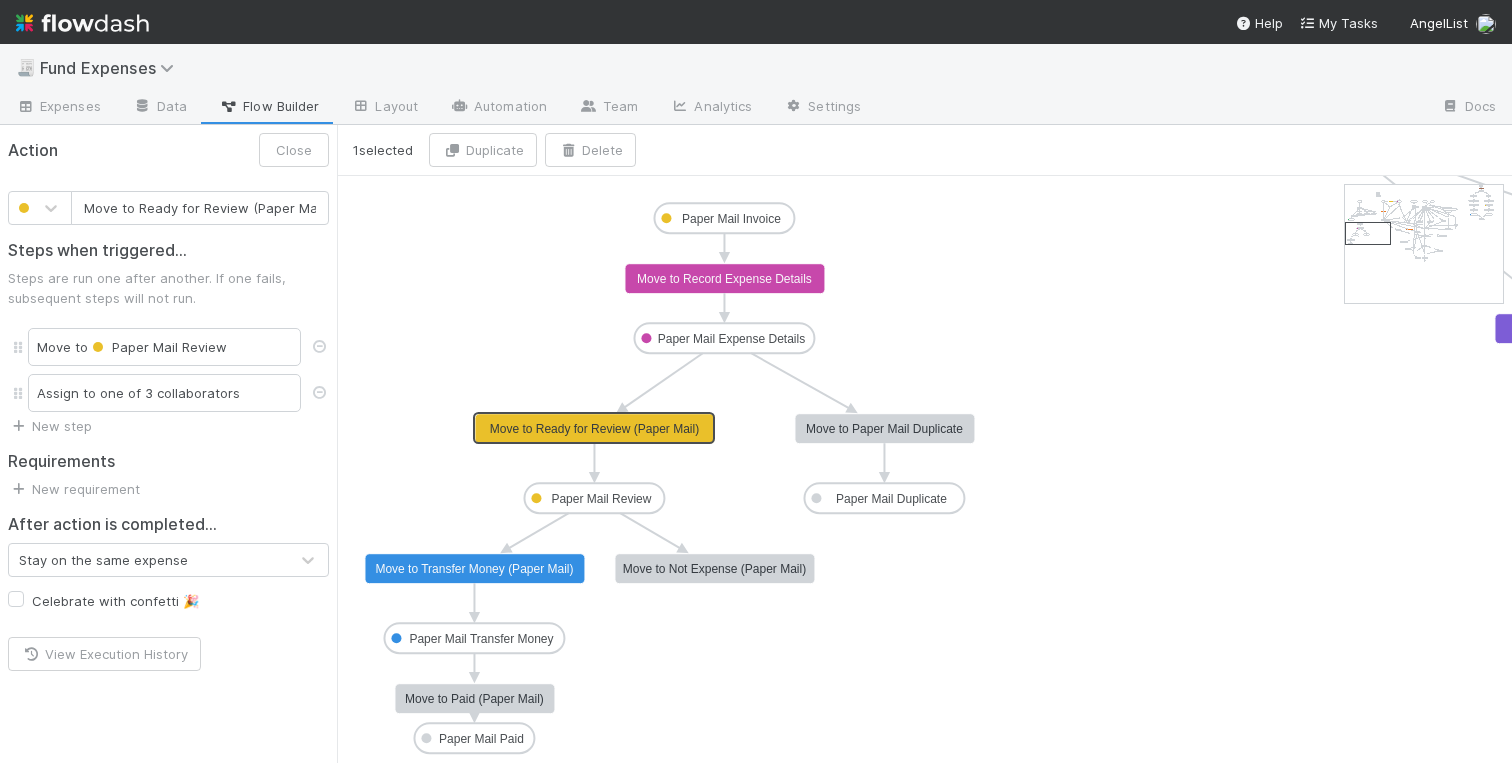 scroll, scrollTop: 0, scrollLeft: 6, axis: horizontal 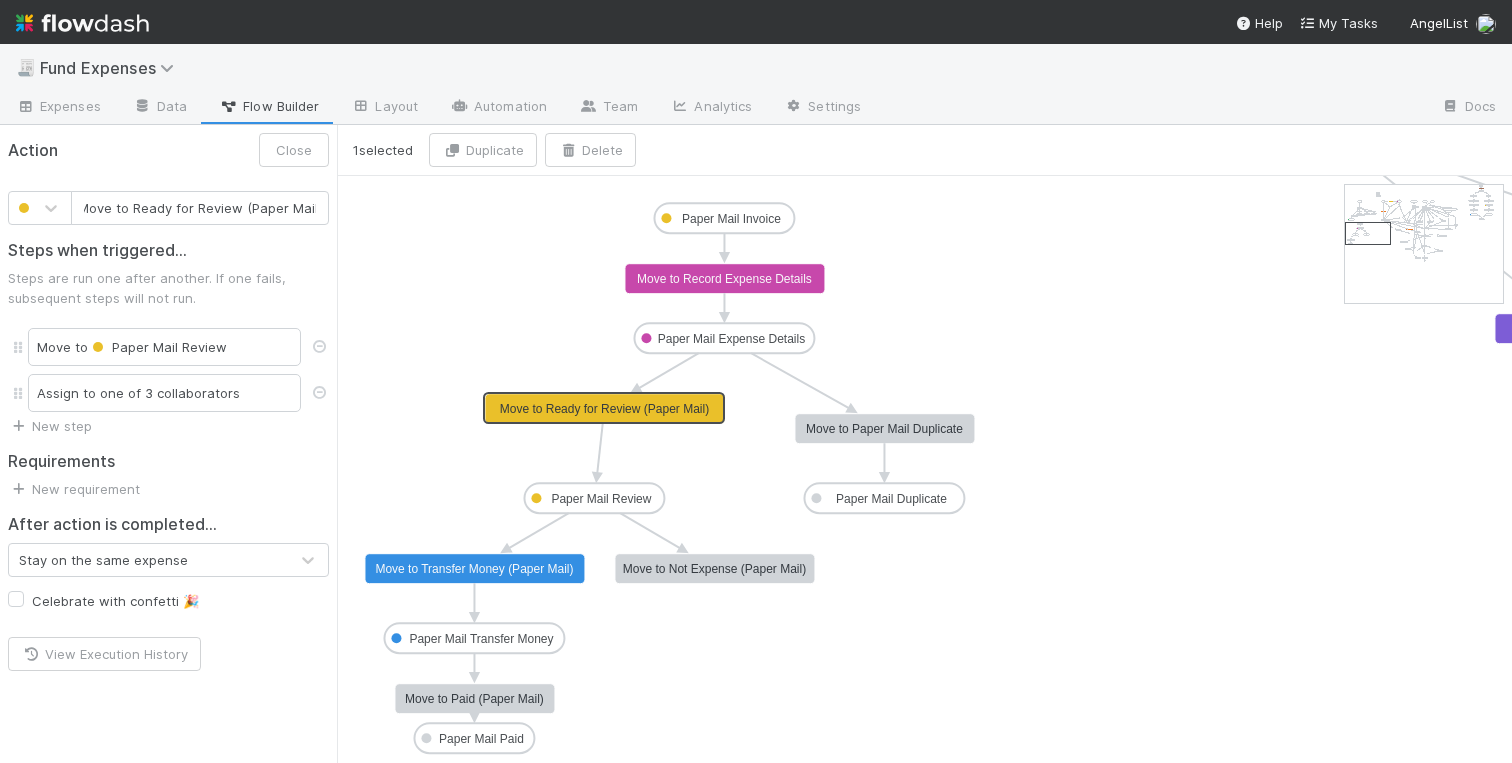 drag, startPoint x: 638, startPoint y: 426, endPoint x: 649, endPoint y: 407, distance: 21.954498 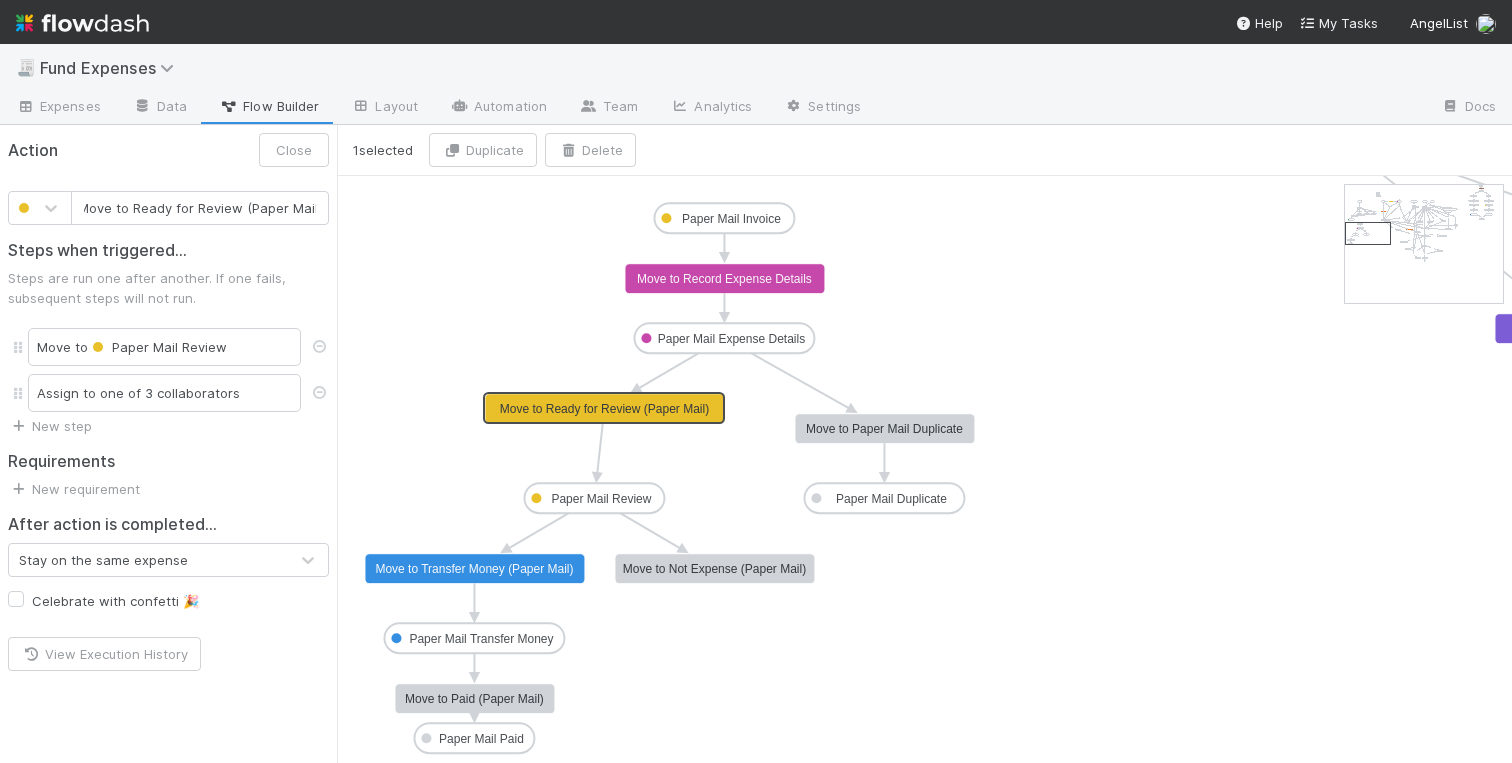 type on "Move to Paper Mail Duplicate" 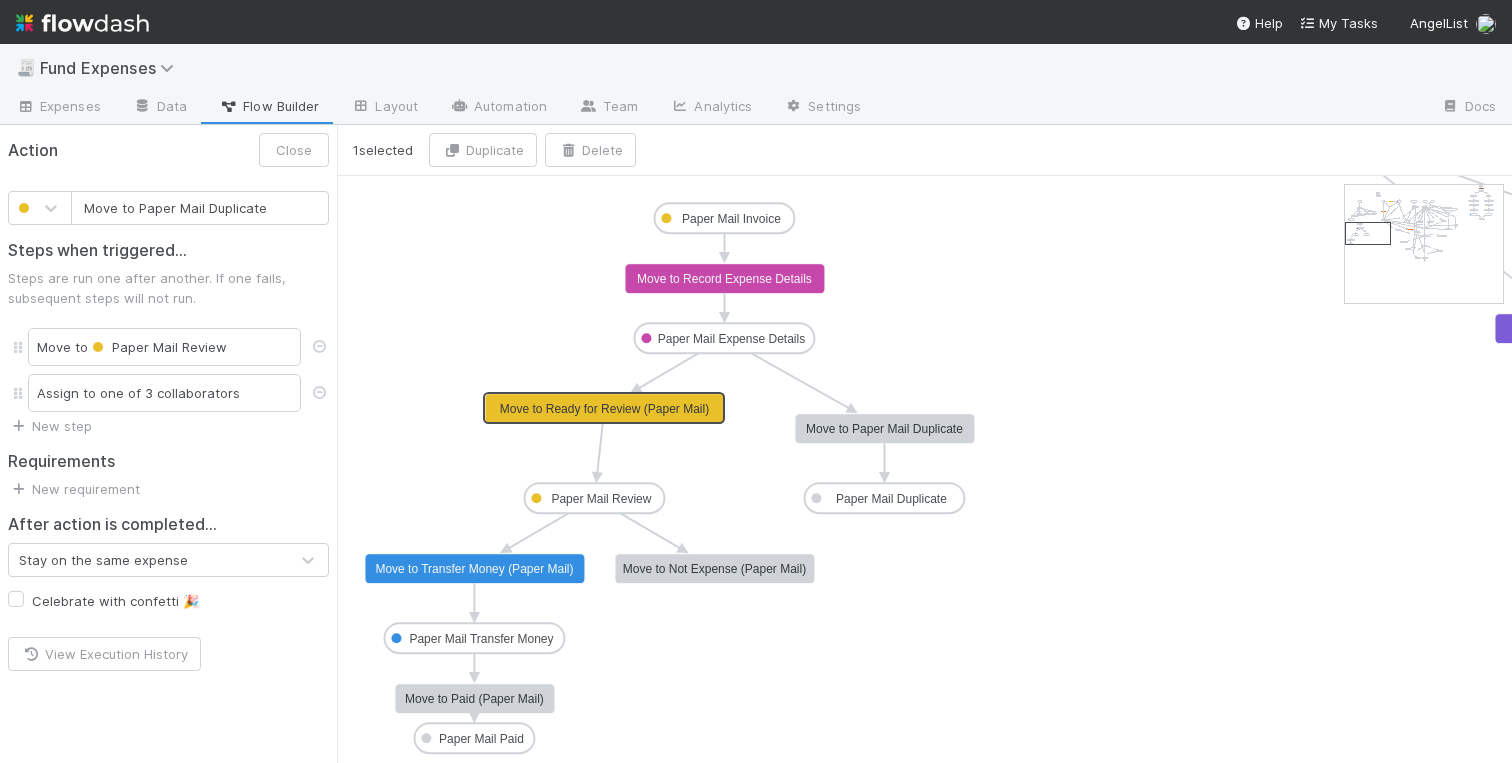 scroll, scrollTop: 0, scrollLeft: 0, axis: both 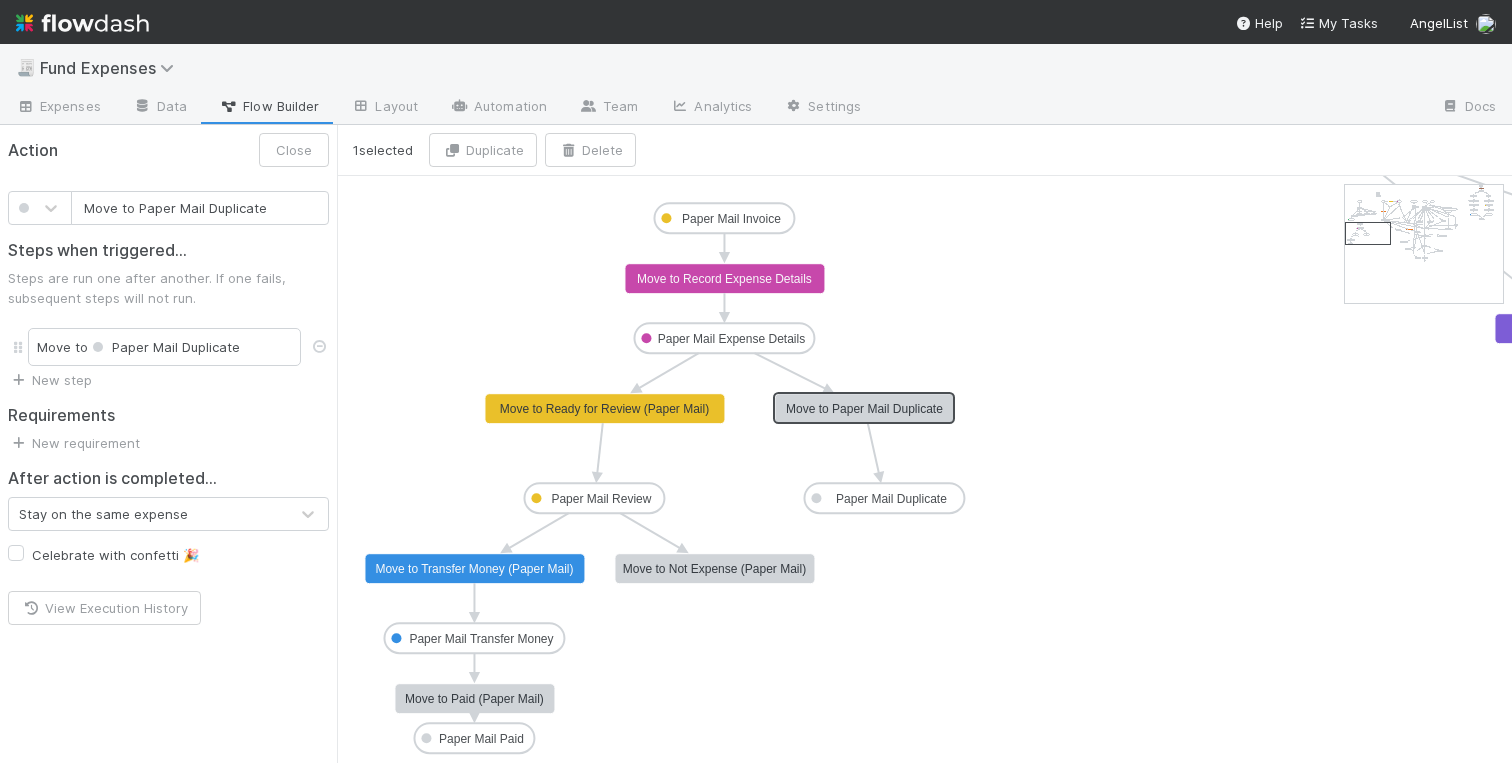 drag, startPoint x: 807, startPoint y: 420, endPoint x: 789, endPoint y: 401, distance: 26.172504 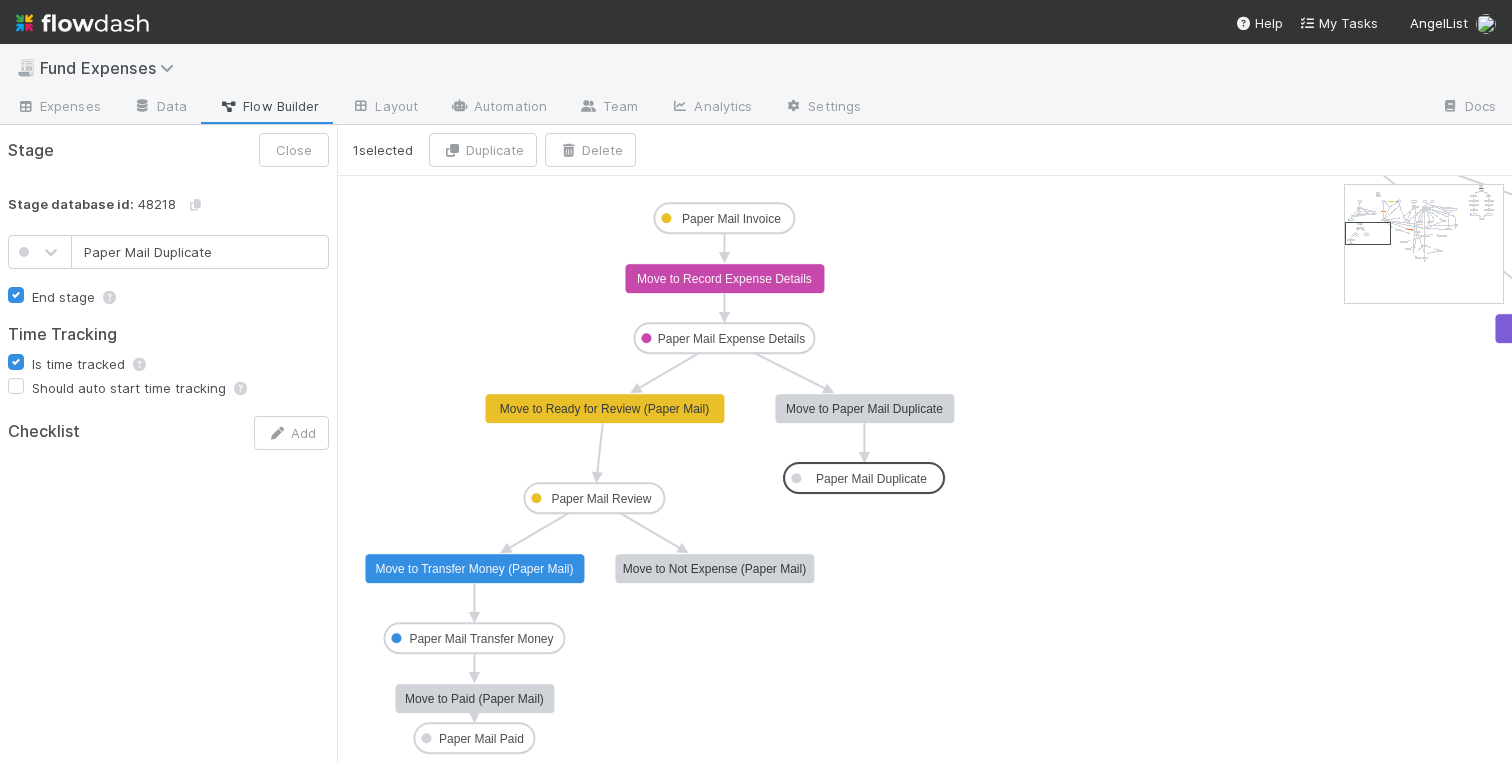 drag, startPoint x: 846, startPoint y: 495, endPoint x: 828, endPoint y: 478, distance: 24.758837 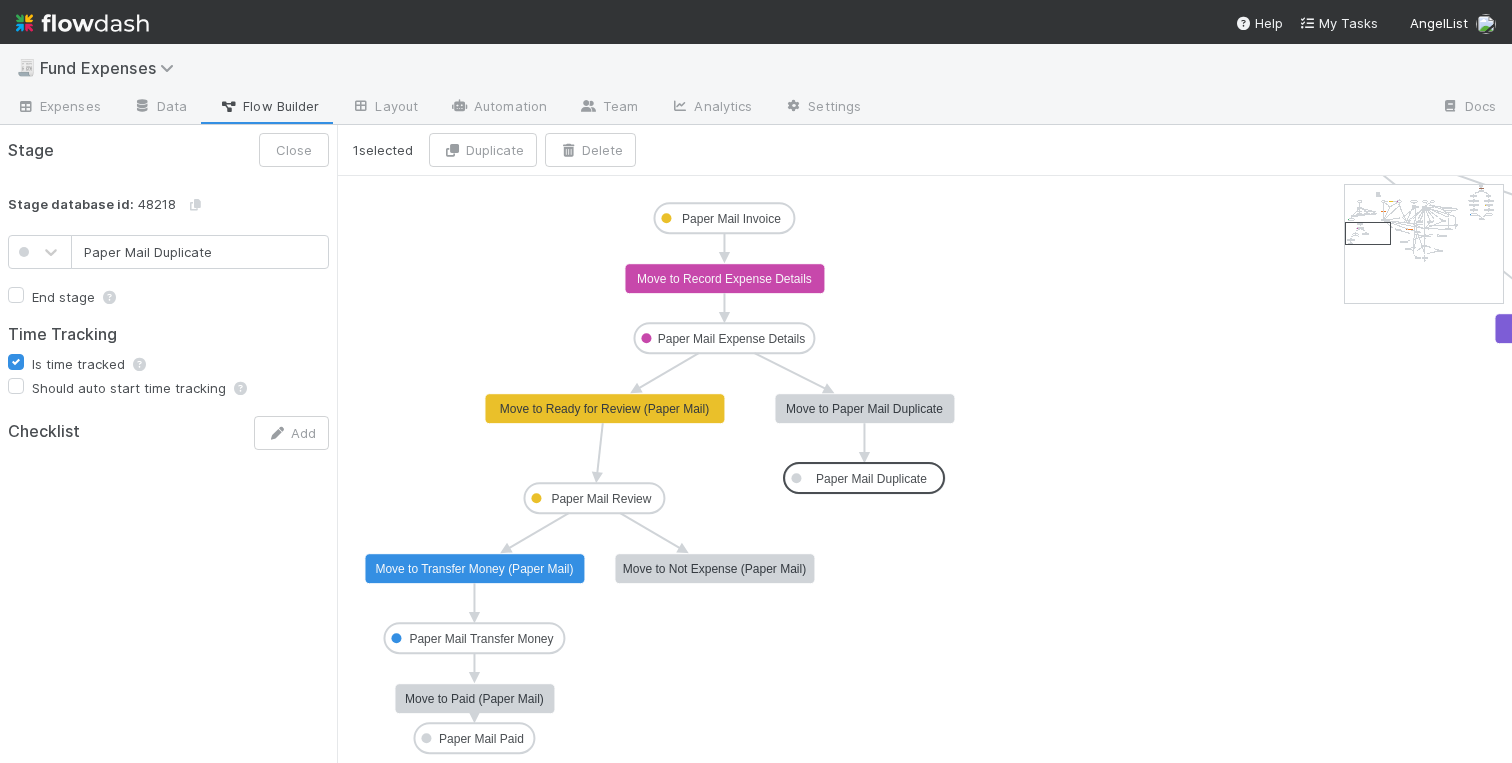 type on "Paper Mail Review" 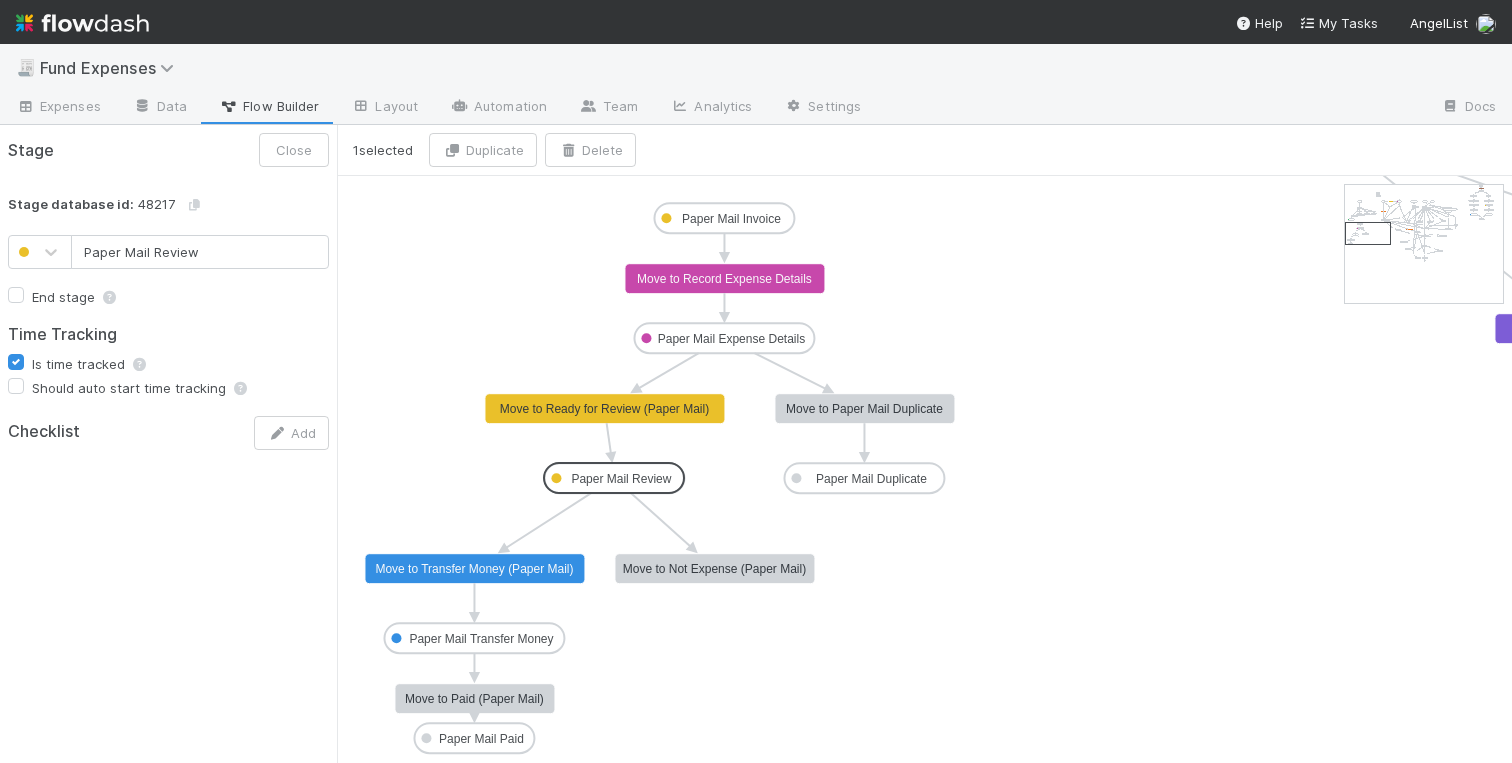 drag, startPoint x: 629, startPoint y: 502, endPoint x: 645, endPoint y: 483, distance: 24.839485 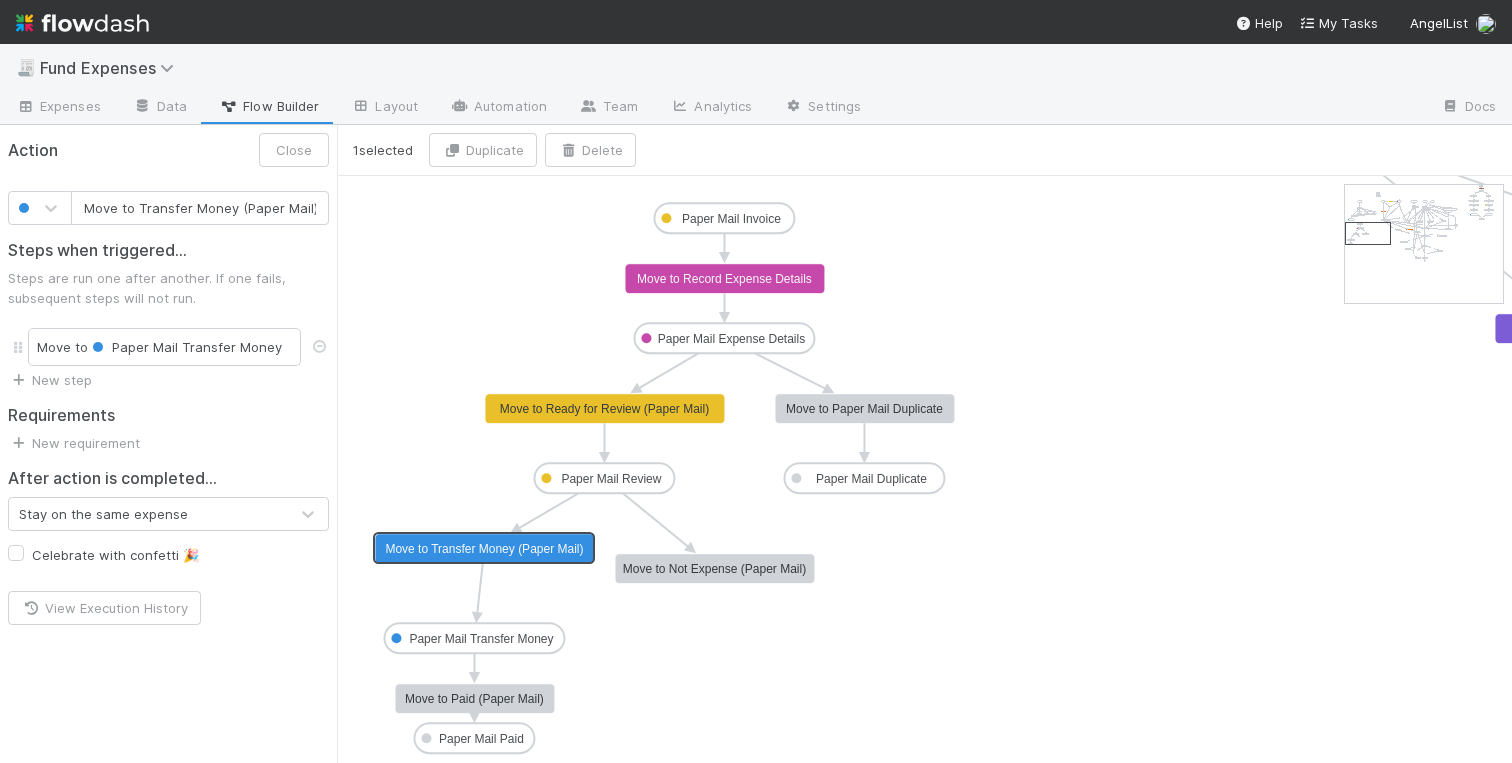 drag, startPoint x: 539, startPoint y: 570, endPoint x: 544, endPoint y: 551, distance: 19.646883 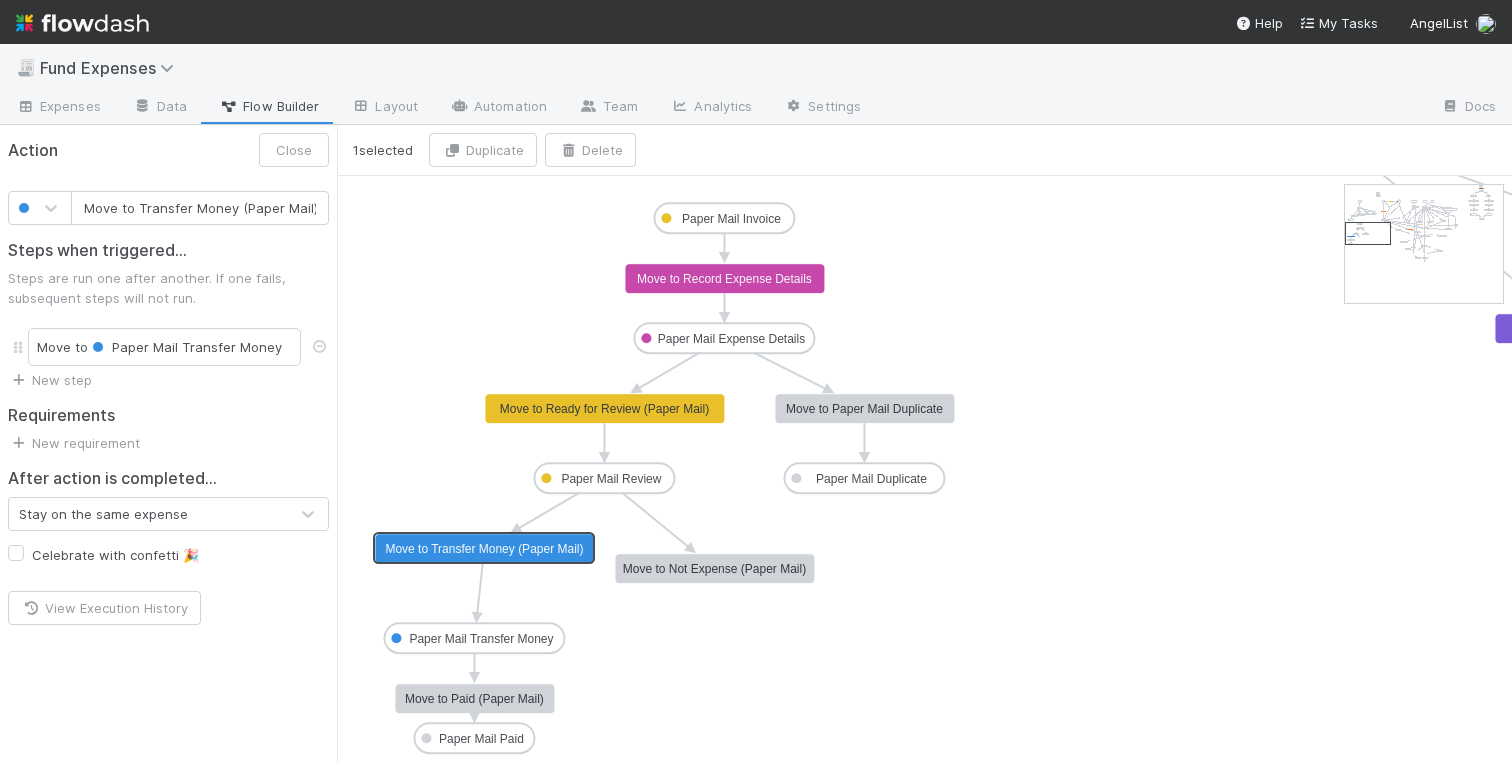type on "Move to Not Expense (Paper Mail)" 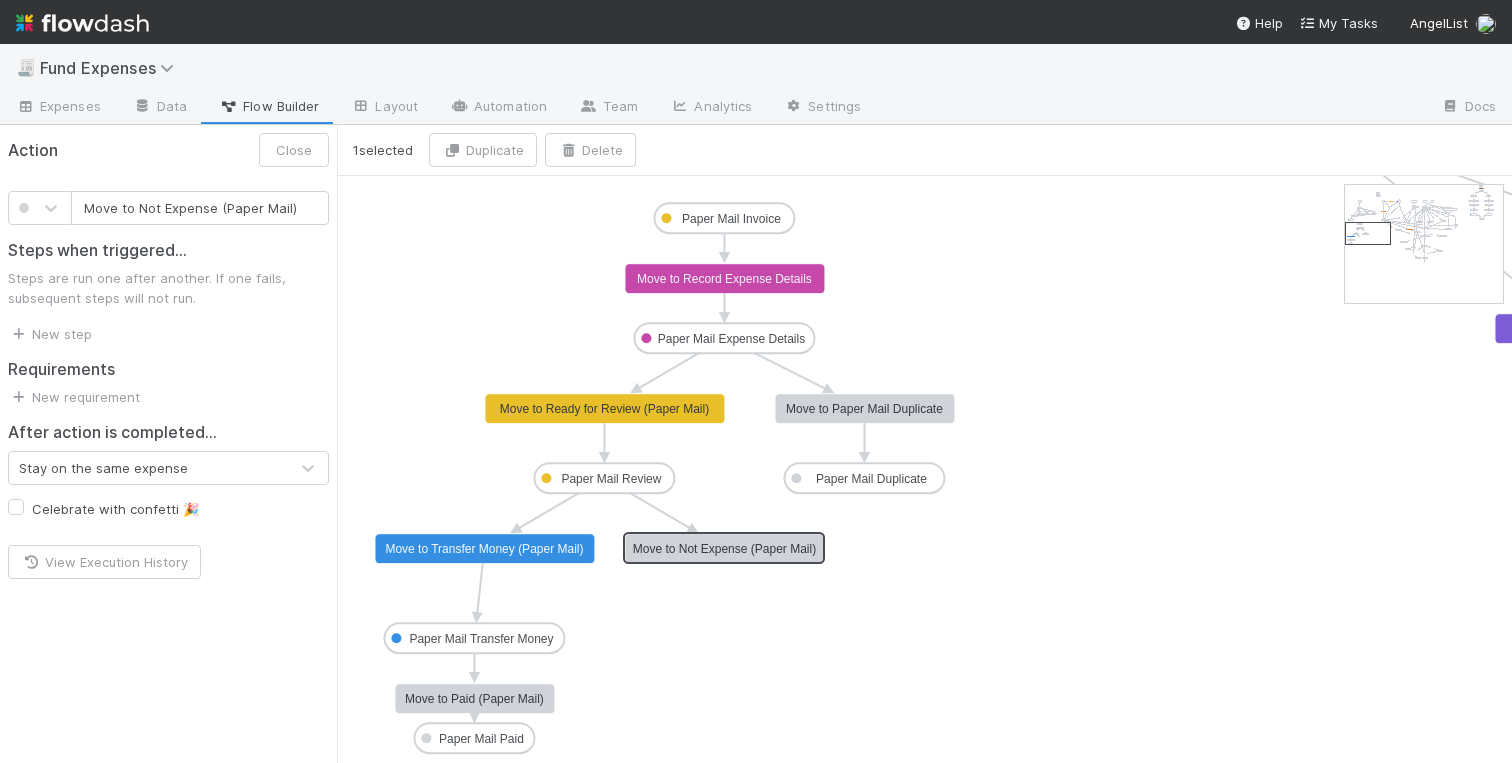 drag, startPoint x: 651, startPoint y: 567, endPoint x: 656, endPoint y: 551, distance: 16.763054 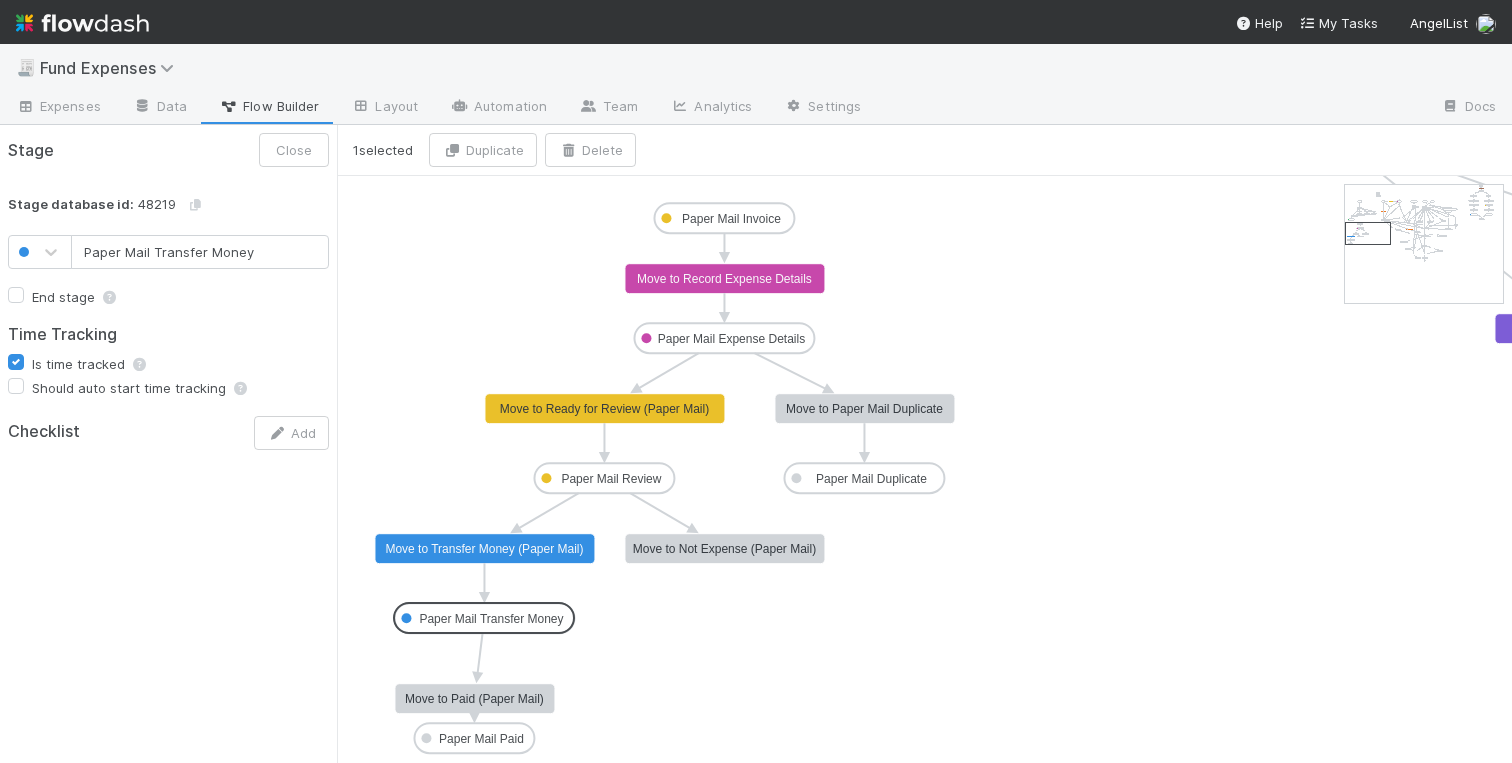 drag, startPoint x: 508, startPoint y: 645, endPoint x: 518, endPoint y: 624, distance: 23.259407 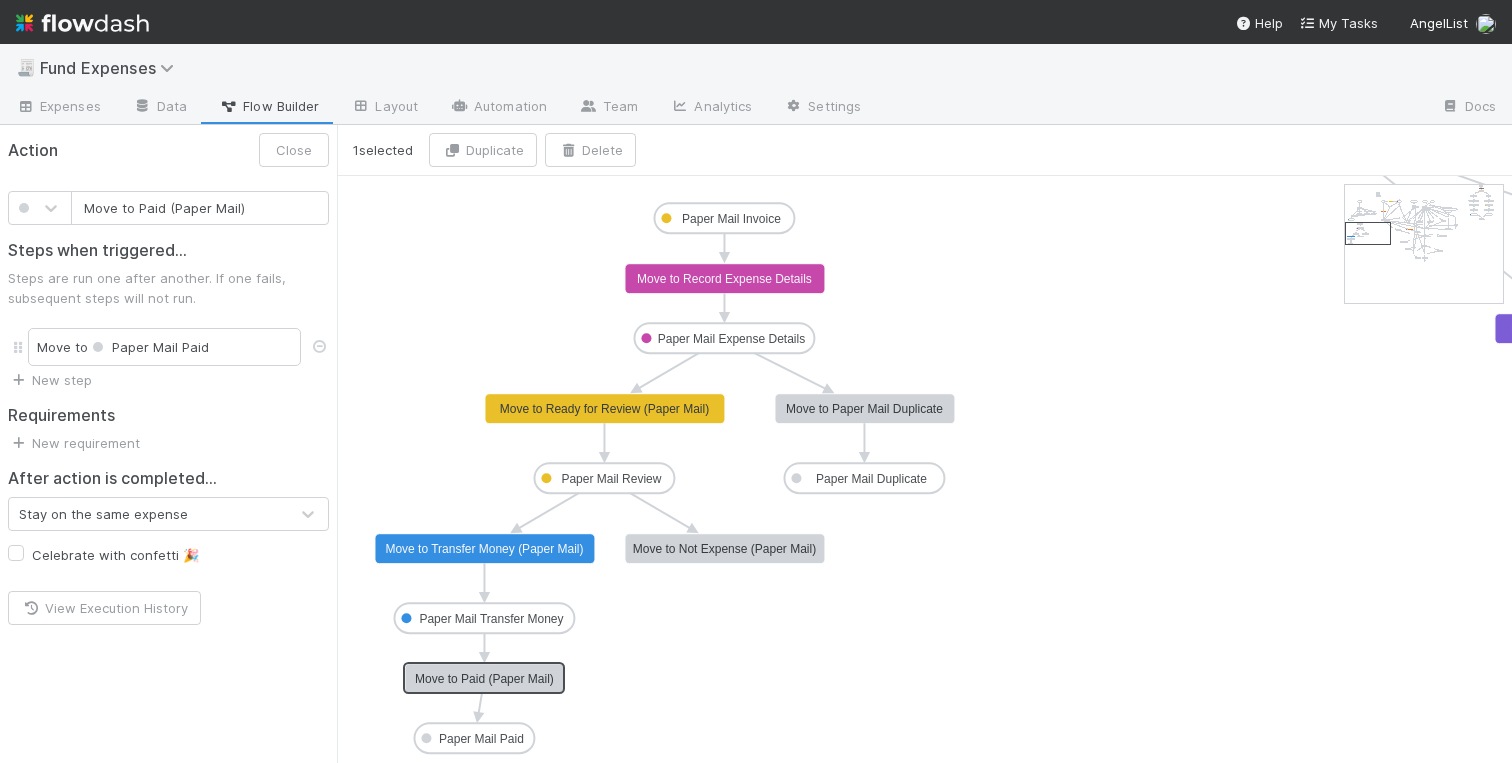 drag, startPoint x: 502, startPoint y: 700, endPoint x: 507, endPoint y: 681, distance: 19.646883 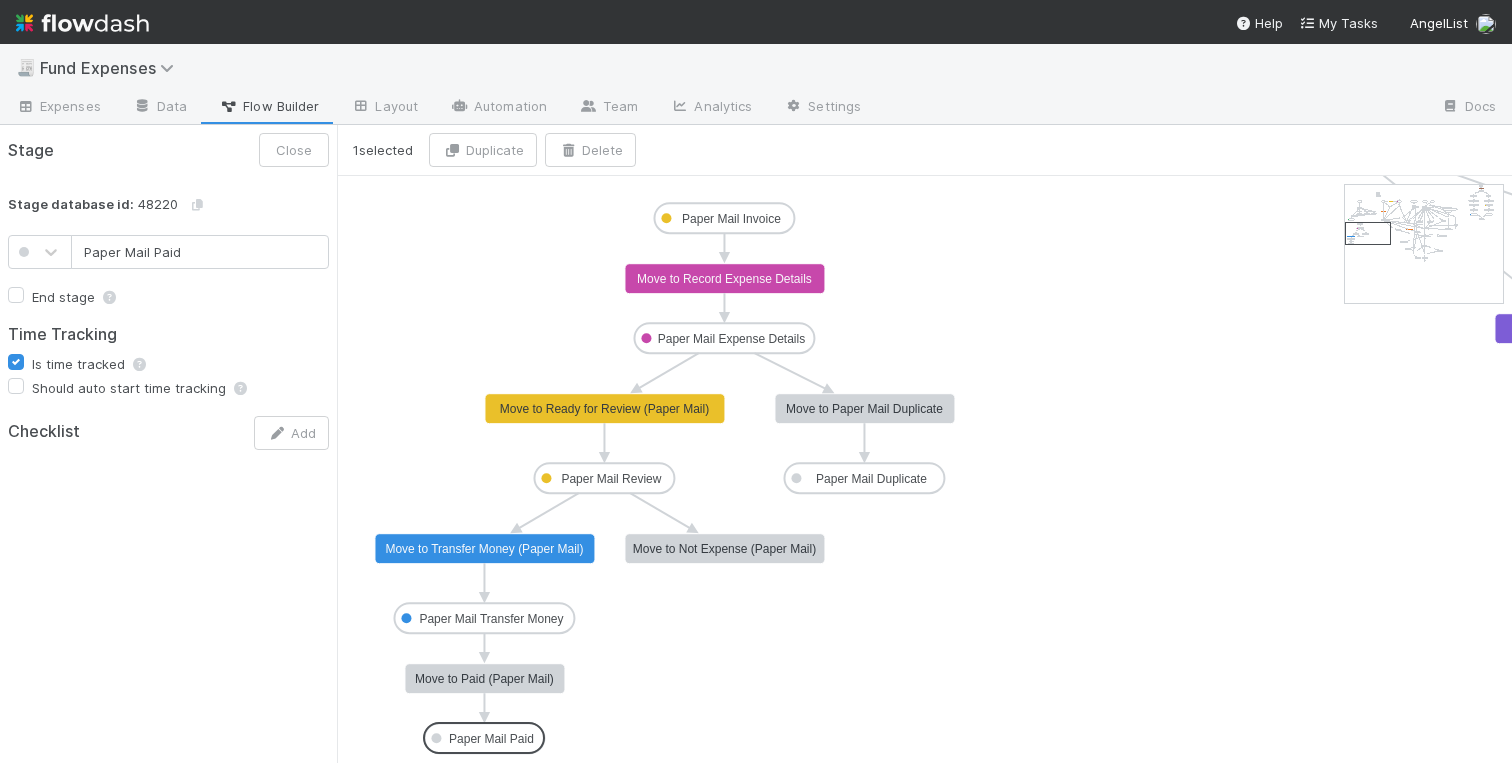 type on "Paper Mail Transfer Money" 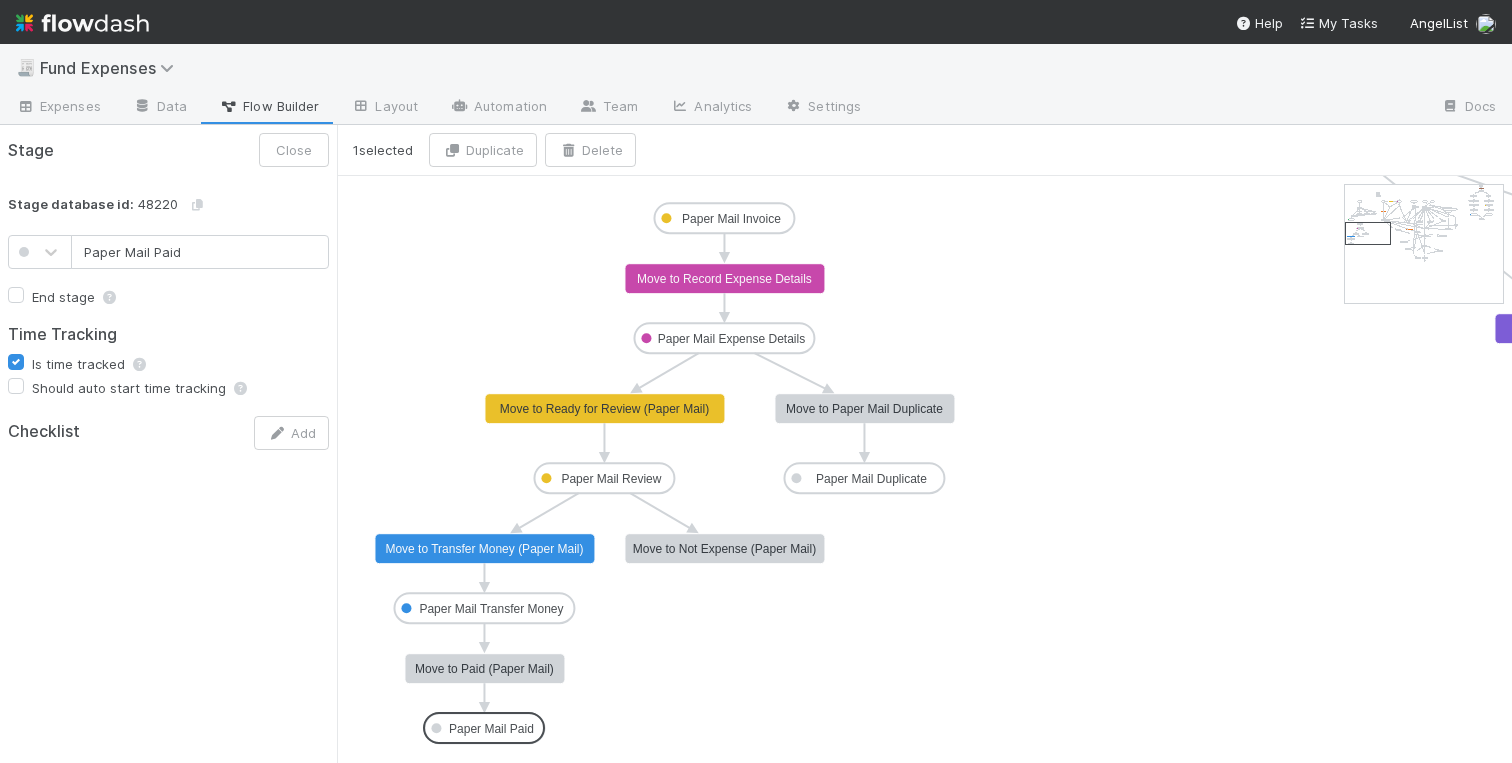 drag, startPoint x: 501, startPoint y: 740, endPoint x: 500, endPoint y: 728, distance: 12.0415945 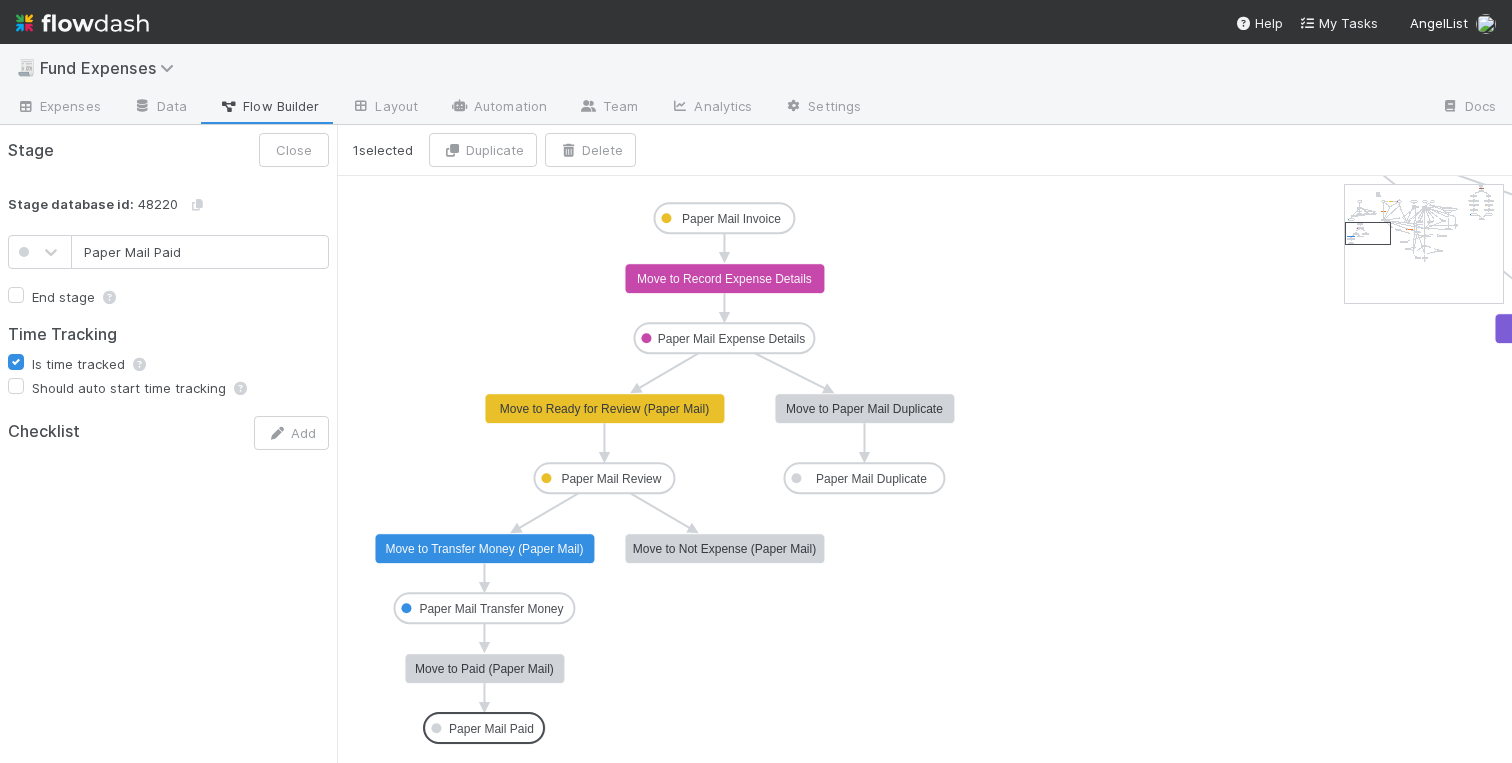 click on "Not Started 3p_contribution In Review Transfer money Fund expense paid Missing Info Escalate - Legal Duplicate ALAM/Reserve Payment  TEST Funds Pending Inactive  Waiting on KYC Waiting on Tax Not Expense OC Action Pending Wire Queued Wire on Hold  Wire Issue 3pc_review Pending TT Escalate - IOS Team  Warehouse Fee  Past Expense Recording Recording Review Recording Complete Sanity Check Pending  New - SC Task Sanity Check Resolved SC Review SC Pending OC Escalate - IOS Team 2 New DEMAT DEMAT Closed DEMAT Review BT Invoice DEMAT-TPC Pull TPC DEMAT-TPC Payment to Vendor Pending DEMAT Pay BT DEMAT-TPC Vendor Payment Made DEMAT-TPC OC Pending DEMAT-TPC Push BT Payment DEMAT Pending BT Reimbursement DEMAT Payment to Vendor Pending DEMAT Vendor Payment Made DEMAT Update Expense SC Pending Fx Internal Team Action Paper Mail Invoice Paper Mail Expense Details Paper Mail Review Paper Mail Duplicate Paper Mail Transfer Money Paper Mail Paid Move to Transfer money Move to Fund expense paid, notify expense submitter" 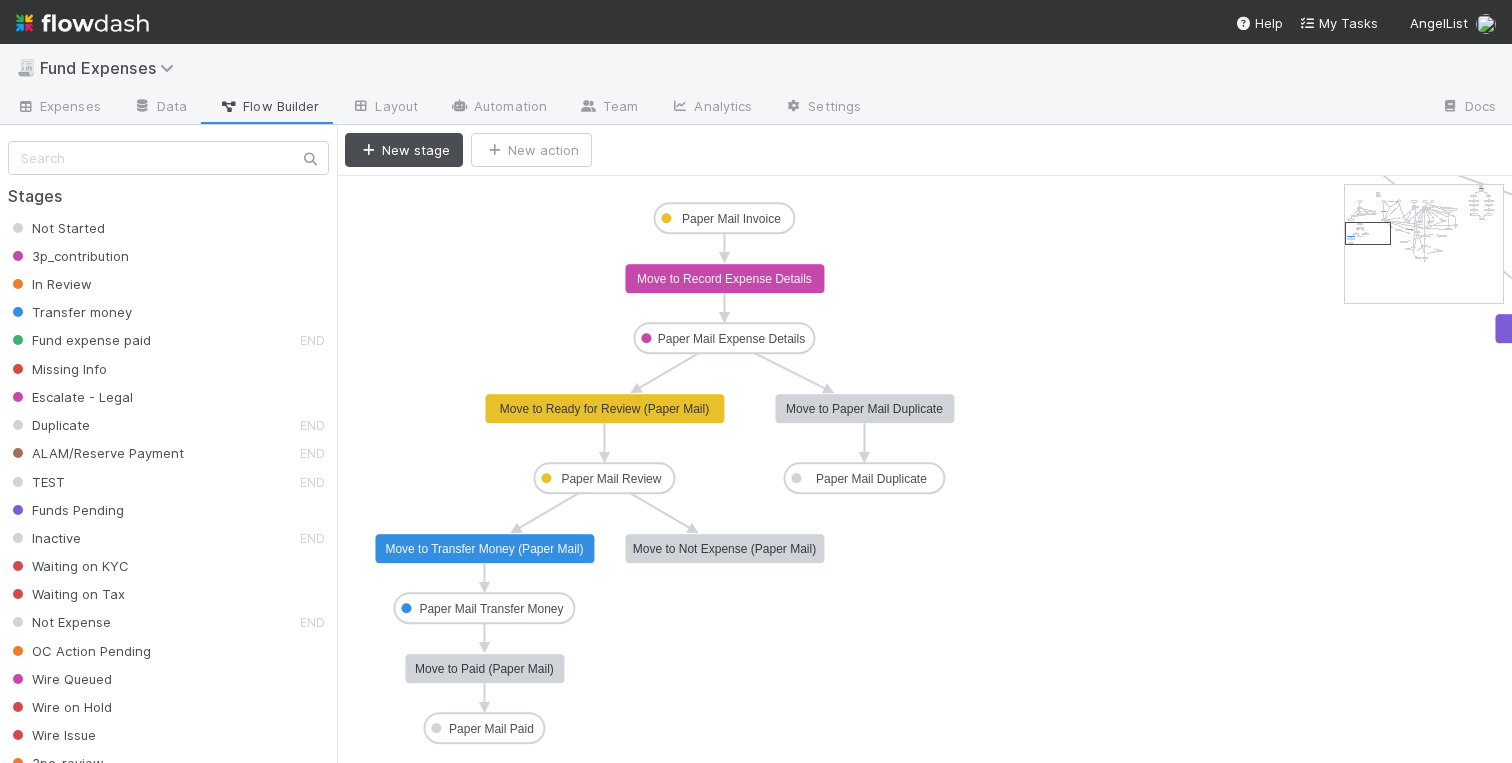 click 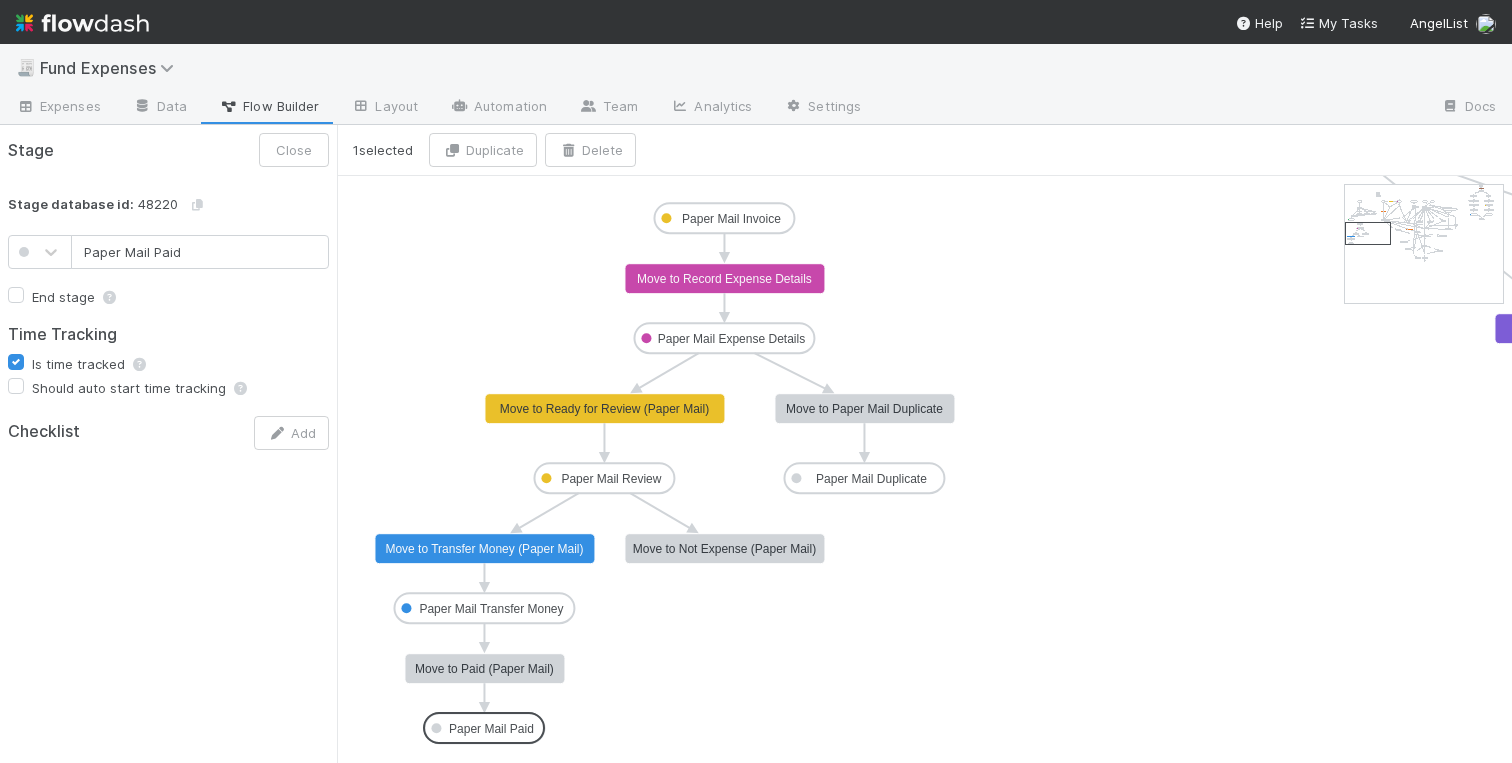 click on "End stage" at bounding box center [75, 297] 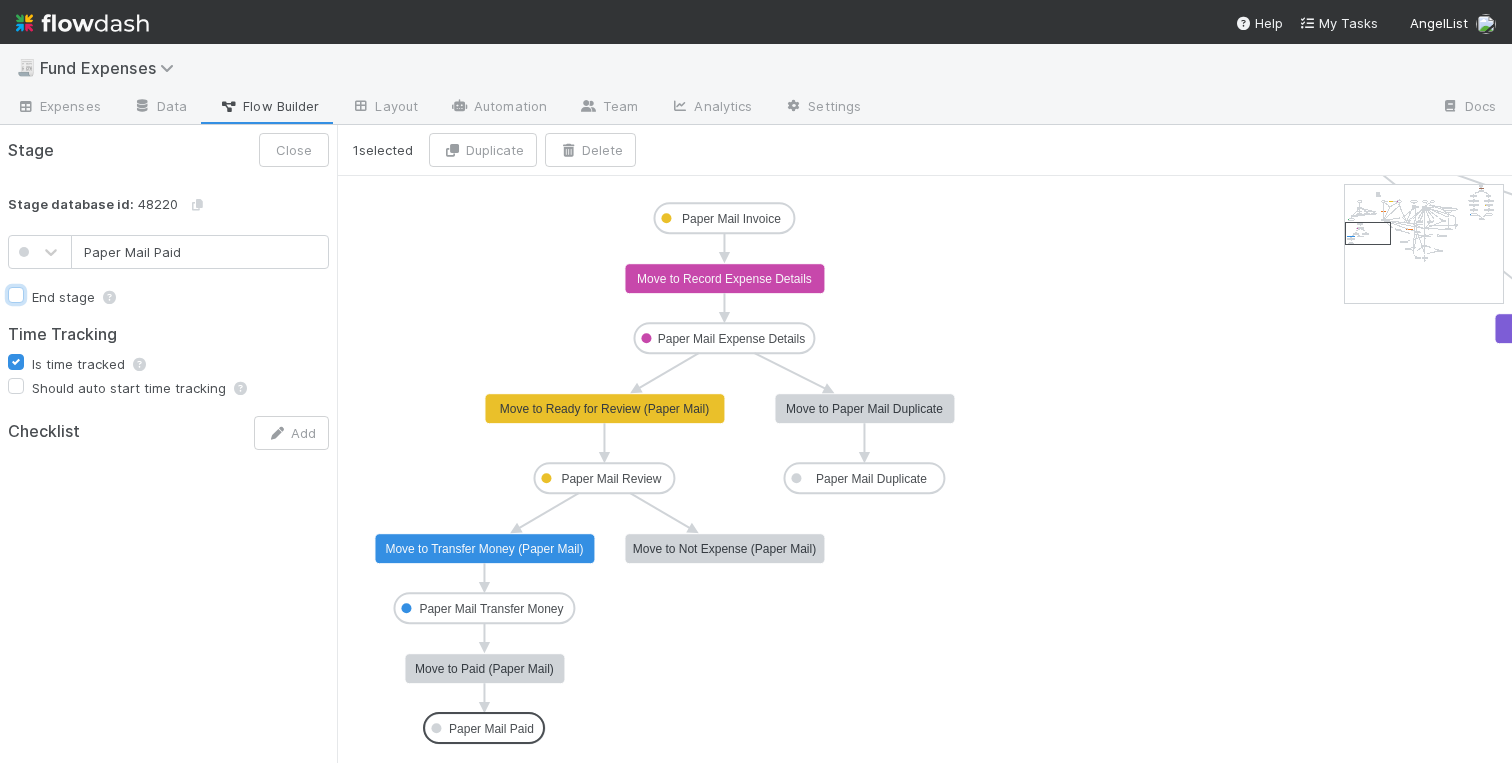click on "End stage" at bounding box center [16, 294] 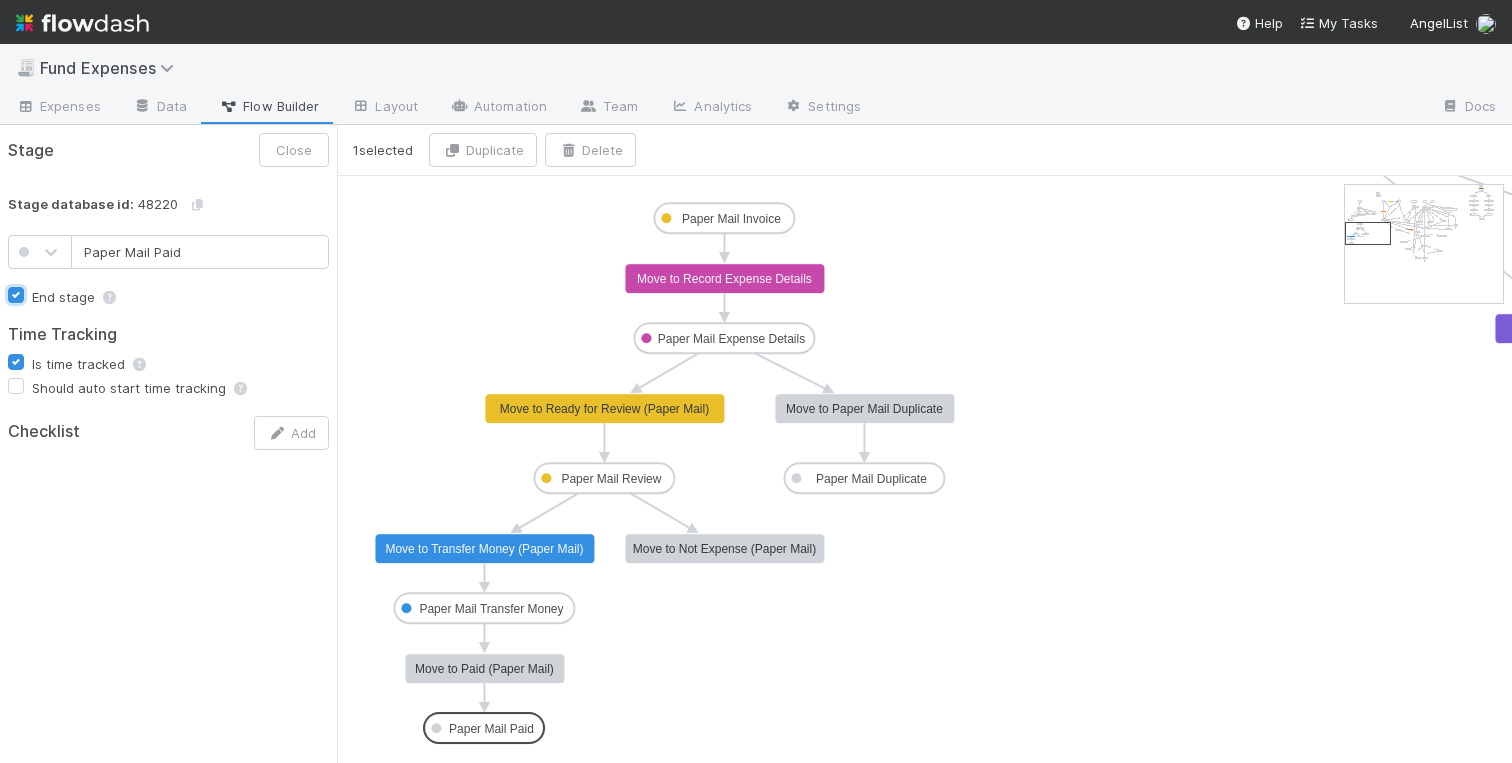 checkbox on "true" 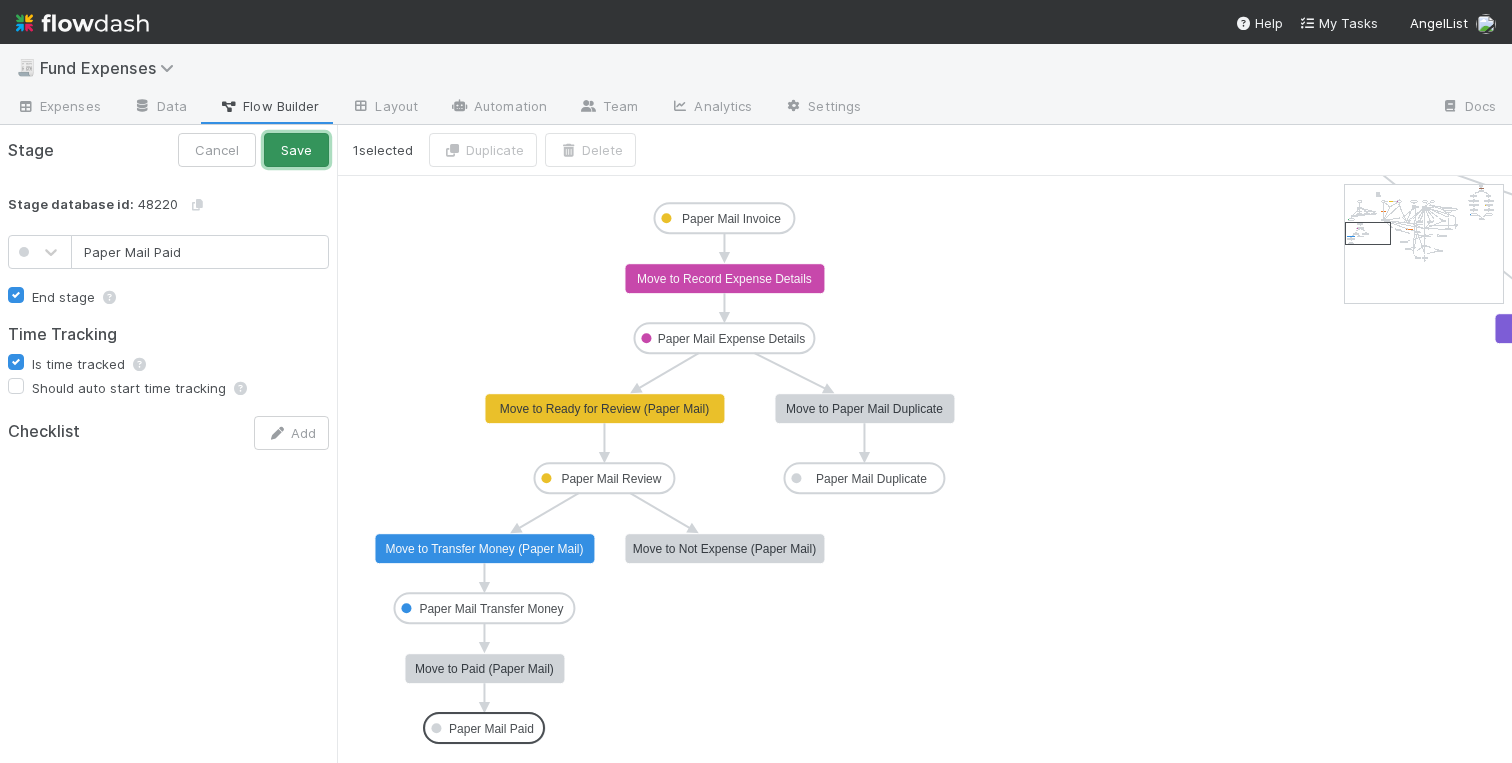 click on "Save" at bounding box center [296, 150] 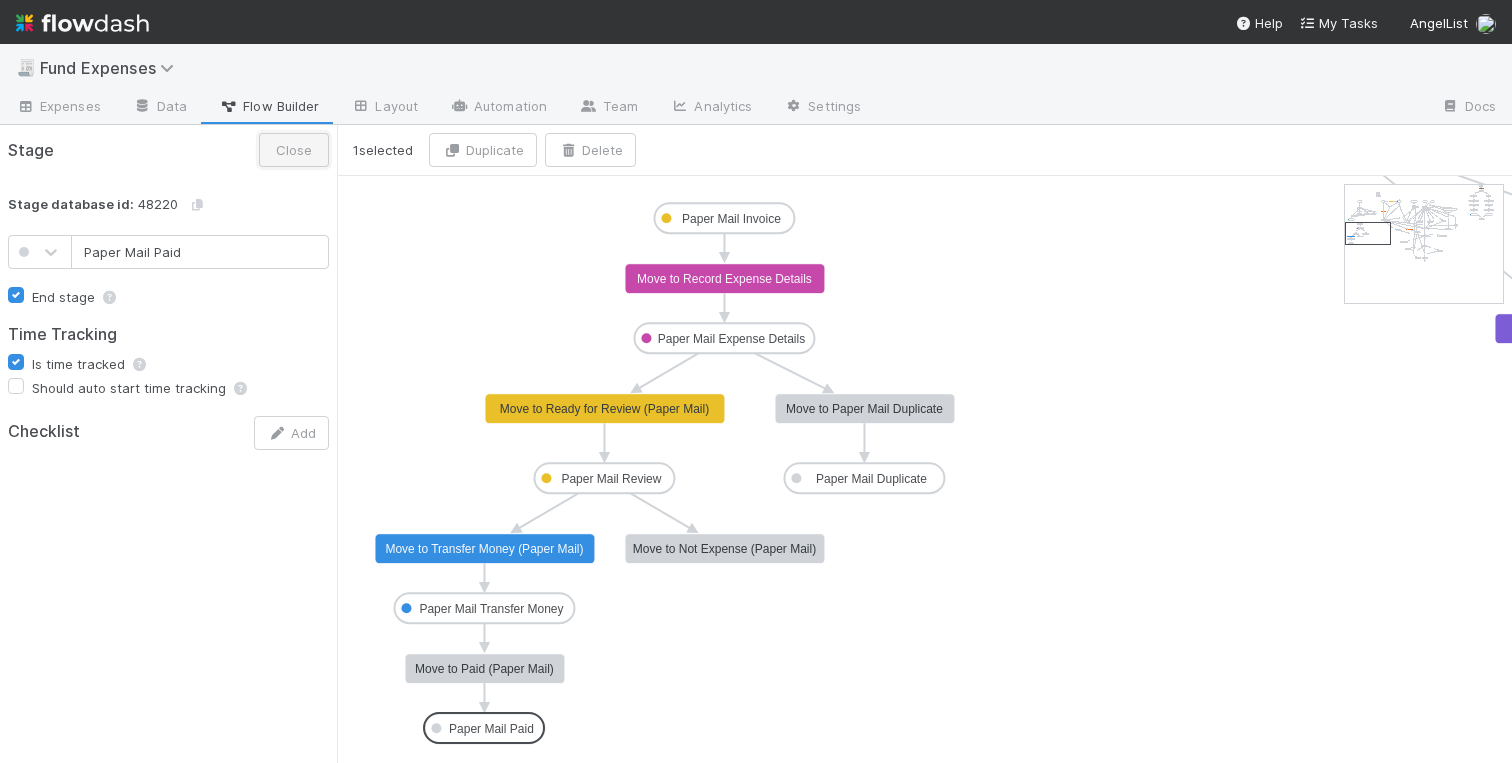 click on "Close" at bounding box center [294, 150] 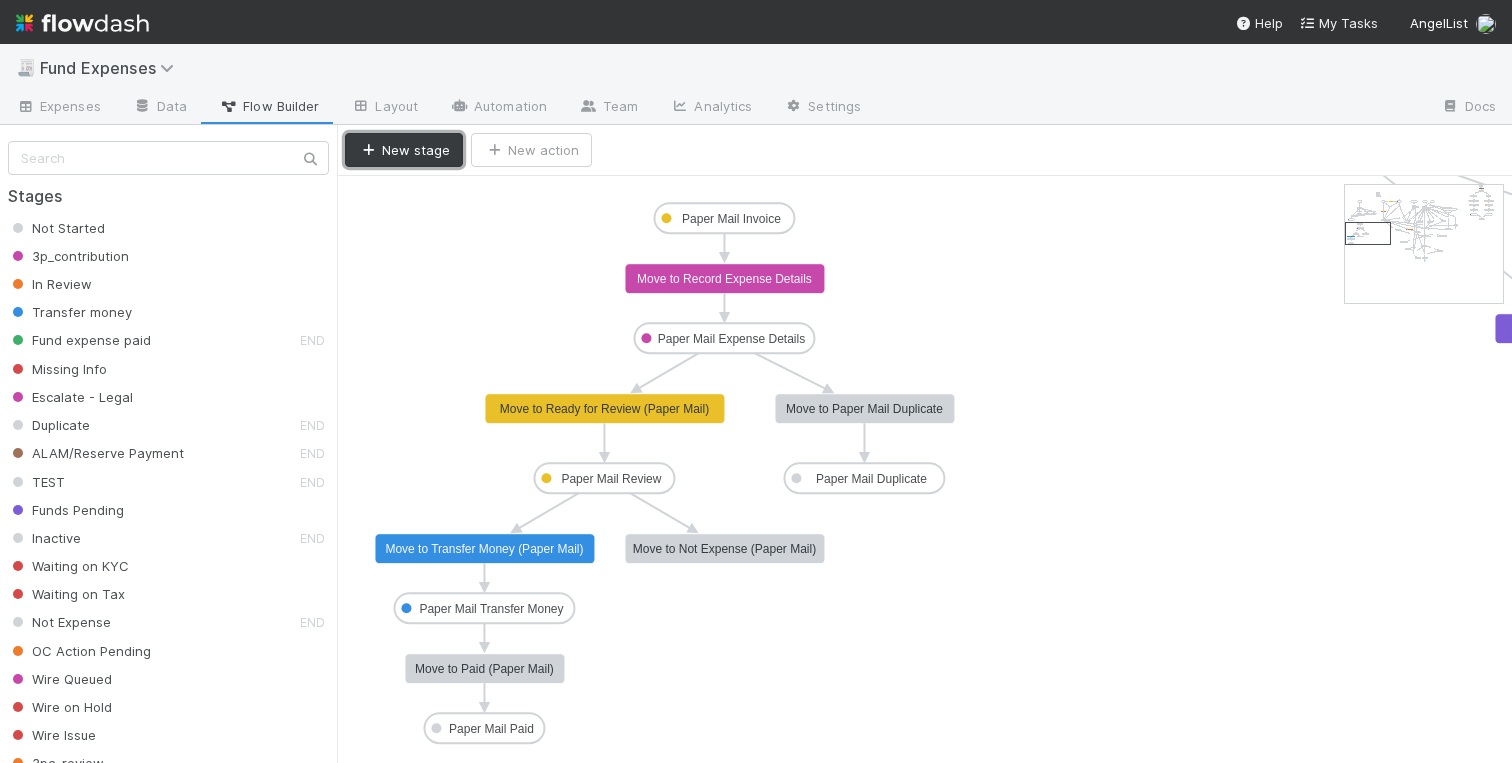 click on "New stage" at bounding box center (404, 150) 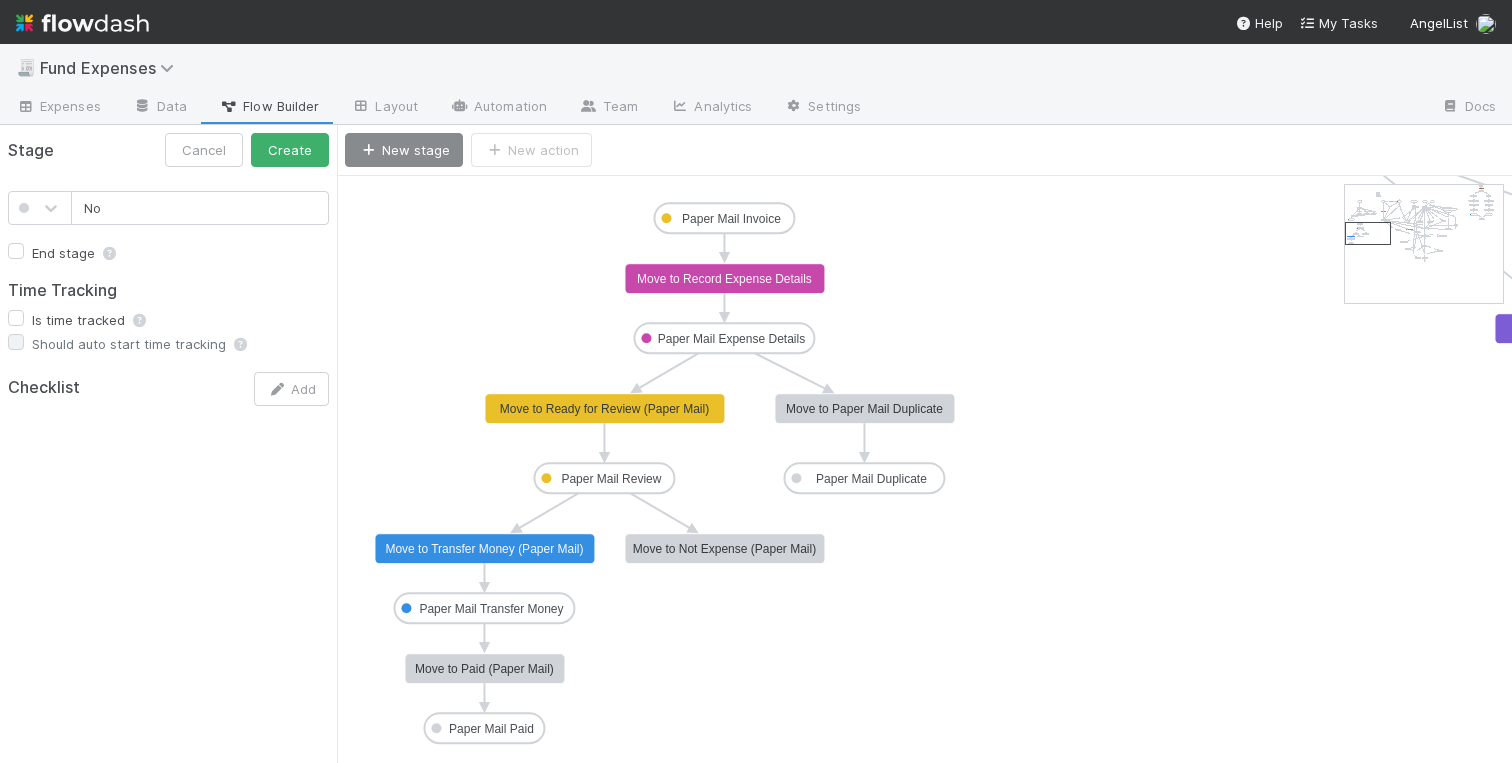 type on "N" 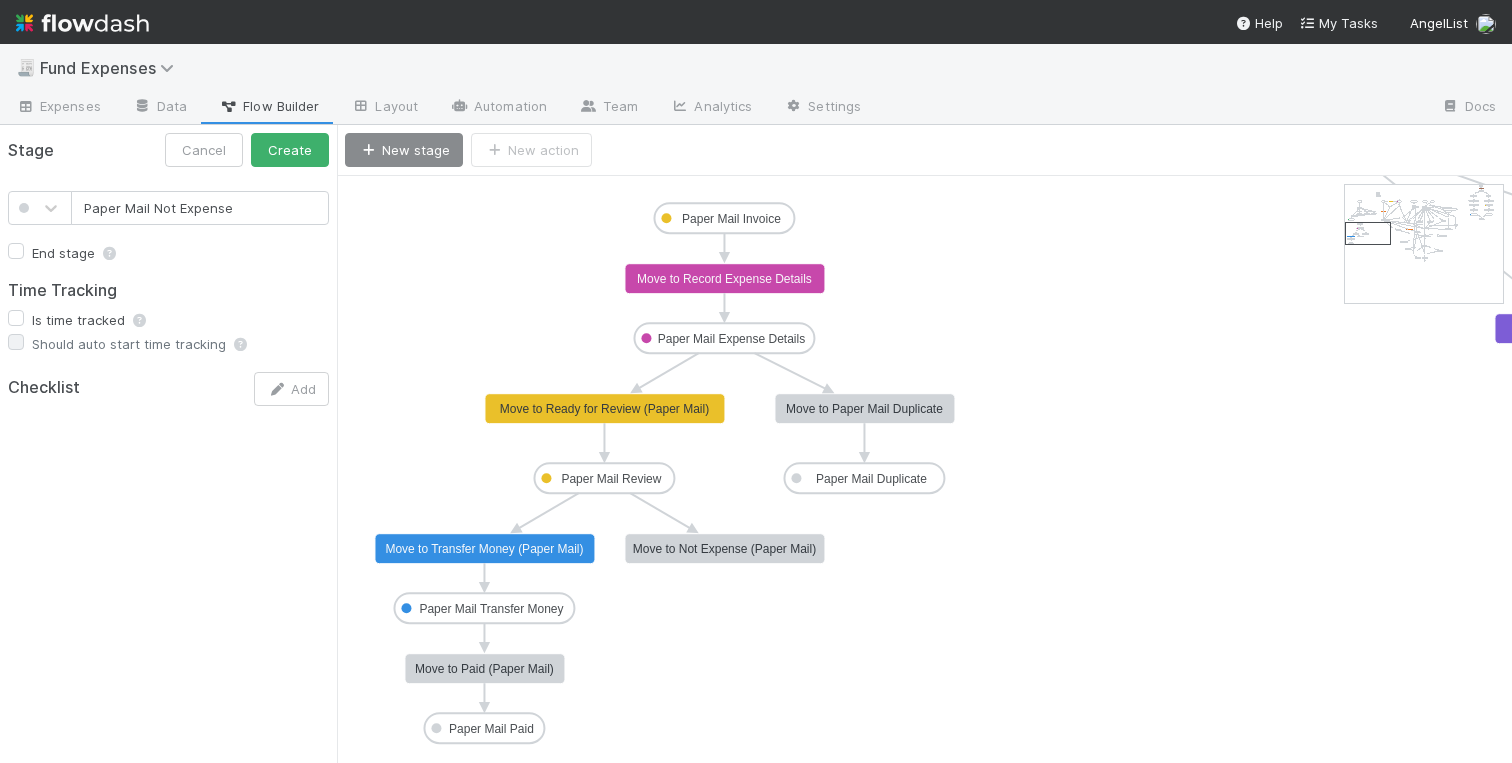 type on "Paper Mail Not Expense" 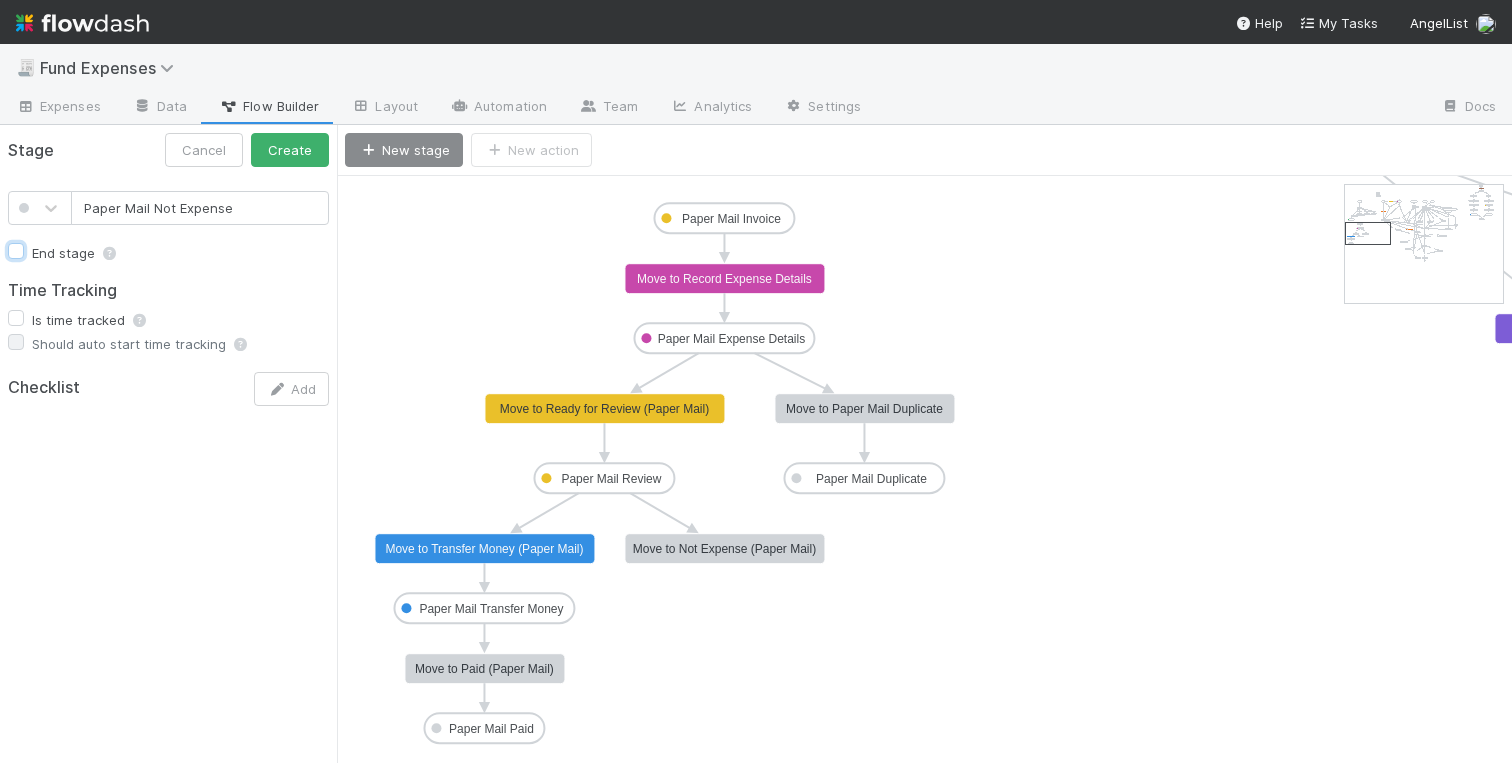 click on "End stage" at bounding box center [16, 250] 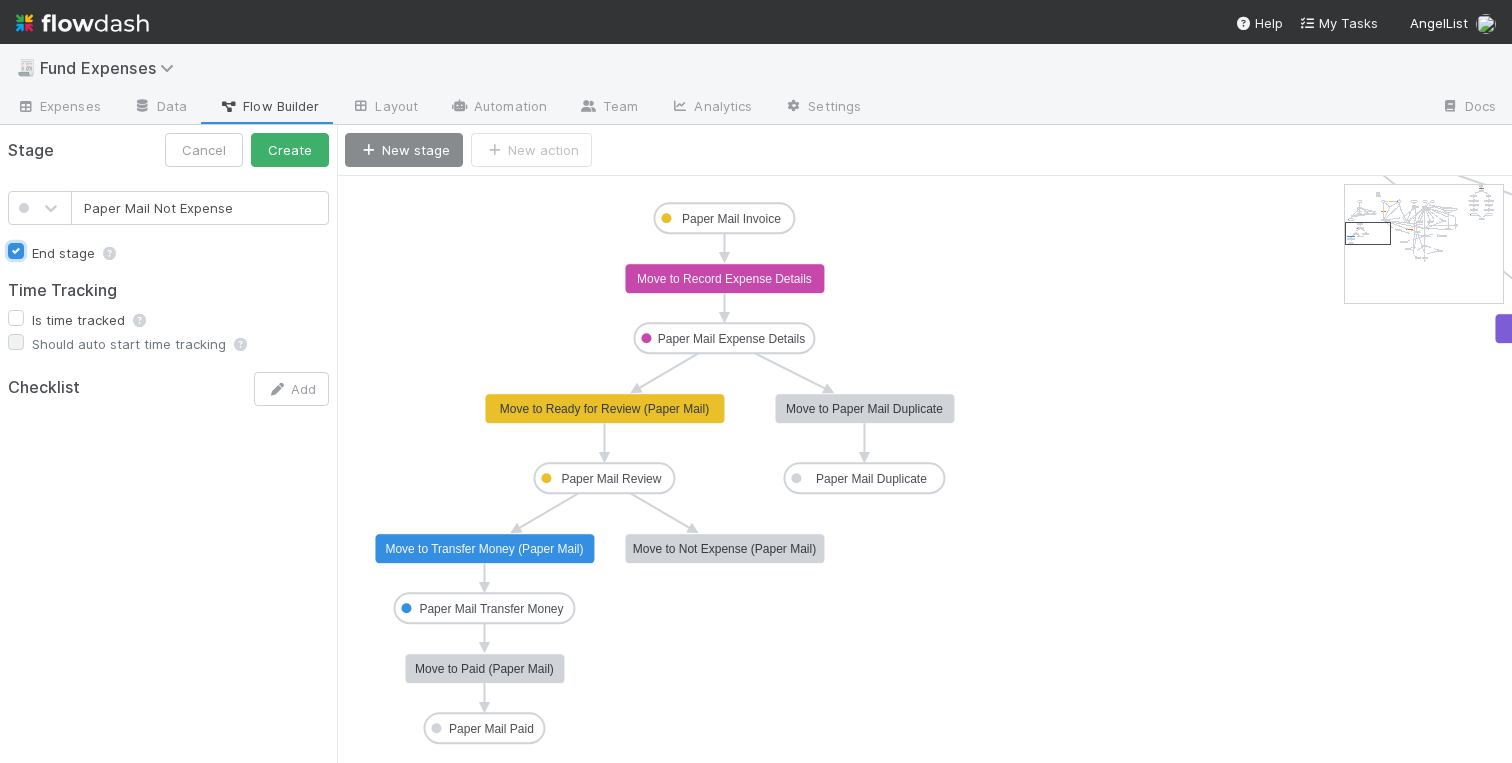 checkbox on "true" 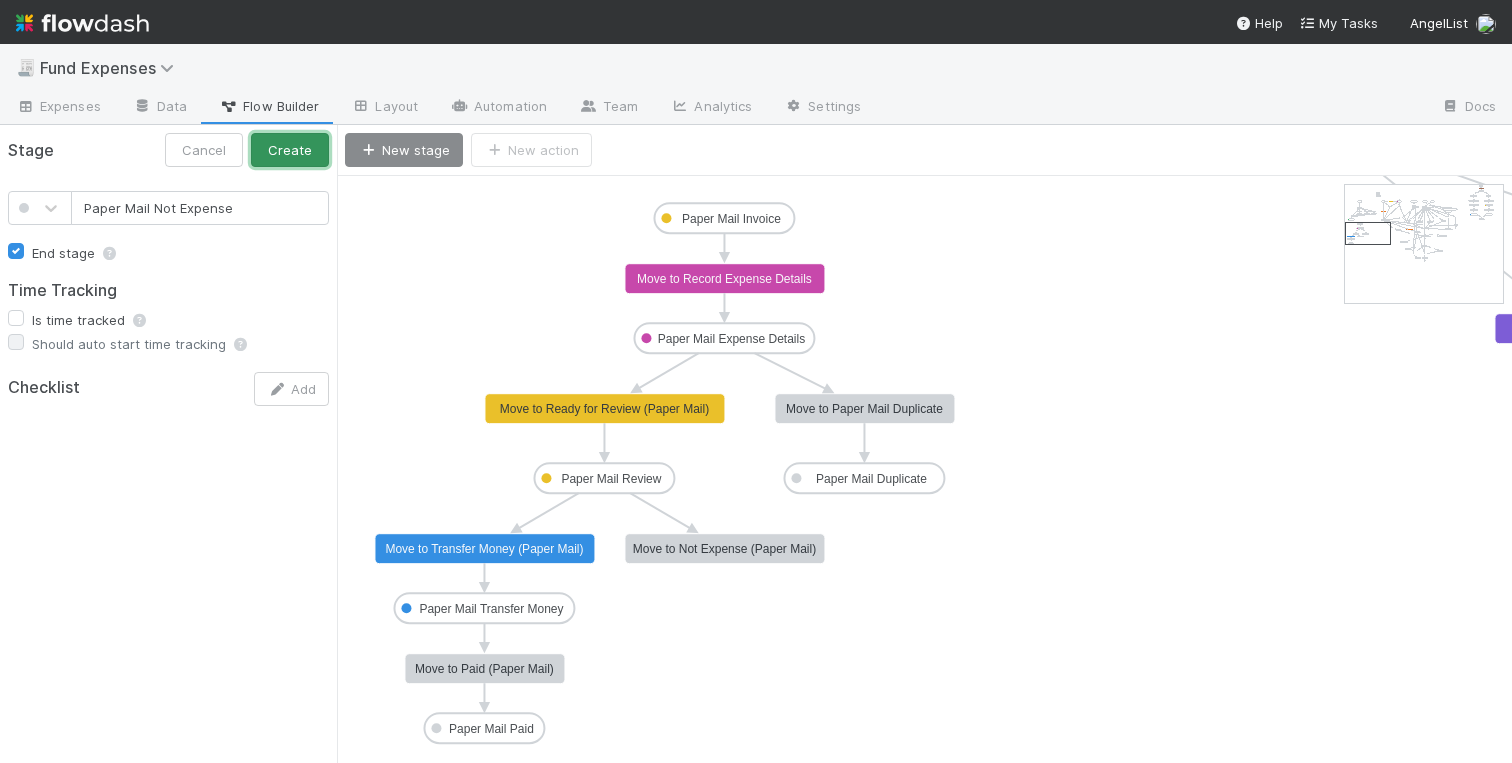 click on "Create" at bounding box center (290, 150) 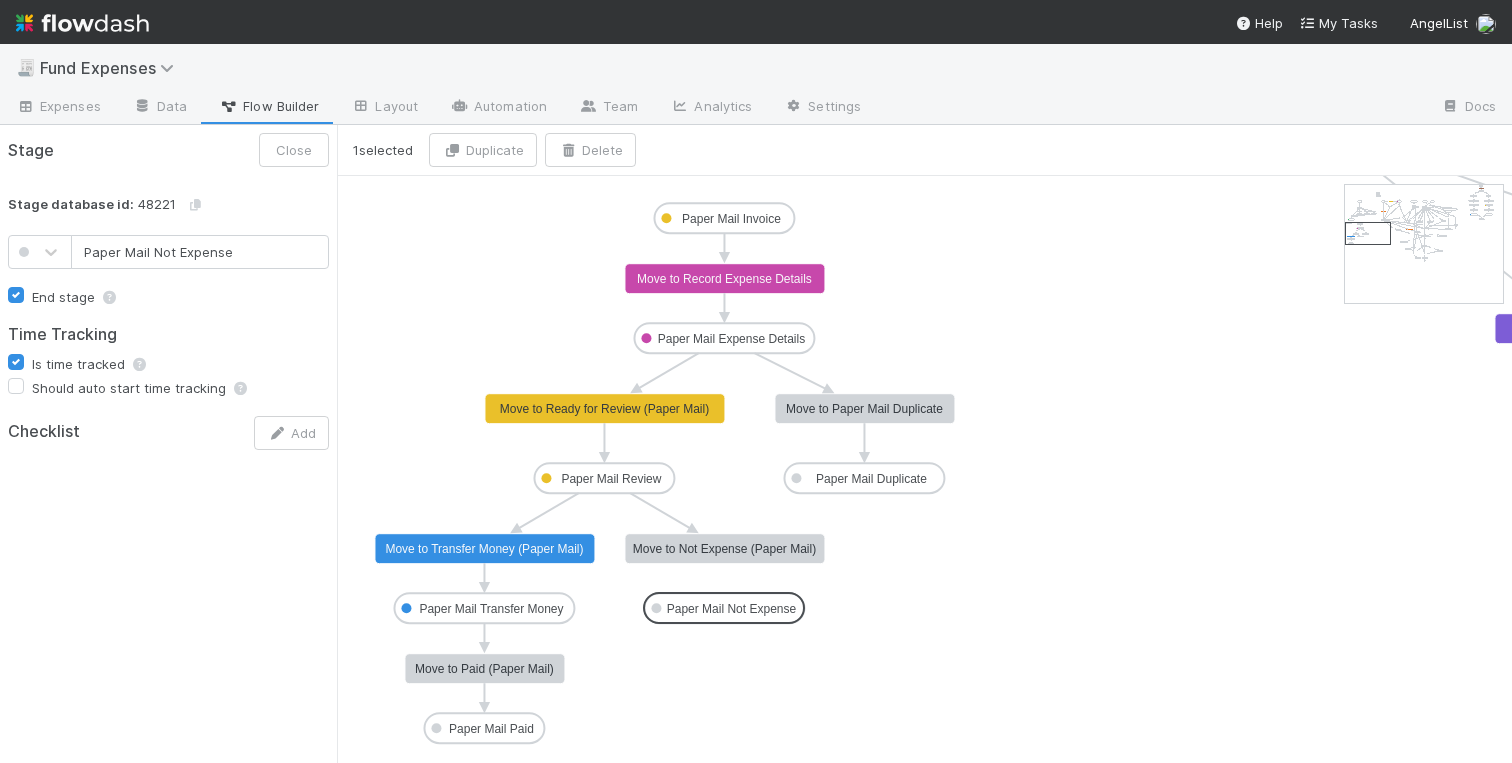 drag, startPoint x: 424, startPoint y: 201, endPoint x: 723, endPoint y: 610, distance: 506.63794 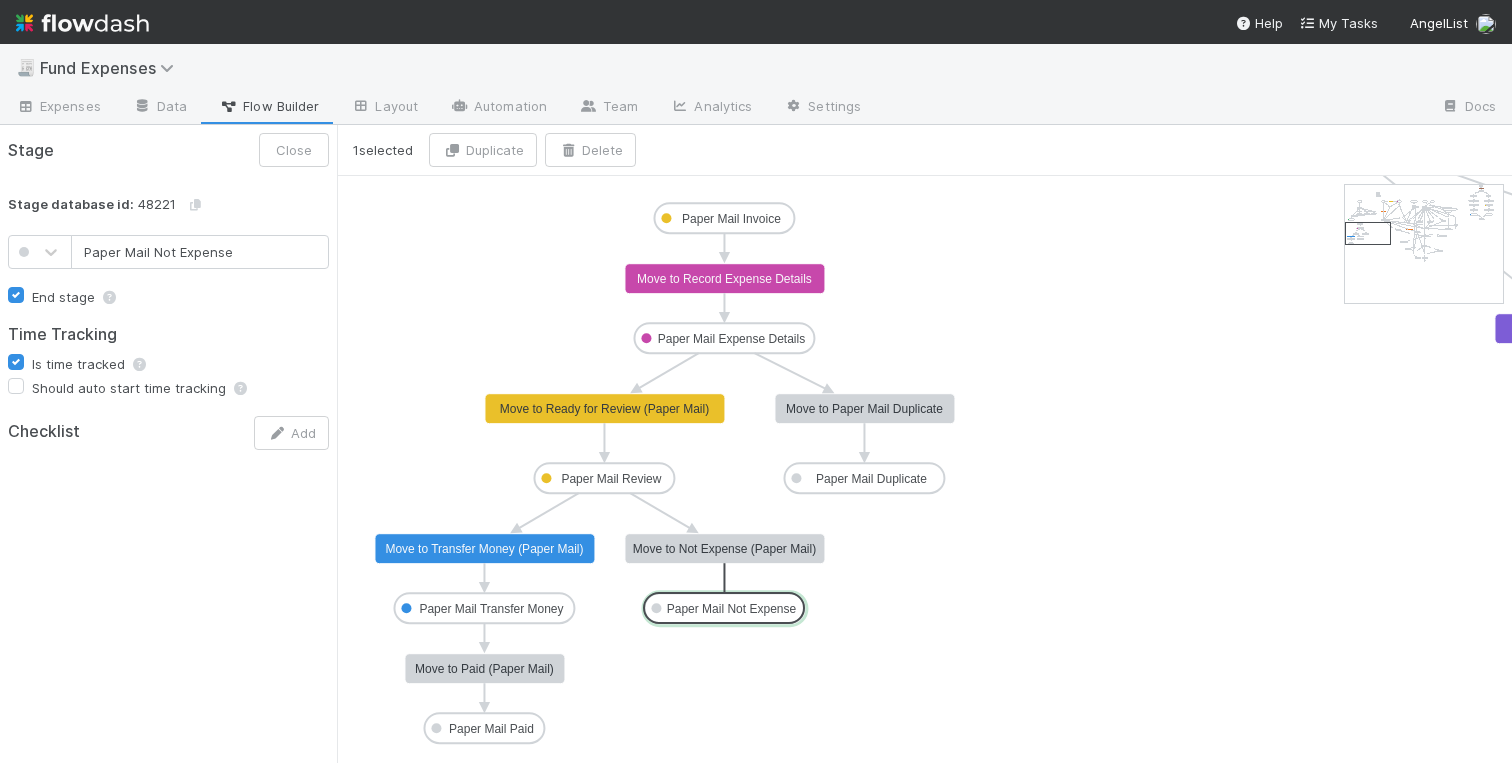 drag, startPoint x: 727, startPoint y: 562, endPoint x: 728, endPoint y: 592, distance: 30.016663 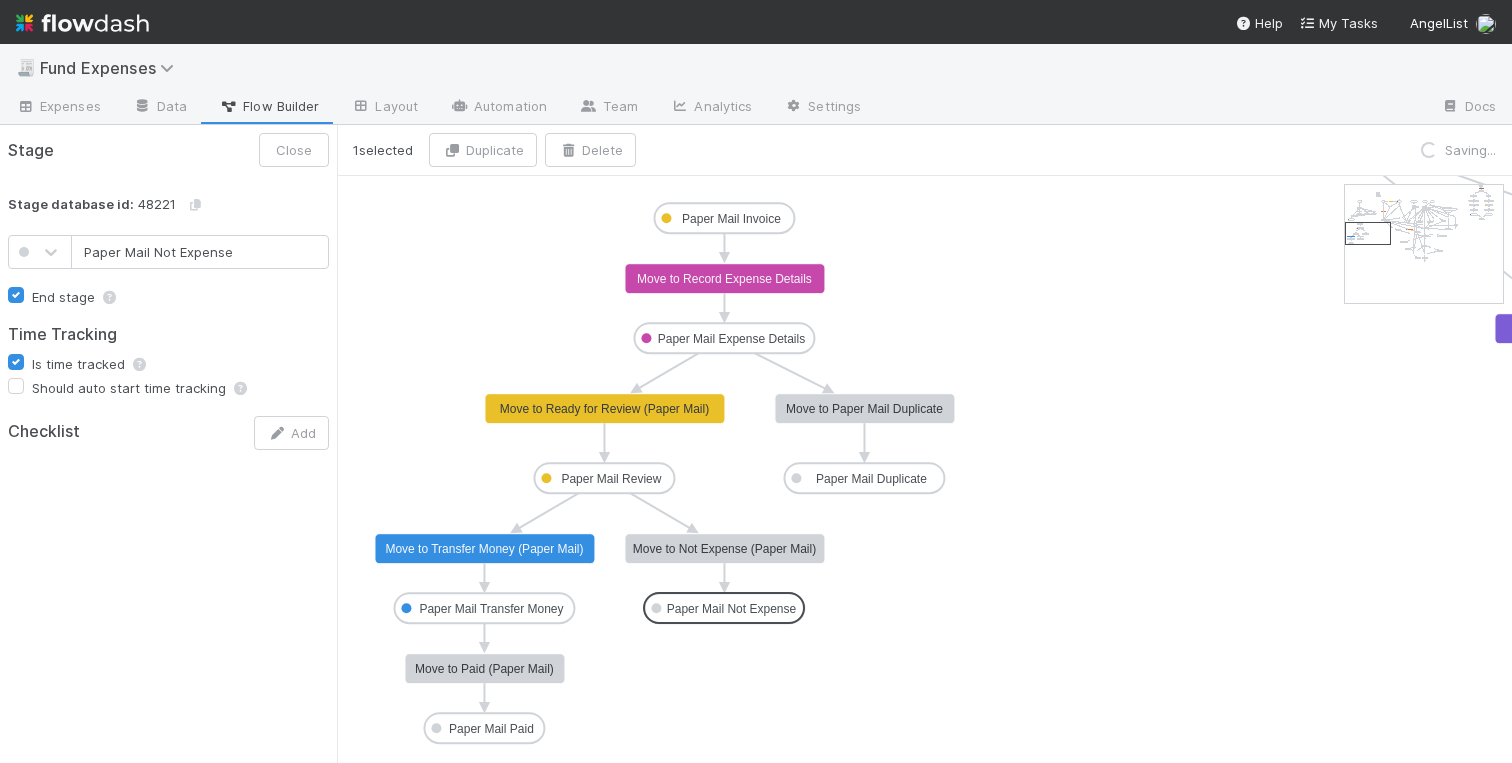 click on "Not Started 3p_contribution In Review Transfer money Fund expense paid Missing Info Escalate - Legal Duplicate ALAM/Reserve Payment  TEST Funds Pending Inactive  Waiting on KYC Waiting on Tax Not Expense OC Action Pending Wire Queued Wire on Hold  Wire Issue 3pc_review Pending TT Escalate - IOS Team  Warehouse Fee  Past Expense Recording Recording Review Recording Complete Sanity Check Pending  New - SC Task Sanity Check Resolved SC Review SC Pending OC Escalate - IOS Team 2 New DEMAT DEMAT Closed DEMAT Review BT Invoice DEMAT-TPC Pull TPC DEMAT-TPC Payment to Vendor Pending DEMAT Pay BT DEMAT-TPC Vendor Payment Made DEMAT-TPC OC Pending DEMAT-TPC Push BT Payment DEMAT Pending BT Reimbursement DEMAT Payment to Vendor Pending DEMAT Vendor Payment Made DEMAT Update Expense SC Pending Fx Internal Team Action Paper Mail Invoice Paper Mail Expense Details Paper Mail Review Paper Mail Duplicate Paper Mail Transfer Money Paper Mail Paid Move to Transfer money Move to Fund expense paid, notify expense submitter" 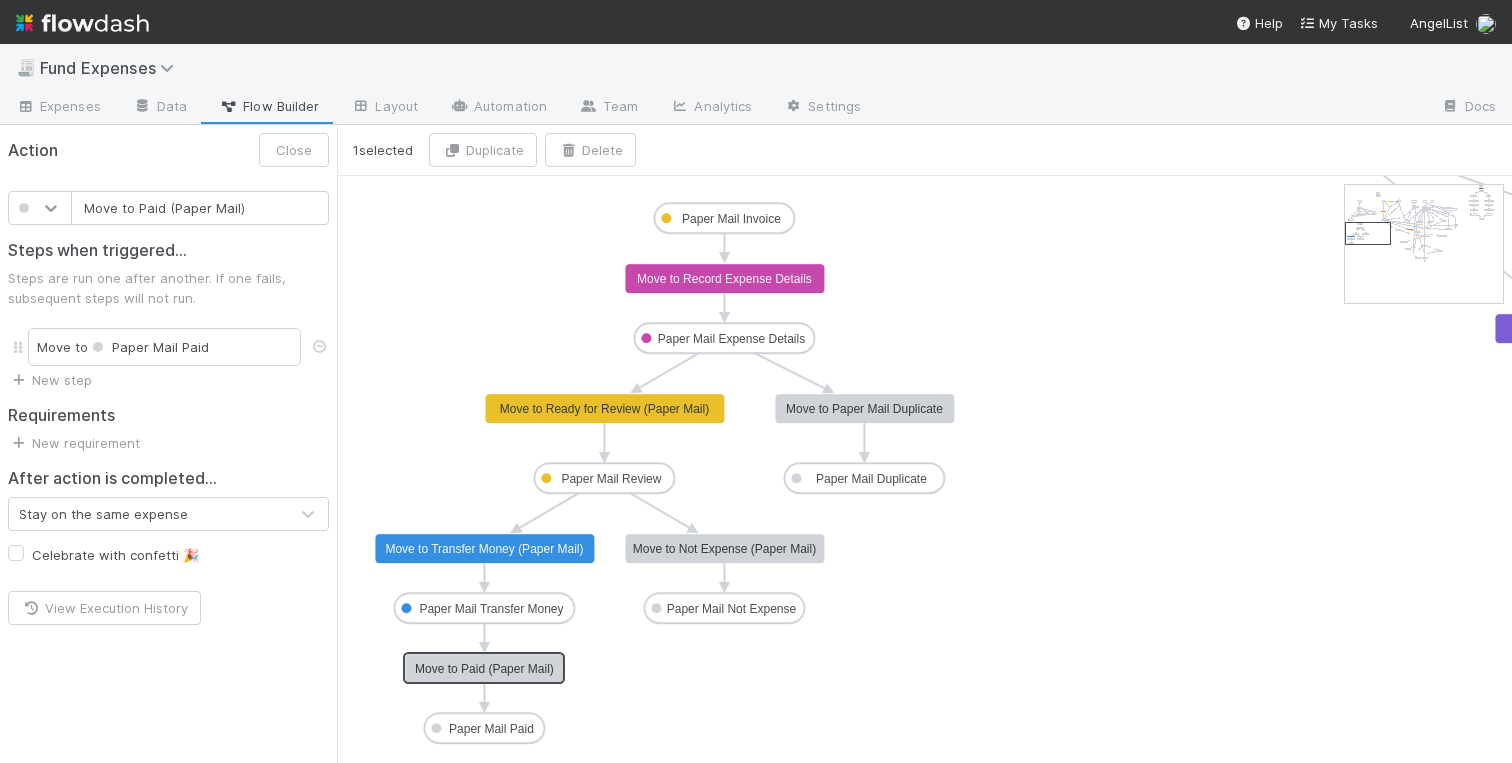 click at bounding box center [51, 208] 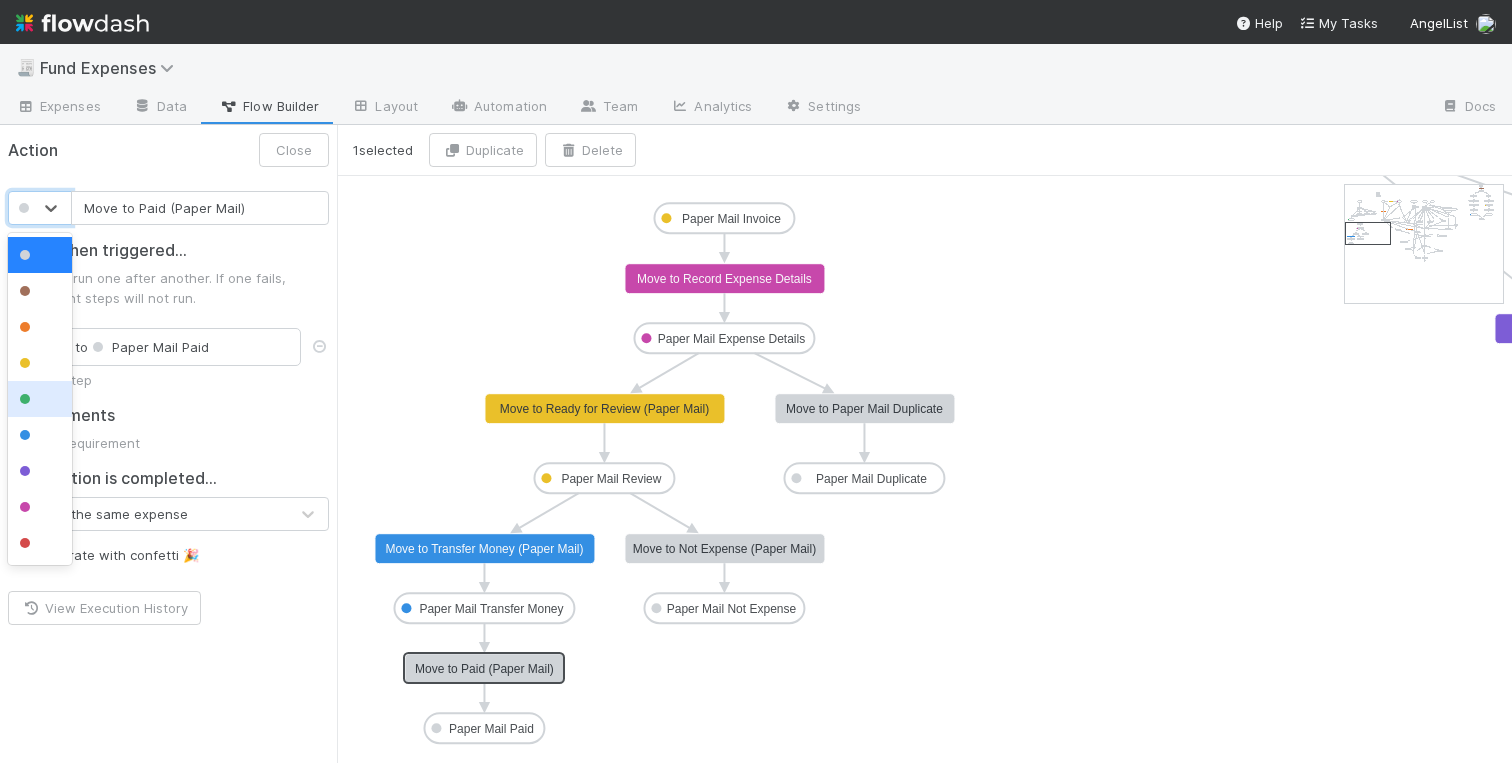 click at bounding box center (40, 399) 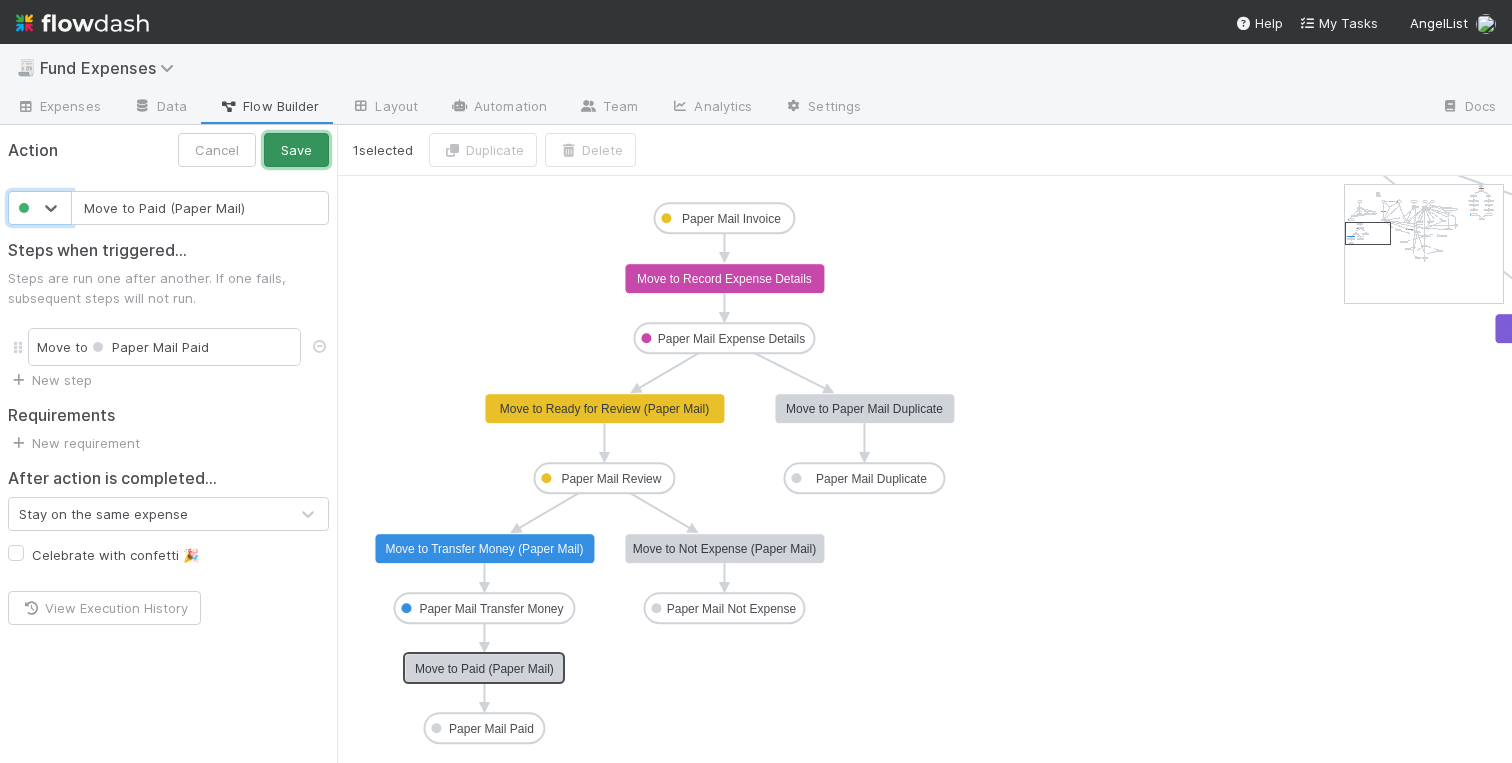 click on "Save" at bounding box center (296, 150) 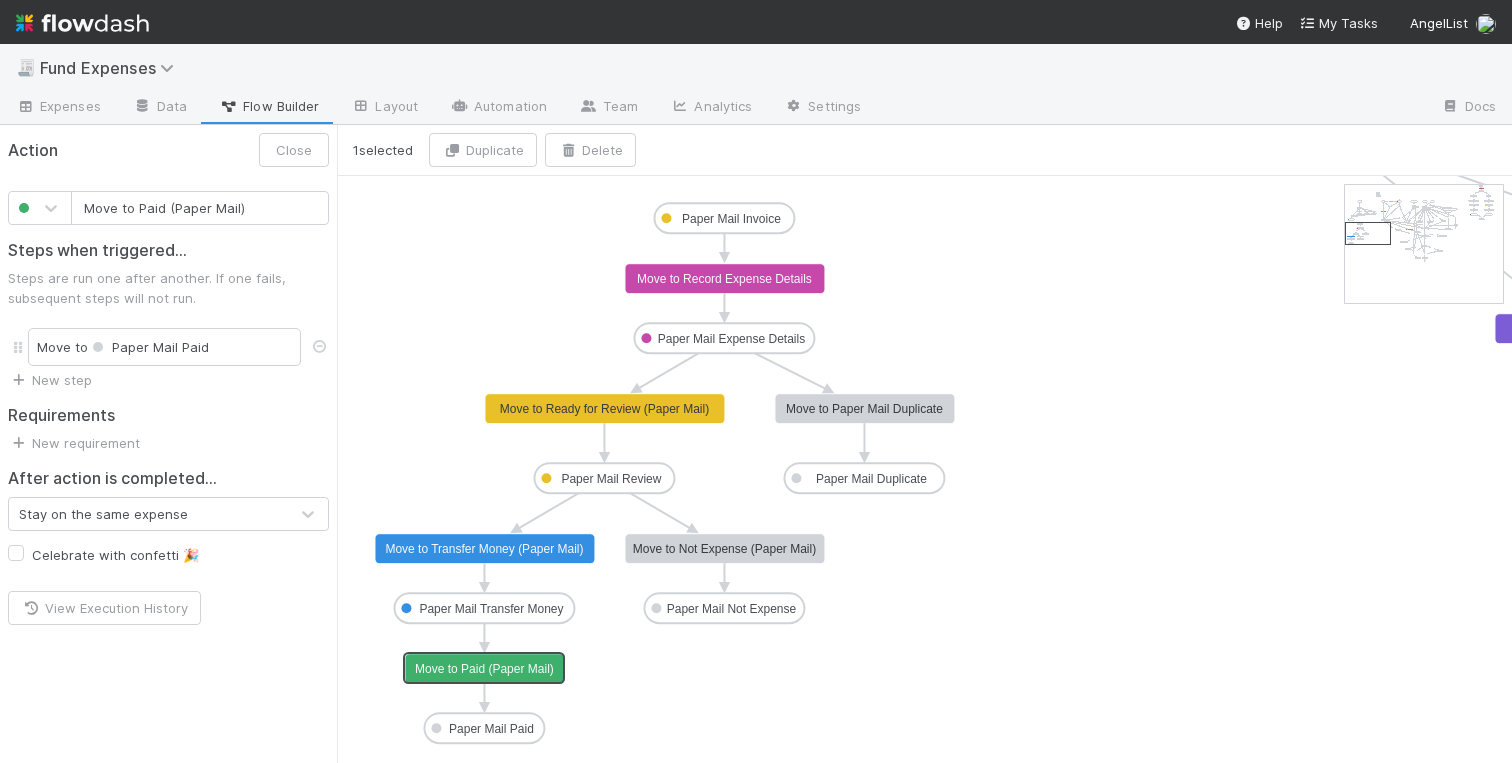 click on "Paper Mail Paid" 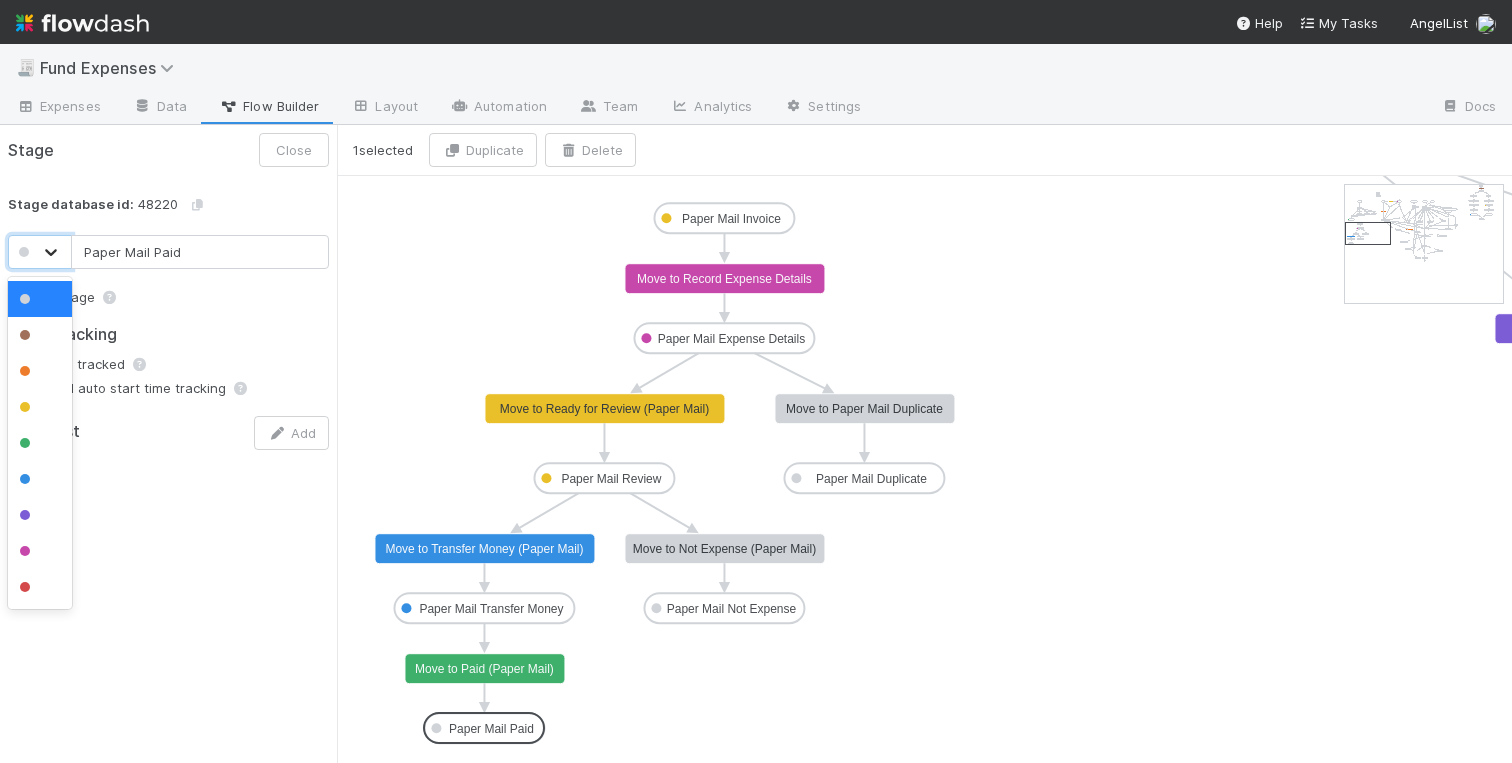 click 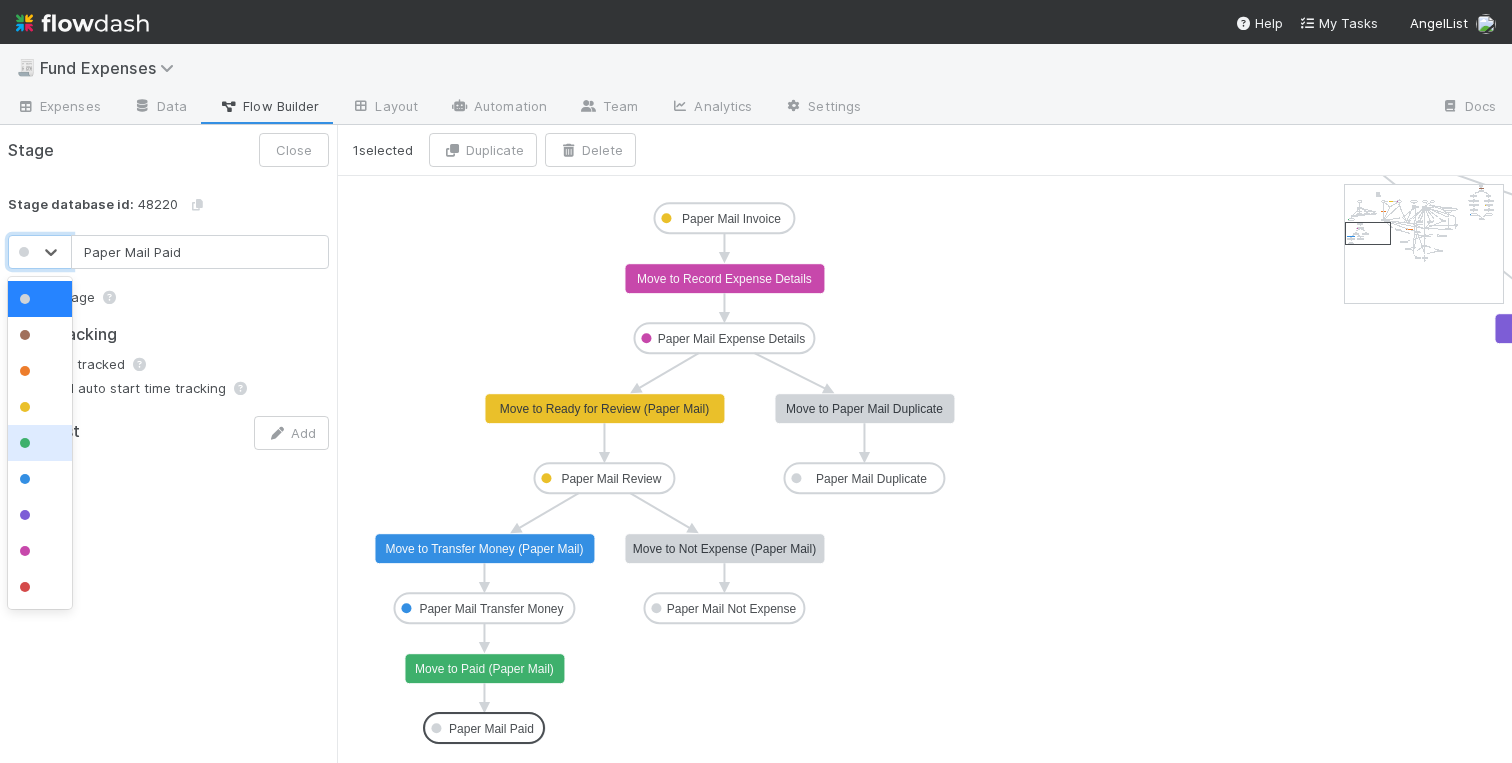 click at bounding box center (40, 443) 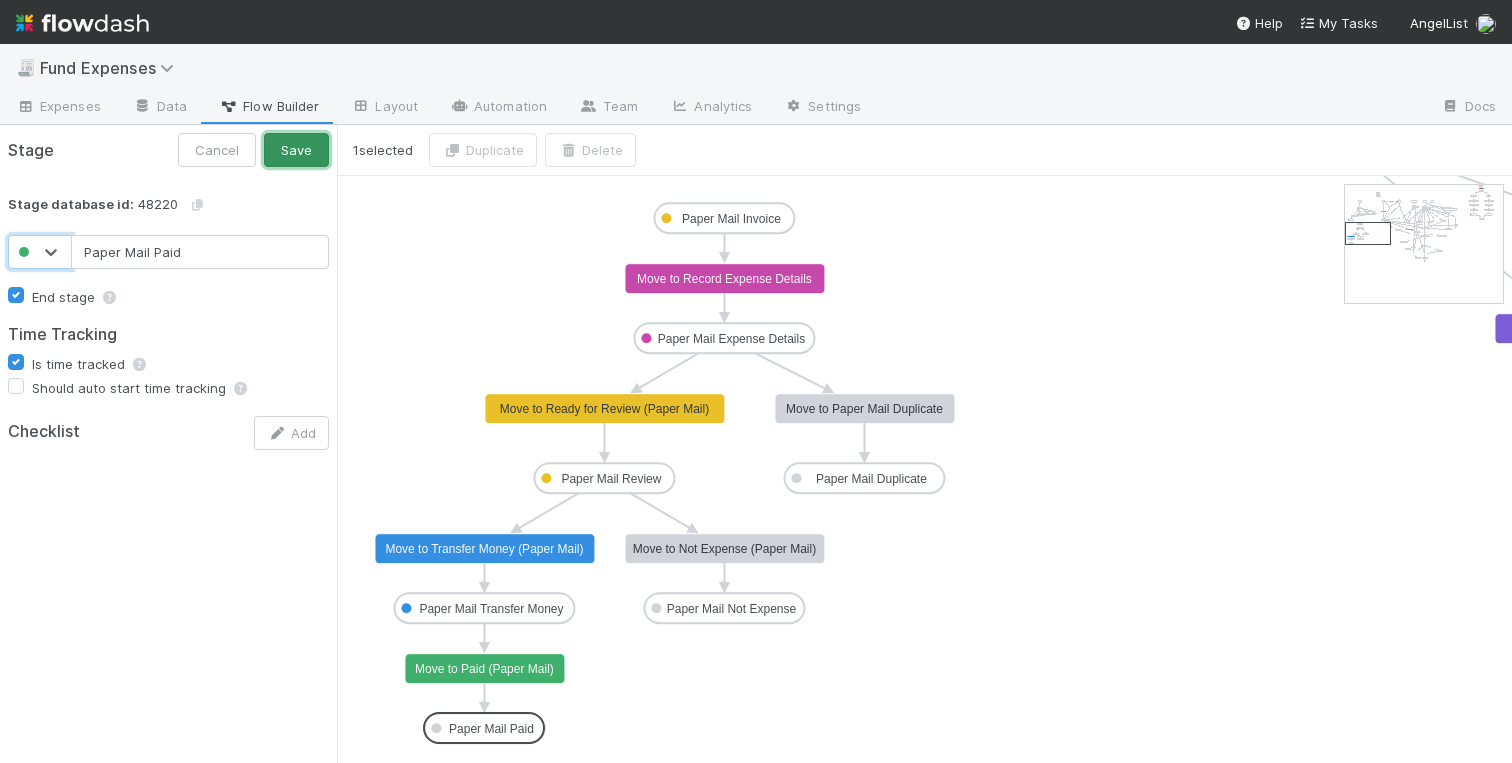 click on "Save" at bounding box center [296, 150] 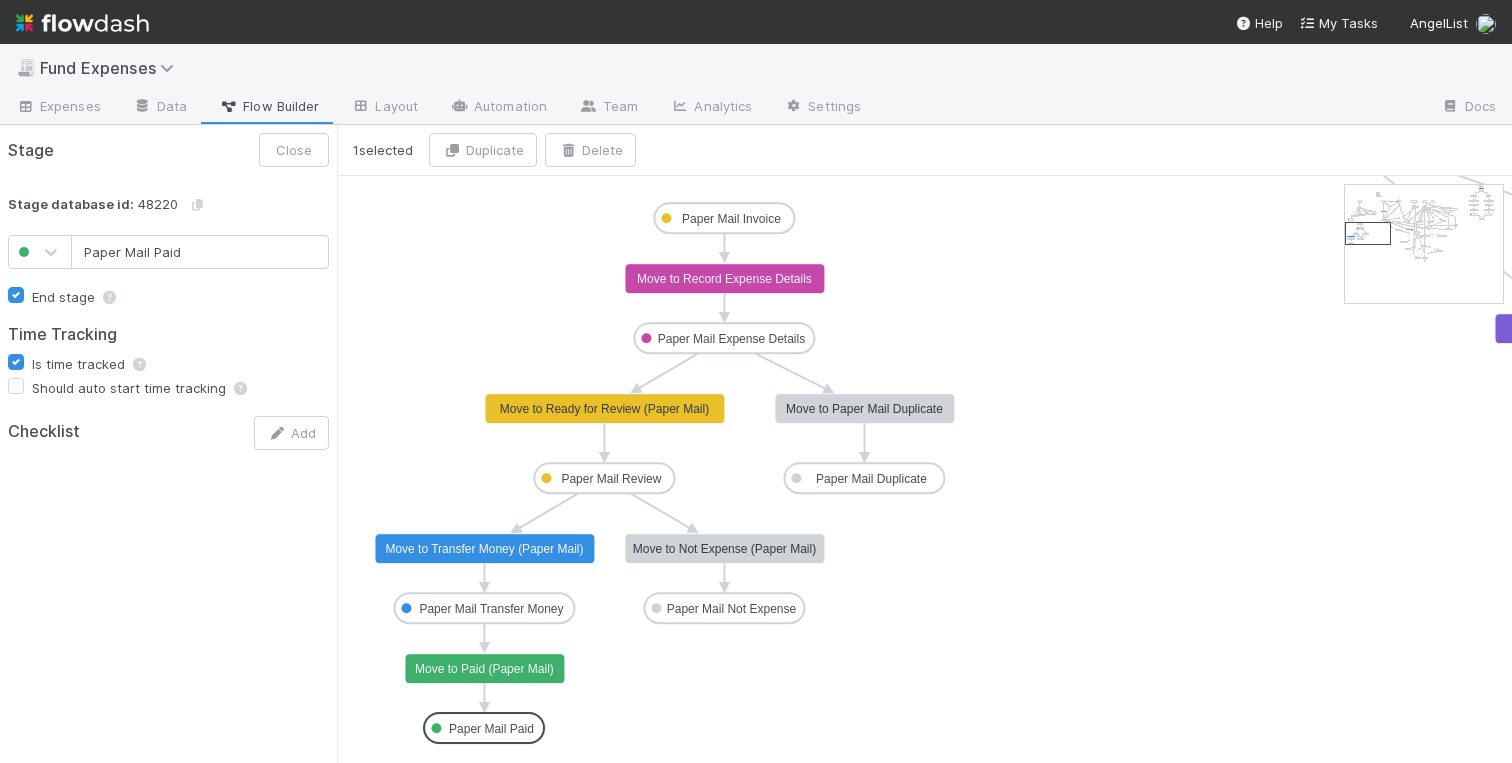 click on "Not Started 3p_contribution In Review Transfer money Fund expense paid Missing Info Escalate - Legal Duplicate ALAM/Reserve Payment  TEST Funds Pending Inactive  Waiting on KYC Waiting on Tax Not Expense OC Action Pending Wire Queued Wire on Hold  Wire Issue 3pc_review Pending TT Escalate - IOS Team  Warehouse Fee  Past Expense Recording Recording Review Recording Complete Sanity Check Pending  New - SC Task Sanity Check Resolved SC Review SC Pending OC Escalate - IOS Team 2 New DEMAT DEMAT Closed DEMAT Review BT Invoice DEMAT-TPC Pull TPC DEMAT-TPC Payment to Vendor Pending DEMAT Pay BT DEMAT-TPC Vendor Payment Made DEMAT-TPC OC Pending DEMAT-TPC Push BT Payment DEMAT Pending BT Reimbursement DEMAT Payment to Vendor Pending DEMAT Vendor Payment Made DEMAT Update Expense SC Pending Fx Internal Team Action Paper Mail Invoice Paper Mail Expense Details Paper Mail Review Paper Mail Duplicate Paper Mail Transfer Money Paper Mail Paid Paper Mail Not Expense Move to Transfer money Move to Escalate to Legal" 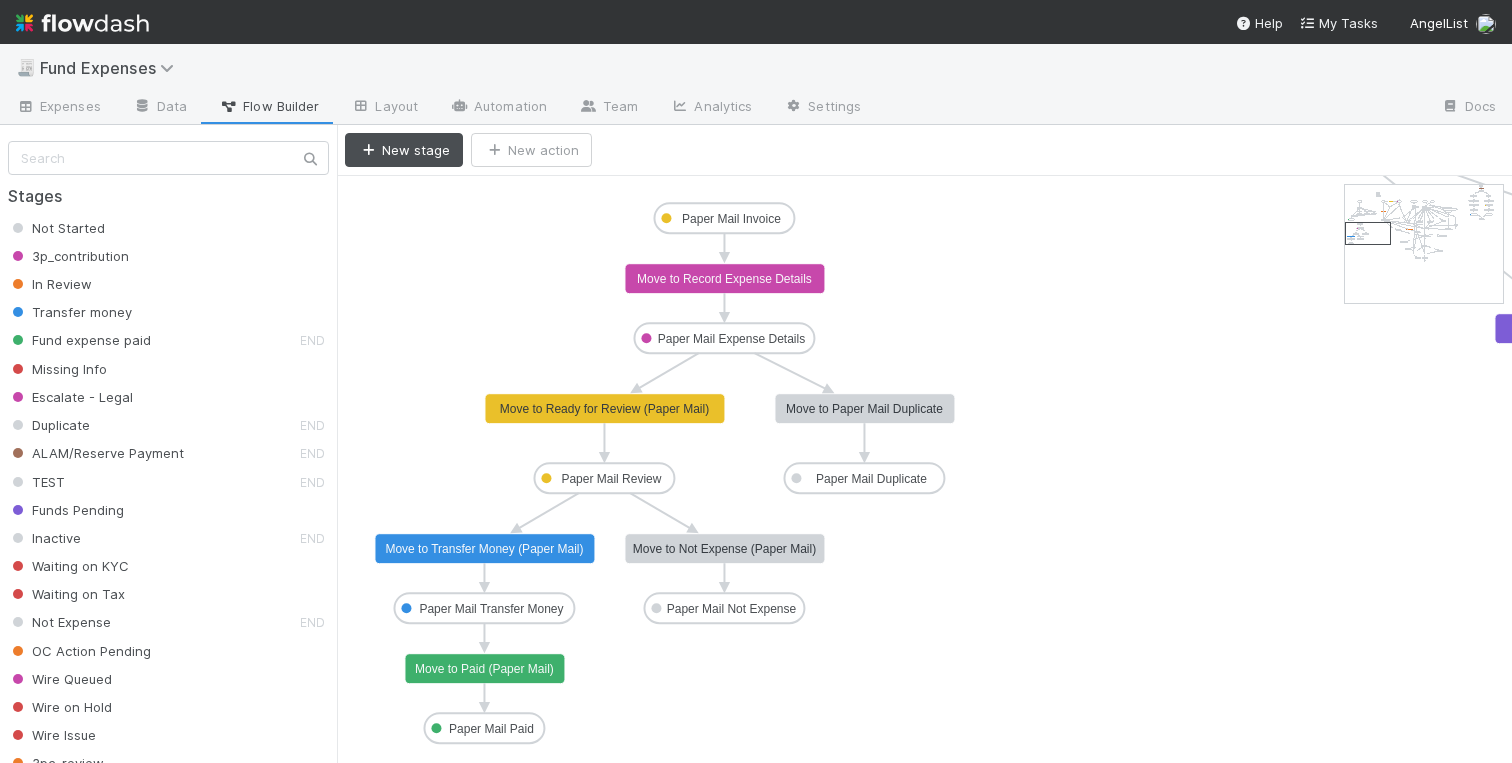 click on "Paper Mail Expense Details" 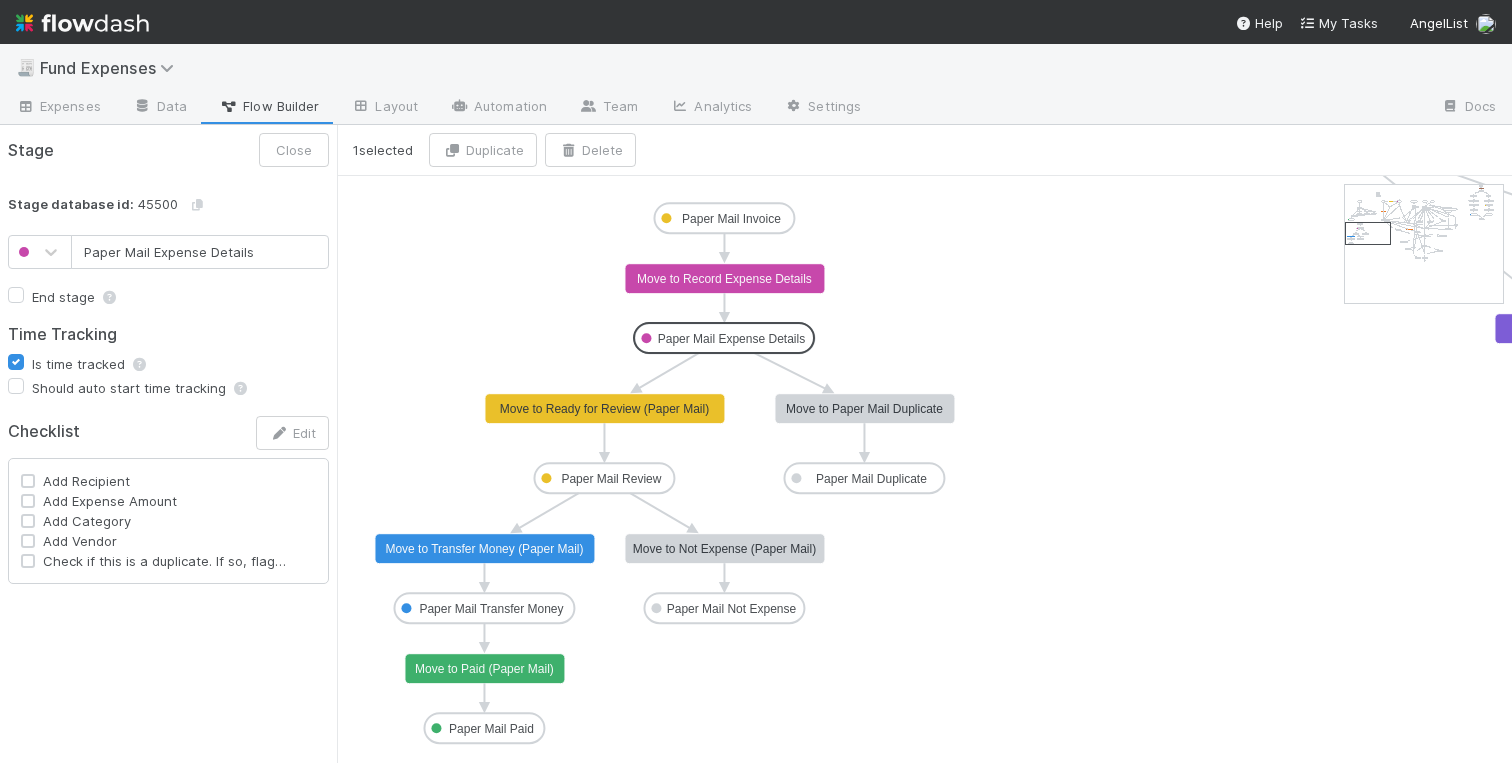 click on "Stage Close Stage database id:   45500   Paper Mail Expense Details End stage   Time Tracking Is time tracked   Should auto start time tracking   Checklist Edit Add Recipient Add Expense Amount Add Category Add Vendor Check if this is a duplicate. If so, flag this in the comment section & move to Duplicate" at bounding box center (168, 444) 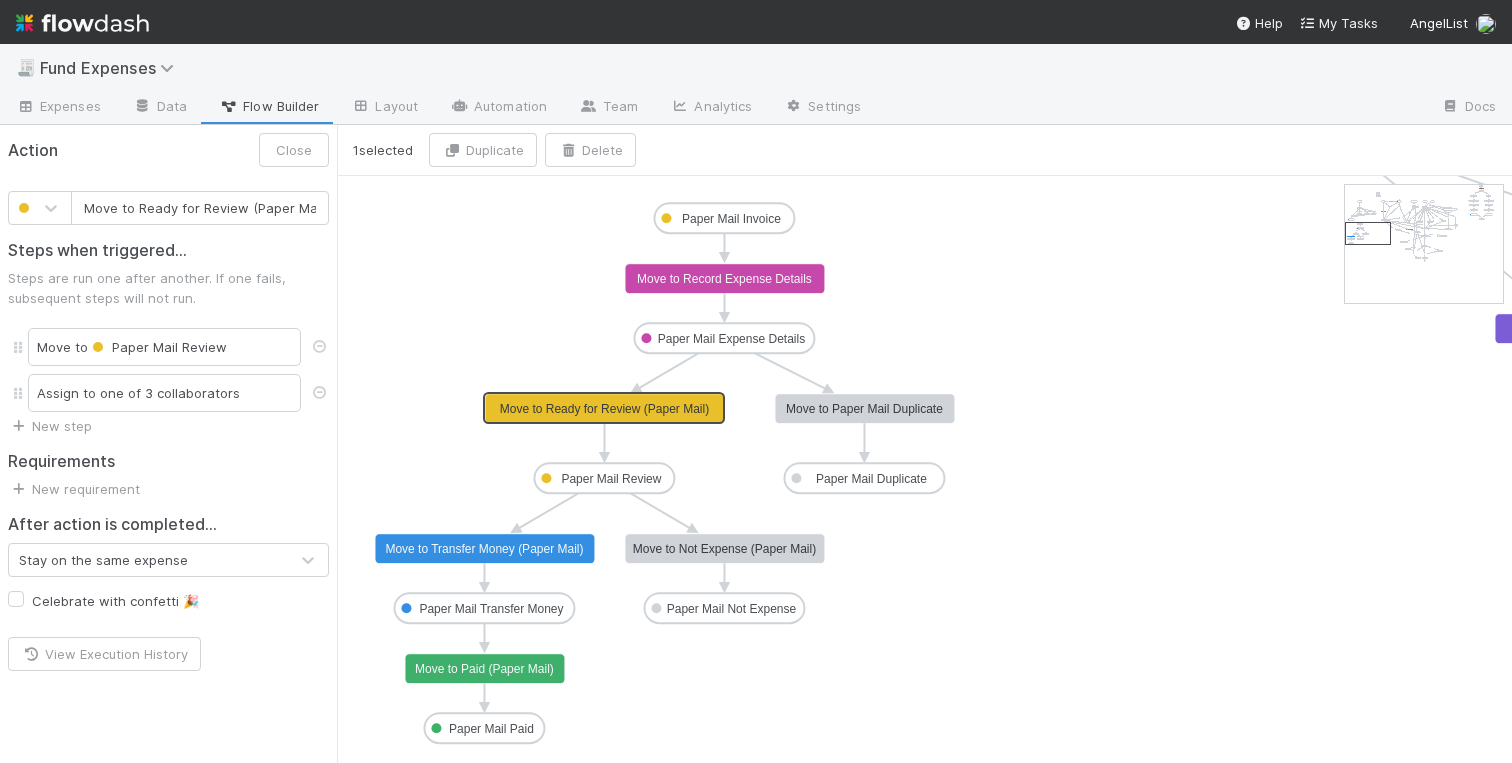 scroll, scrollTop: 0, scrollLeft: 6, axis: horizontal 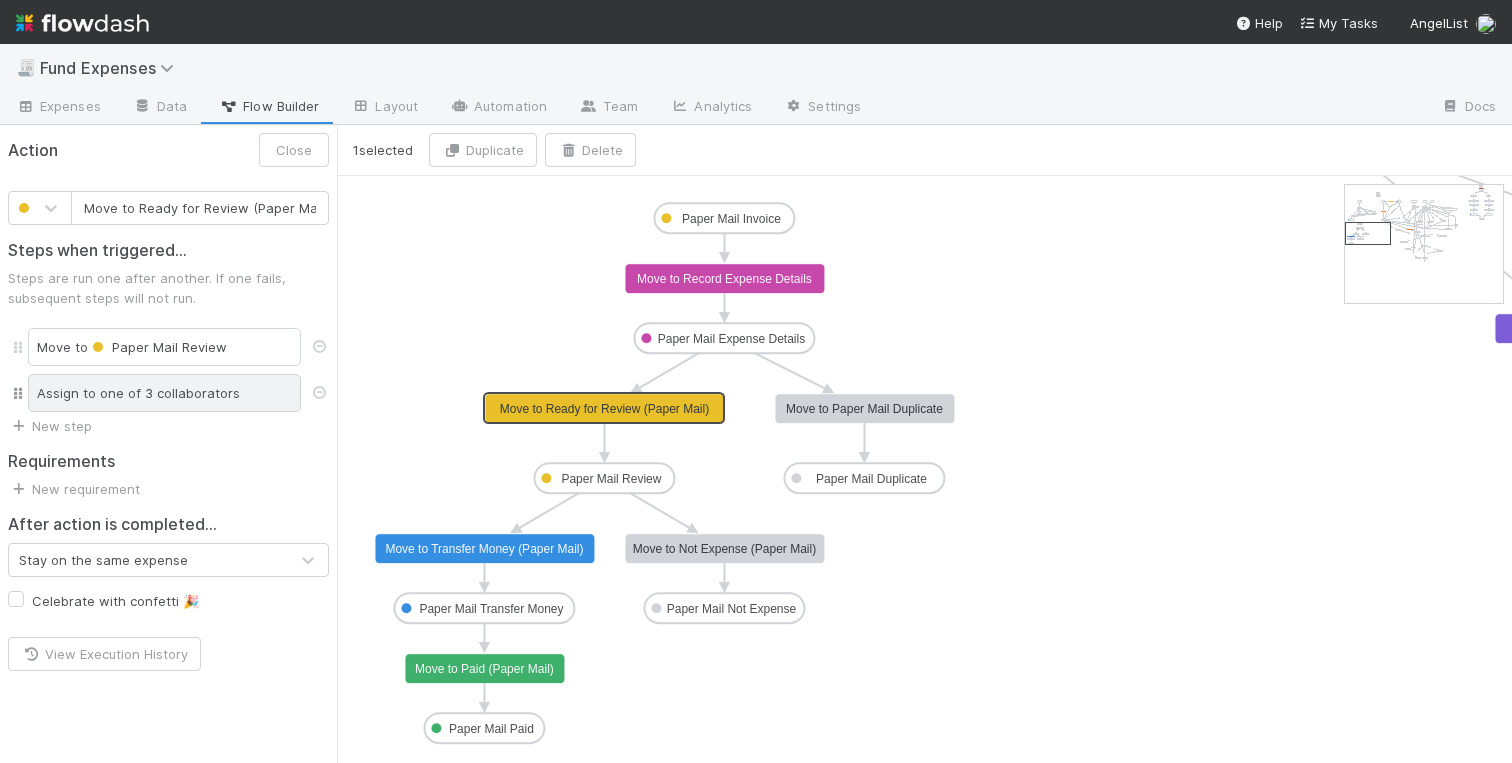 click on "Assign to one of 3 collaborators" at bounding box center (164, 393) 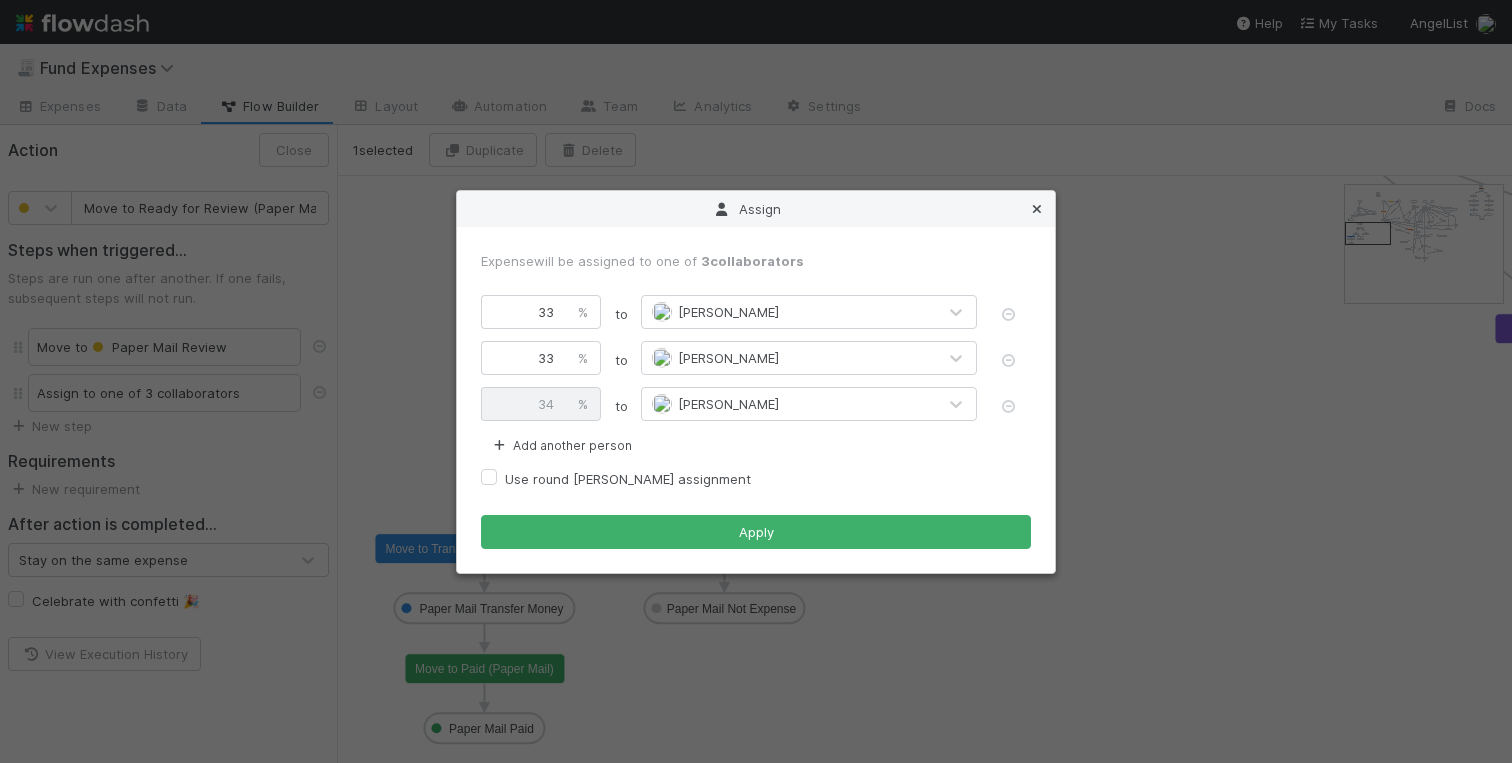 click at bounding box center [1037, 209] 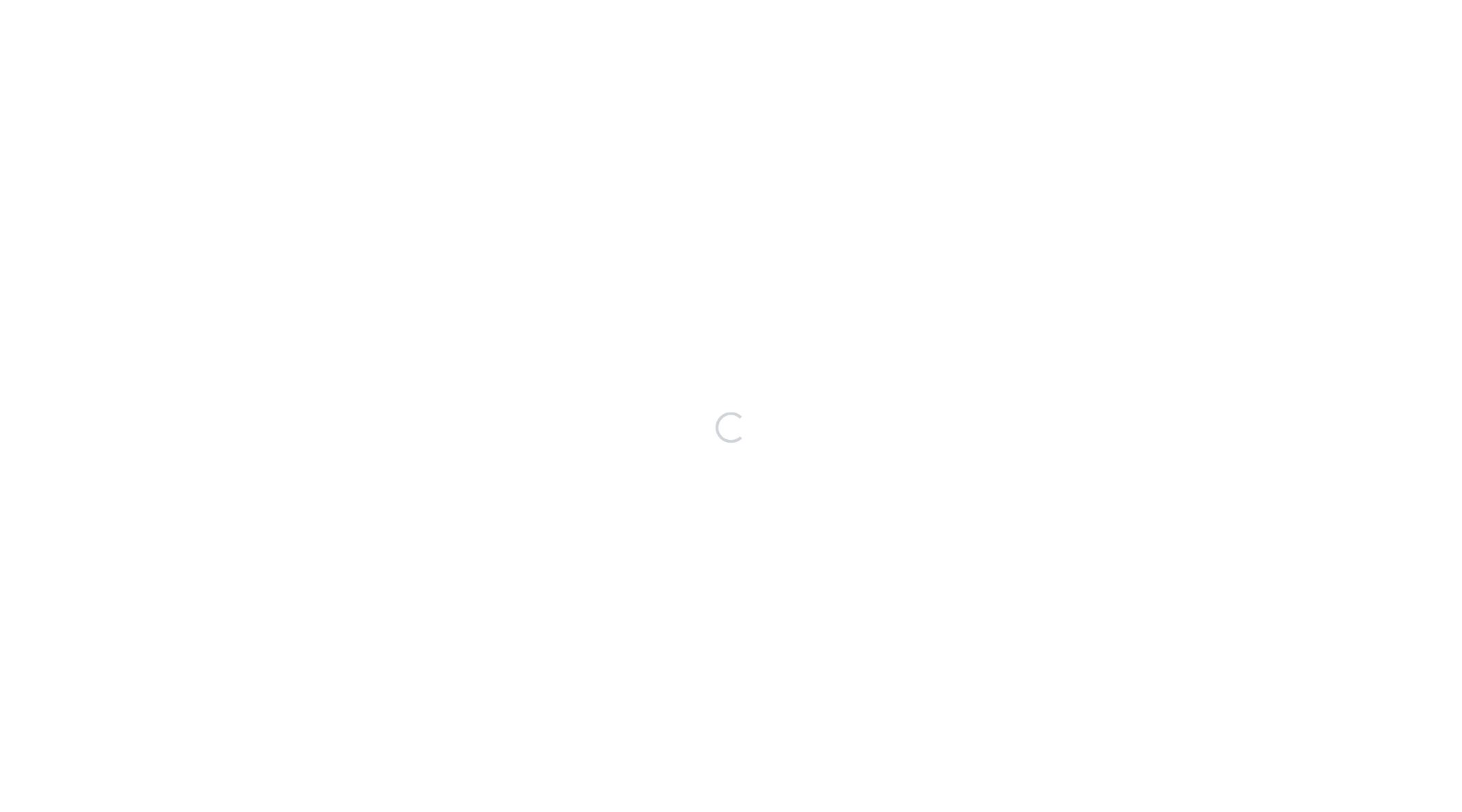 scroll, scrollTop: 0, scrollLeft: 0, axis: both 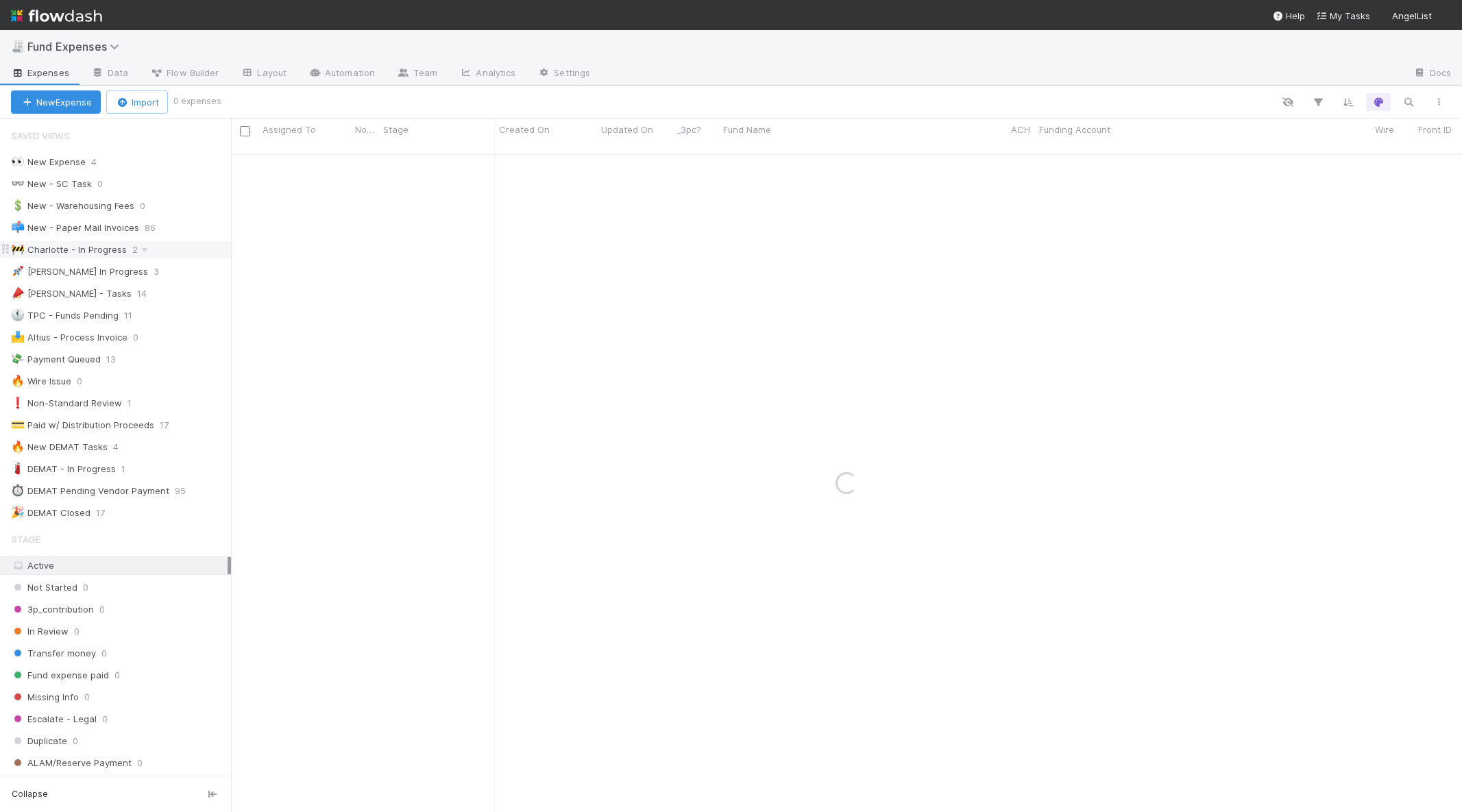 click on "🚧 Charlotte - In Progress" at bounding box center [69, 249] 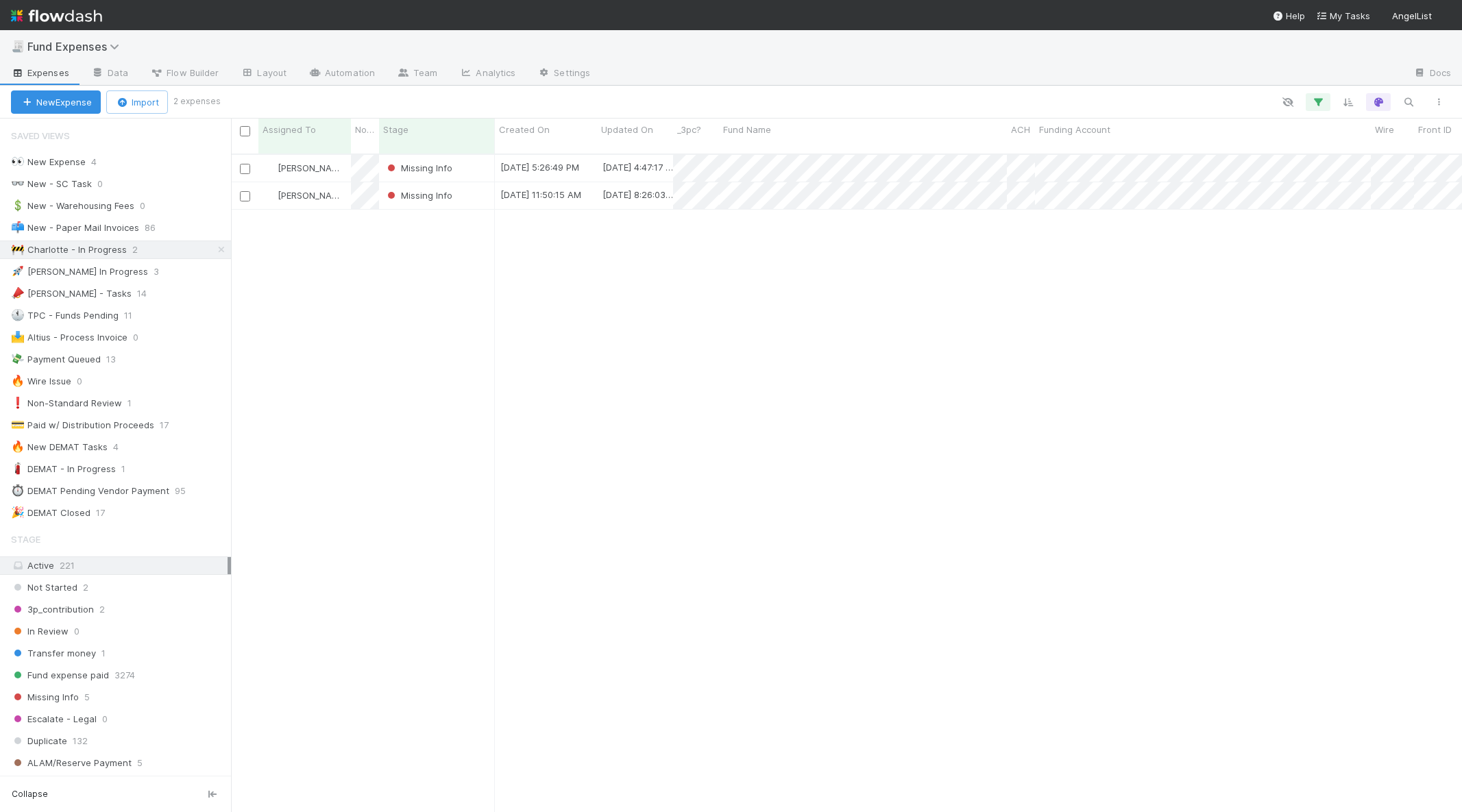 scroll, scrollTop: 1, scrollLeft: 1, axis: both 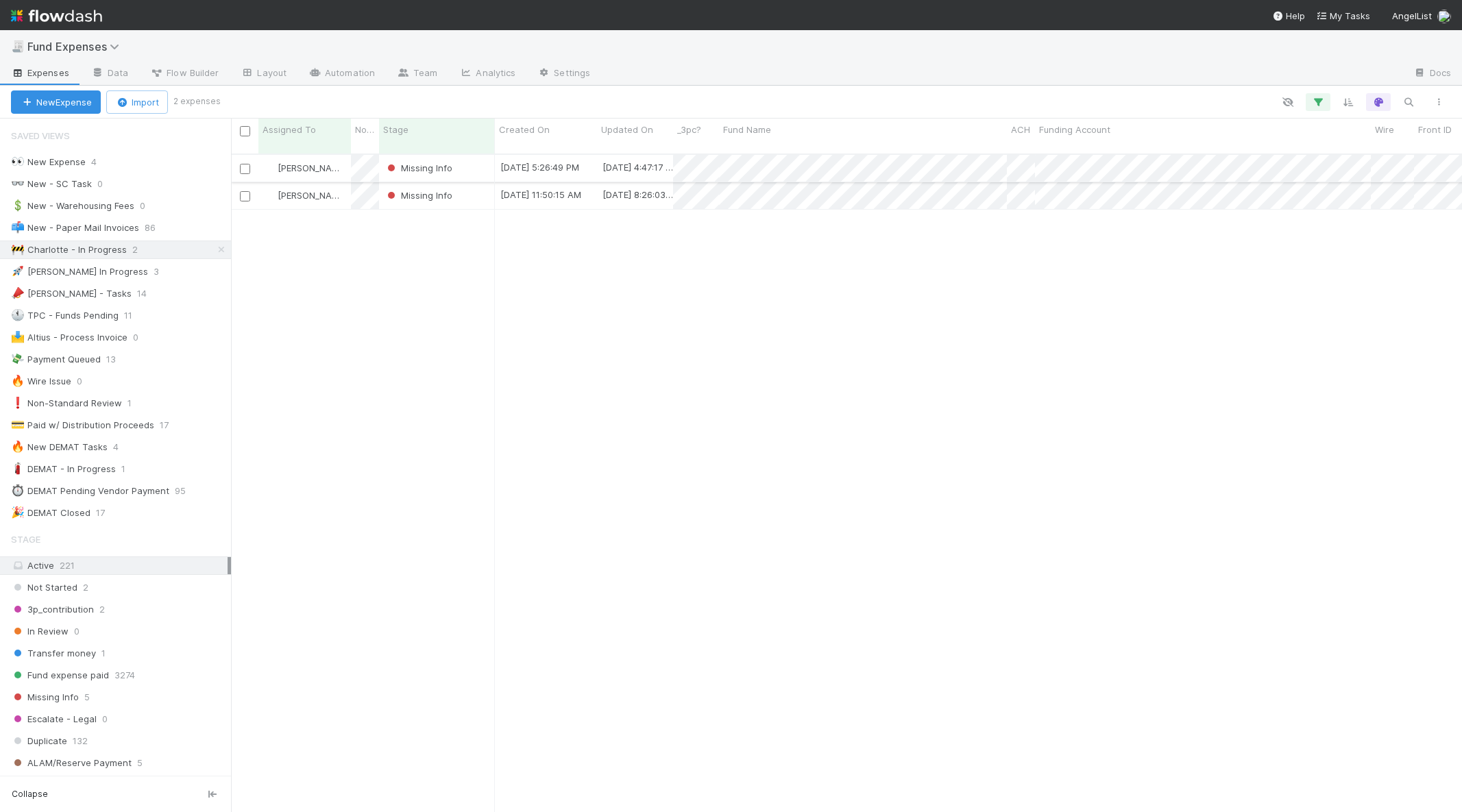 click on "Missing Info" at bounding box center (437, 168) 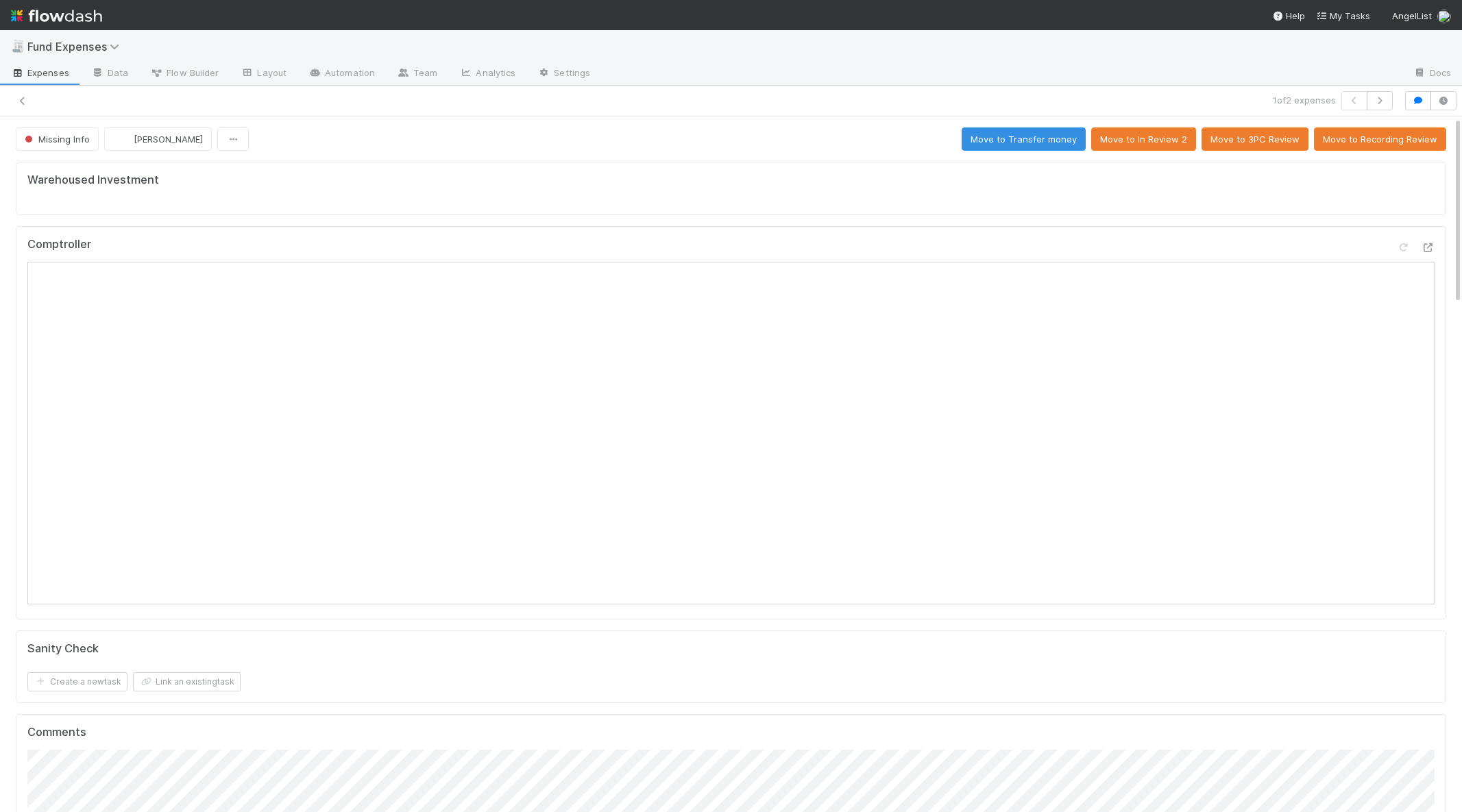 click on "Comptroller" at bounding box center (731, 423) 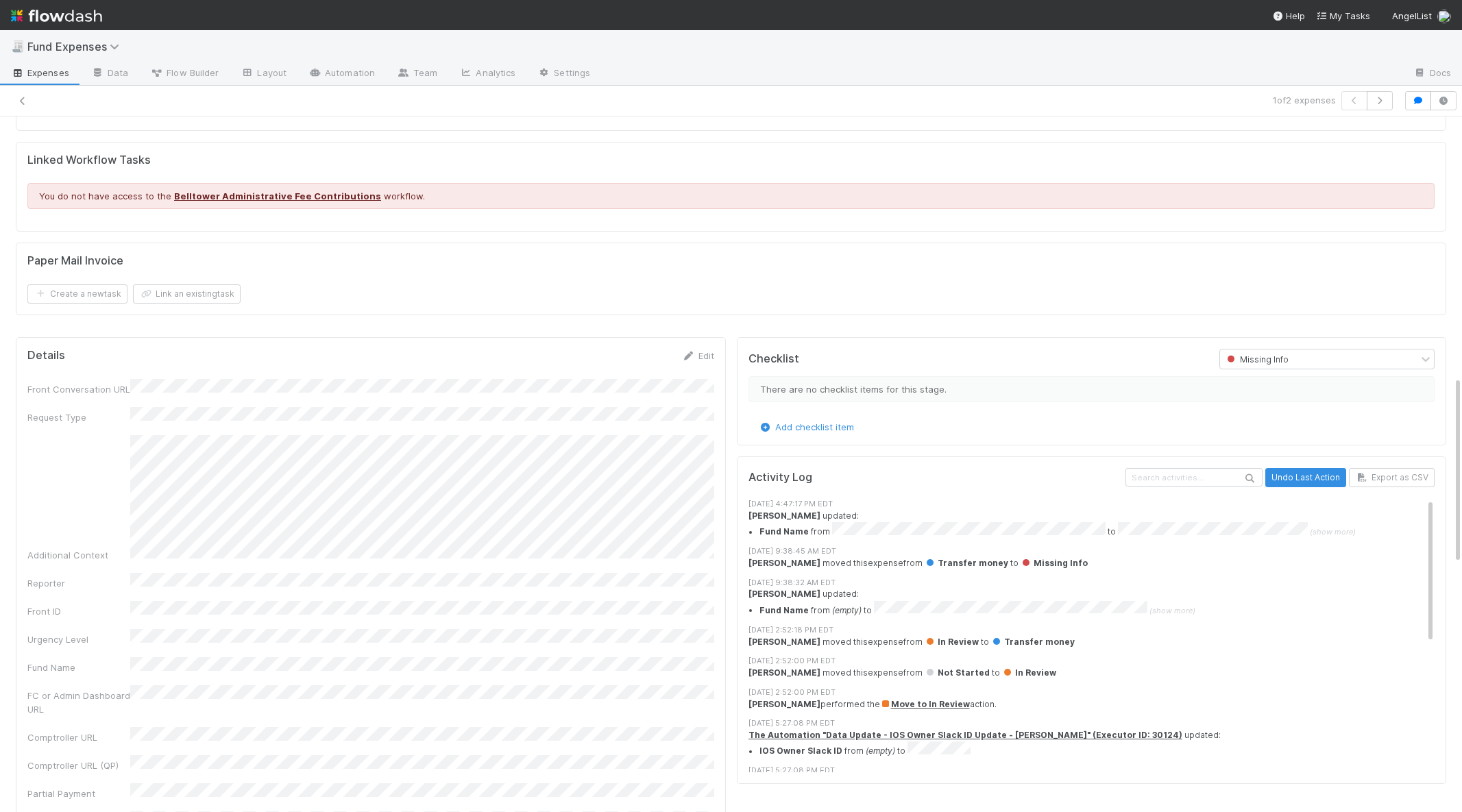 scroll, scrollTop: 954, scrollLeft: 0, axis: vertical 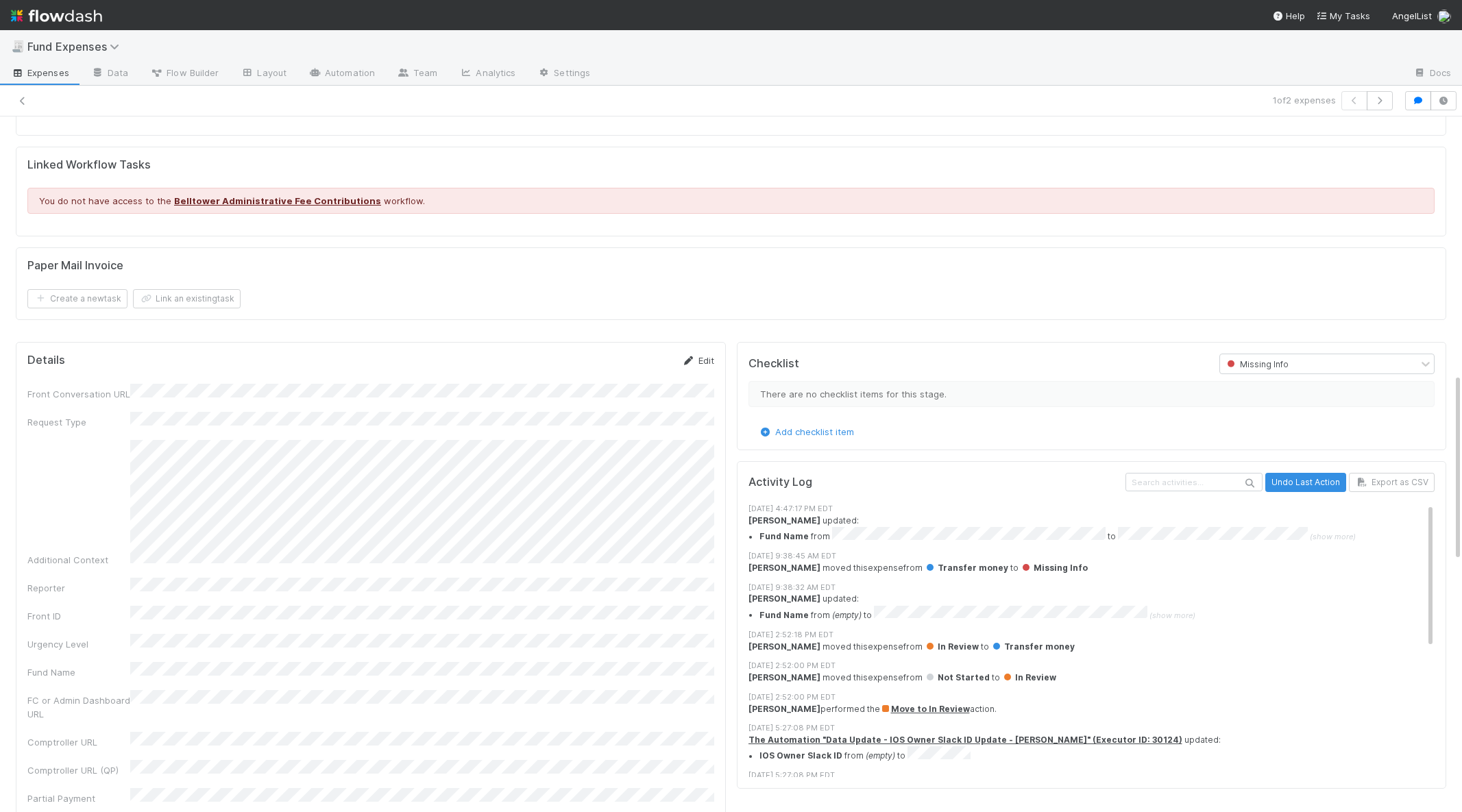 click on "Edit" at bounding box center [698, 360] 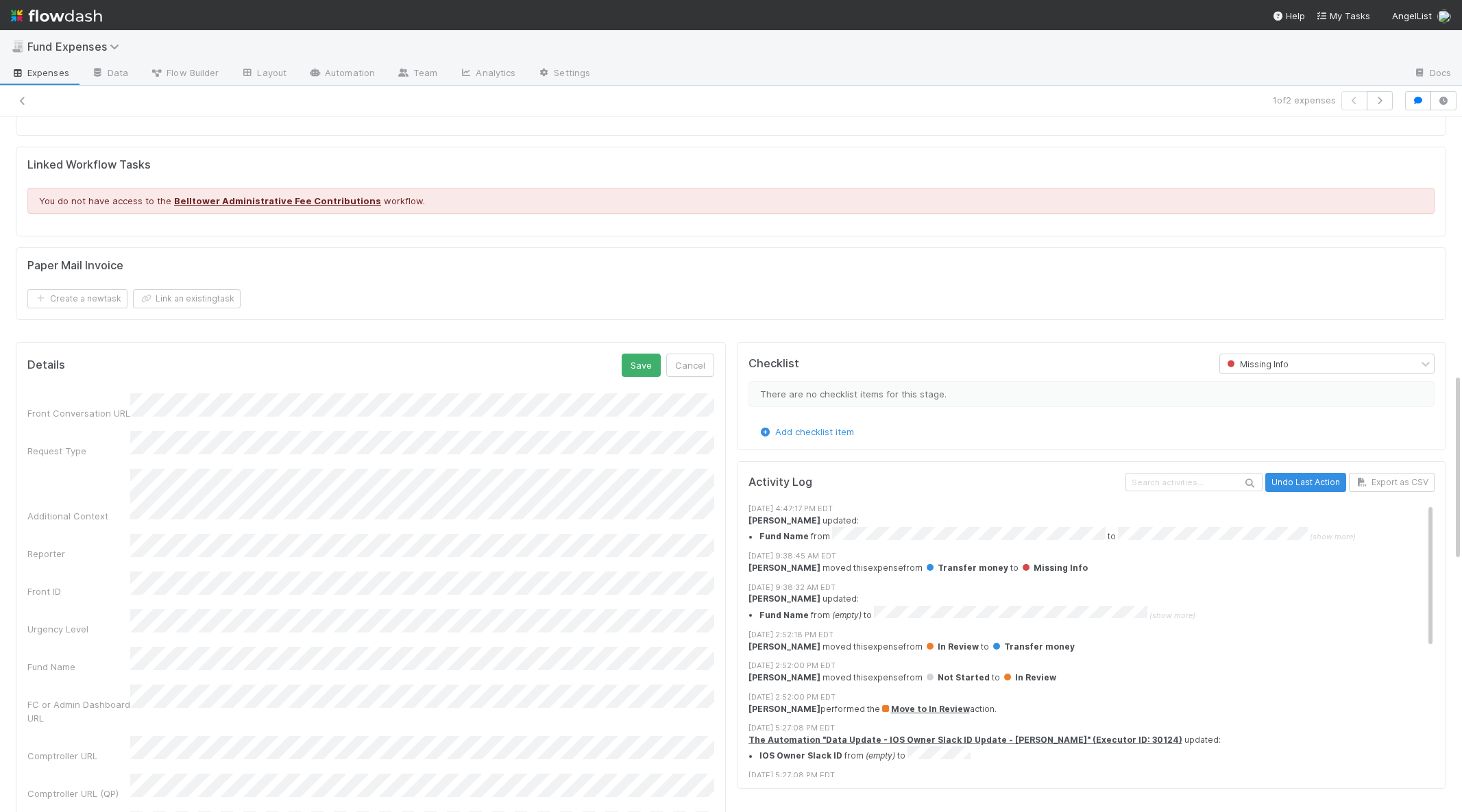click on "Fund Name" at bounding box center (371, 660) 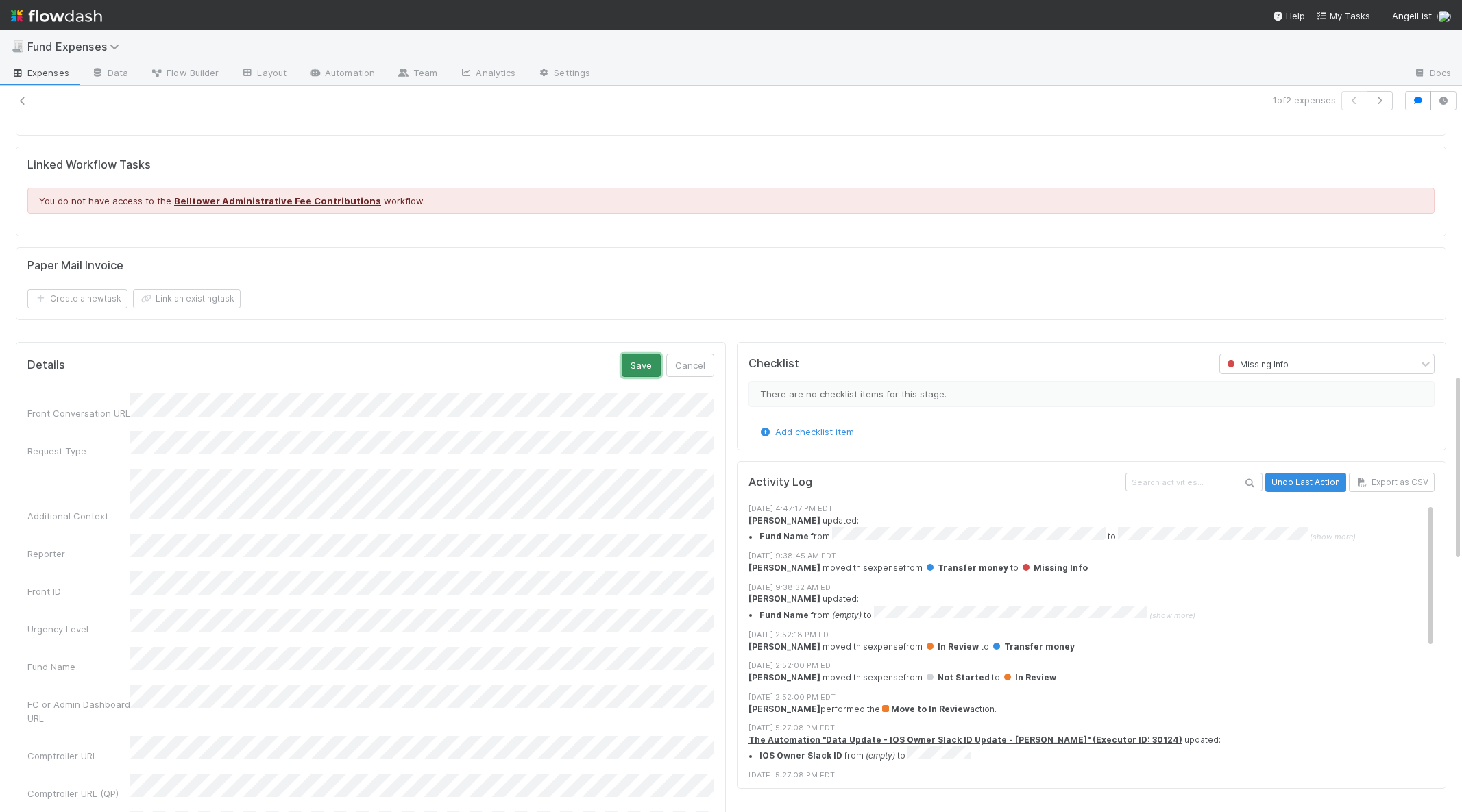 click on "Save" at bounding box center (641, 365) 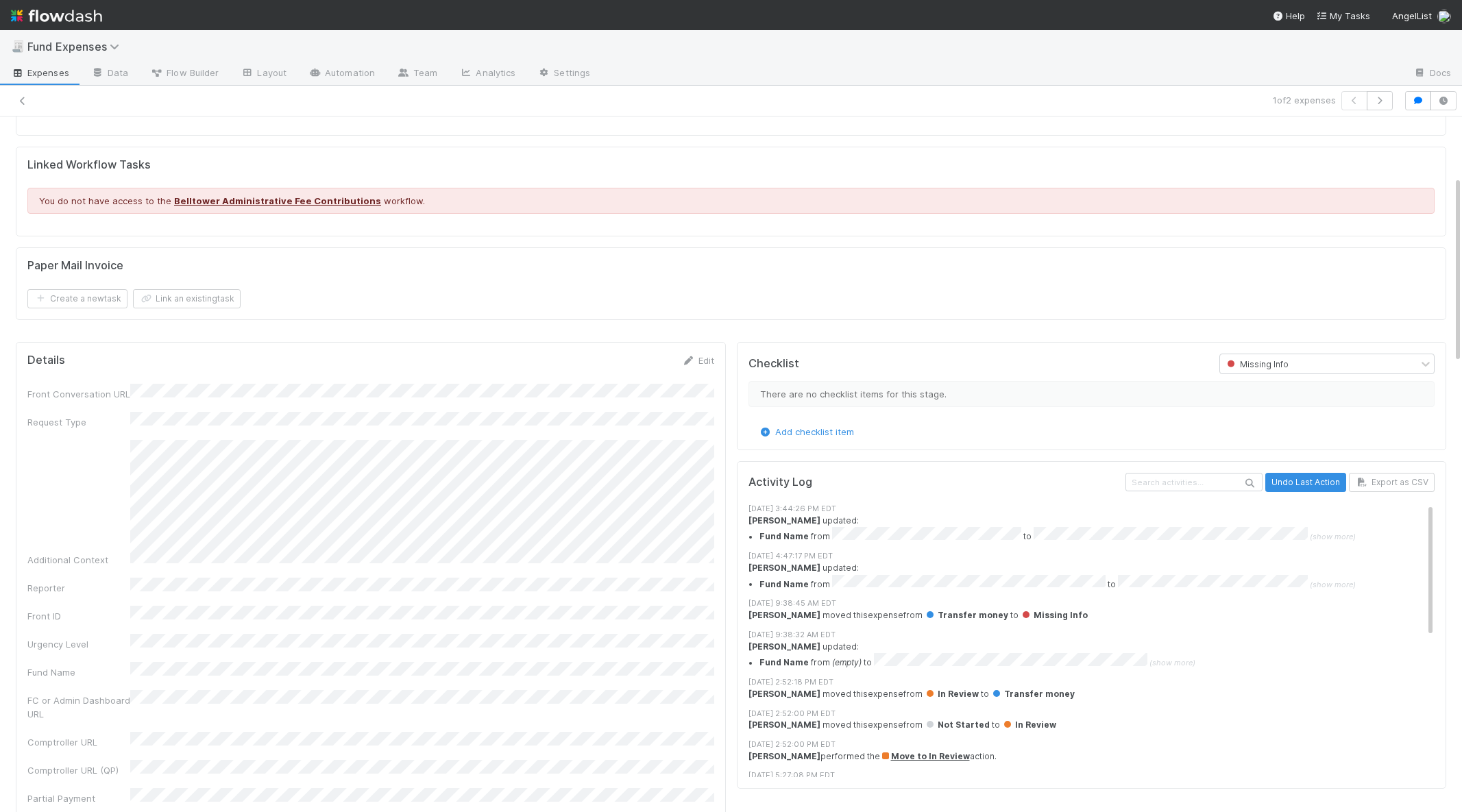 scroll, scrollTop: 0, scrollLeft: 0, axis: both 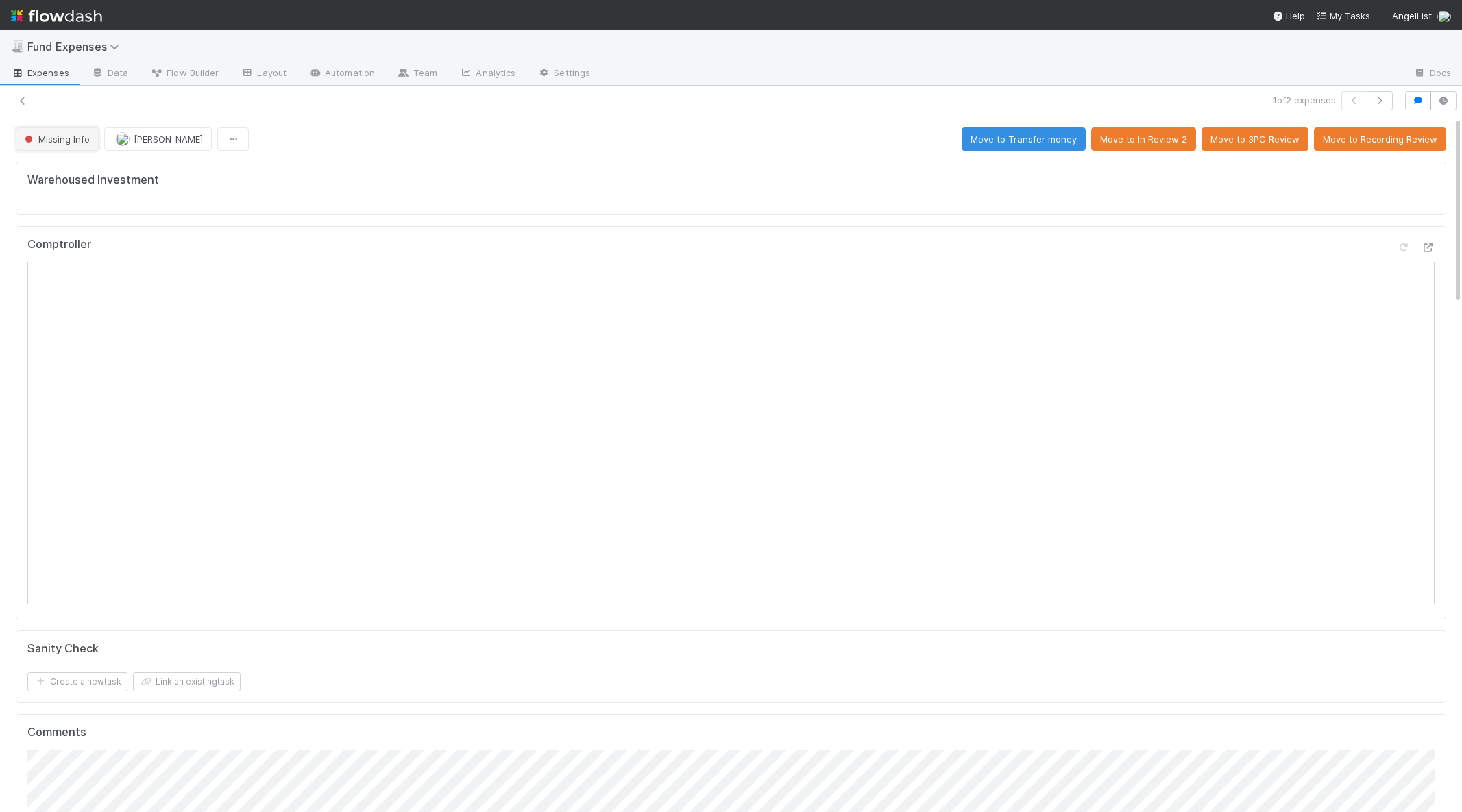 click on "Missing Info" at bounding box center (57, 139) 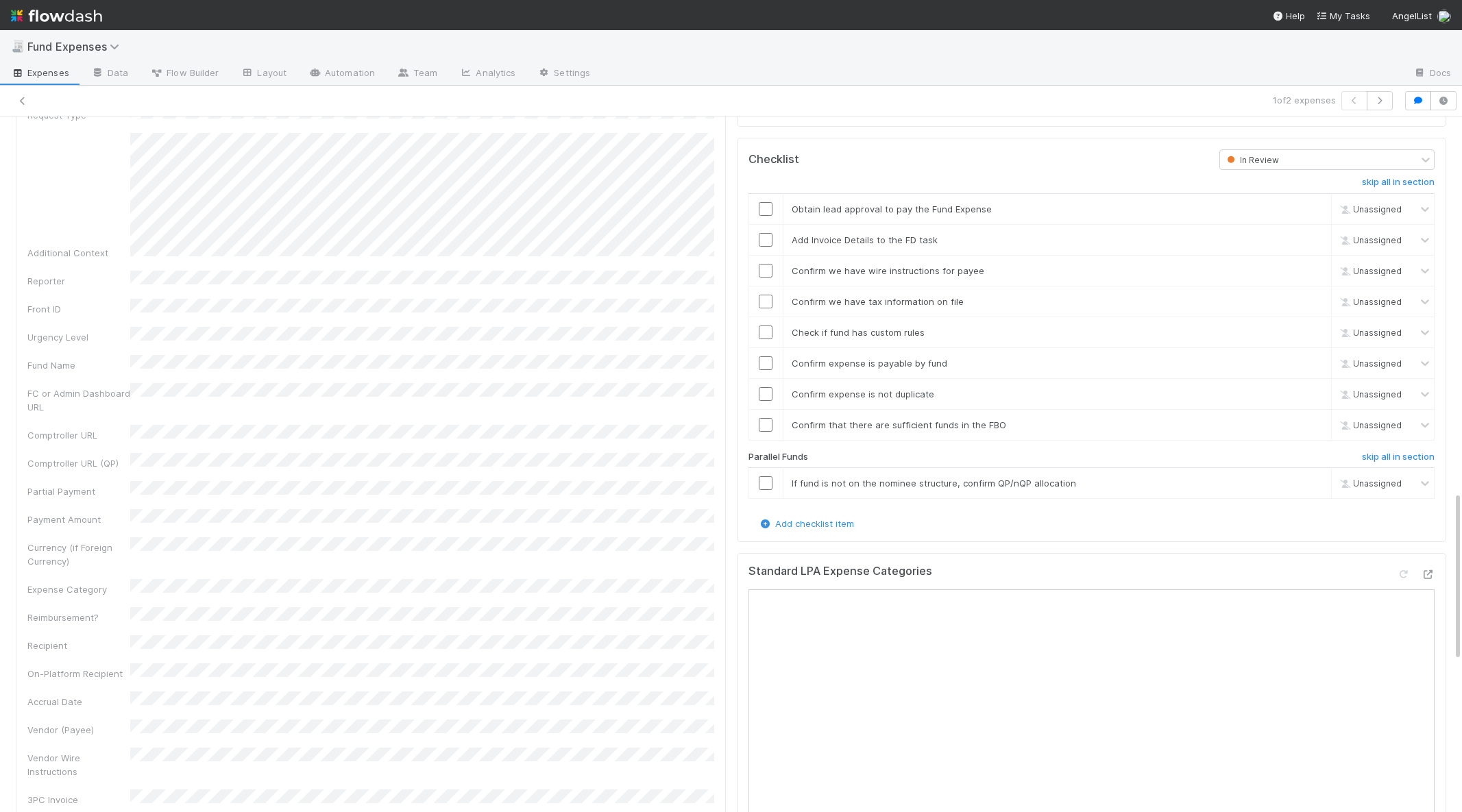 scroll, scrollTop: 1527, scrollLeft: 0, axis: vertical 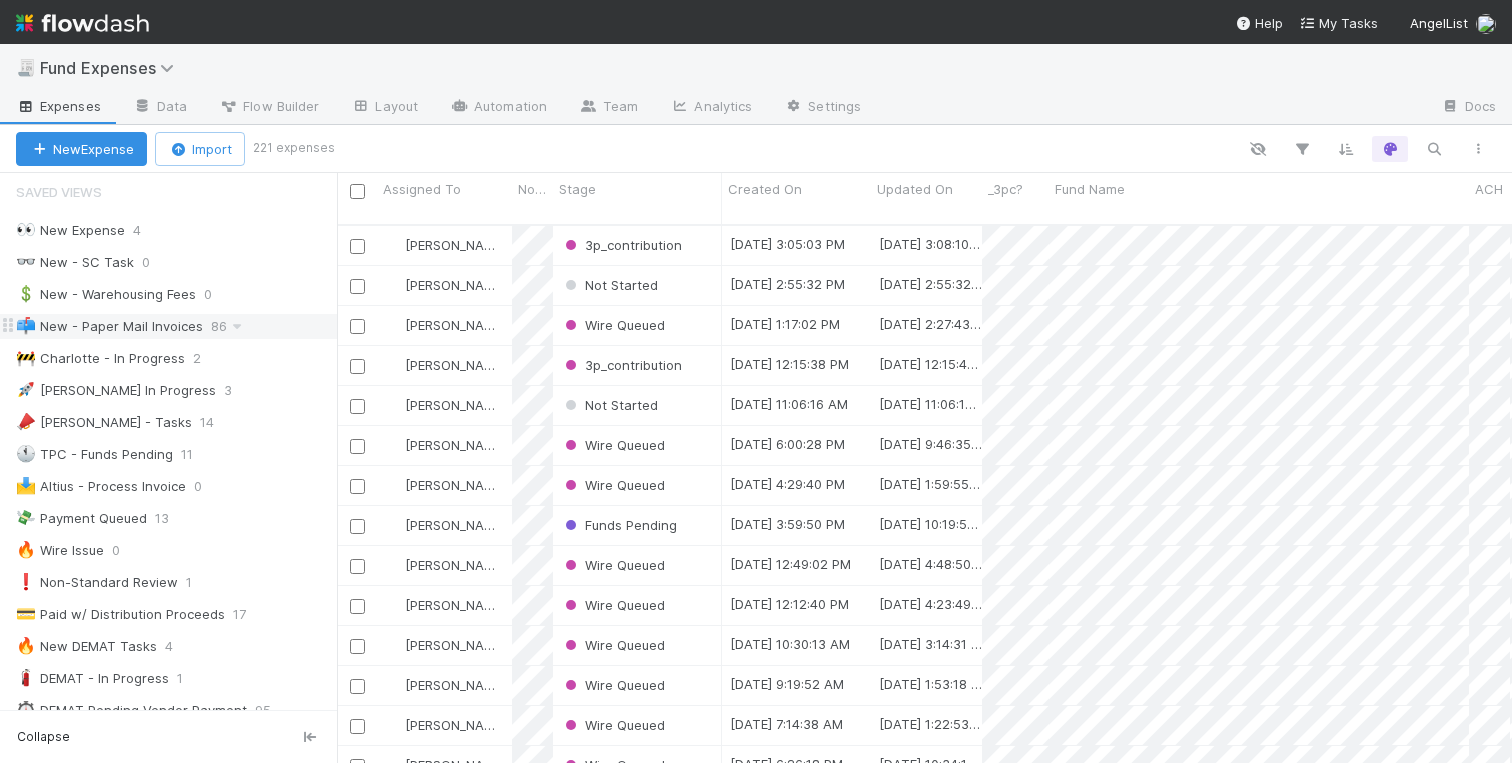 click on "📫 New - Paper Mail Invoices" at bounding box center [109, 326] 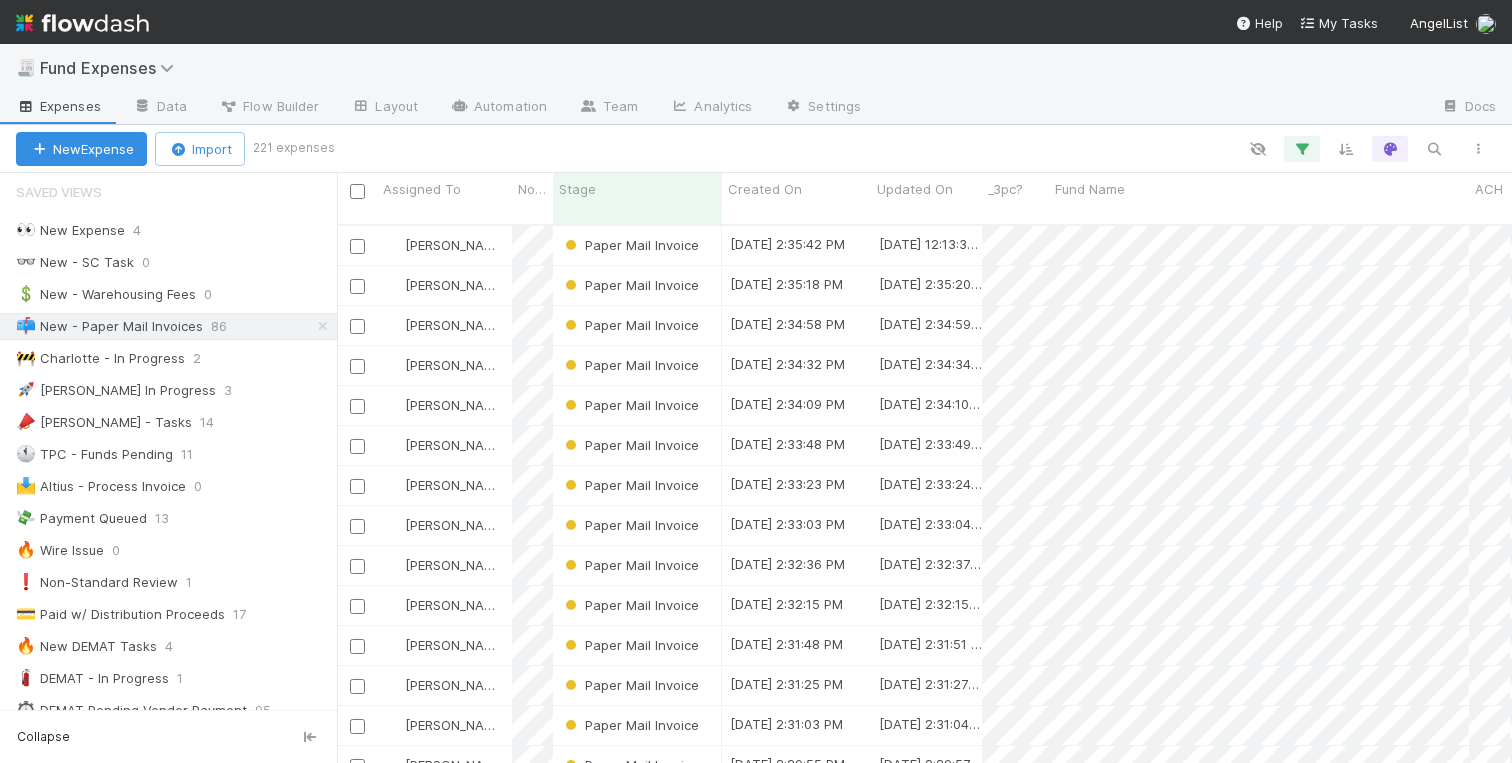 scroll, scrollTop: 0, scrollLeft: 1, axis: horizontal 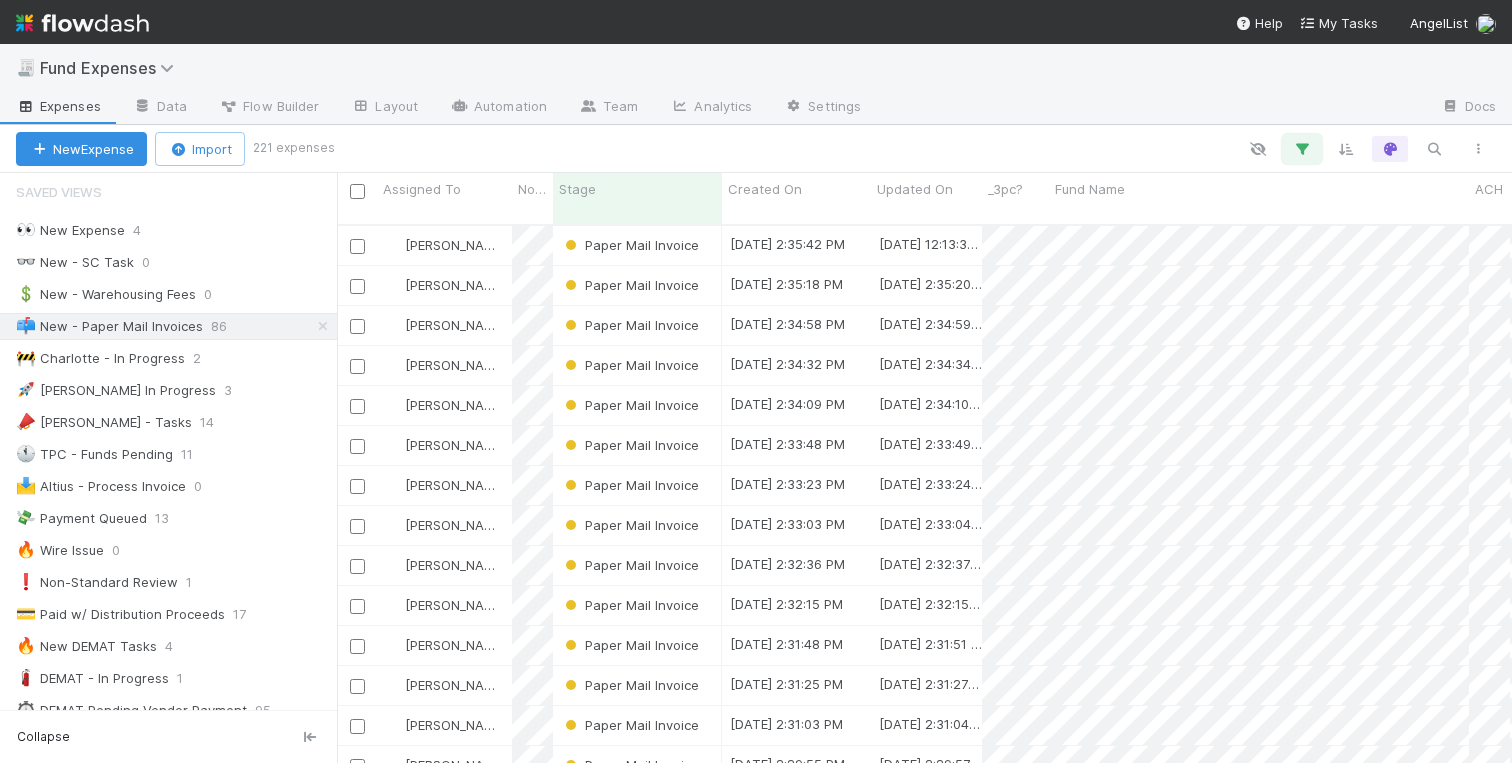 click at bounding box center [1302, 149] 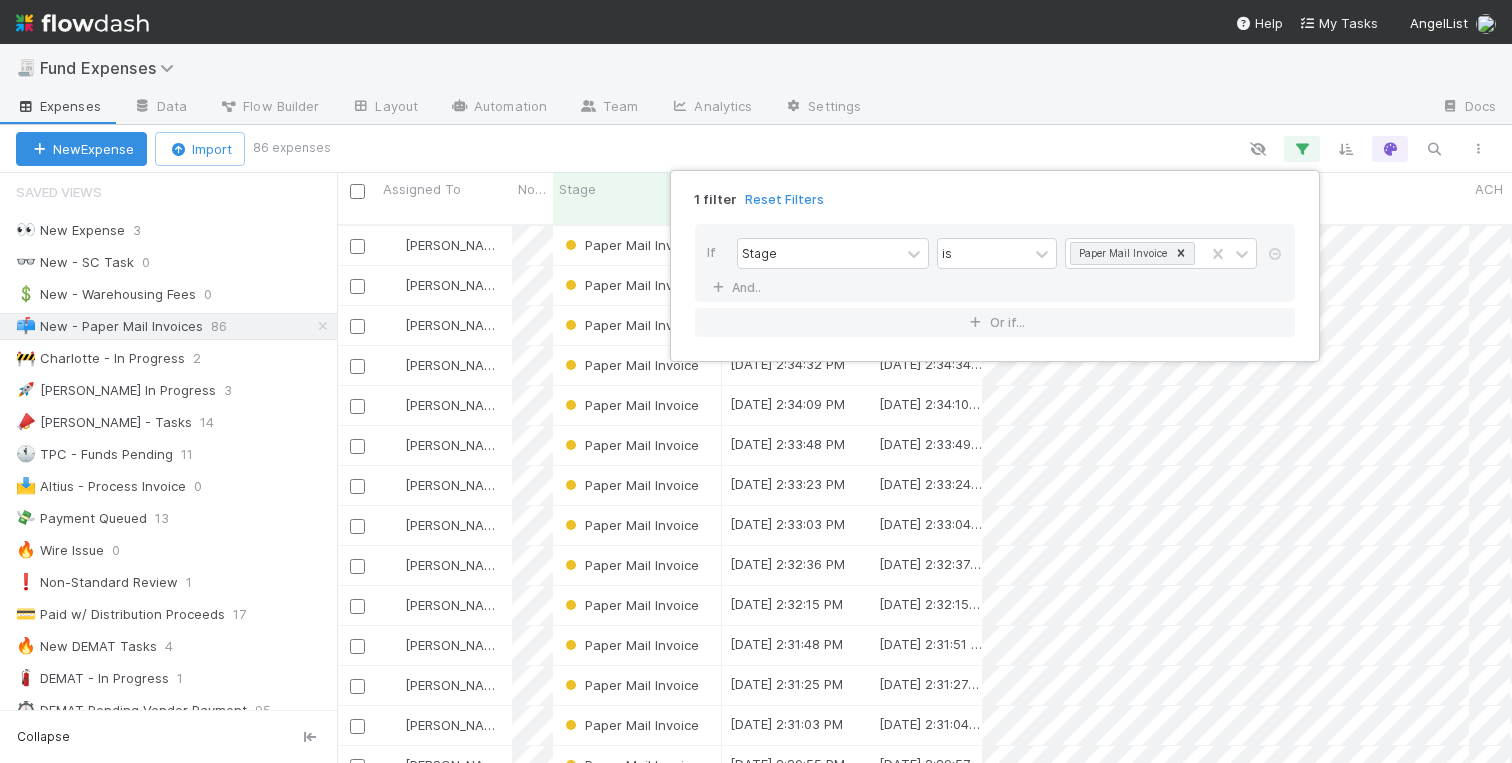 click on "1 filter Reset Filters If Stage is Paper Mail Invoice And.. Or if..." at bounding box center [756, 381] 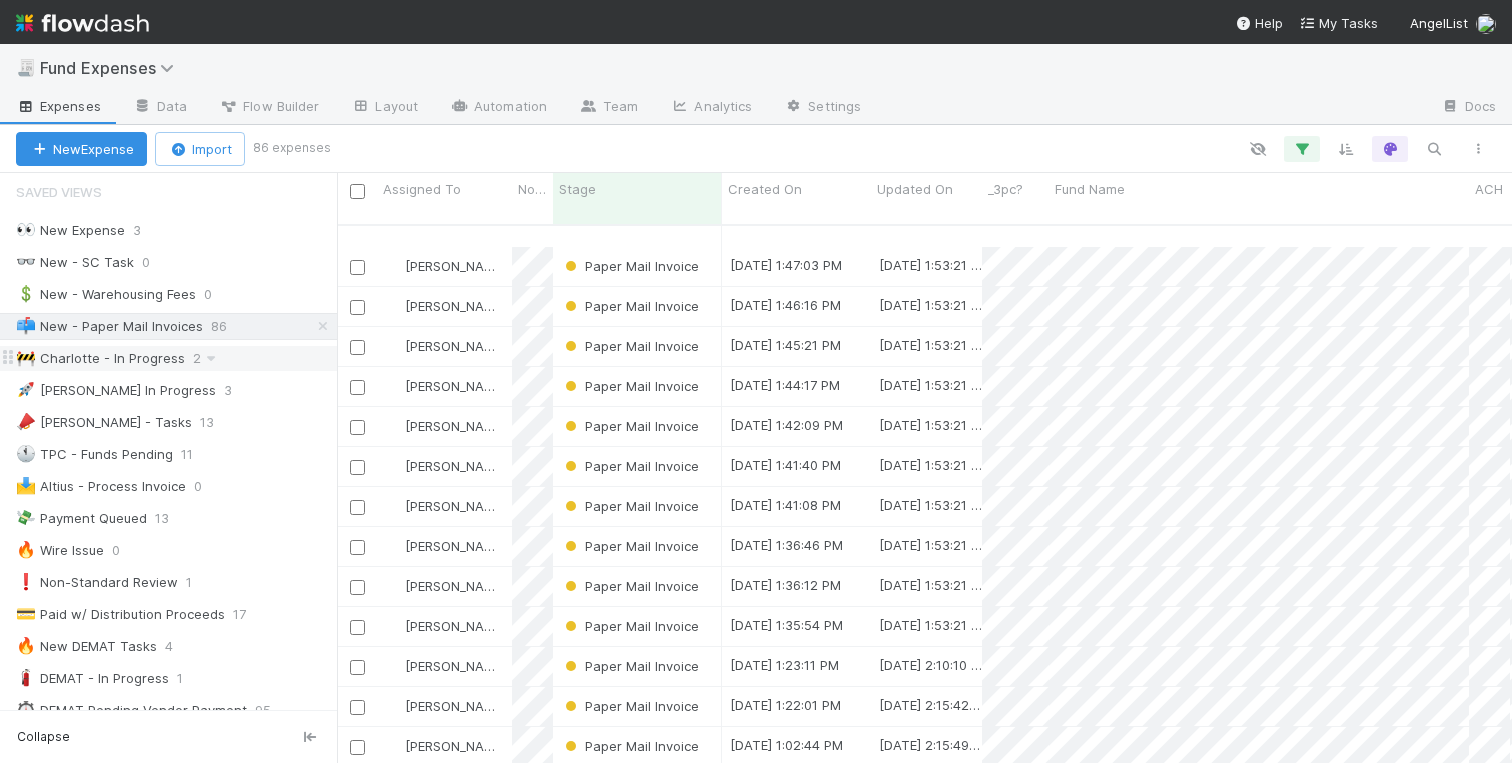 scroll, scrollTop: 2887, scrollLeft: 0, axis: vertical 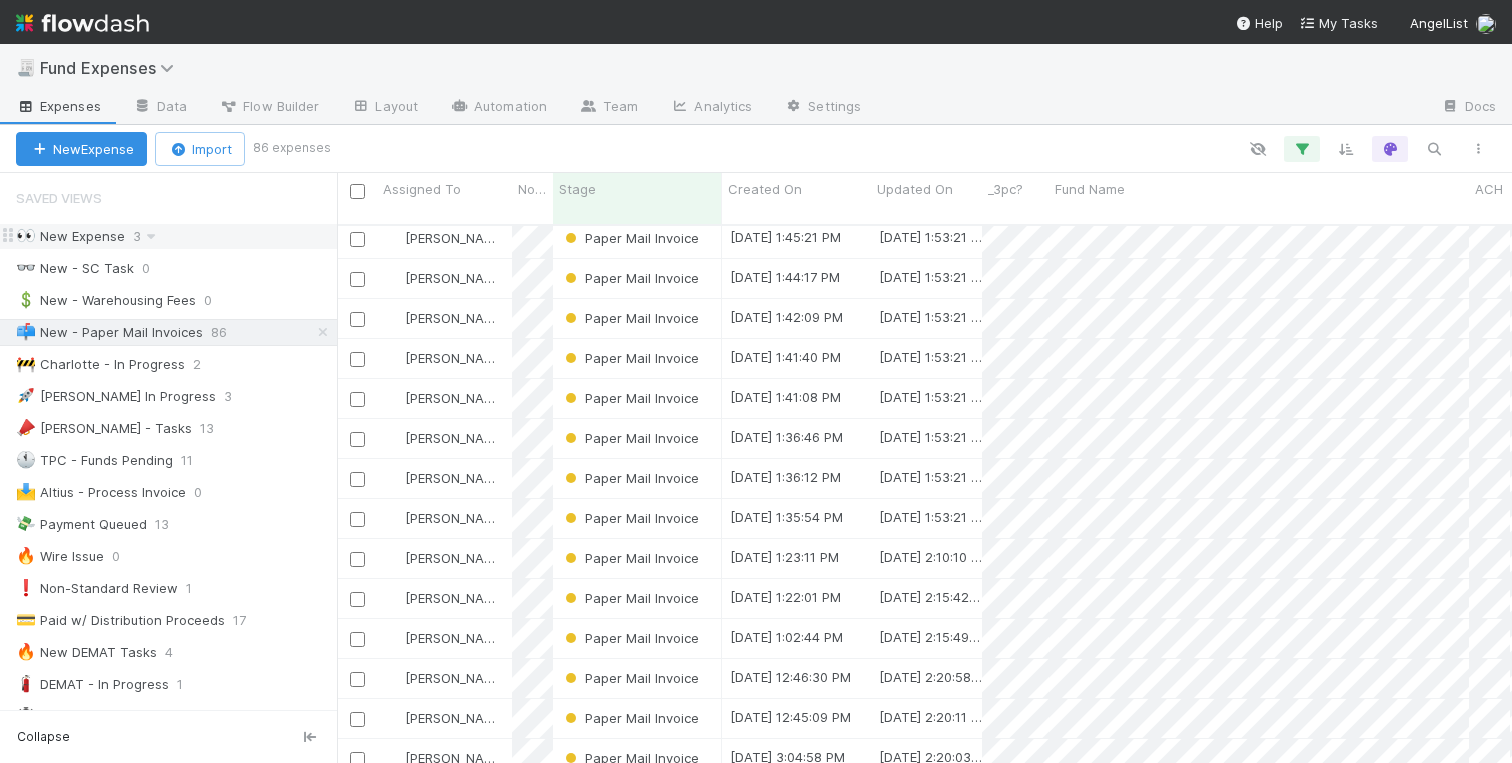 click on "👀 New Expense" at bounding box center (70, 236) 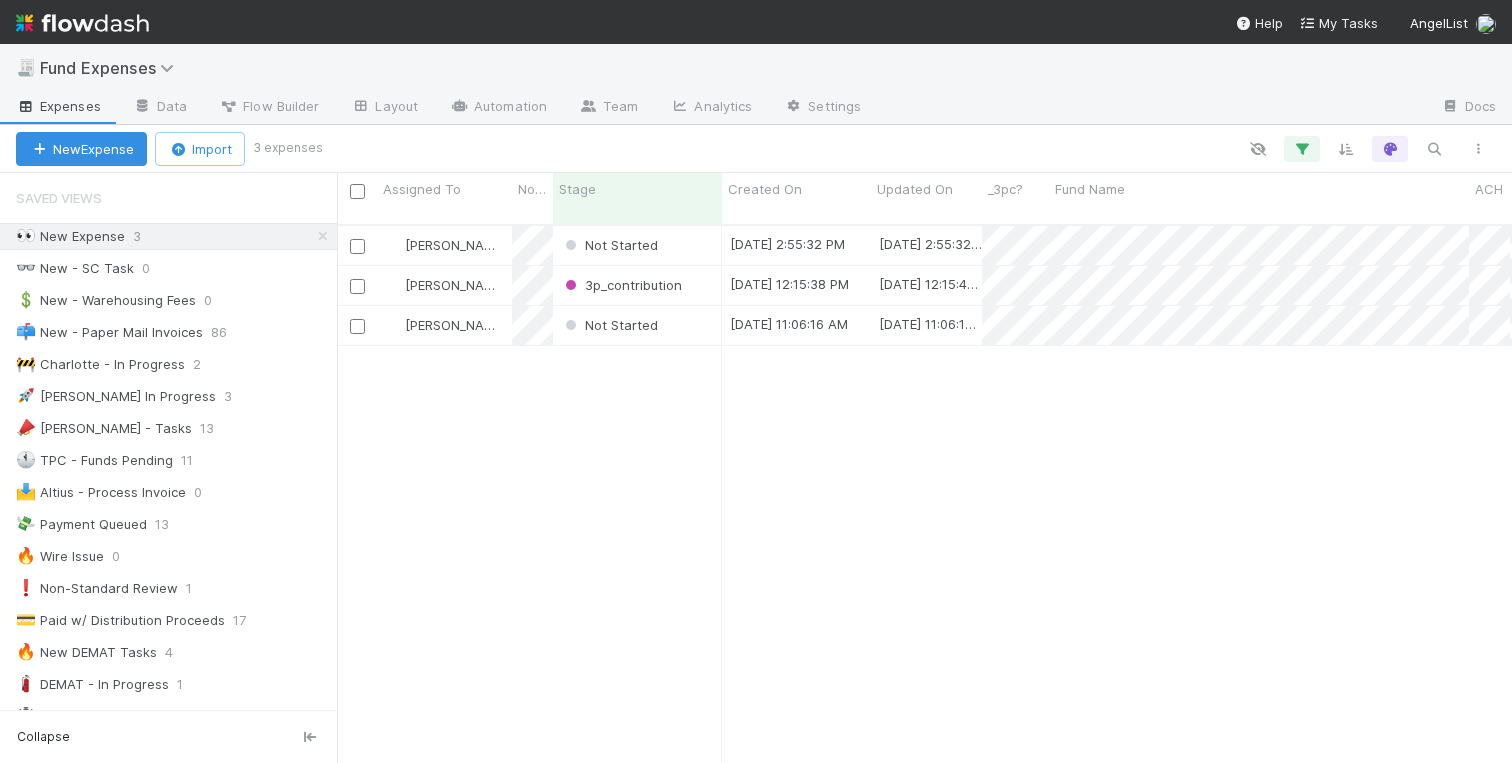 scroll, scrollTop: 554, scrollLeft: 1175, axis: both 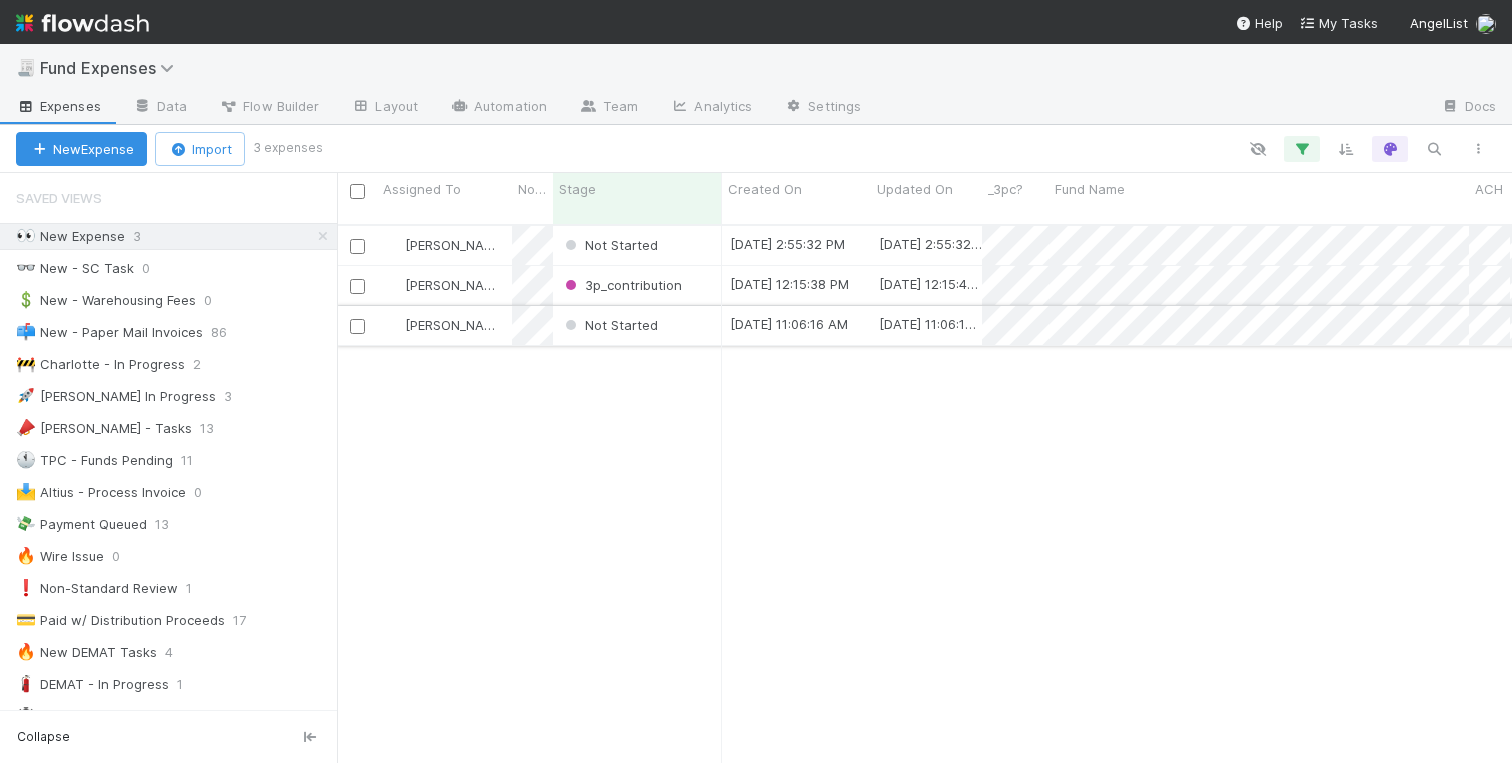 click on "Not Started" at bounding box center (637, 325) 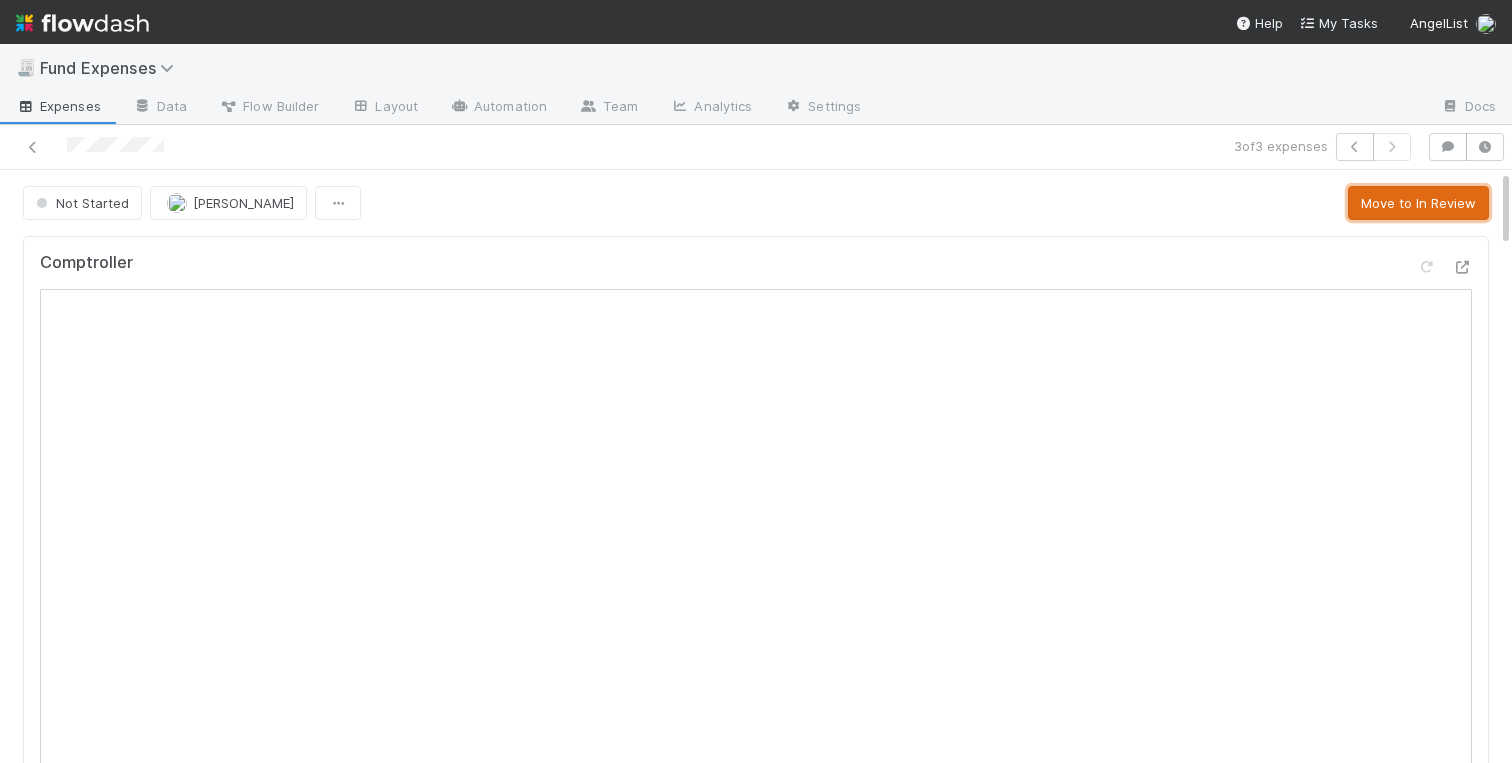 click on "Move to In Review" at bounding box center (1418, 203) 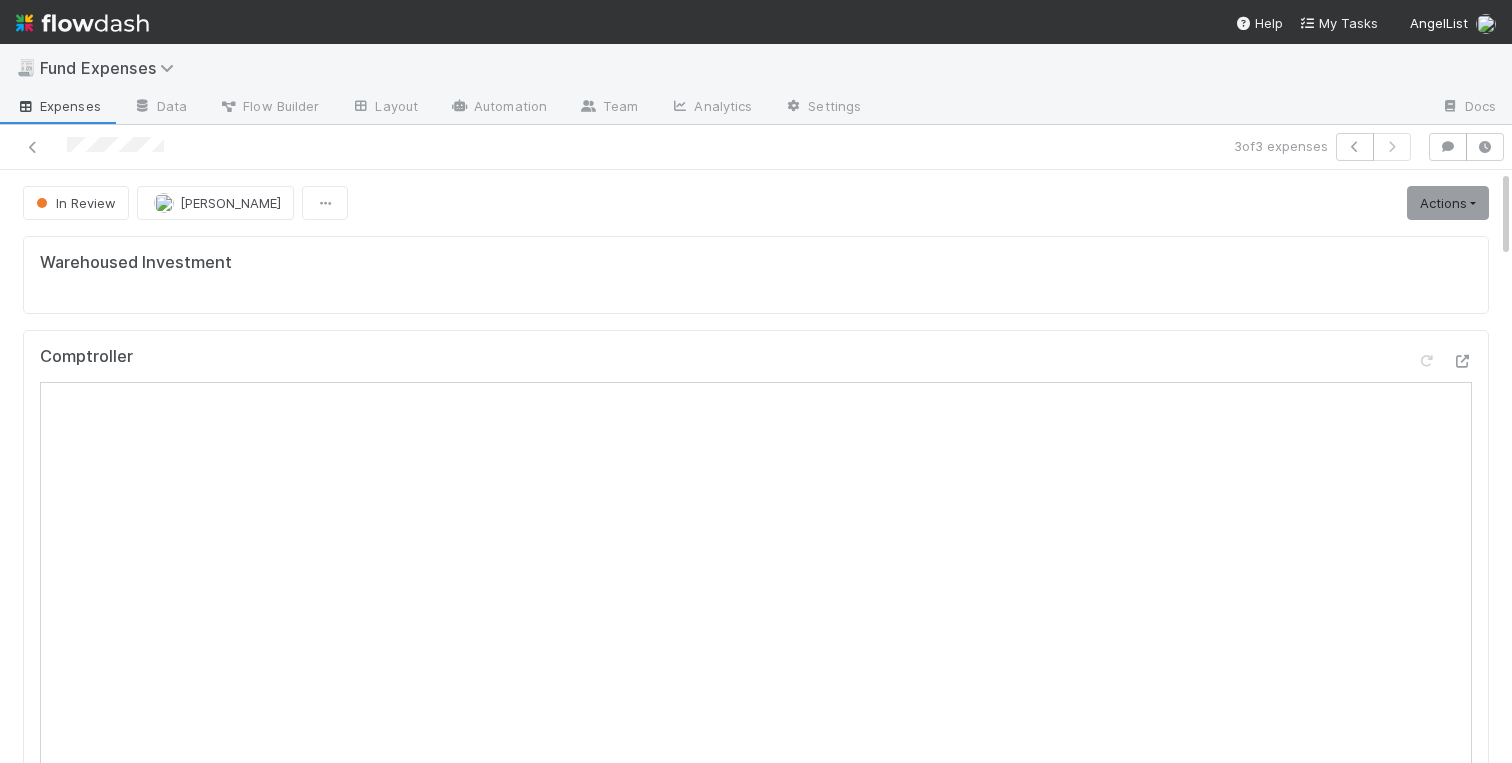 click on "Warehoused Investment   Comptroller Fund Expenses - Custom Rules Sanity Check    Create a new  task Link an existing  task Comments Attach files: Choose or drag and drop file(s) Add Comment Linked Workflow Tasks You do not have access to the   Belltower Administrative Fee Contributions   workflow. Paper Mail Invoice   Create a new  task Link an existing  task" at bounding box center [756, 1151] 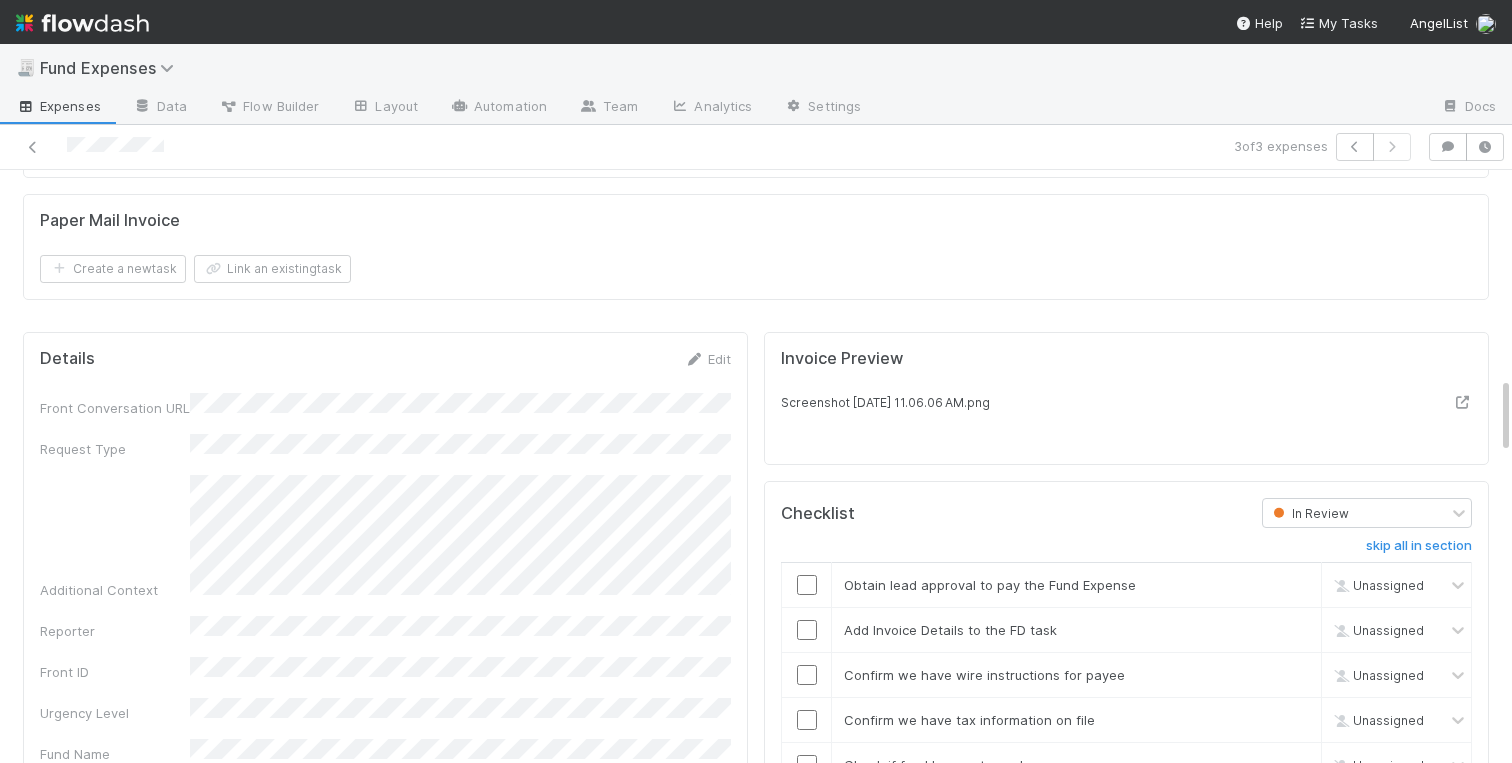 scroll, scrollTop: 1807, scrollLeft: 0, axis: vertical 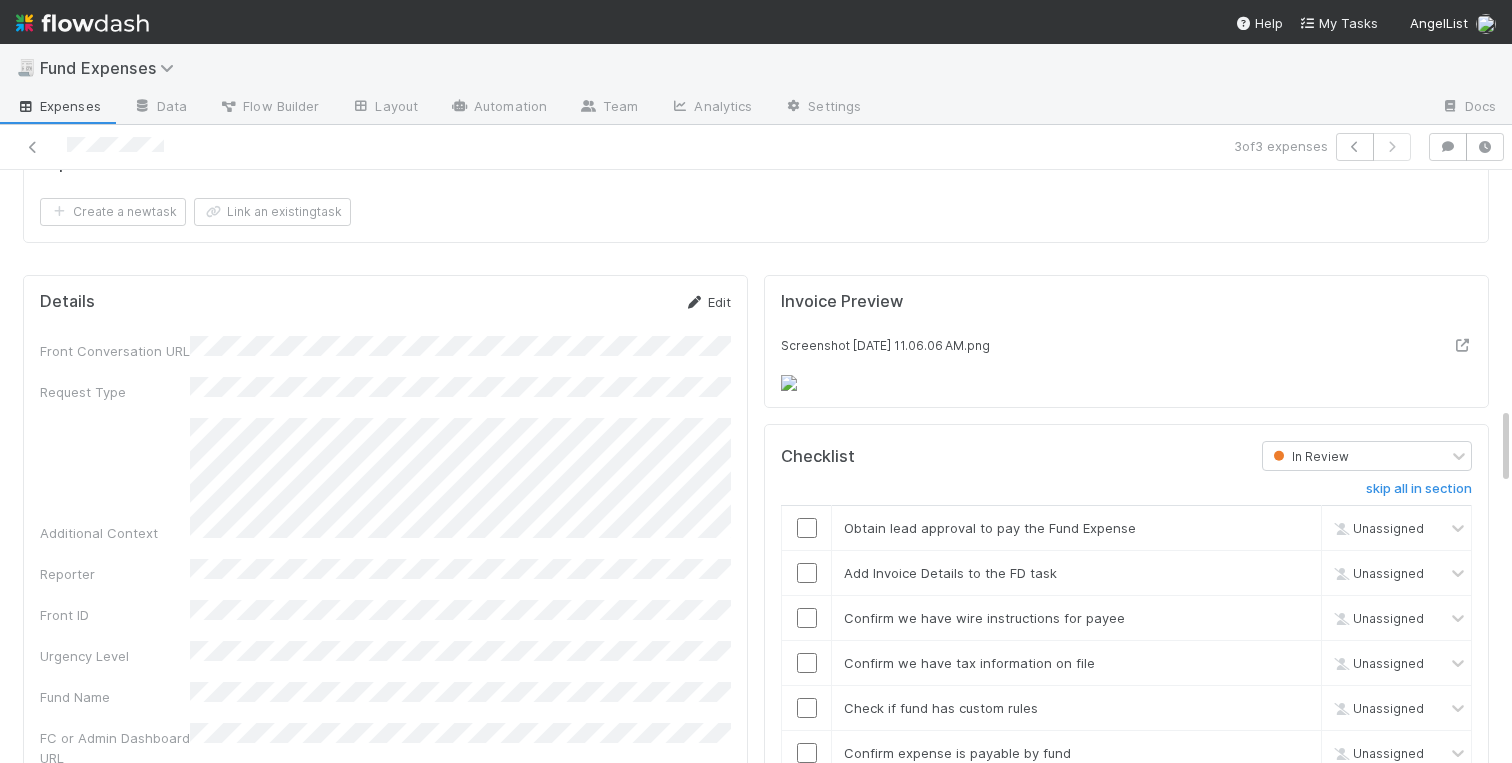 click on "Edit" at bounding box center [707, 302] 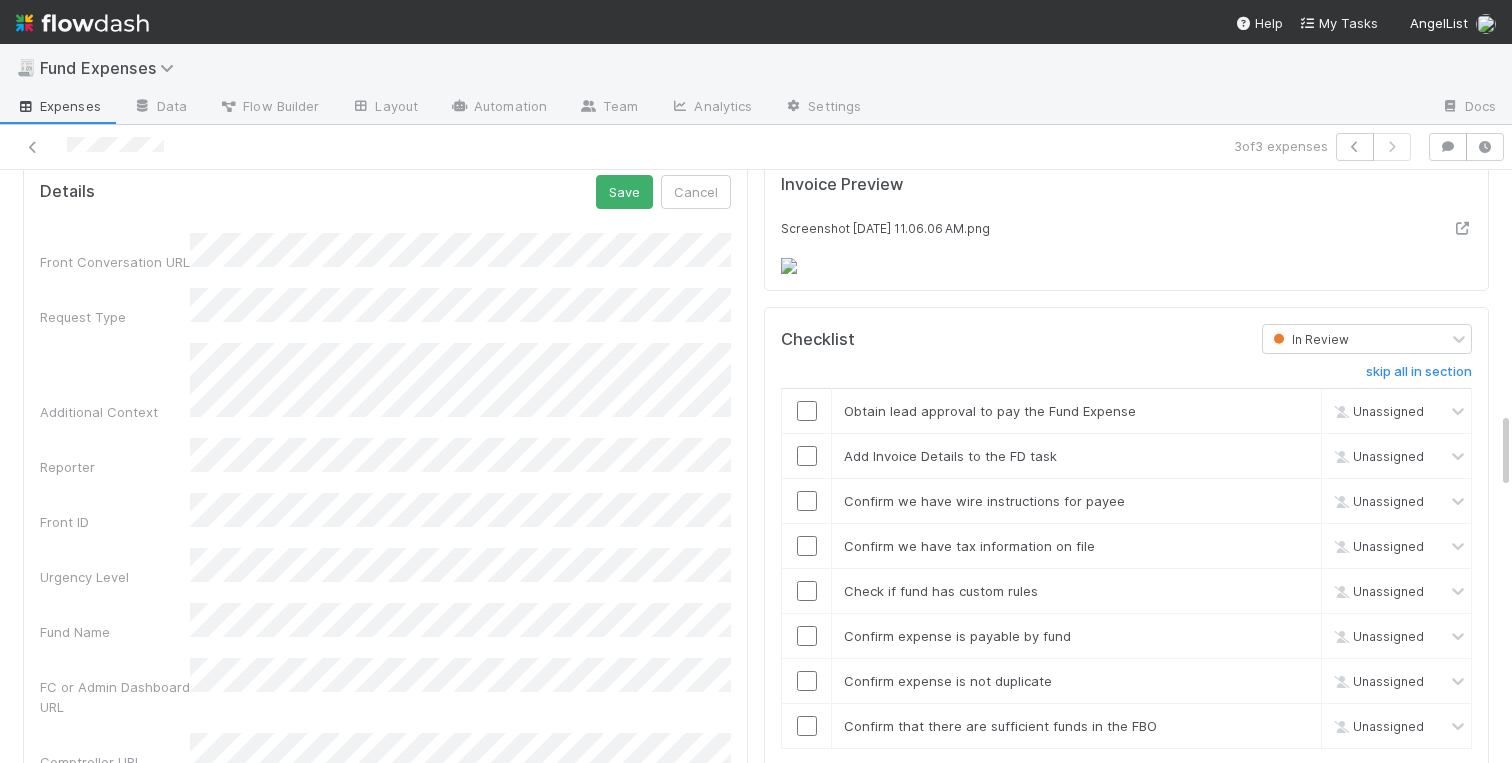 scroll, scrollTop: 1802, scrollLeft: 0, axis: vertical 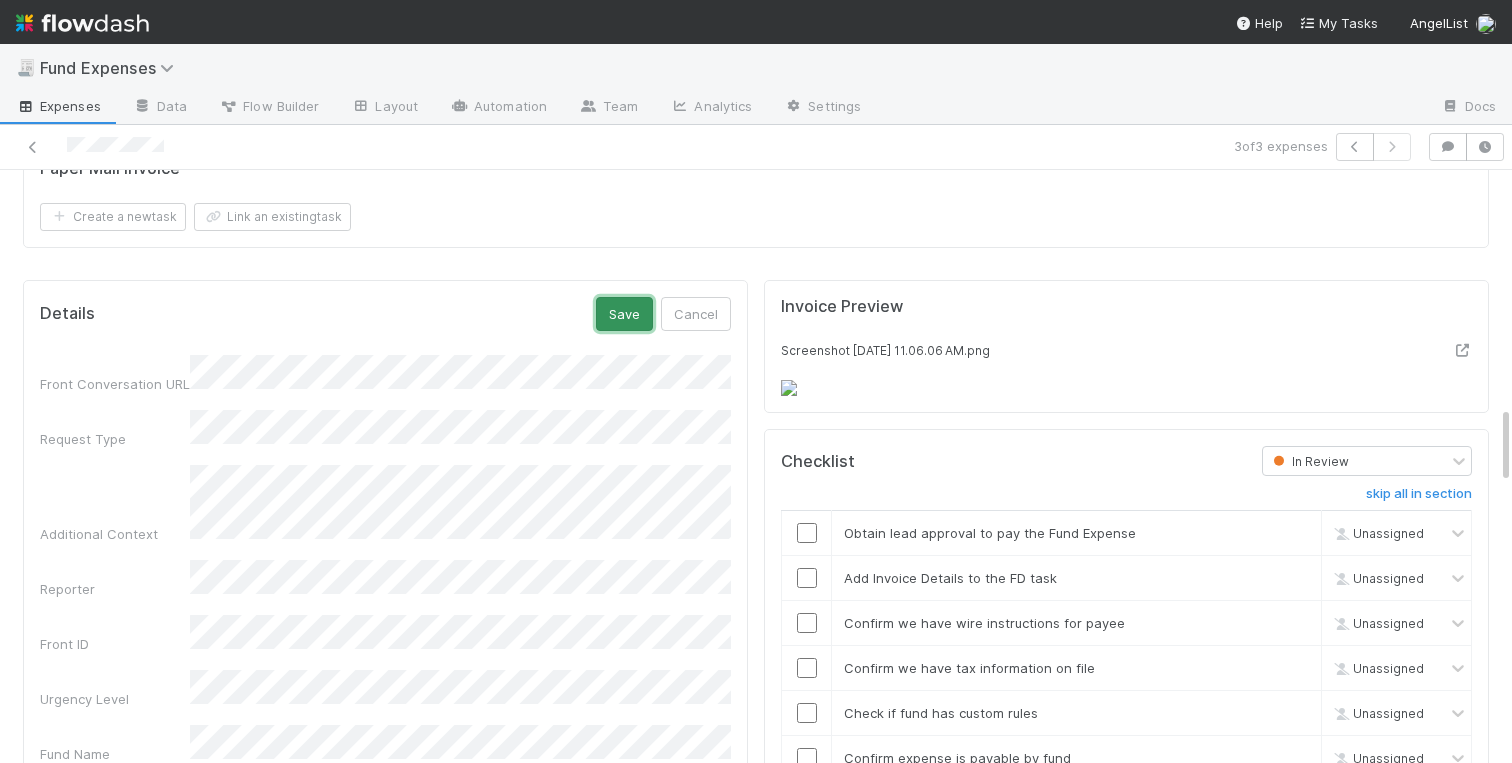 click on "Save" at bounding box center [624, 314] 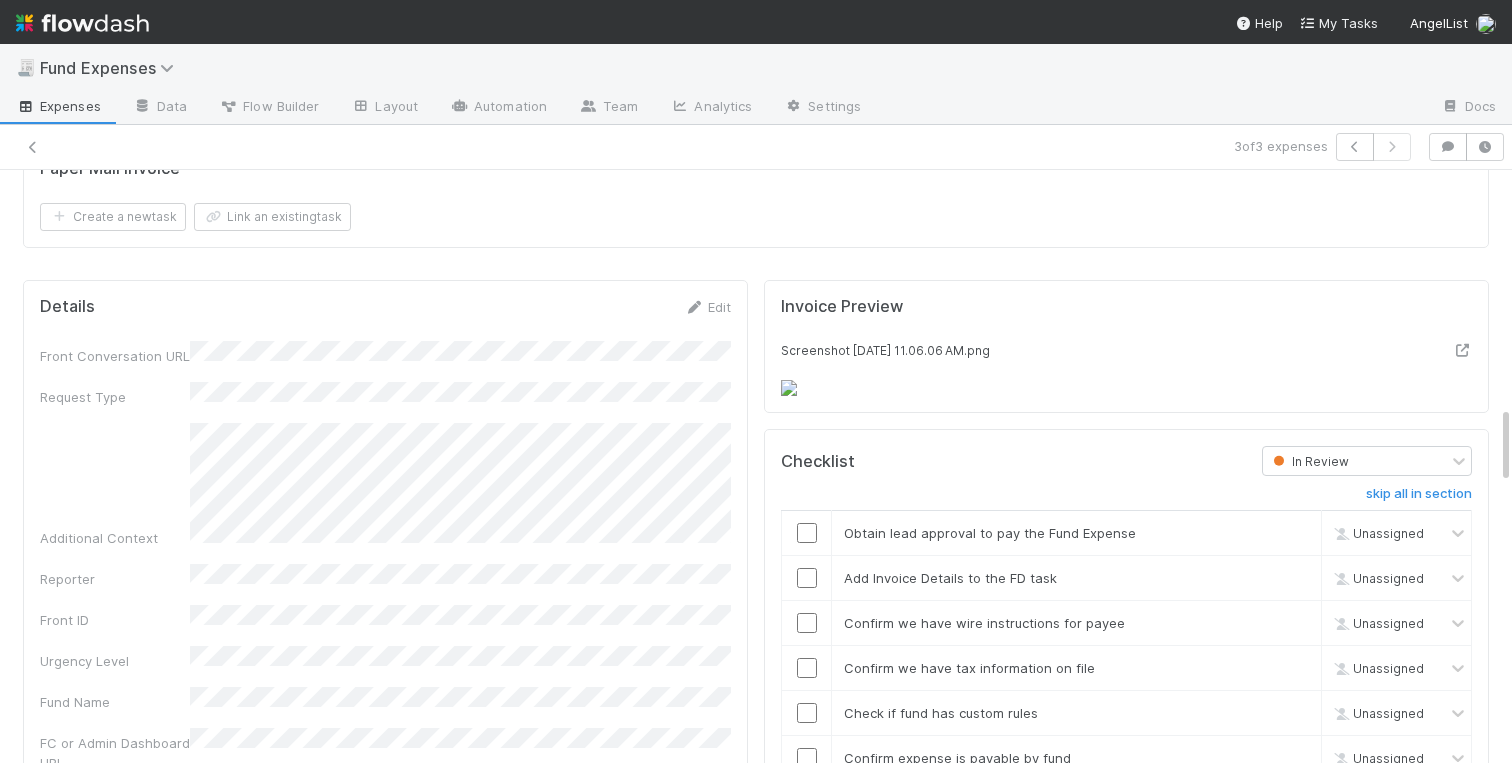 click on "Details Edit Front Conversation URL  Request Type  Additional Context  Reporter  Front ID  Urgency Level  Fund Name  FC or Admin Dashboard URL  Comptroller URL  Comptroller URL (QP)  Partial Payment  Payment Amount   Currency (if Foreign Currency)  Expense Category  Reimbursement?  Recipient  On-Platform Recipient  Accrual Date  Vendor (Payee)  Vendor Wire Instructions  3PC Invoice  Invoice   Invoice Attachment  Vendor Tax Information  Fund Documents  Outgoing Wire ID - Primary   Outgoing Wire ID - Secondary (QP)   _3pc?  ACH  Funding Account  Wire  Incoming Wire ID (3PC)  MP Fees Paid via TPC  Created On Legal Launchpad Ticket  OC Ticket  Notes for Banking  Non-standard review   Expense Definition & Special Rules  Treasury Transfer Request  test field  Sanity Check Notes  Special Rules / Context  IOS Owner Slack ID   Altius Support  Create Invoice" at bounding box center [385, 1382] 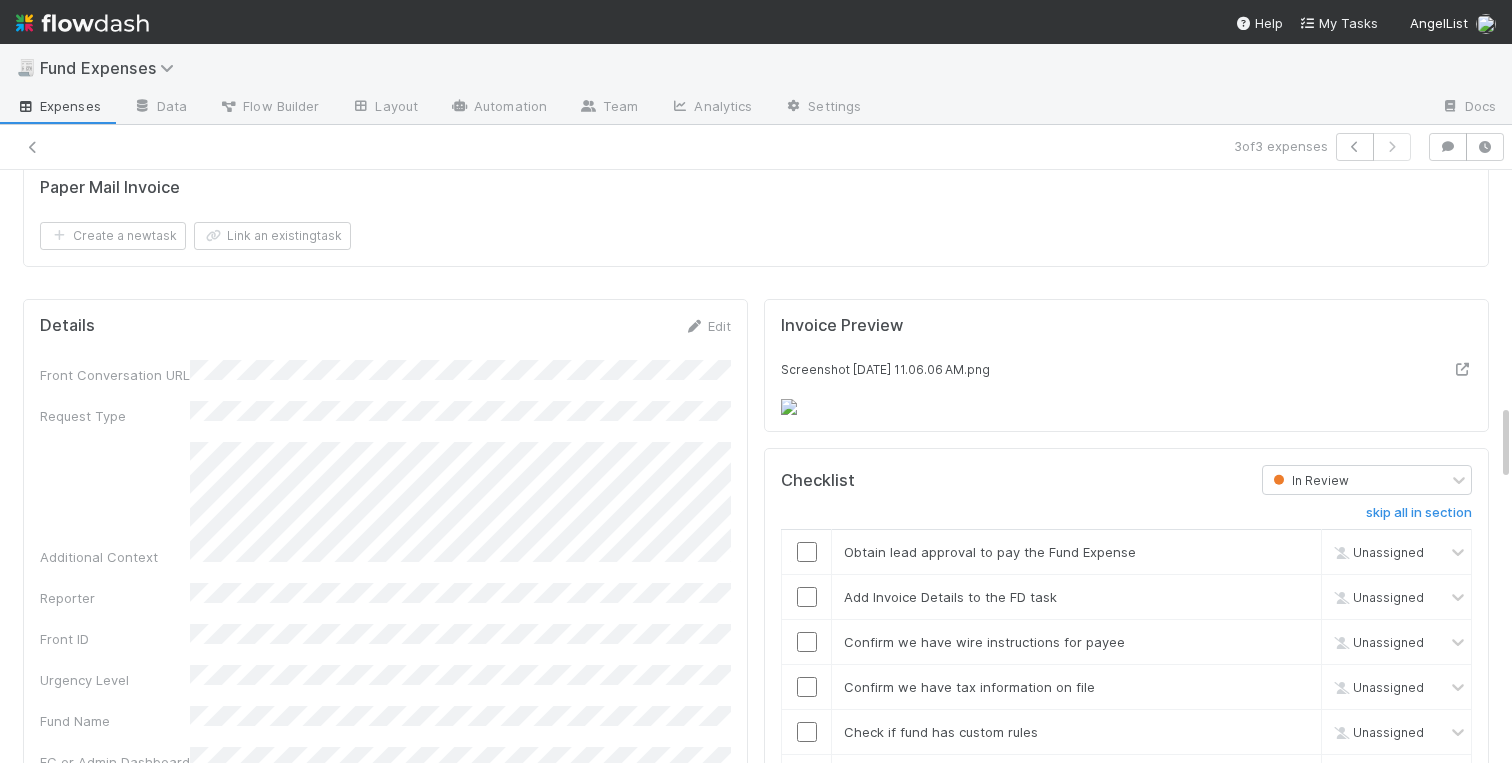 scroll, scrollTop: 1780, scrollLeft: 0, axis: vertical 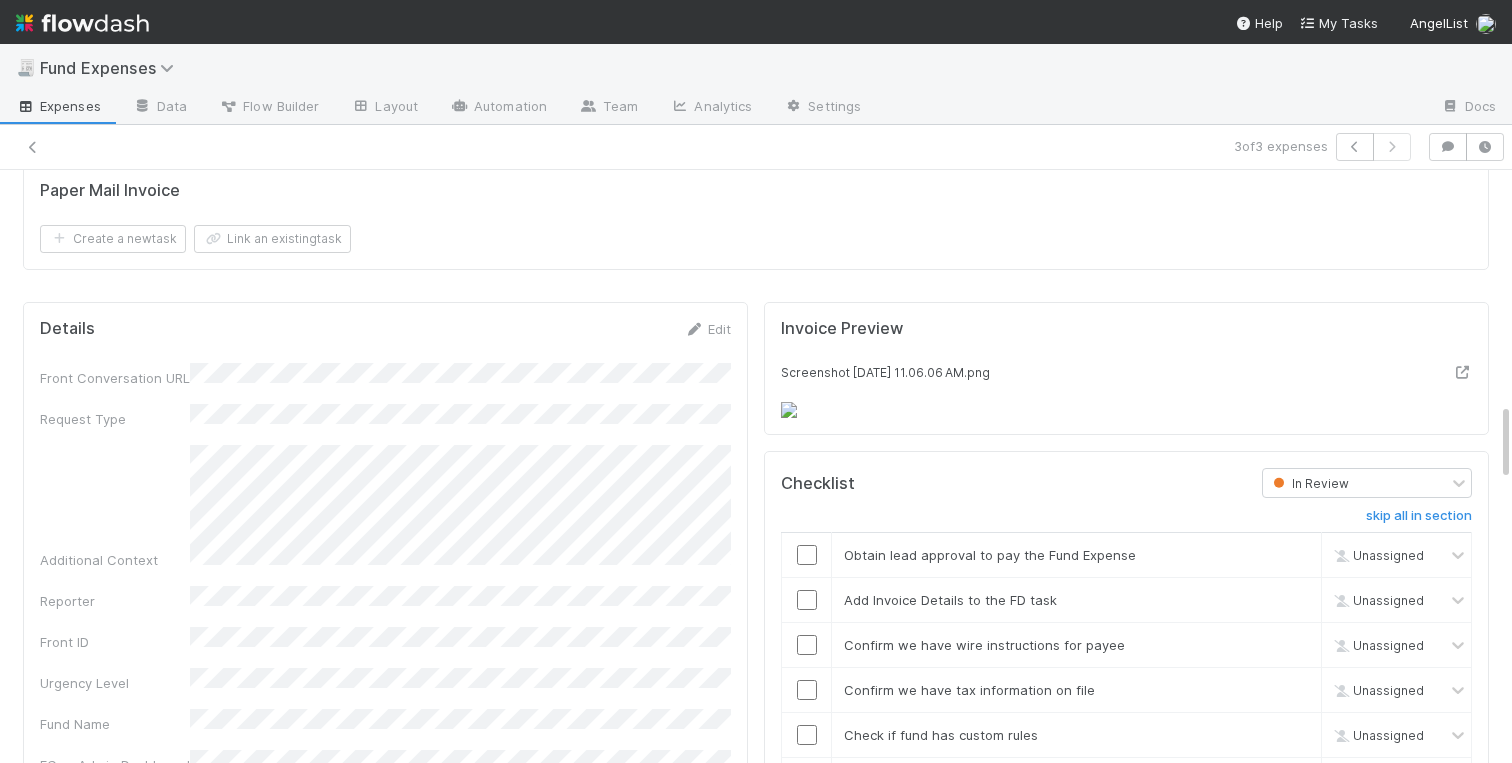 click on "Details Edit Front Conversation URL  Request Type  Additional Context  Reporter  Front ID  Urgency Level  Fund Name  FC or Admin Dashboard URL  Comptroller URL  Comptroller URL (QP)  Partial Payment  Payment Amount   Currency (if Foreign Currency)  Expense Category  Reimbursement?  Recipient  On-Platform Recipient  Accrual Date  Vendor (Payee)  Vendor Wire Instructions  3PC Invoice  Invoice   Invoice Attachment  Vendor Tax Information  Fund Documents  Outgoing Wire ID - Primary   Outgoing Wire ID - Secondary (QP)   _3pc?  ACH  Funding Account  Wire  Incoming Wire ID (3PC)  MP Fees Paid via TPC  Created On Legal Launchpad Ticket  OC Ticket  Notes for Banking  Non-standard review   Expense Definition & Special Rules  Treasury Transfer Request  test field  Sanity Check Notes  Special Rules / Context  IOS Owner Slack ID   Altius Support  Create Invoice" at bounding box center [385, 1404] 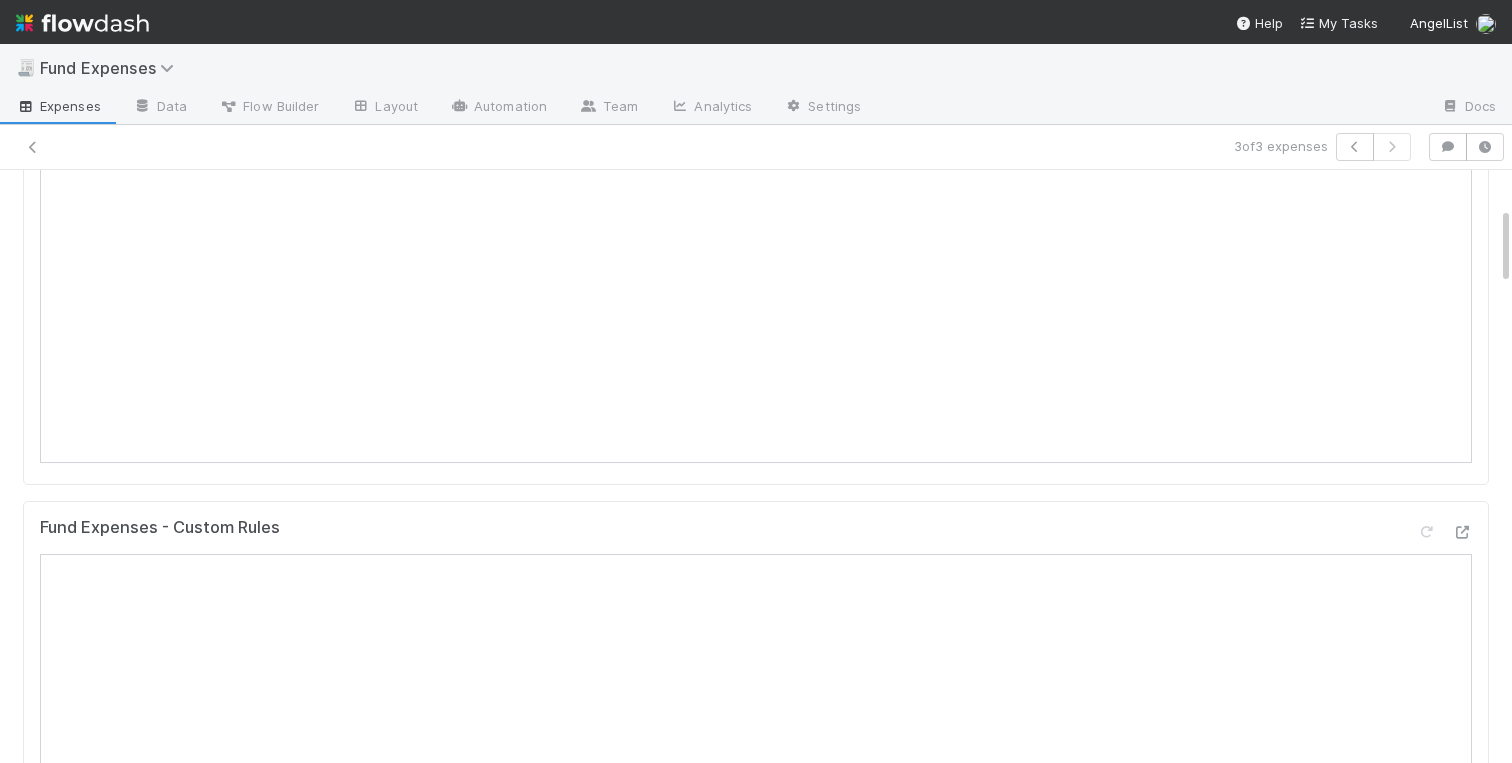 scroll, scrollTop: 0, scrollLeft: 0, axis: both 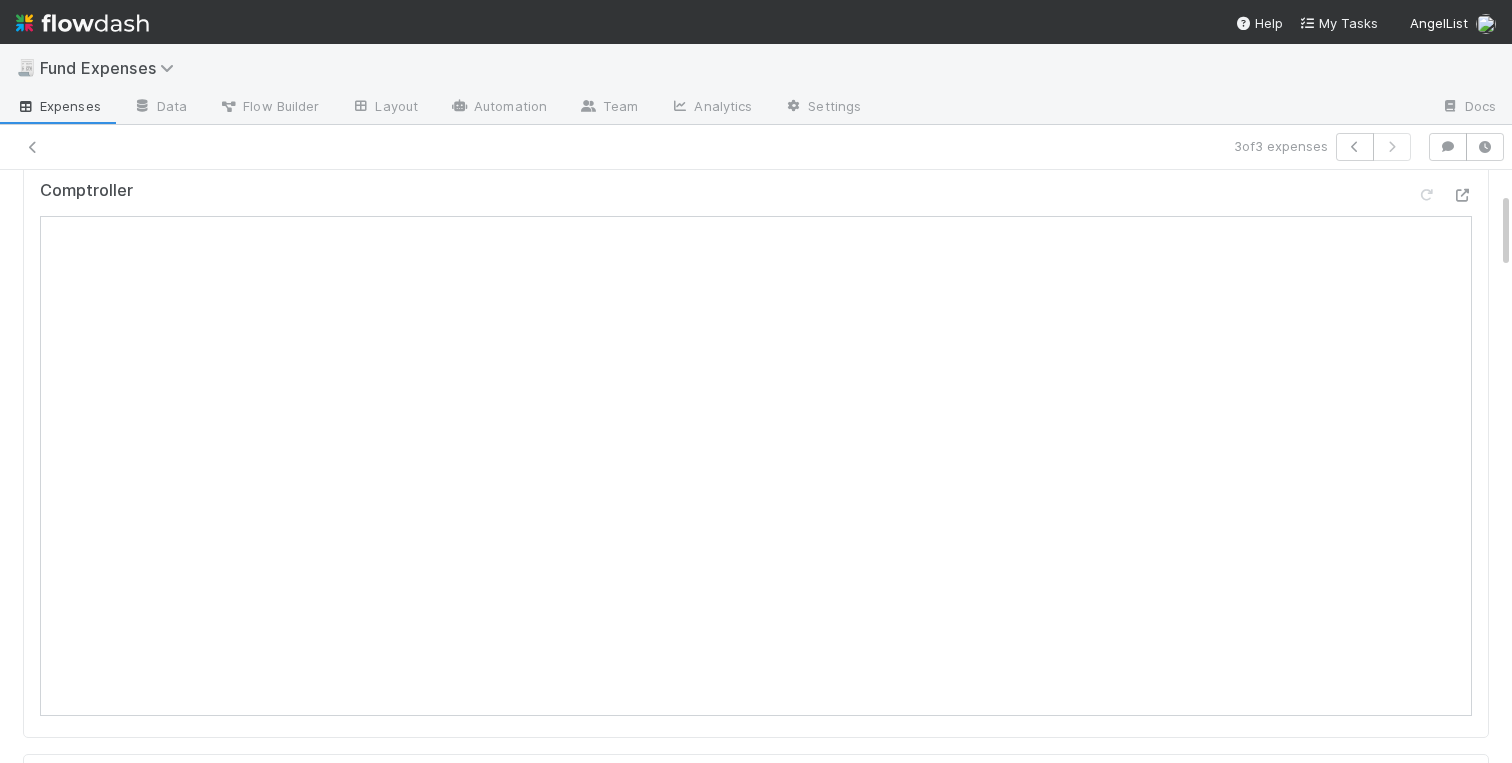 click on "Warehoused Investment   Comptroller Fund Expenses - Custom Rules Sanity Check    Create a new  task Link an existing  task Comments Attach files: Choose or drag and drop file(s) Add Comment Linked Workflow Tasks You do not have access to the   Belltower Administrative Fee Contributions   workflow. Paper Mail Invoice   Create a new  task Link an existing  task" at bounding box center [756, 985] 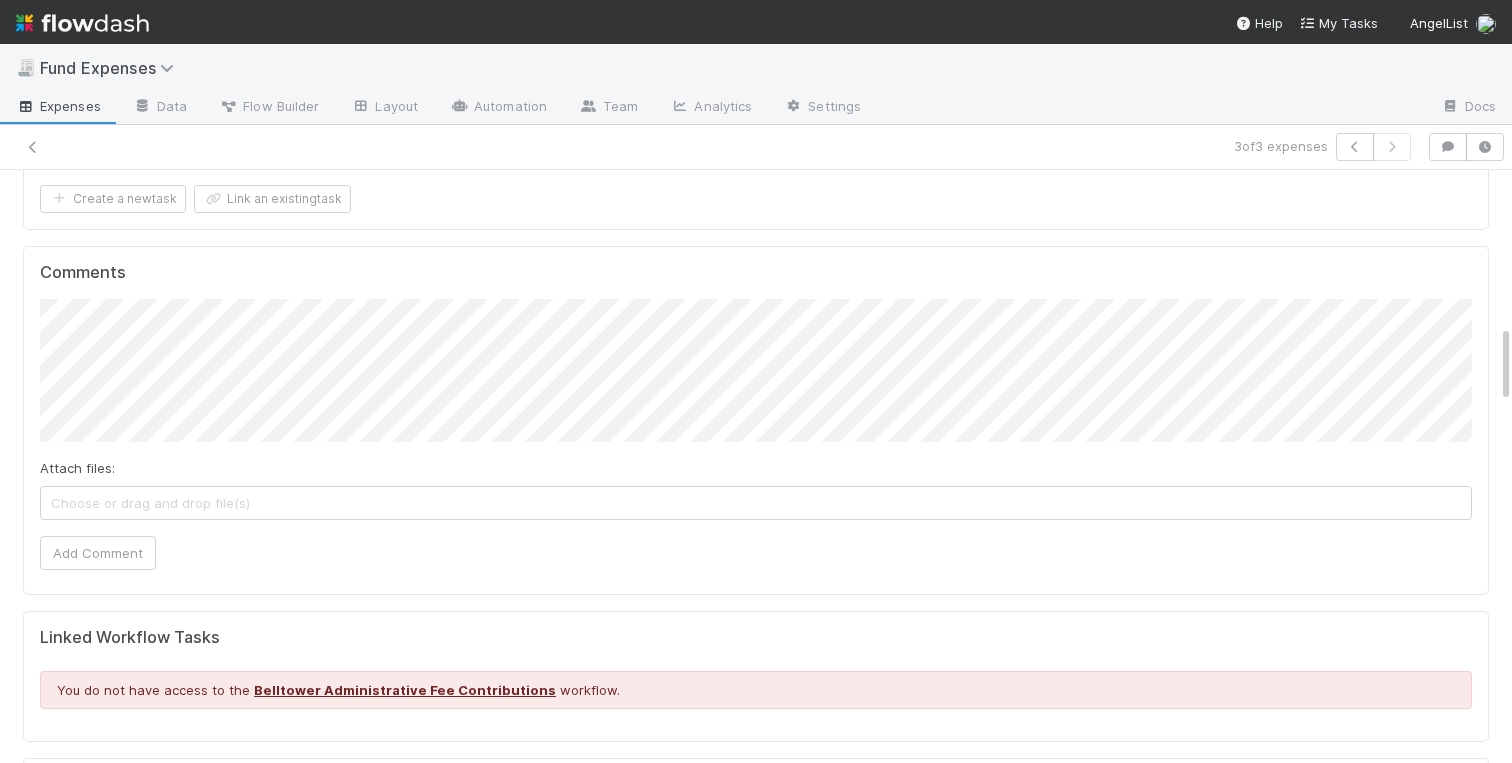 scroll, scrollTop: 1184, scrollLeft: 0, axis: vertical 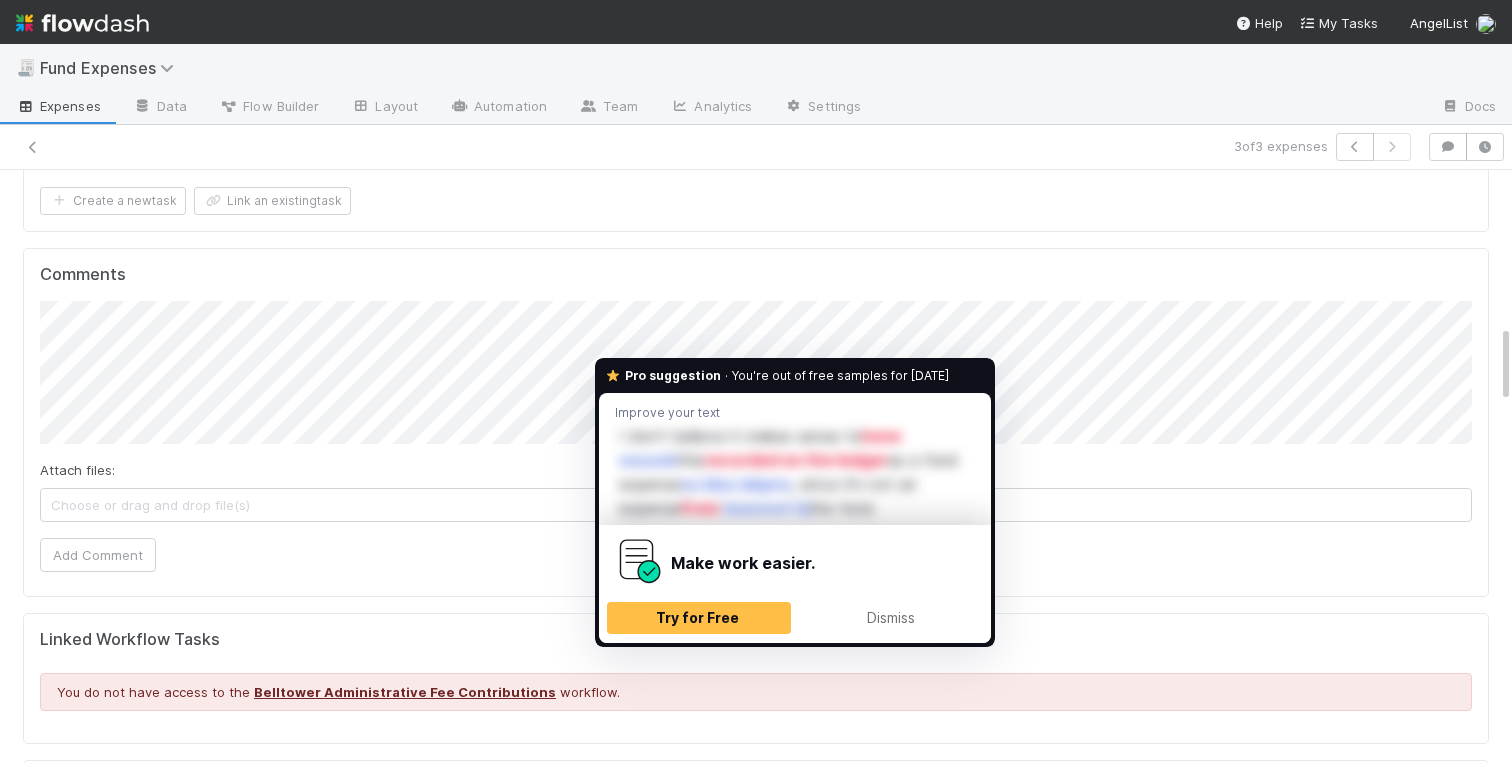 click on "You're out of free samples for today" at bounding box center (840, 375) 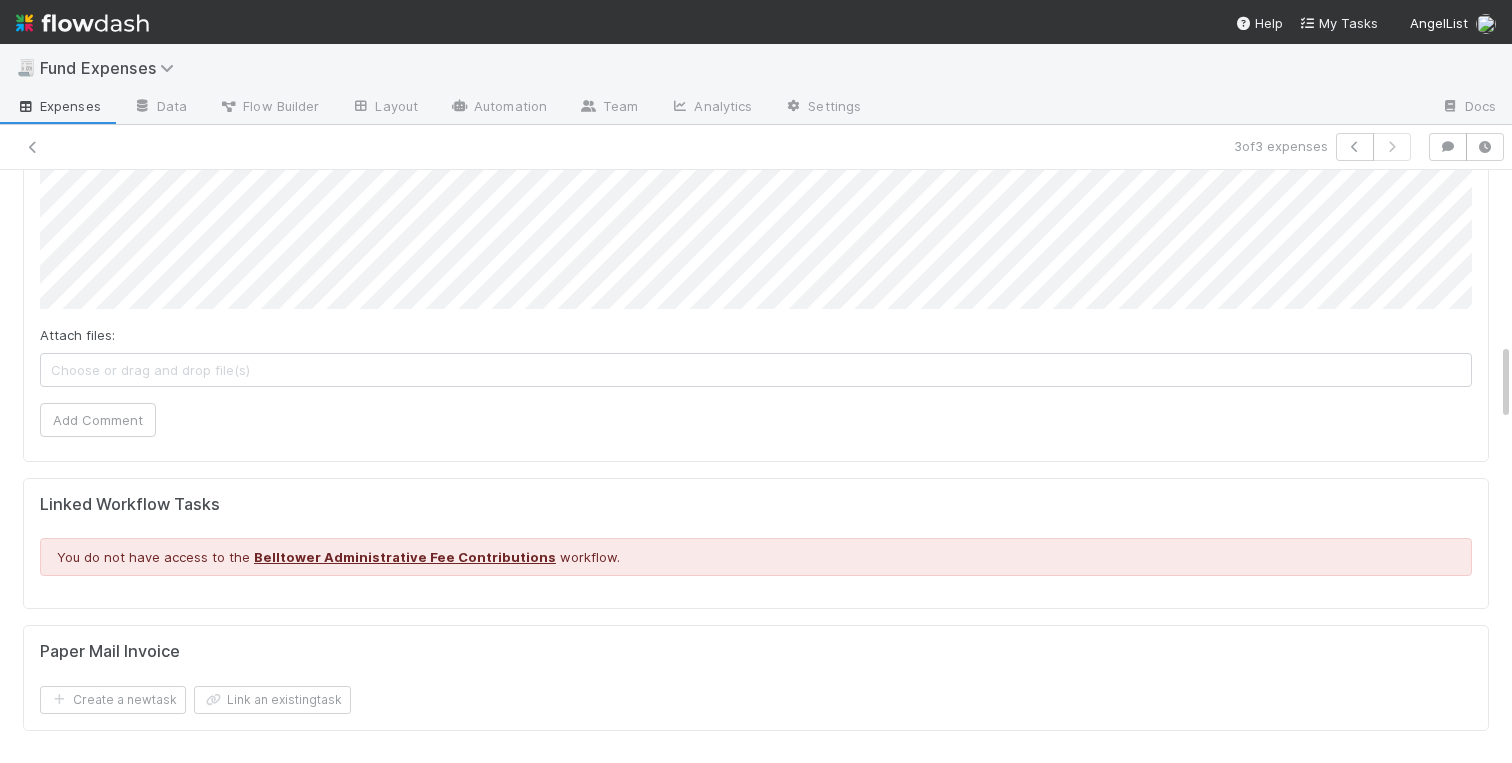 scroll, scrollTop: 1237, scrollLeft: 0, axis: vertical 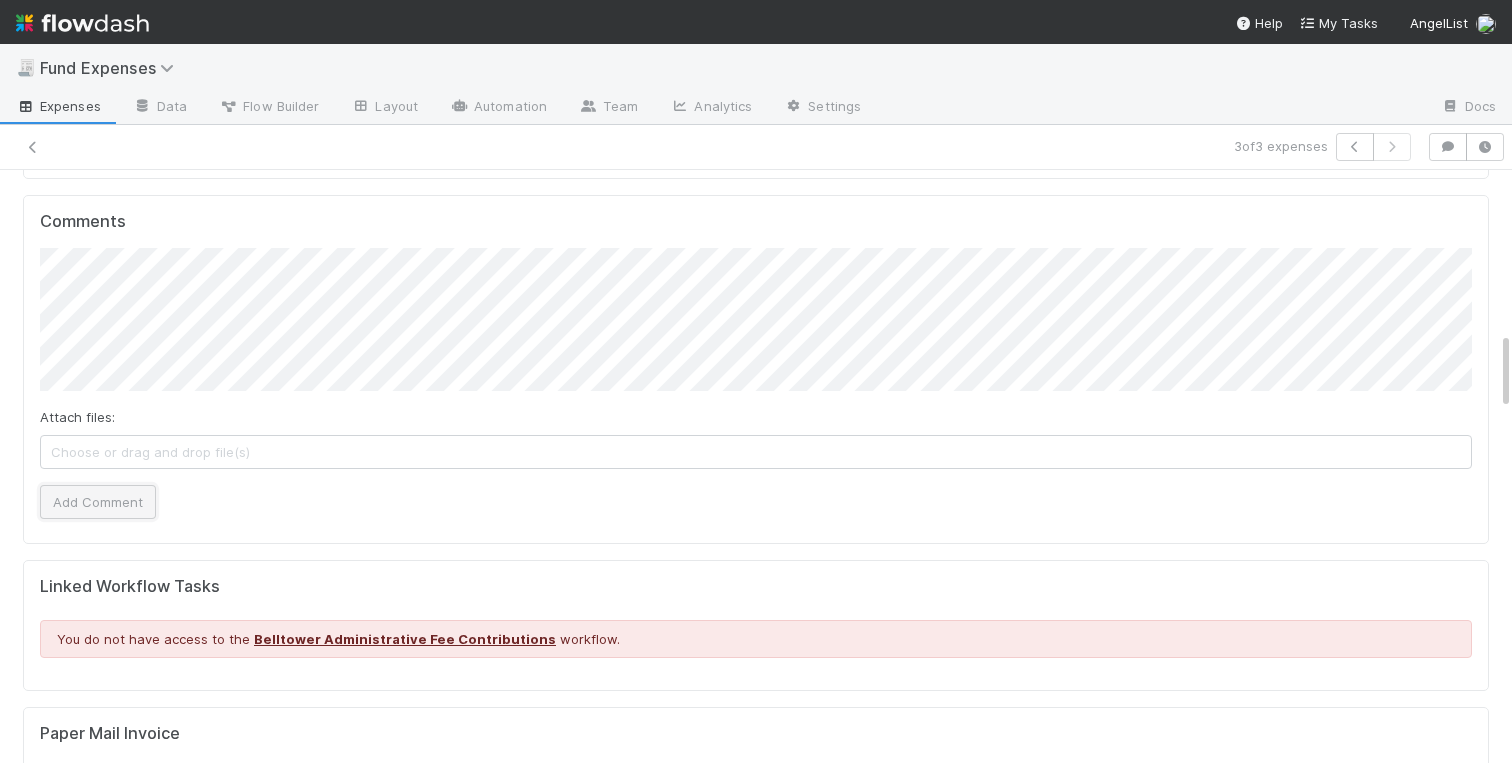 click on "Add Comment" at bounding box center (98, 502) 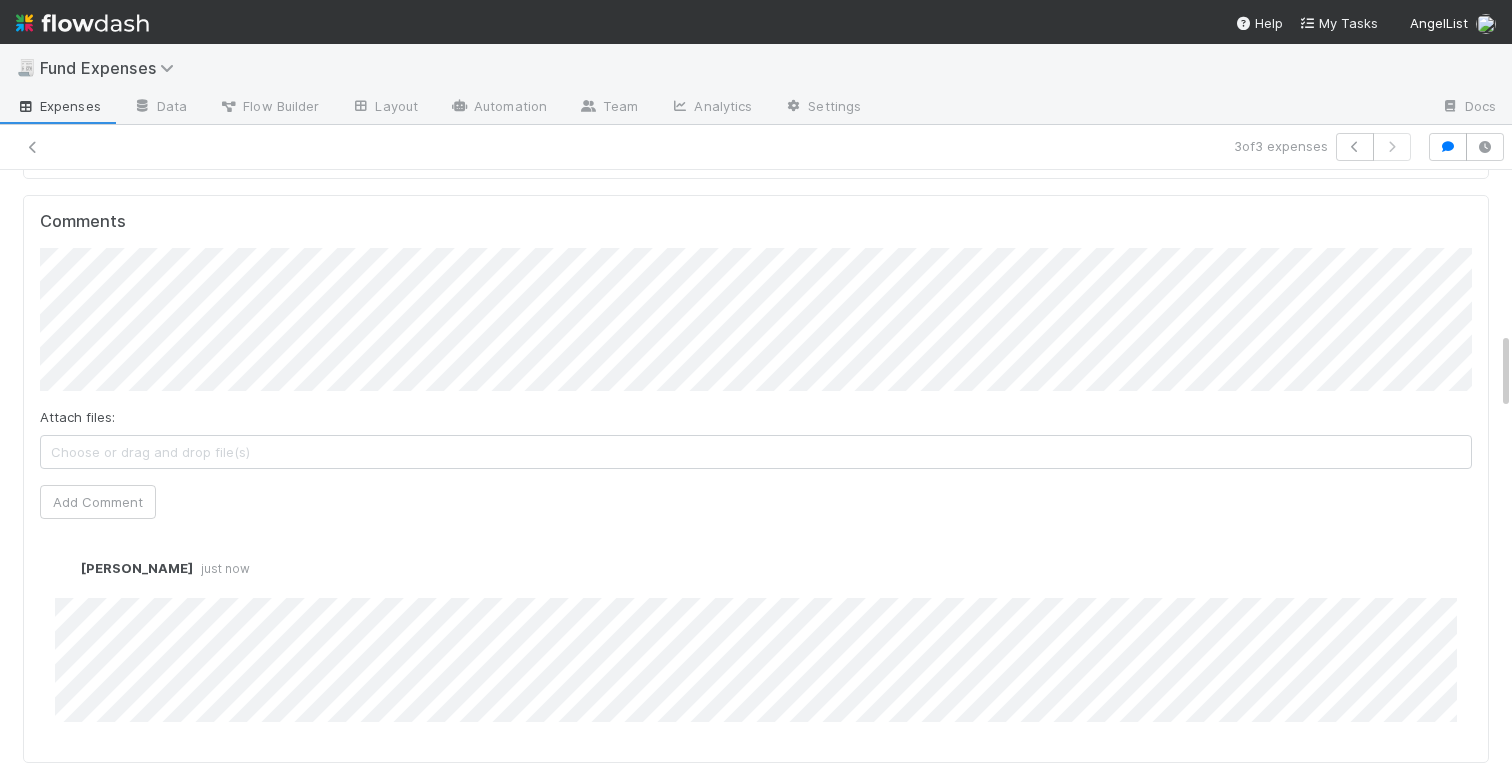 scroll, scrollTop: 0, scrollLeft: 0, axis: both 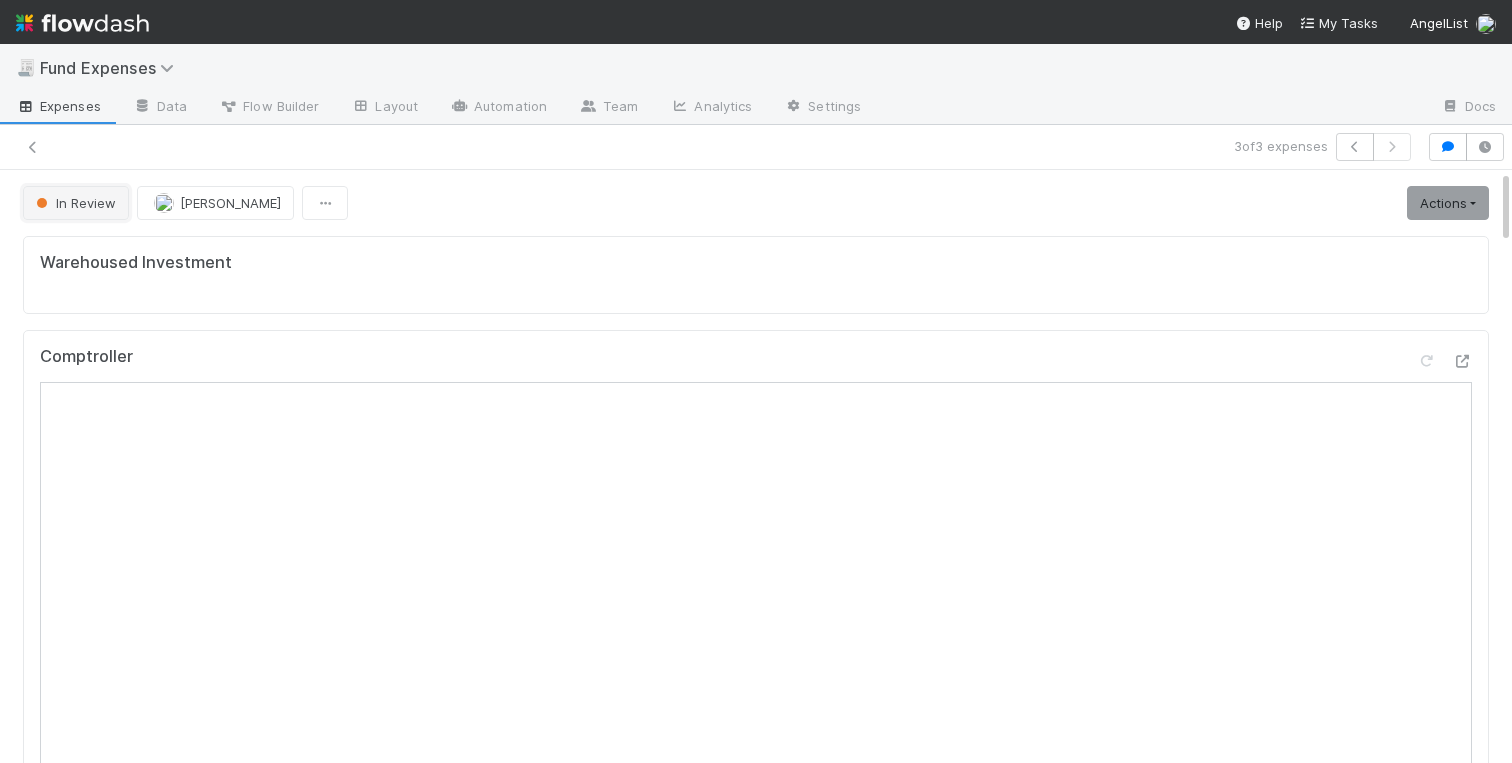 click on "In Review" at bounding box center [74, 203] 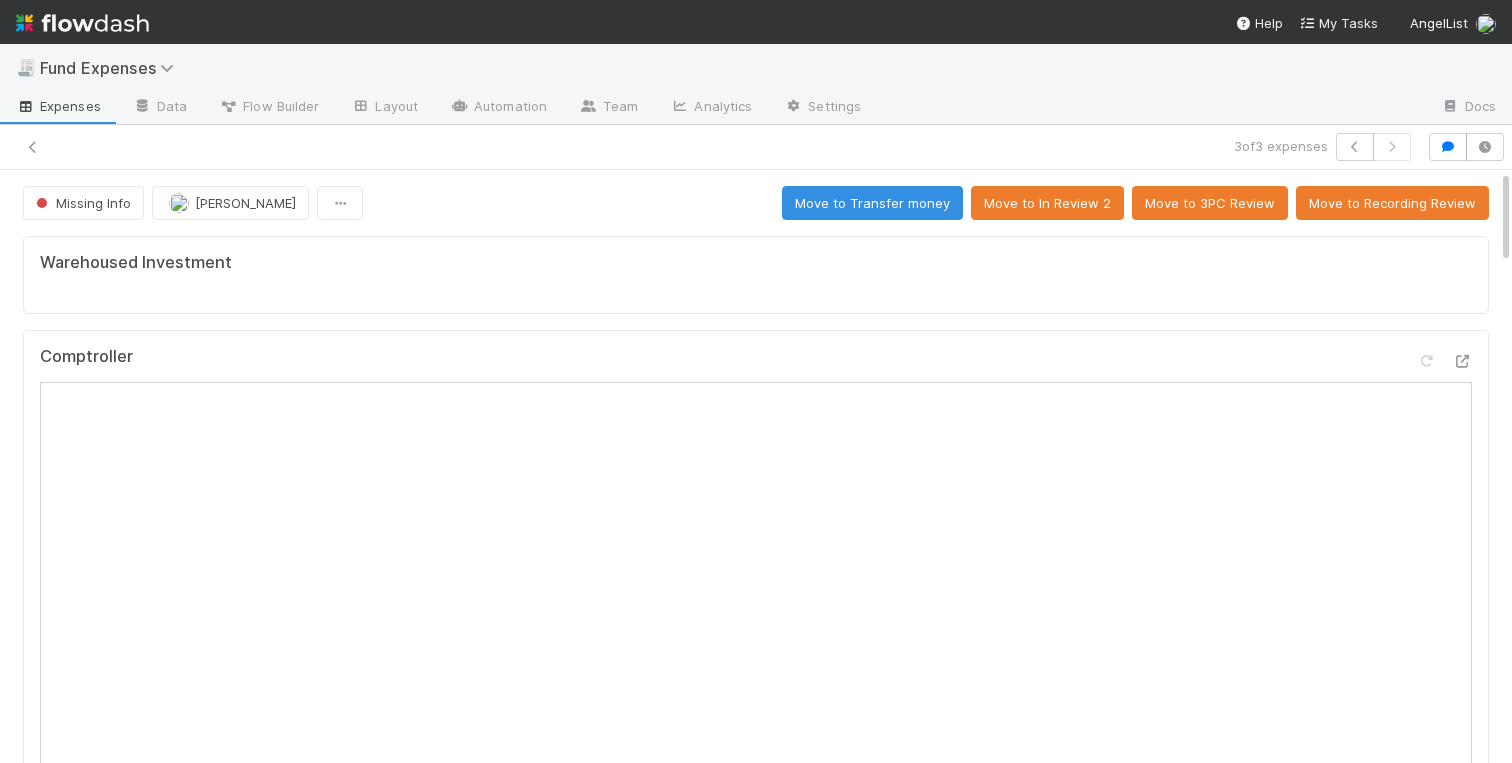 click on "Warehoused Investment   Comptroller Sanity Check    Create a new  task Link an existing  task Comments Attach files: Choose or drag and drop file(s) Add Comment Charlotte Mas just now   Edit Delete Linked Workflow Tasks You do not have access to the   Belltower Administrative Fee Contributions   workflow. Paper Mail Invoice   Create a new  task Link an existing  task Details Edit Front Conversation URL  Request Type  Additional Context  Reporter  Front ID  Urgency Level  Fund Name  FC or Admin Dashboard URL  Comptroller URL  Comptroller URL (QP)  Partial Payment  Payment Amount   Currency (if Foreign Currency)  Expense Category  Reimbursement?  Recipient  On-Platform Recipient  Accrual Date  Vendor (Payee)  Vendor Wire Instructions  3PC Invoice  Invoice   Invoice Attachment  Vendor Tax Information  Fund Documents  Outgoing Wire ID - Primary   Outgoing Wire ID - Secondary (QP)   _3pc?  ACH  Funding Account  Wire  Incoming Wire ID (3PC)  MP Fees Paid via TPC  Created On Legal Launchpad Ticket  OC Ticket" at bounding box center (756, 2175) 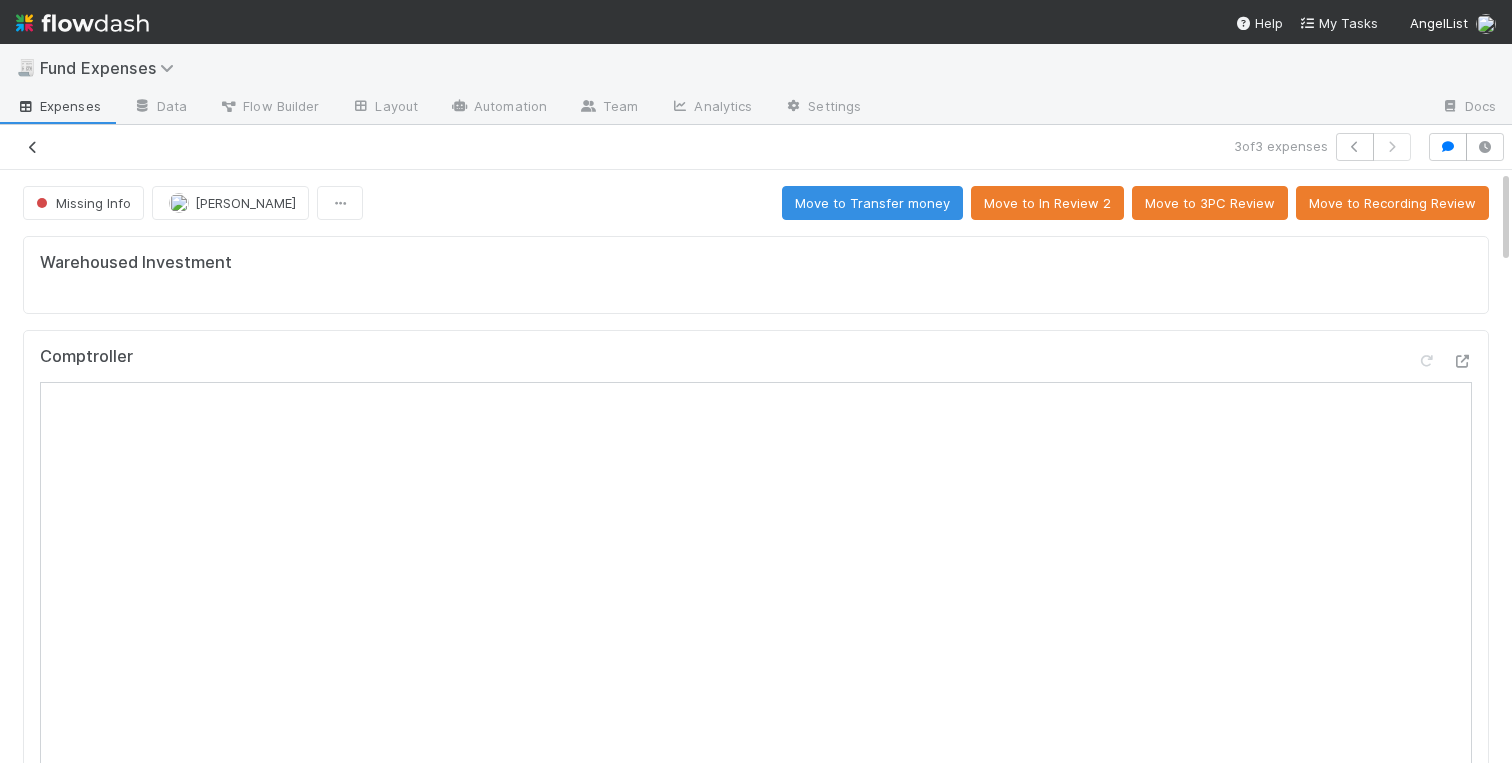 click at bounding box center [33, 147] 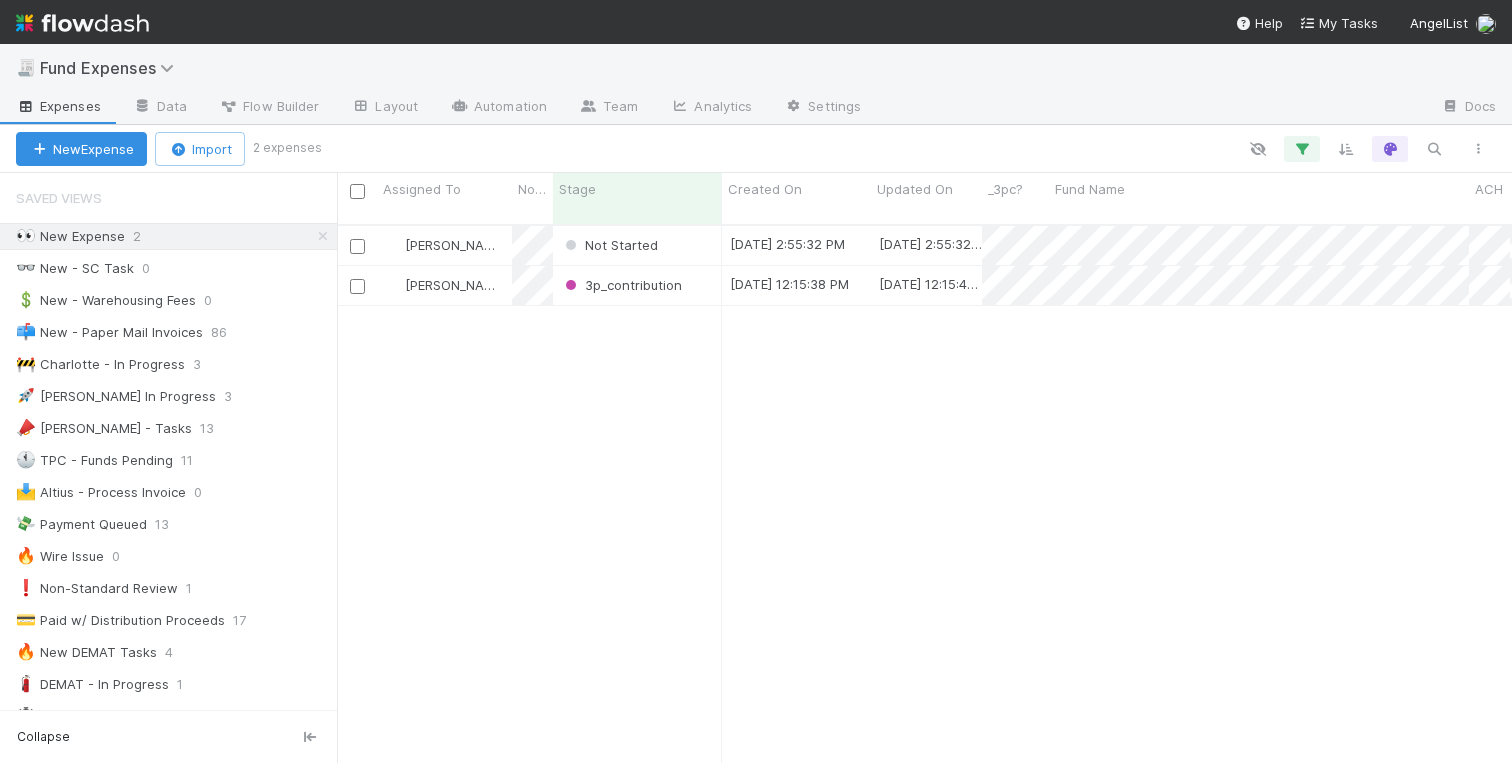 scroll, scrollTop: 554, scrollLeft: 1175, axis: both 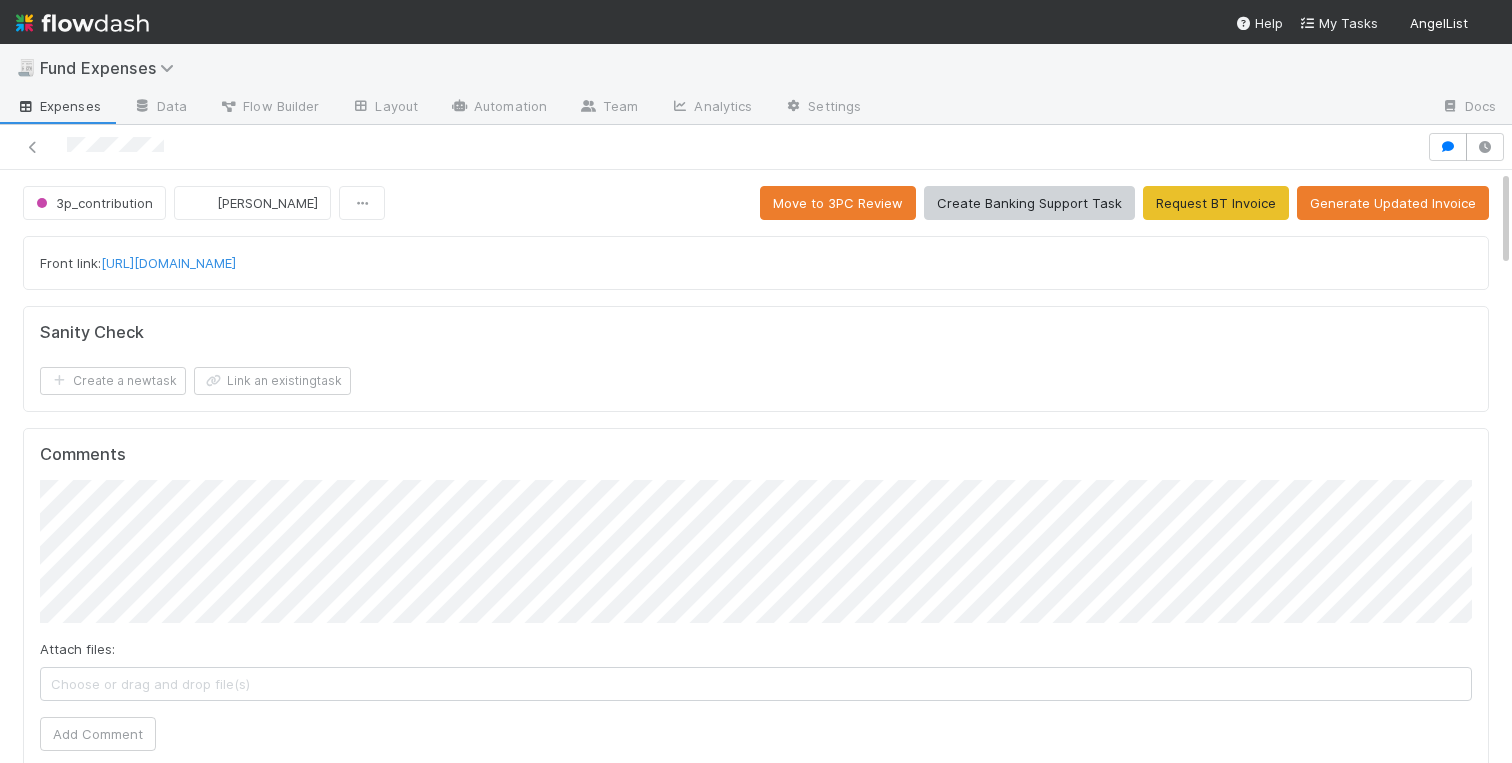 click on "Front link:  [URL][DOMAIN_NAME] Sanity Check    Create a new  task Link an existing  task Comments Attach files: Choose or drag and drop file(s) Add Comment [PERSON_NAME] 4 hours ago   Linked Workflow Tasks You do not have access to the   Belltower Administrative Fee Contributions   workflow. Paper Mail Invoice   Create a new  task Link an existing  task Details Edit Front Conversation URL  Request Type  Additional Context  Reporter  Front ID  Urgency Level  Fund Name  FC or Admin Dashboard URL  Comptroller URL  Comptroller URL (QP)  Partial Payment  Payment Amount   Currency (if Foreign Currency)  Expense Category  Reimbursement?  Recipient  On-Platform Recipient  Accrual Date  Vendor (Payee)  Vendor Wire Instructions  3PC Invoice  Invoice   Invoice Attachment  Vendor Tax Information  Fund Documents  Outgoing Wire ID - Primary   Outgoing Wire ID - Secondary (QP)   _3pc?  ACH  Funding Account  Wire  Incoming Wire ID (3PC)  MP Fees Paid via TPC  Created On Legal Launchpad Ticket  OC Ticket" at bounding box center [756, 2093] 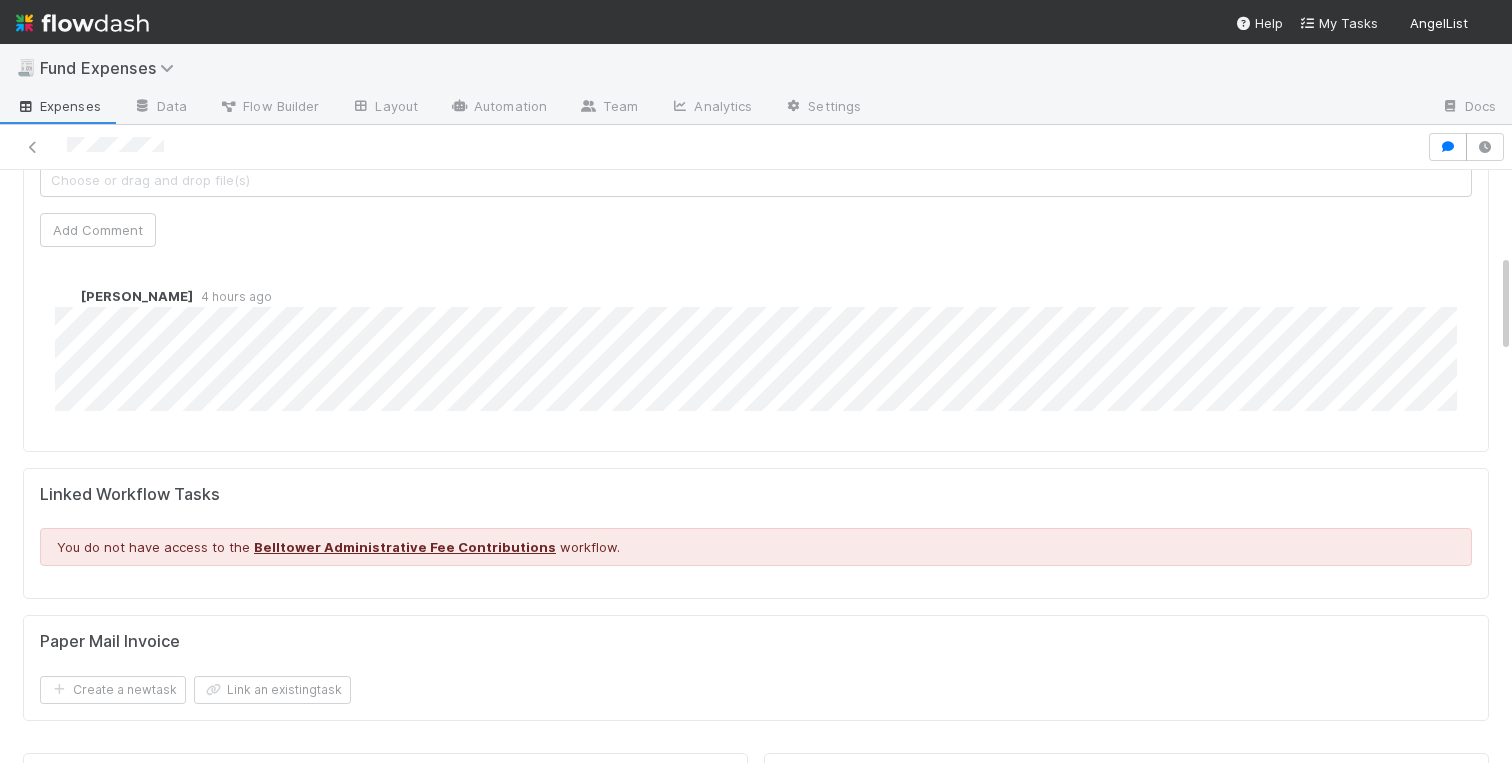 scroll, scrollTop: 0, scrollLeft: 0, axis: both 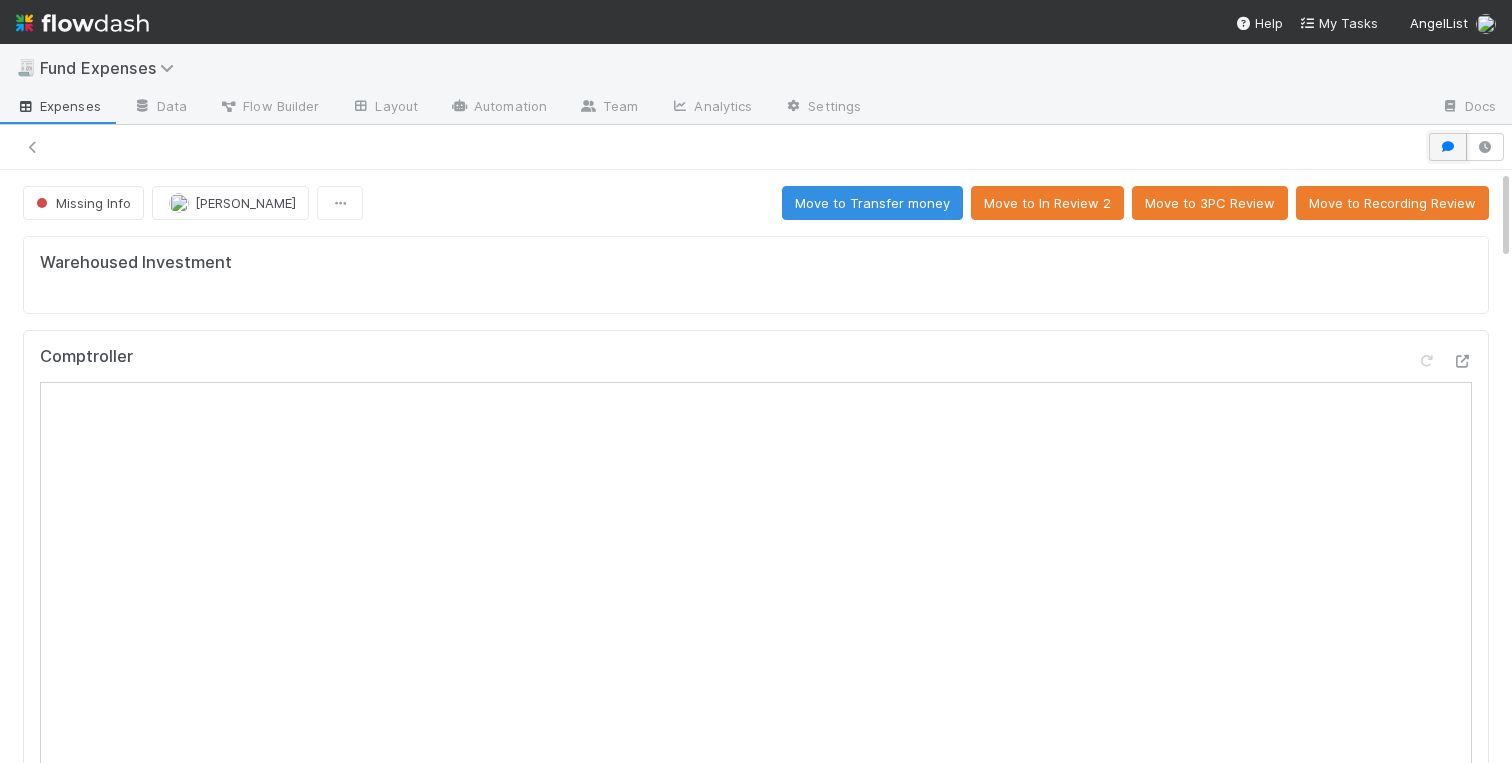 click at bounding box center (1448, 147) 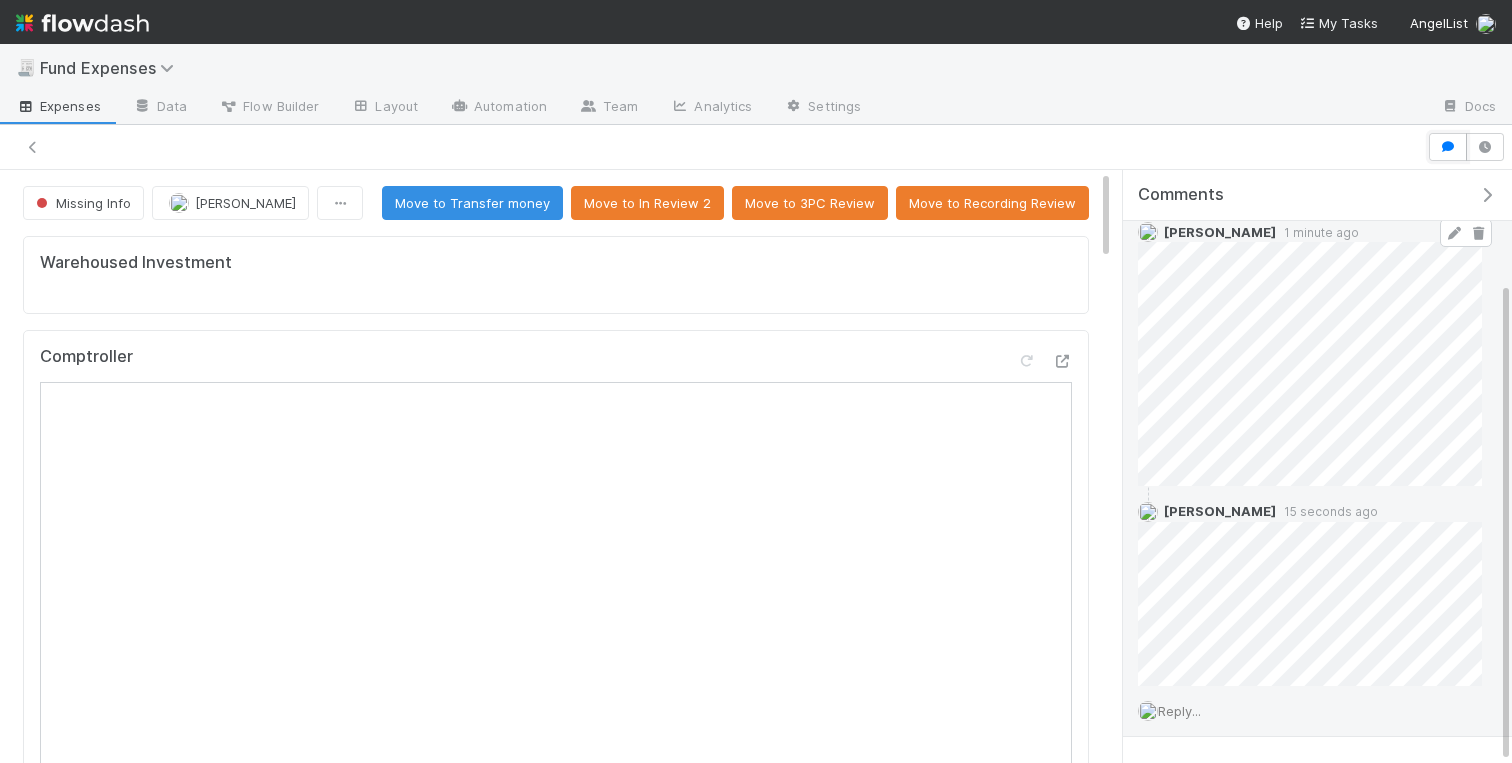scroll, scrollTop: 138, scrollLeft: 0, axis: vertical 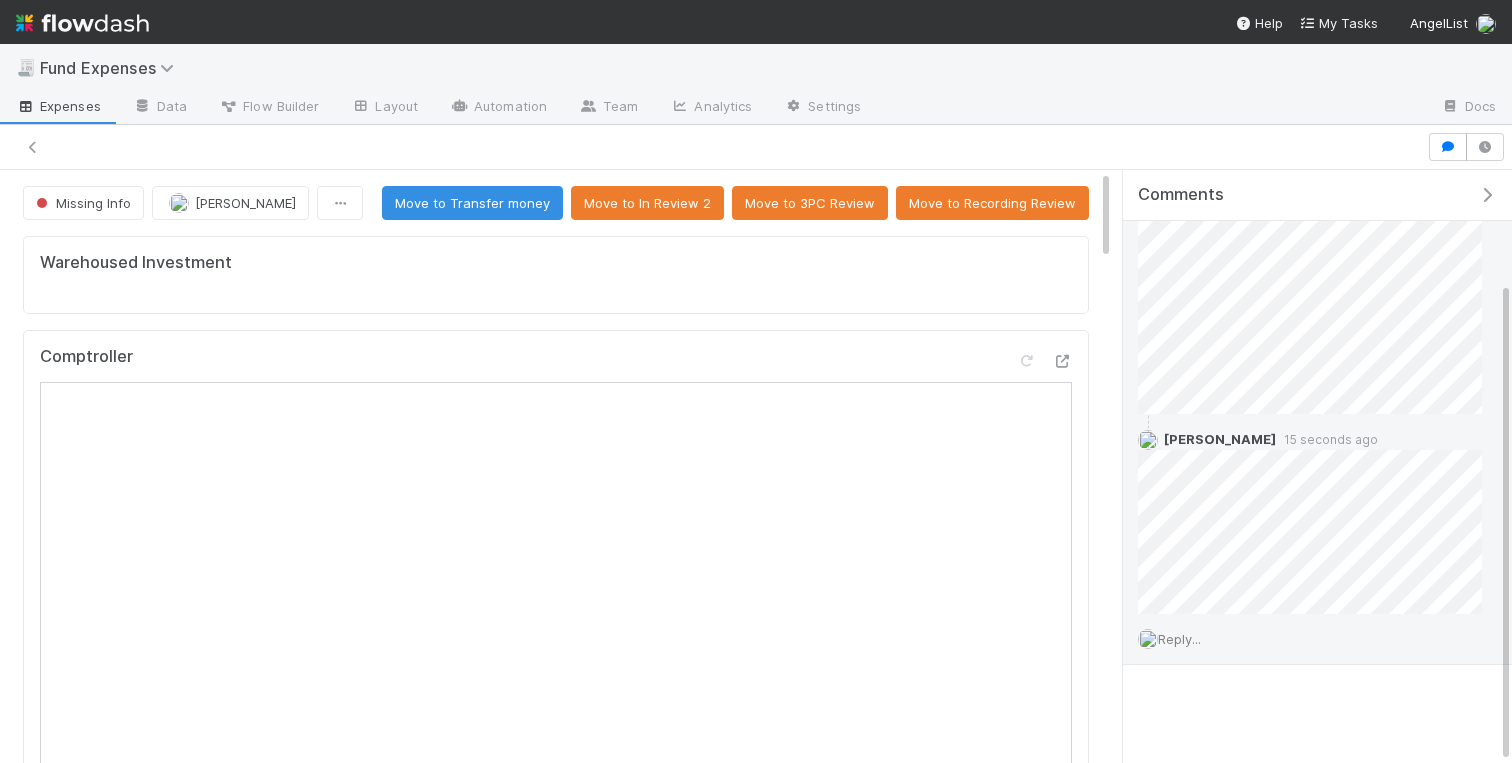 click on "Reply..." at bounding box center [1179, 639] 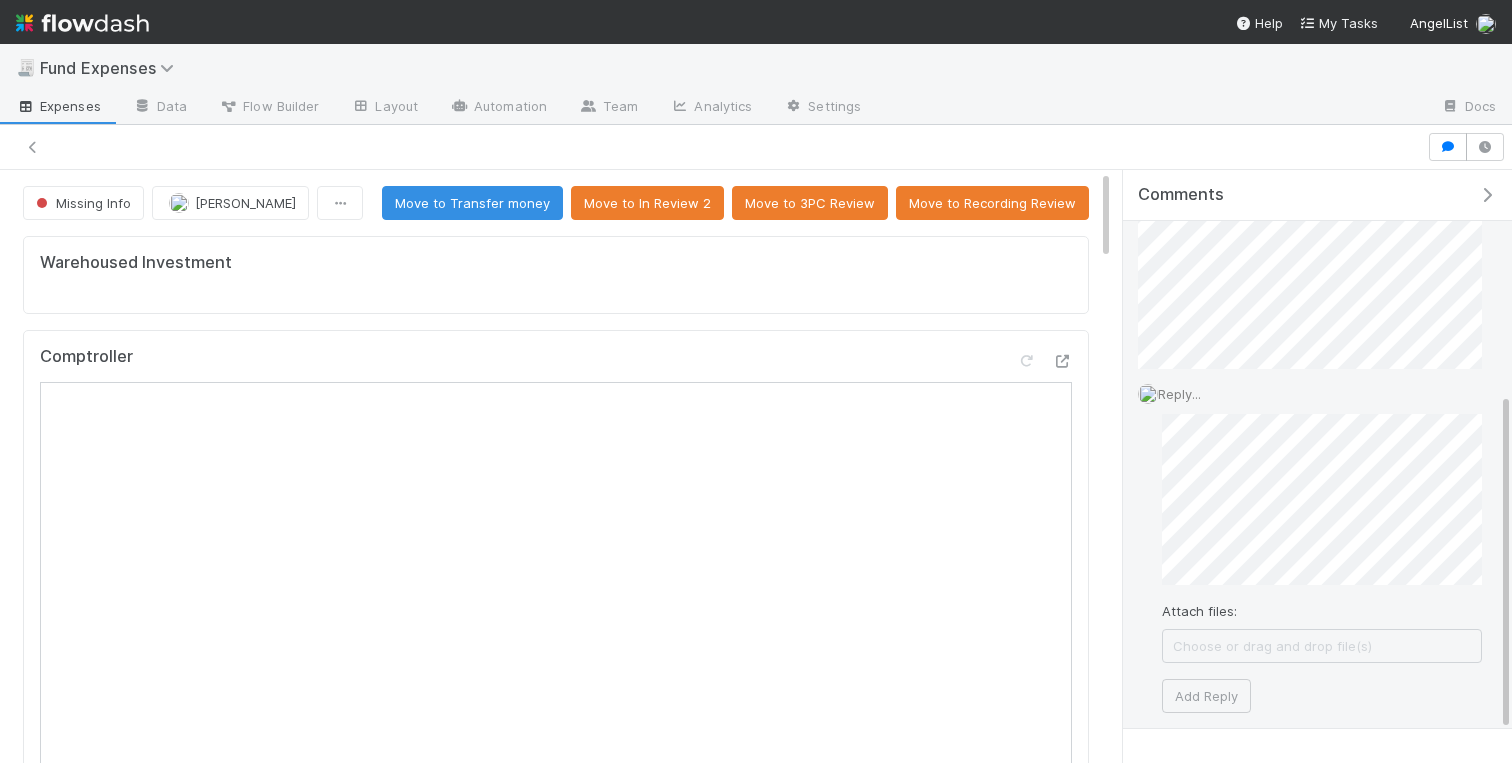 scroll, scrollTop: 406, scrollLeft: 0, axis: vertical 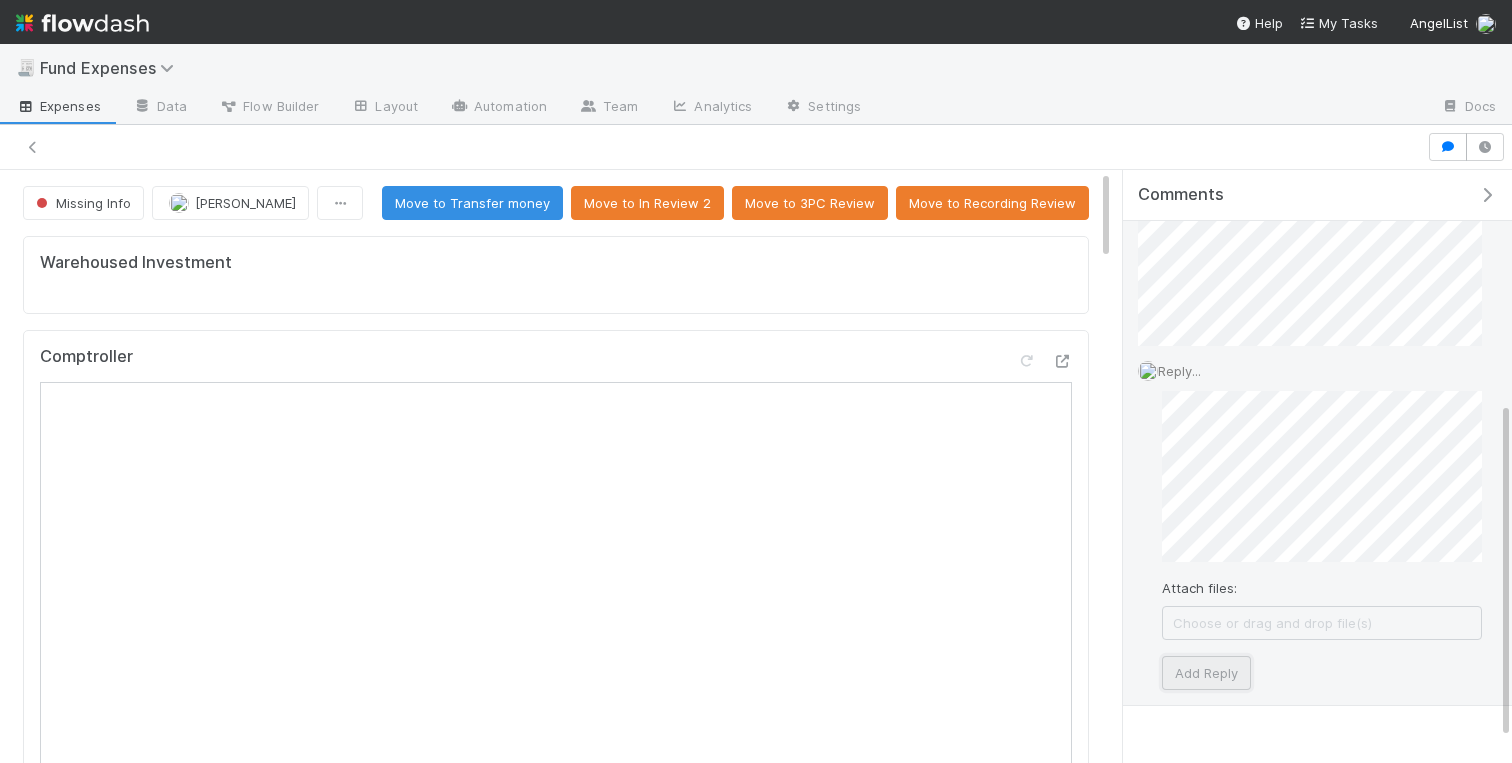 click on "Add Reply" at bounding box center (1206, 673) 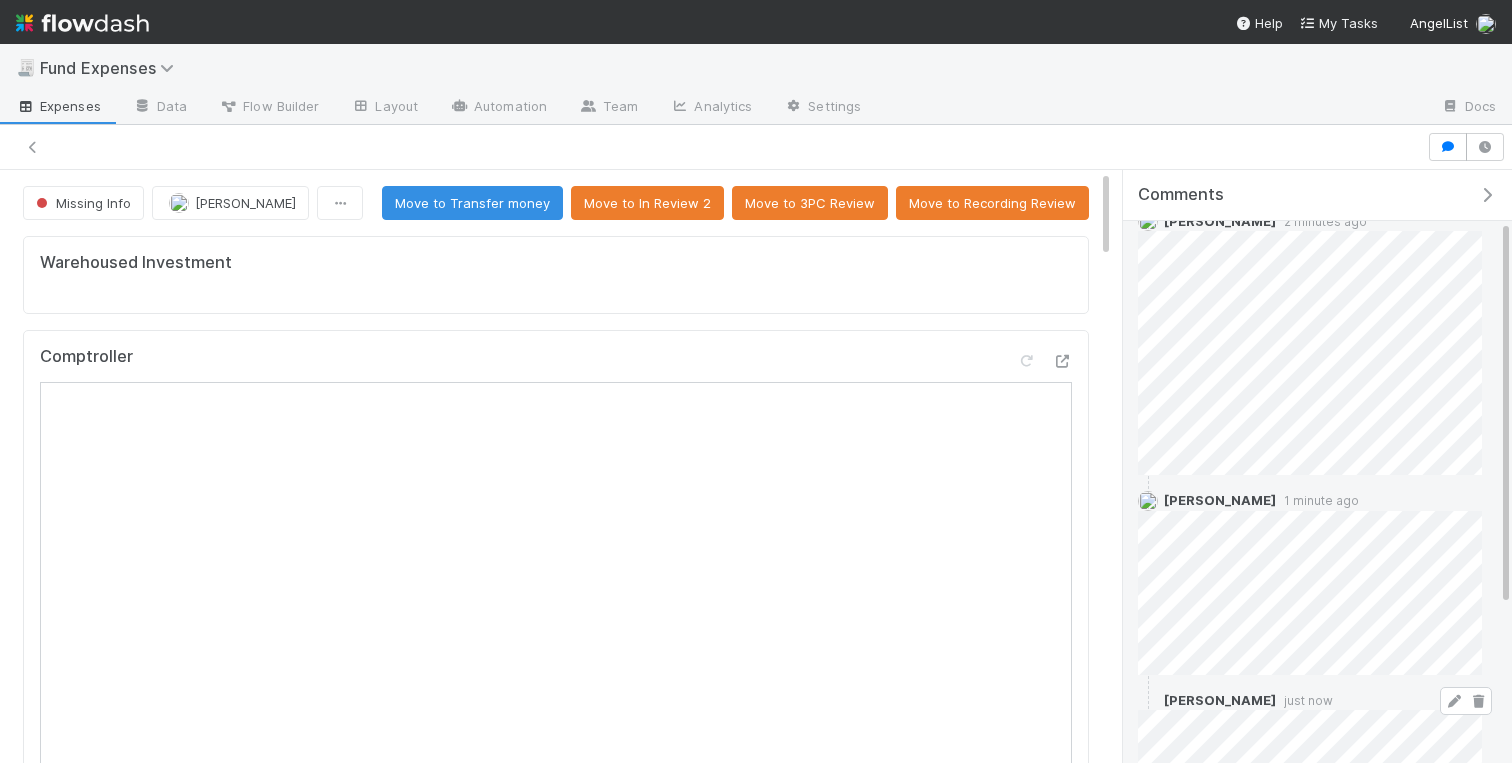 scroll, scrollTop: 35, scrollLeft: 0, axis: vertical 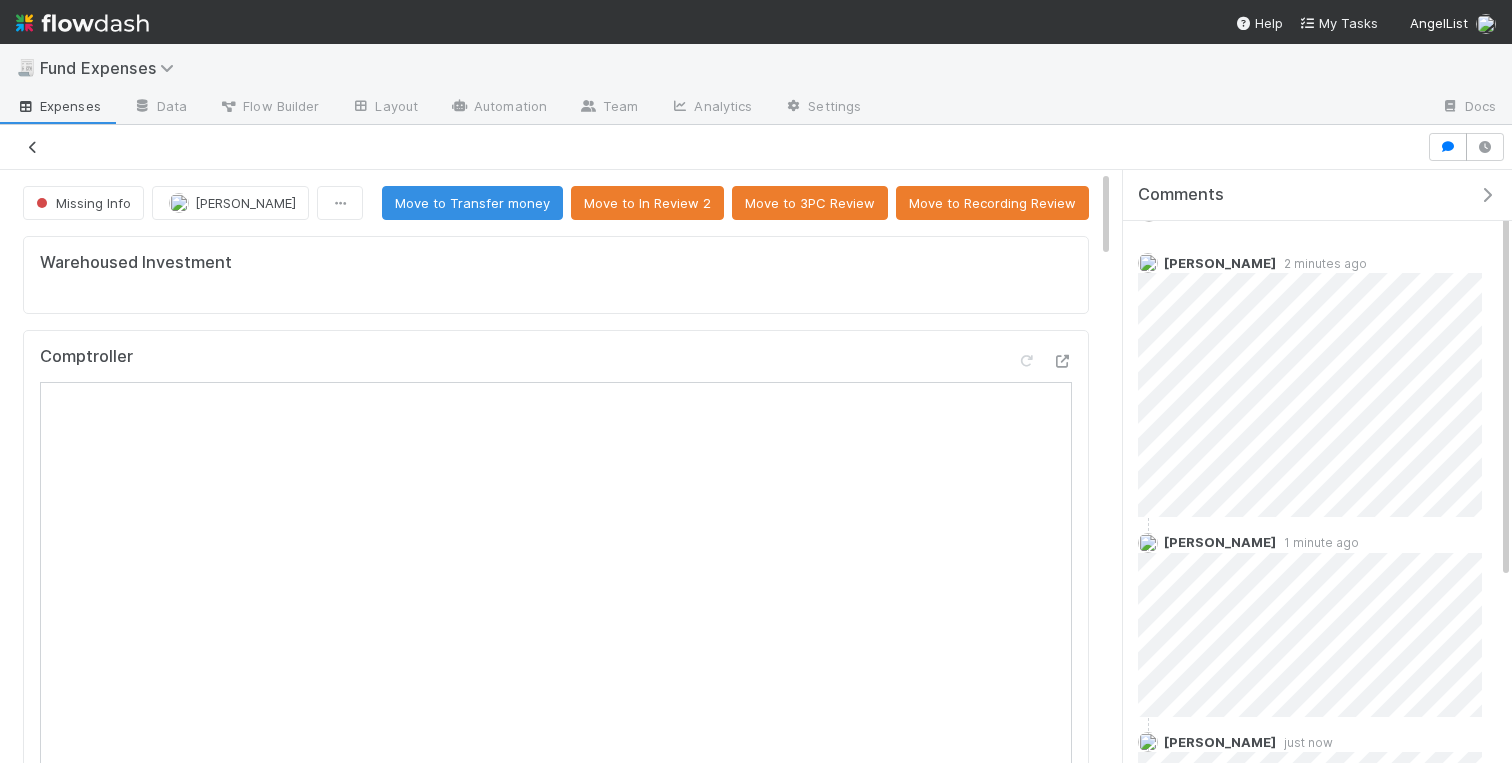 click at bounding box center (33, 147) 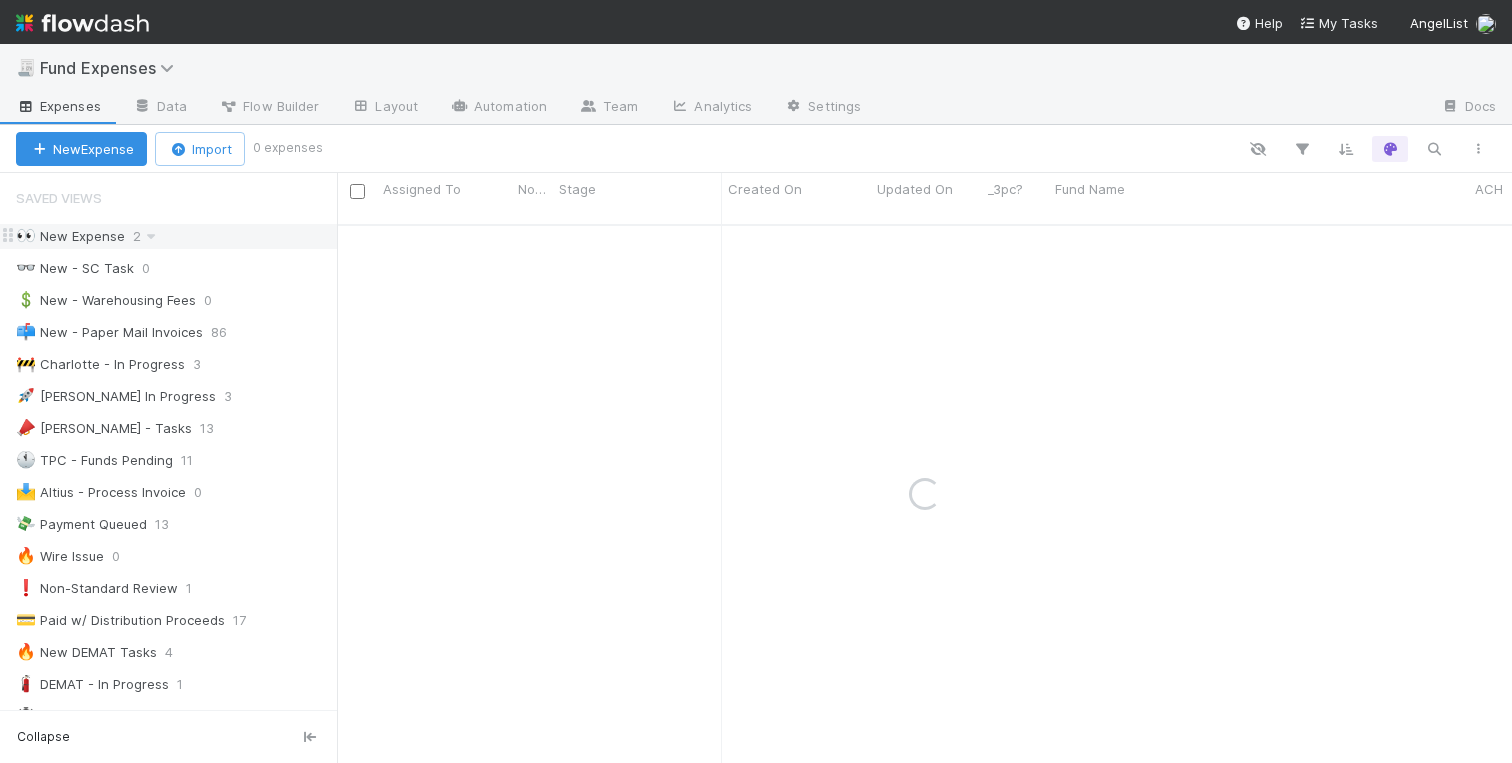 click on "👀 New Expense" at bounding box center (70, 236) 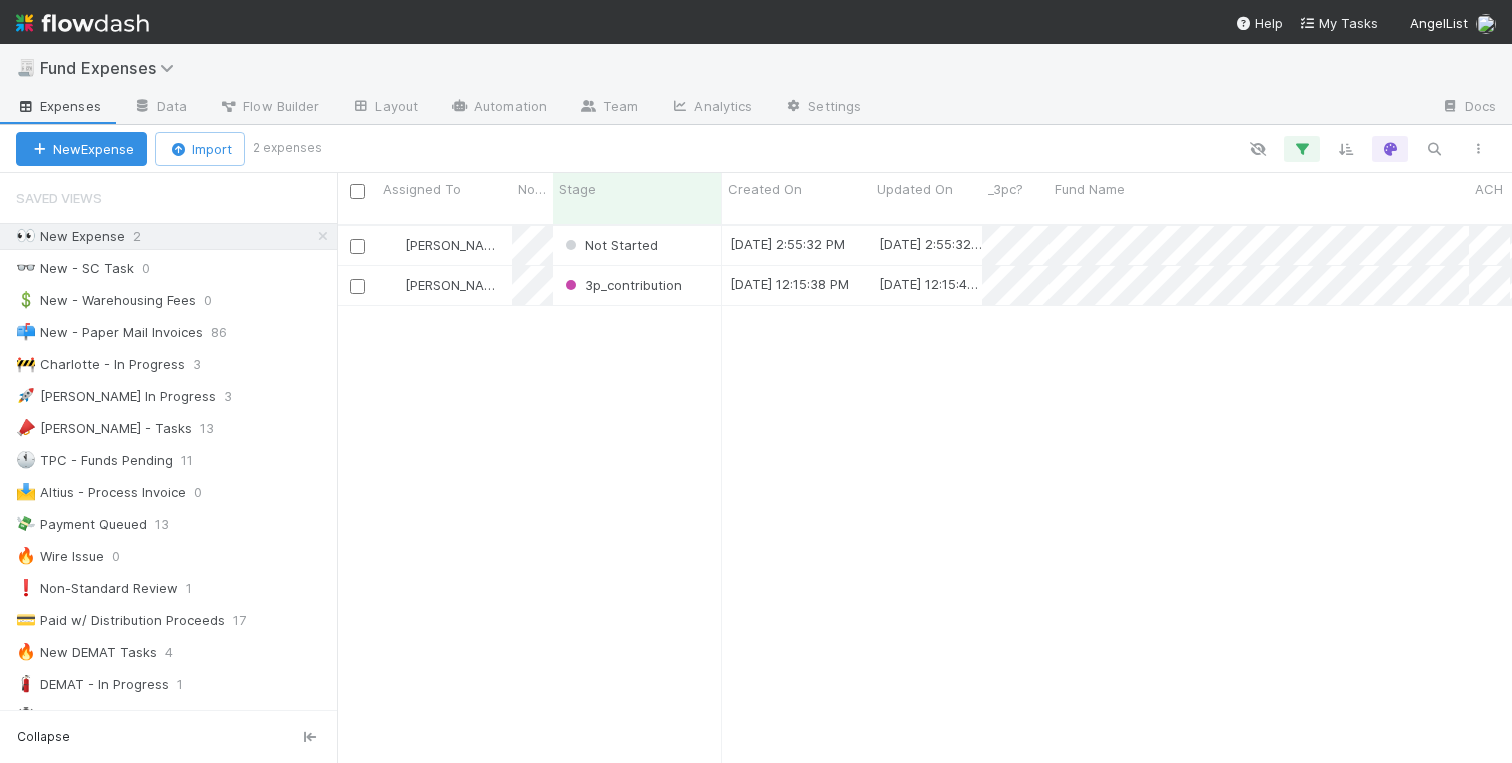 scroll, scrollTop: 0, scrollLeft: 1, axis: horizontal 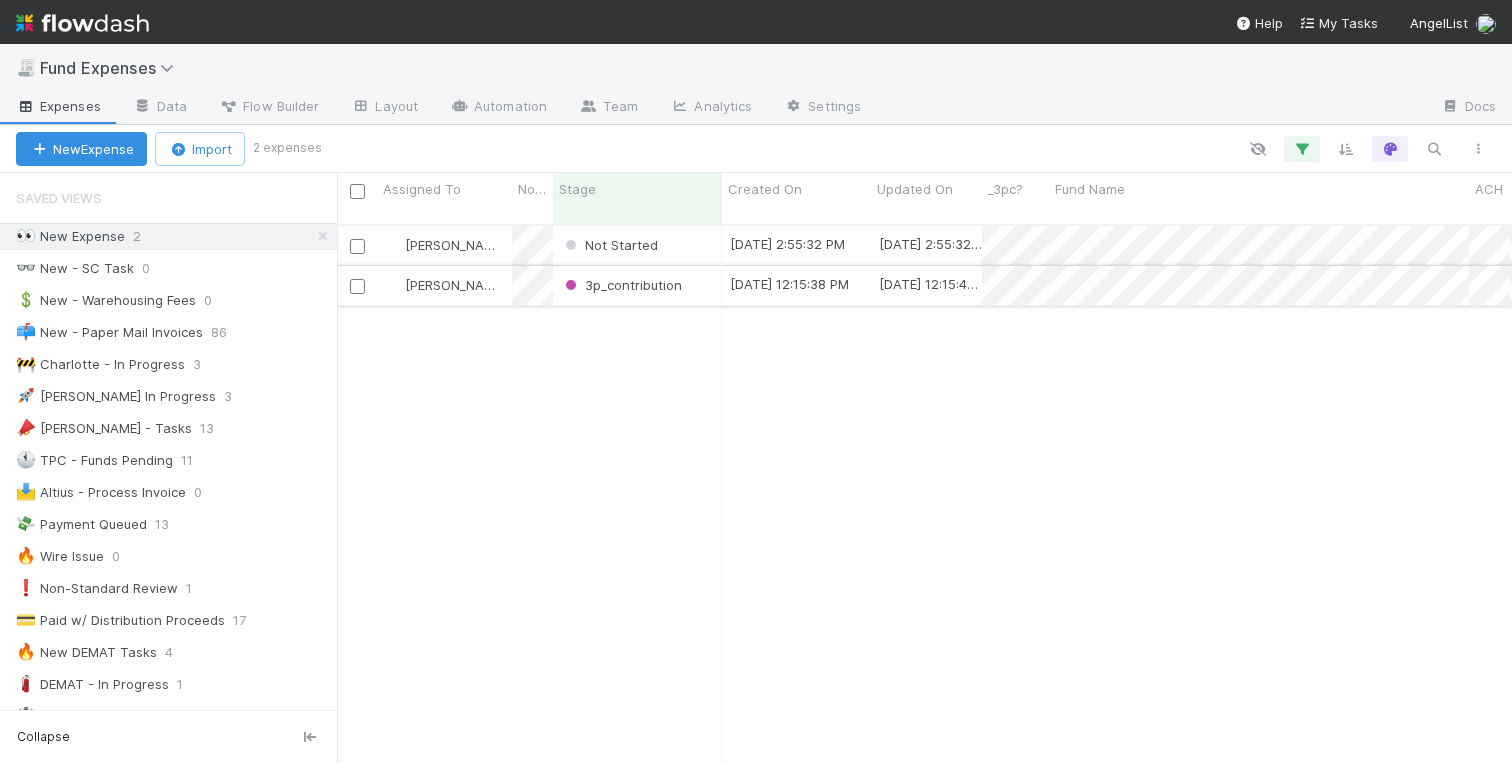 click on "3p_contribution" at bounding box center [637, 285] 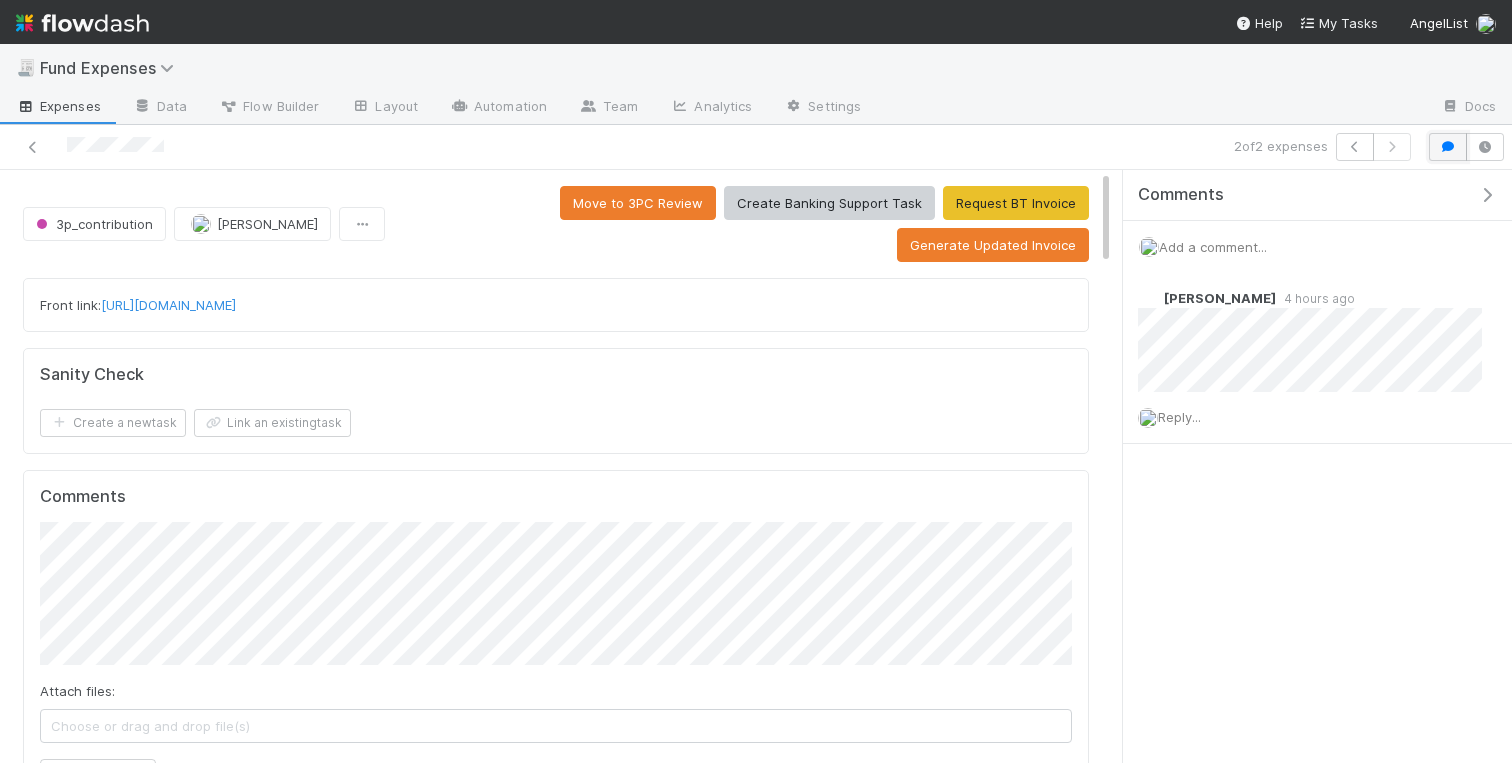 click at bounding box center (1448, 147) 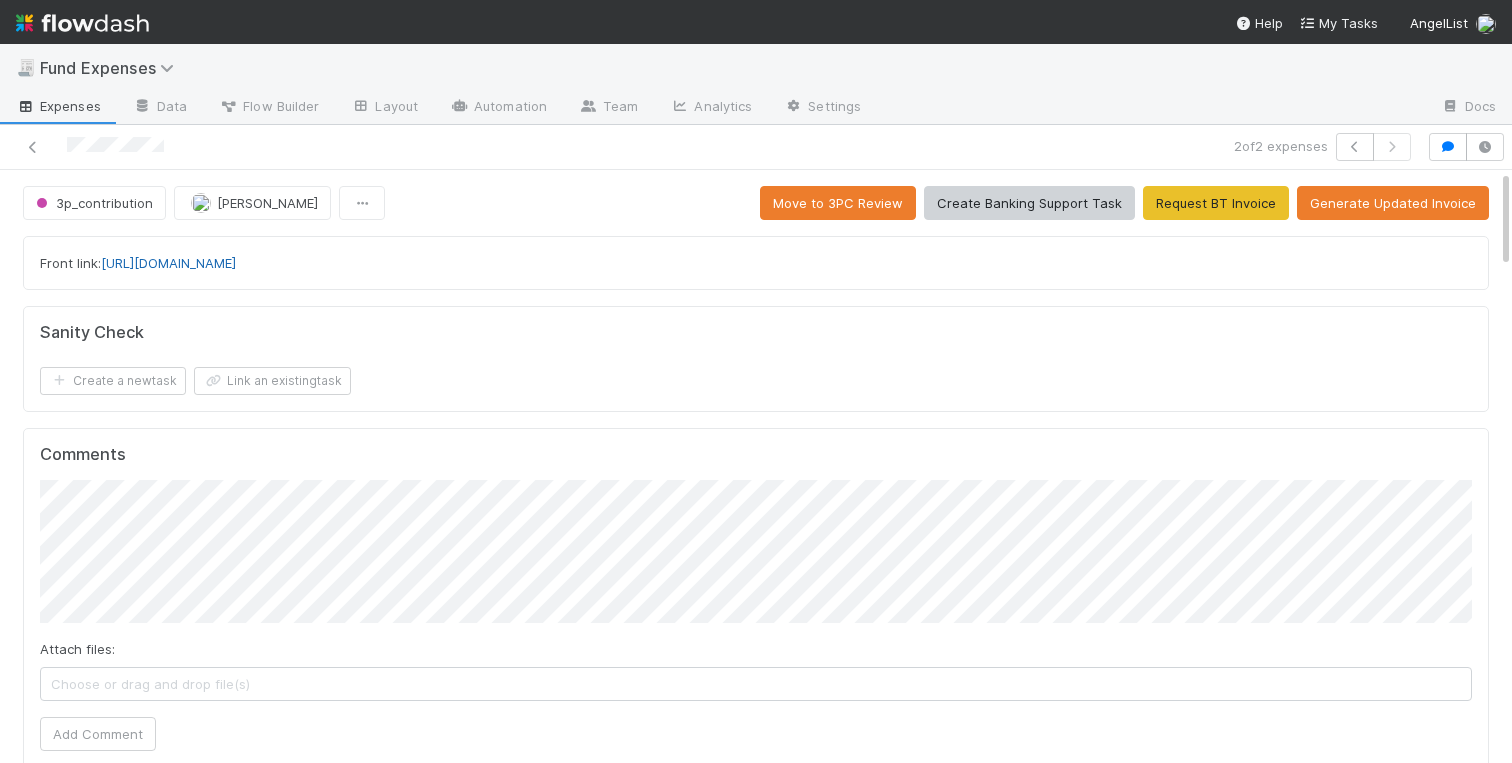 click on "https://app.frontapp.com/open/cnv_qgl5cef" at bounding box center (168, 263) 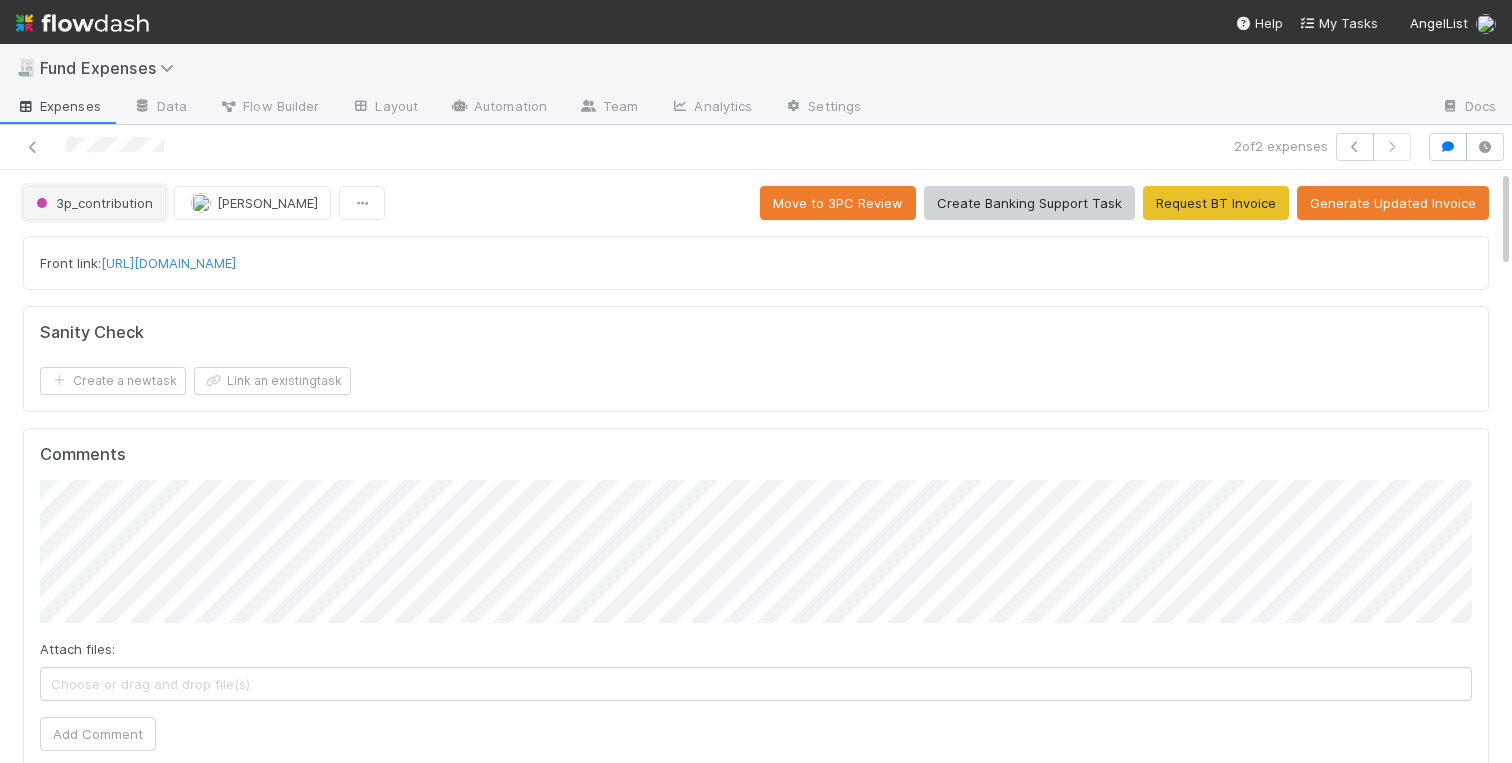 click on "3p_contribution" at bounding box center (94, 203) 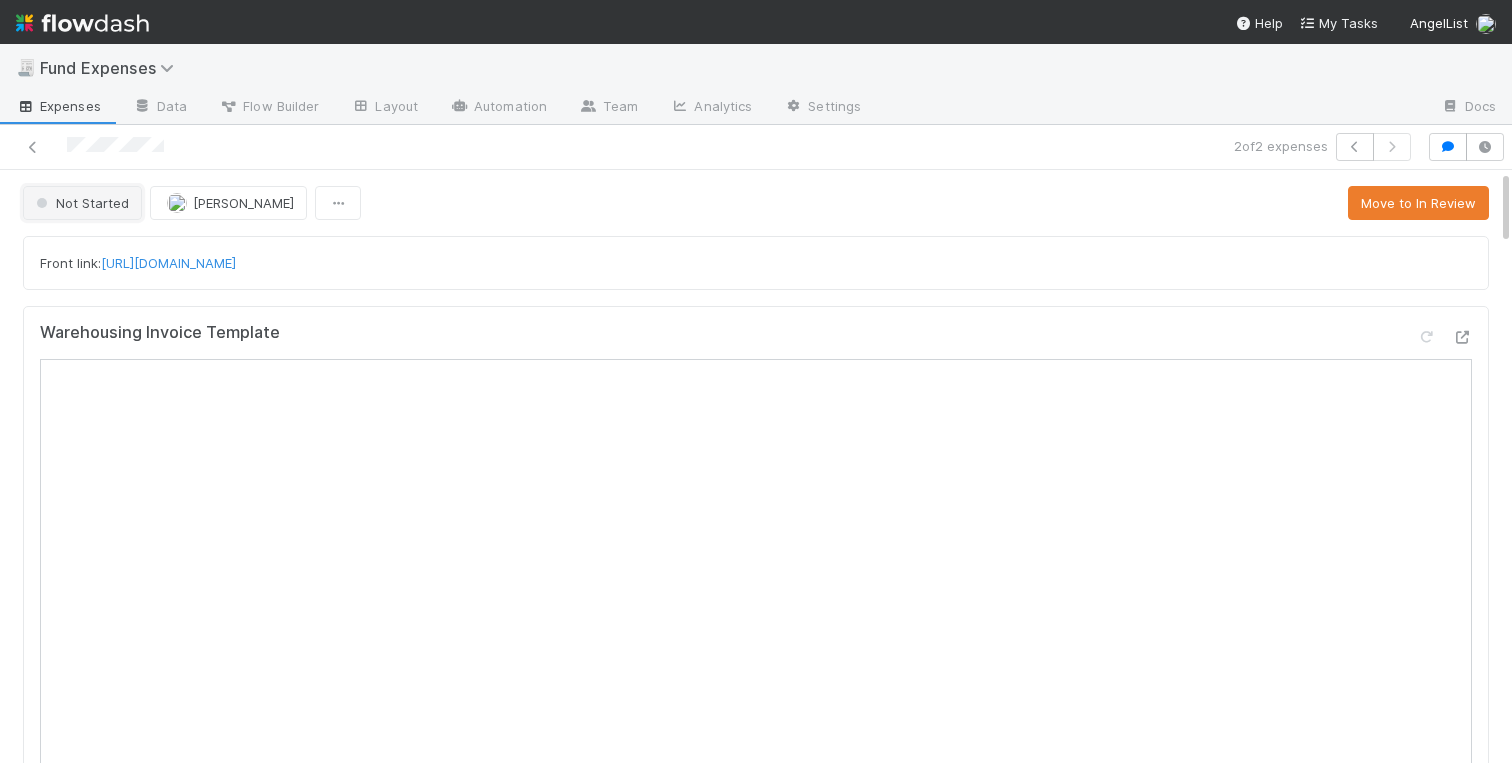 click on "Not Started" at bounding box center [80, 203] 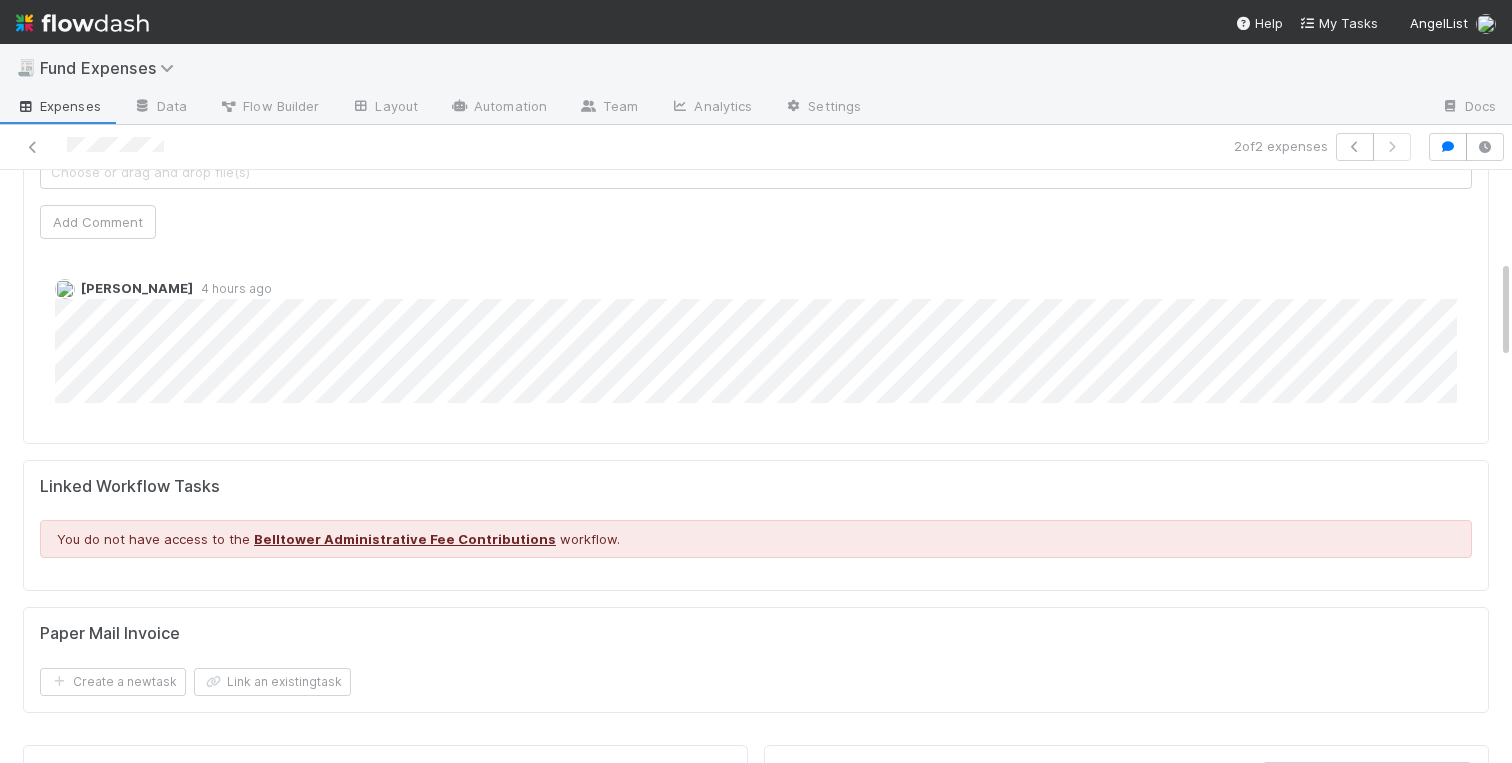 scroll, scrollTop: 468, scrollLeft: 0, axis: vertical 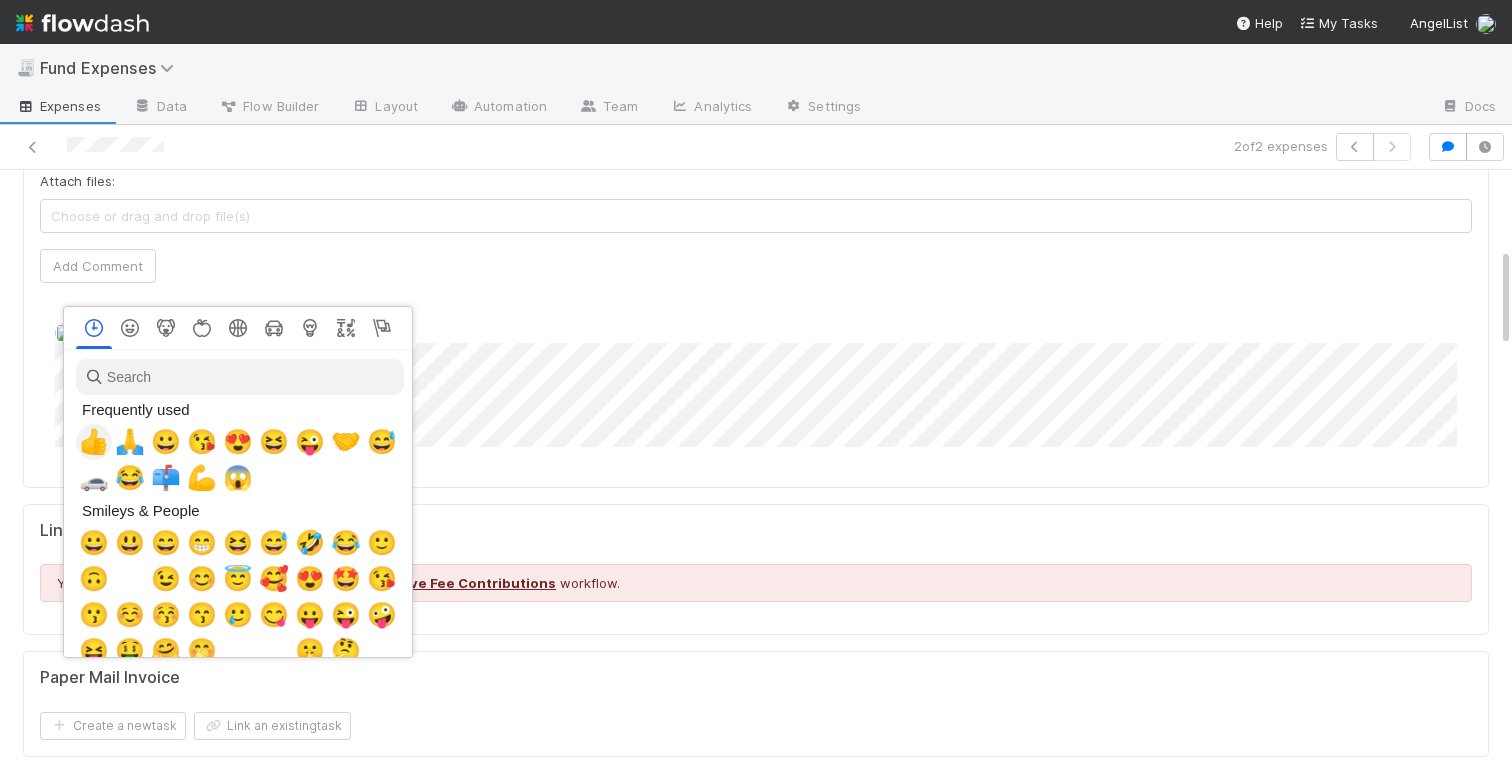 click on "👍" at bounding box center (94, 442) 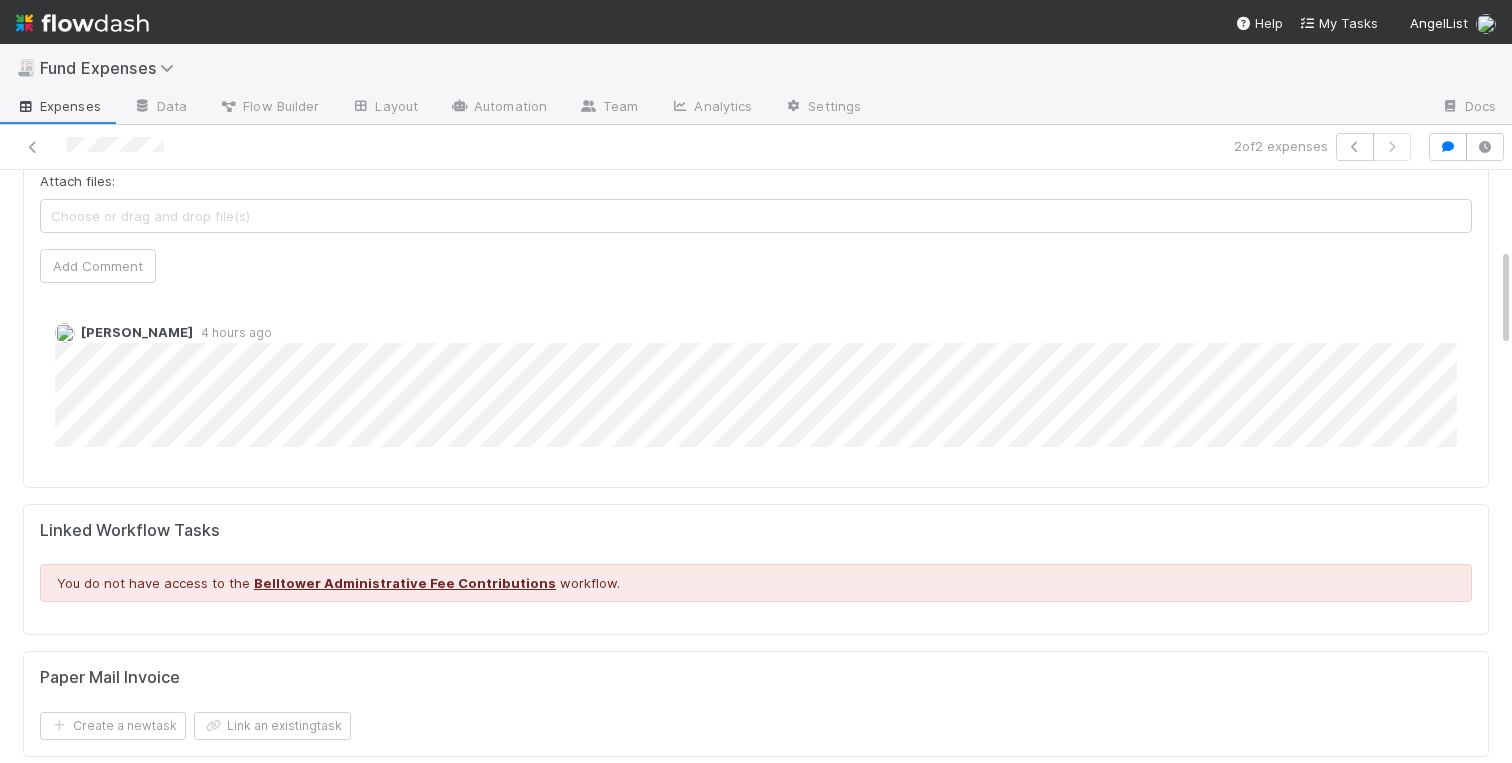 click on "Front link:  https://app.frontapp.com/open/cnv_qgl5cef Sanity Check    Create a new  task Link an existing  task Comments Attach files: Choose or drag and drop file(s) Add Comment Jack Plank 4 hours ago   Linked Workflow Tasks You do not have access to the   Belltower Administrative Fee Contributions   workflow. Paper Mail Invoice   Create a new  task Link an existing  task Details Edit Front Conversation URL  Request Type  Additional Context  Reporter  Front ID  Urgency Level  Fund Name  FC or Admin Dashboard URL  Comptroller URL  Comptroller URL (QP)  Partial Payment  Payment Amount   Currency (if Foreign Currency)  Expense Category  Reimbursement?  Recipient  On-Platform Recipient  Accrual Date  Vendor (Payee)  Vendor Wire Instructions  3PC Invoice  Invoice   Invoice Attachment  Vendor Tax Information  Fund Documents  Outgoing Wire ID - Primary   Outgoing Wire ID - Secondary (QP)   _3pc?  ACH  Funding Account  Wire  Incoming Wire ID (3PC)  MP Fees Paid via TPC  Created On Legal Launchpad Ticket  OC Ticket" at bounding box center (756, 1625) 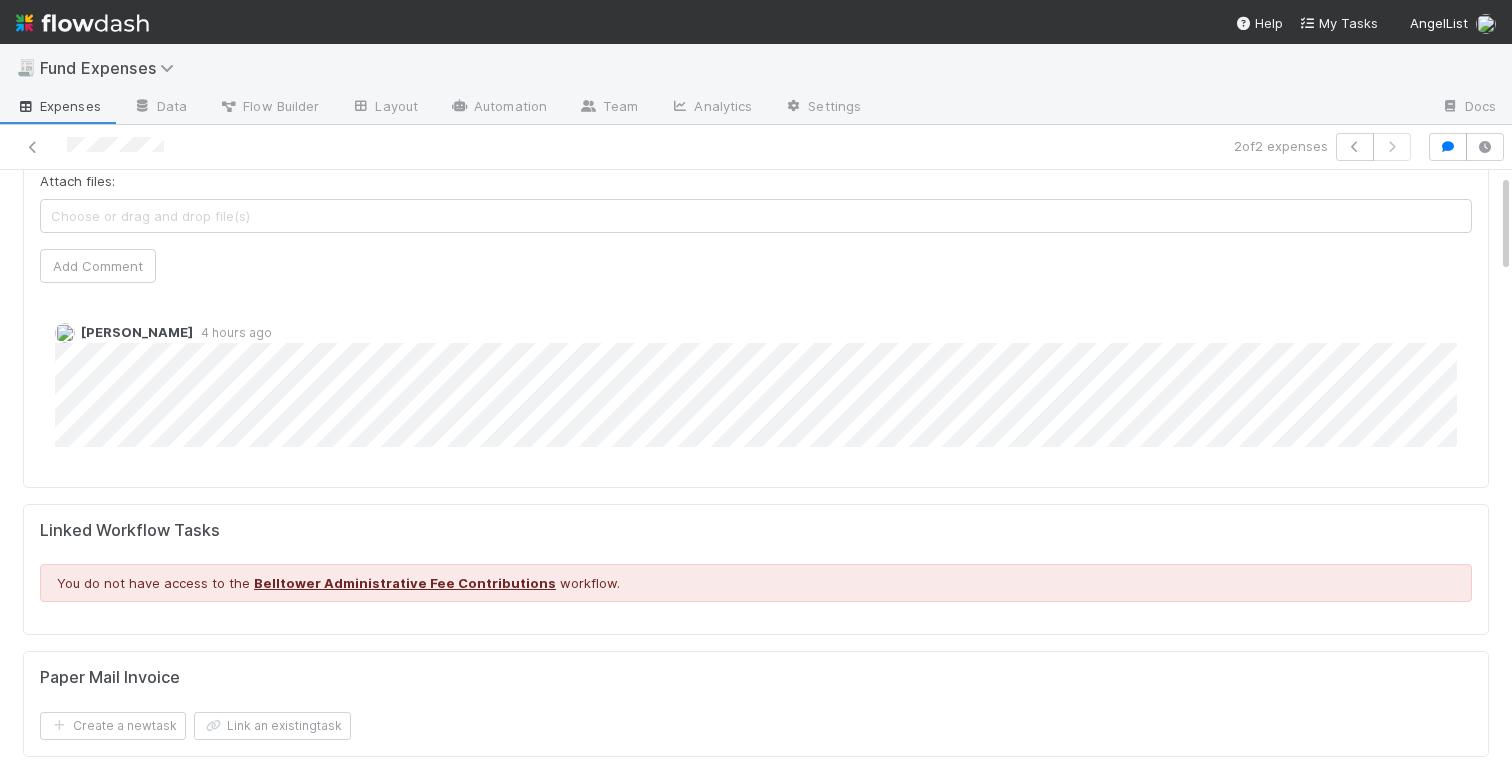 scroll, scrollTop: 0, scrollLeft: 0, axis: both 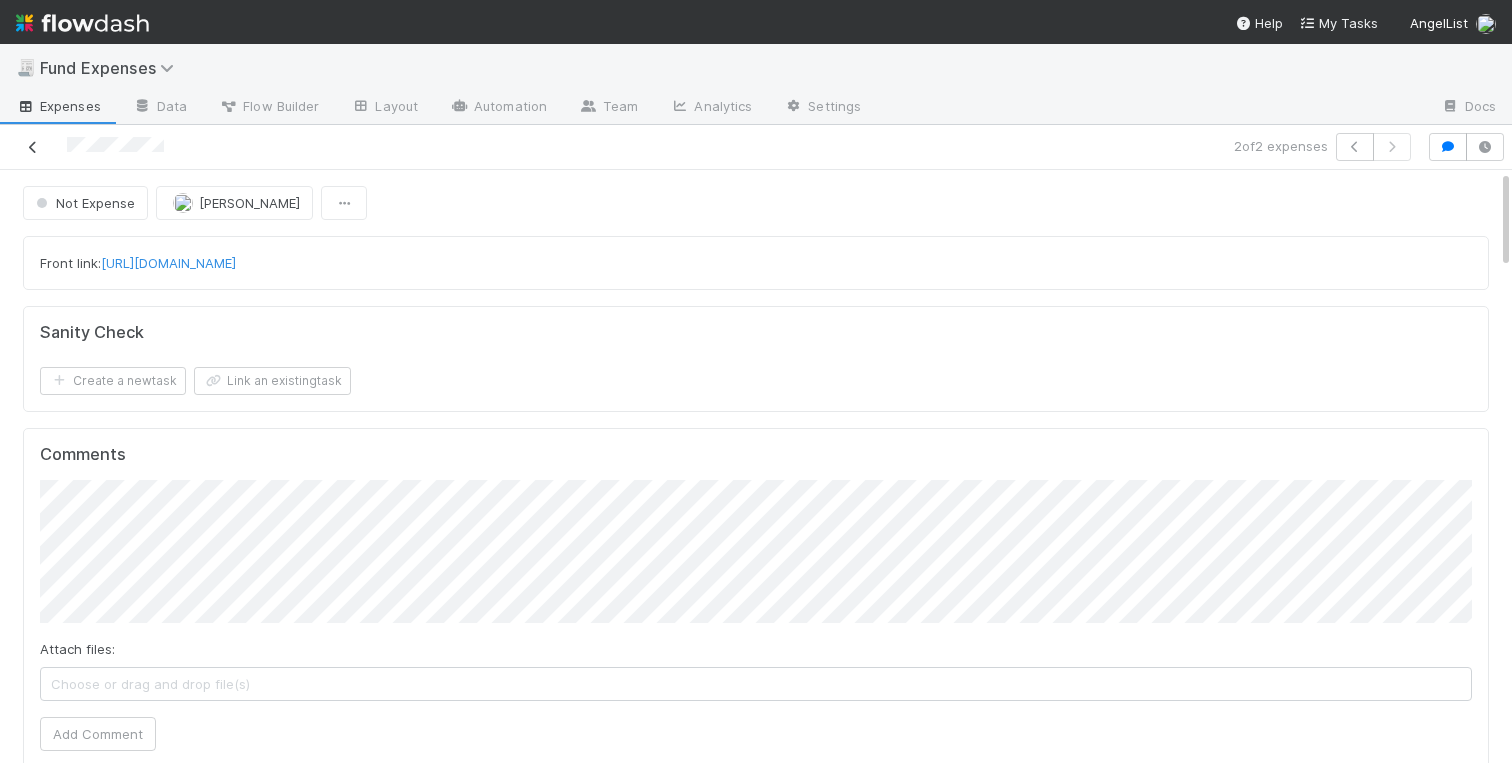 click at bounding box center (33, 147) 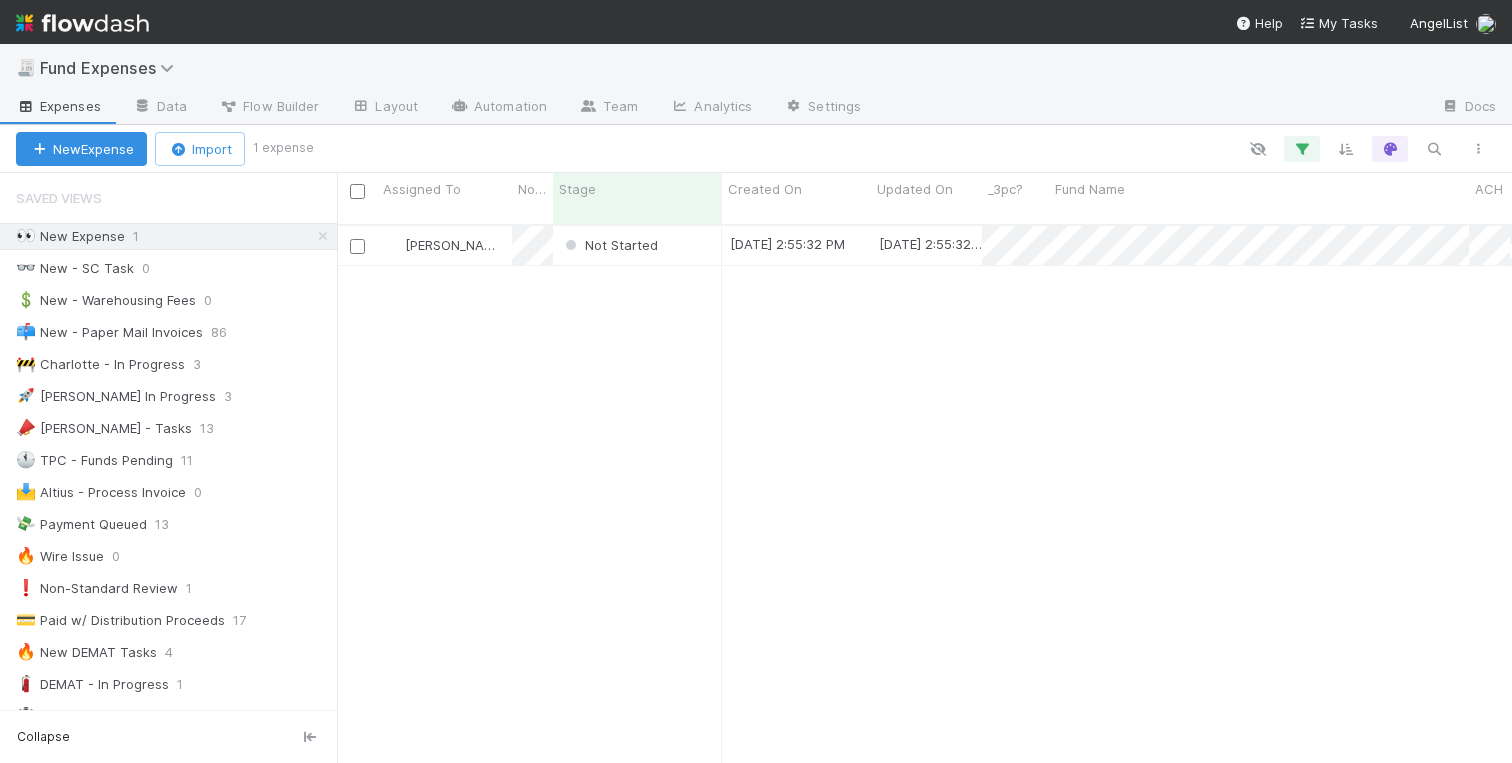 scroll, scrollTop: 554, scrollLeft: 1175, axis: both 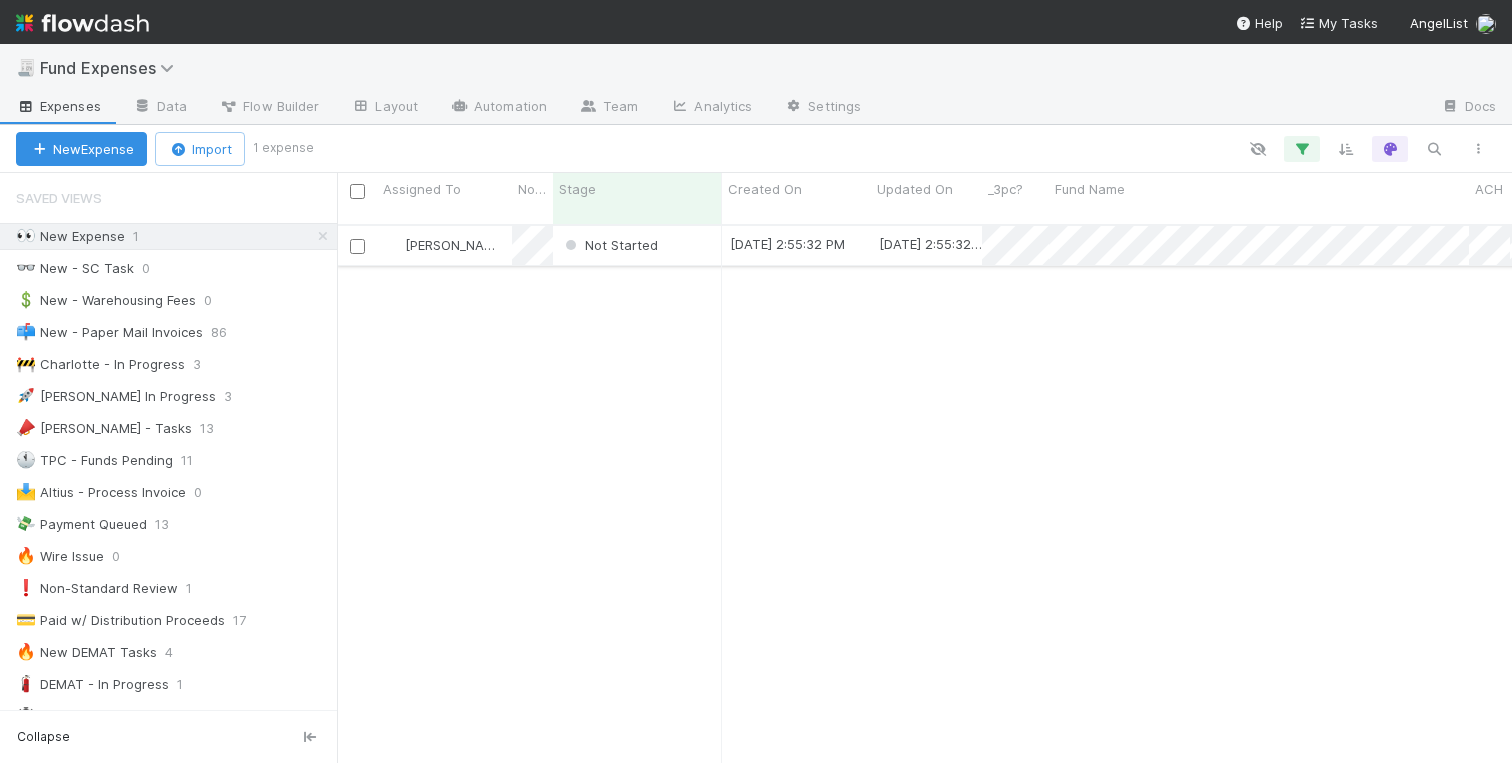 click on "Not Started" at bounding box center (637, 245) 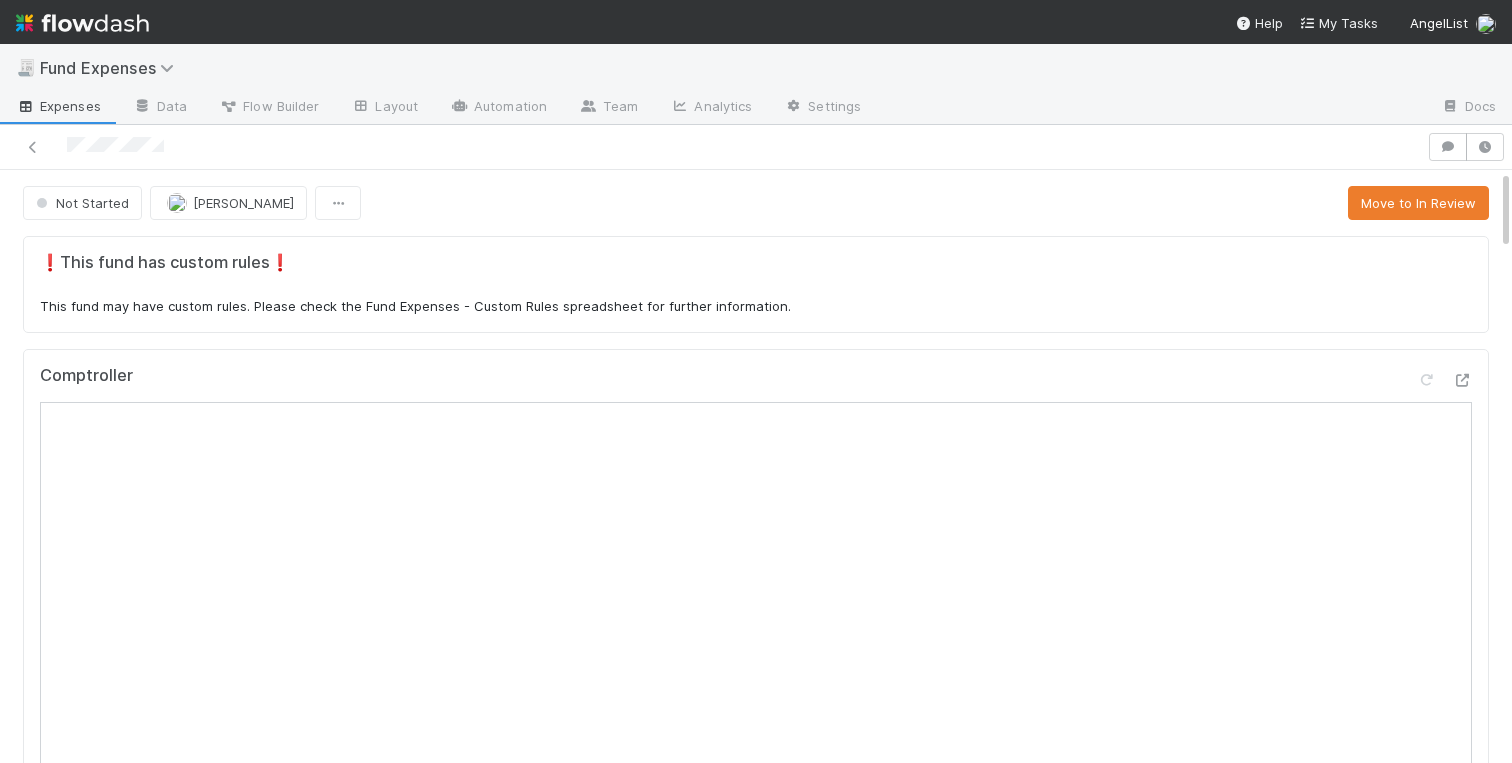 click on "❗This fund has custom rules❗ This fund may have custom rules. Please check the Fund Expenses - Custom Rules spreadsheet for further information. Comptroller Warehousing Invoice Template Sanity Check    Create a new  task Link an existing  task Comments Attach files: Choose or drag and drop file(s) Add Comment SPV Deployment   Create a new  task Link an existing  task BOLOs   Create a new  task Link an existing  task Linked Workflow Tasks You do not have access to the   Belltower Administrative Fee Contributions   workflow. Linked Workflow Tasks You do not have access to the   Management Fee Payments   workflow. Paper Mail Invoice   Create a new  task Link an existing  task Details Edit Front Conversation URL  Request Type  Additional Context  Reporter  Front ID  Urgency Level  Fund Name  FC or Admin Dashboard URL  Comptroller URL  Comptroller URL (QP)  Partial Payment  Payment Amount   Currency (if Foreign Currency)  Expense Category  Reimbursement?  Recipient  On-Platform Recipient  Accrual Date  _3pc?" at bounding box center (756, 2516) 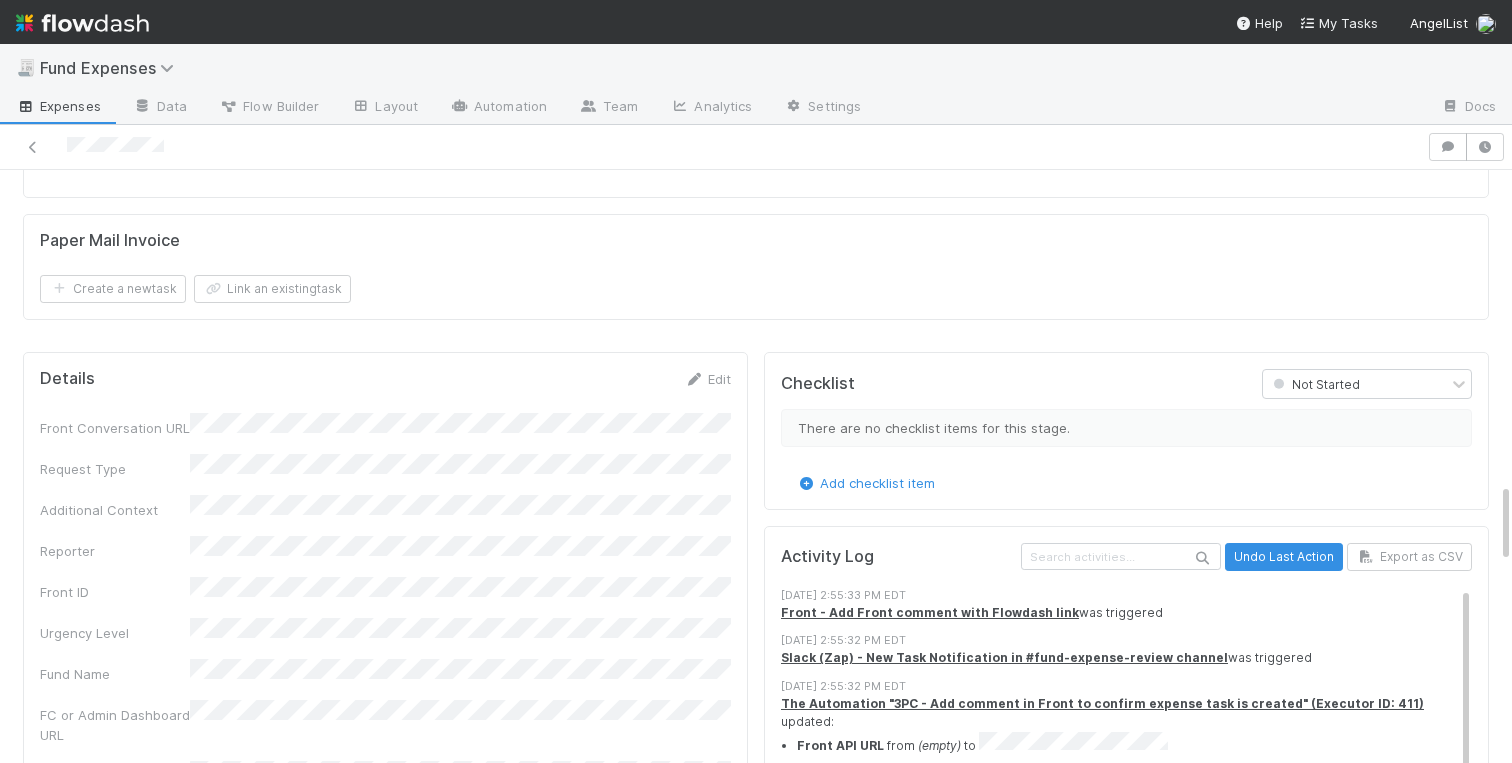scroll, scrollTop: 2487, scrollLeft: 0, axis: vertical 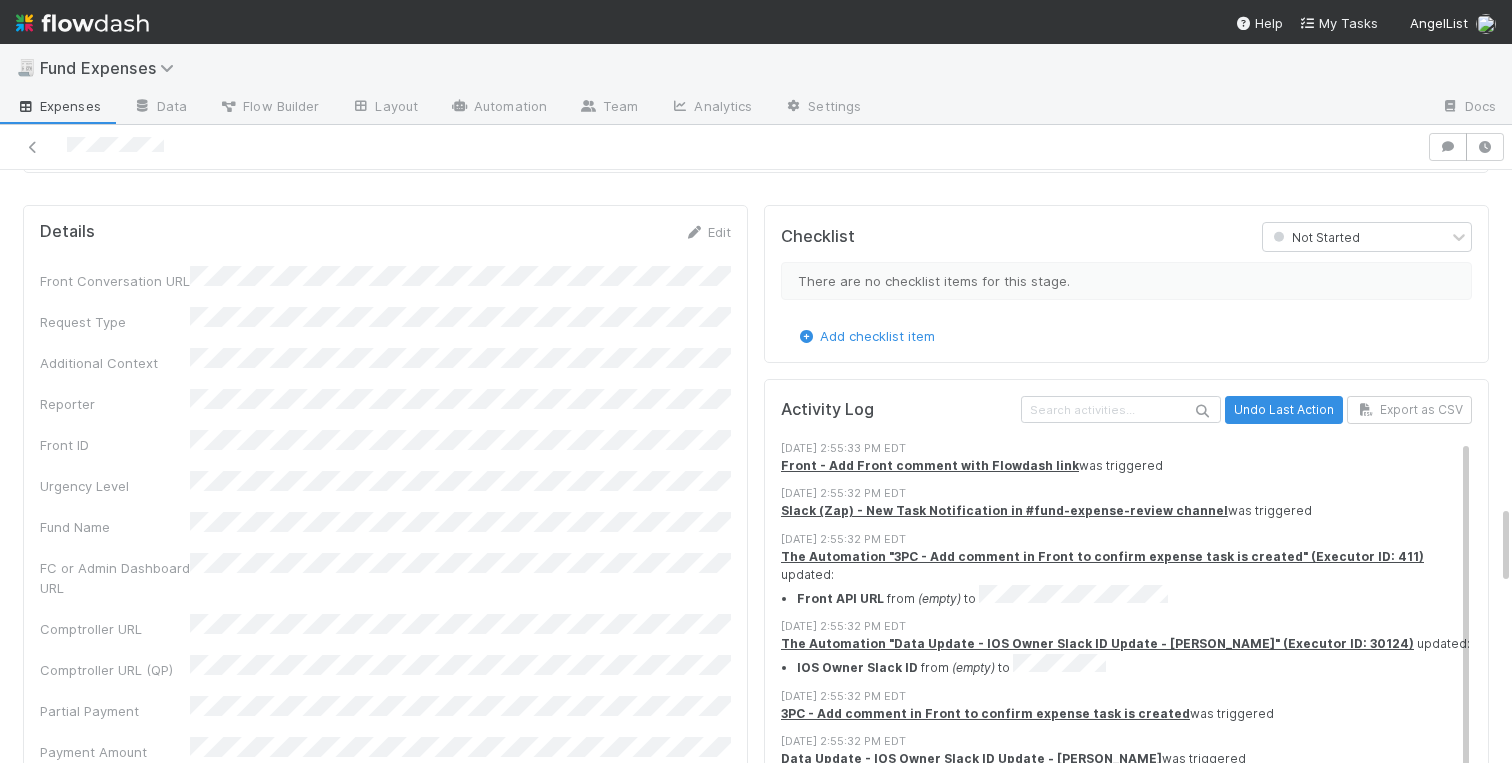 click on "❗This fund has custom rules❗ This fund may have custom rules. Please check the Fund Expenses - Custom Rules spreadsheet for further information. Comptroller Warehousing Invoice Template Sanity Check    Create a new  task Link an existing  task Comments Attach files: Choose or drag and drop file(s) Add Comment SPV Deployment   Create a new  task Link an existing  task BOLOs   Create a new  task Link an existing  task Linked Workflow Tasks You do not have access to the   Belltower Administrative Fee Contributions   workflow. Linked Workflow Tasks You do not have access to the   Management Fee Payments   workflow. Paper Mail Invoice   Create a new  task Link an existing  task Details Edit Front Conversation URL  Request Type  Additional Context  Reporter  Front ID  Urgency Level  Fund Name  FC or Admin Dashboard URL  Comptroller URL  Comptroller URL (QP)  Partial Payment  Payment Amount   Currency (if Foreign Currency)  Expense Category  Reimbursement?  Recipient  On-Platform Recipient  Accrual Date  _3pc?" at bounding box center (756, 29) 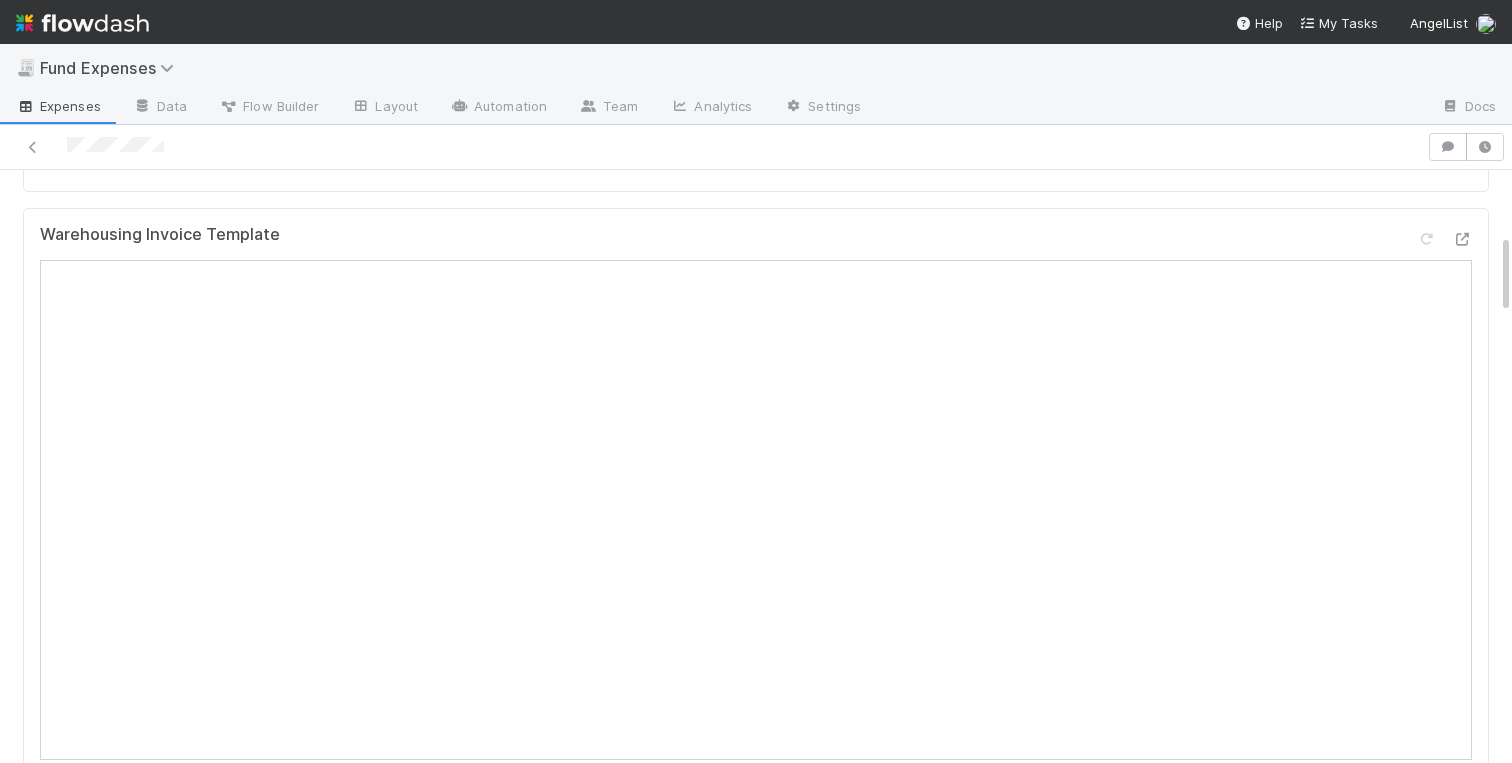 scroll, scrollTop: 0, scrollLeft: 0, axis: both 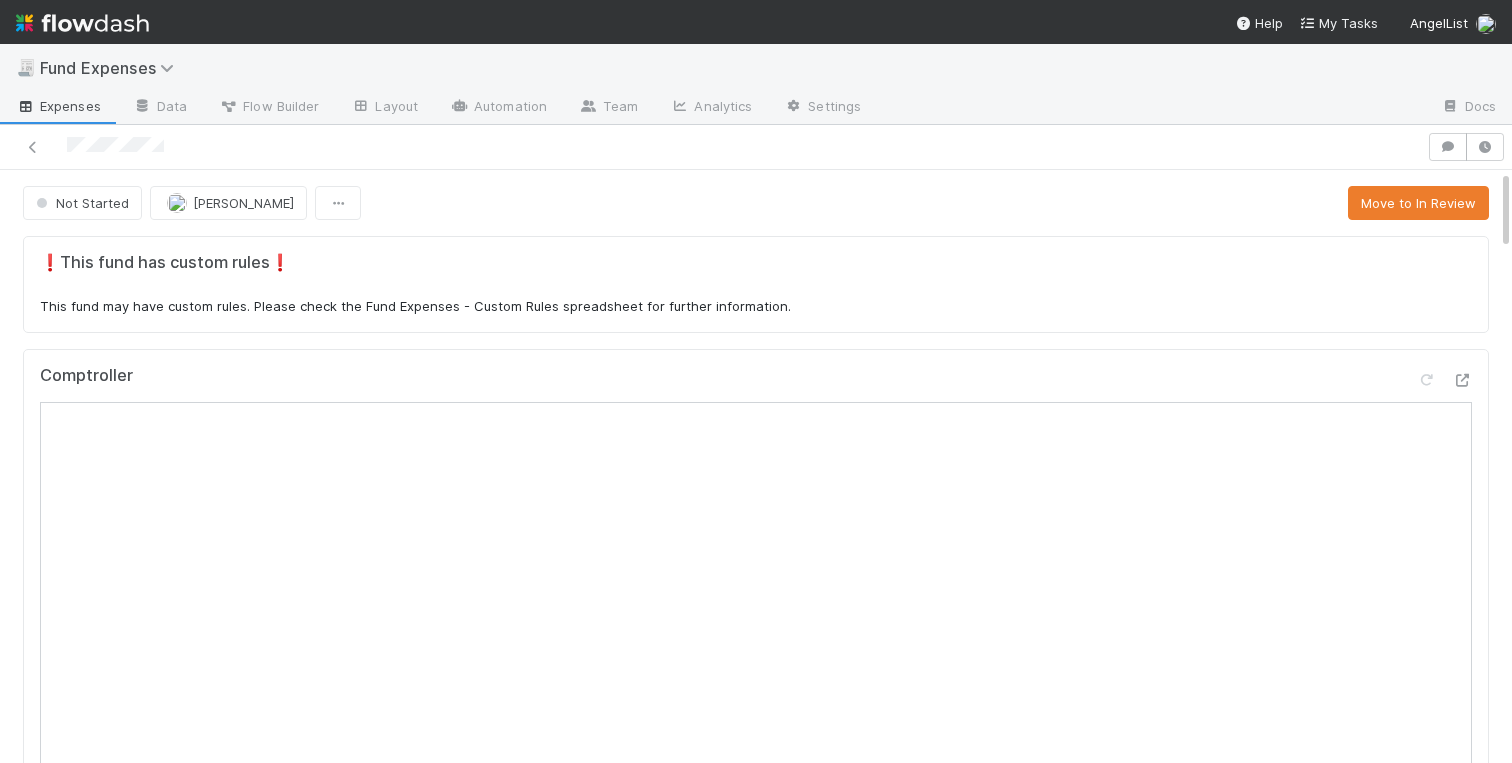 click on "❗This fund has custom rules❗ This fund may have custom rules. Please check the Fund Expenses - Custom Rules spreadsheet for further information. Comptroller Warehousing Invoice Template Sanity Check    Create a new  task Link an existing  task Comments Attach files: Choose or drag and drop file(s) Add Comment SPV Deployment   Create a new  task Link an existing  task BOLOs   Create a new  task Link an existing  task Linked Workflow Tasks You do not have access to the   Belltower Administrative Fee Contributions   workflow. Linked Workflow Tasks You do not have access to the   Management Fee Payments   workflow. Paper Mail Invoice   Create a new  task Link an existing  task Details Edit Front Conversation URL  Request Type  Additional Context  Reporter  Front ID  Urgency Level  Fund Name  FC or Admin Dashboard URL  Comptroller URL  Comptroller URL (QP)  Partial Payment  Payment Amount   Currency (if Foreign Currency)  Expense Category  Reimbursement?  Recipient  On-Platform Recipient  Accrual Date  _3pc?" at bounding box center [756, 2516] 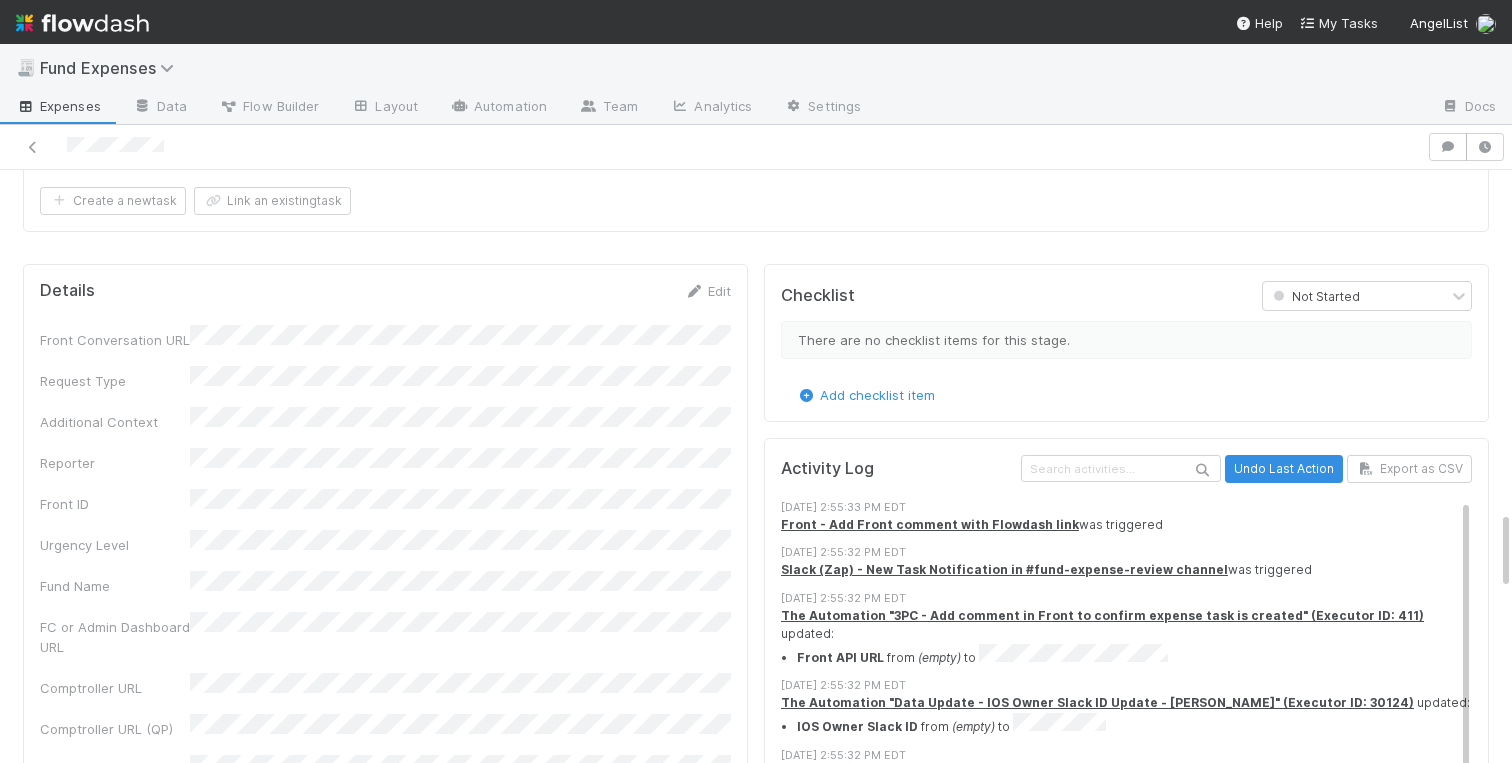 scroll, scrollTop: 2423, scrollLeft: 0, axis: vertical 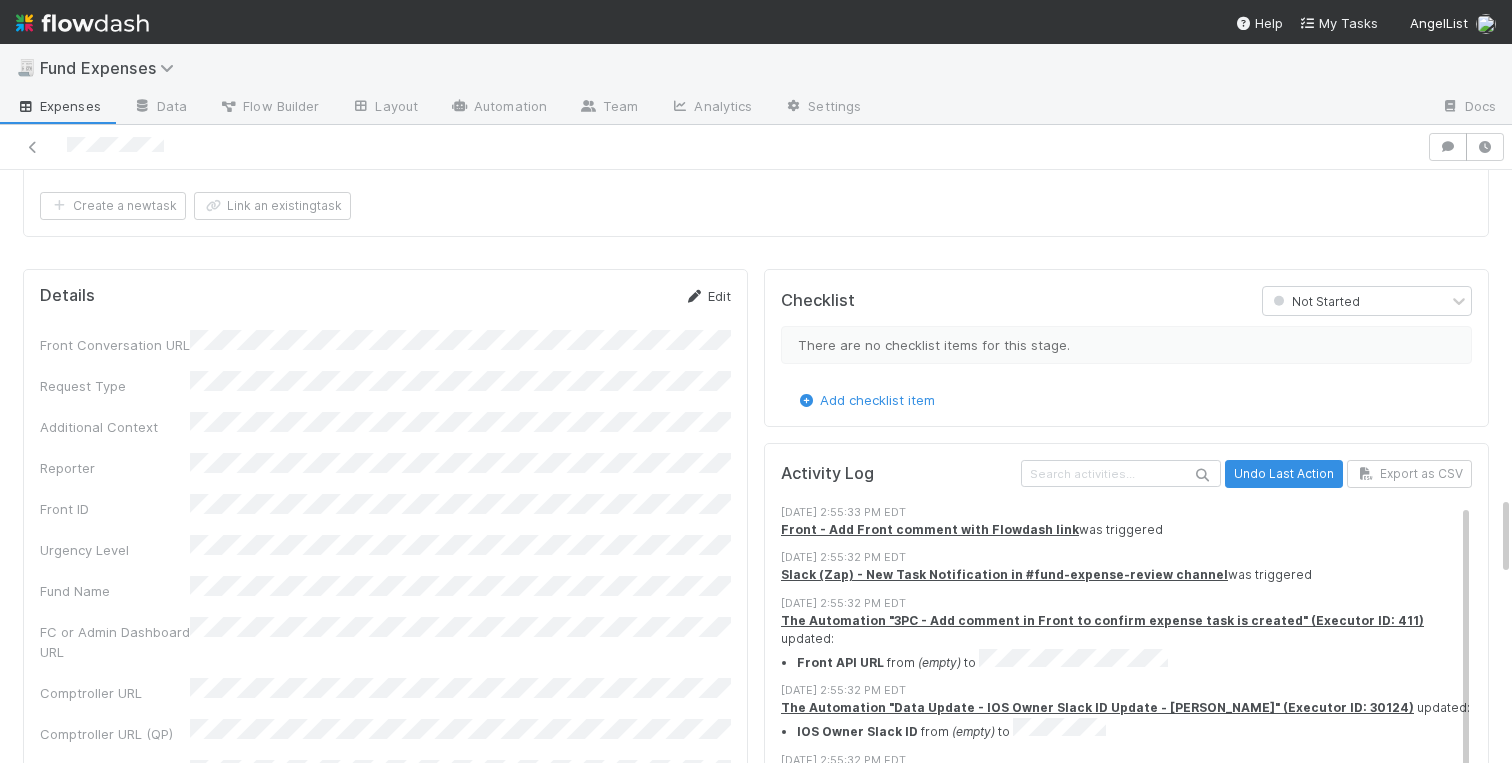 click on "Edit" at bounding box center [707, 296] 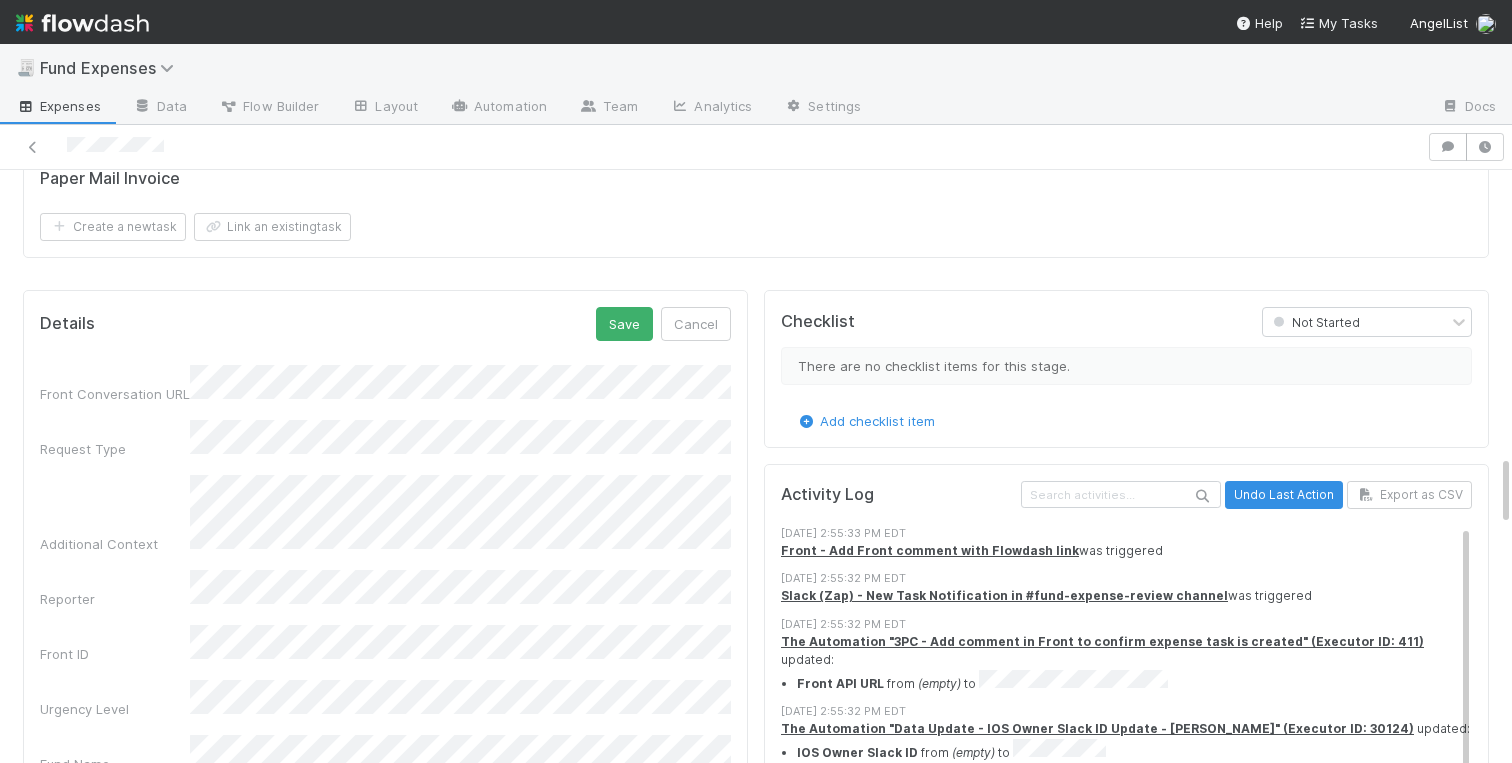 scroll, scrollTop: 2368, scrollLeft: 0, axis: vertical 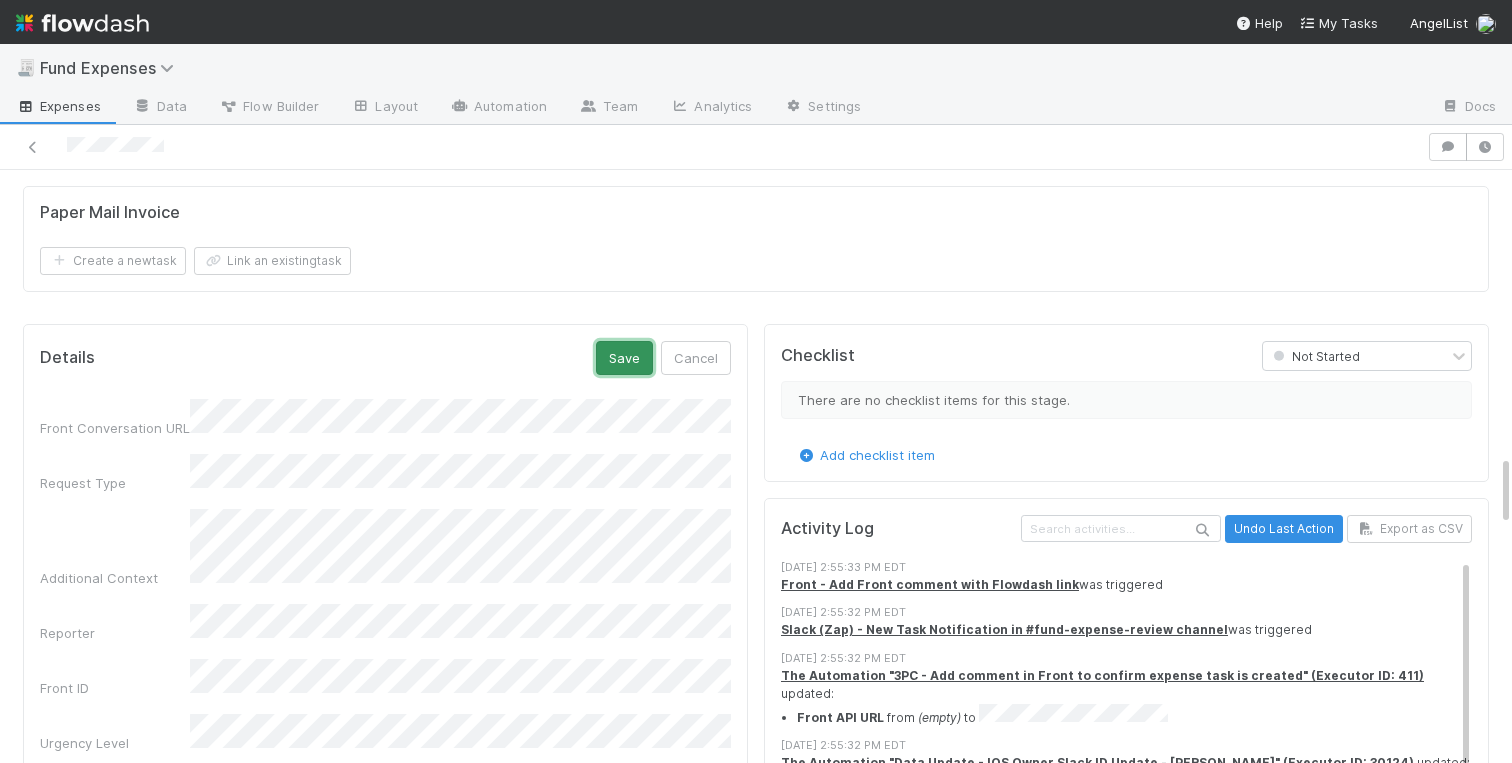 click on "Save" at bounding box center [624, 358] 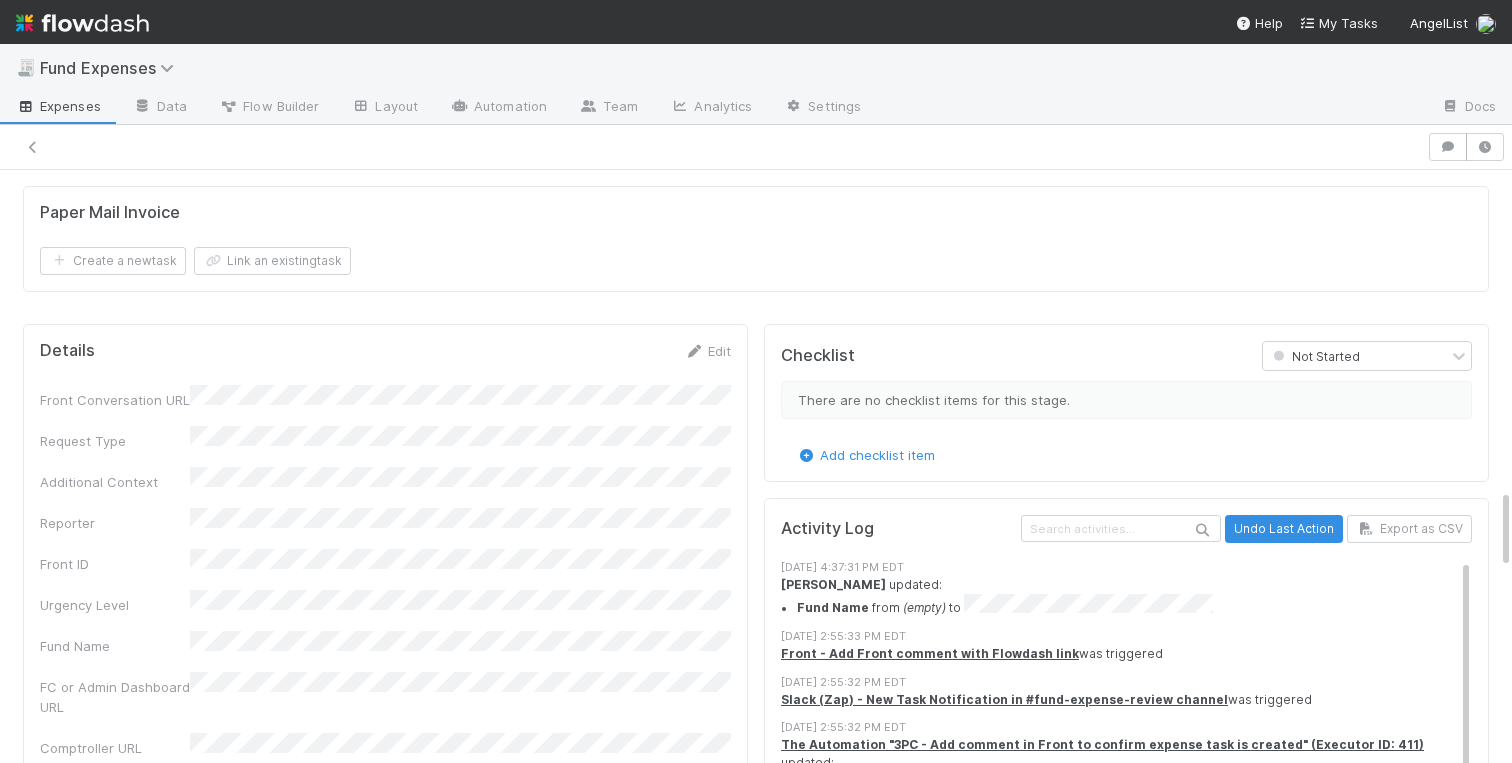 click on "❗This fund has custom rules❗ This fund may have custom rules. Please check the Fund Expenses - Custom Rules spreadsheet for further information. Comptroller Warehousing Invoice Template Sanity Check    Create a new  task Link an existing  task Comments Attach files: Choose or drag and drop file(s) Add Comment SPV Deployment   Create a new  task Link an existing  task BOLOs   Create a new  task Link an existing  task Linked Workflow Tasks You do not have access to the   Belltower Administrative Fee Contributions   workflow. Linked Workflow Tasks You do not have access to the   Management Fee Payments   workflow. Paper Mail Invoice   Create a new  task Link an existing  task Details Edit Front Conversation URL  Request Type  Additional Context  Reporter  Front ID  Urgency Level  Fund Name  FC or Admin Dashboard URL  Comptroller URL  Comptroller URL (QP)  Partial Payment  Payment Amount   Currency (if Foreign Currency)  Expense Category  Reimbursement?  Recipient  On-Platform Recipient  Accrual Date  _3pc?" at bounding box center (756, 148) 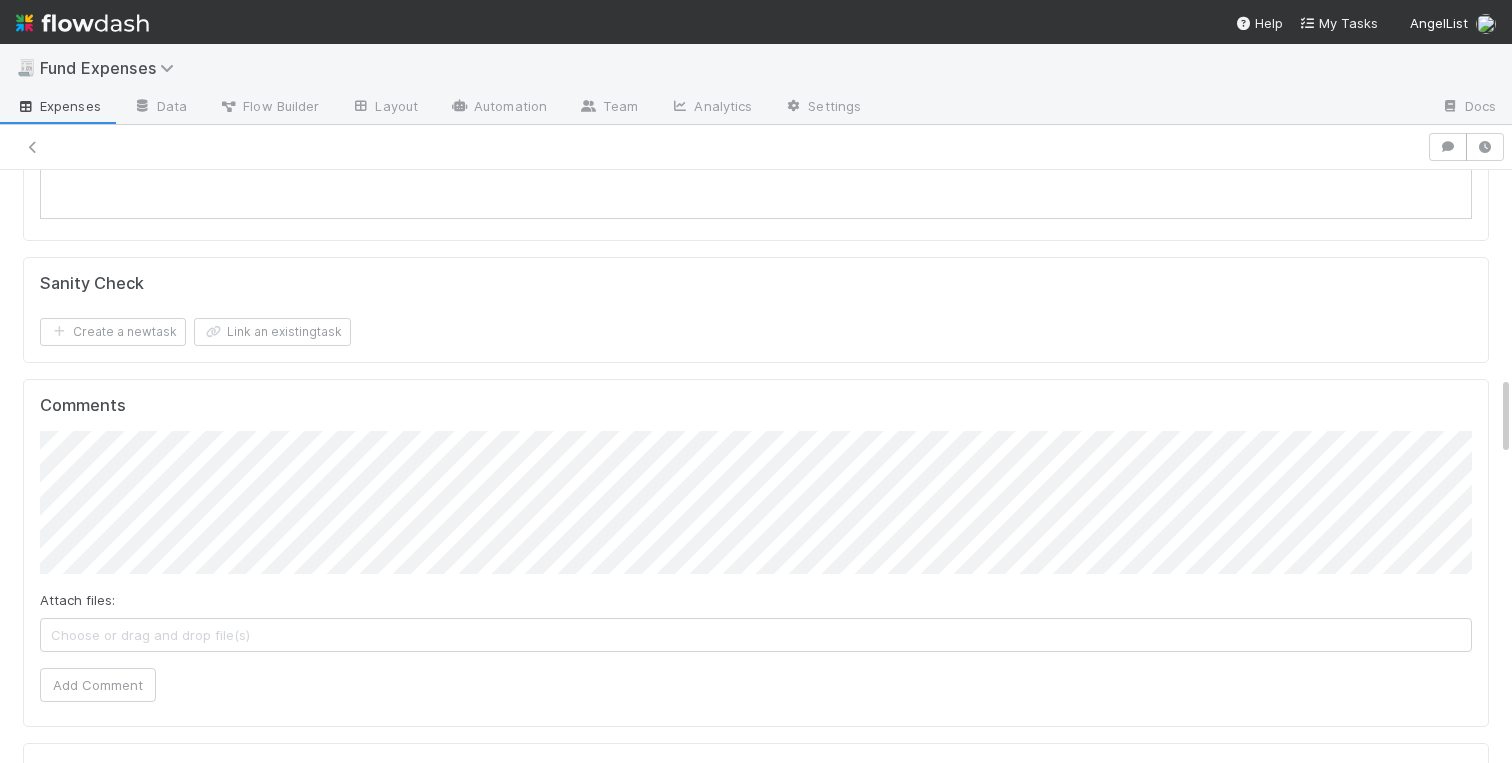 scroll, scrollTop: 0, scrollLeft: 0, axis: both 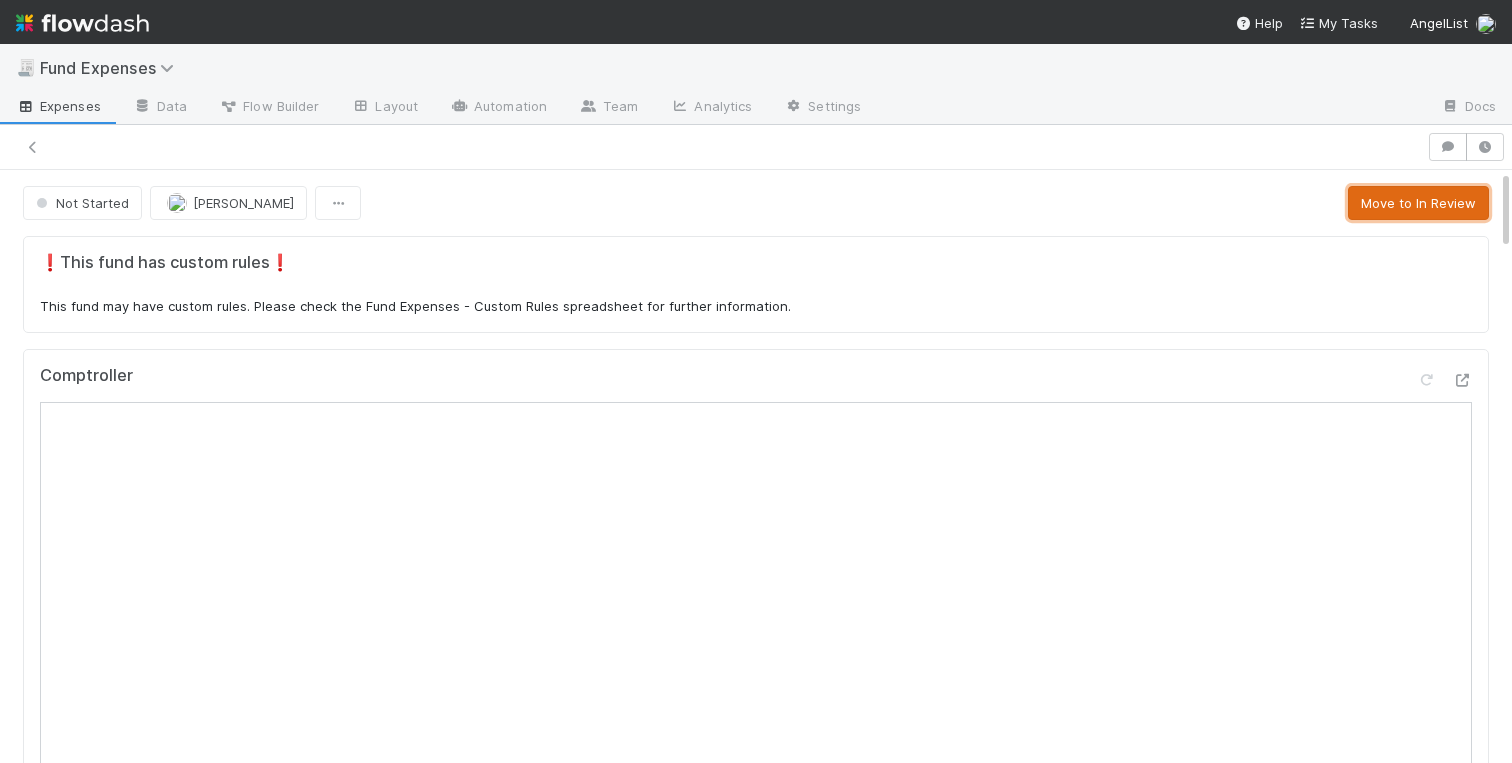click on "Move to In Review" at bounding box center (1418, 203) 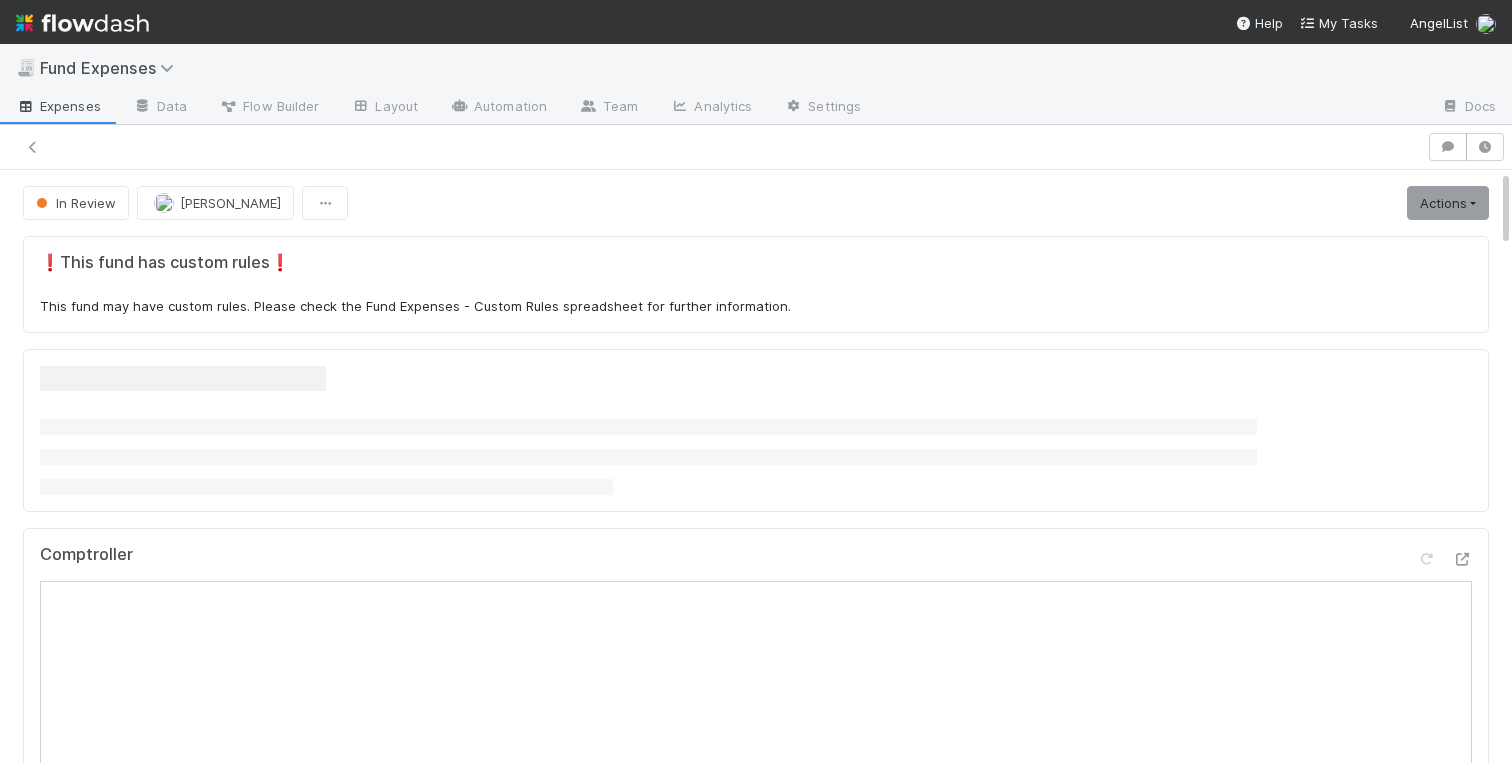 click on "❗This fund has custom rules❗ This fund may have custom rules. Please check the Fund Expenses - Custom Rules spreadsheet for further information.   Comptroller Fund Expenses - Custom Rules Sanity Check    Create a new  task Link an existing  task Comments Attach files: Choose or drag and drop file(s) Add Comment Linked Workflow Tasks You do not have access to the   Belltower Administrative Fee Contributions   workflow. Paper Mail Invoice   Create a new  task Link an existing  task Details Edit Front Conversation URL  Request Type  Additional Context  Reporter  Front ID  Urgency Level  Fund Name  FC or Admin Dashboard URL  Comptroller URL  Comptroller URL (QP)  Partial Payment  Payment Amount   Currency (if Foreign Currency)  Expense Category  Reimbursement?  Recipient  On-Platform Recipient  Accrual Date  Vendor (Payee)  Vendor Wire Instructions  3PC Invoice  Invoice   Invoice Attachment  Vendor Tax Information  Fund Documents  Outgoing Wire ID - Primary   Outgoing Wire ID - Secondary (QP)   _3pc?  ACH" at bounding box center [756, 2477] 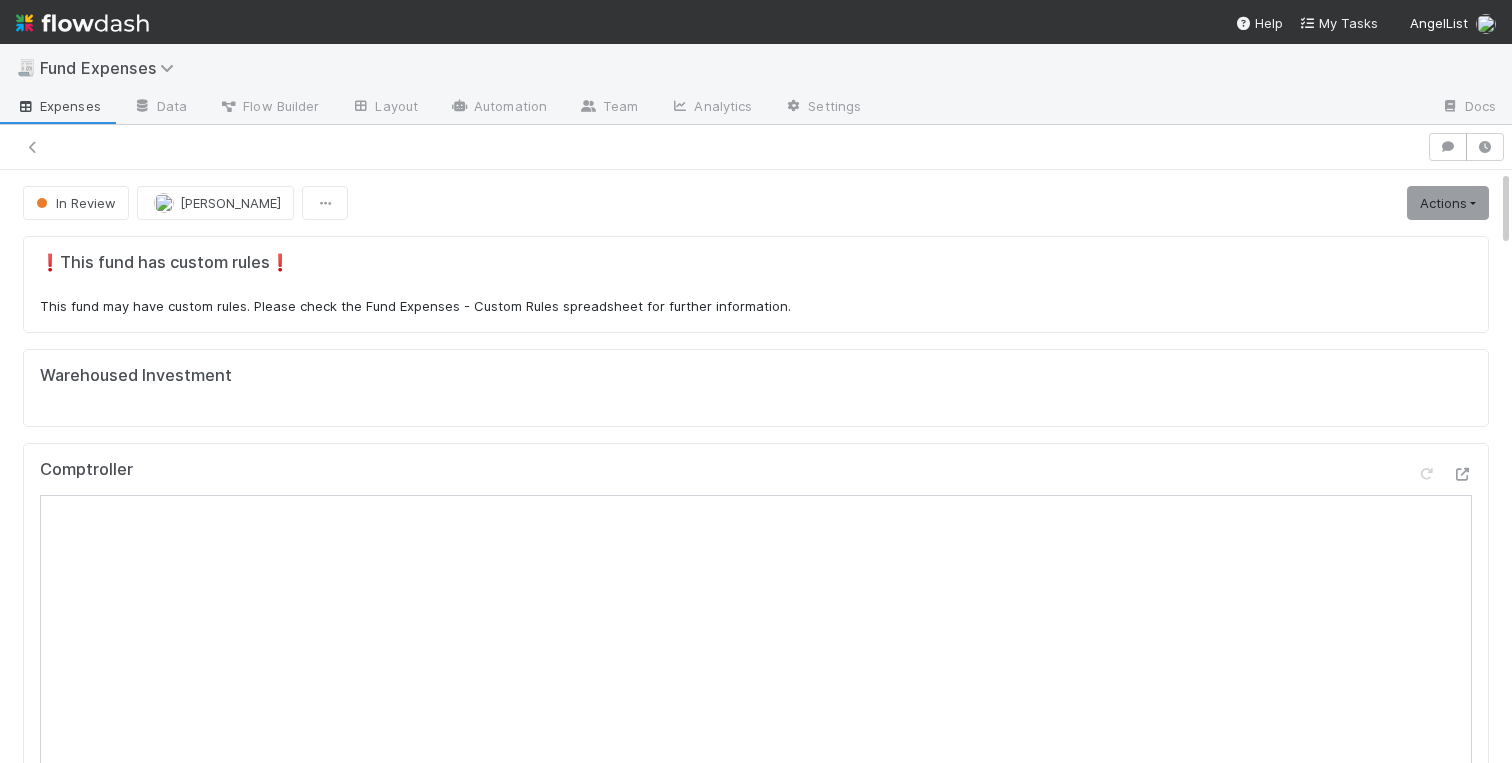 click on "❗This fund has custom rules❗ This fund may have custom rules. Please check the Fund Expenses - Custom Rules spreadsheet for further information. Warehoused Investment   Comptroller Fund Expenses - Custom Rules Sanity Check    Create a new  task Link an existing  task Comments Attach files: Choose or drag and drop file(s) Add Comment Linked Workflow Tasks You do not have access to the   Belltower Administrative Fee Contributions   workflow. Paper Mail Invoice   Create a new  task Link an existing  task Details Edit Front Conversation URL  Request Type  Additional Context  Reporter  Front ID  Urgency Level  Fund Name  FC or Admin Dashboard URL  Comptroller URL  Comptroller URL (QP)  Partial Payment  Payment Amount   Currency (if Foreign Currency)  Expense Category  Reimbursement?  Recipient  On-Platform Recipient  Accrual Date  Vendor (Payee)  Vendor Wire Instructions  3PC Invoice  Invoice   Invoice Attachment  Vendor Tax Information  Fund Documents  Outgoing Wire ID - Primary   _3pc?  ACH  Funding Account" at bounding box center (756, 2434) 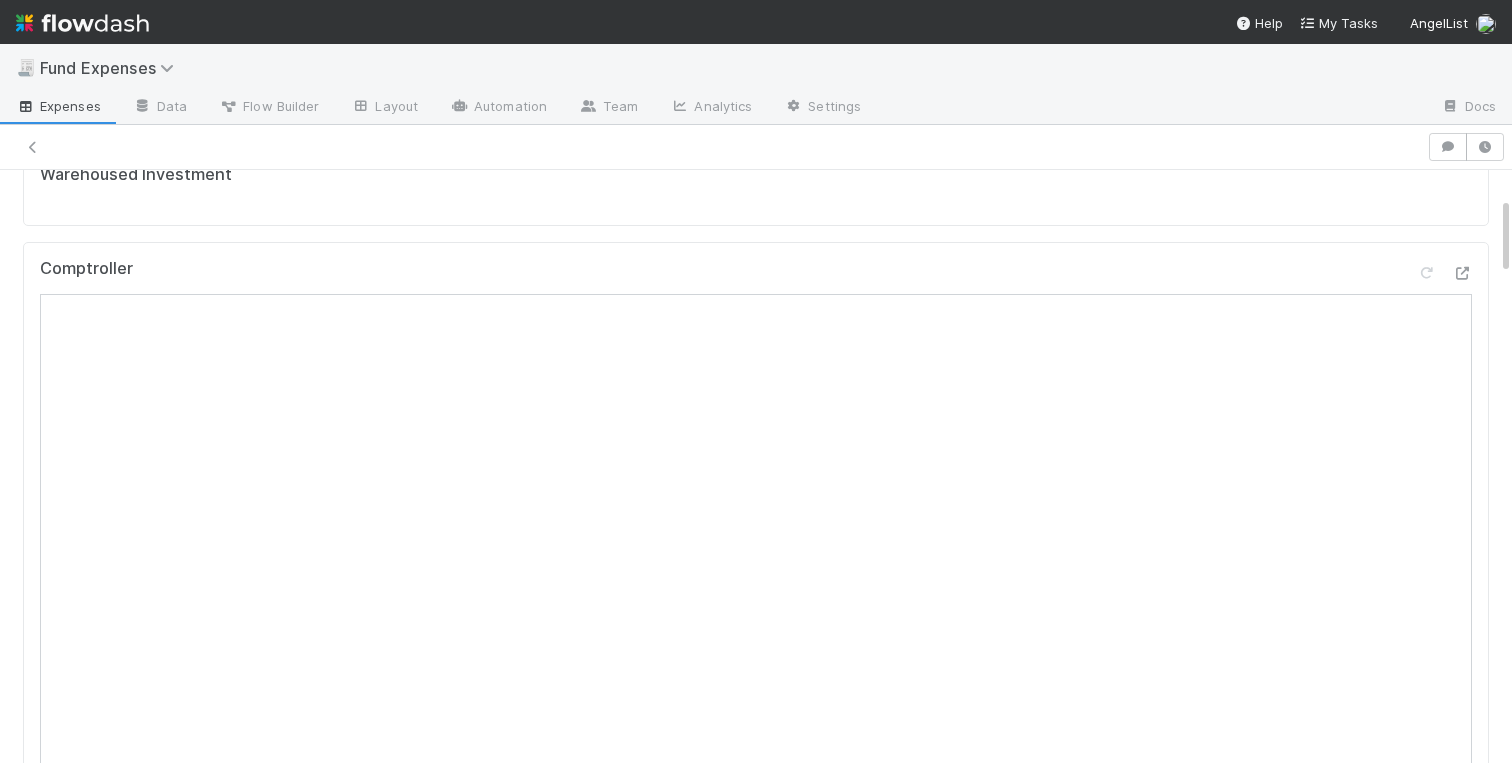 click on "❗This fund has custom rules❗ This fund may have custom rules. Please check the Fund Expenses - Custom Rules spreadsheet for further information. Warehoused Investment   Comptroller Fund Expenses - Custom Rules Sanity Check    Create a new  task Link an existing  task Comments Attach files: Choose or drag and drop file(s) Add Comment Linked Workflow Tasks You do not have access to the   Belltower Administrative Fee Contributions   workflow. Paper Mail Invoice   Create a new  task Link an existing  task Details Edit Front Conversation URL  Request Type  Additional Context  Reporter  Front ID  Urgency Level  Fund Name  FC or Admin Dashboard URL  Comptroller URL  Comptroller URL (QP)  Partial Payment  Payment Amount   Currency (if Foreign Currency)  Expense Category  Reimbursement?  Recipient  On-Platform Recipient  Accrual Date  Vendor (Payee)  Vendor Wire Instructions  3PC Invoice  Invoice   Invoice Attachment  Vendor Tax Information  Fund Documents  Outgoing Wire ID - Primary   _3pc?  ACH  Funding Account" at bounding box center [756, 2233] 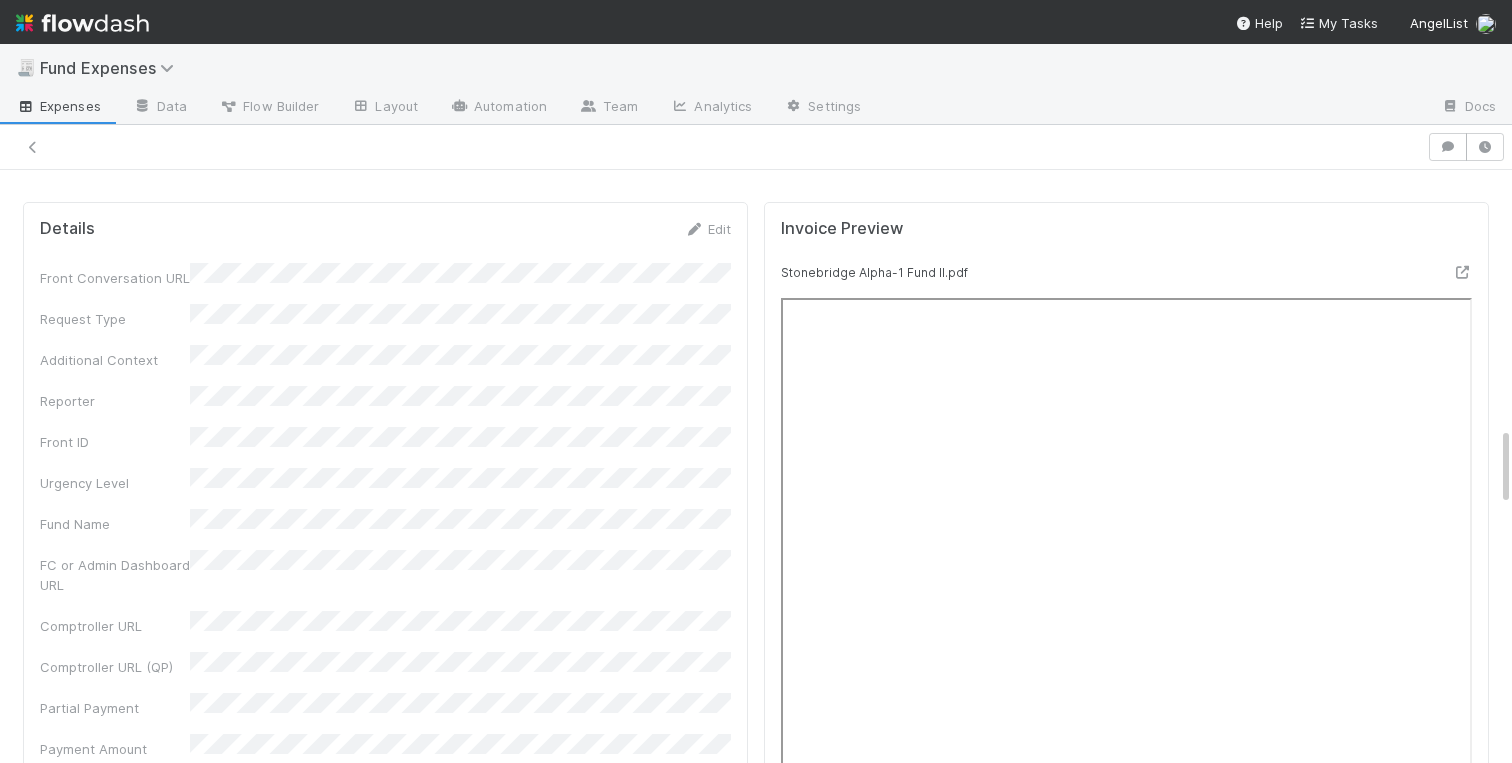 scroll, scrollTop: 1818, scrollLeft: 0, axis: vertical 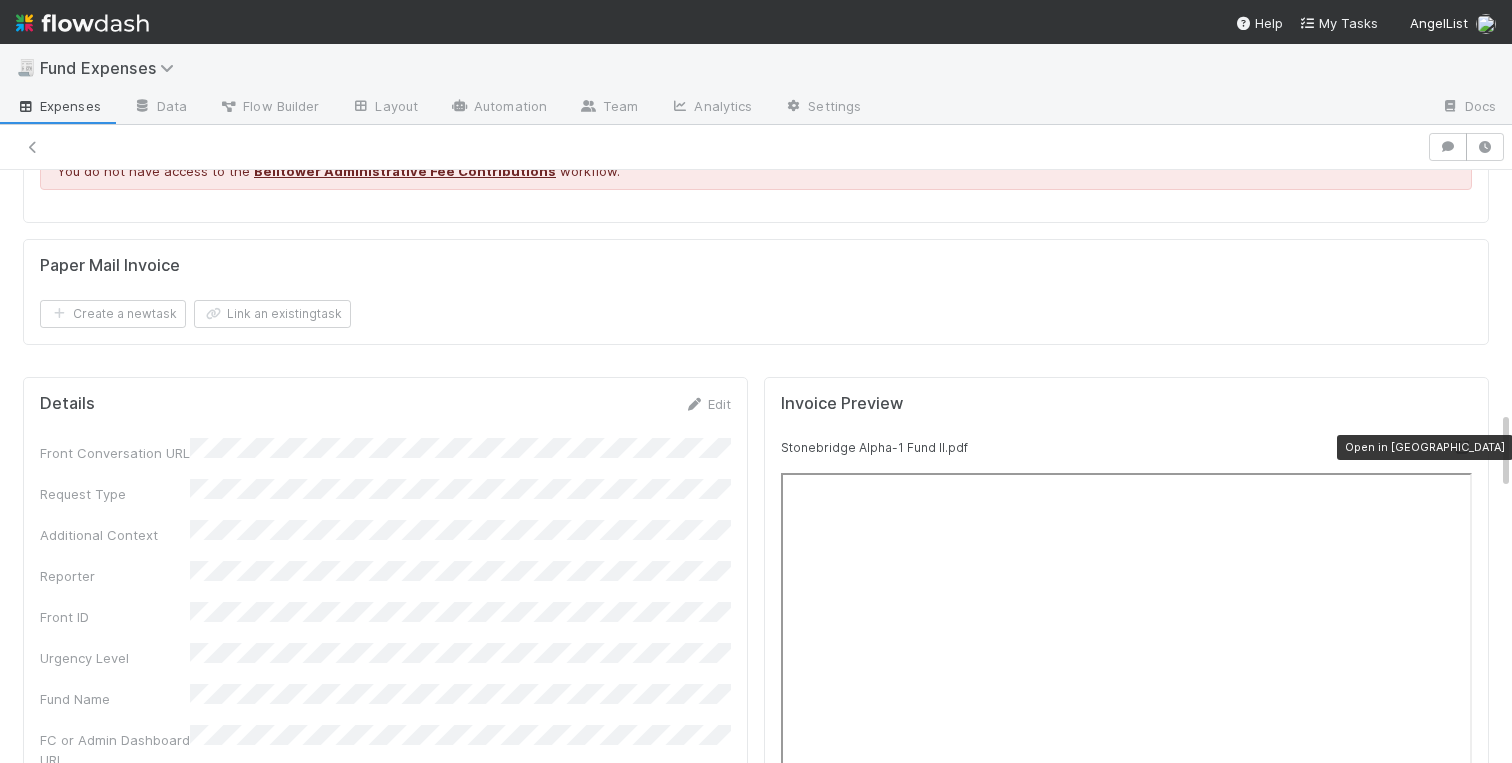 click at bounding box center [1462, 447] 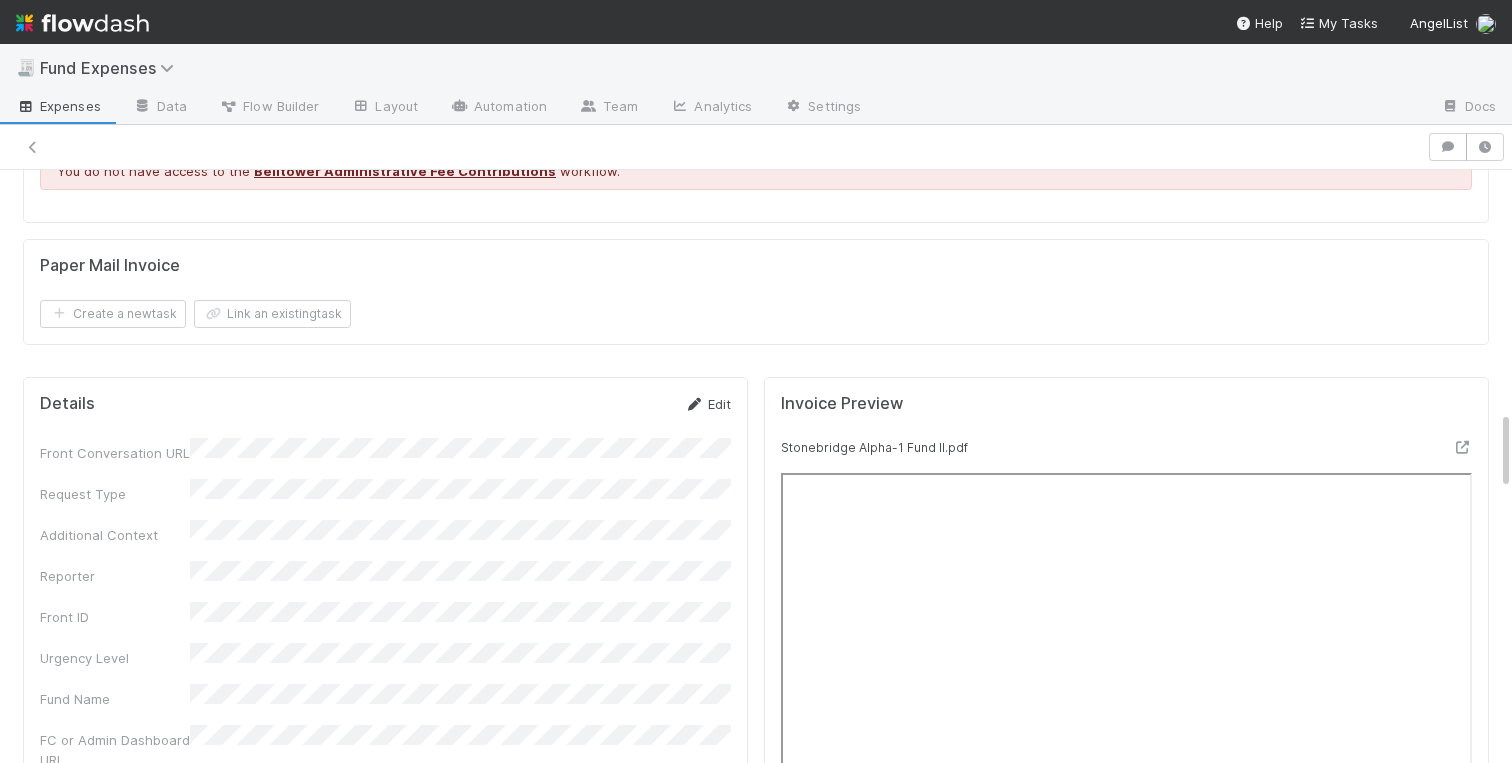 click on "Edit" at bounding box center (707, 404) 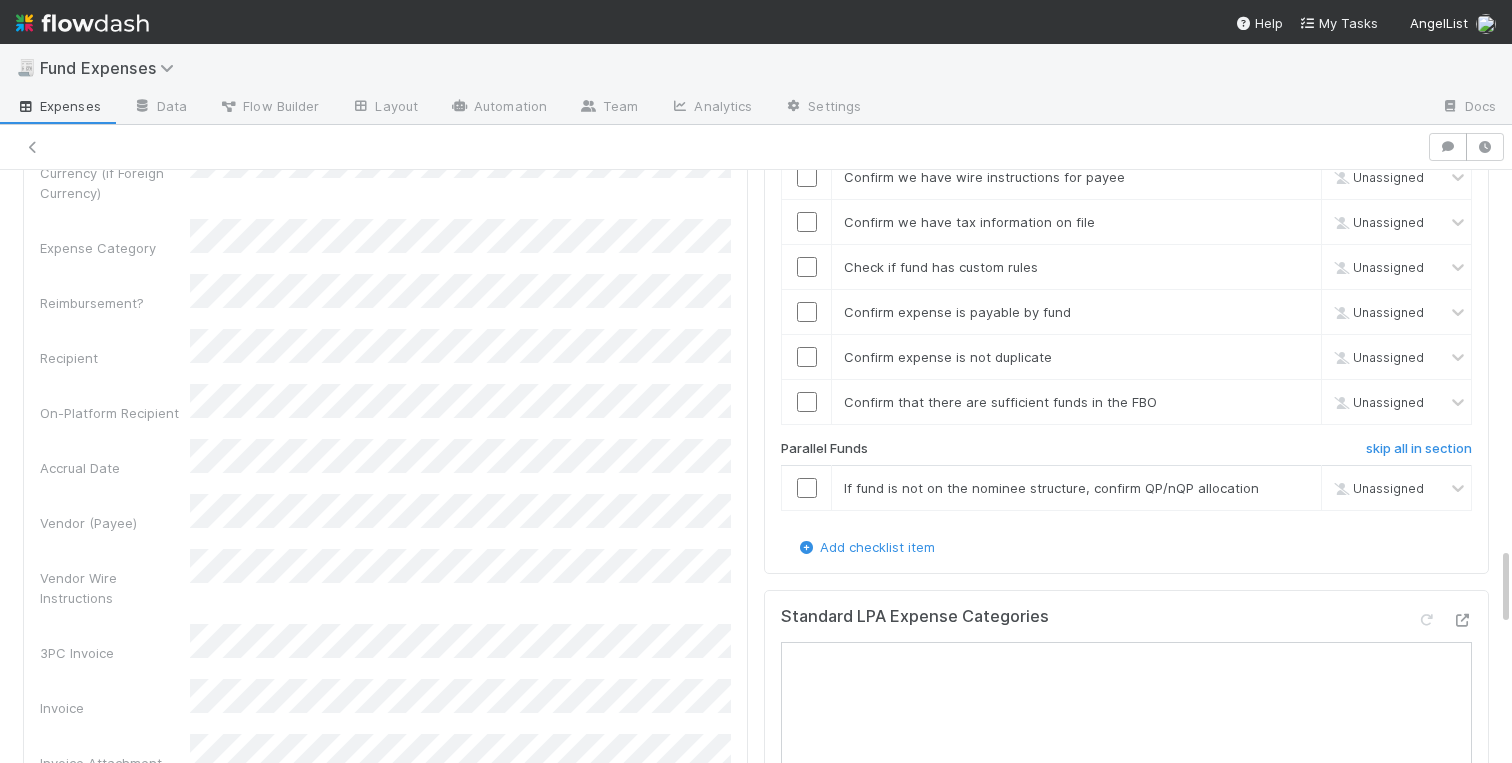 scroll, scrollTop: 2851, scrollLeft: 0, axis: vertical 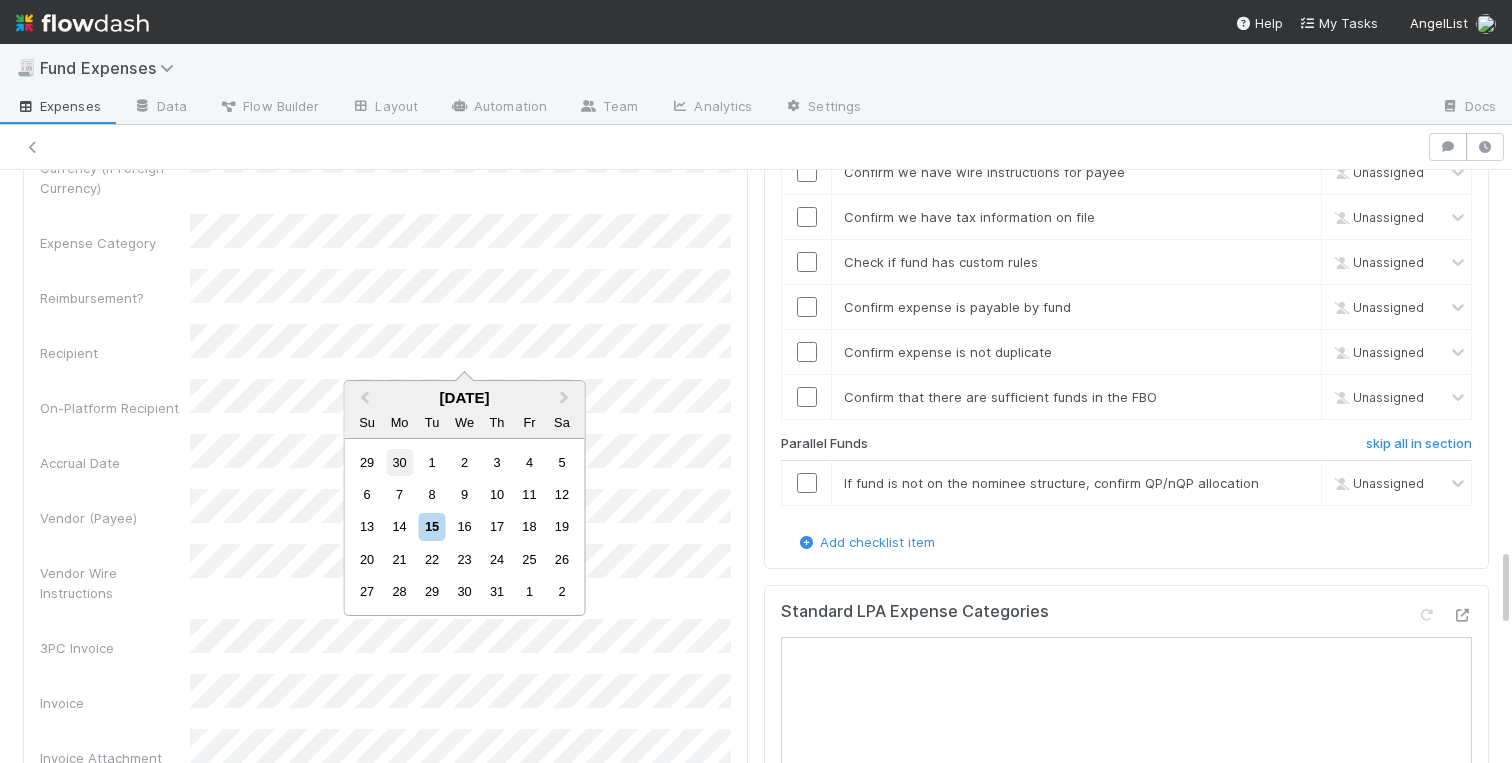 click on "30" at bounding box center [399, 462] 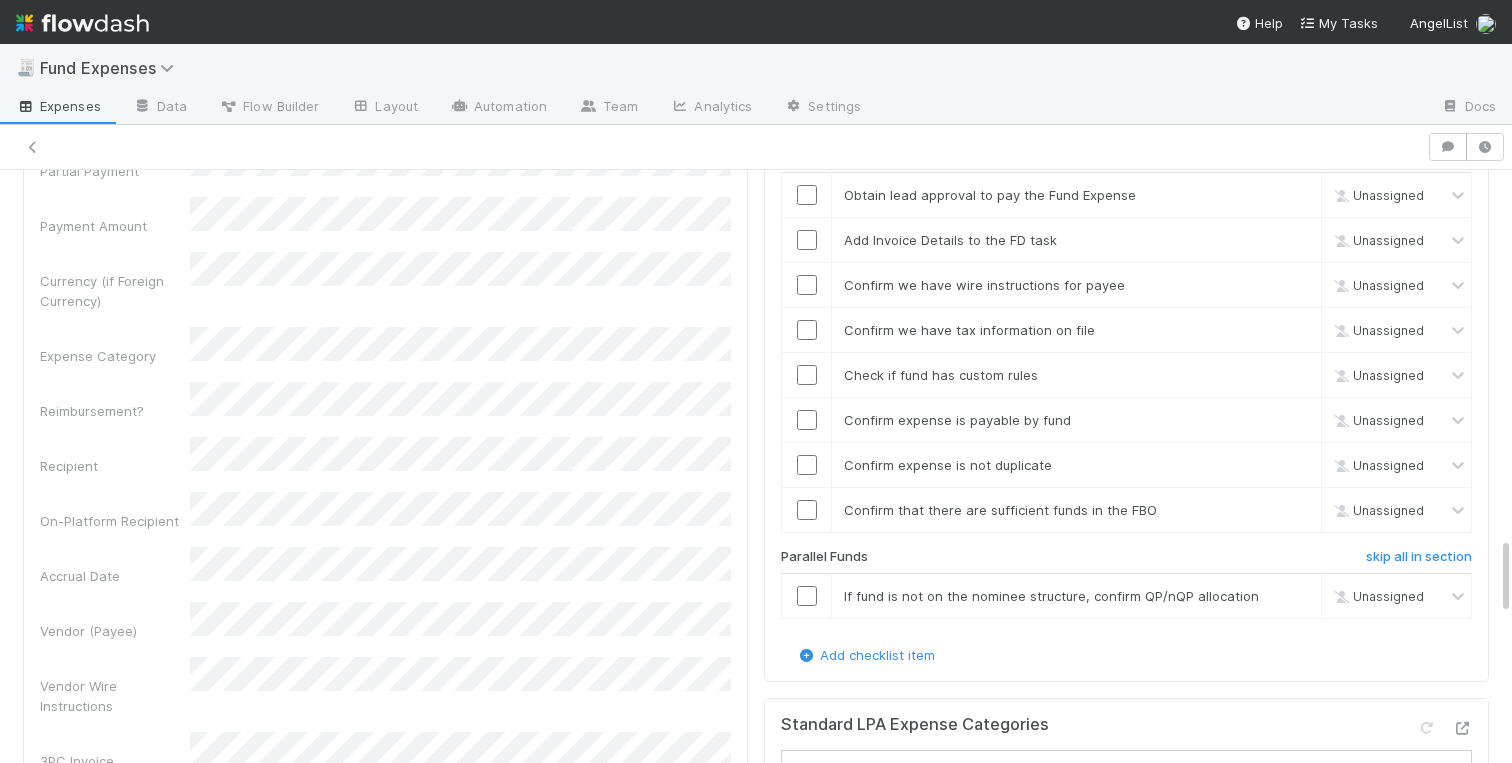 scroll, scrollTop: 2721, scrollLeft: 0, axis: vertical 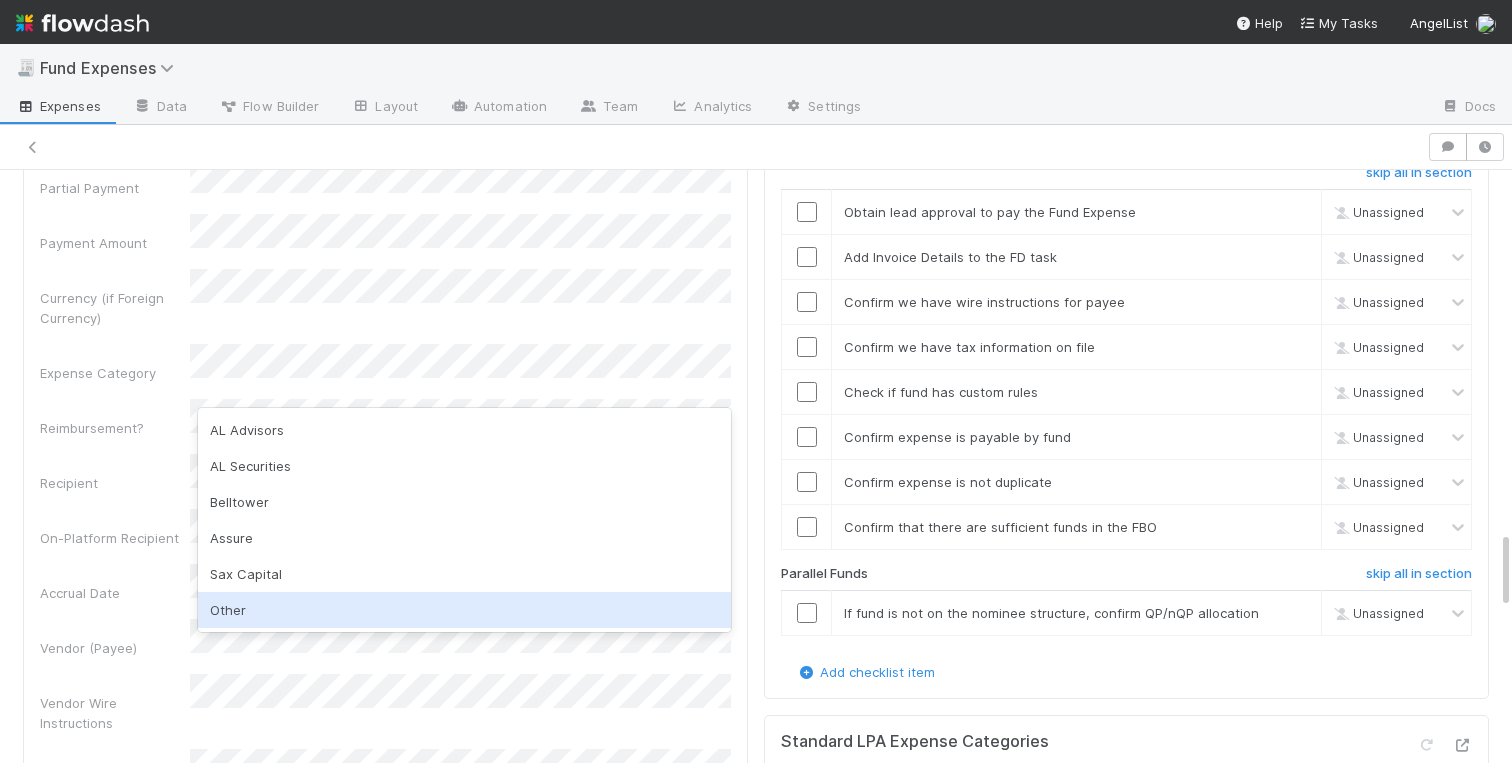 click on "Other" at bounding box center [464, 610] 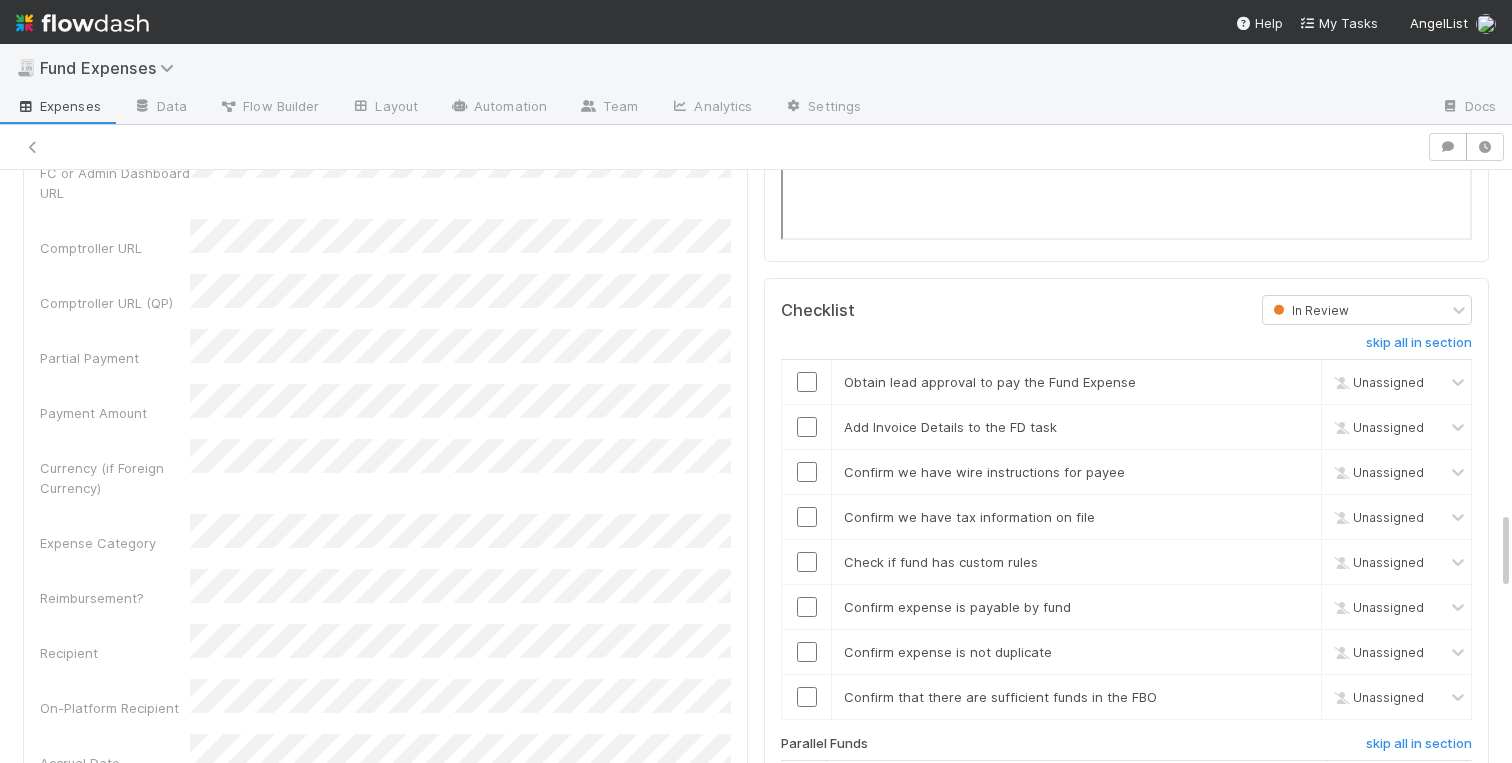 scroll, scrollTop: 2534, scrollLeft: 0, axis: vertical 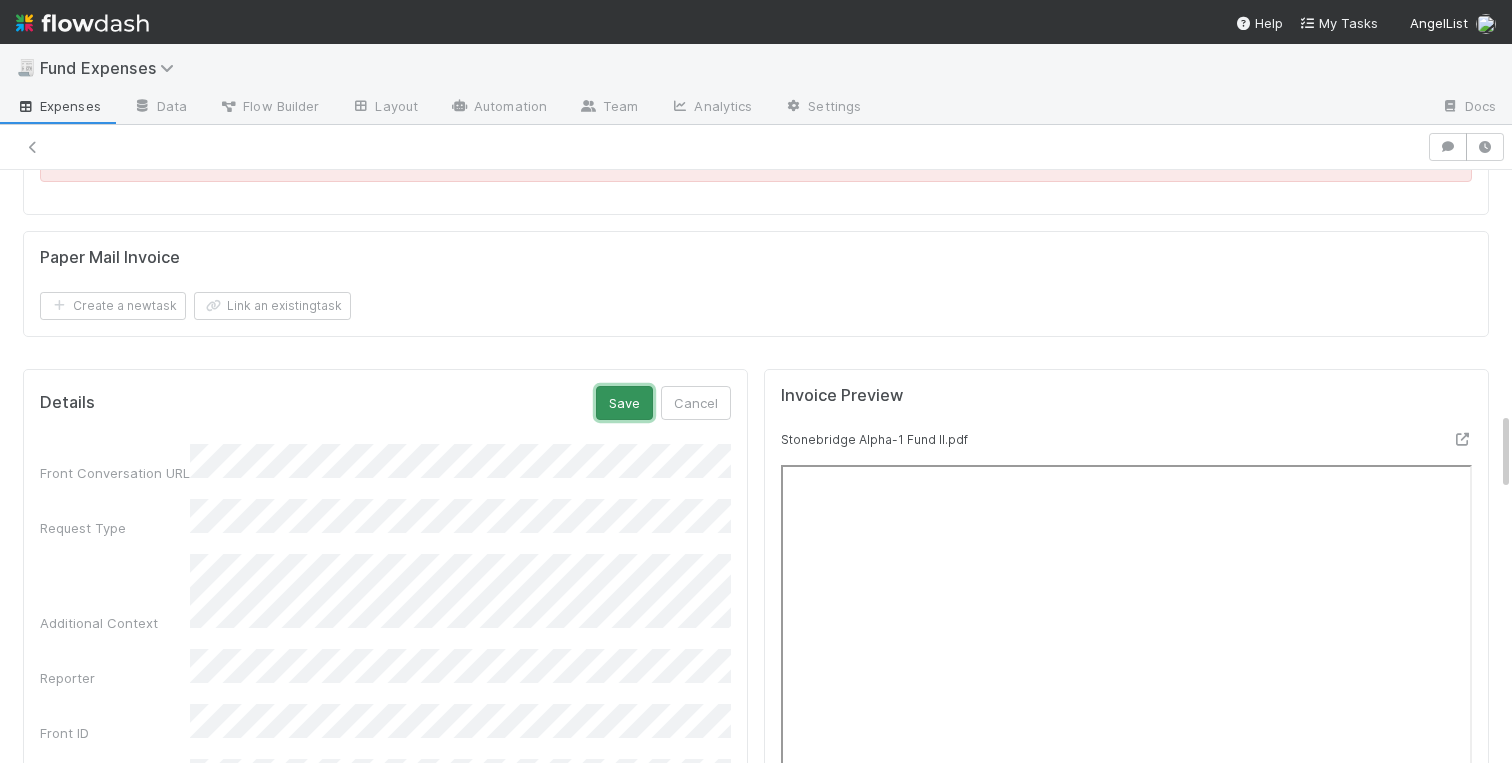 click on "Save" at bounding box center [624, 403] 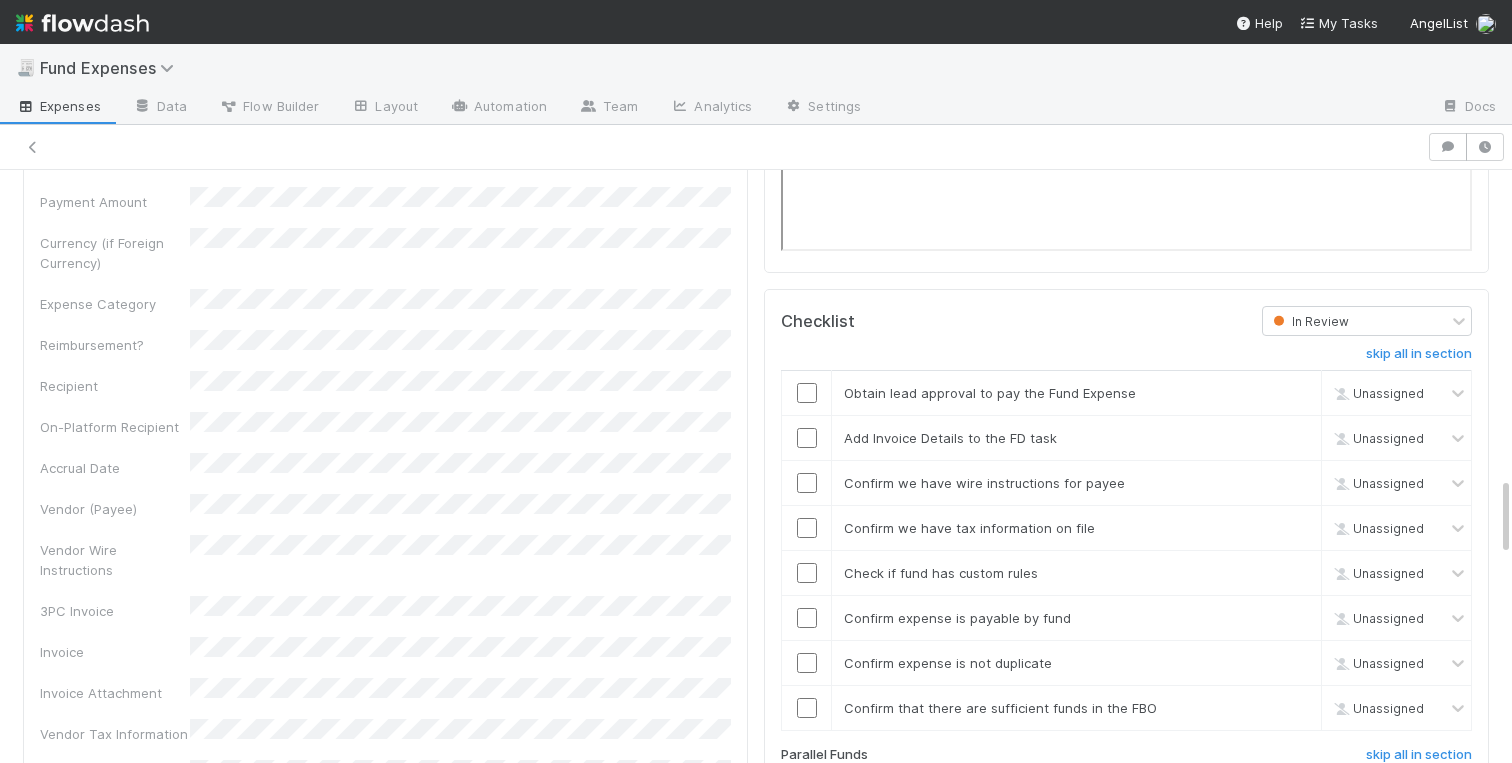 scroll, scrollTop: 2659, scrollLeft: 0, axis: vertical 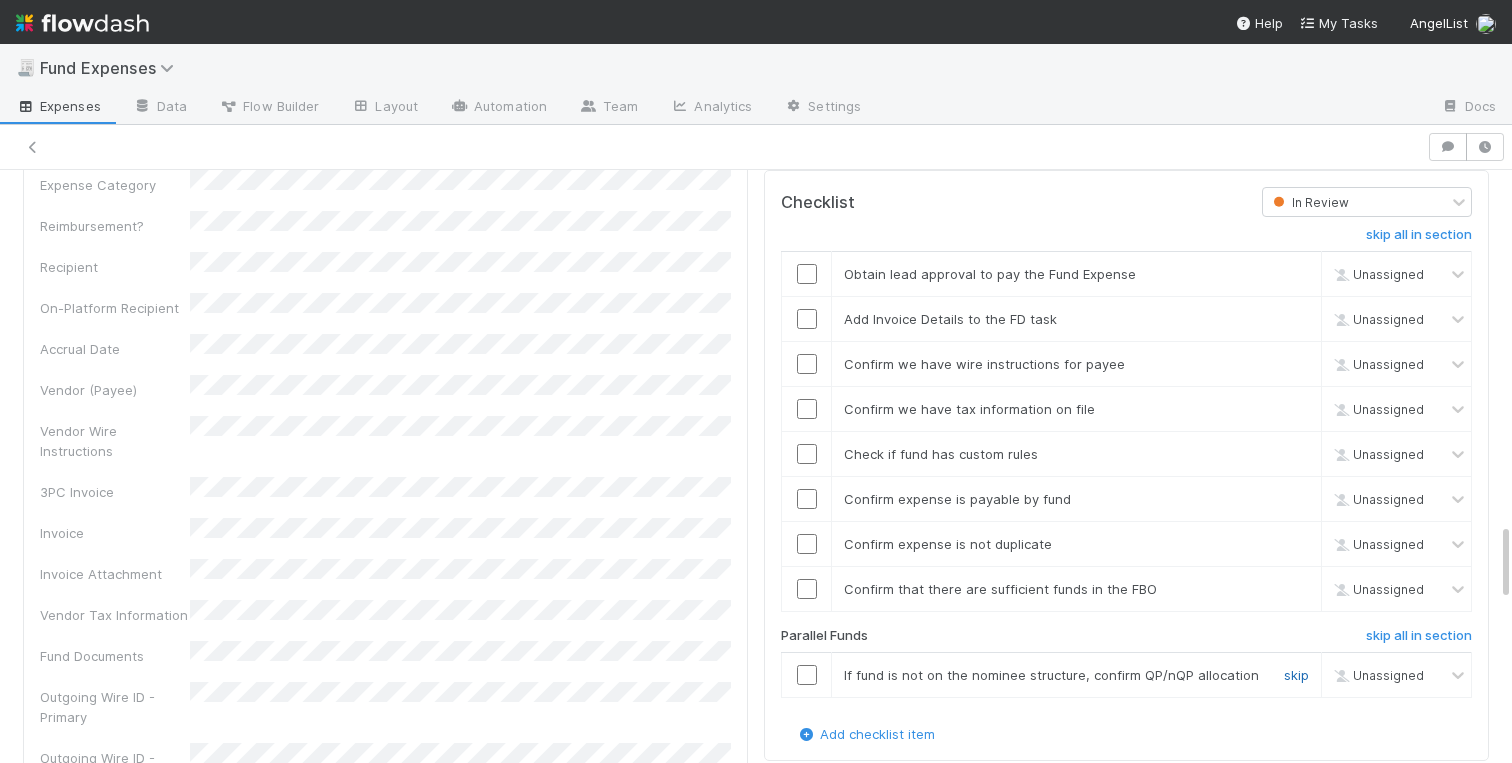click on "skip" at bounding box center [1296, 675] 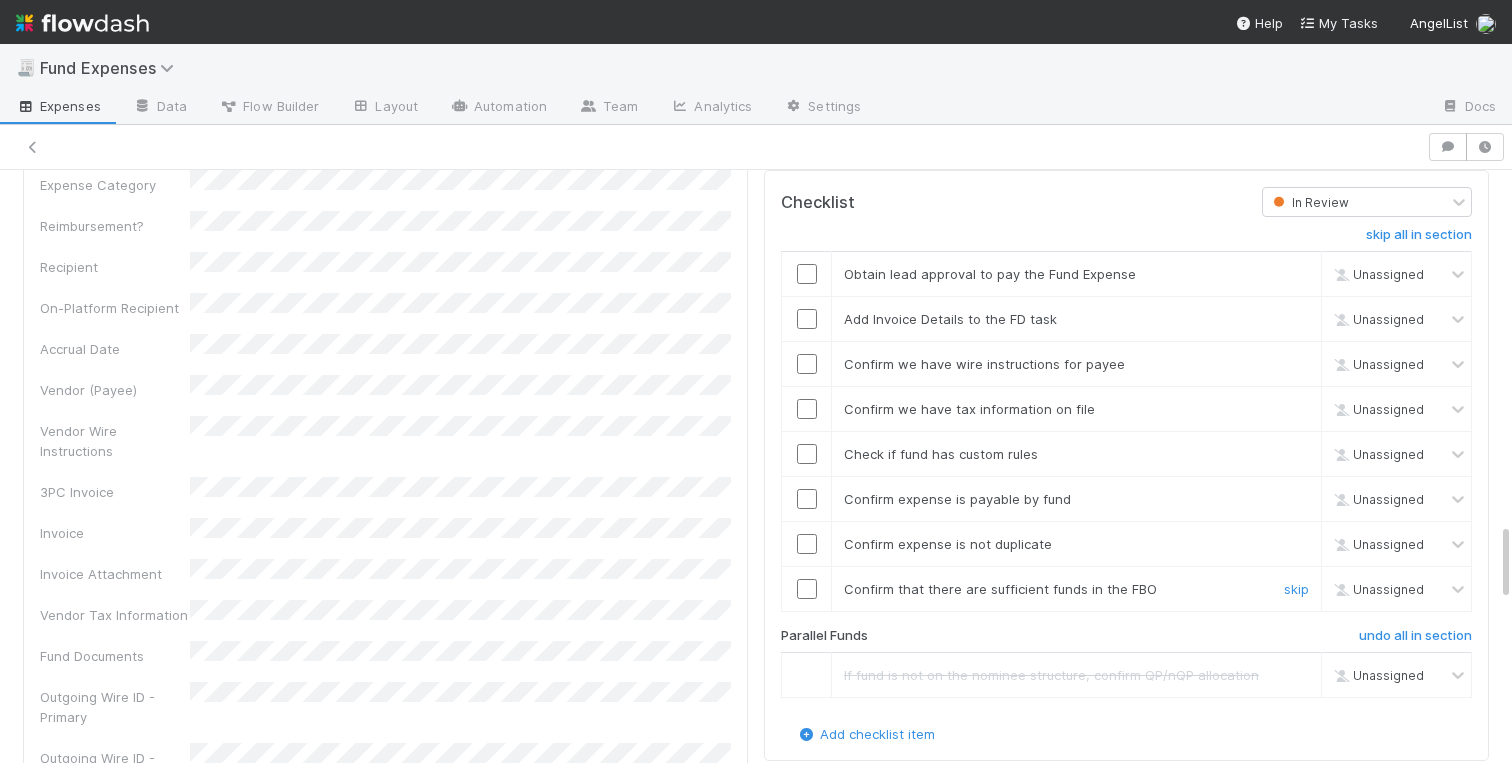 click at bounding box center [807, 589] 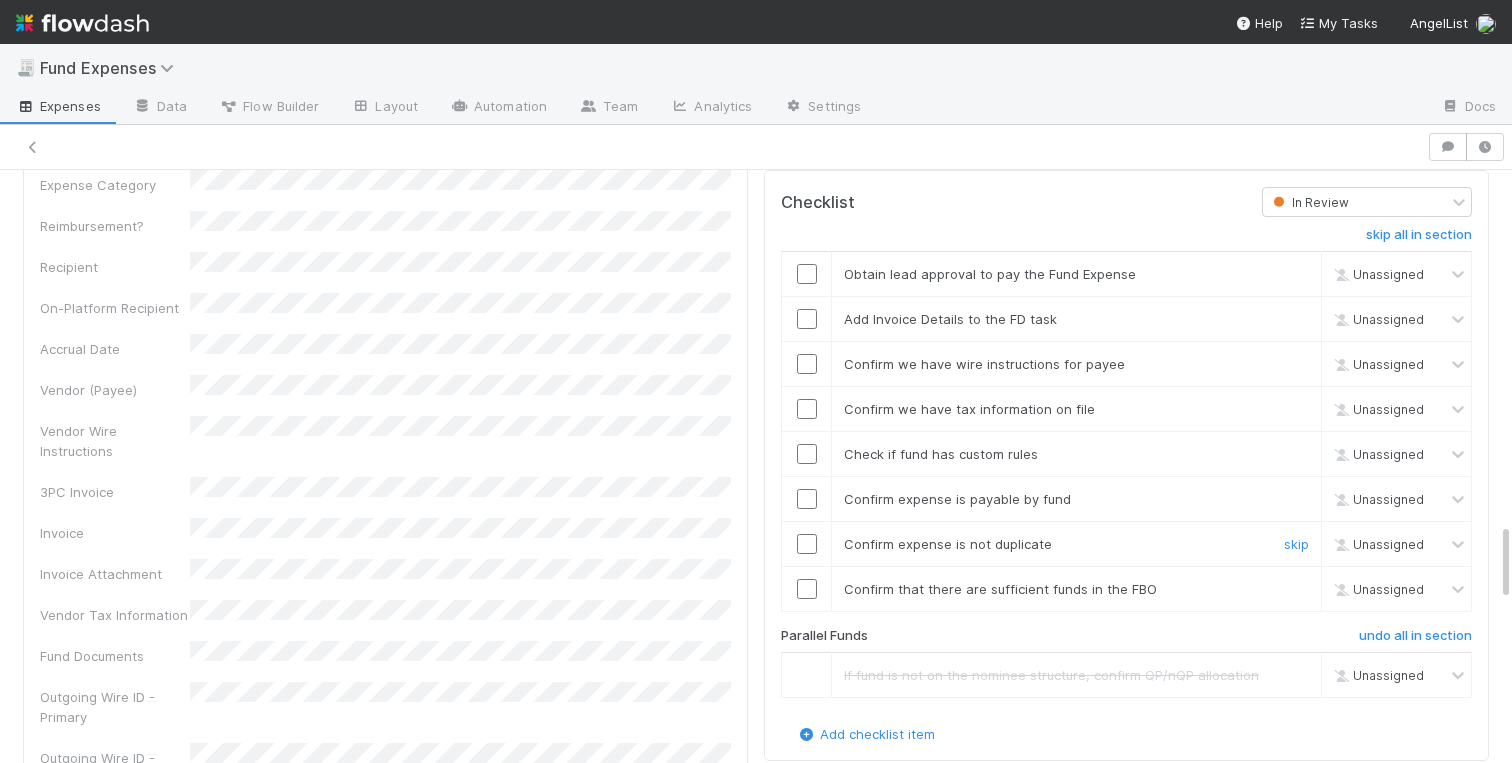 click at bounding box center [807, 544] 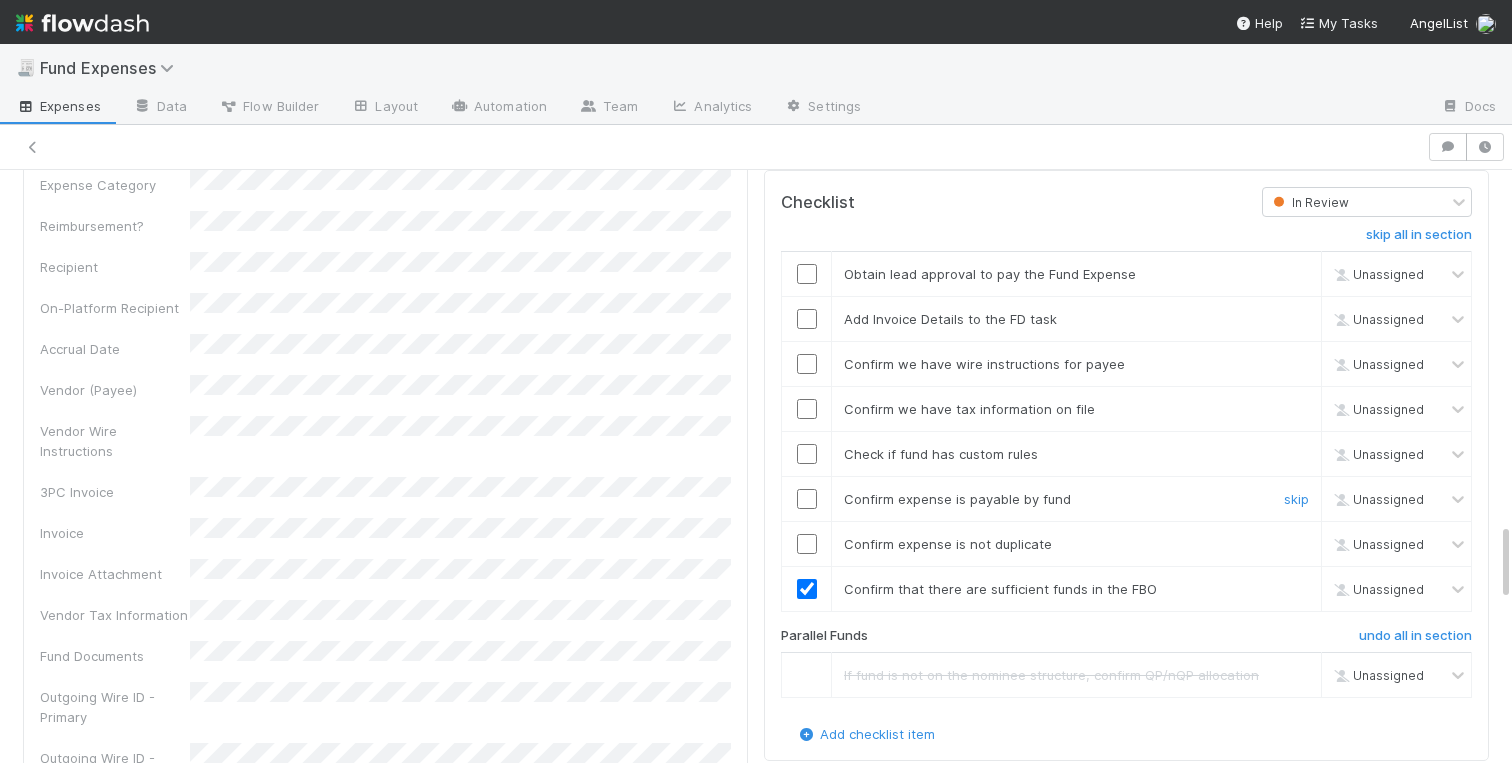 checkbox on "true" 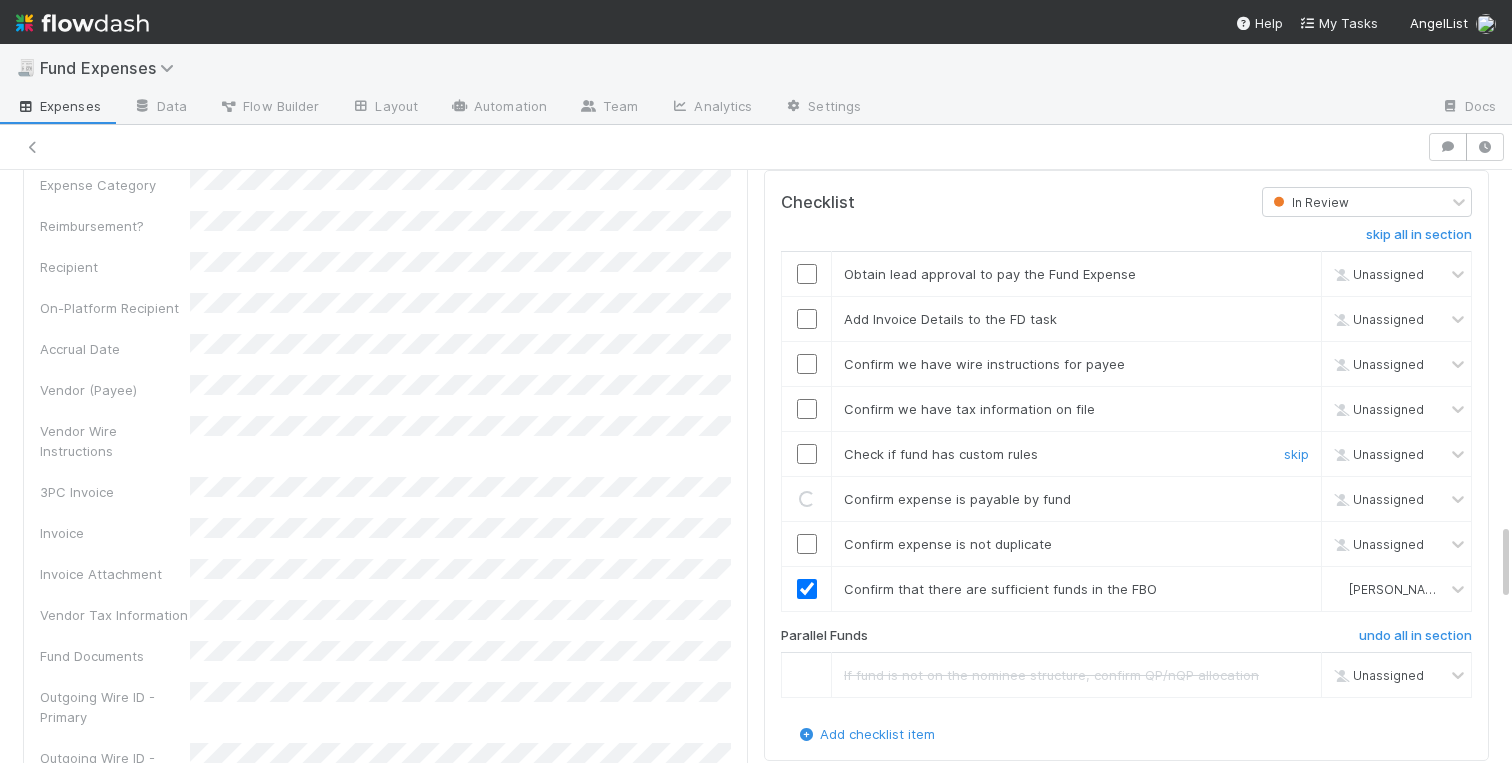 click at bounding box center (807, 454) 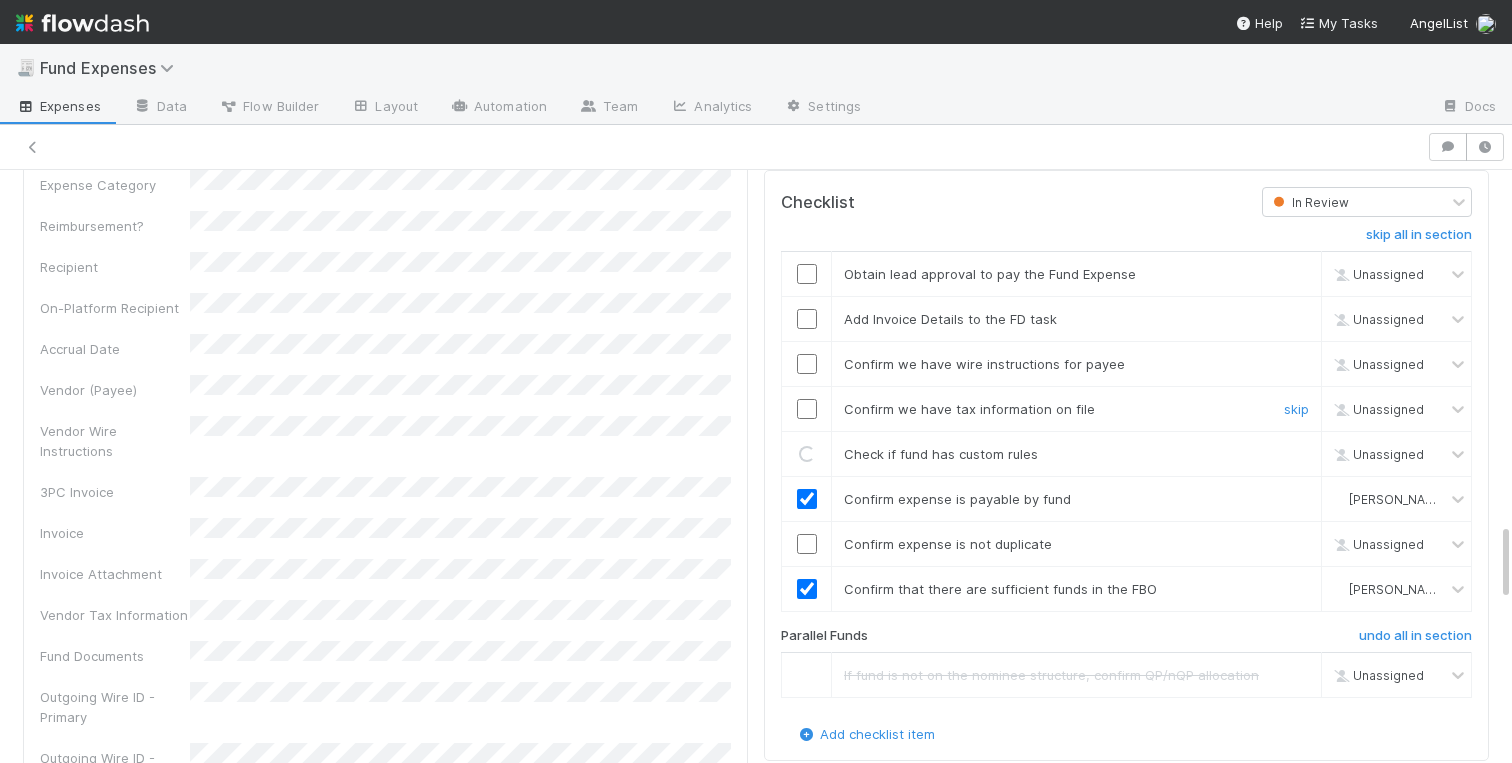 click at bounding box center [807, 409] 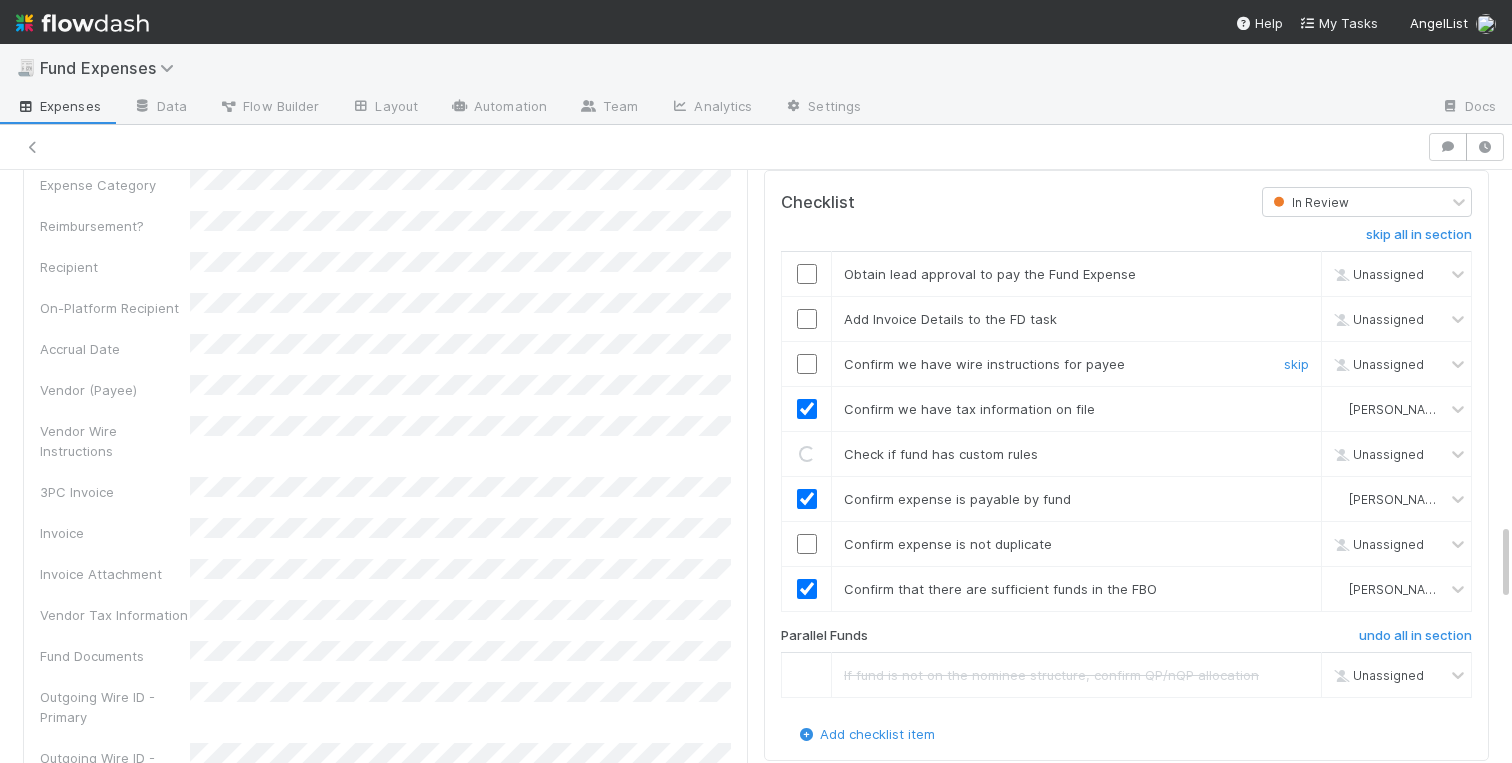 click at bounding box center (807, 364) 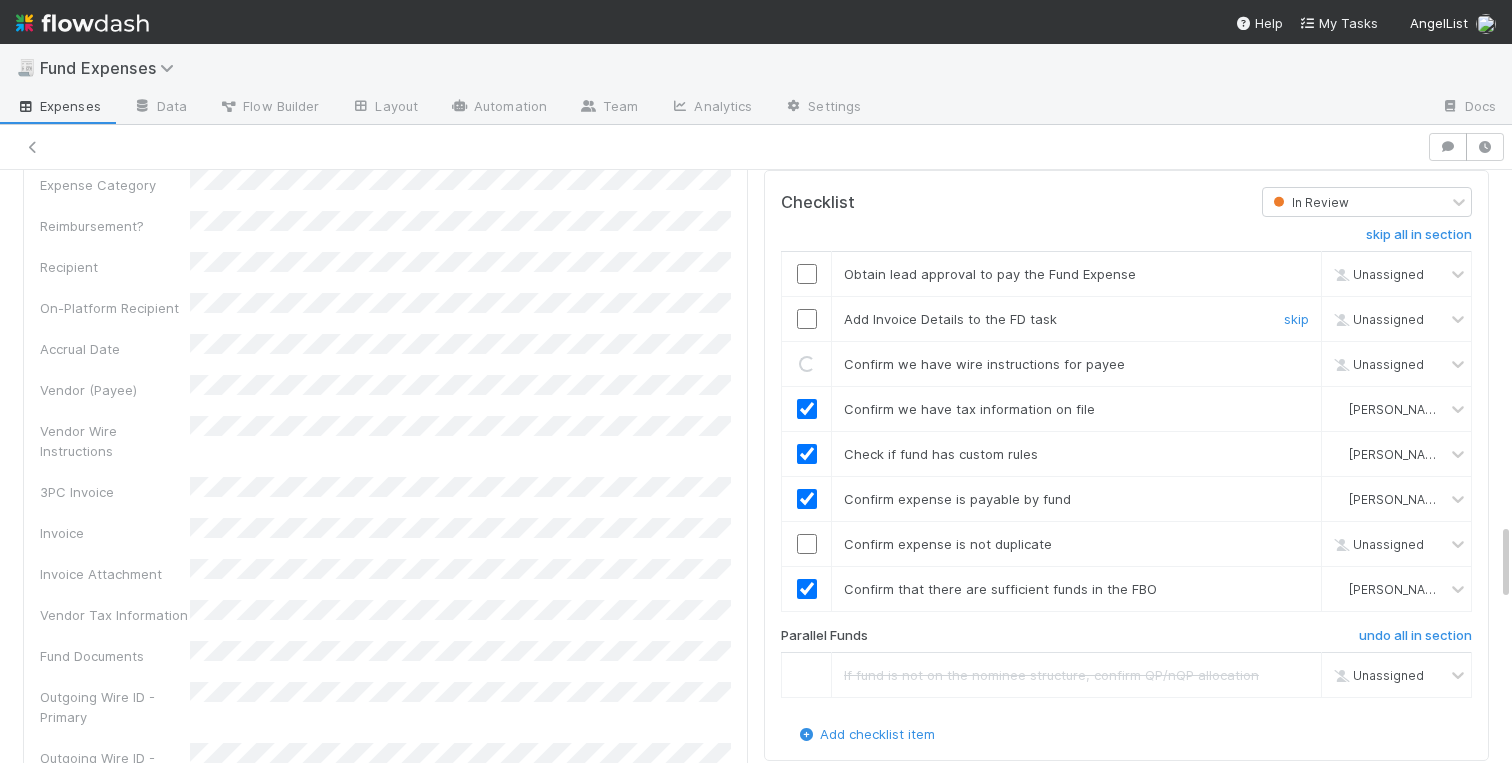 click at bounding box center (807, 319) 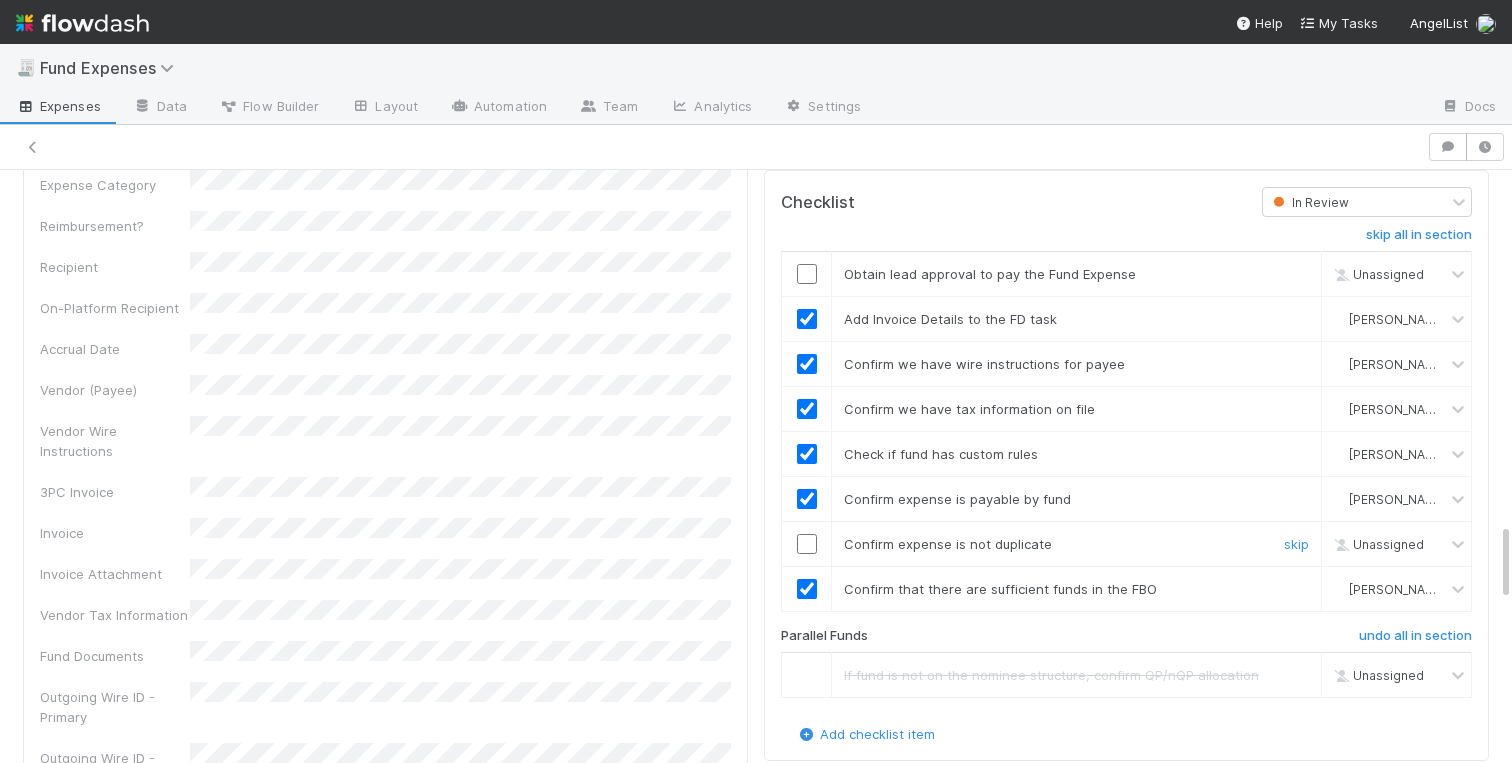 click at bounding box center (807, 544) 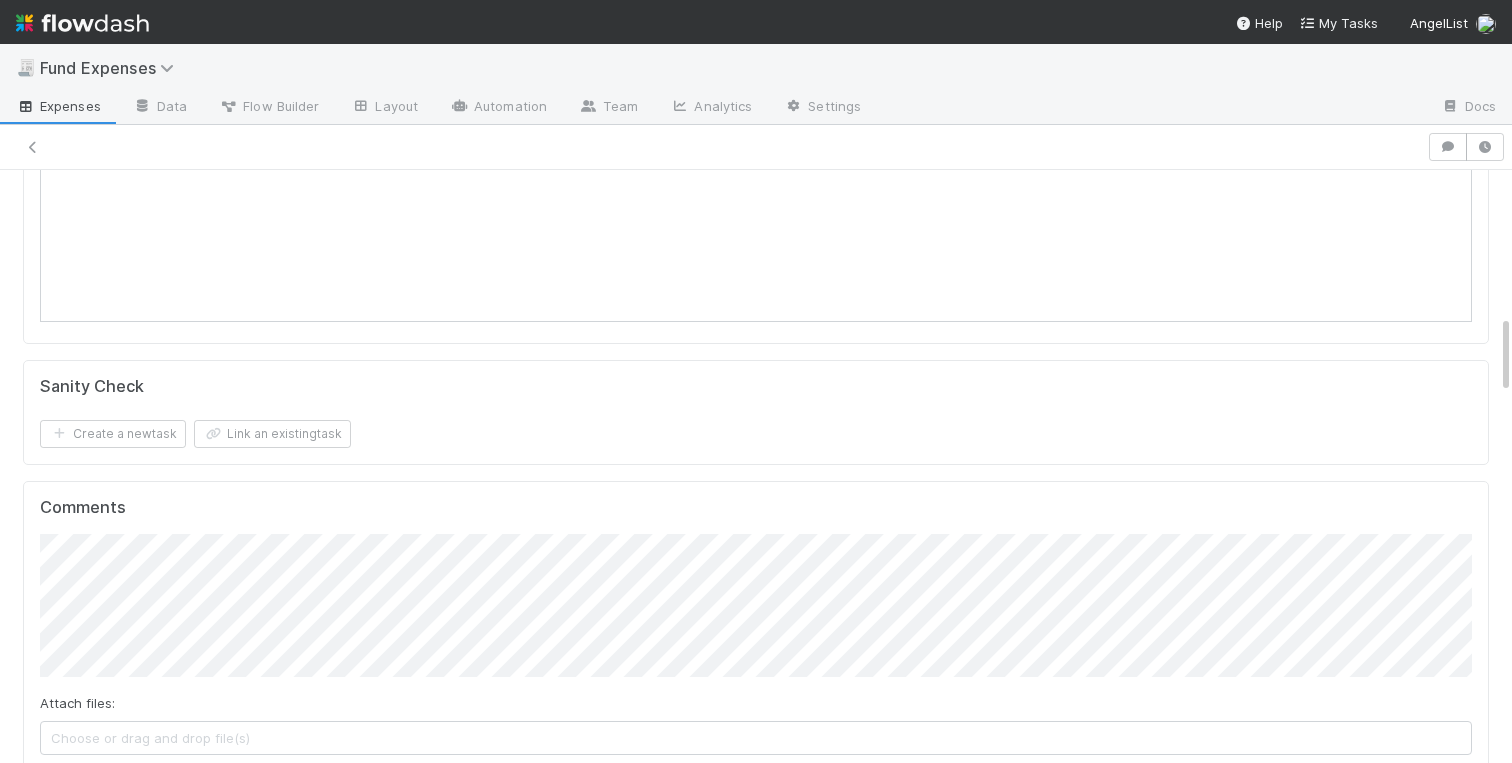 scroll, scrollTop: 1287, scrollLeft: 0, axis: vertical 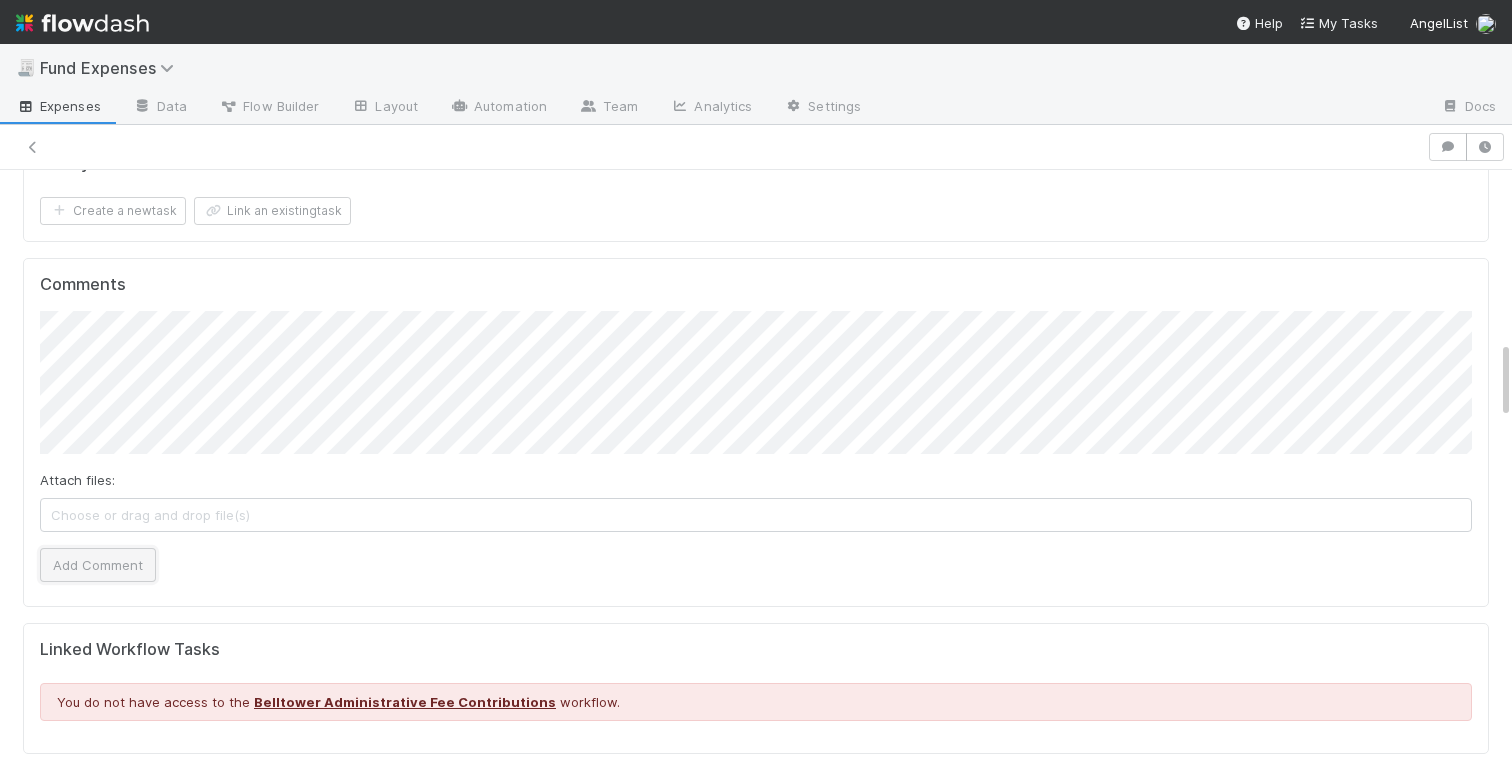 click on "Add Comment" at bounding box center (98, 565) 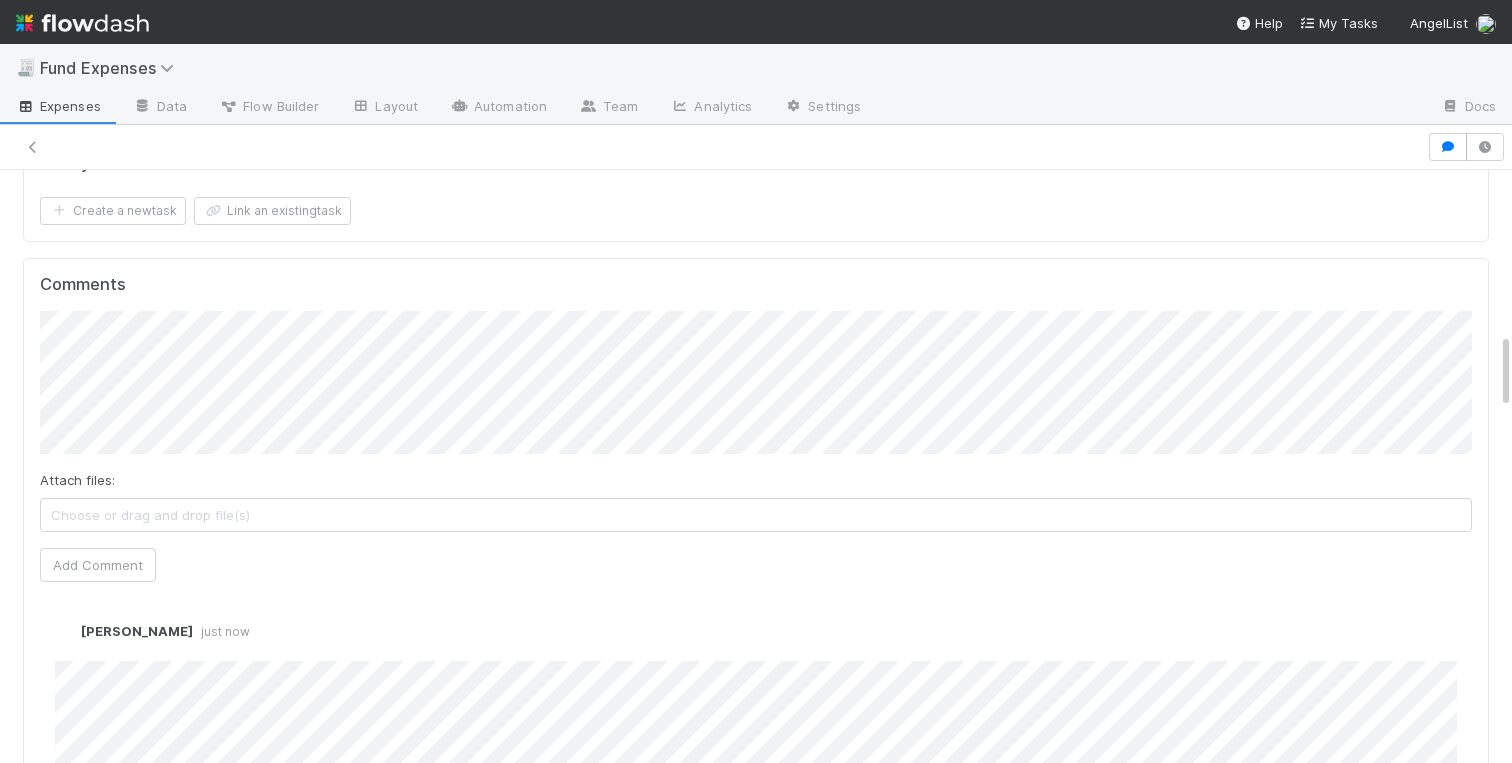 scroll, scrollTop: 0, scrollLeft: 0, axis: both 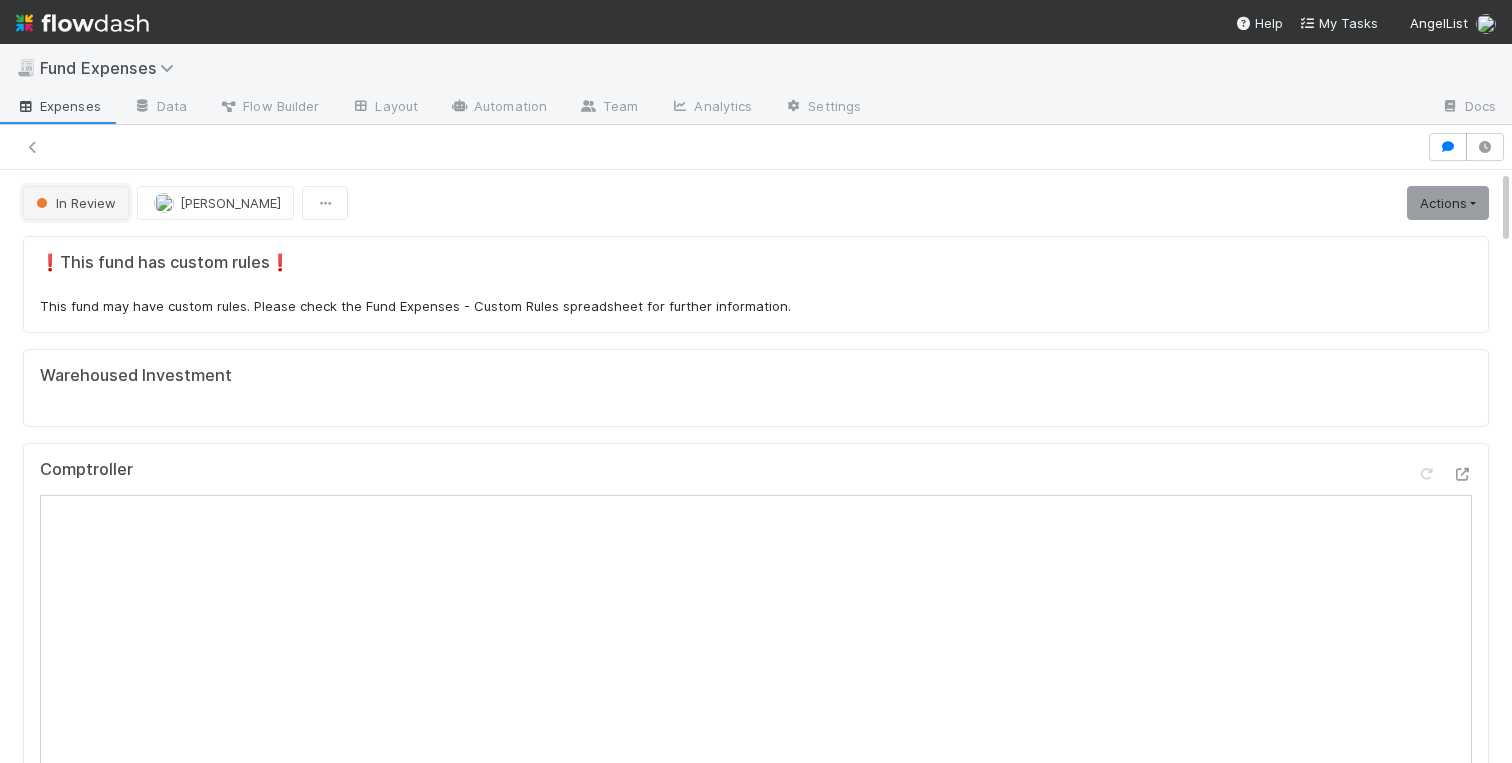 click on "In Review" at bounding box center (74, 203) 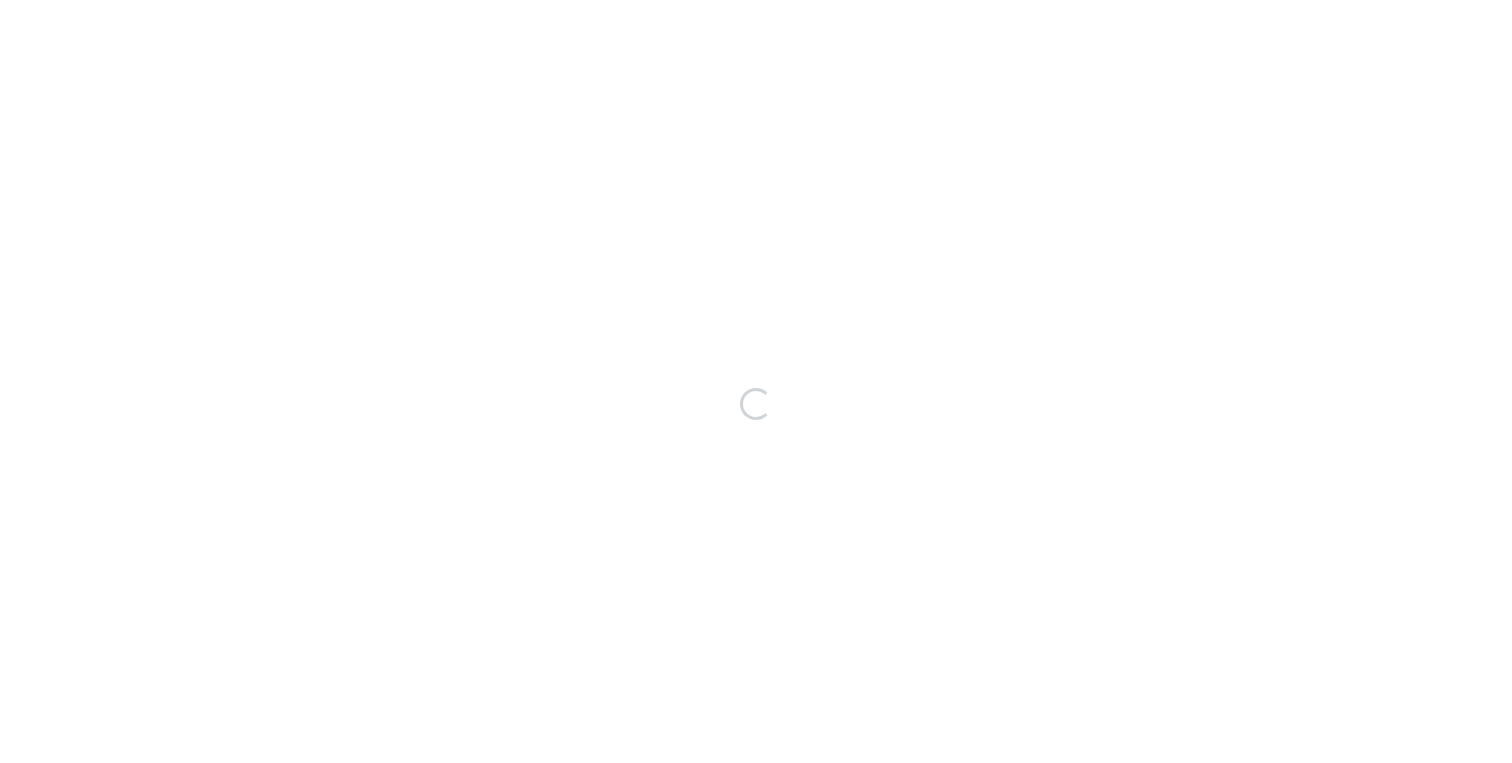 scroll, scrollTop: 0, scrollLeft: 0, axis: both 